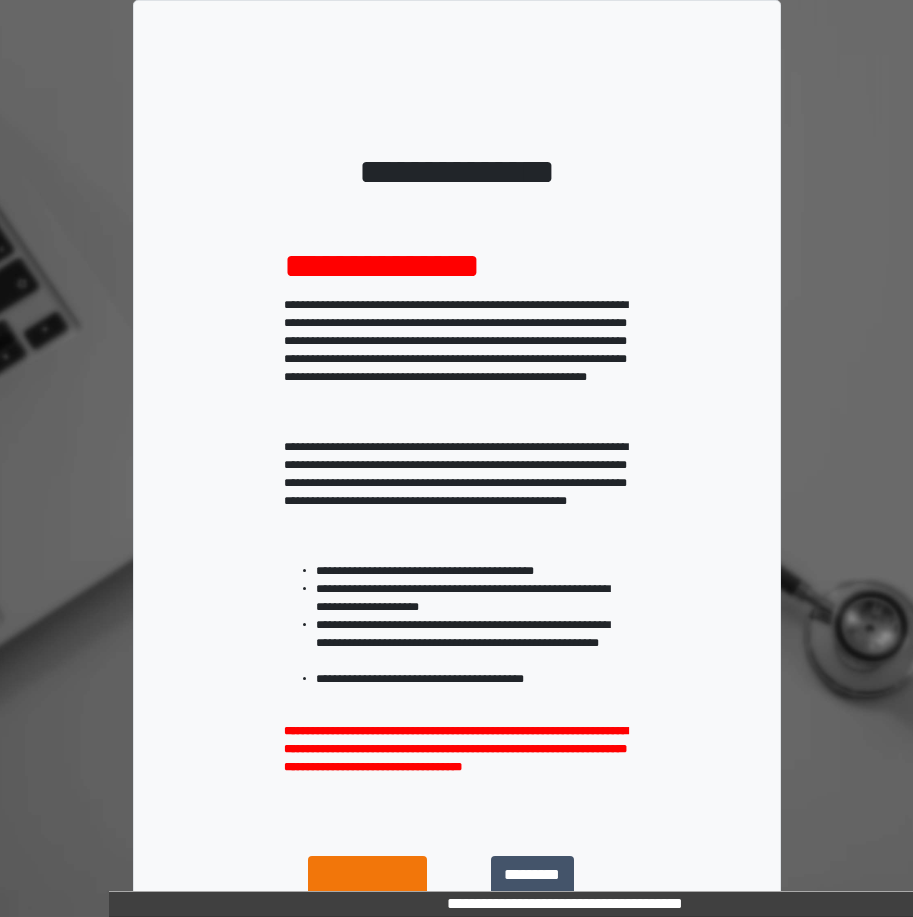 scroll, scrollTop: 0, scrollLeft: 0, axis: both 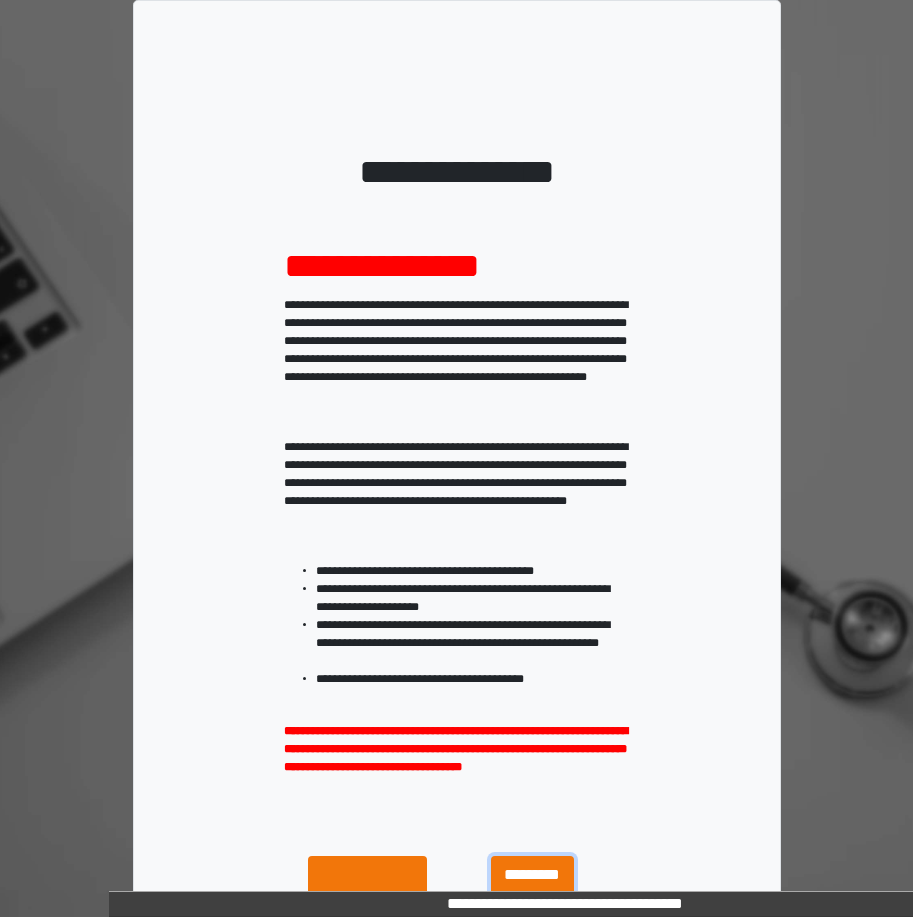 click on "**********" at bounding box center [532, 899] 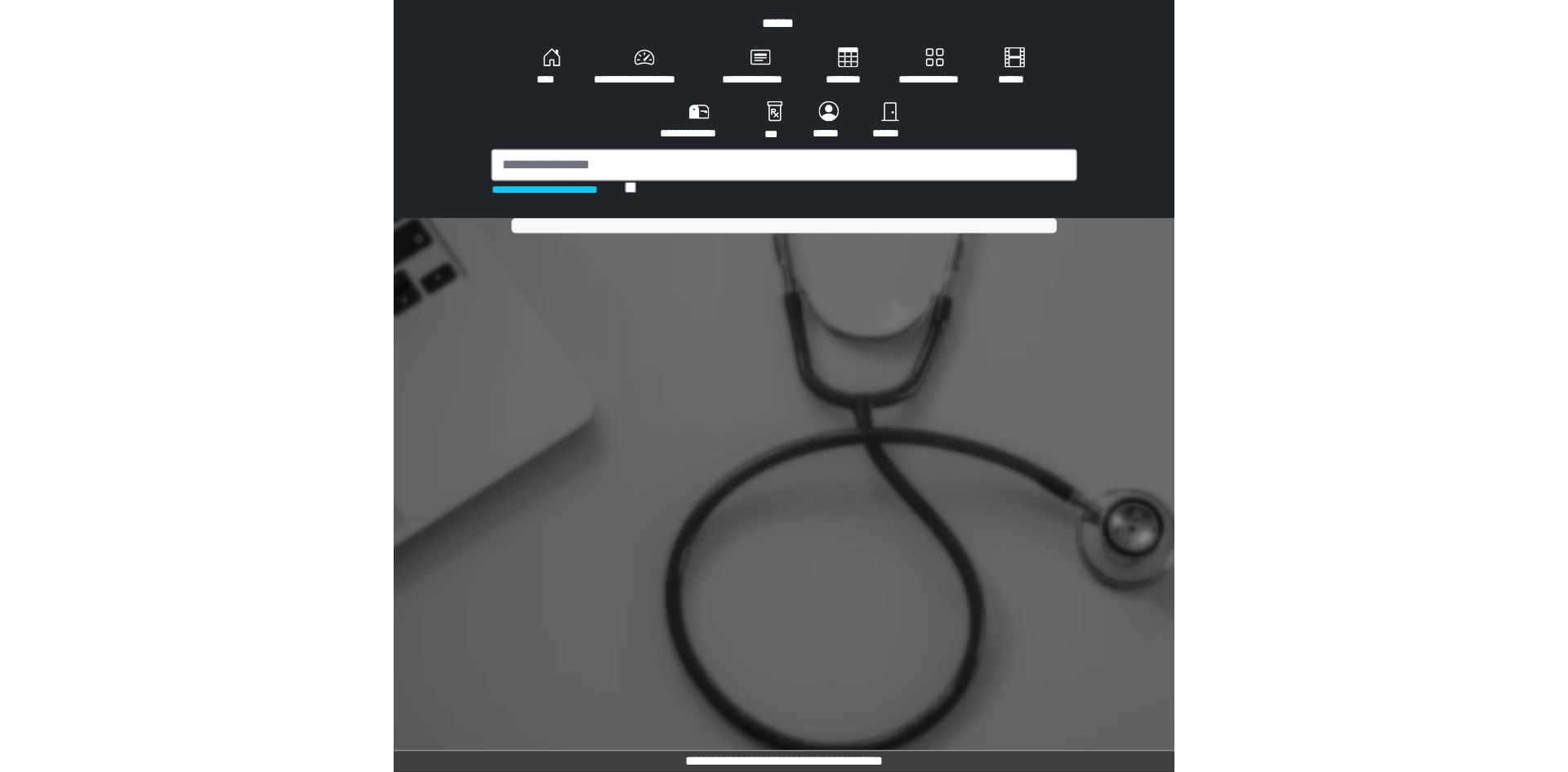 scroll, scrollTop: 0, scrollLeft: 0, axis: both 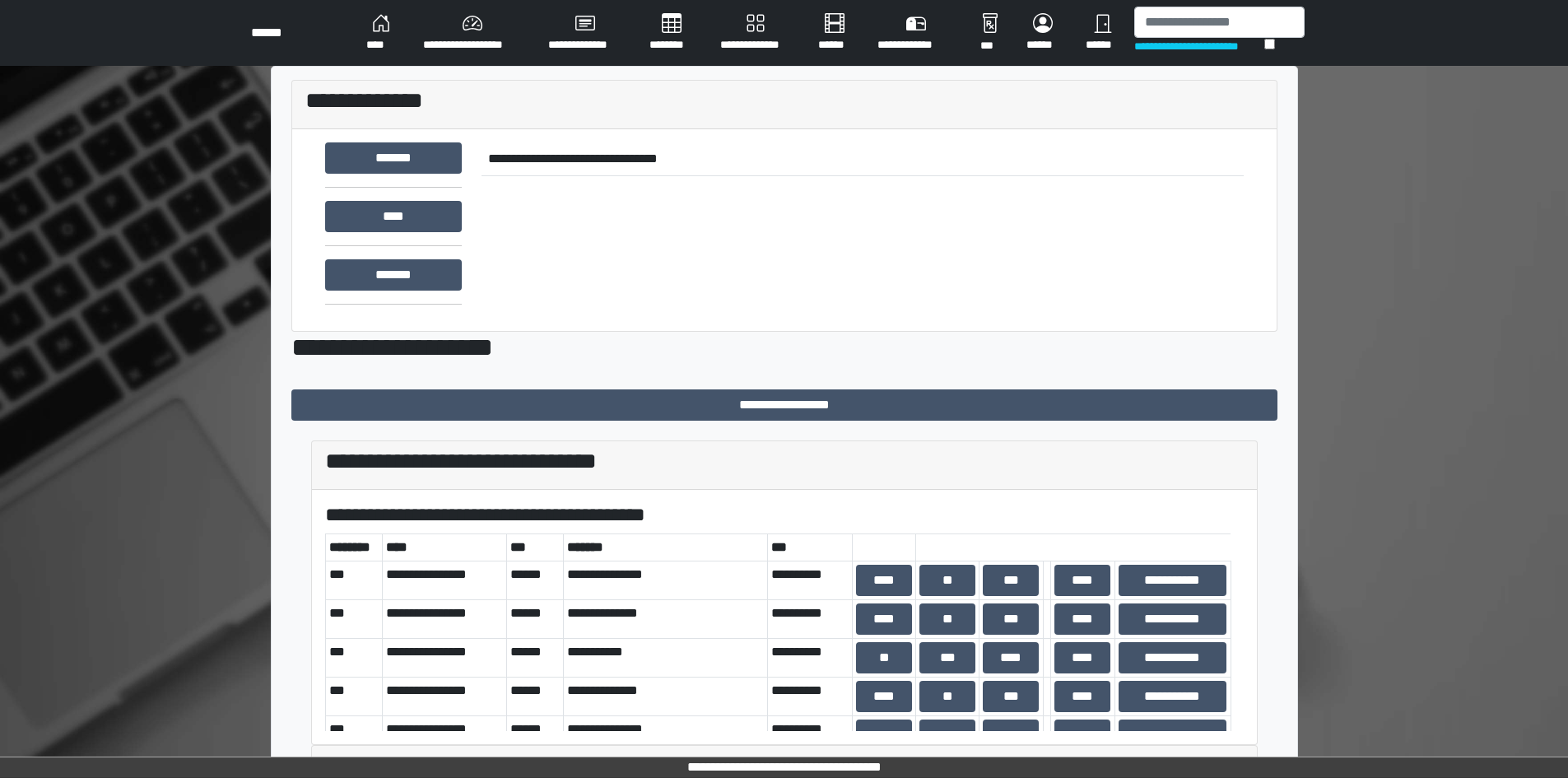 click on "**********" at bounding box center (756, 33) 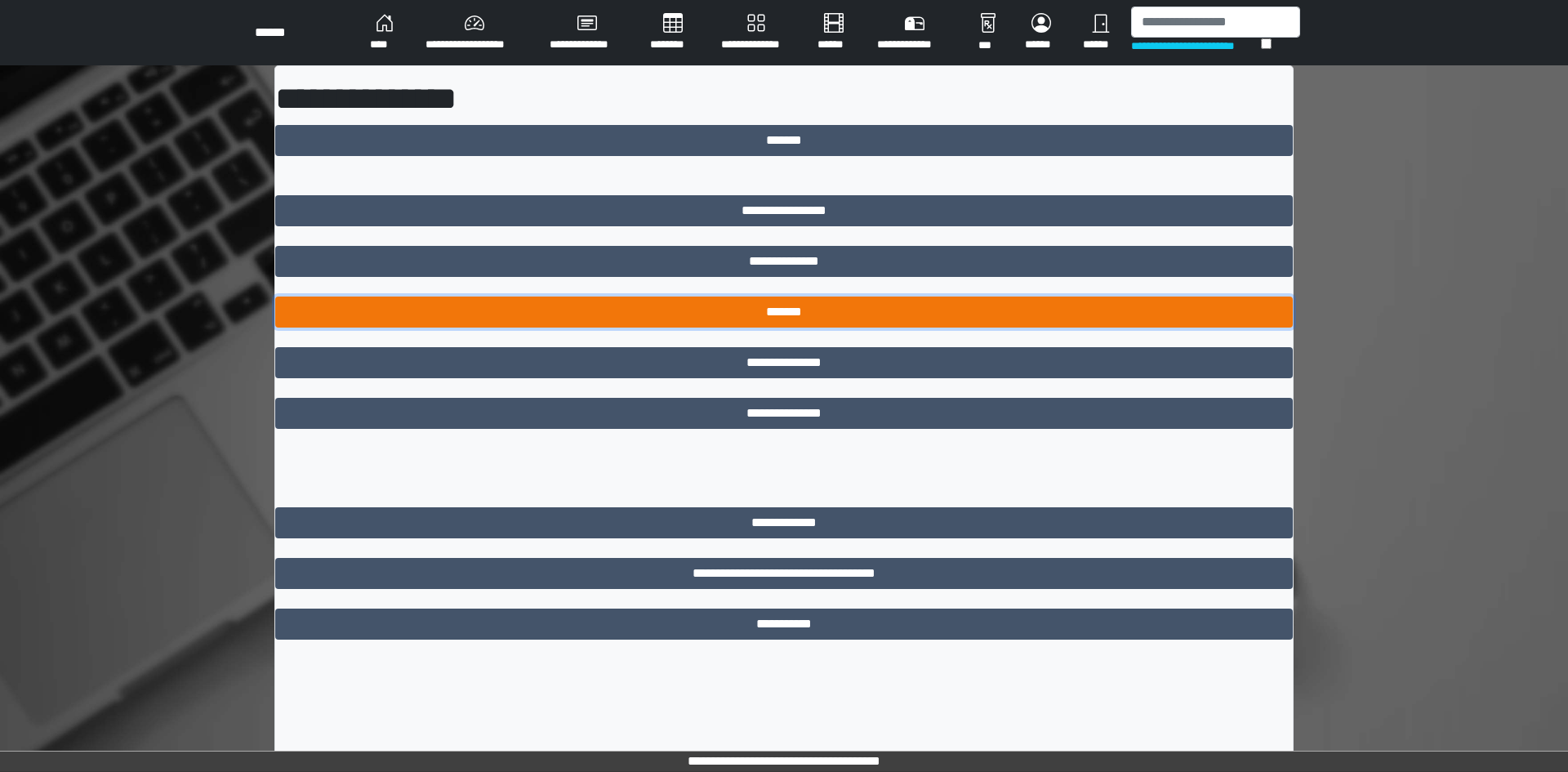 click on "*******" at bounding box center (784, 312) 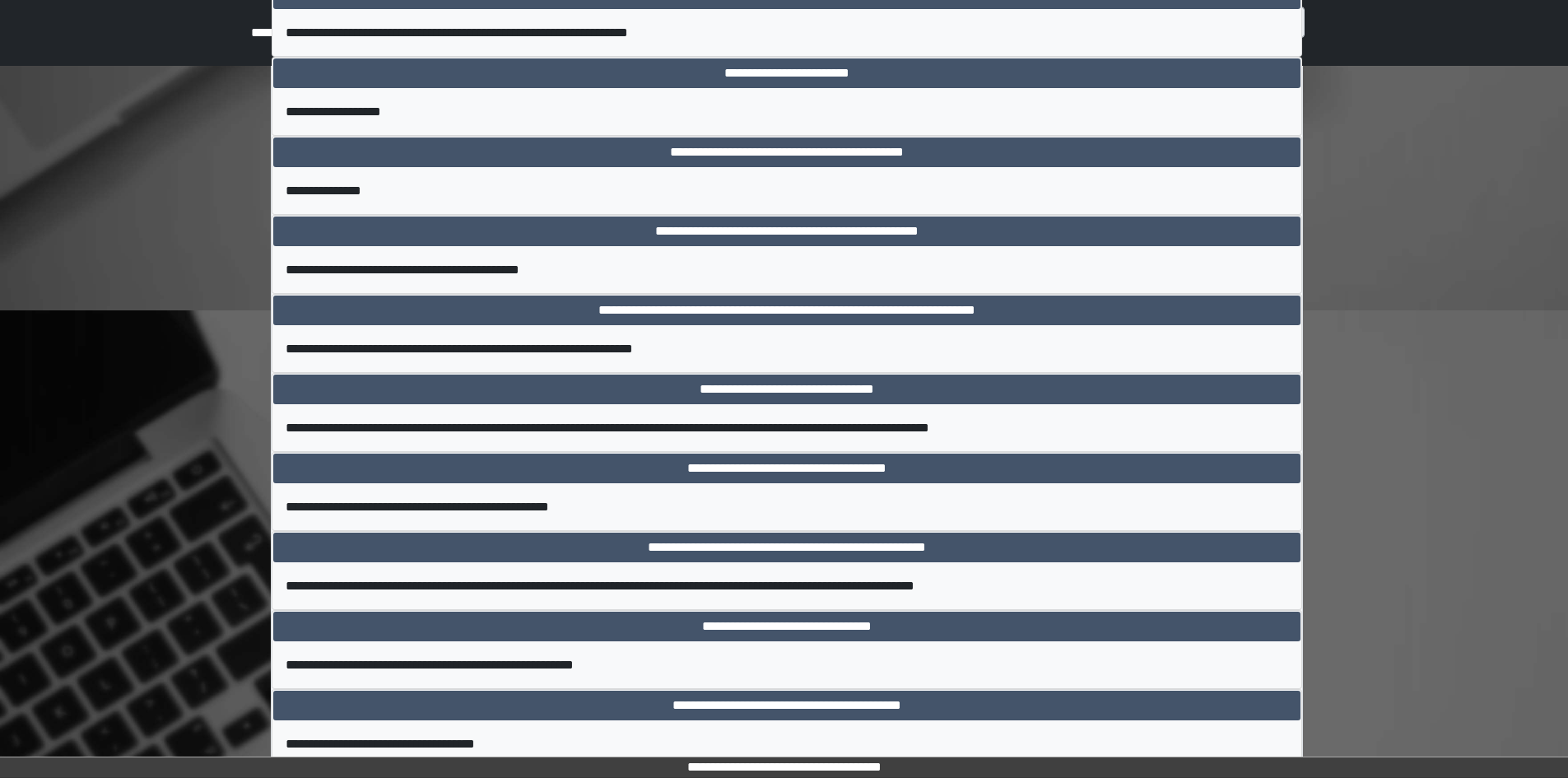 scroll, scrollTop: 7255, scrollLeft: 0, axis: vertical 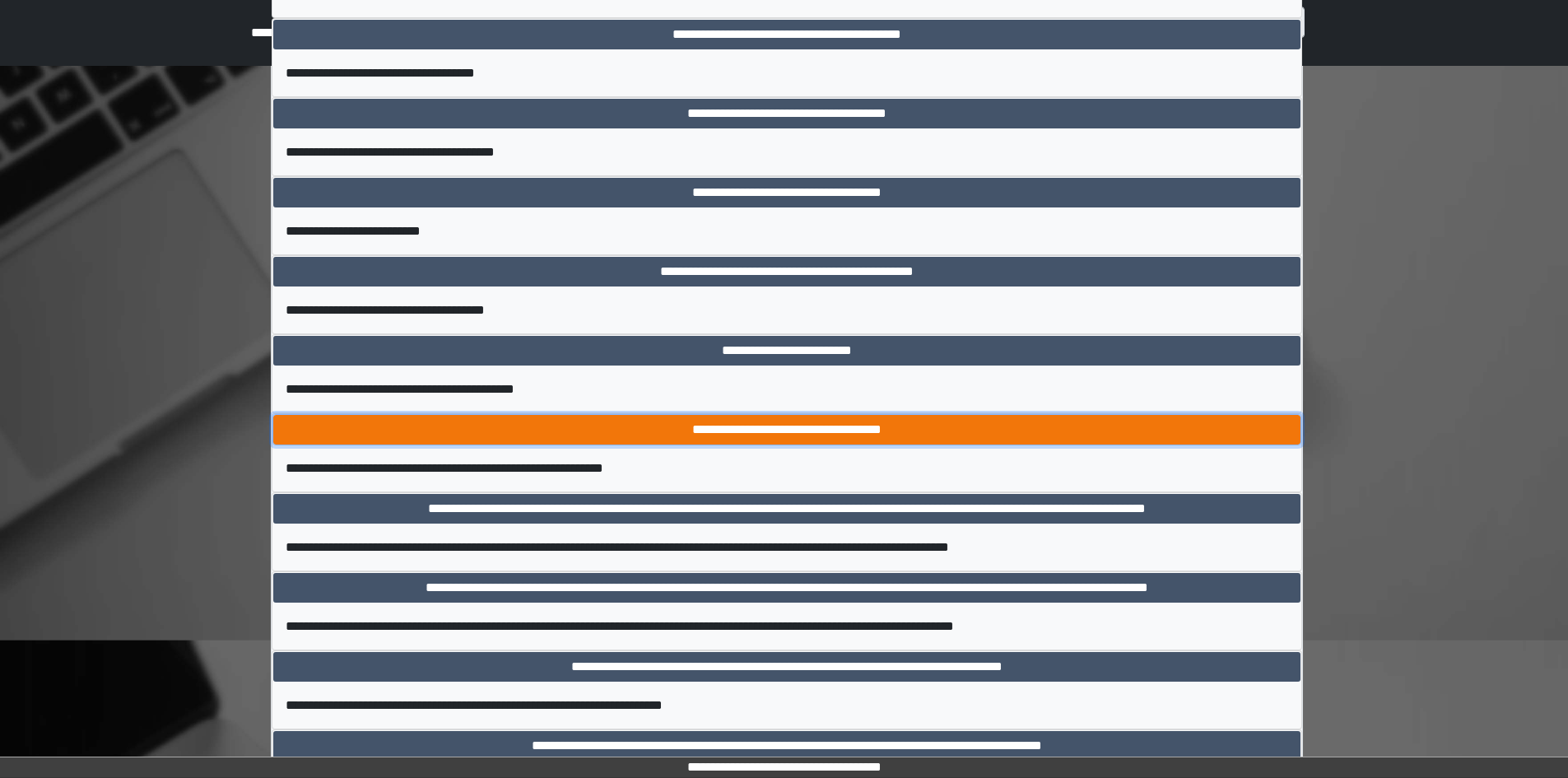 click on "**********" at bounding box center (787, 430) 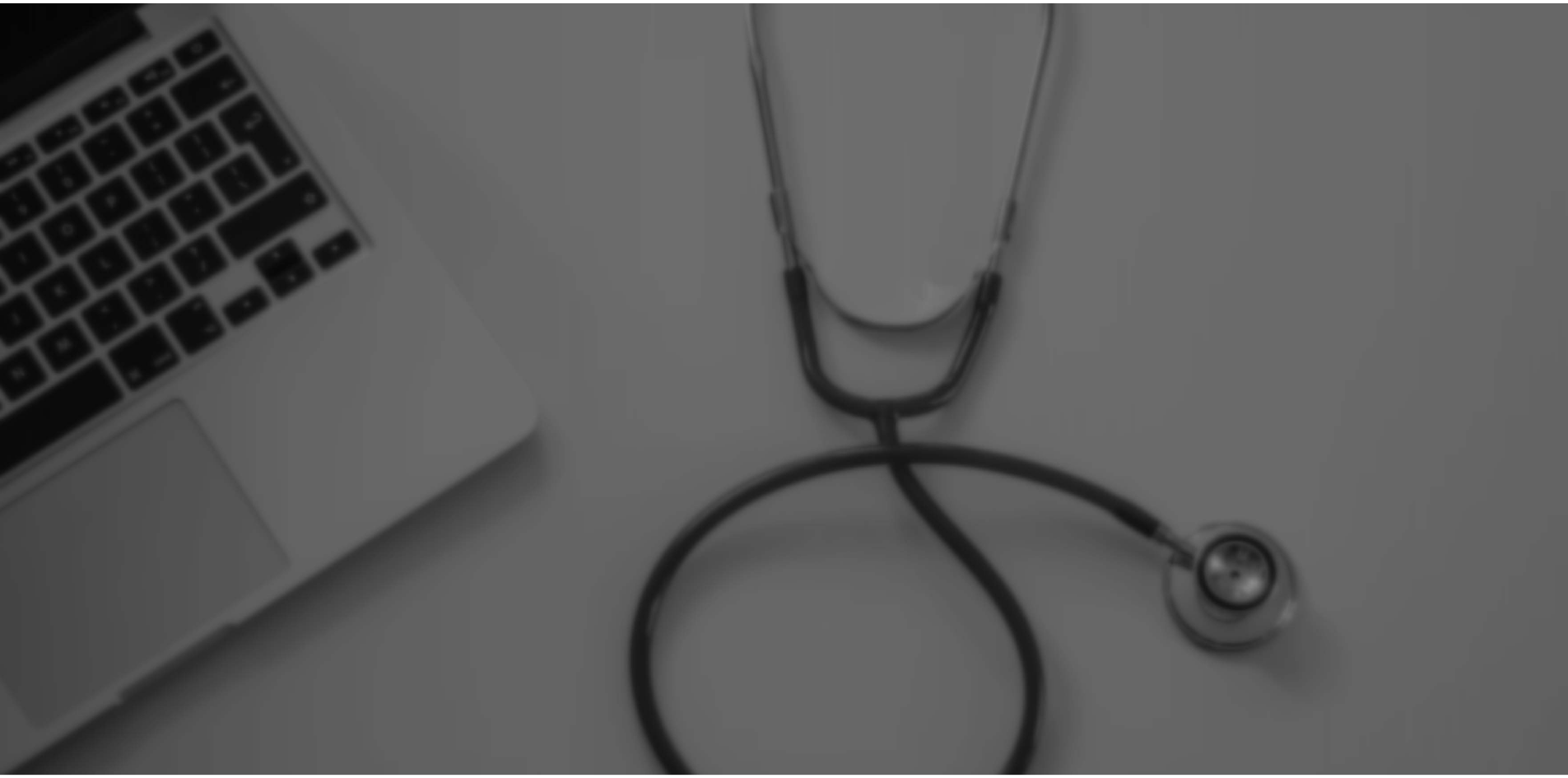 scroll, scrollTop: 0, scrollLeft: 0, axis: both 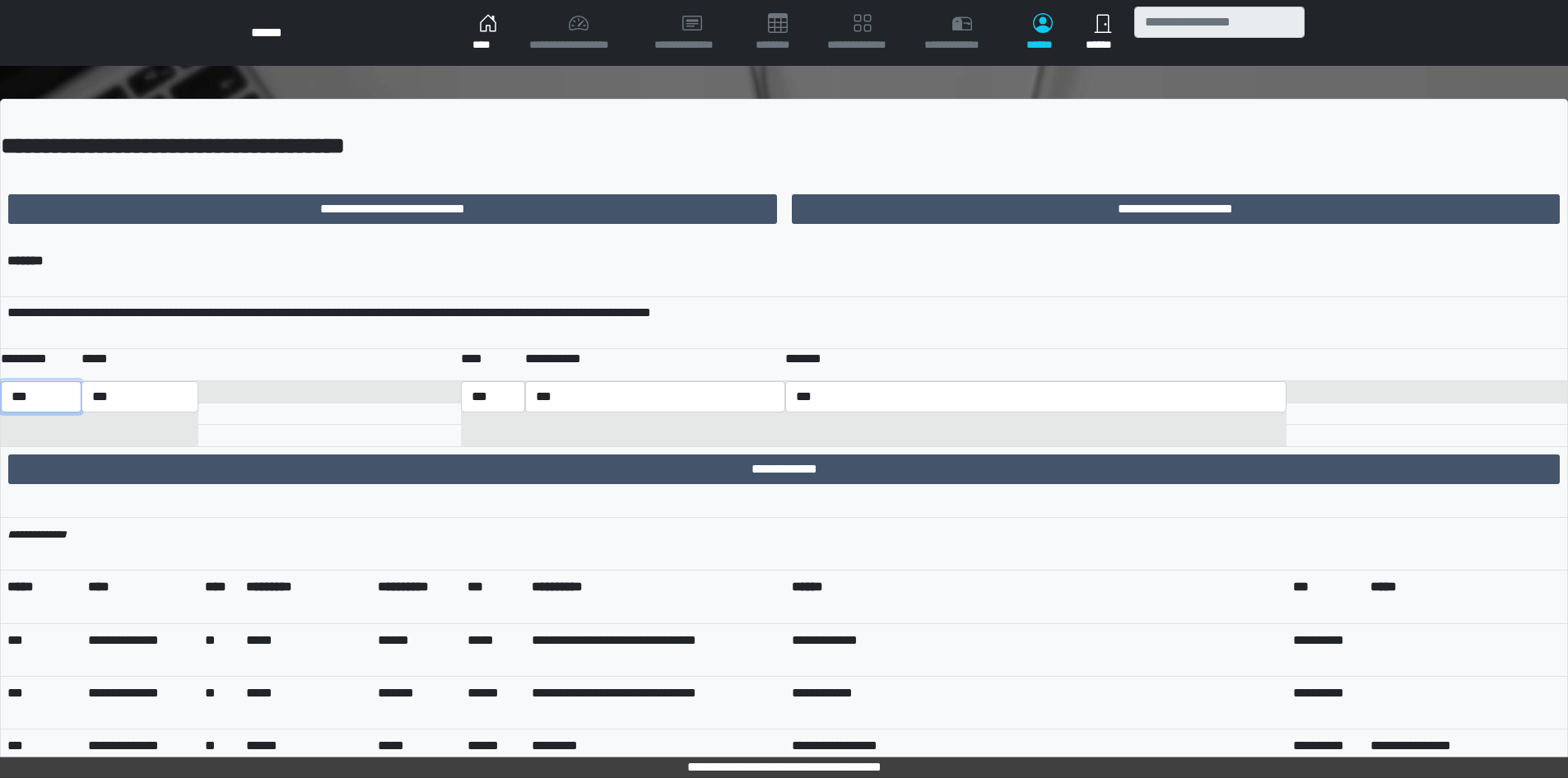 click on "*** *** ******** *** ******** ***** ***" at bounding box center (41, 397) 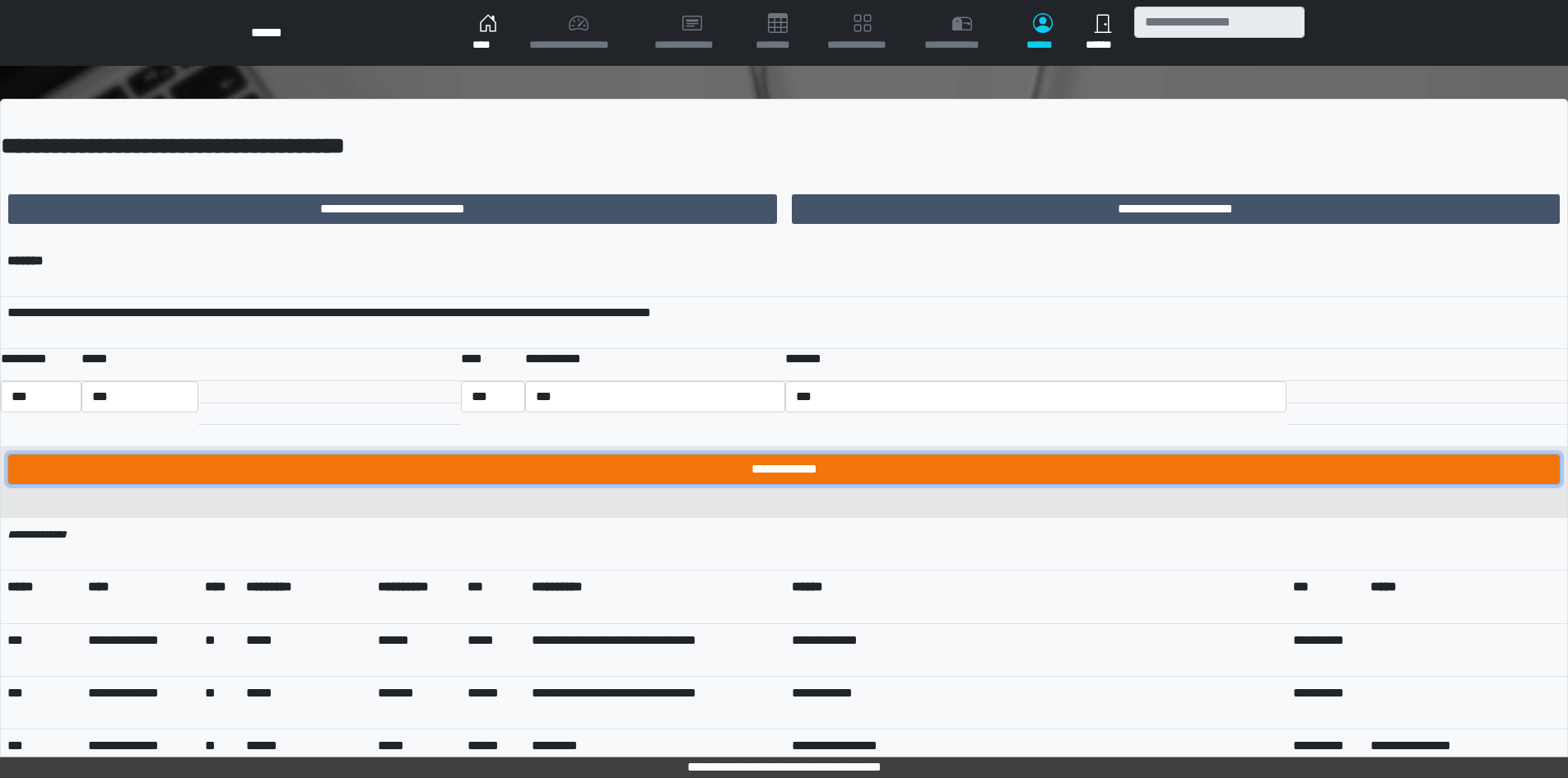 click on "**********" at bounding box center [784, 469] 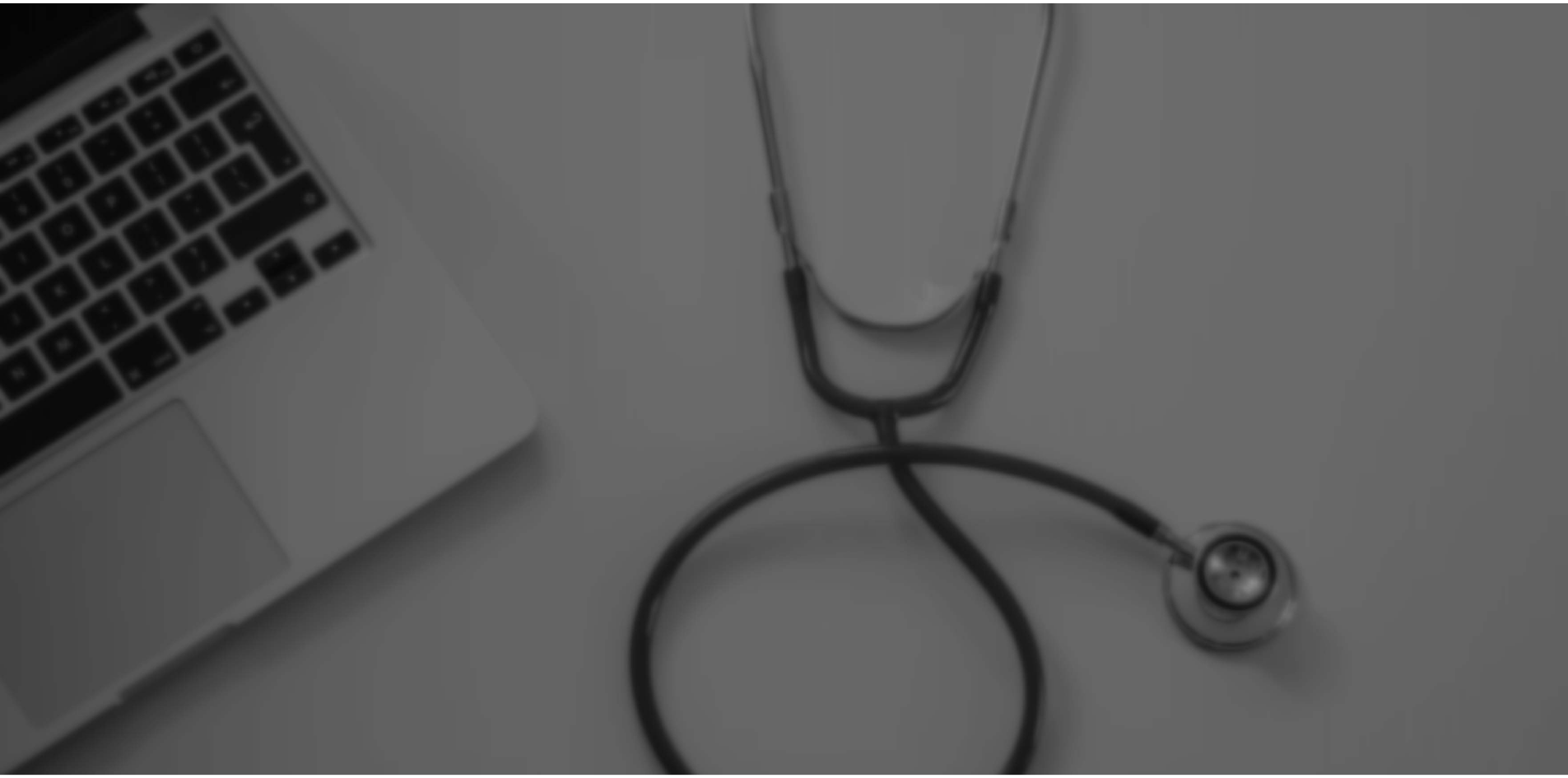 scroll, scrollTop: 0, scrollLeft: 0, axis: both 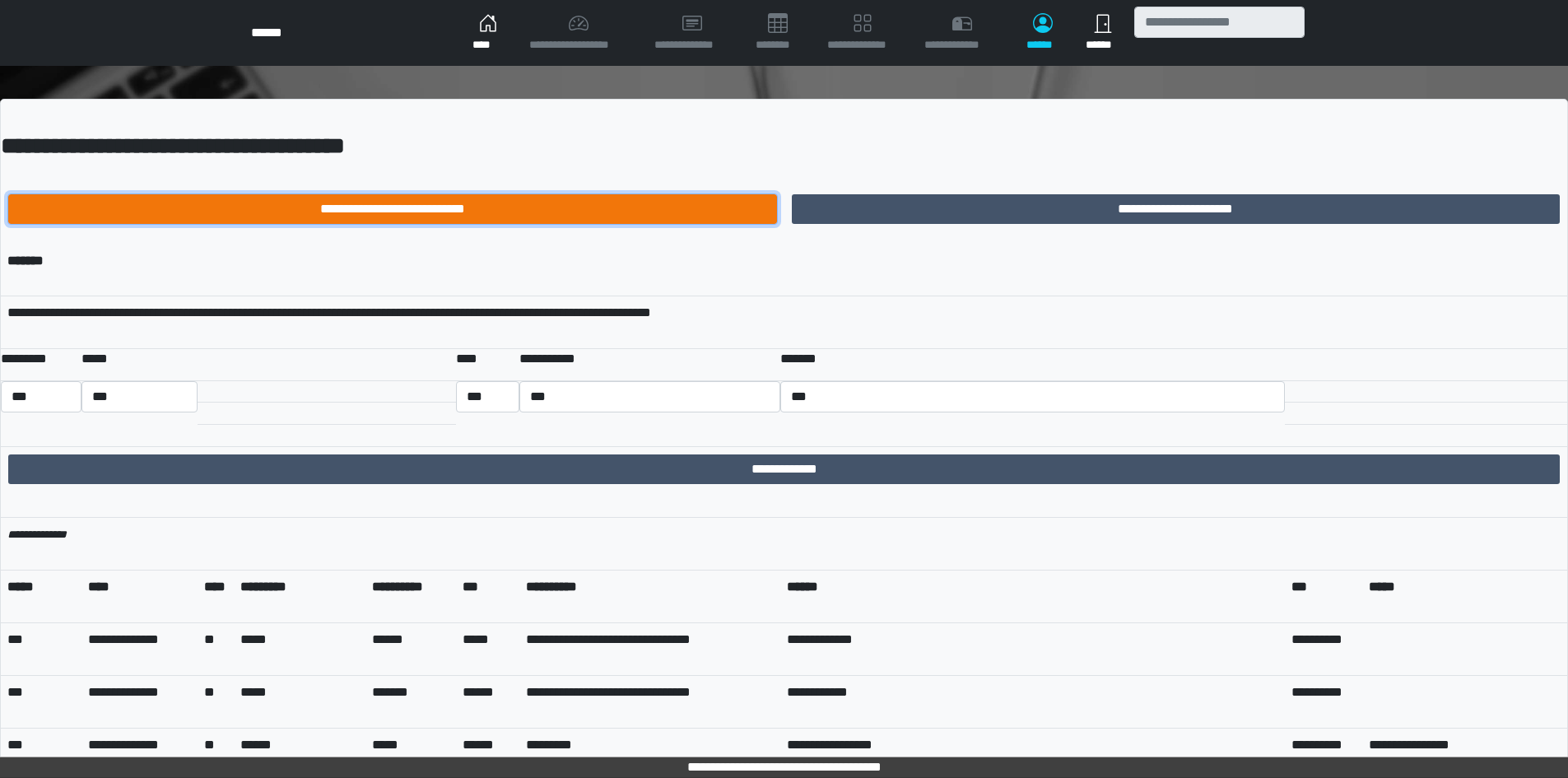 click on "**********" at bounding box center [393, 209] 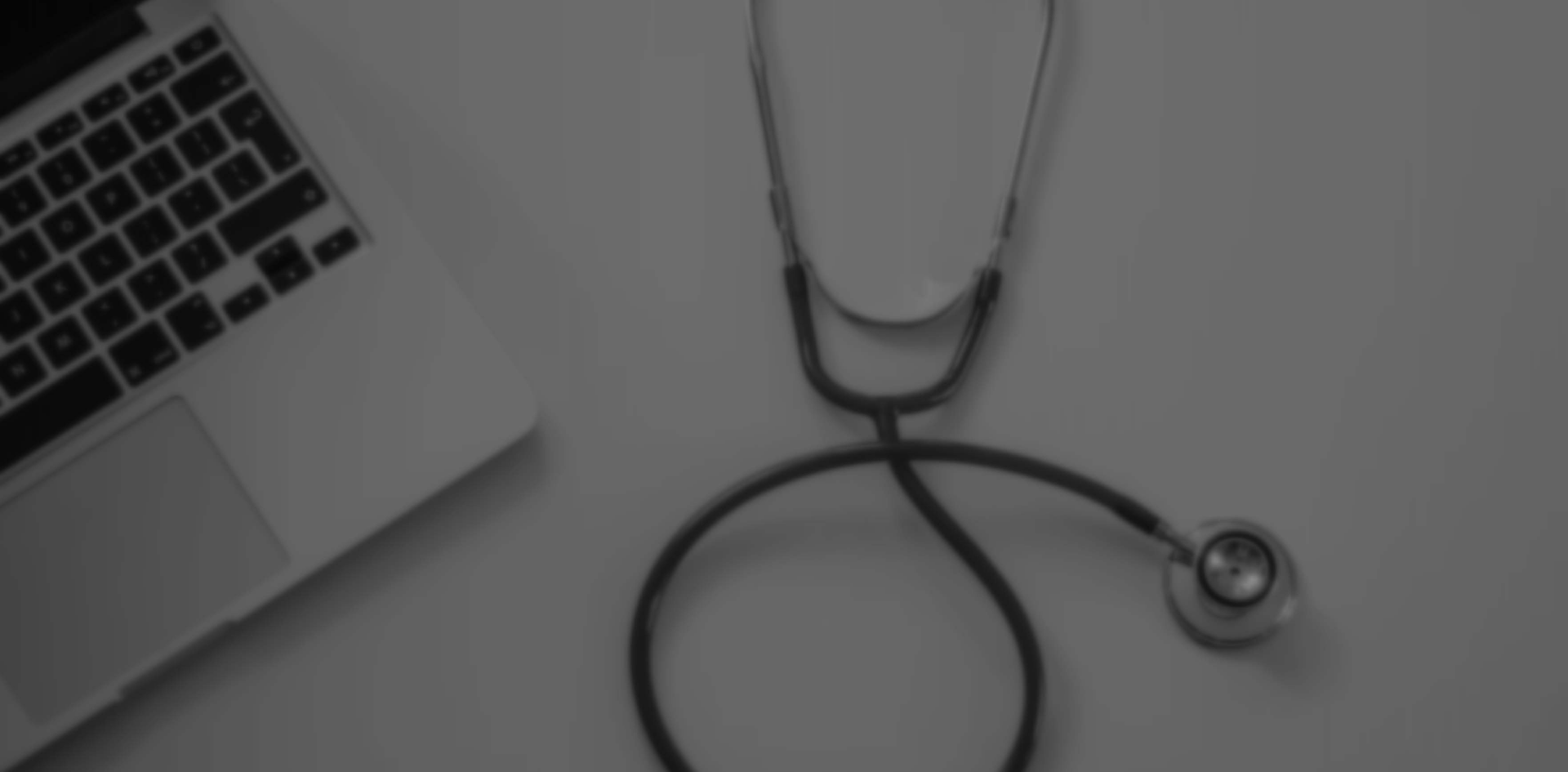 scroll, scrollTop: 0, scrollLeft: 0, axis: both 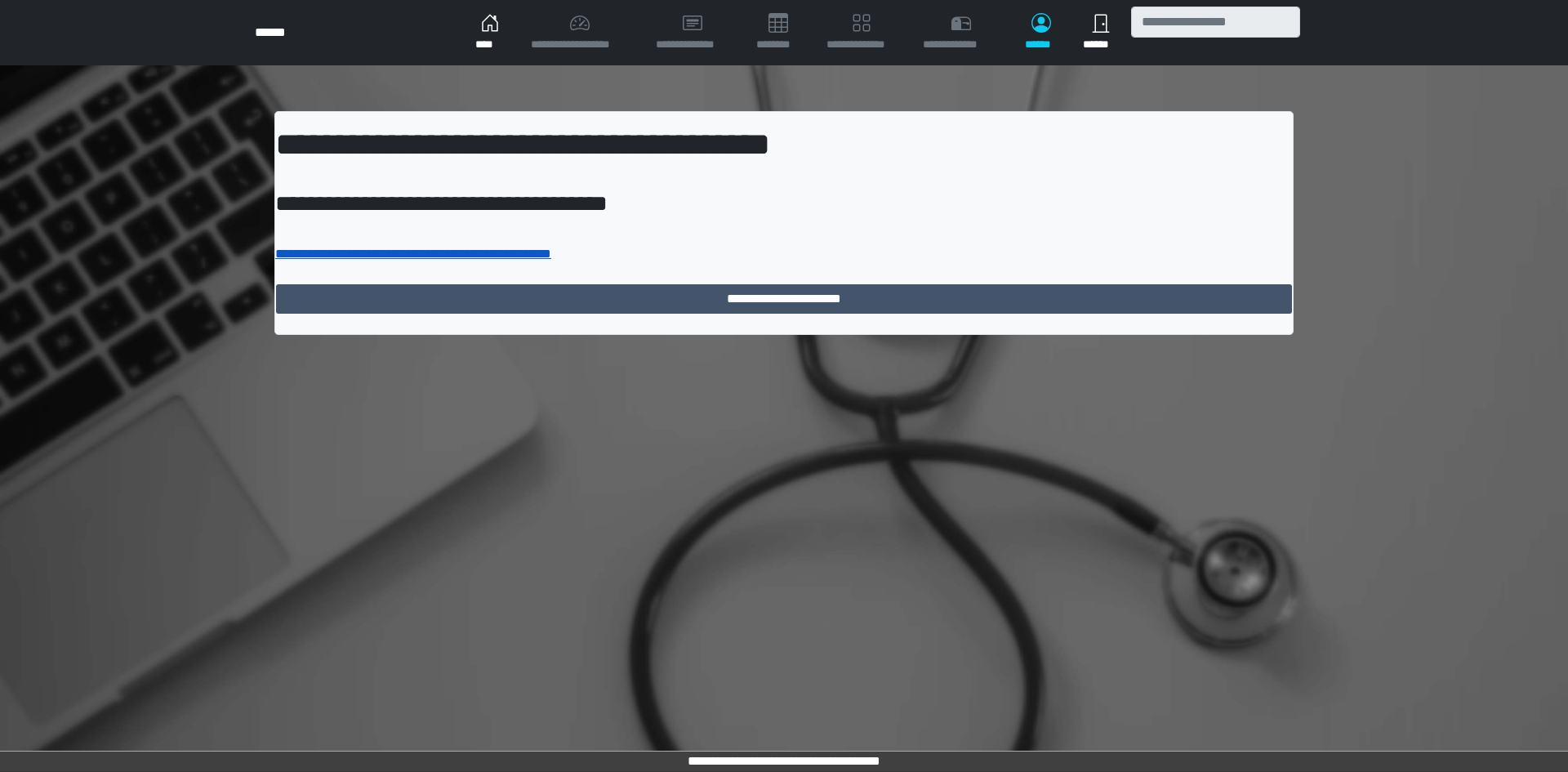 click on "**********" at bounding box center (413, 253) 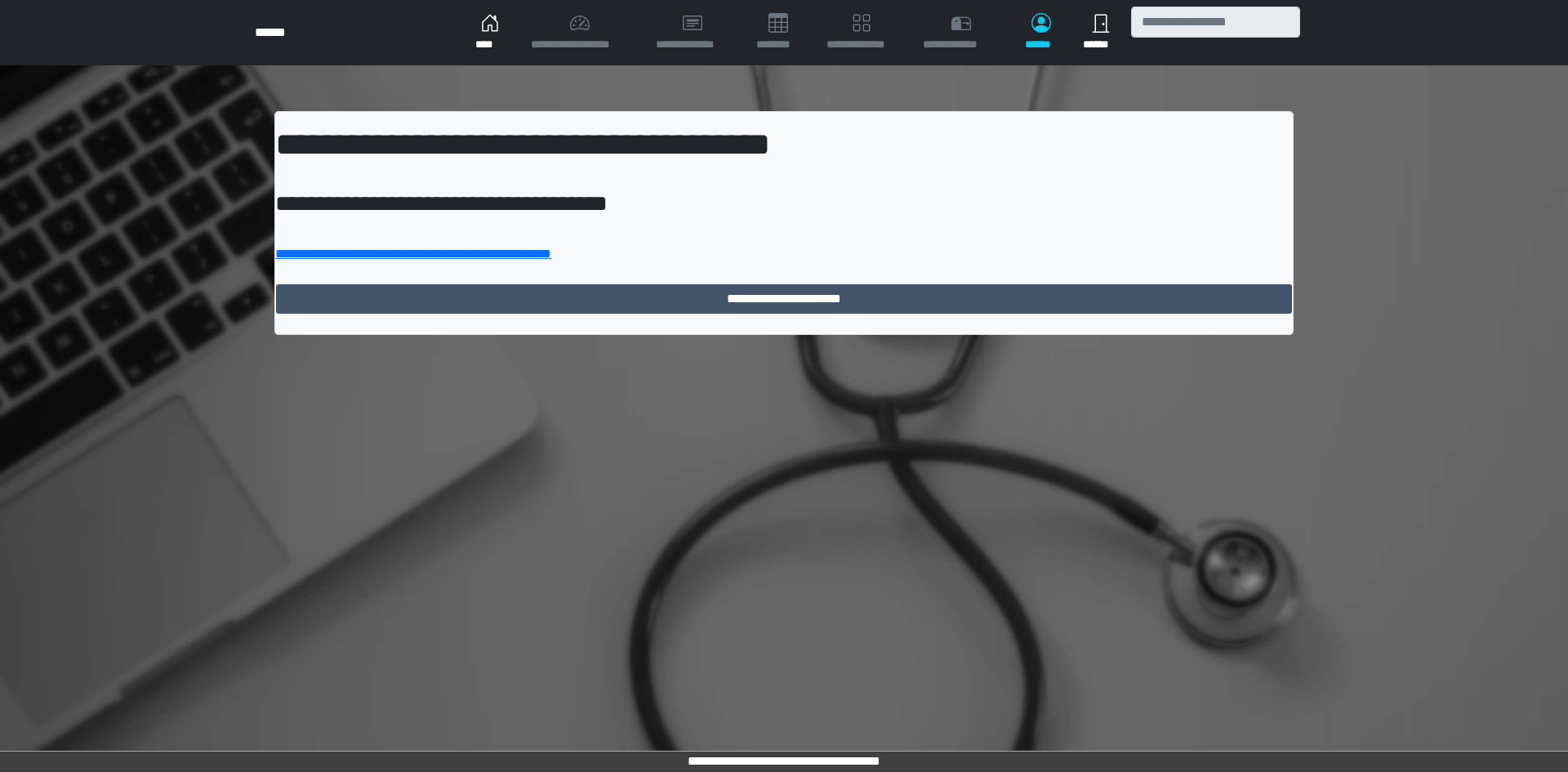 click on "****" at bounding box center (490, 33) 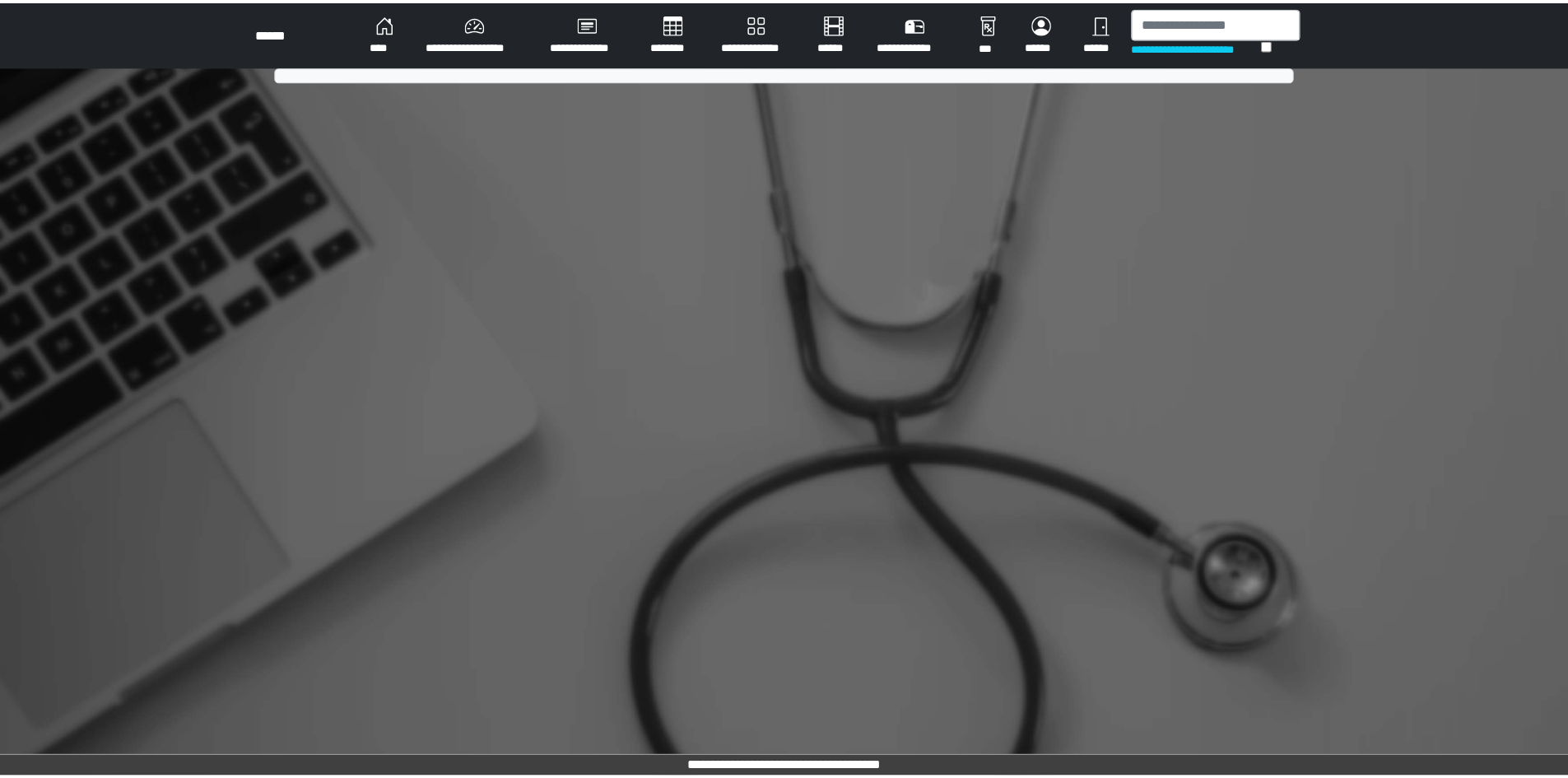 scroll, scrollTop: 0, scrollLeft: 0, axis: both 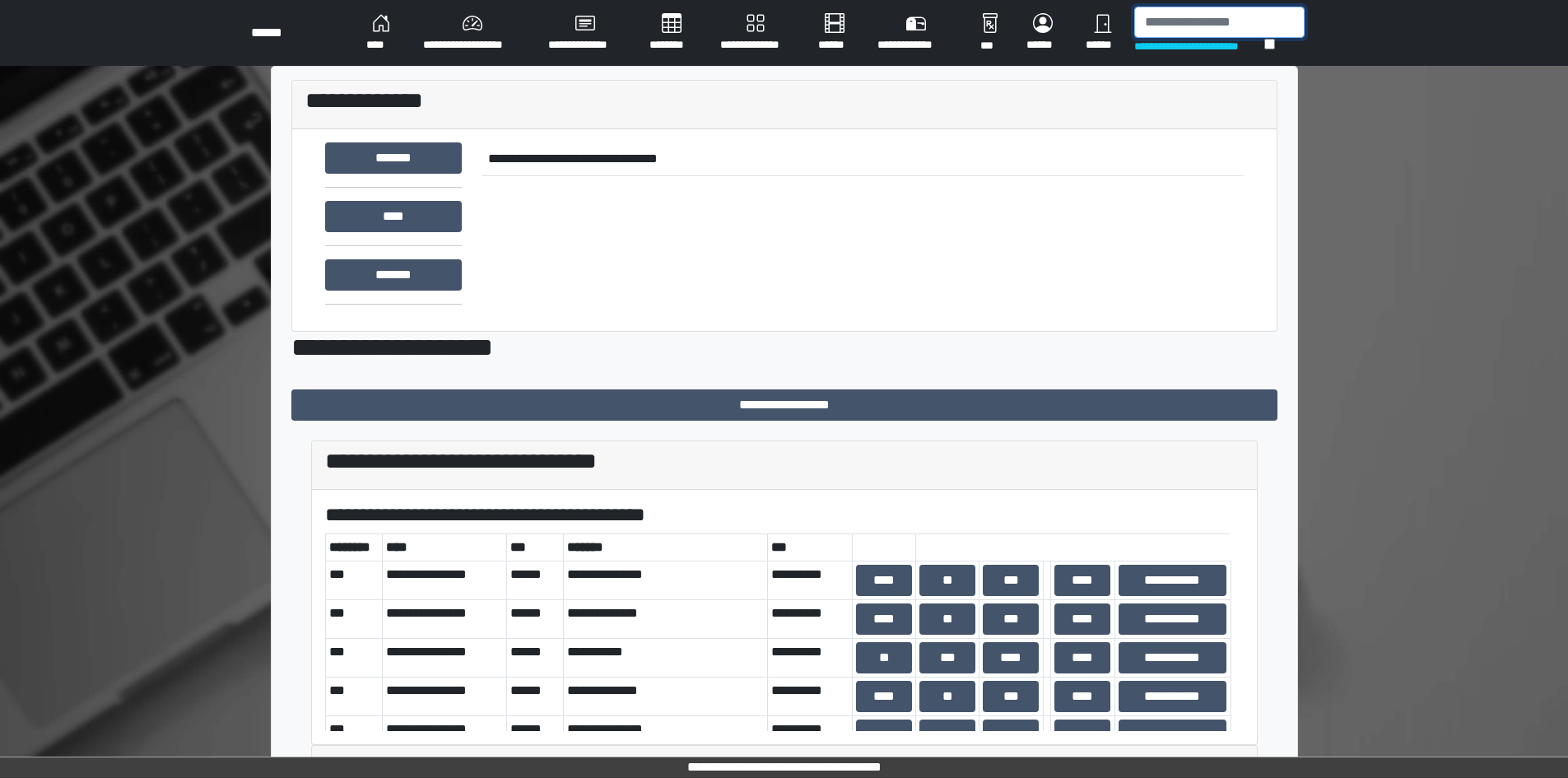 click at bounding box center (1219, 22) 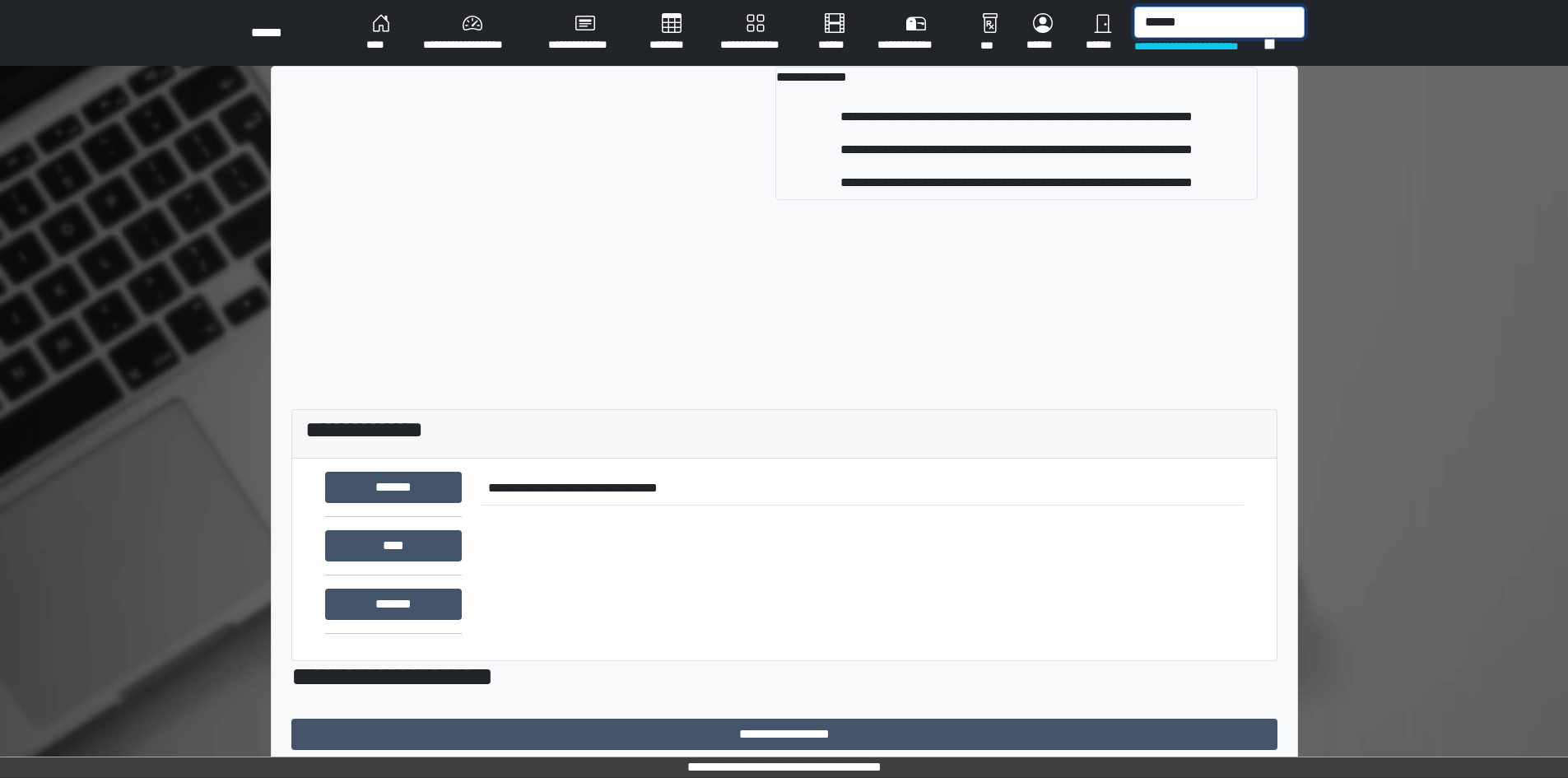 type on "******" 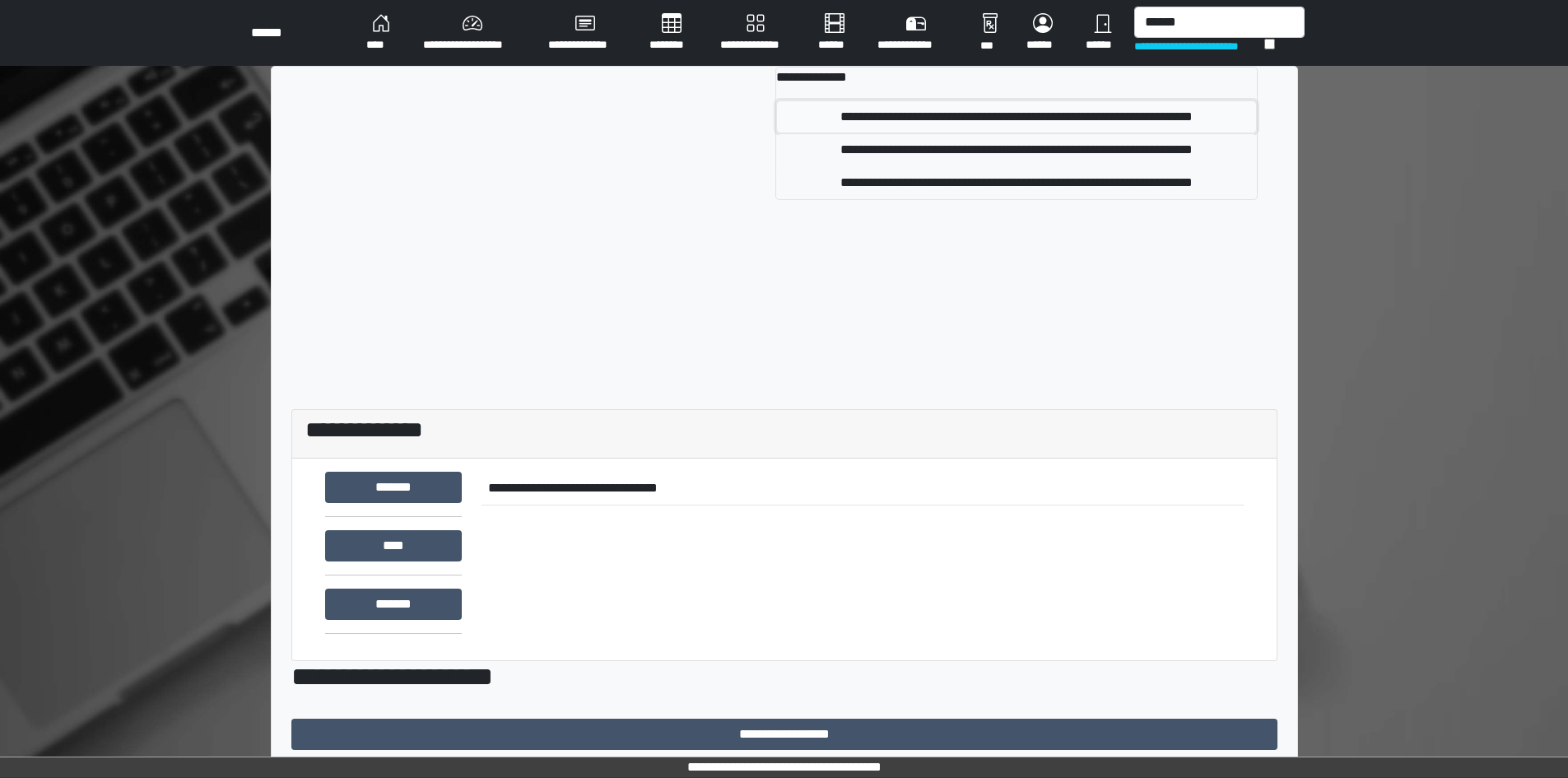 click on "**********" at bounding box center (1017, 117) 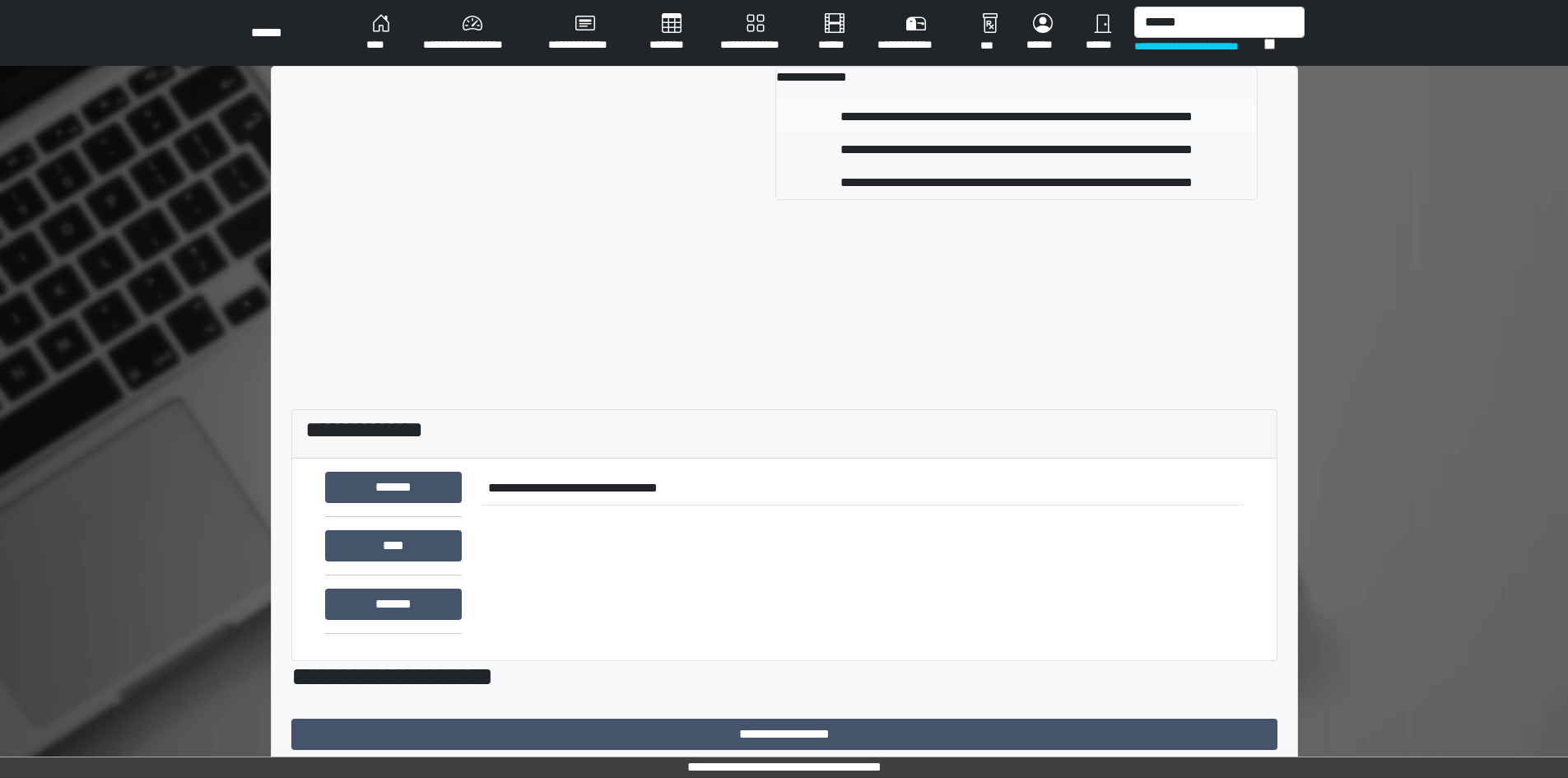 type 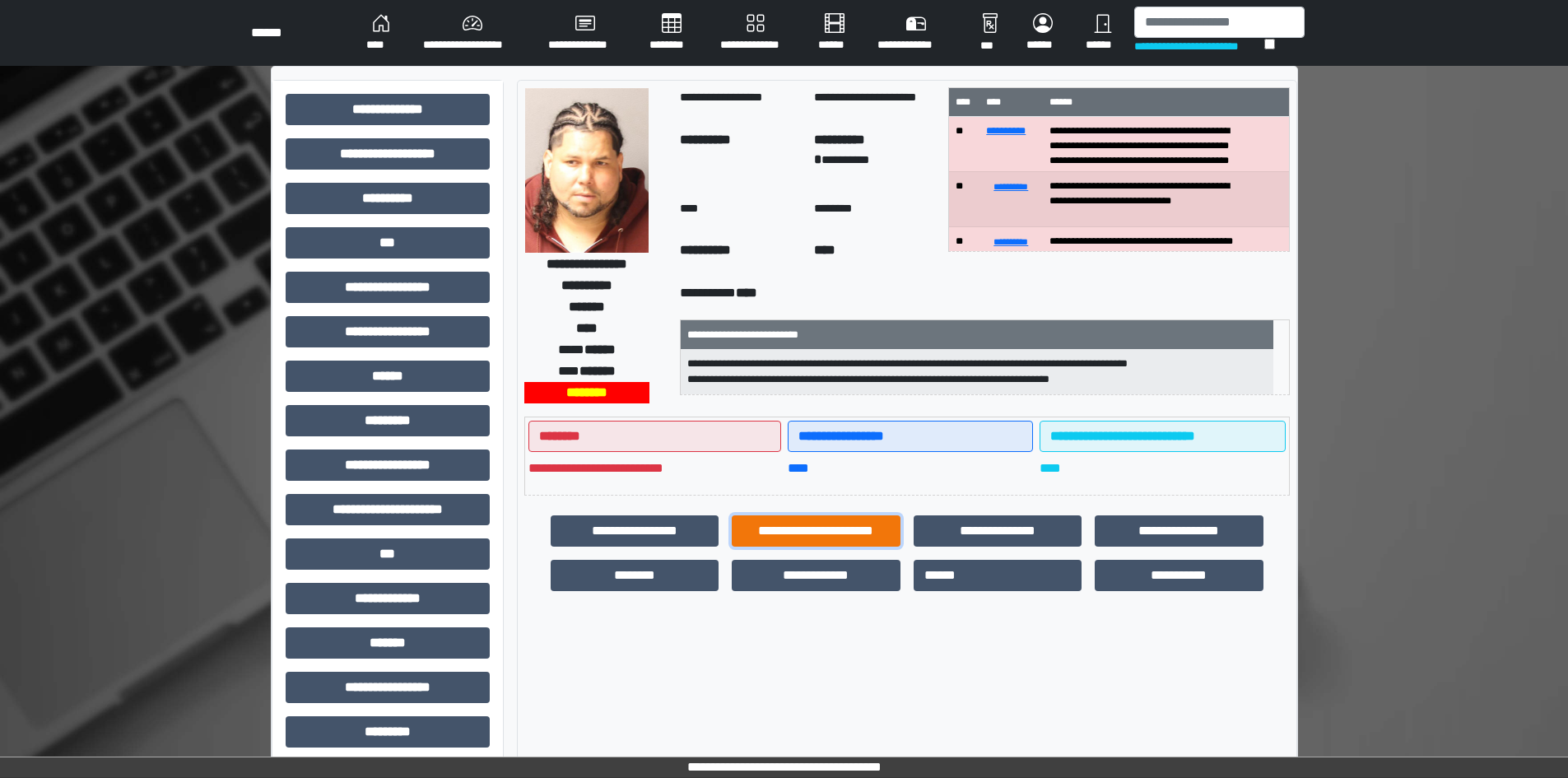click on "**********" at bounding box center [816, 531] 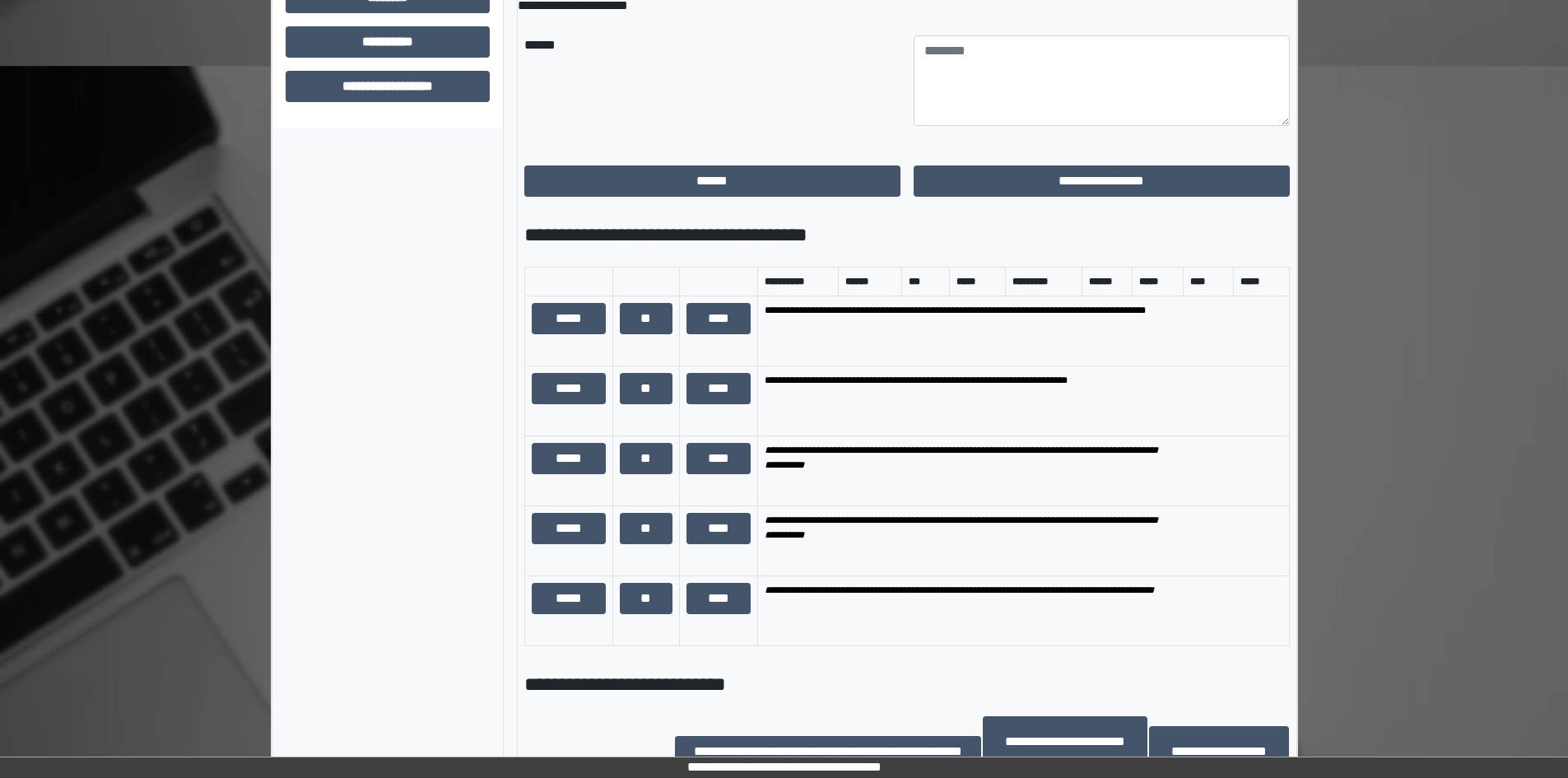scroll, scrollTop: 741, scrollLeft: 0, axis: vertical 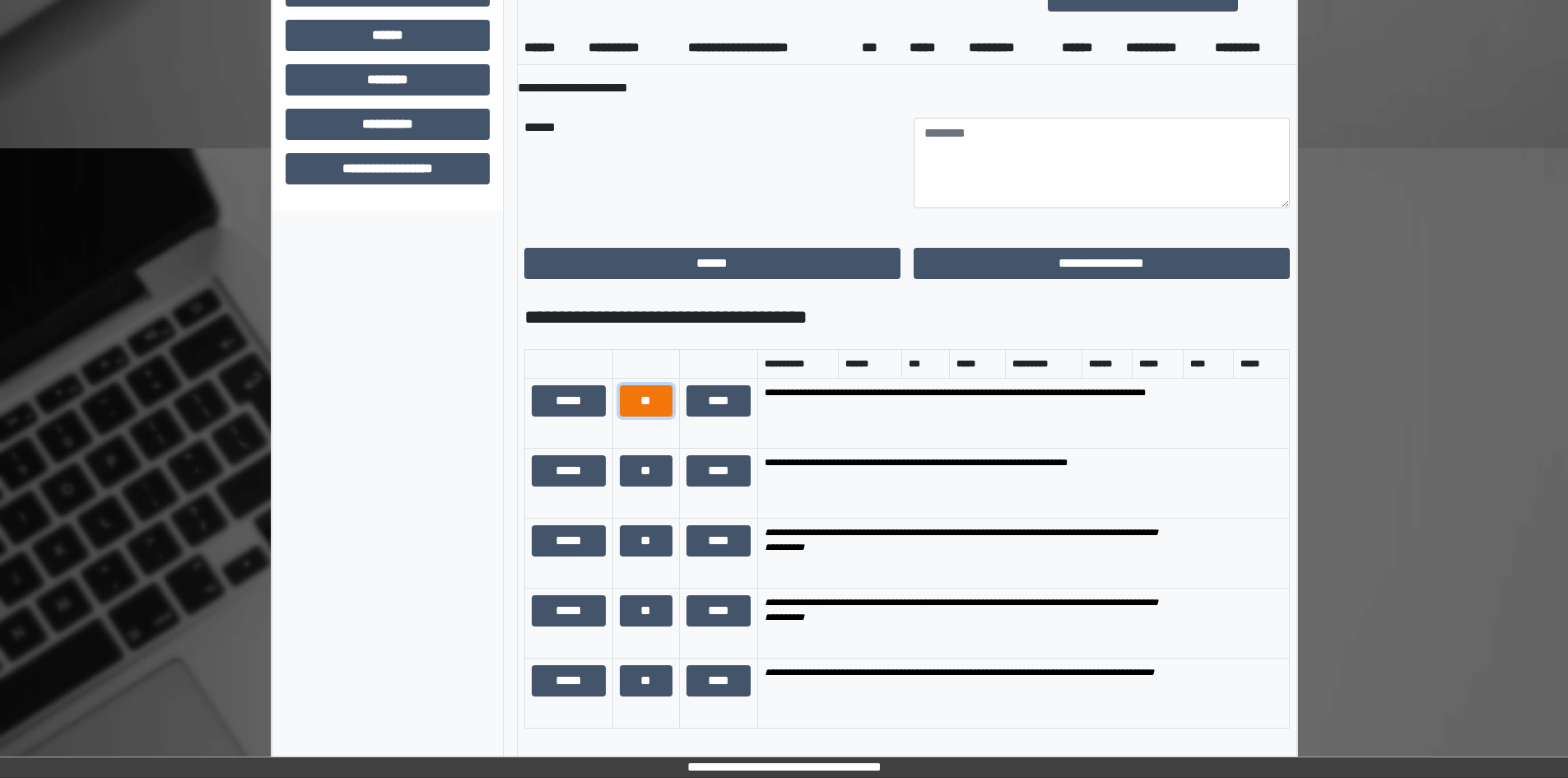 click on "**" at bounding box center (646, 401) 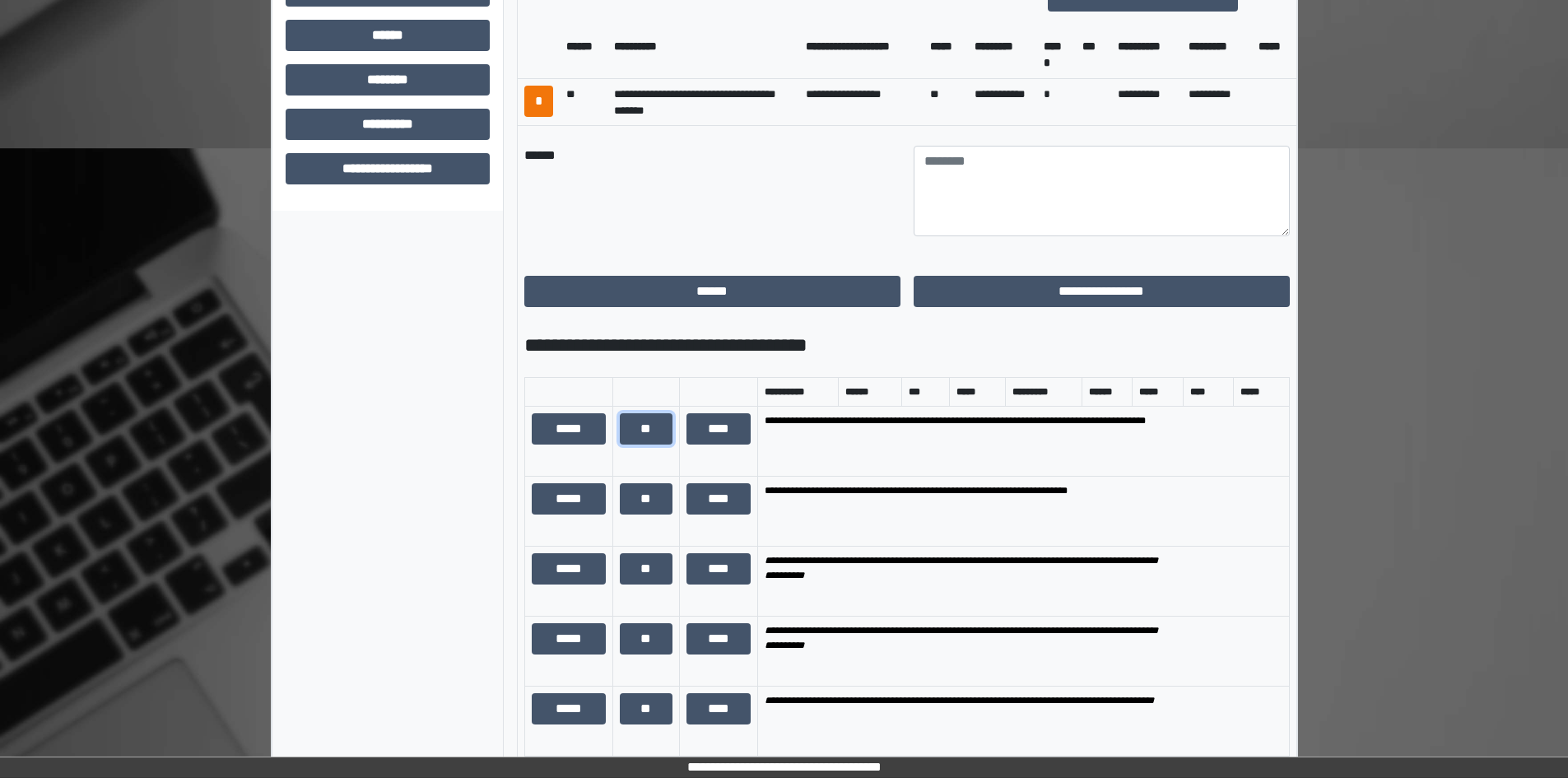 scroll, scrollTop: 823, scrollLeft: 0, axis: vertical 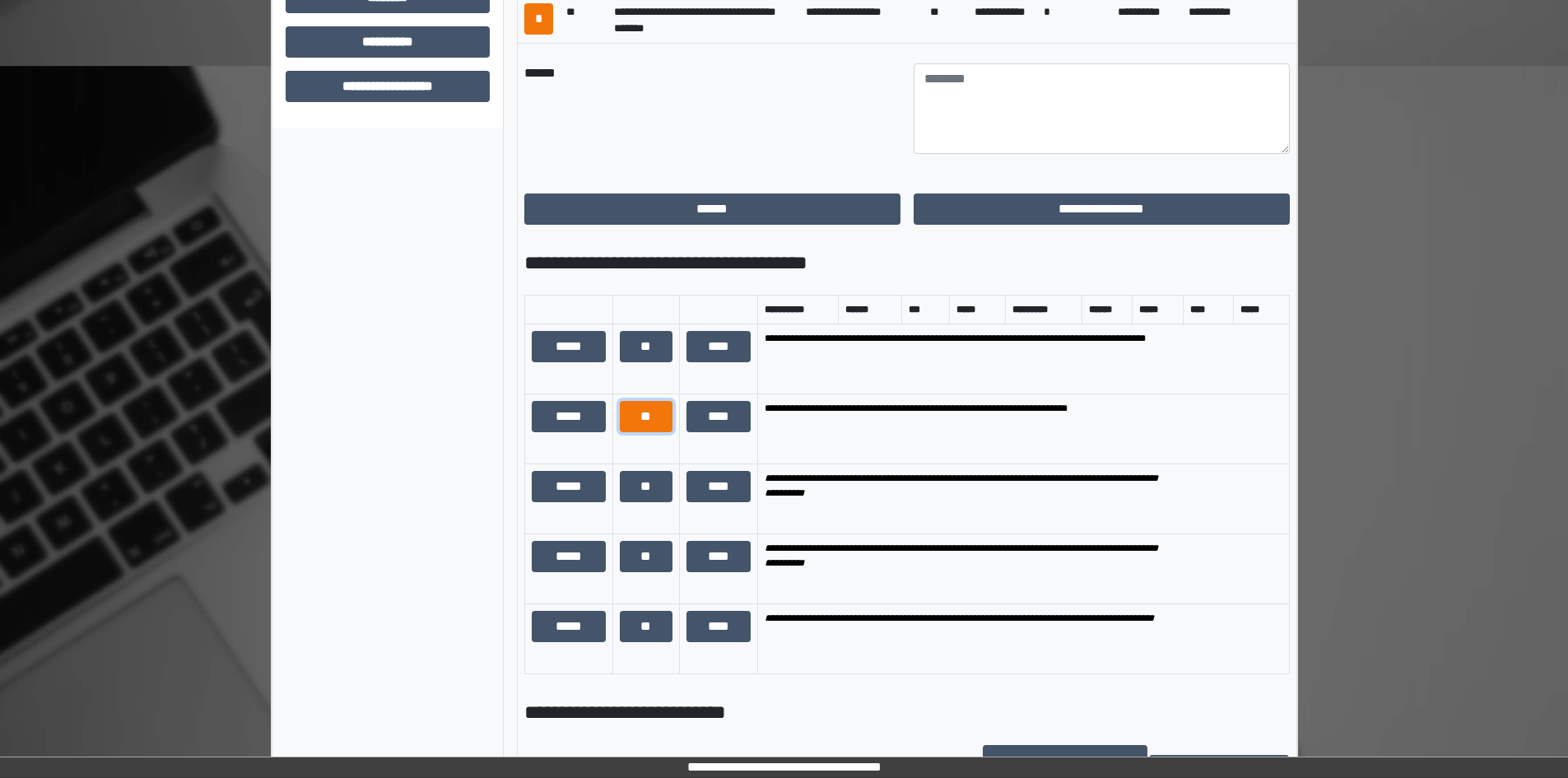 click on "**" at bounding box center (646, 417) 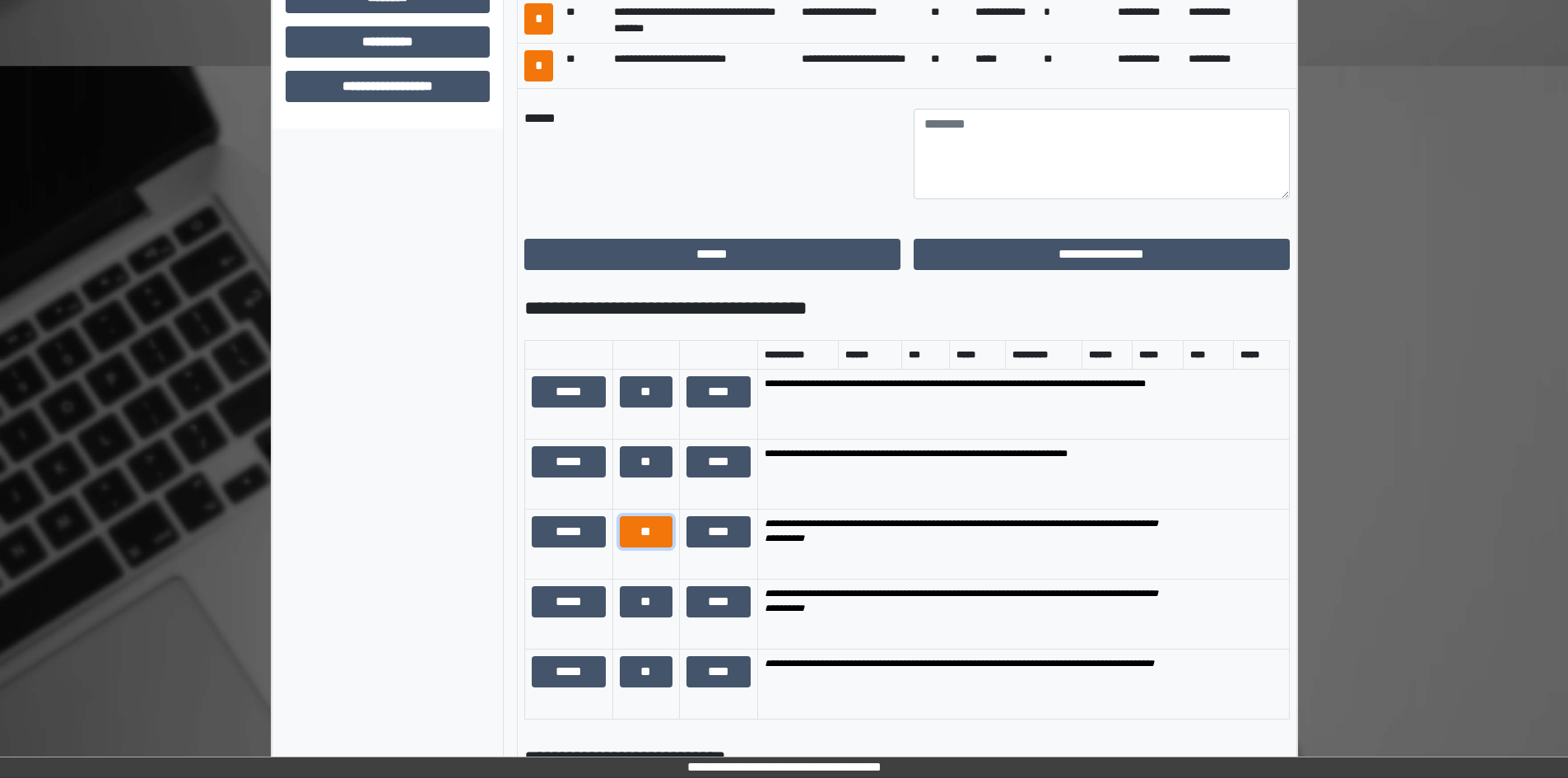 click on "**" at bounding box center (646, 532) 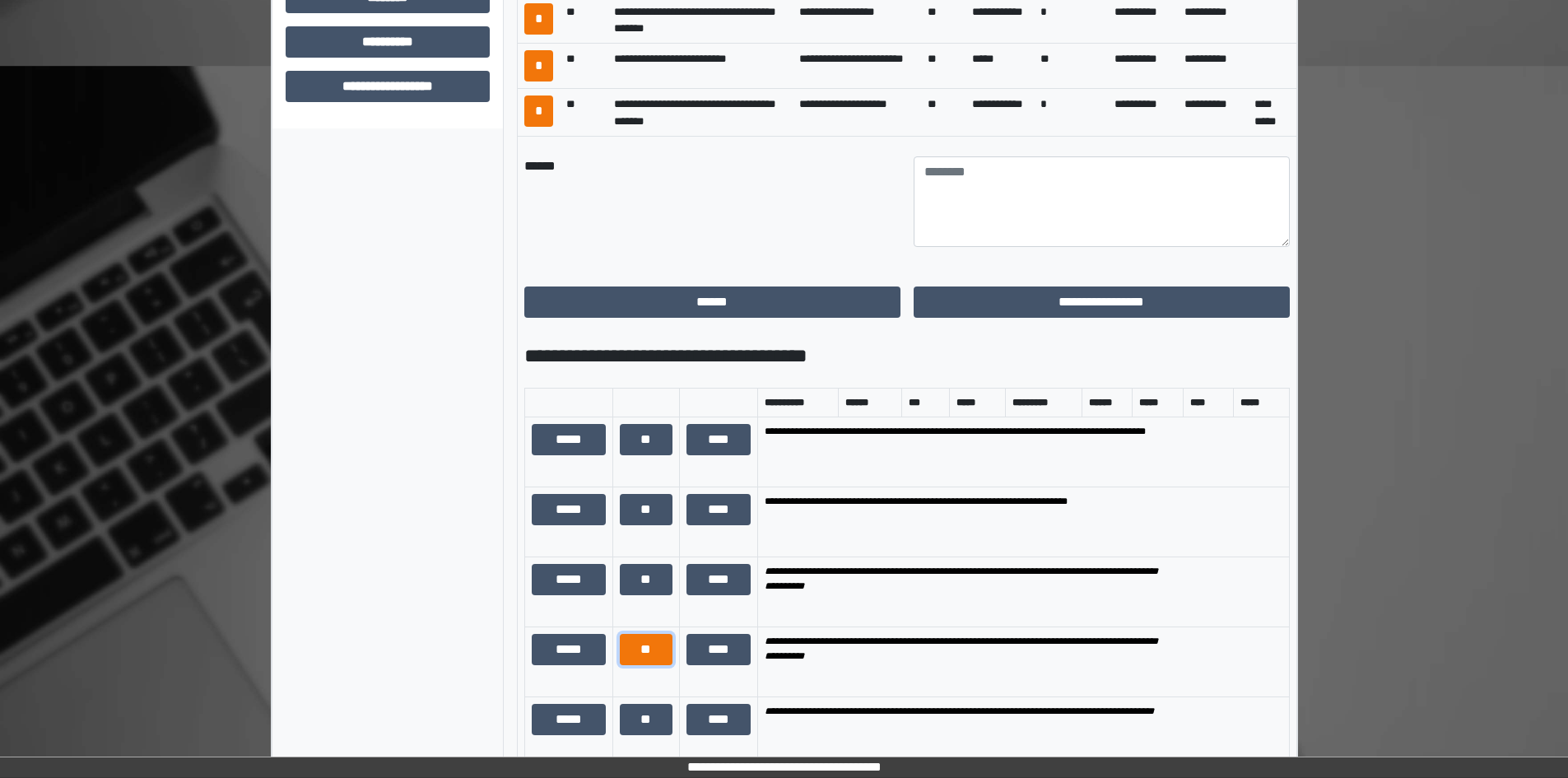 click on "**" at bounding box center (646, 650) 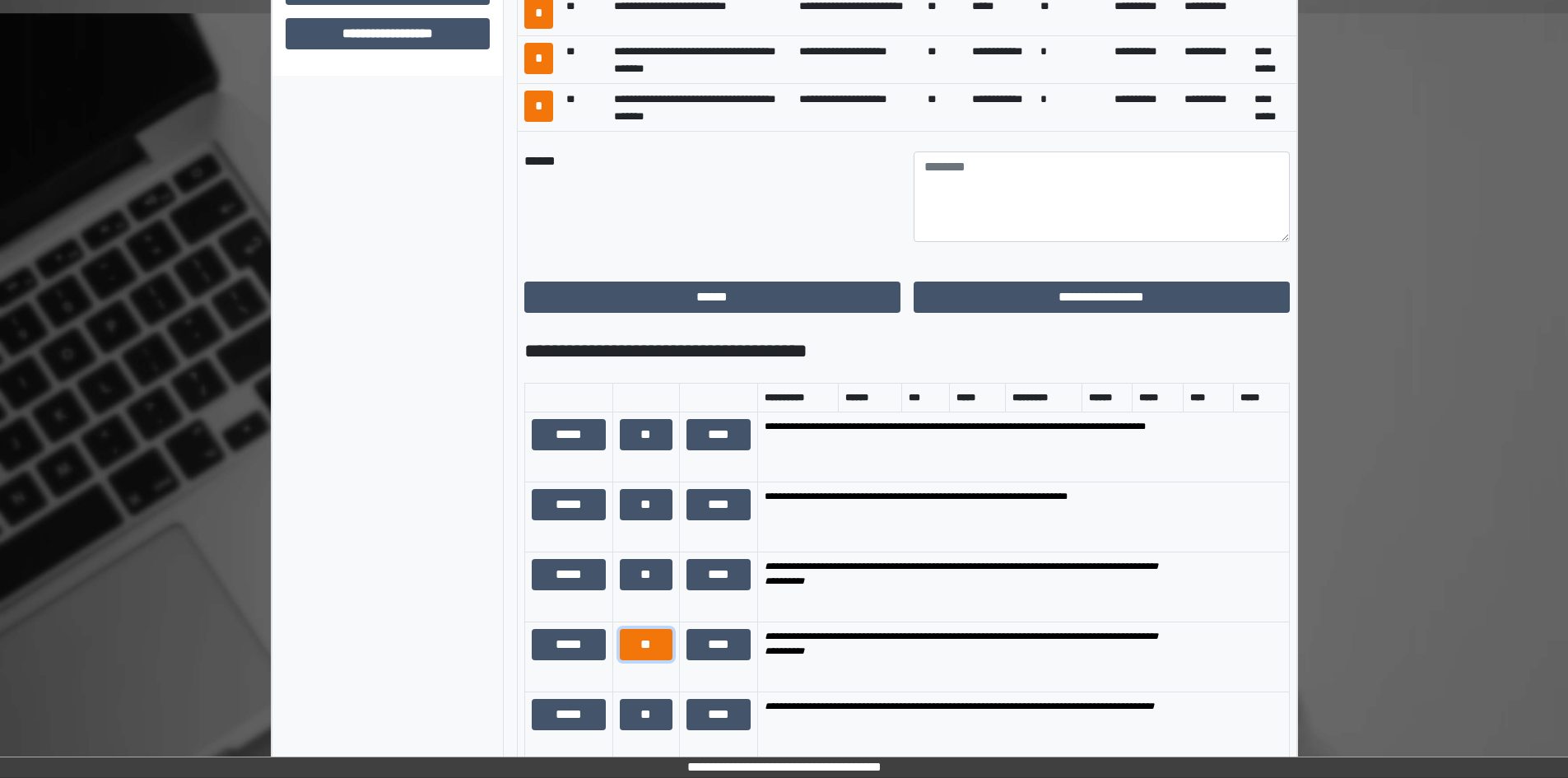 scroll, scrollTop: 906, scrollLeft: 0, axis: vertical 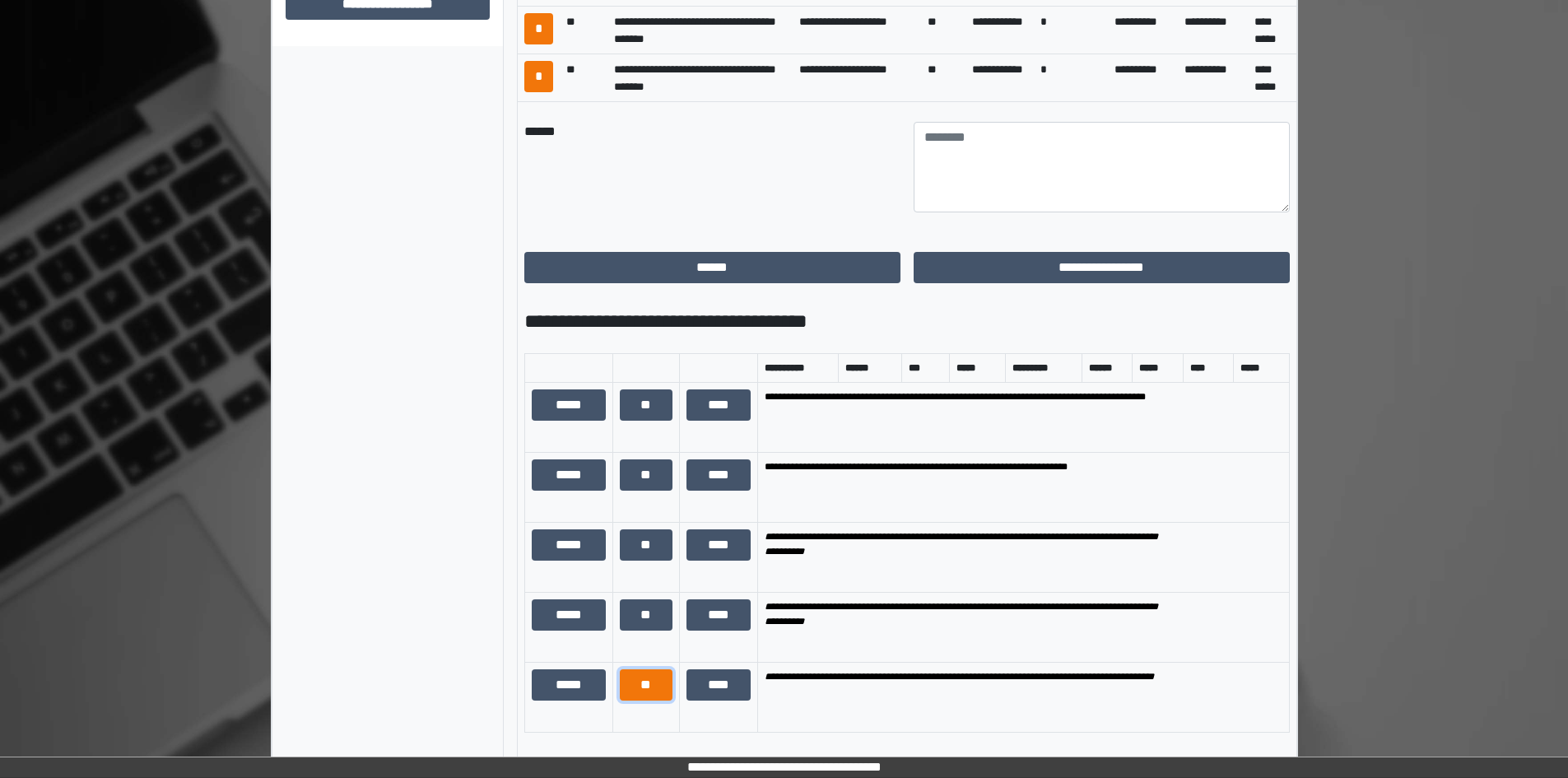 click on "**" at bounding box center (646, 685) 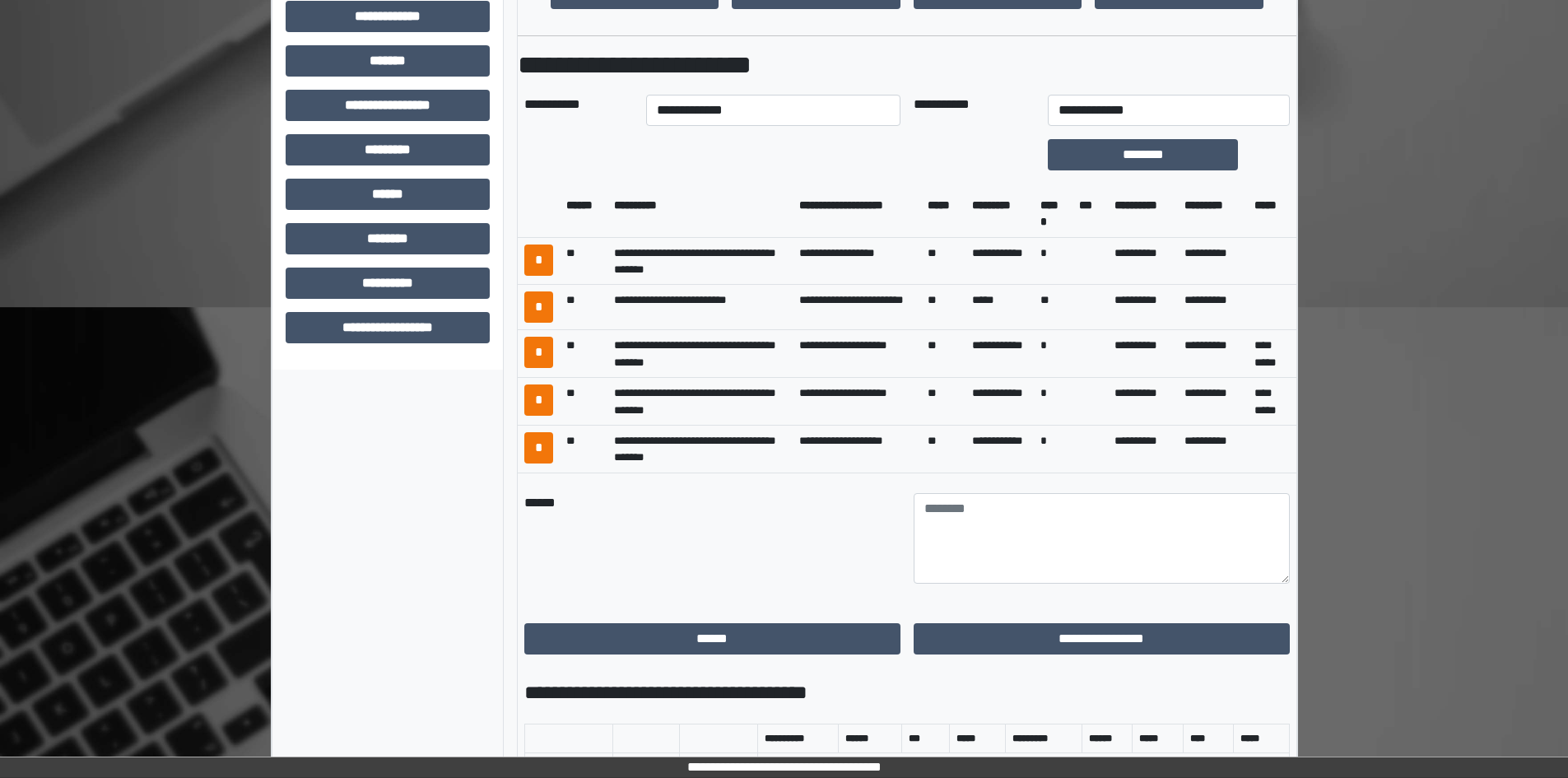 scroll, scrollTop: 576, scrollLeft: 0, axis: vertical 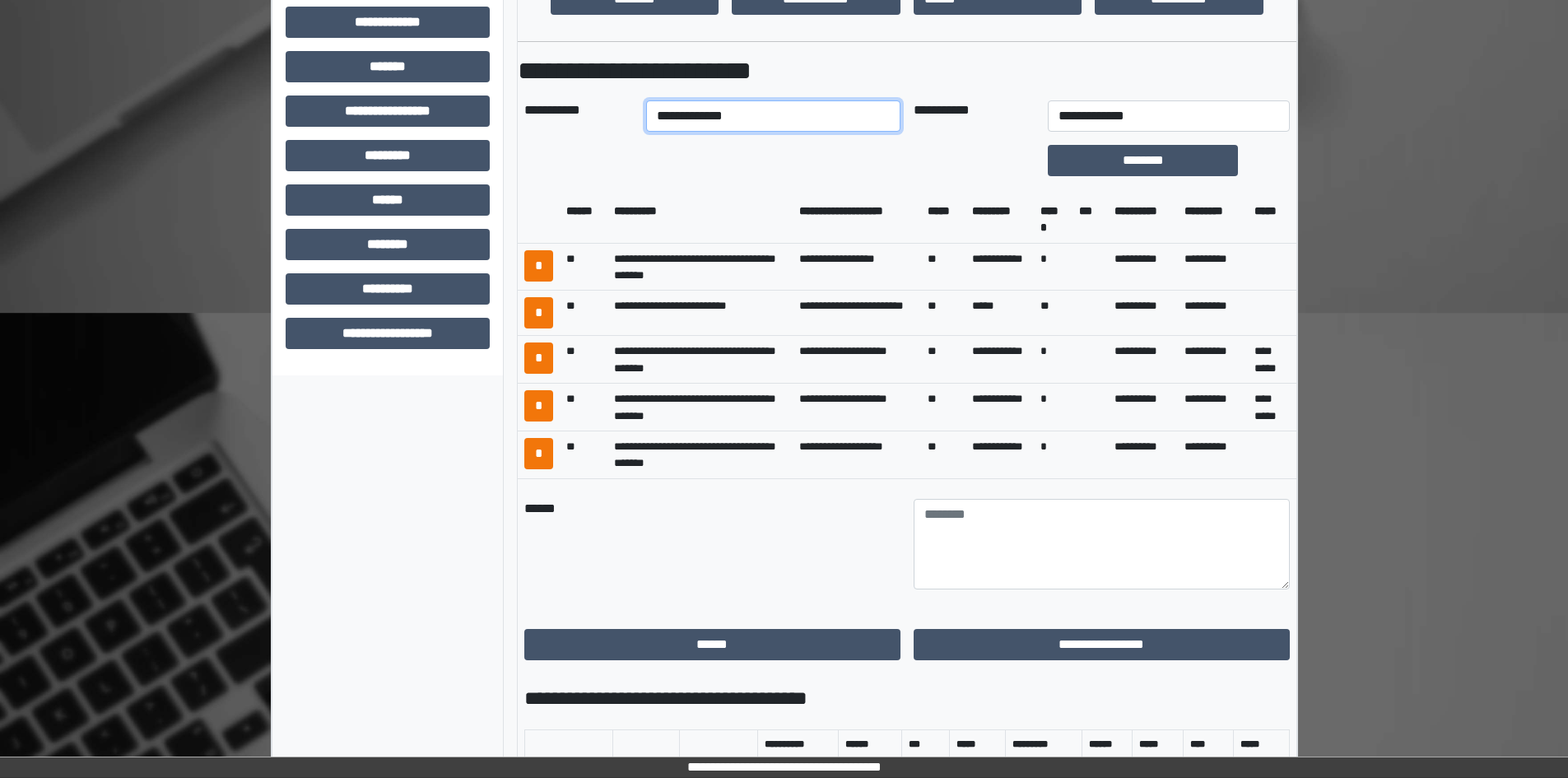 click on "**********" at bounding box center [773, 116] 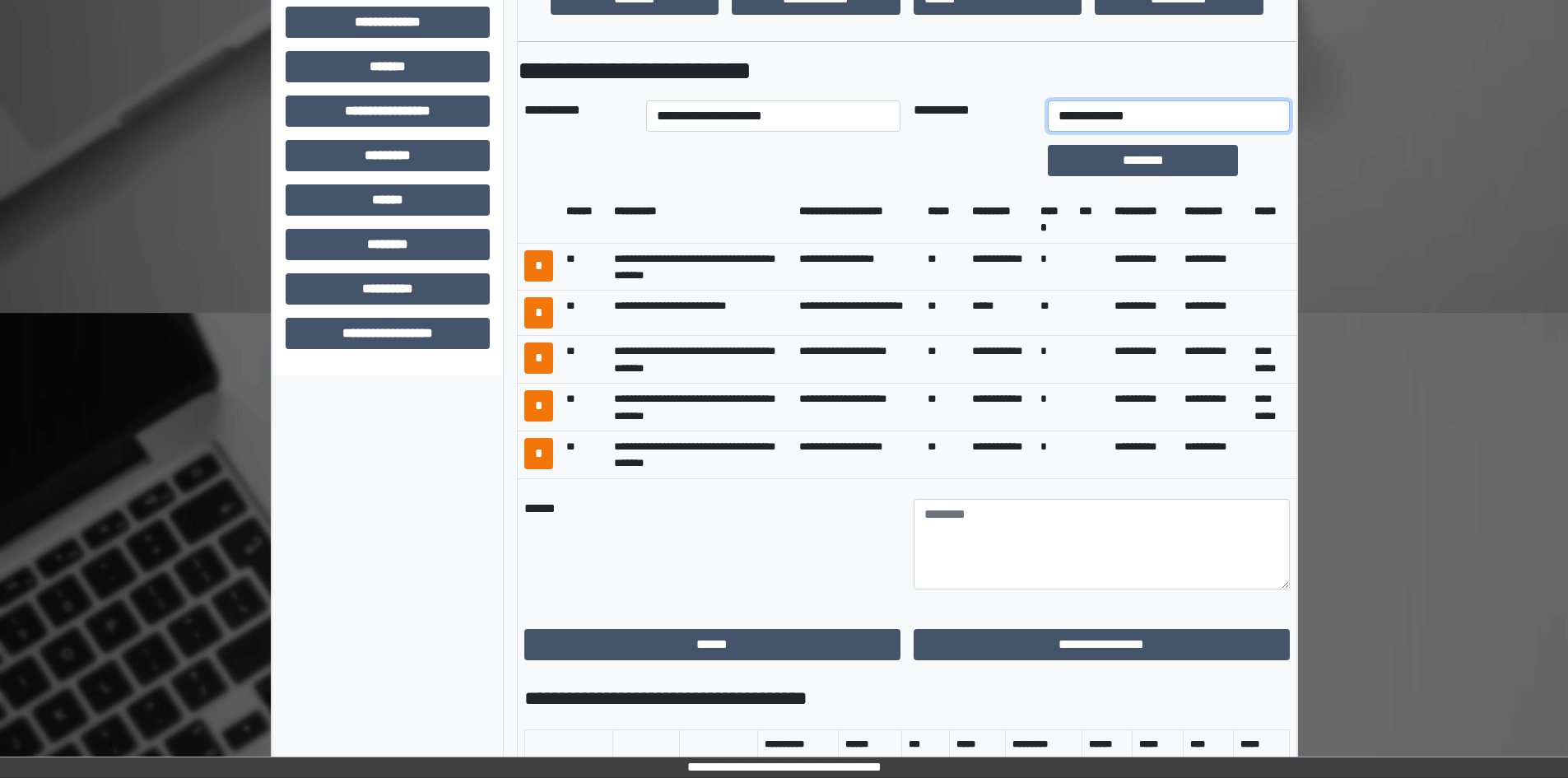 click on "**********" at bounding box center [1168, 116] 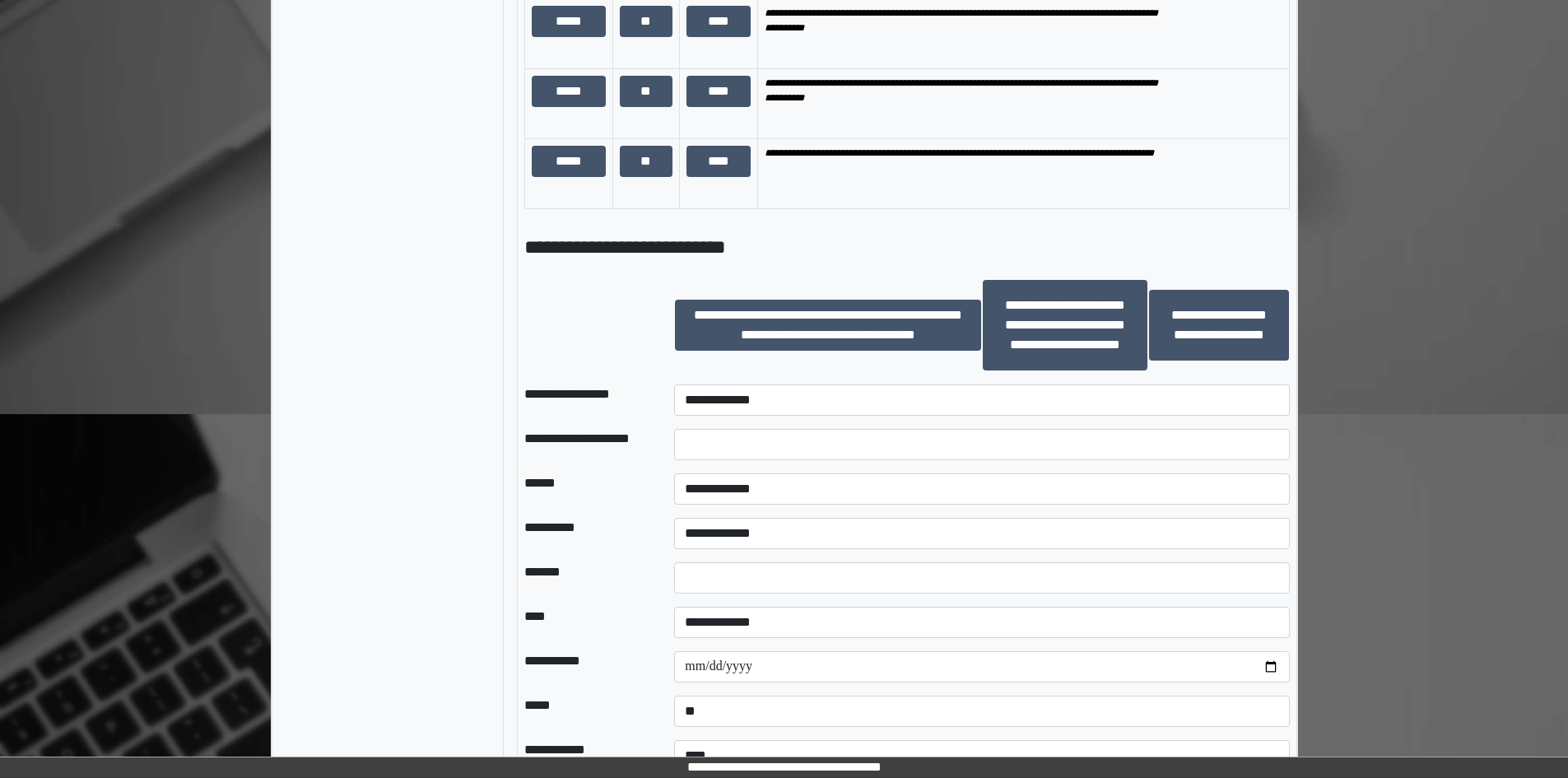 scroll, scrollTop: 1482, scrollLeft: 0, axis: vertical 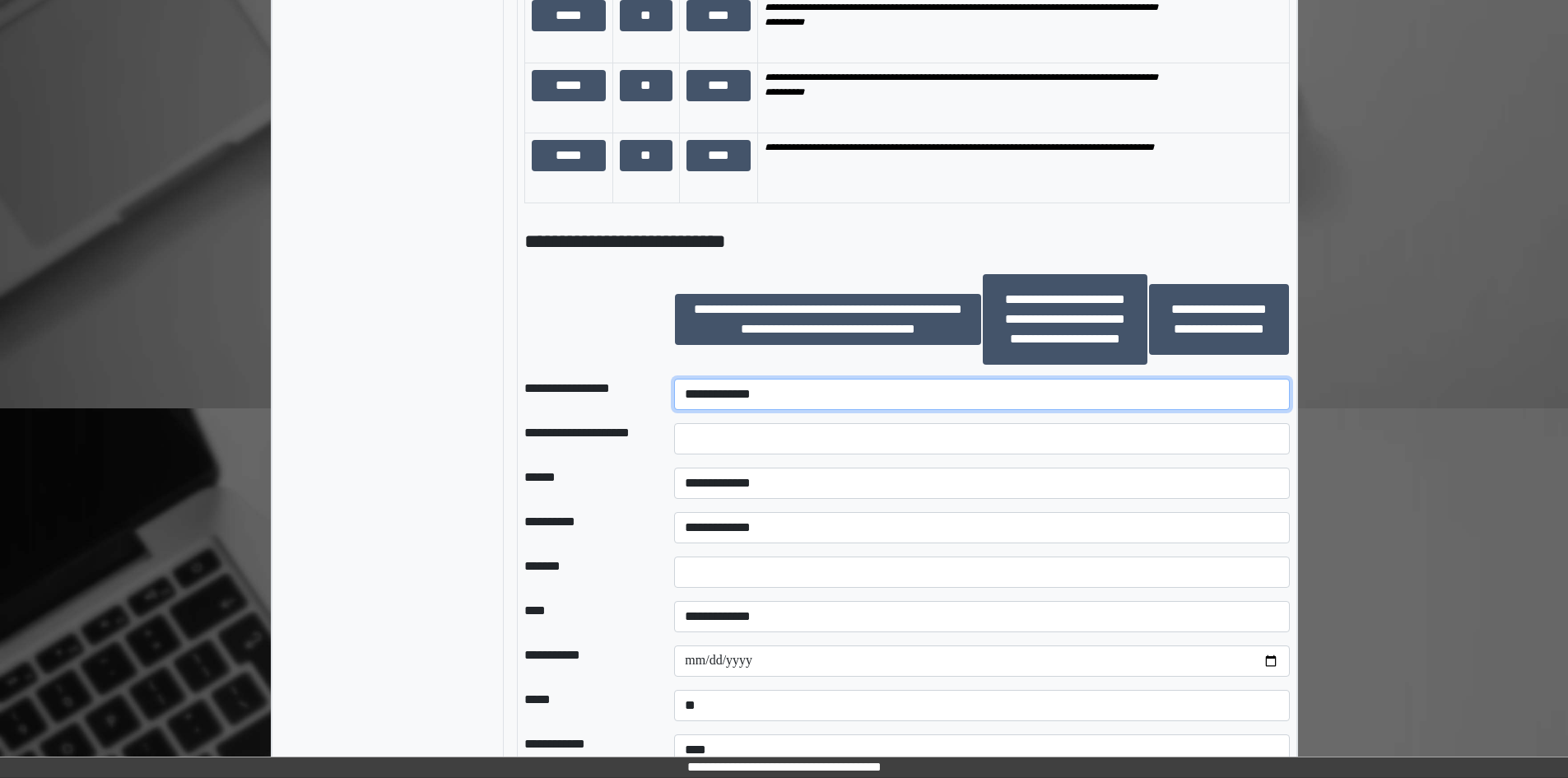 click on "**********" at bounding box center [981, 394] 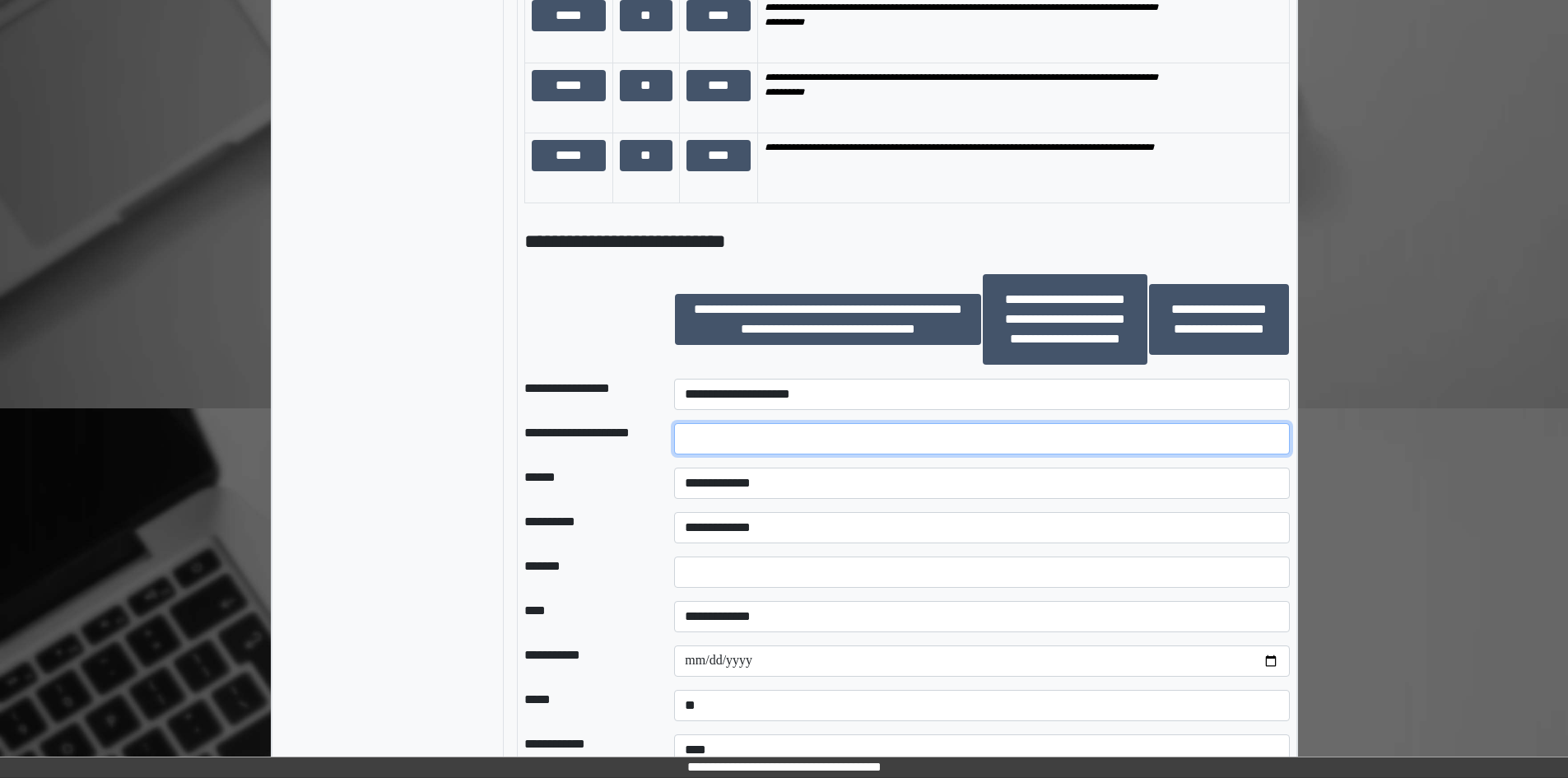 click at bounding box center (981, 439) 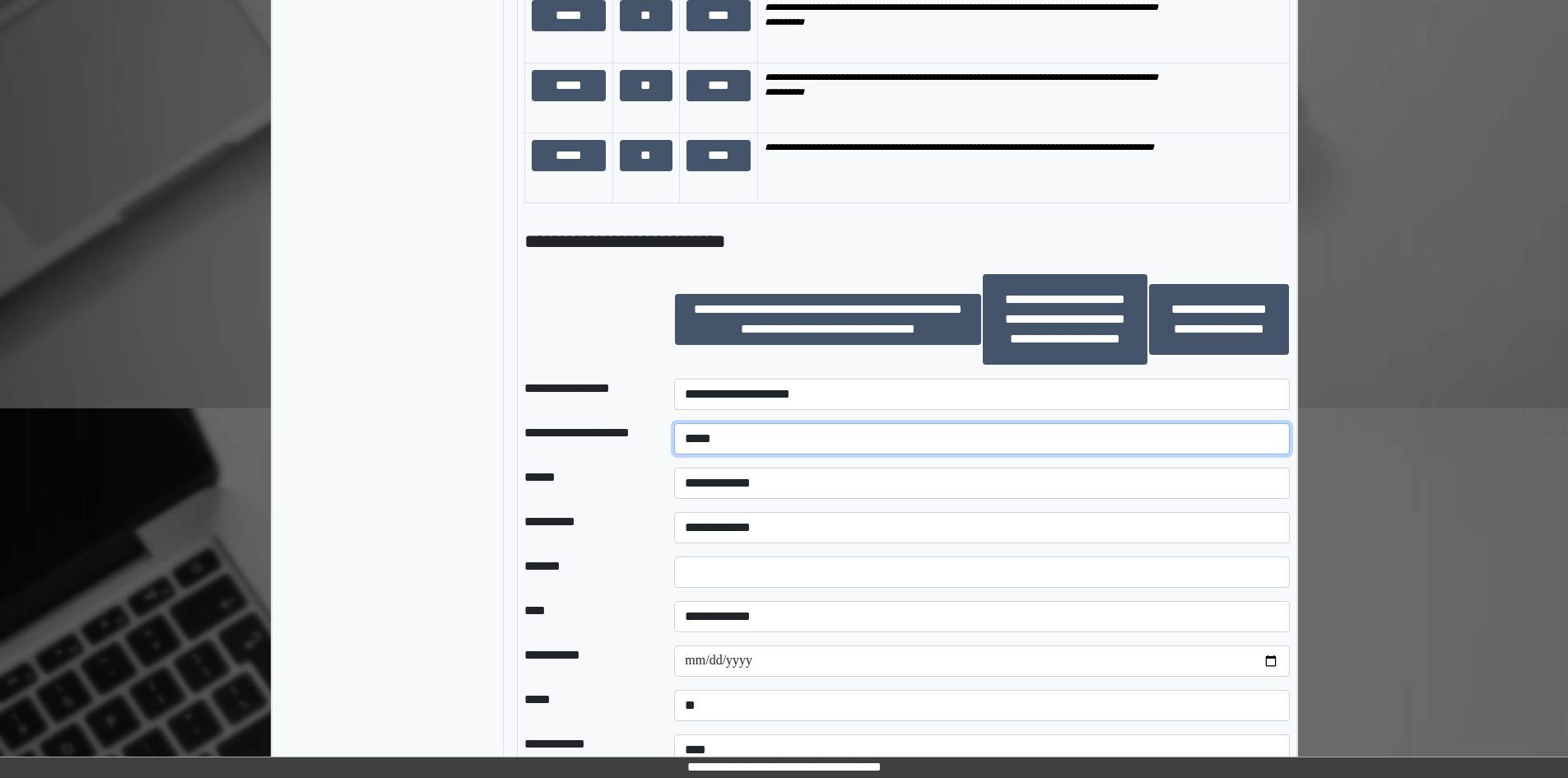 type on "*****" 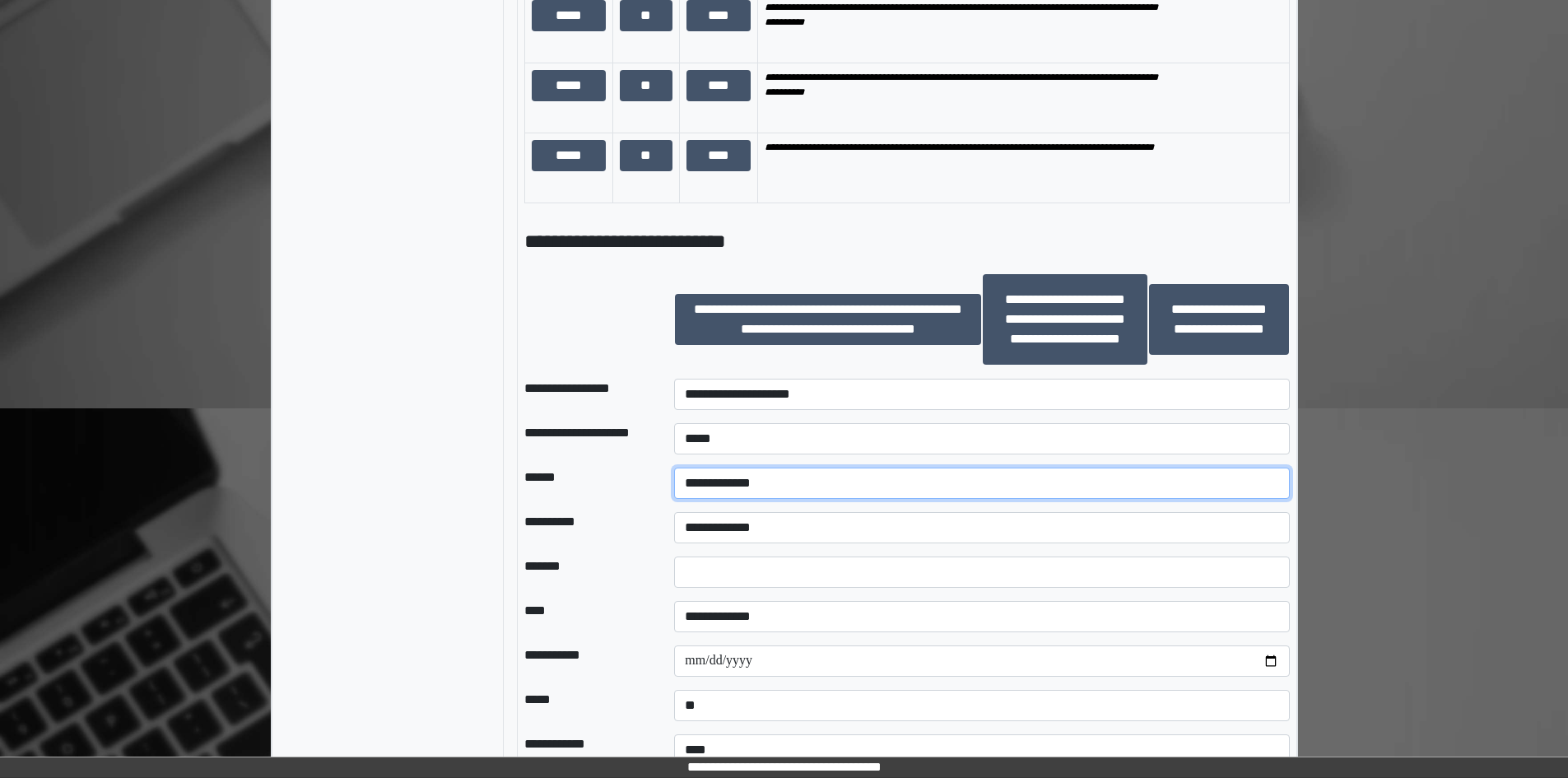 click on "**********" at bounding box center (981, 483) 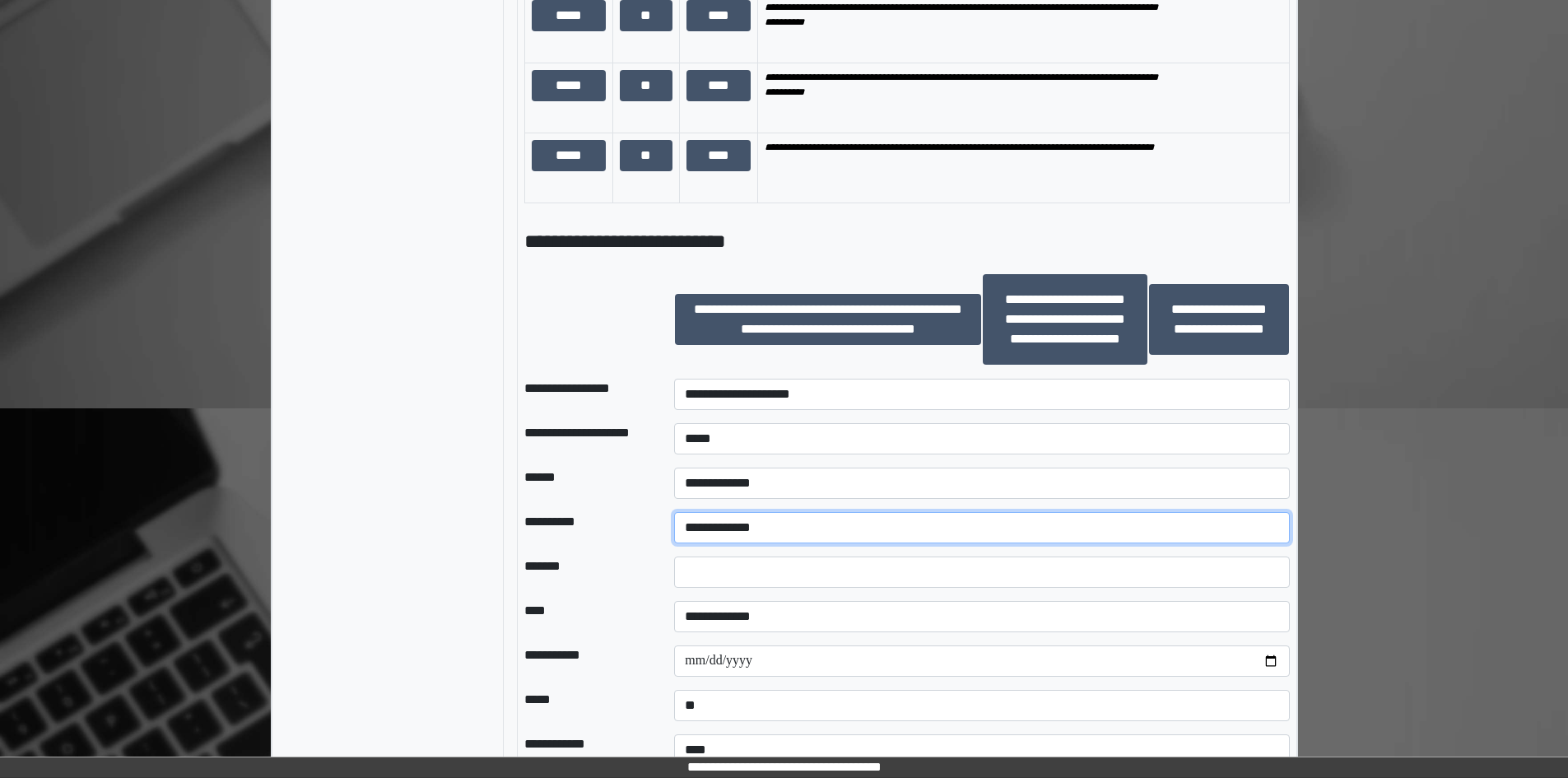 click on "**********" at bounding box center (981, 528) 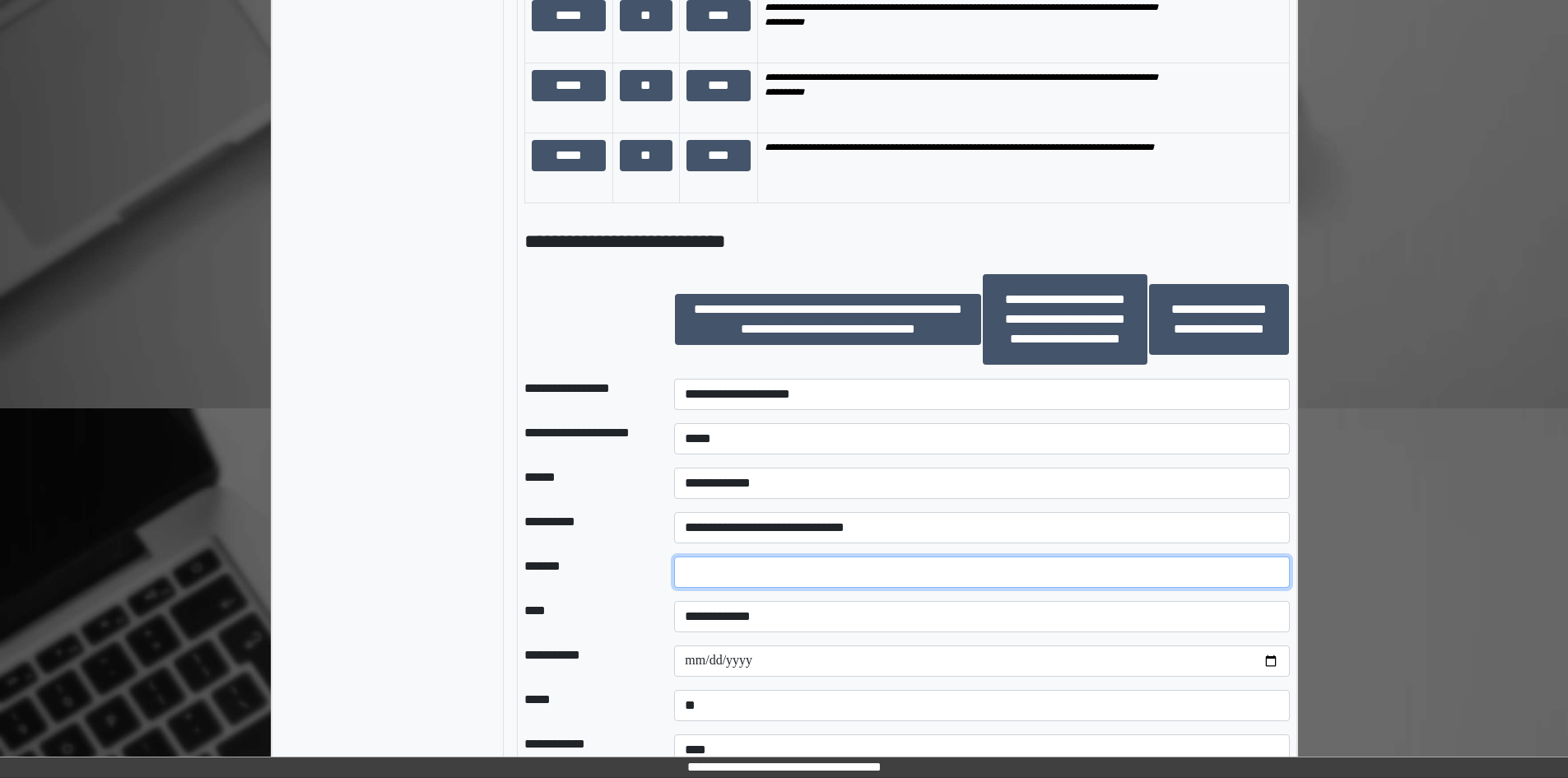 click at bounding box center (981, 572) 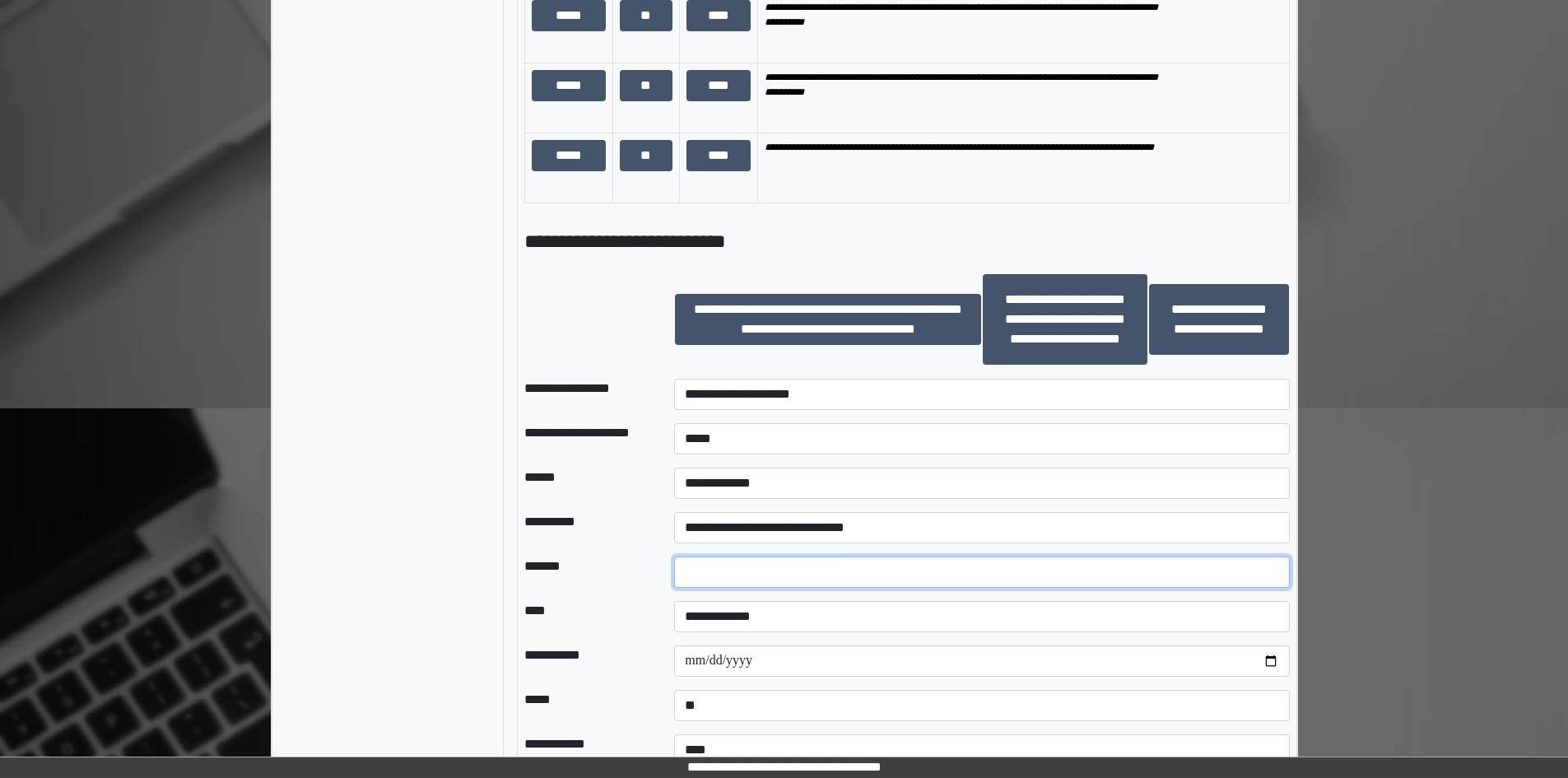type on "*" 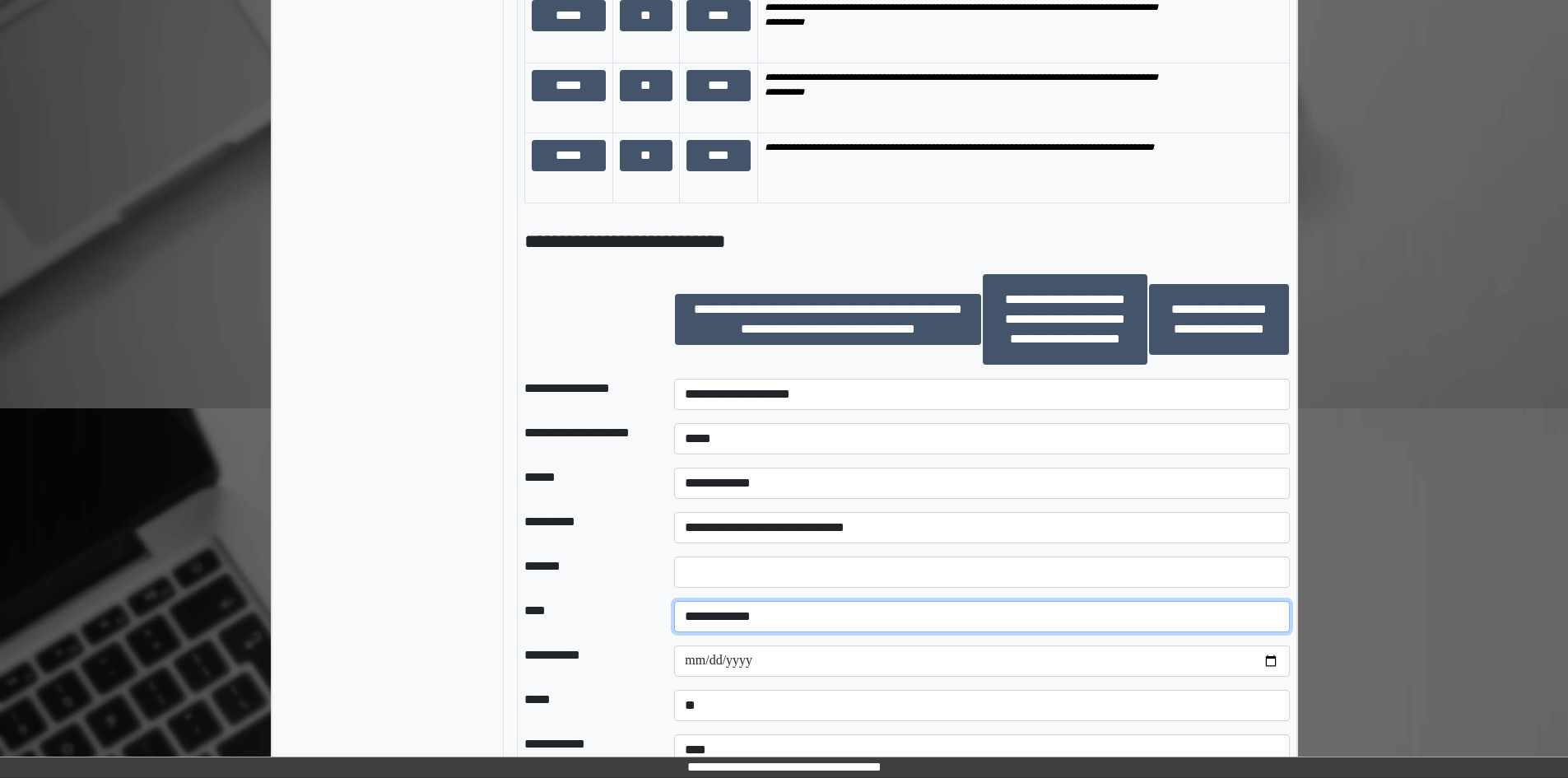 click on "**********" at bounding box center (981, 617) 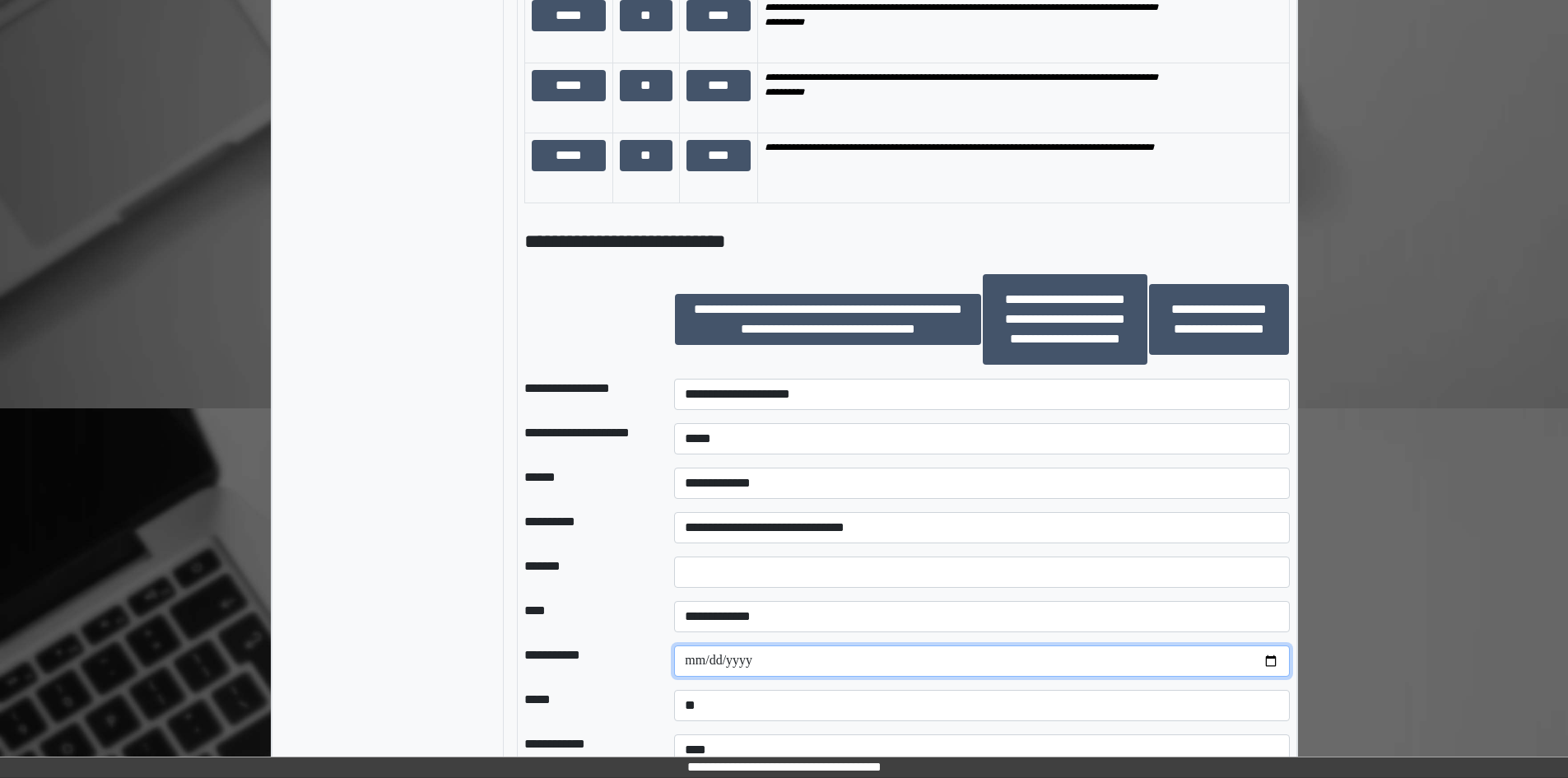 click at bounding box center [981, 661] 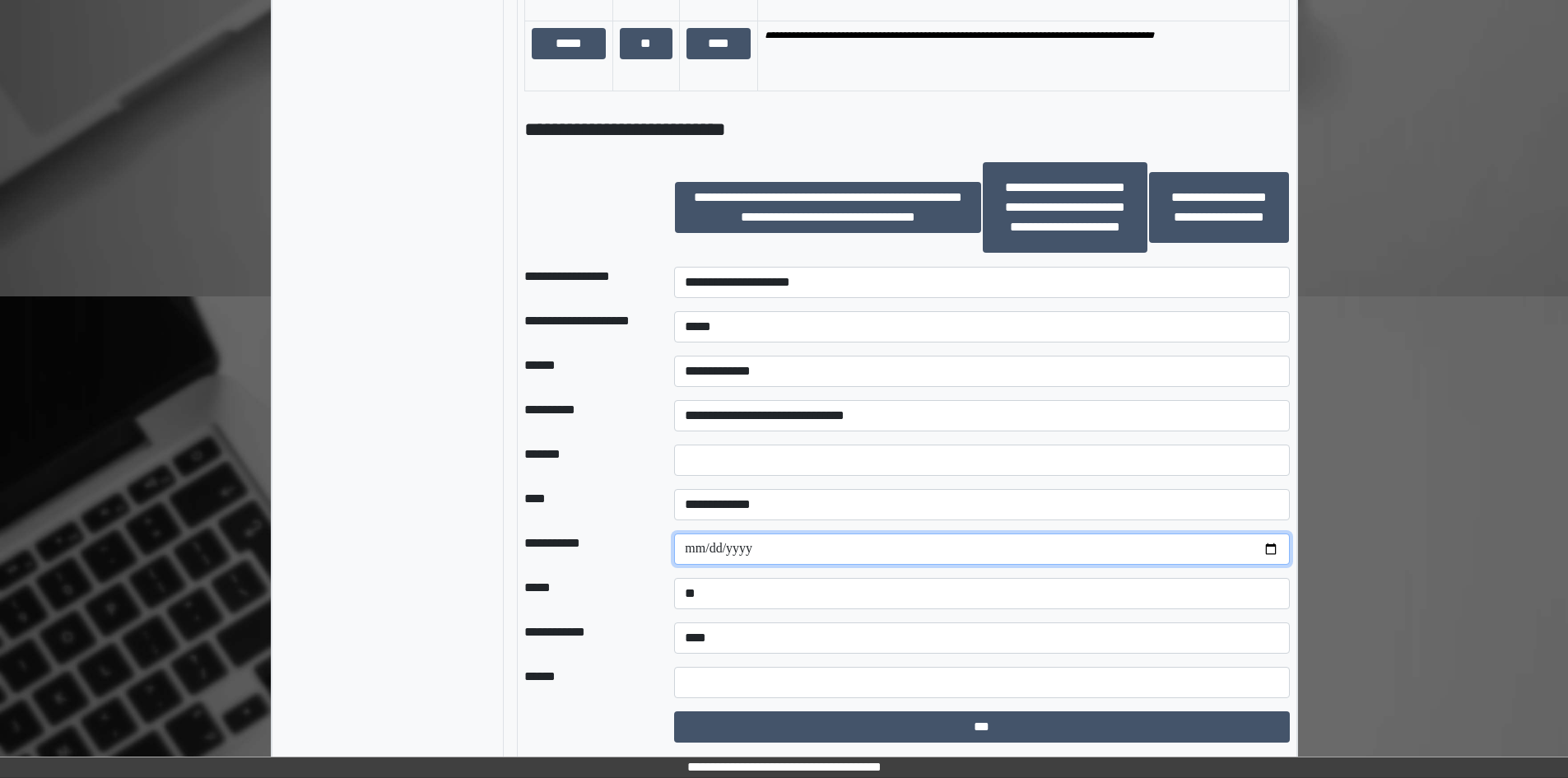 scroll, scrollTop: 1596, scrollLeft: 0, axis: vertical 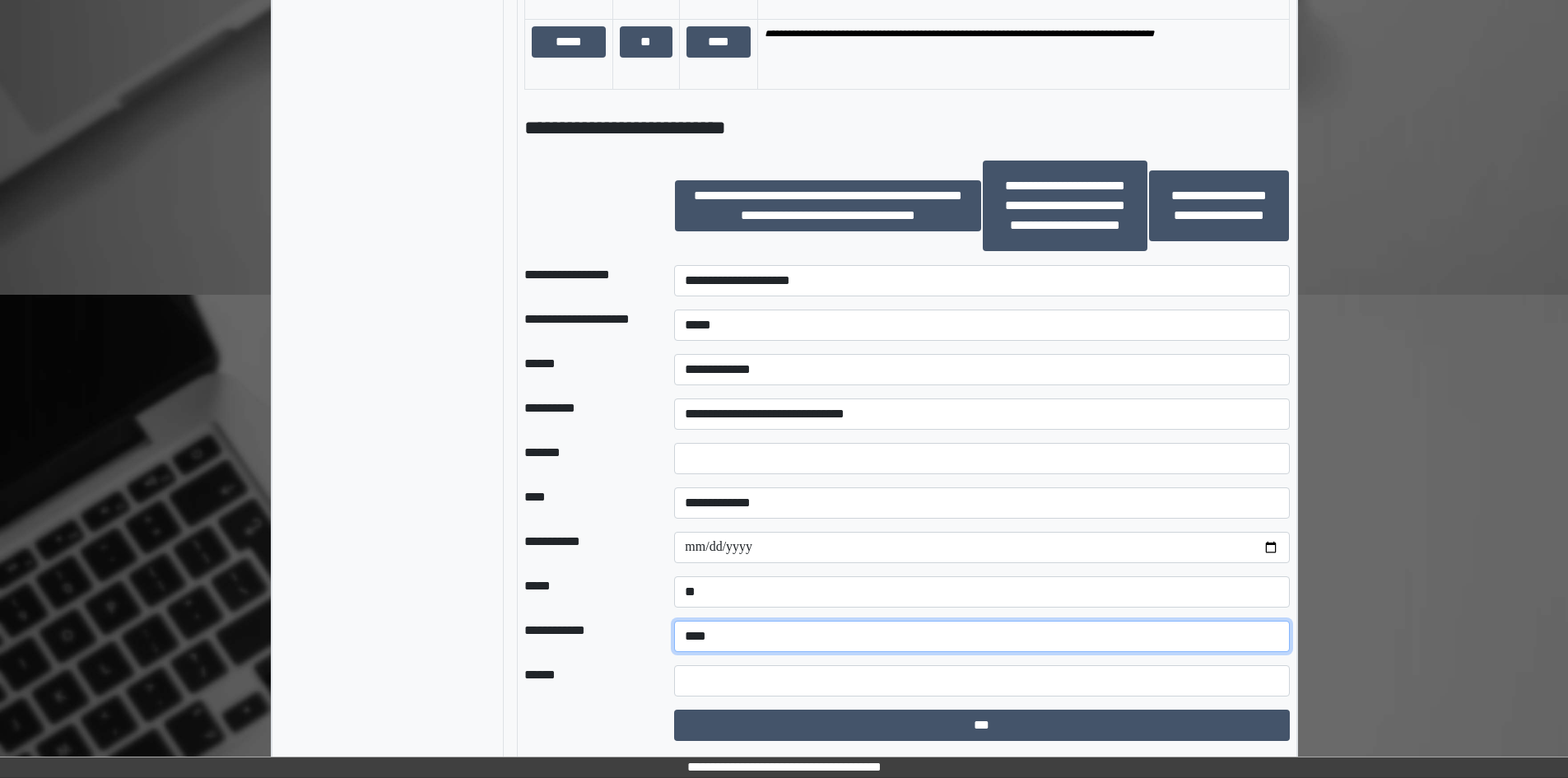 click on "**********" at bounding box center [981, 636] 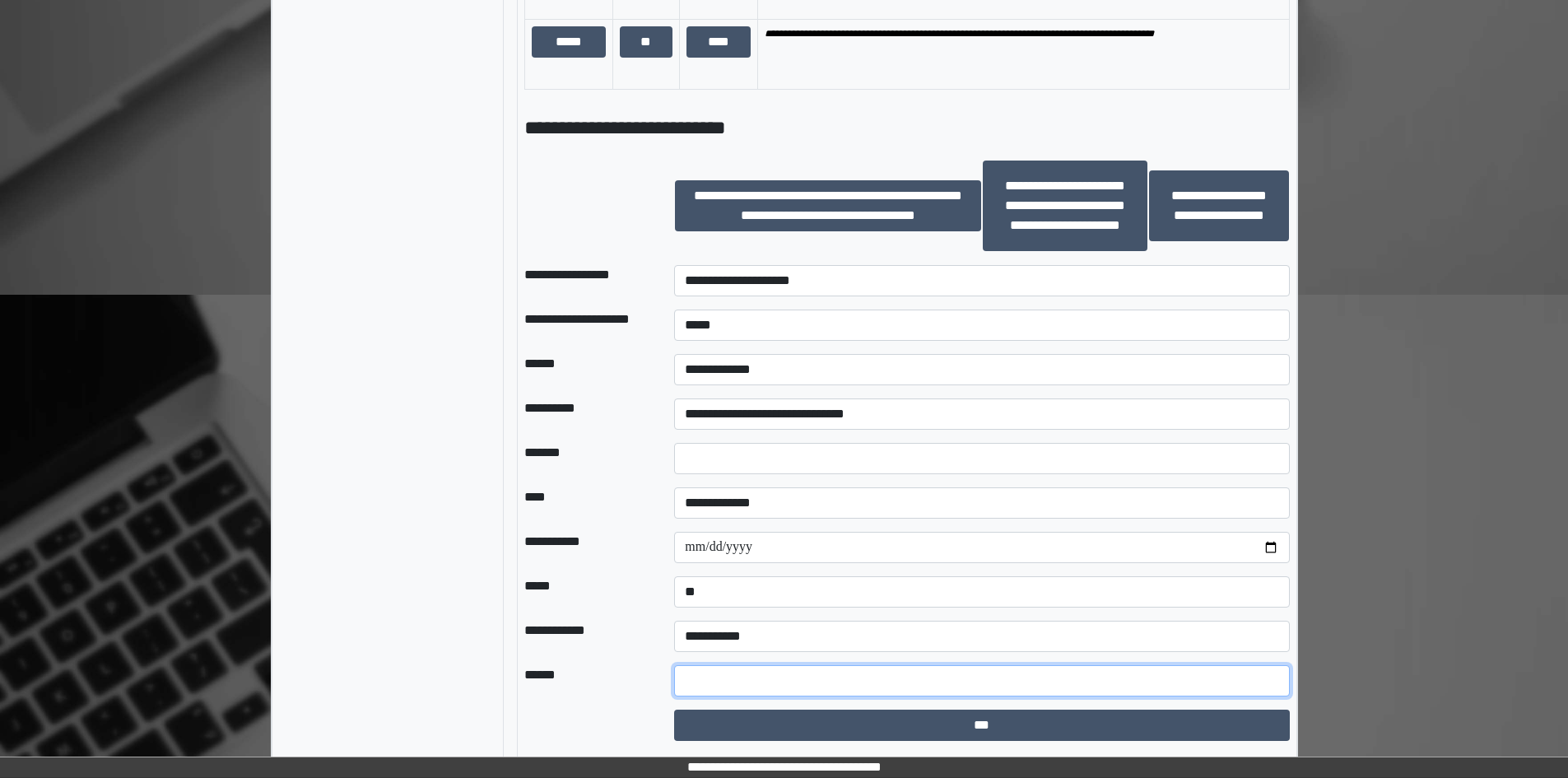 click at bounding box center (981, 681) 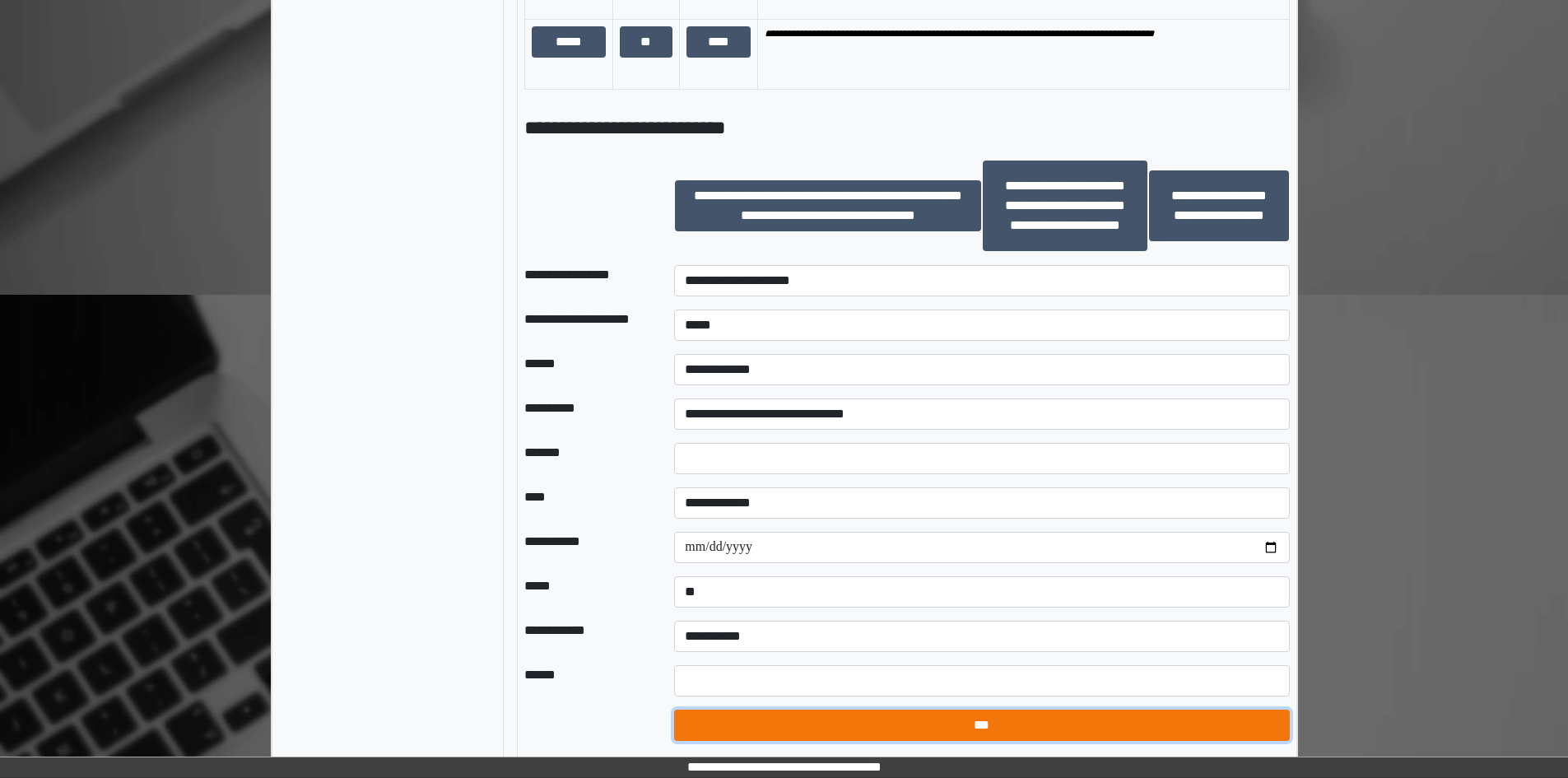 click on "***" at bounding box center [981, 725] 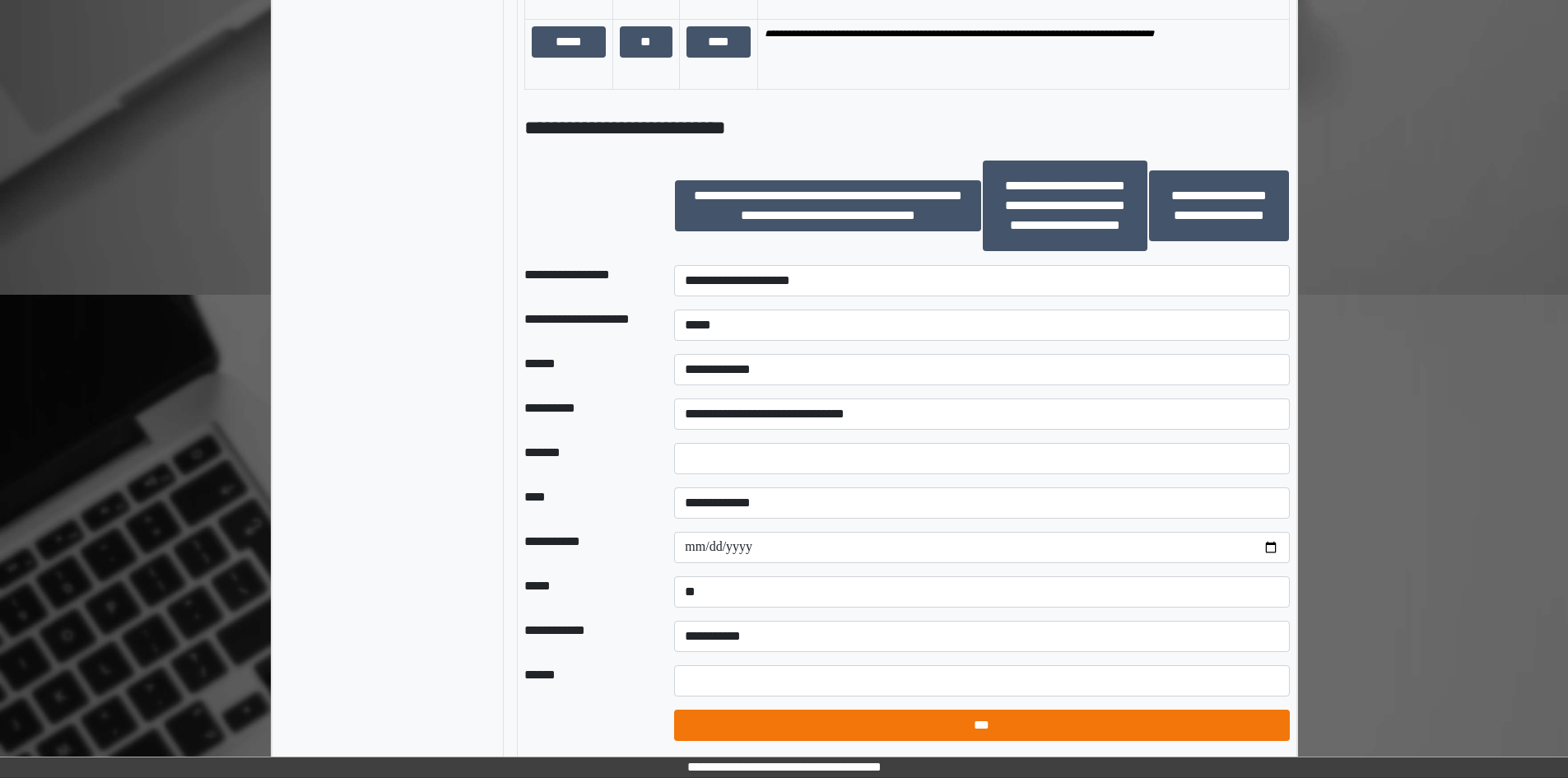 select on "*" 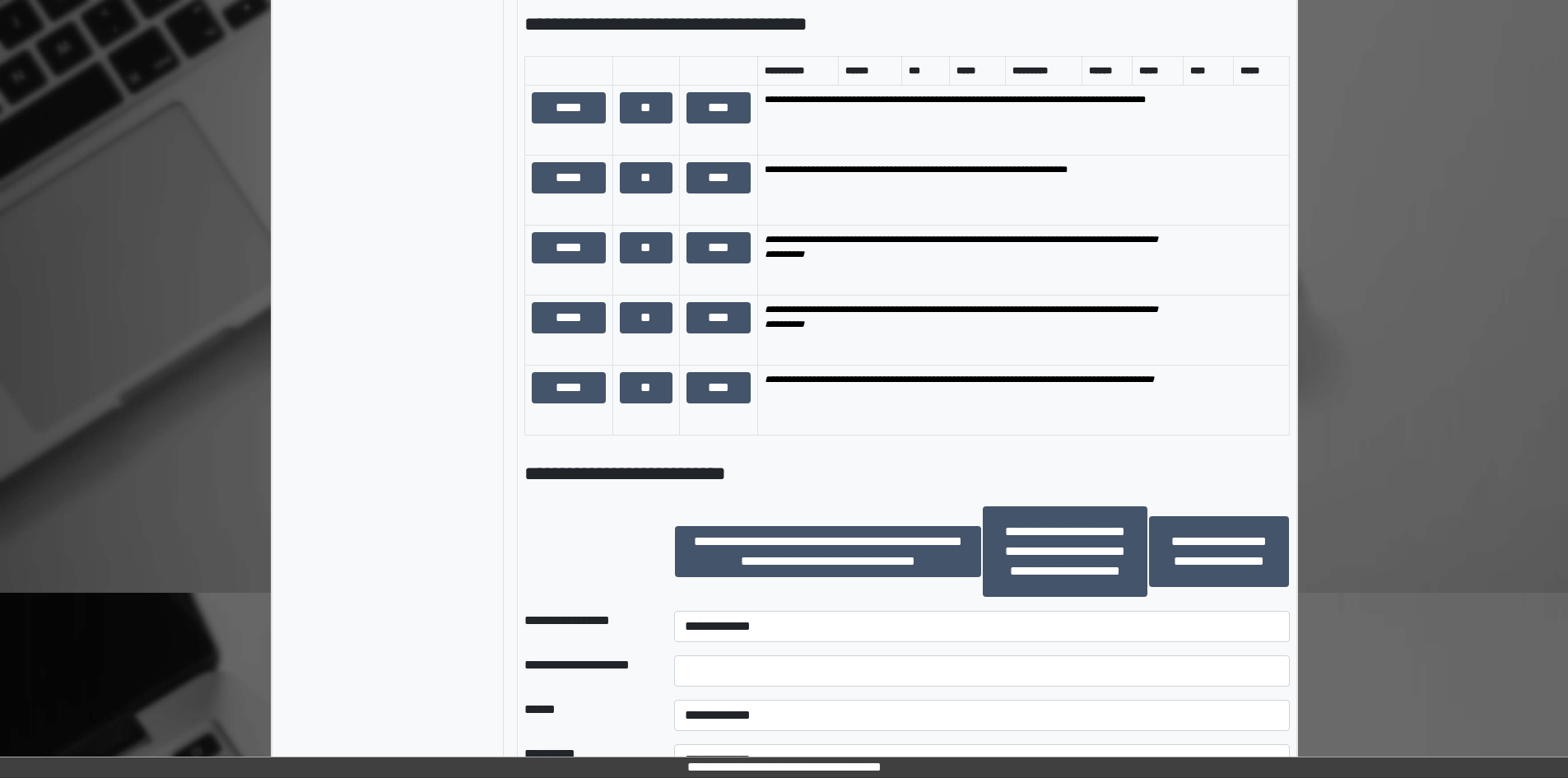 scroll, scrollTop: 1596, scrollLeft: 0, axis: vertical 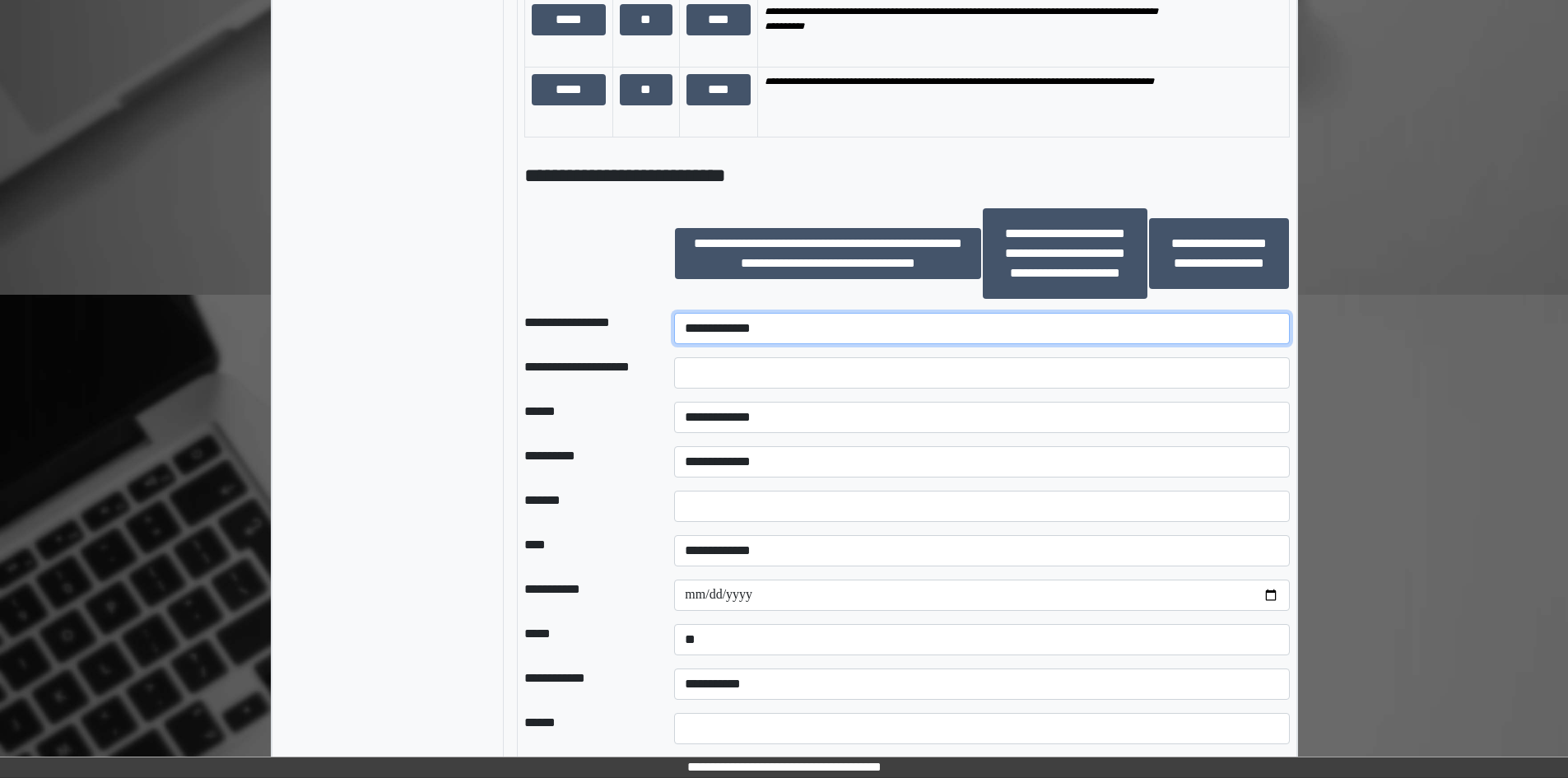 click on "**********" at bounding box center [981, 328] 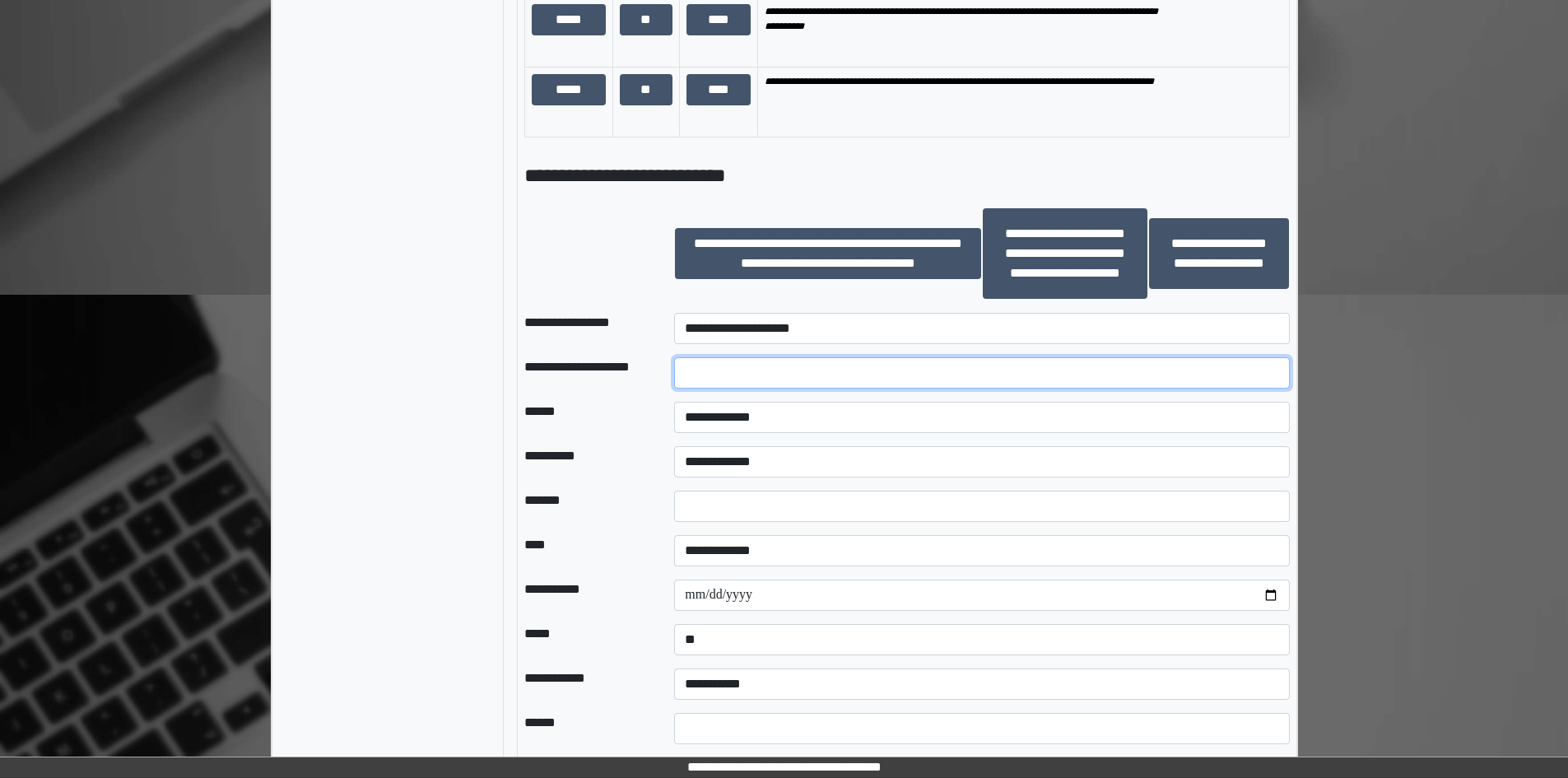 click at bounding box center [981, 373] 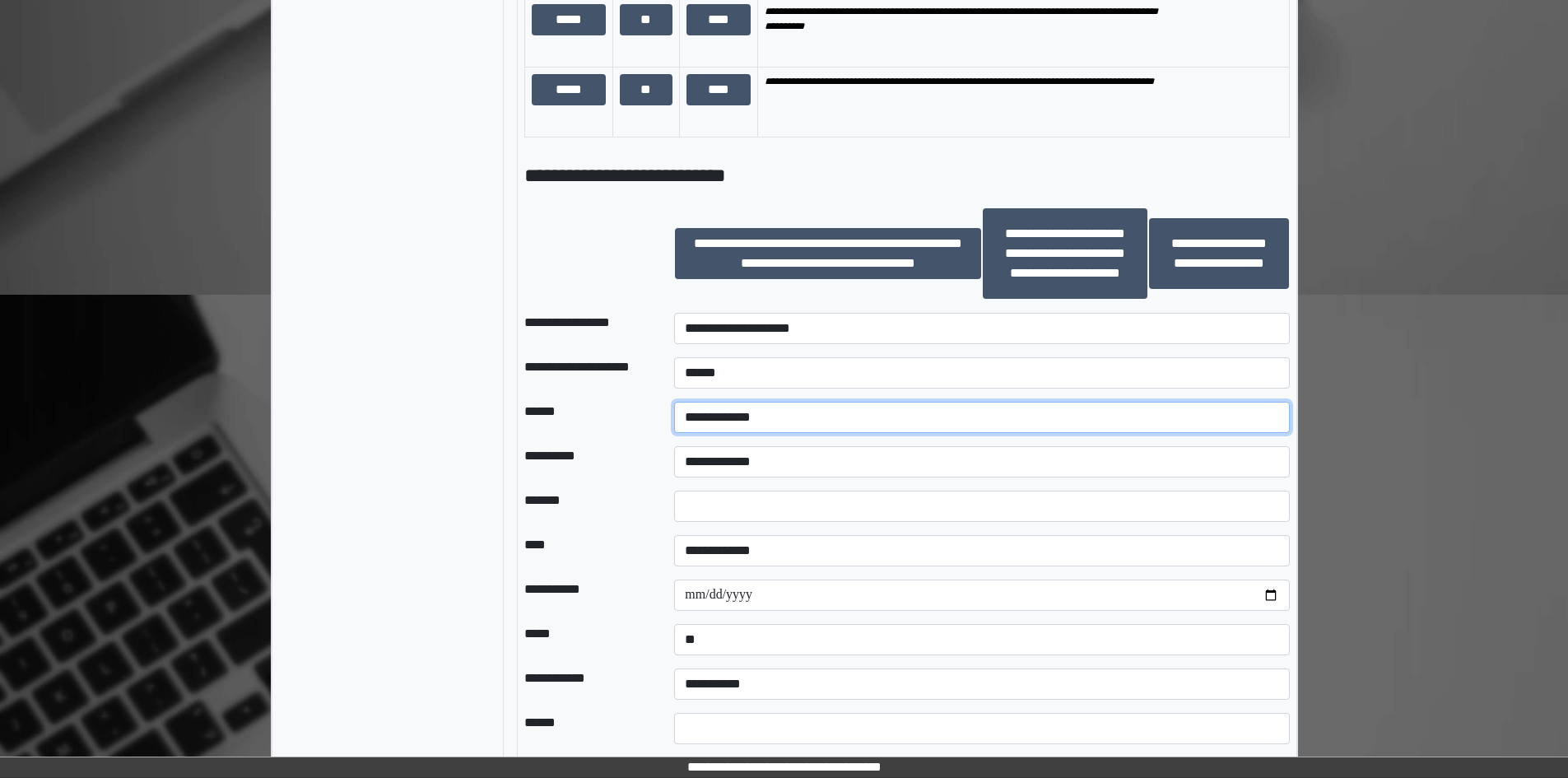 click on "**********" at bounding box center (981, 417) 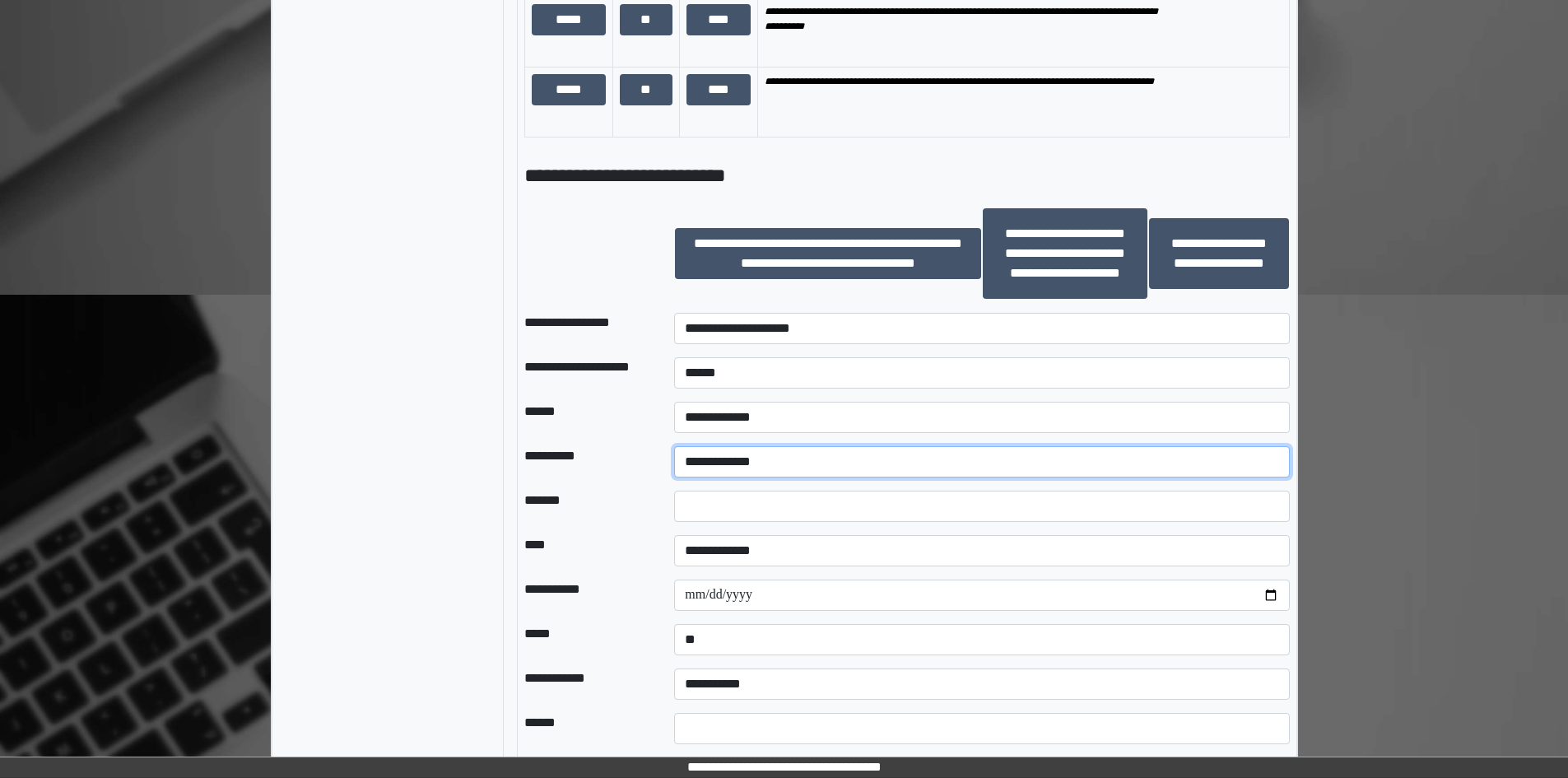 click on "**********" at bounding box center [981, 462] 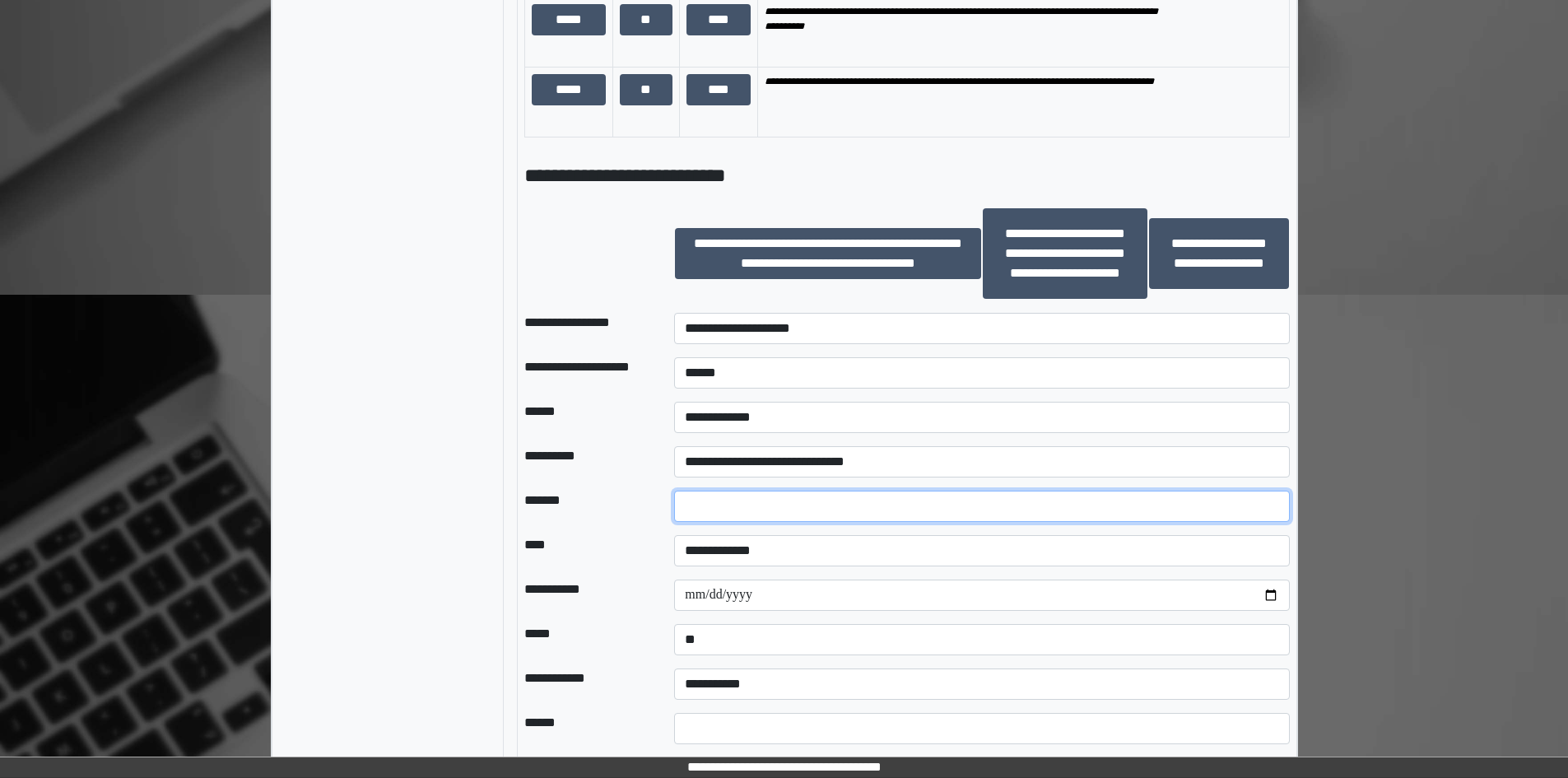 click on "*" at bounding box center [981, 506] 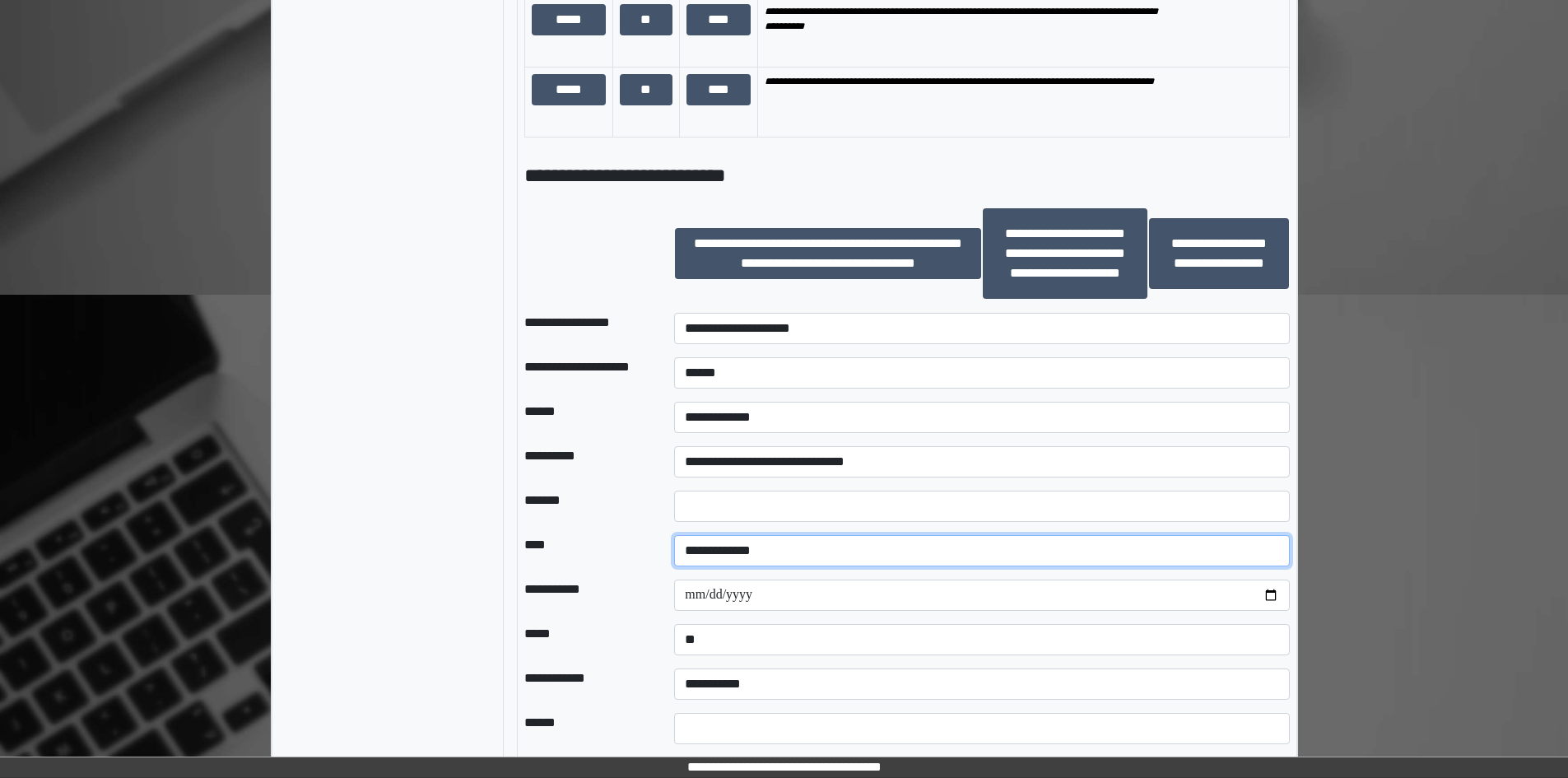 click on "**********" at bounding box center [981, 551] 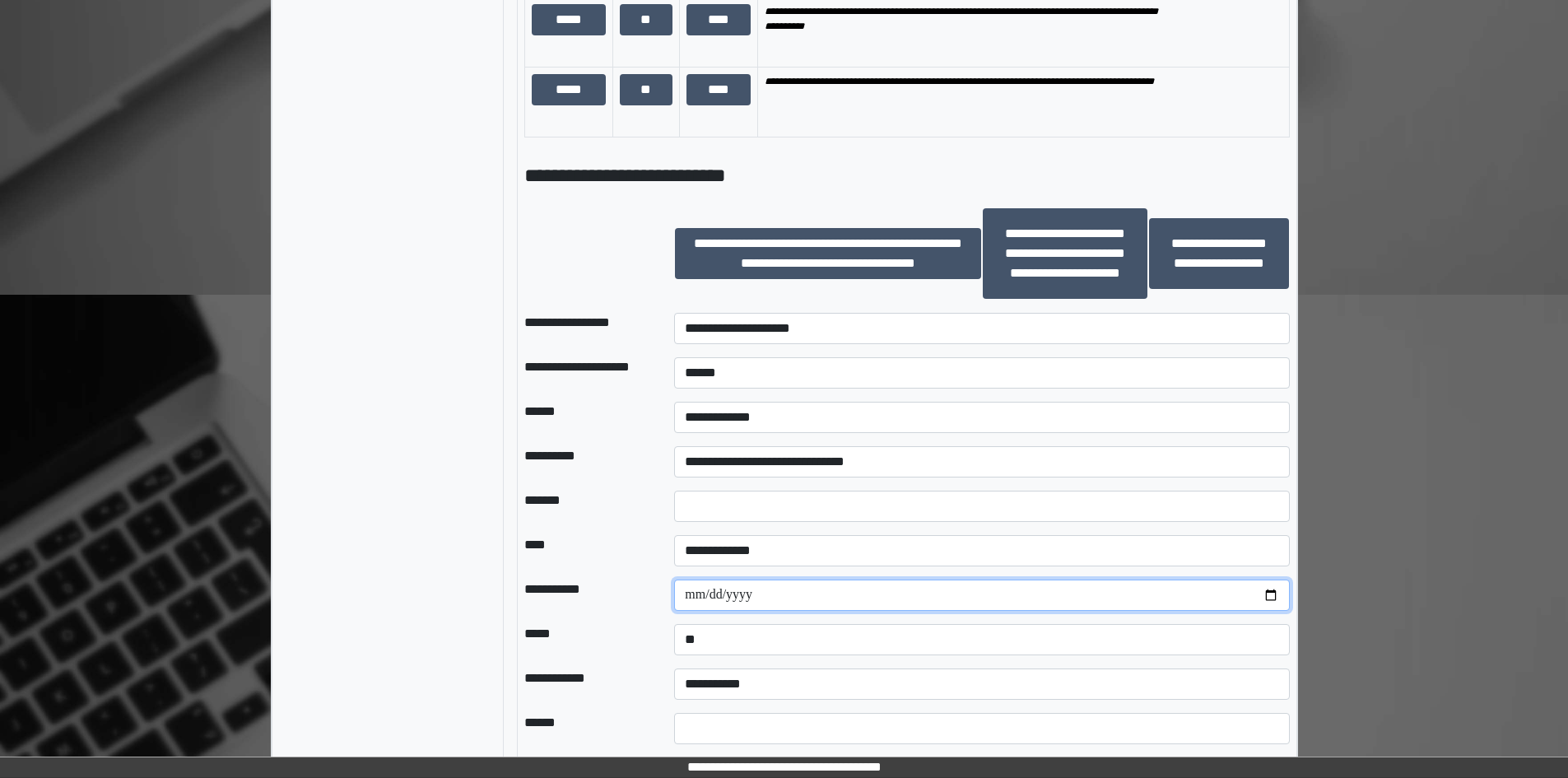 click on "**********" at bounding box center [981, 595] 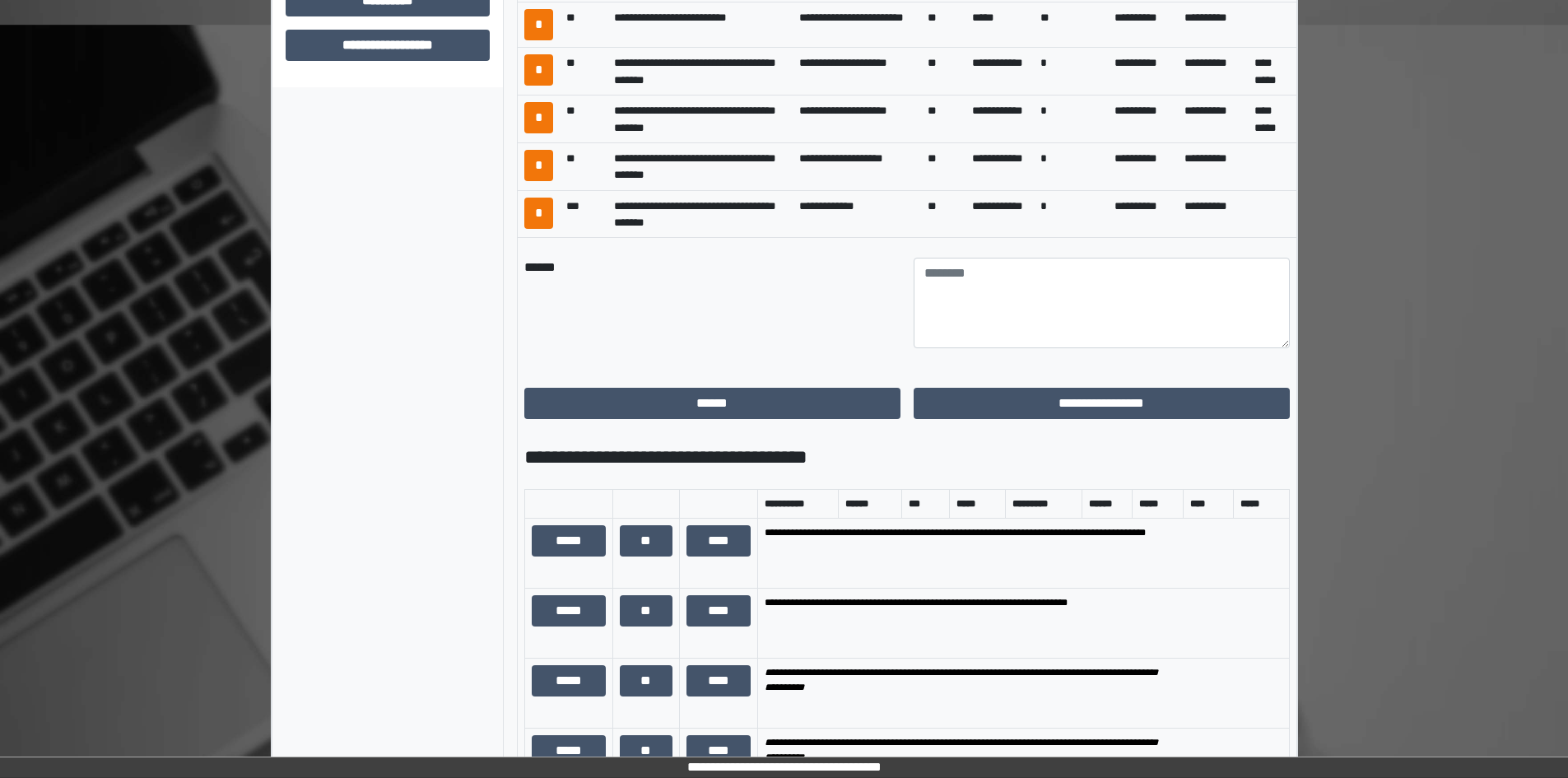 scroll, scrollTop: 772, scrollLeft: 0, axis: vertical 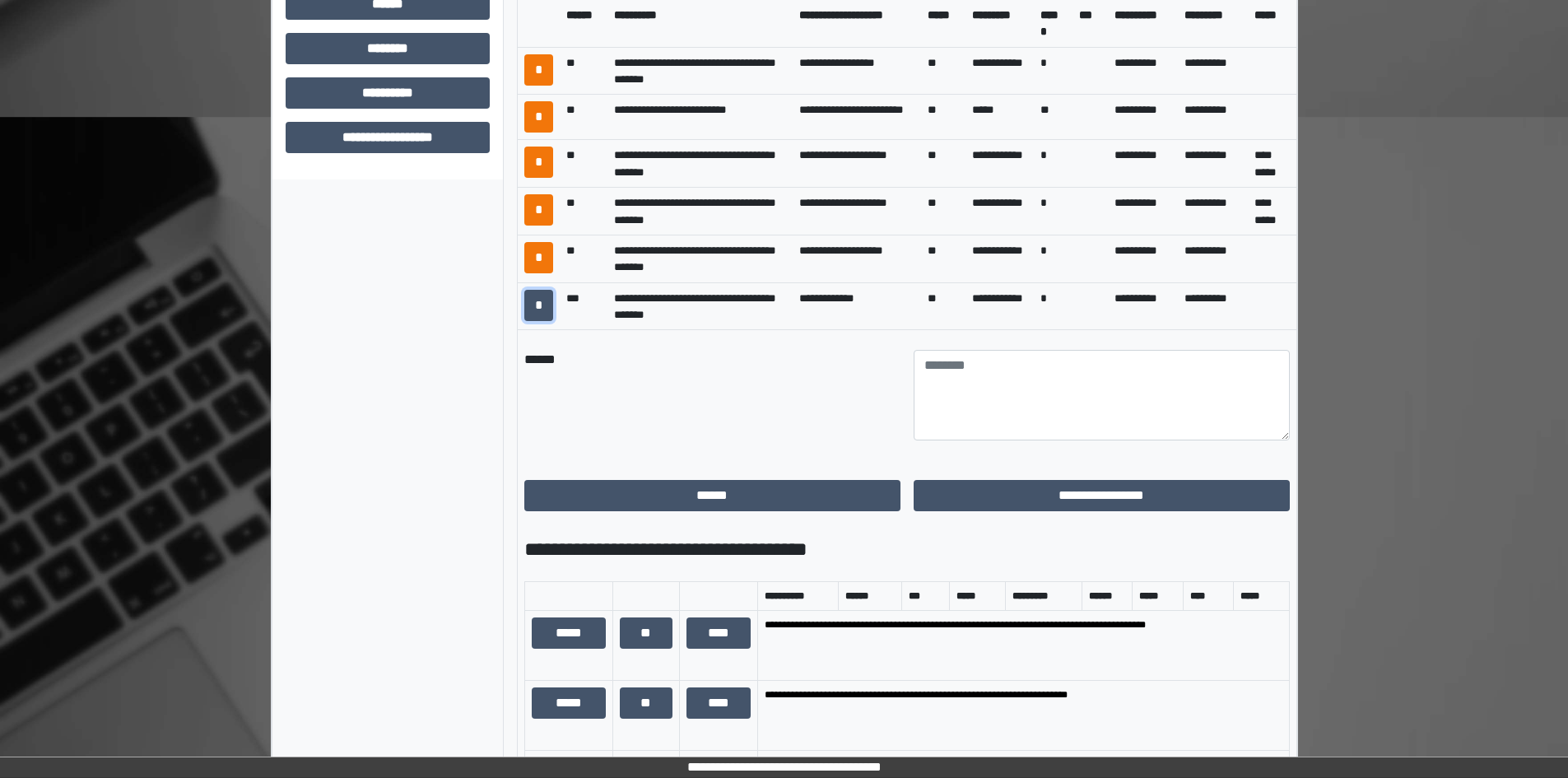 click on "*" at bounding box center (538, 305) 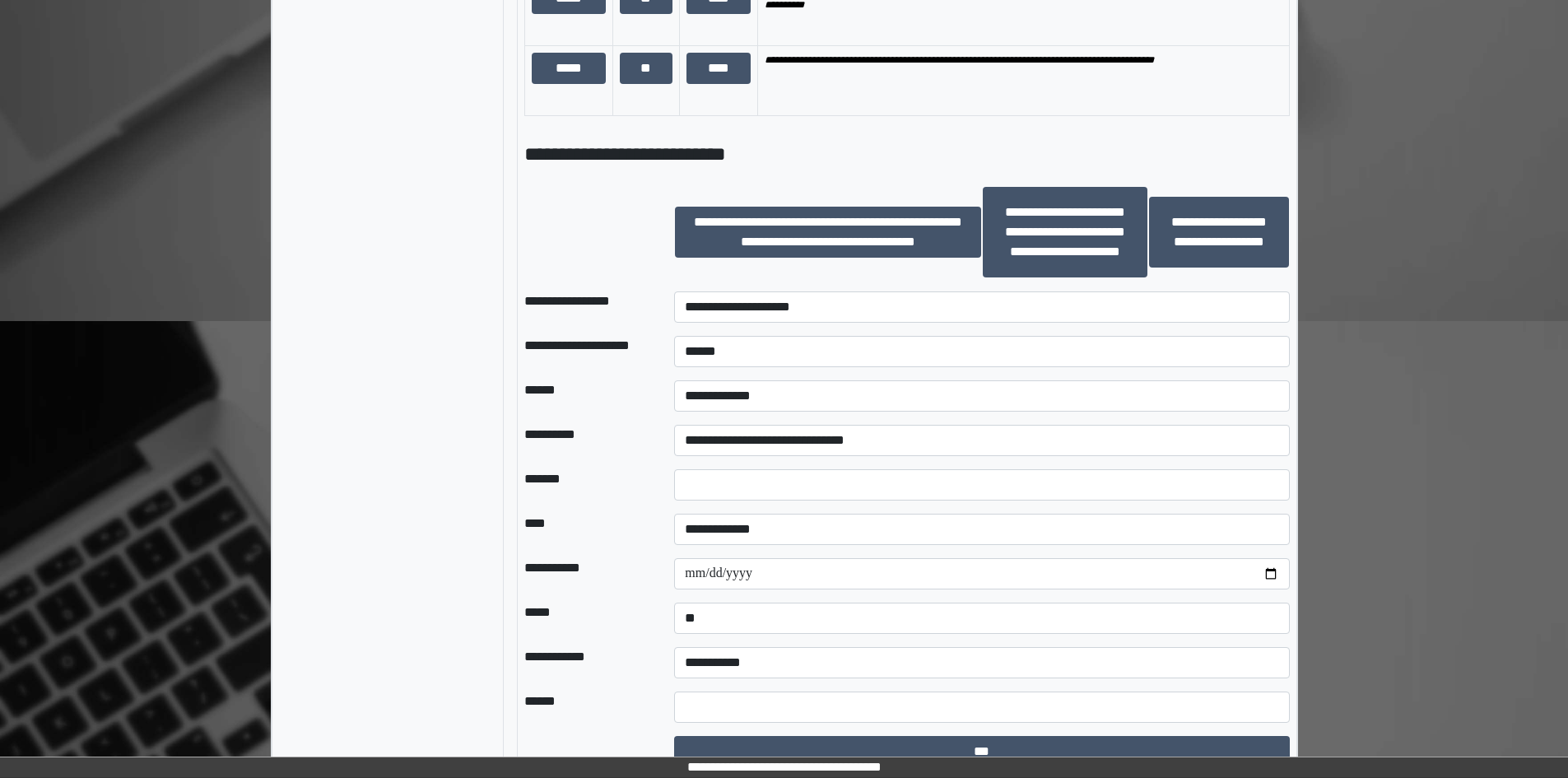 scroll, scrollTop: 1596, scrollLeft: 0, axis: vertical 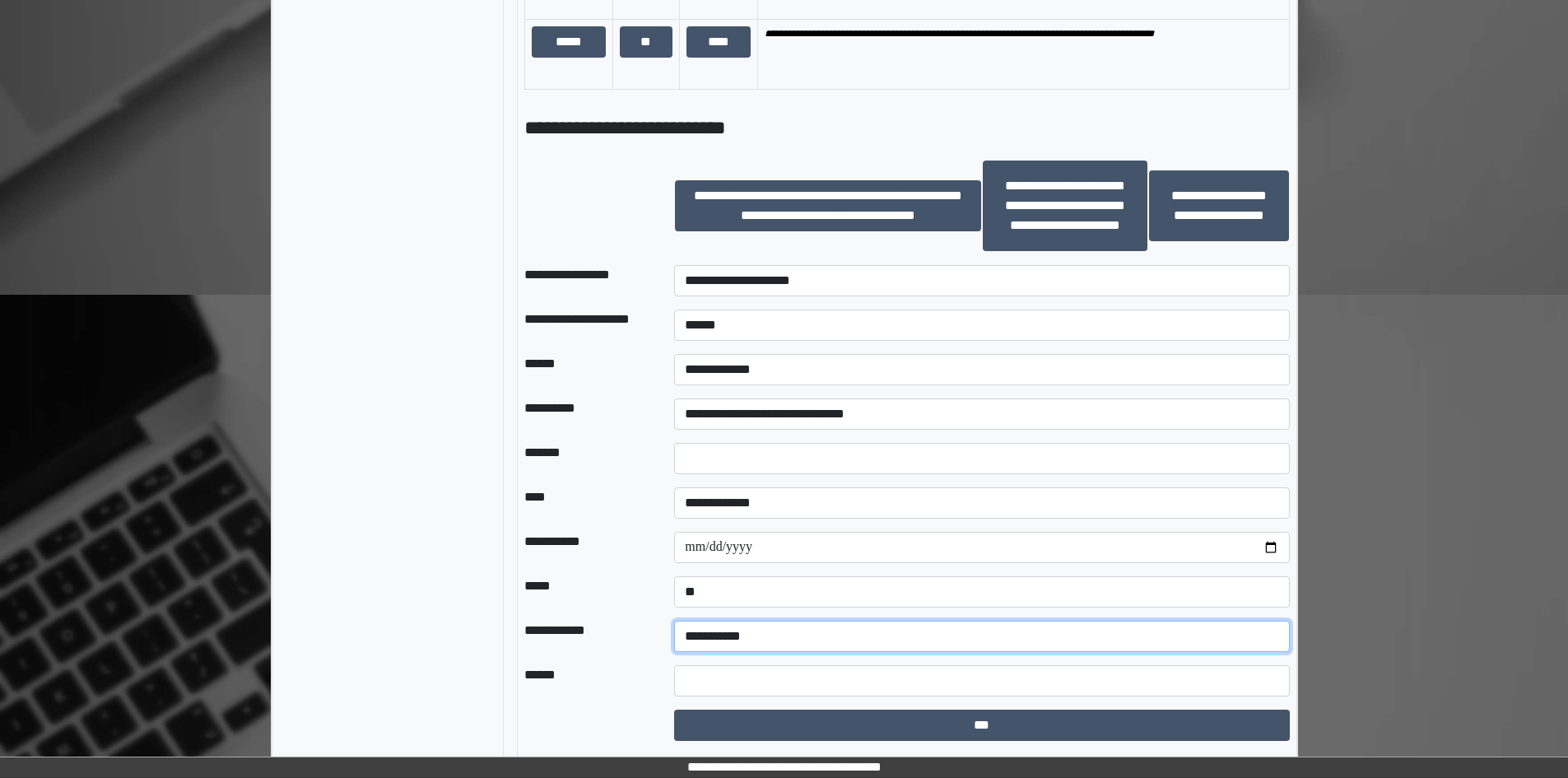 click on "**********" at bounding box center [981, 636] 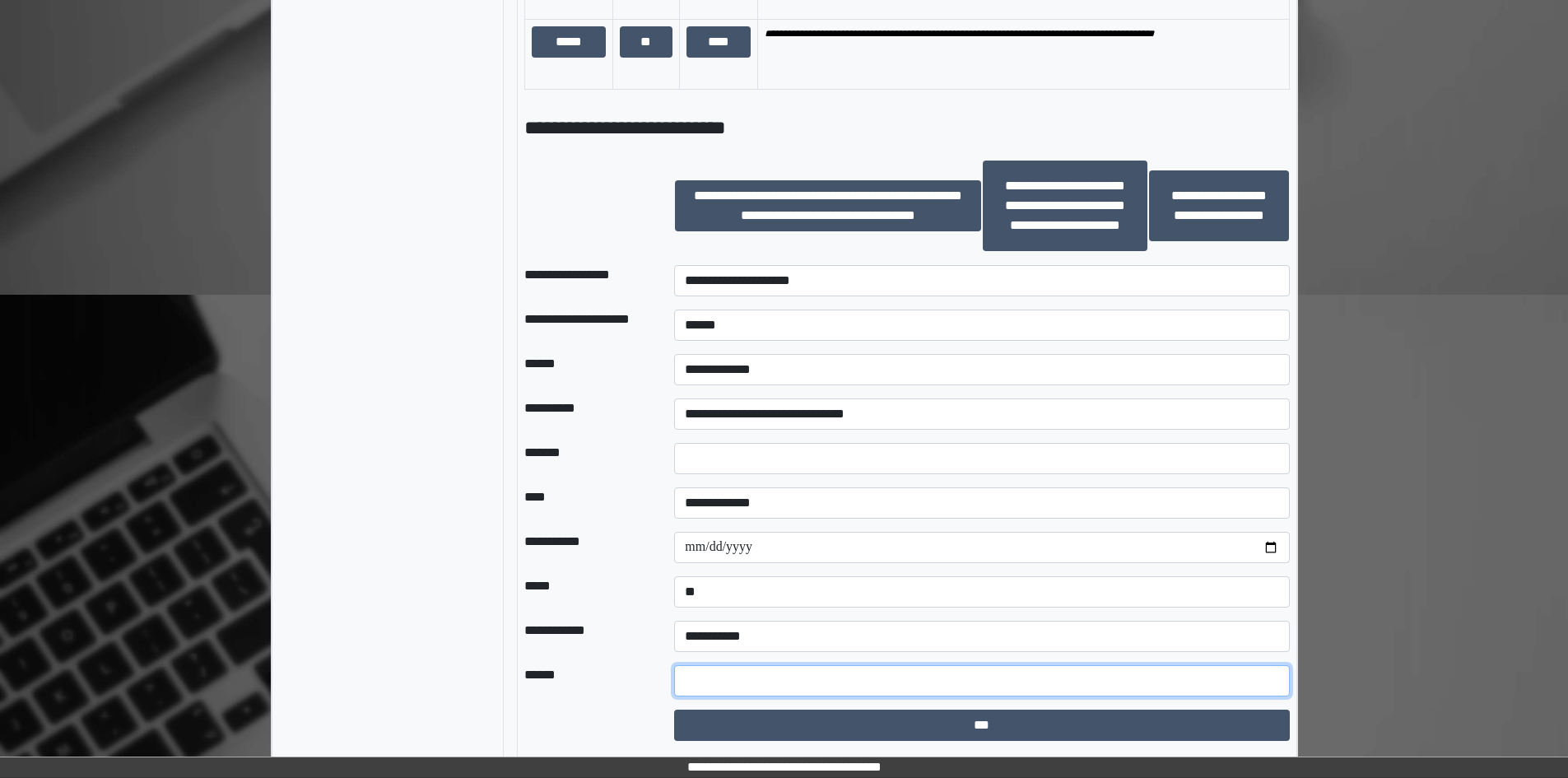 click at bounding box center (981, 681) 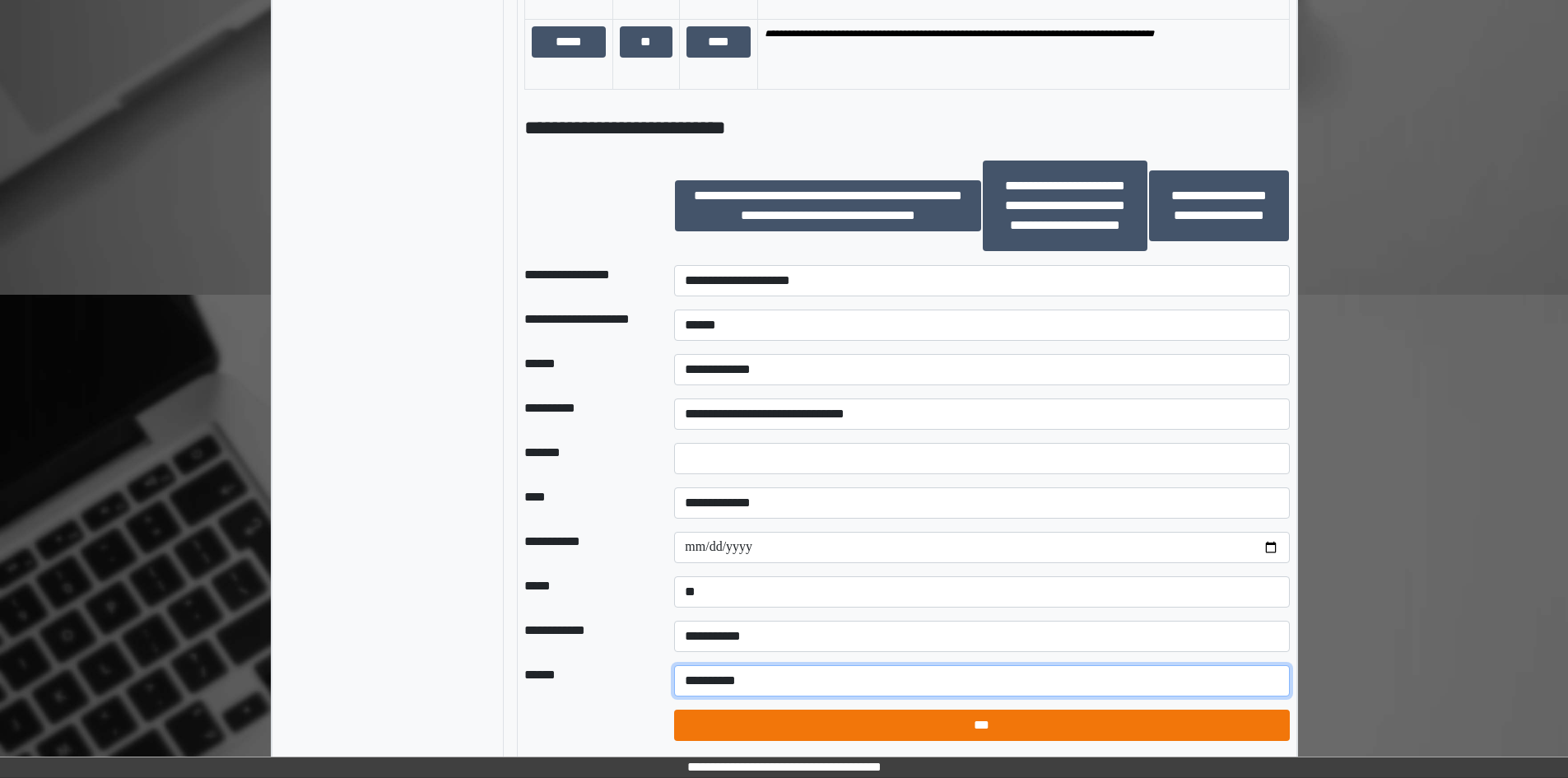 type on "**********" 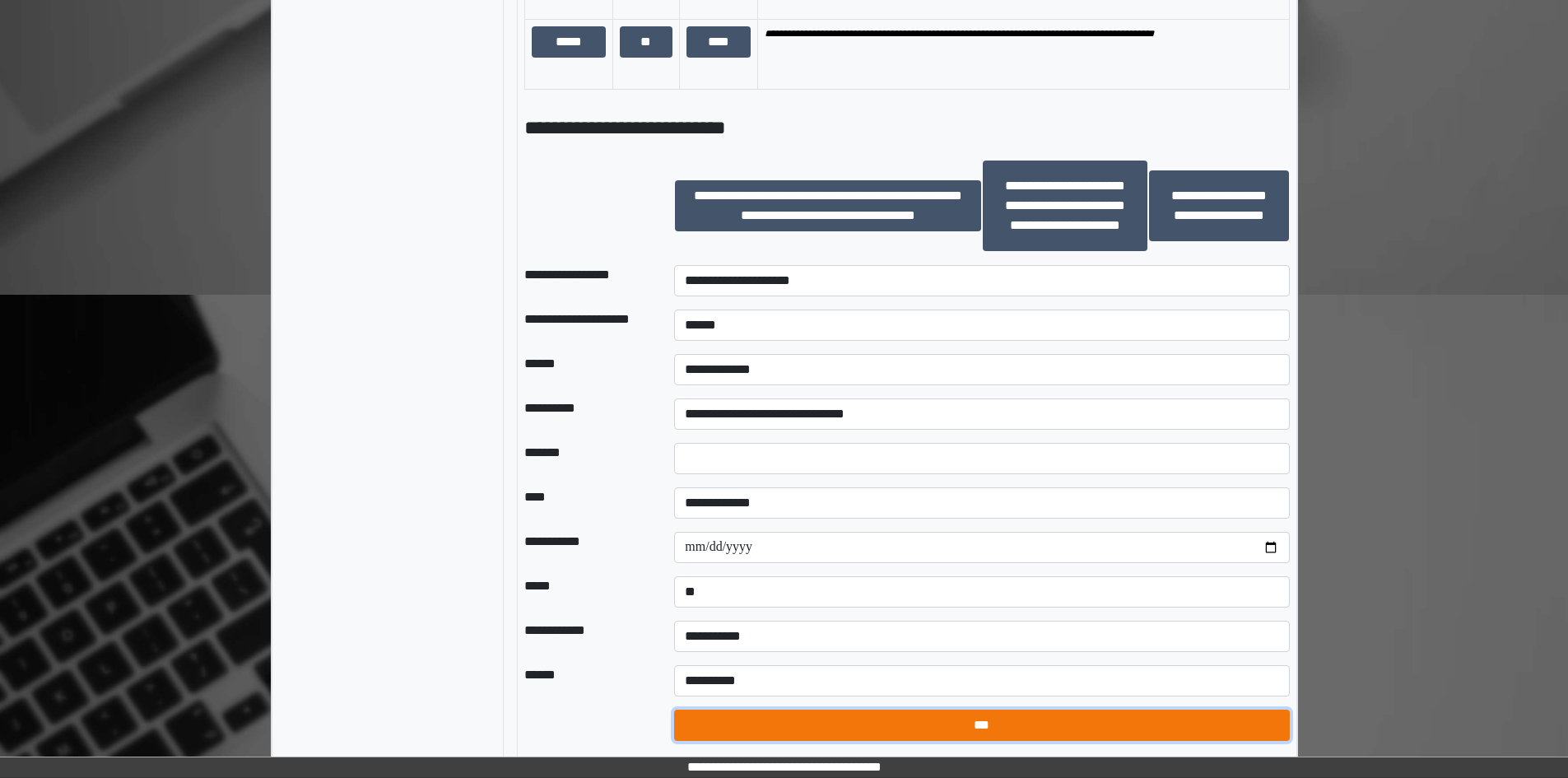 click on "***" at bounding box center [981, 725] 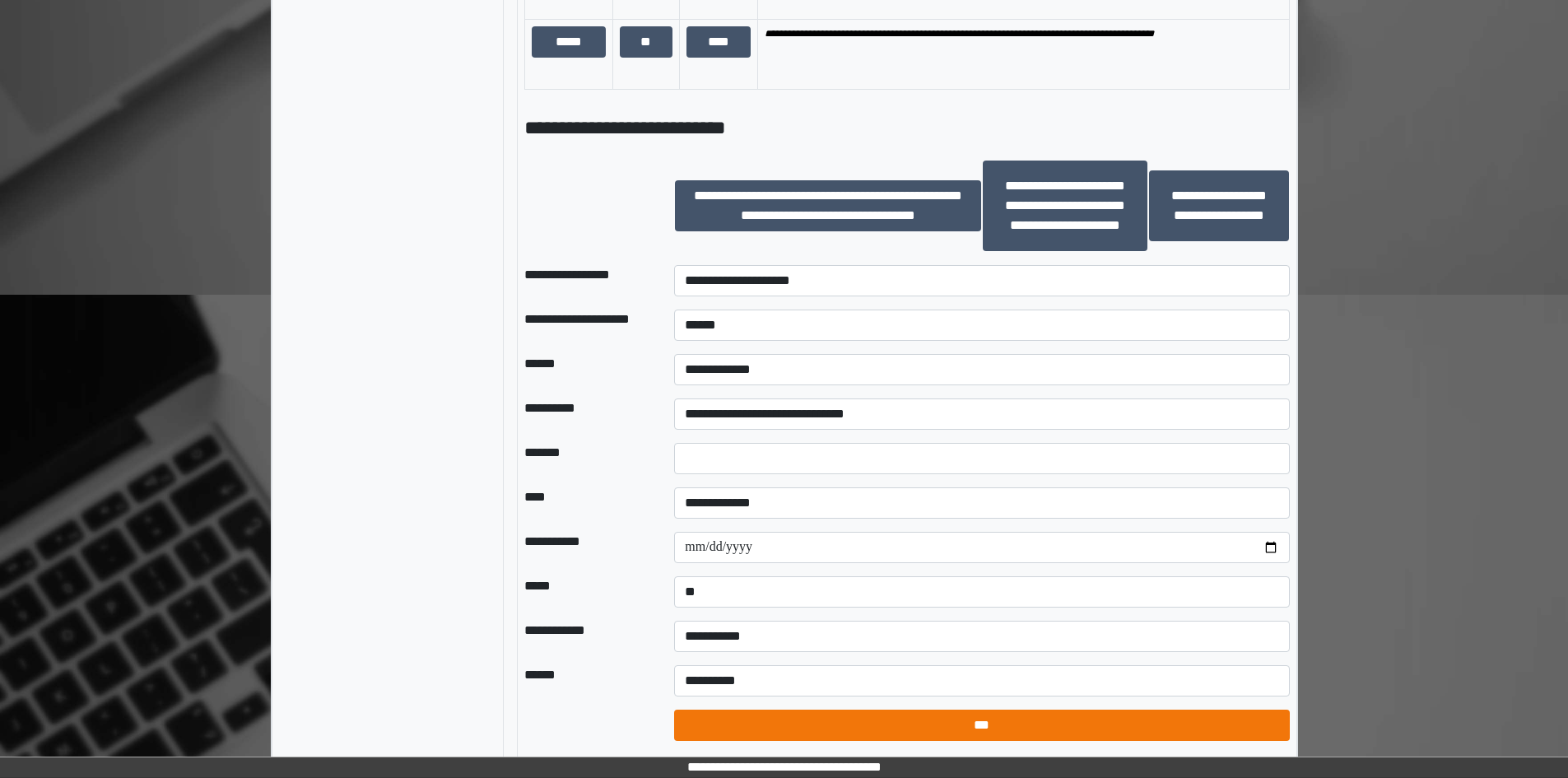 select on "*" 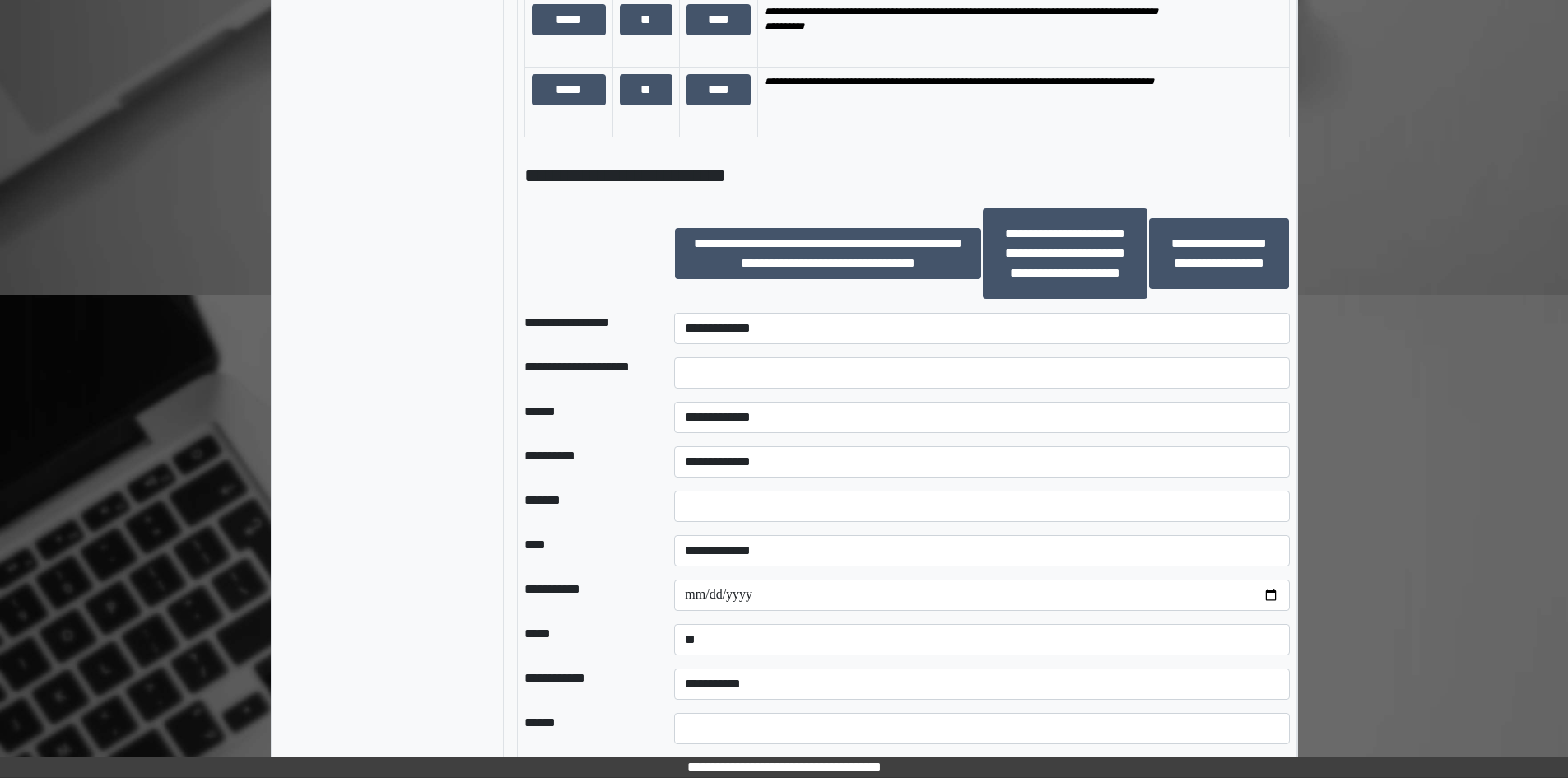 drag, startPoint x: 800, startPoint y: 313, endPoint x: 797, endPoint y: 325, distance: 12.369317 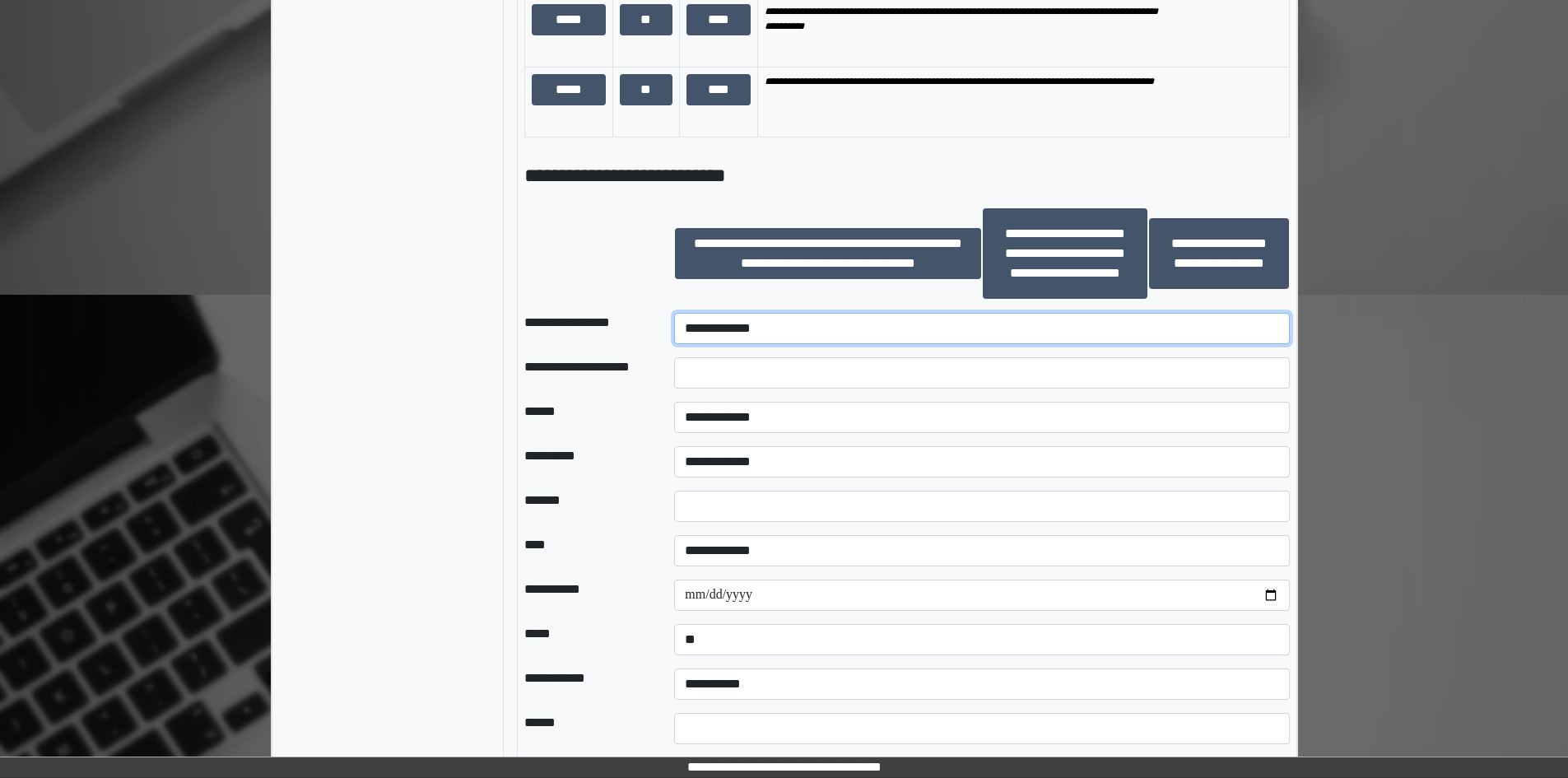 click on "**********" at bounding box center [981, 328] 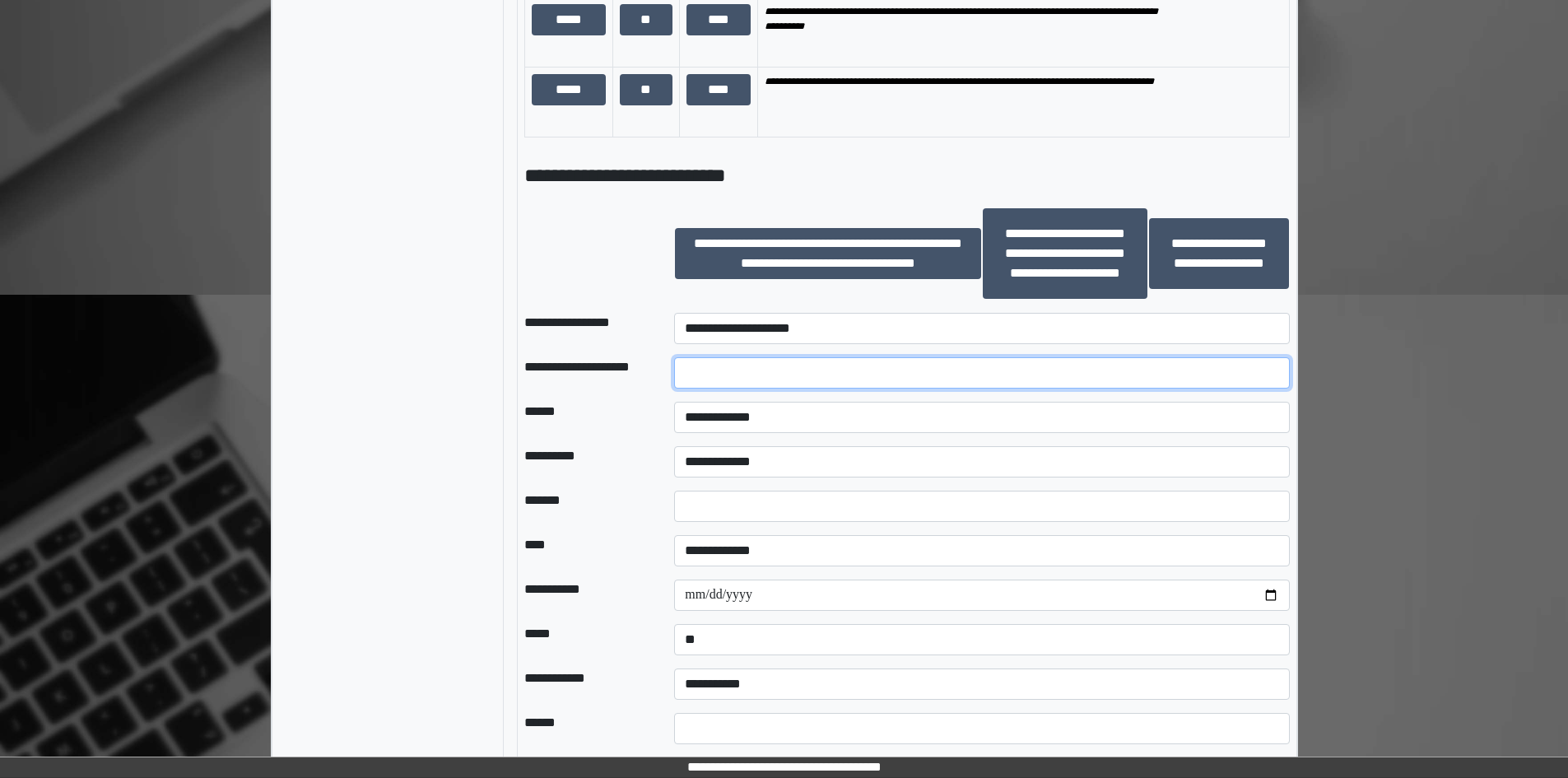 click at bounding box center (981, 373) 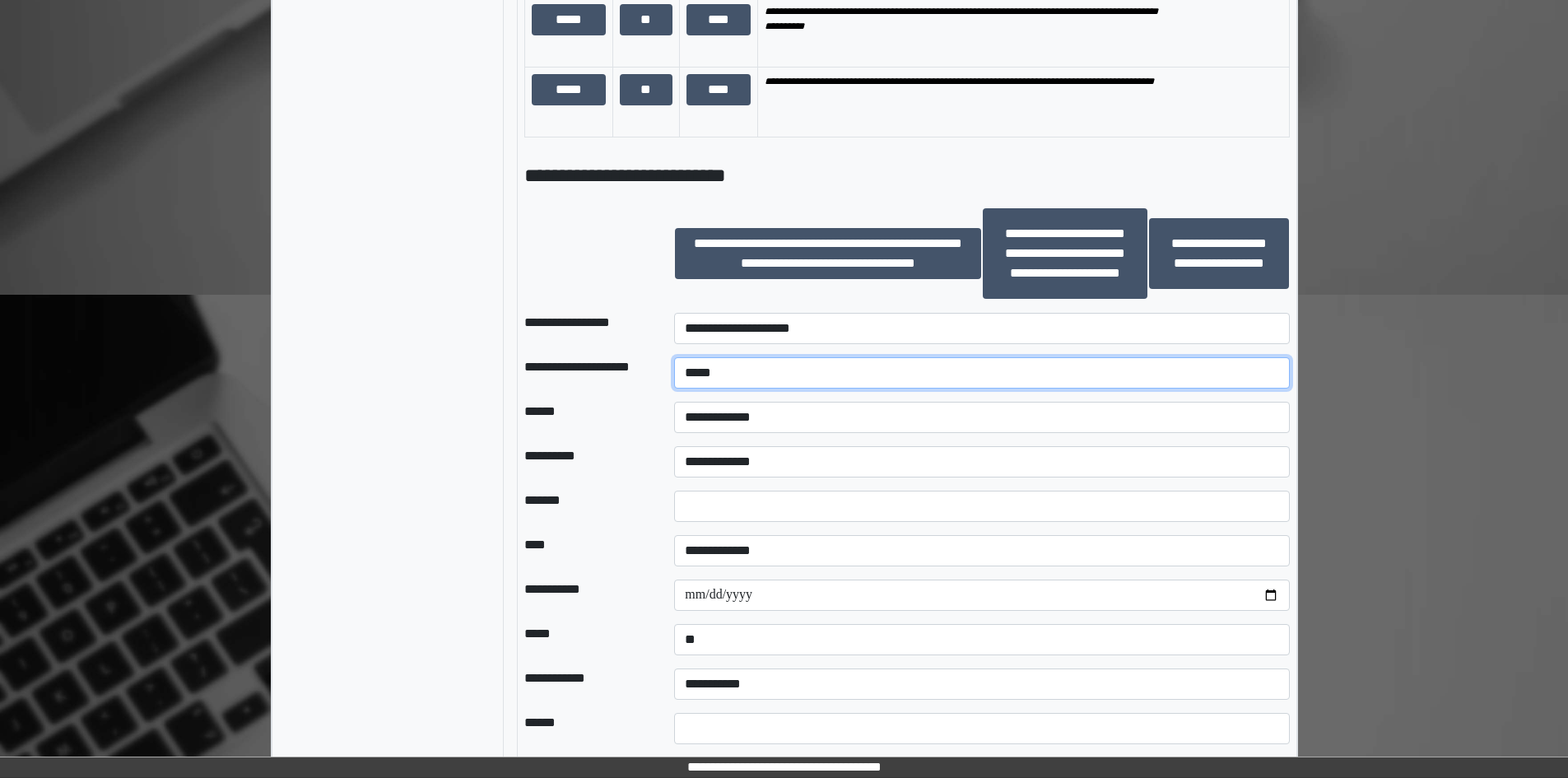 type on "*****" 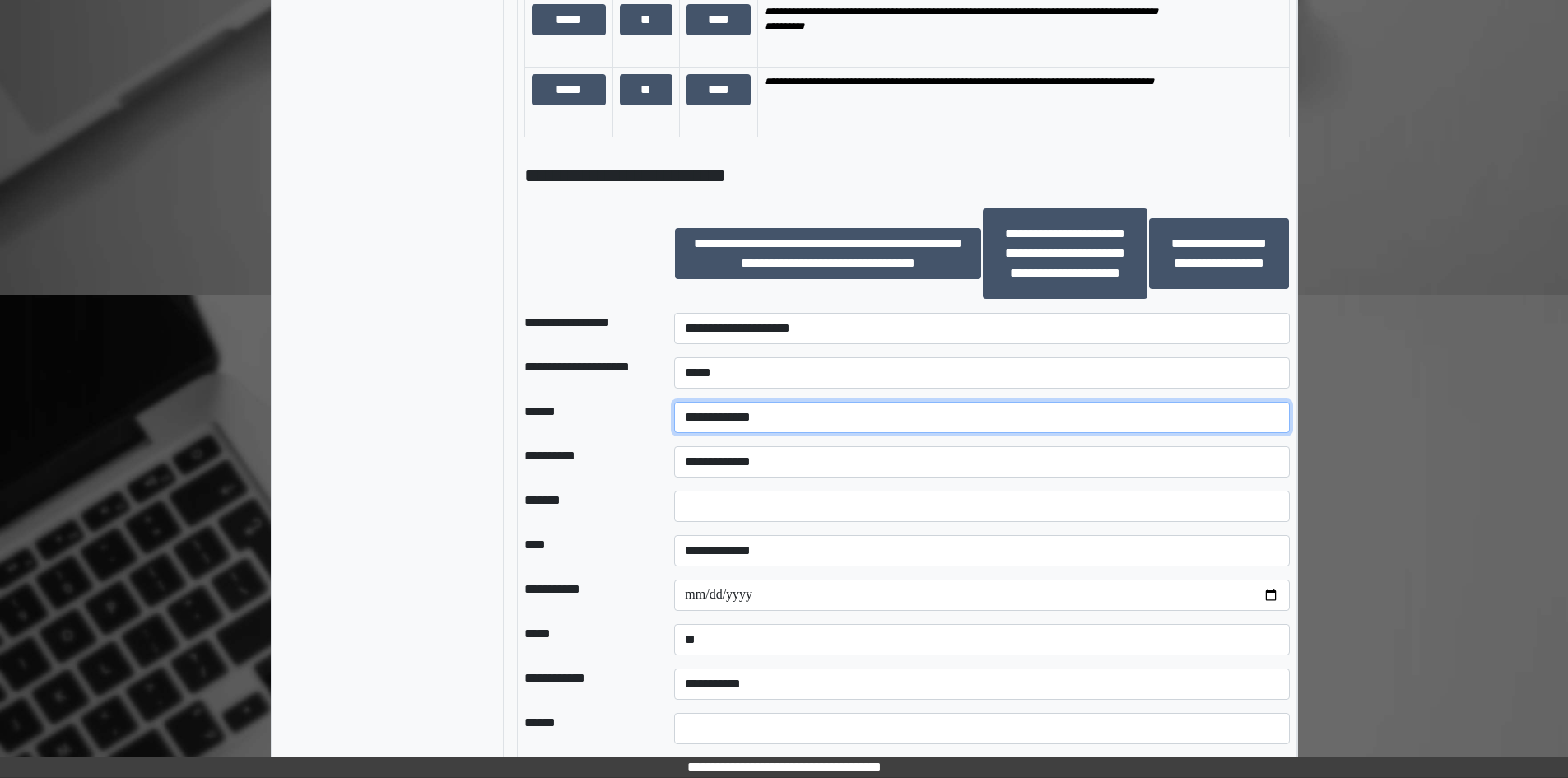 click on "**********" at bounding box center (981, 417) 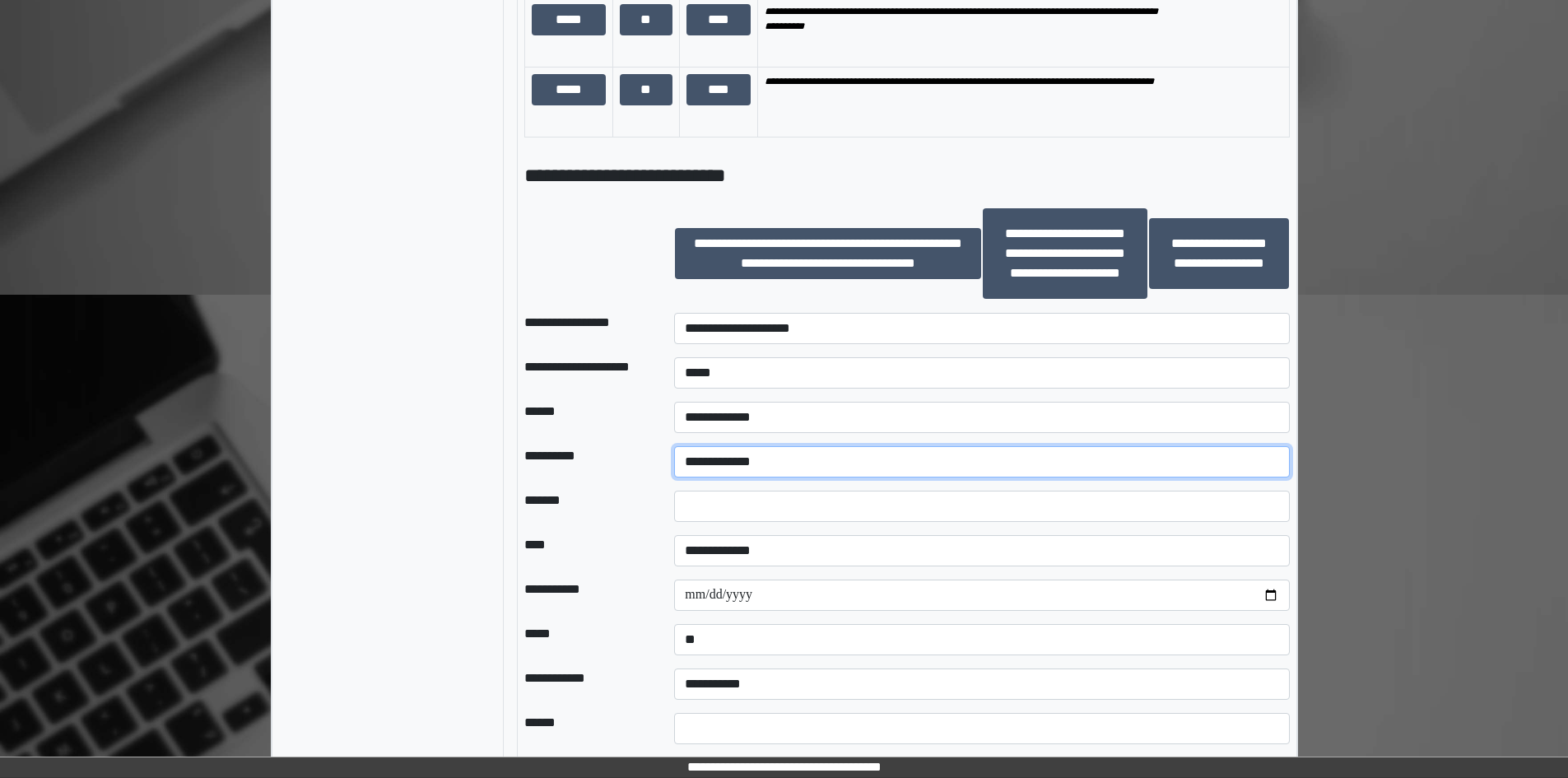 click on "**********" at bounding box center (981, 462) 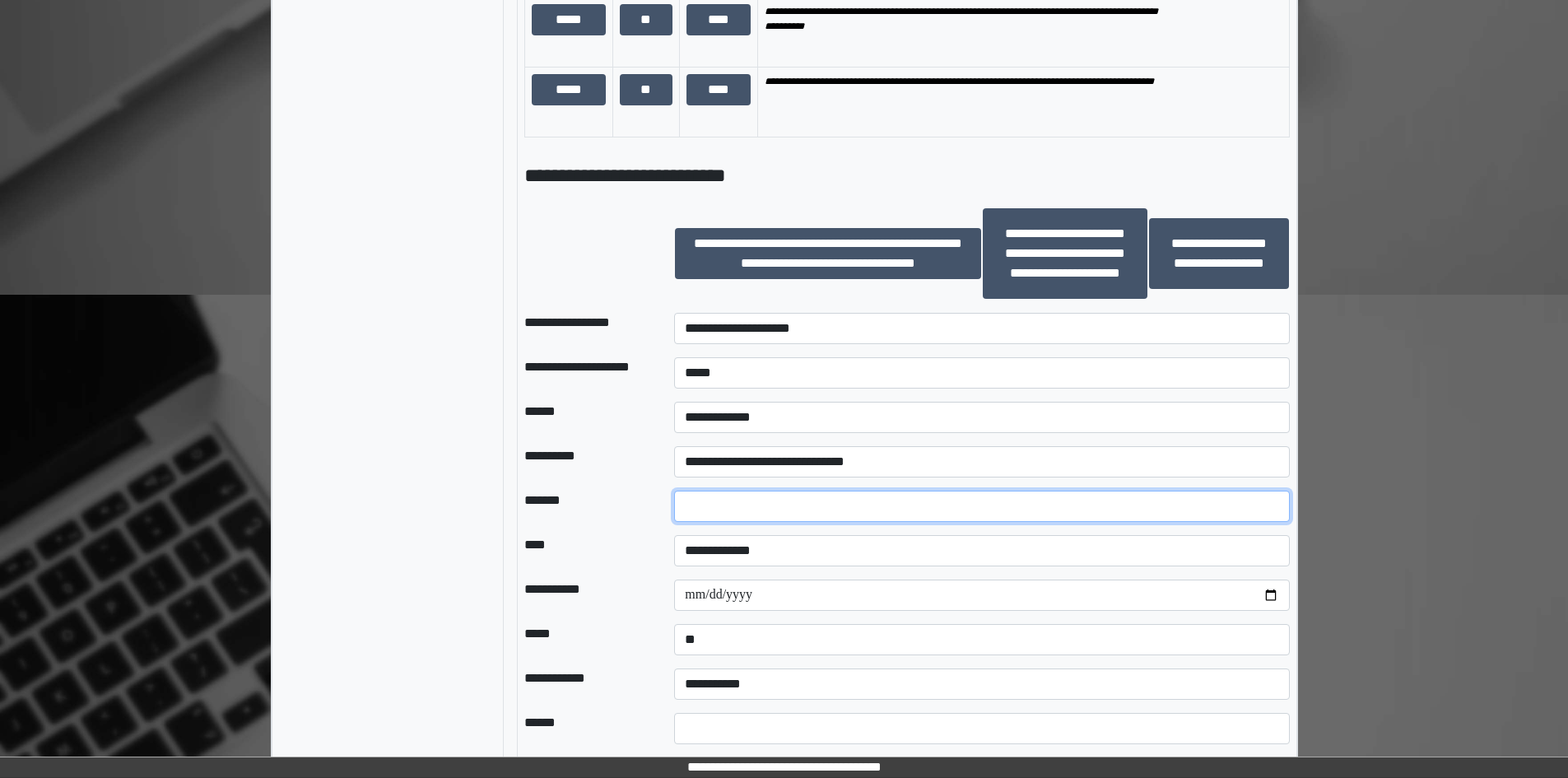 click on "*" at bounding box center (981, 506) 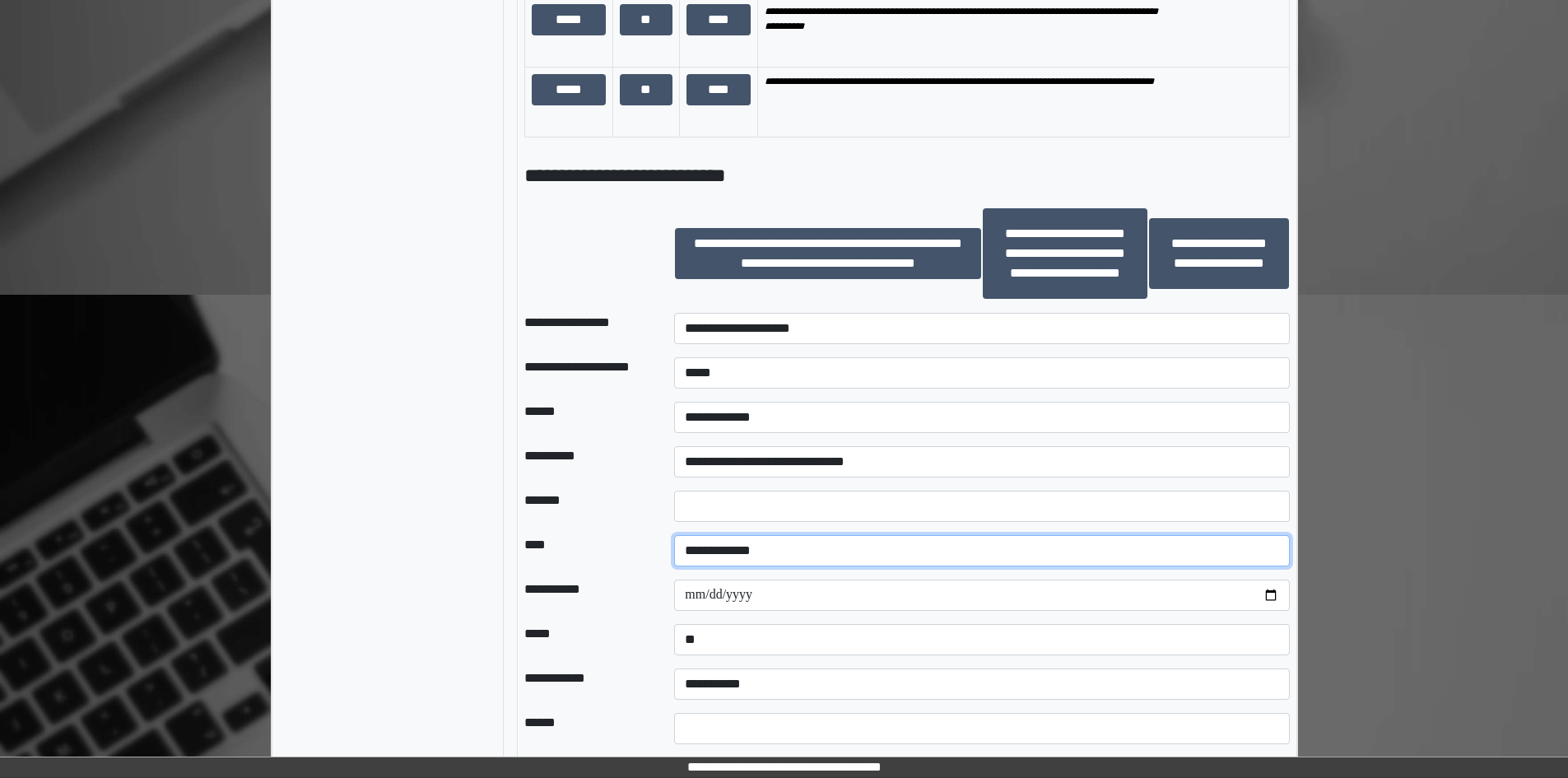 click on "**********" at bounding box center [981, 551] 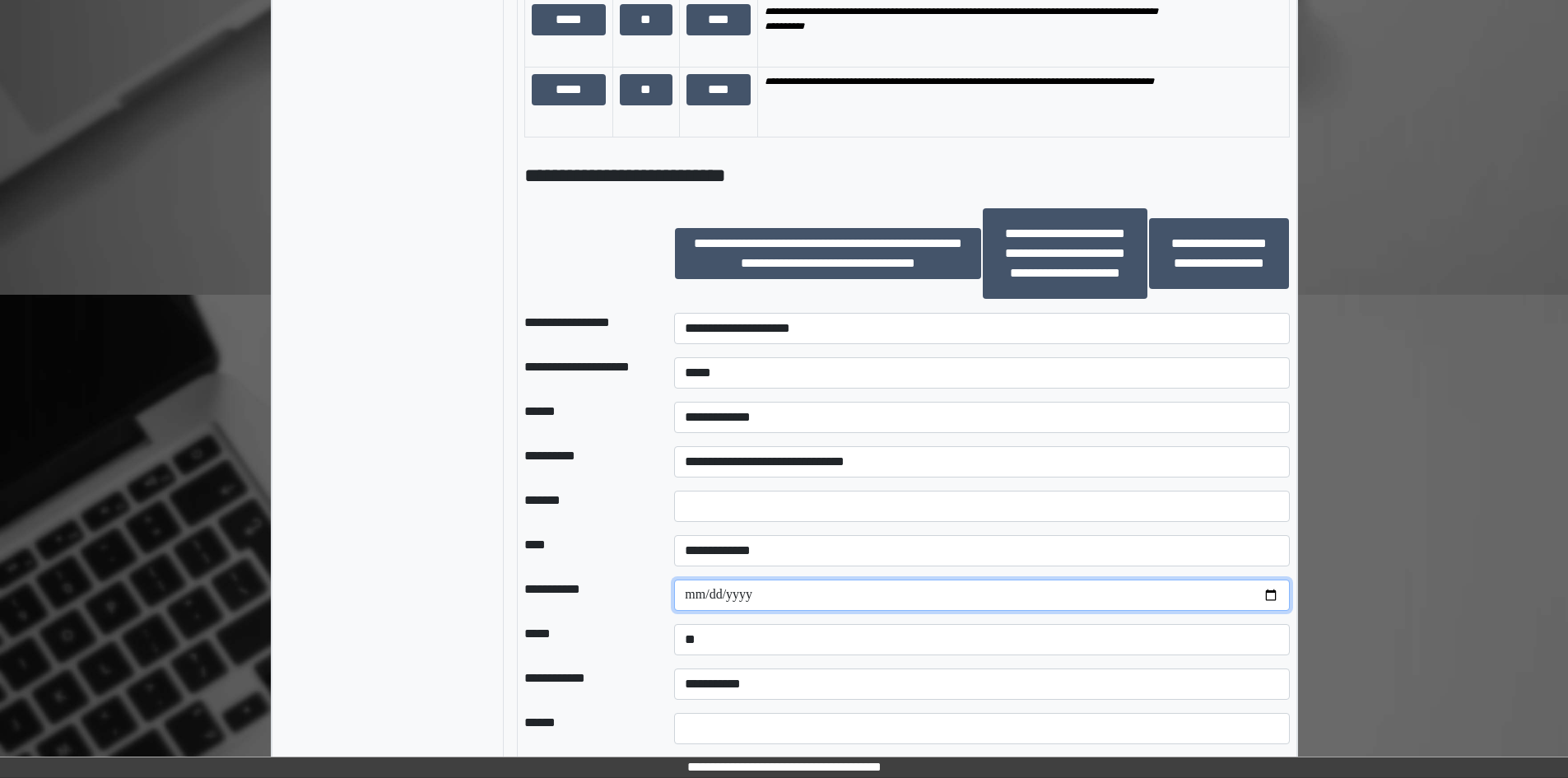 click on "**********" at bounding box center [981, 595] 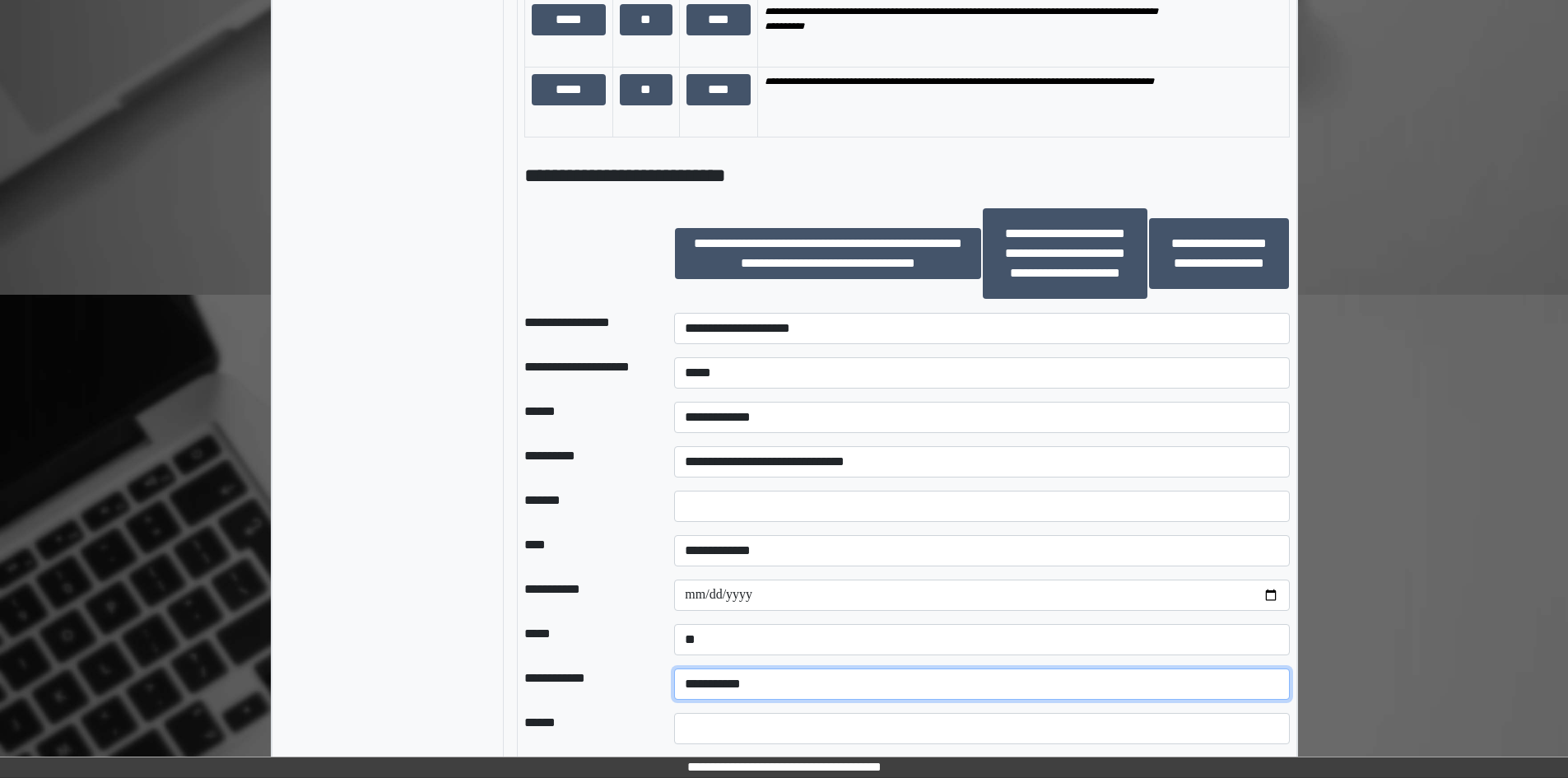 click on "**********" at bounding box center (981, 684) 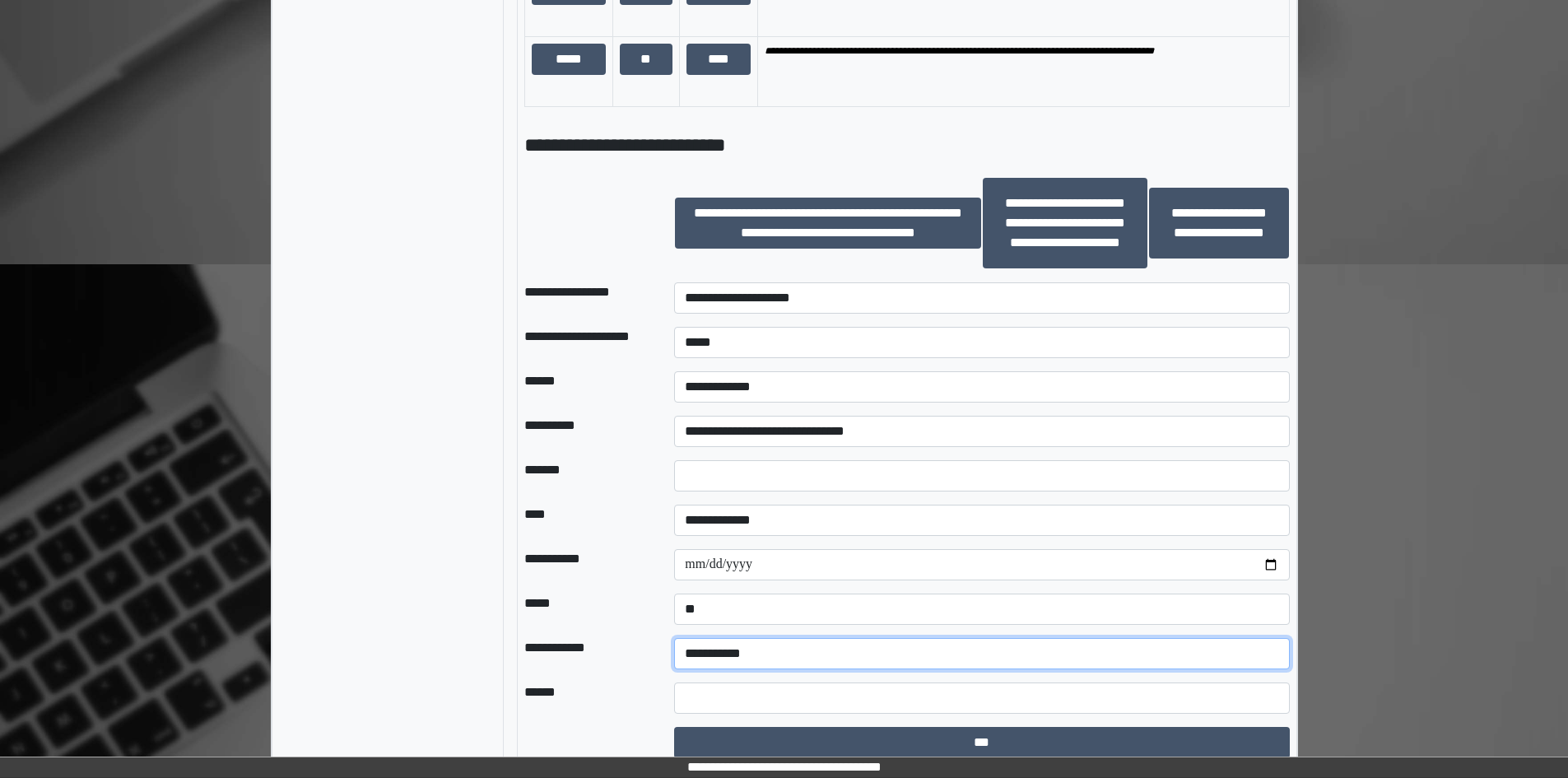 scroll, scrollTop: 1643, scrollLeft: 0, axis: vertical 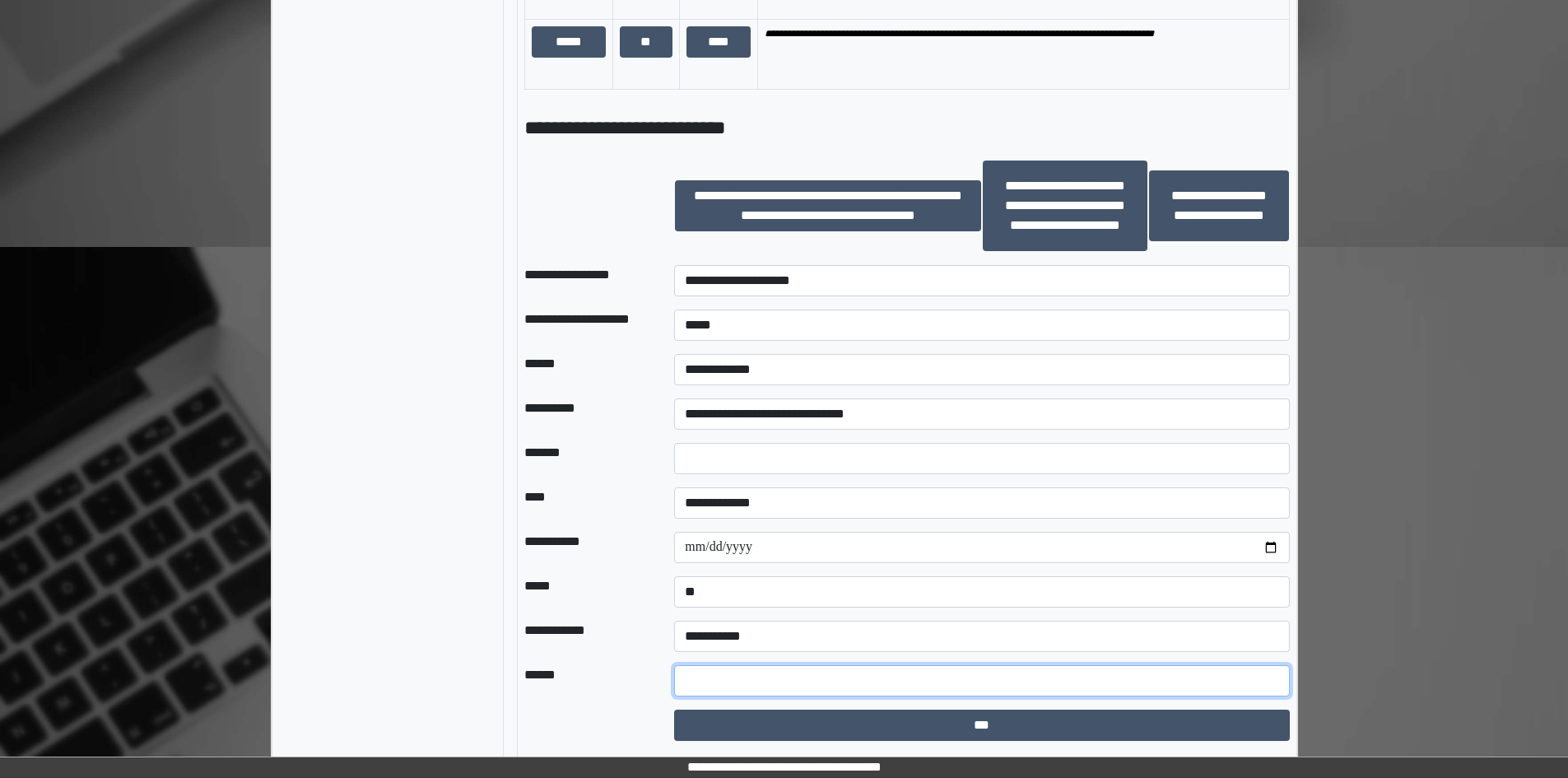 click at bounding box center [981, 681] 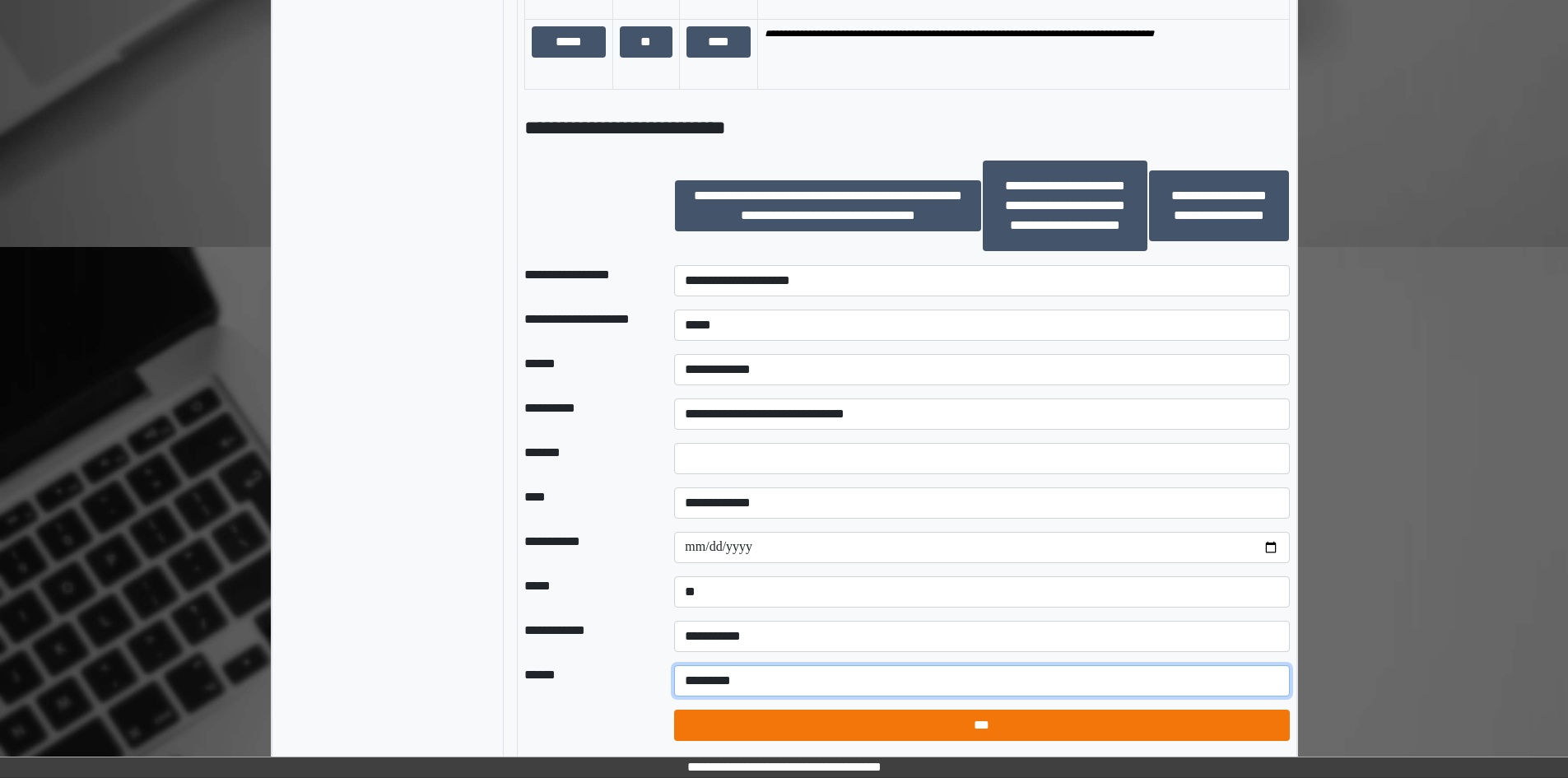 type on "*********" 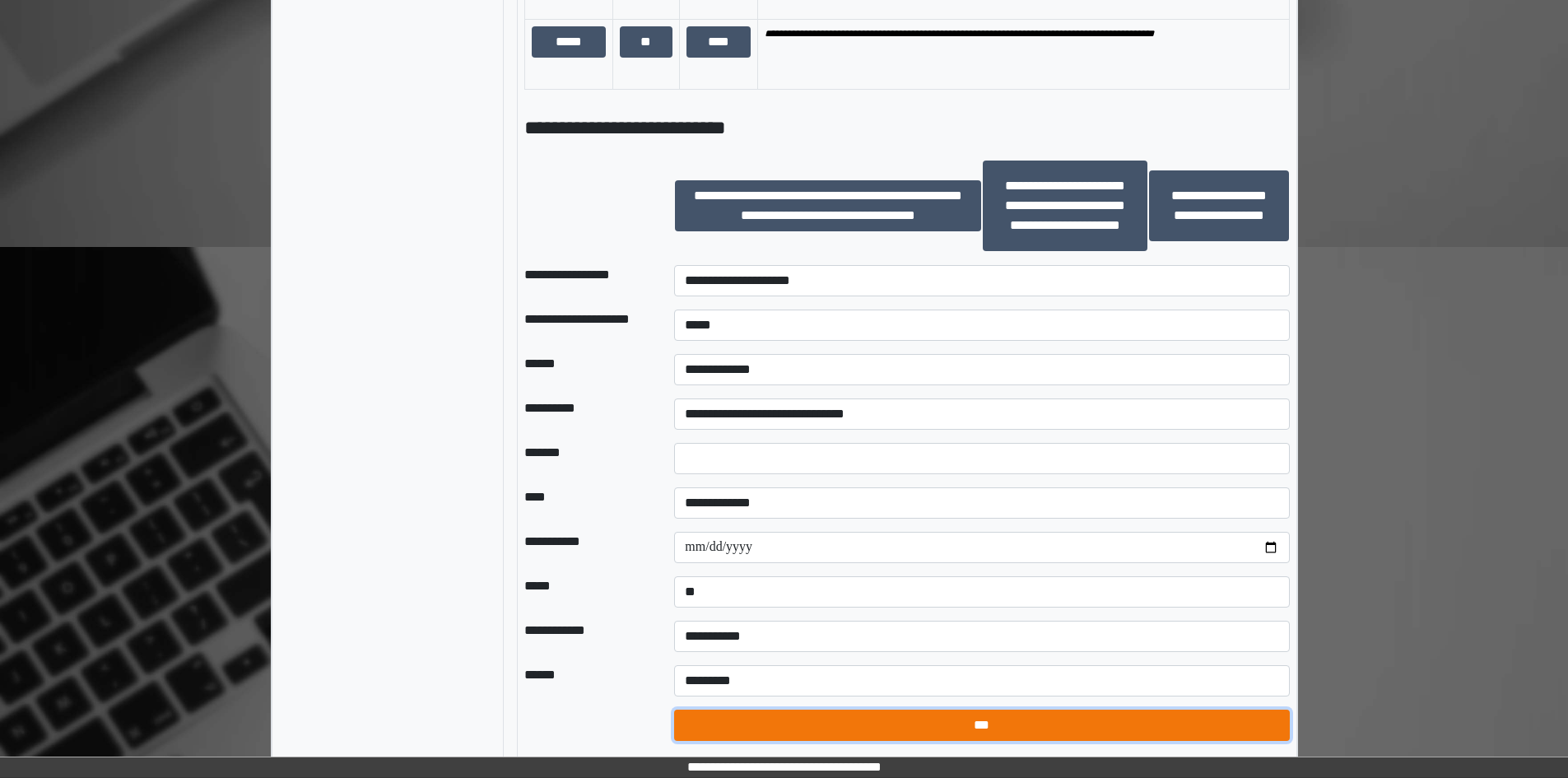 click on "***" at bounding box center (981, 725) 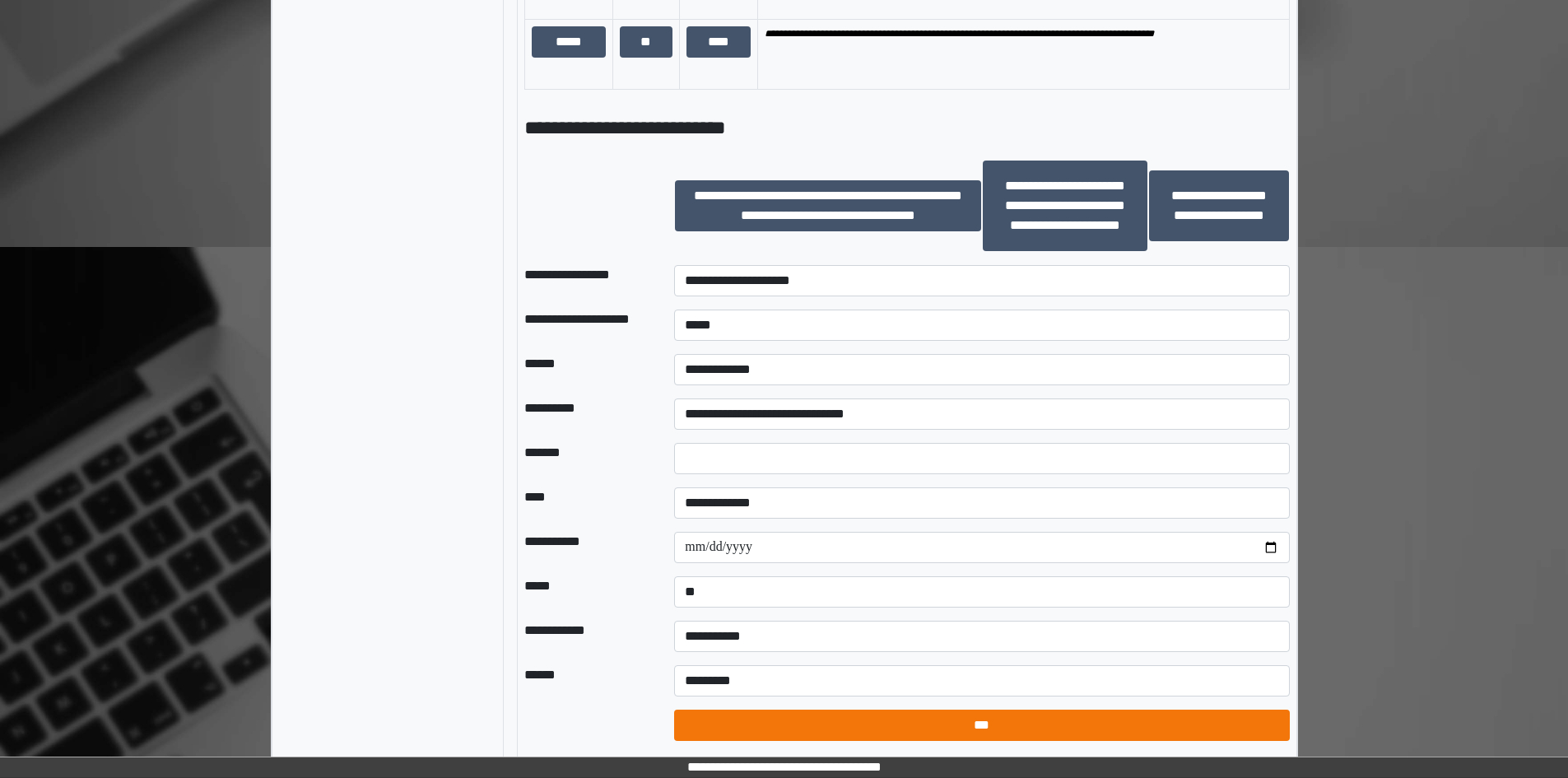 select on "*" 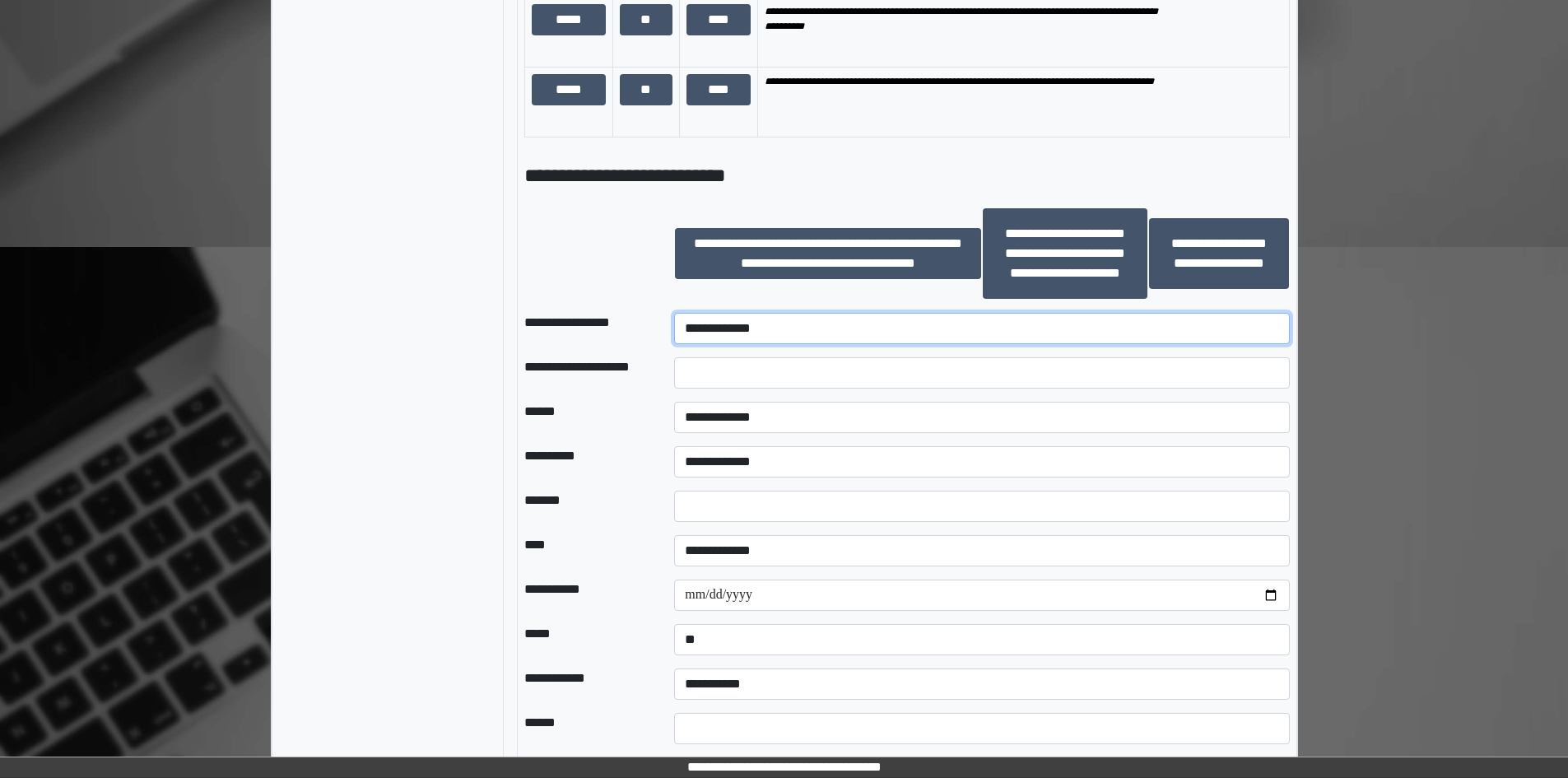 click on "**********" at bounding box center [981, 328] 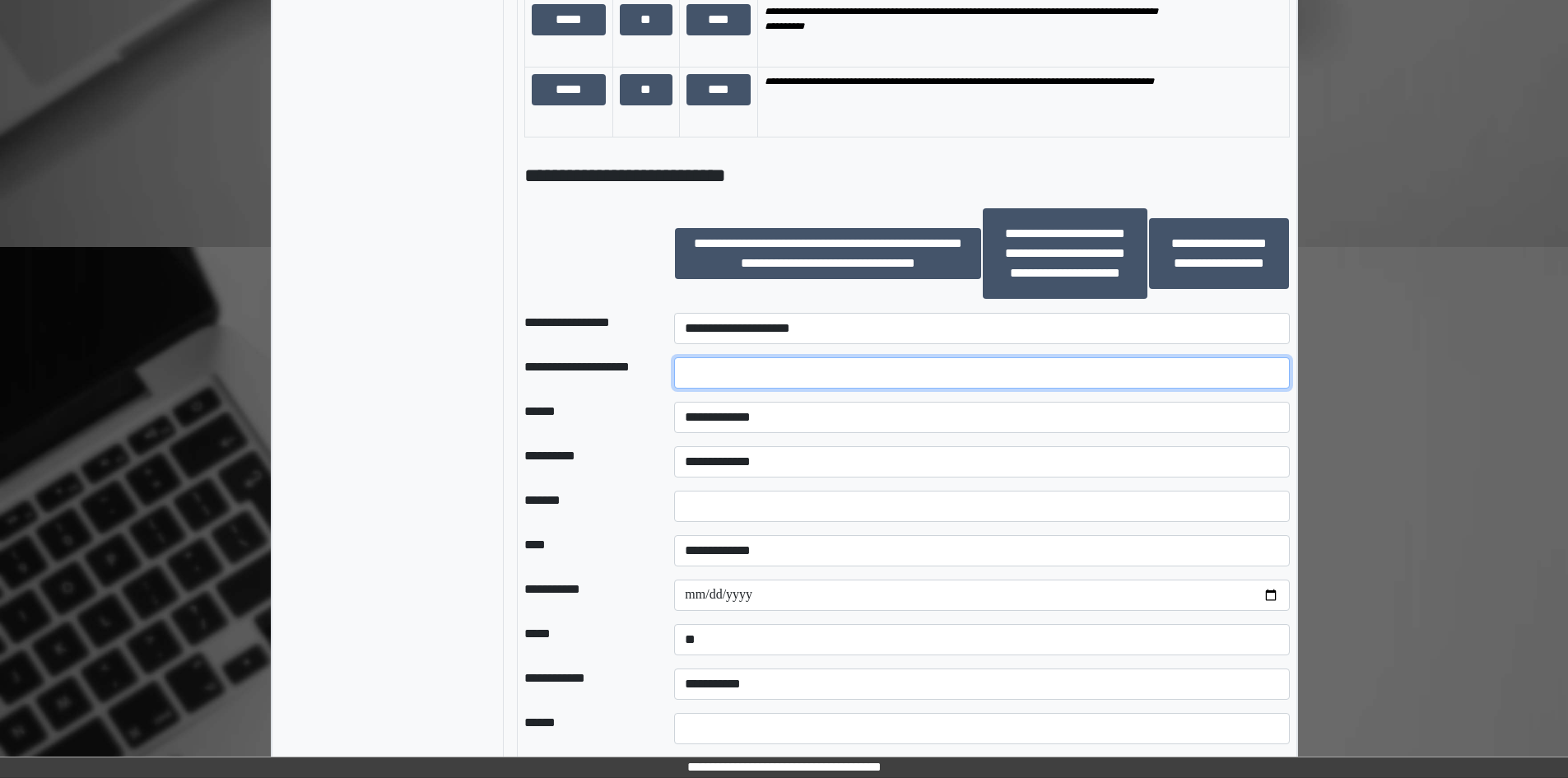 click at bounding box center [981, 373] 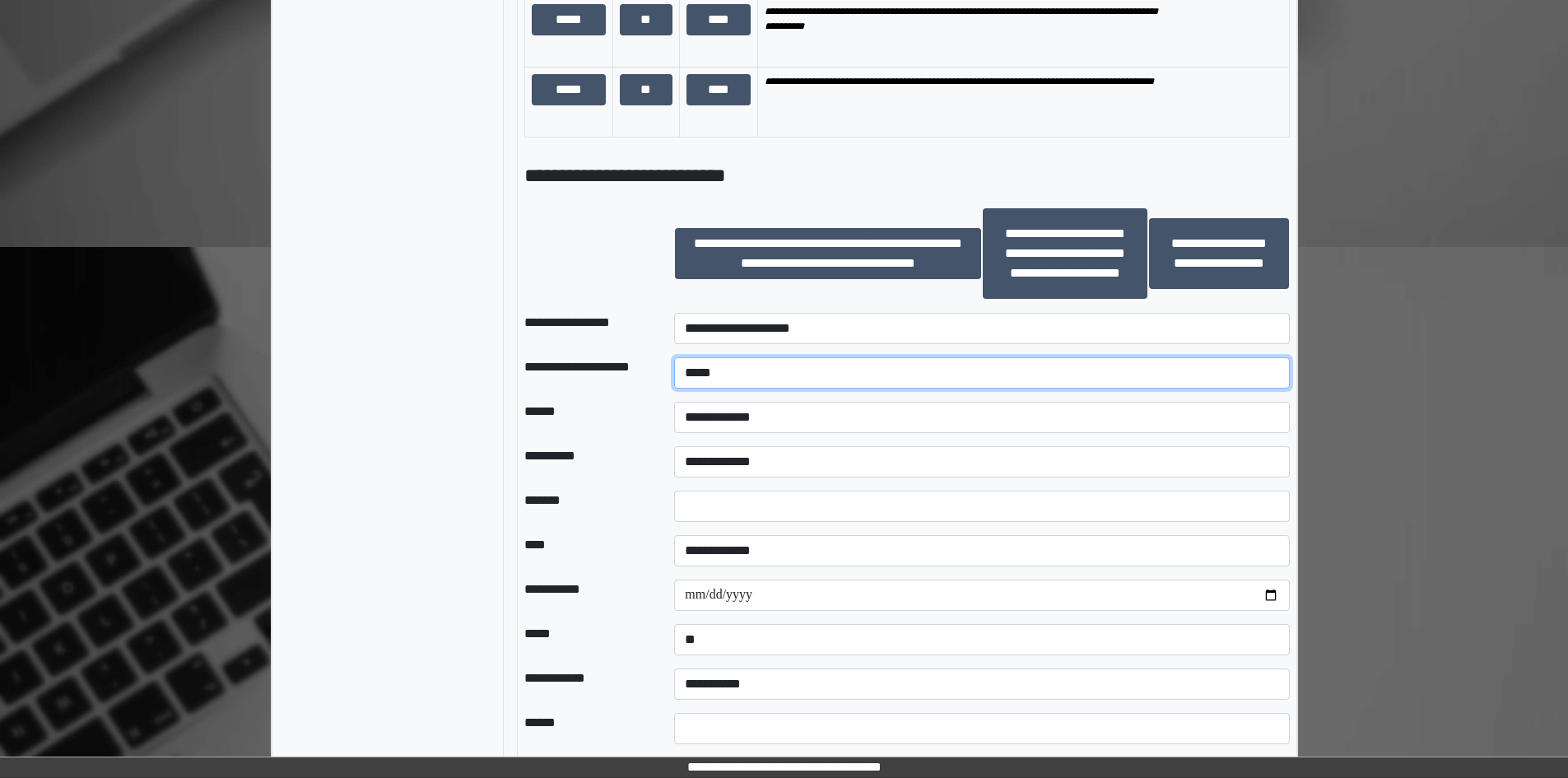 type on "*****" 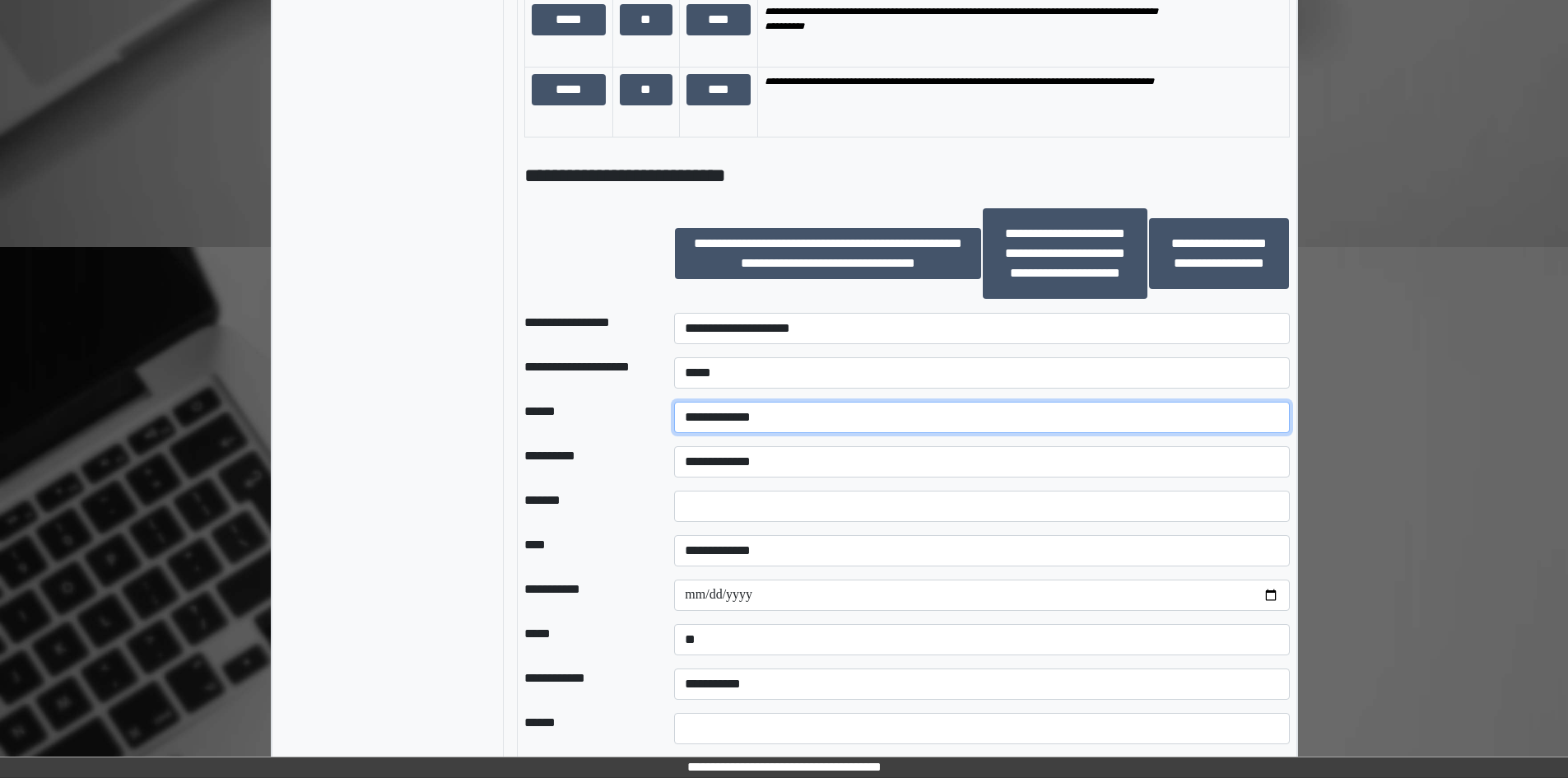 click on "**********" at bounding box center (981, 417) 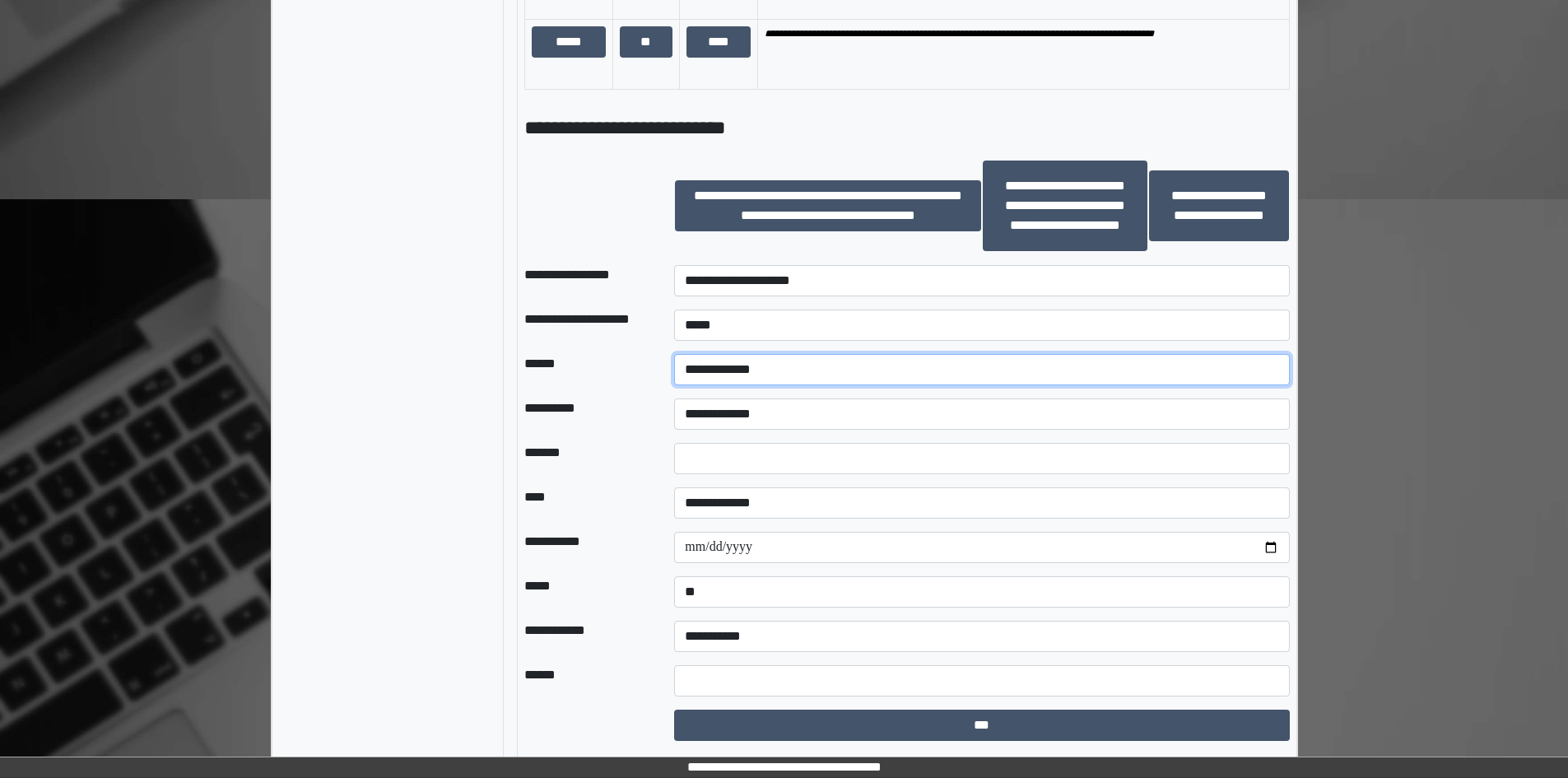 click on "**********" at bounding box center (981, 370) 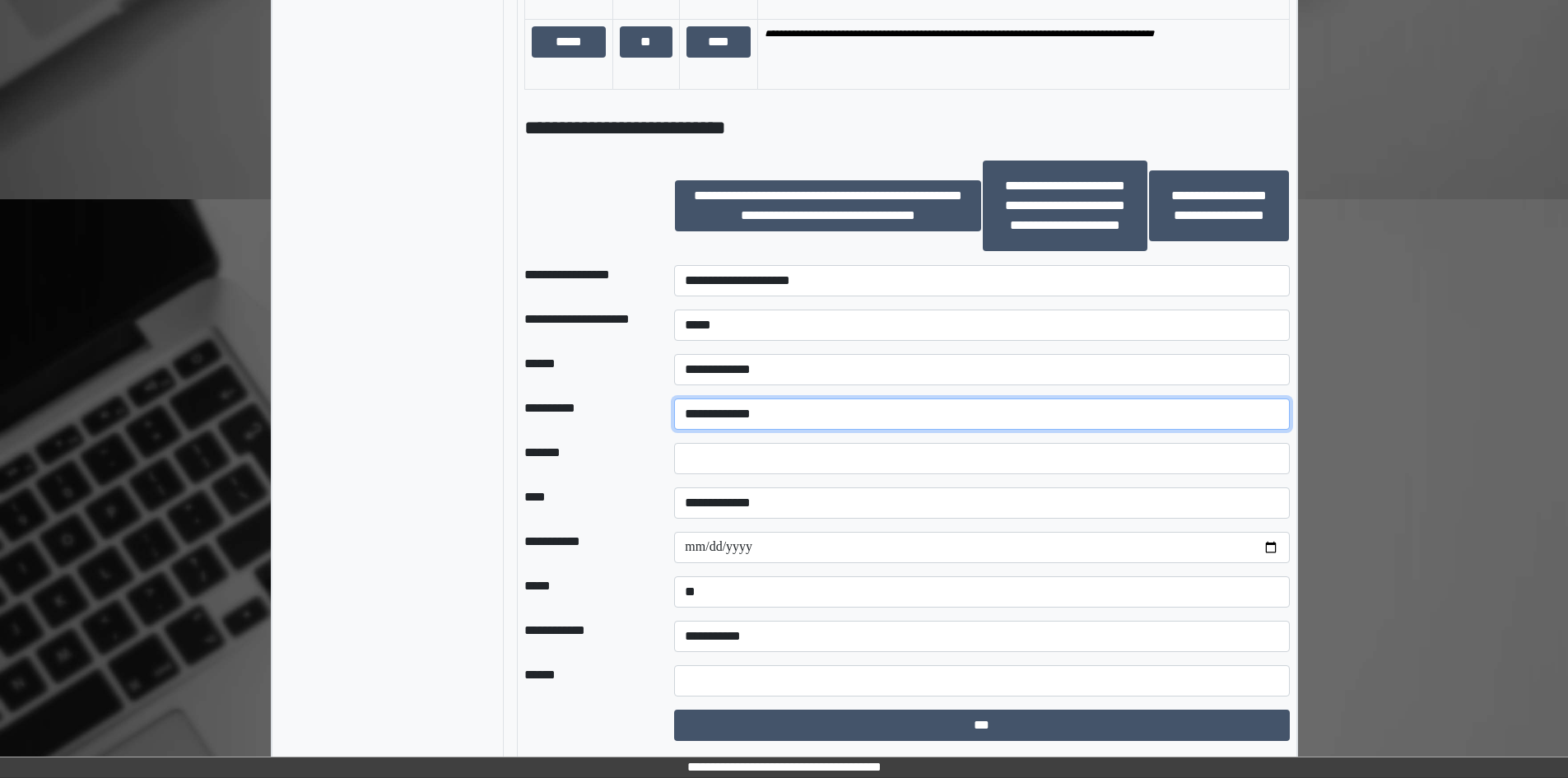 click on "**********" at bounding box center [981, 414] 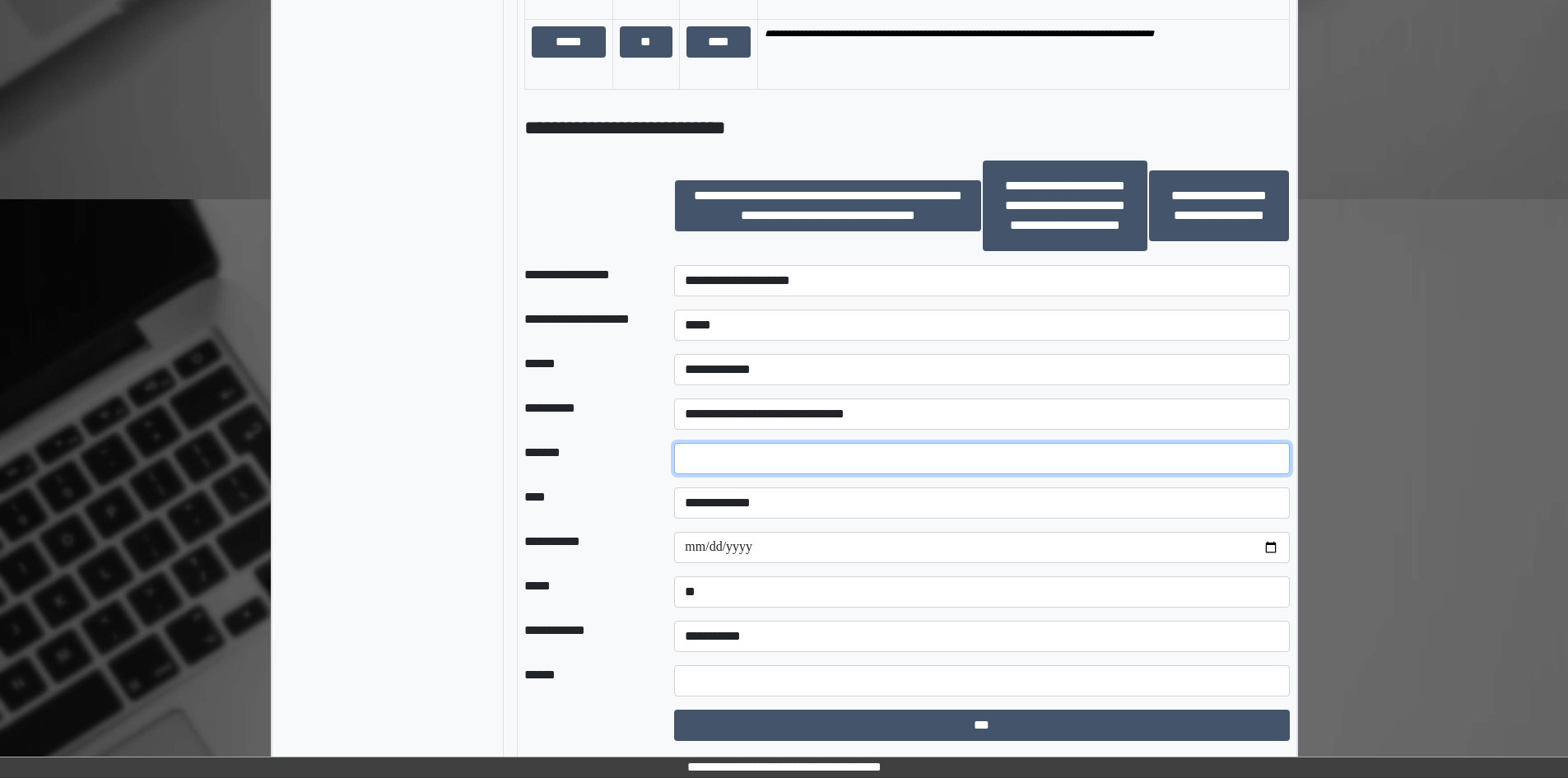 click on "*" at bounding box center (981, 459) 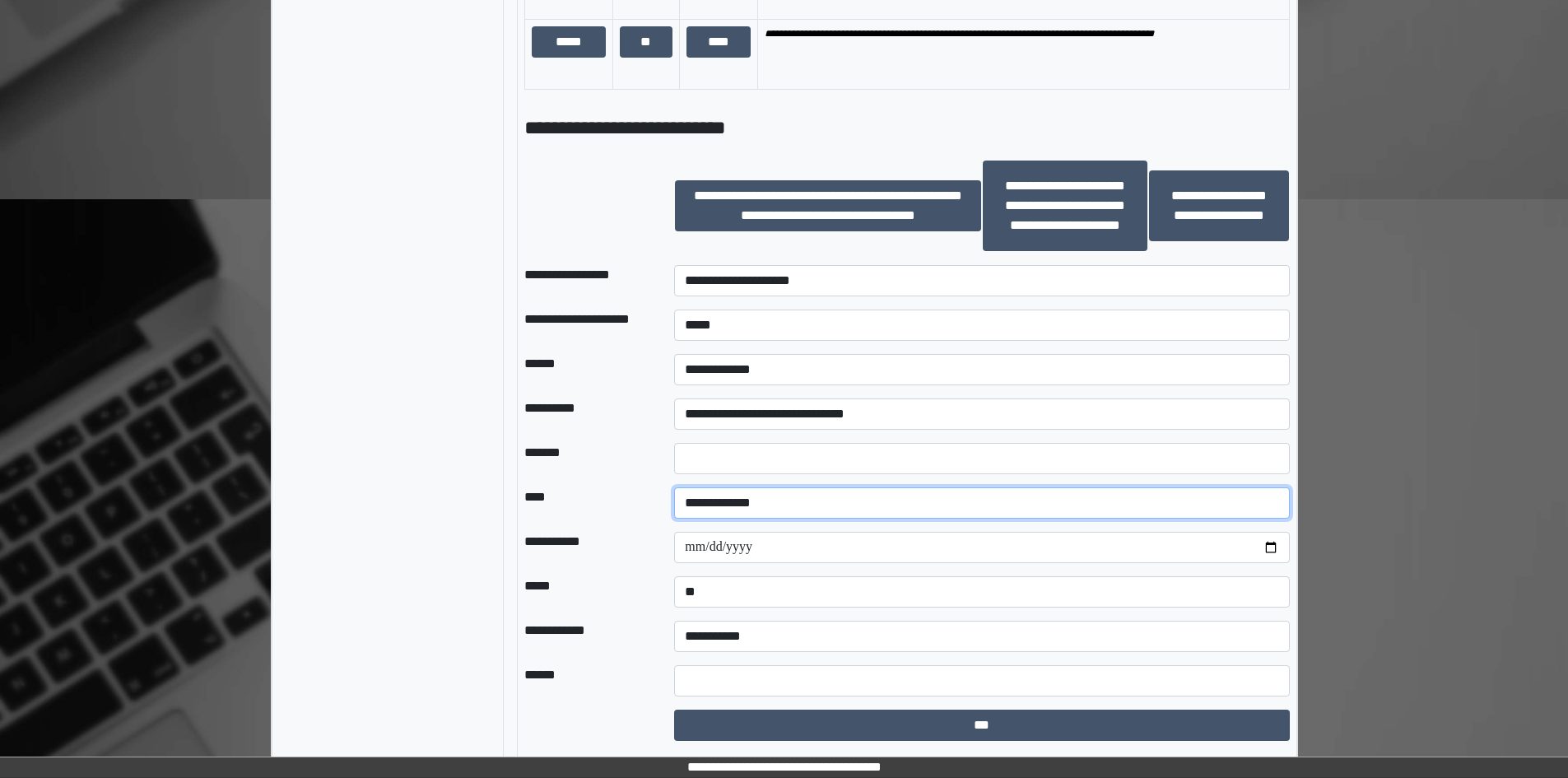 click on "**********" at bounding box center [981, 503] 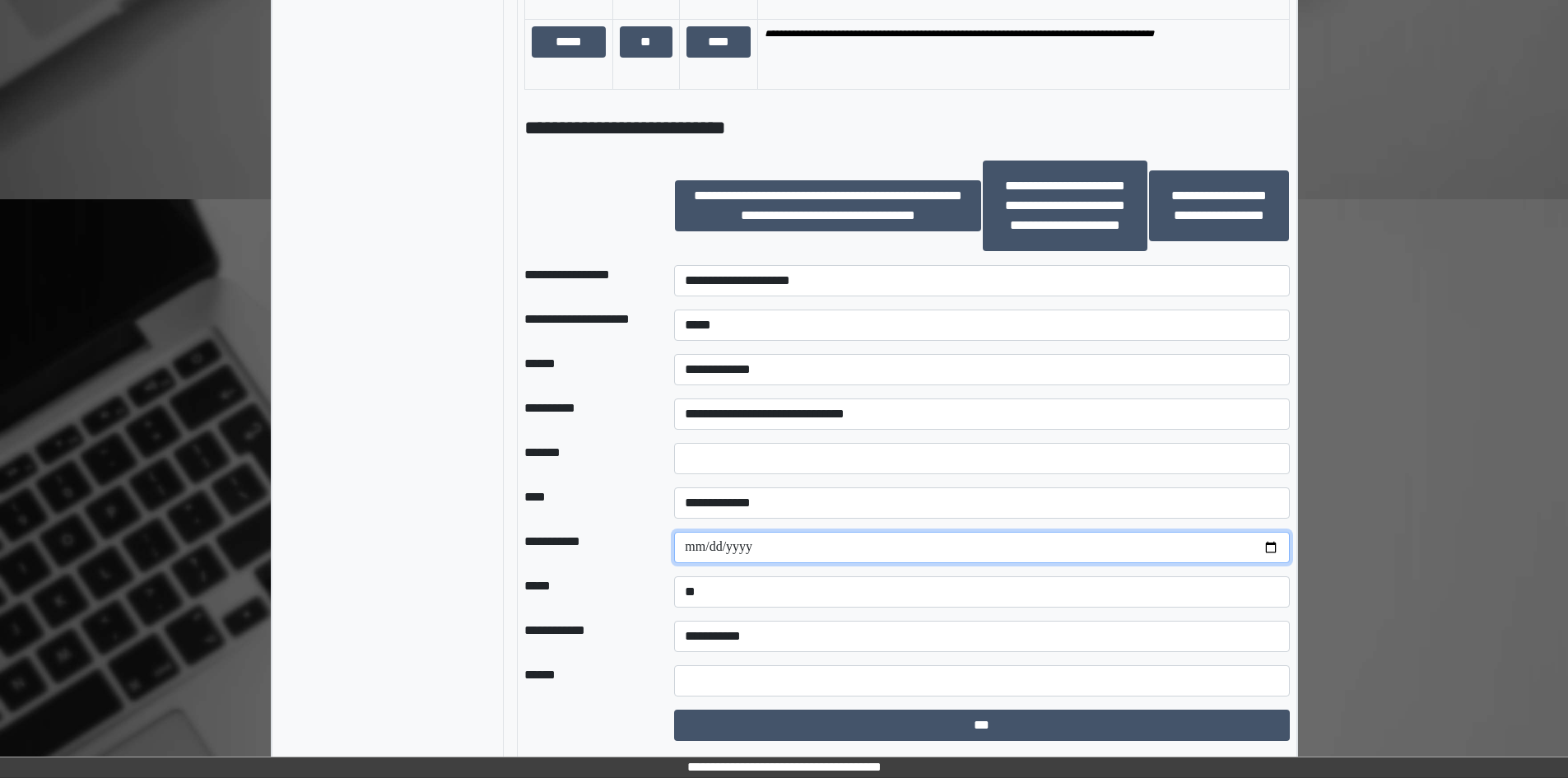 click on "**********" at bounding box center (981, 547) 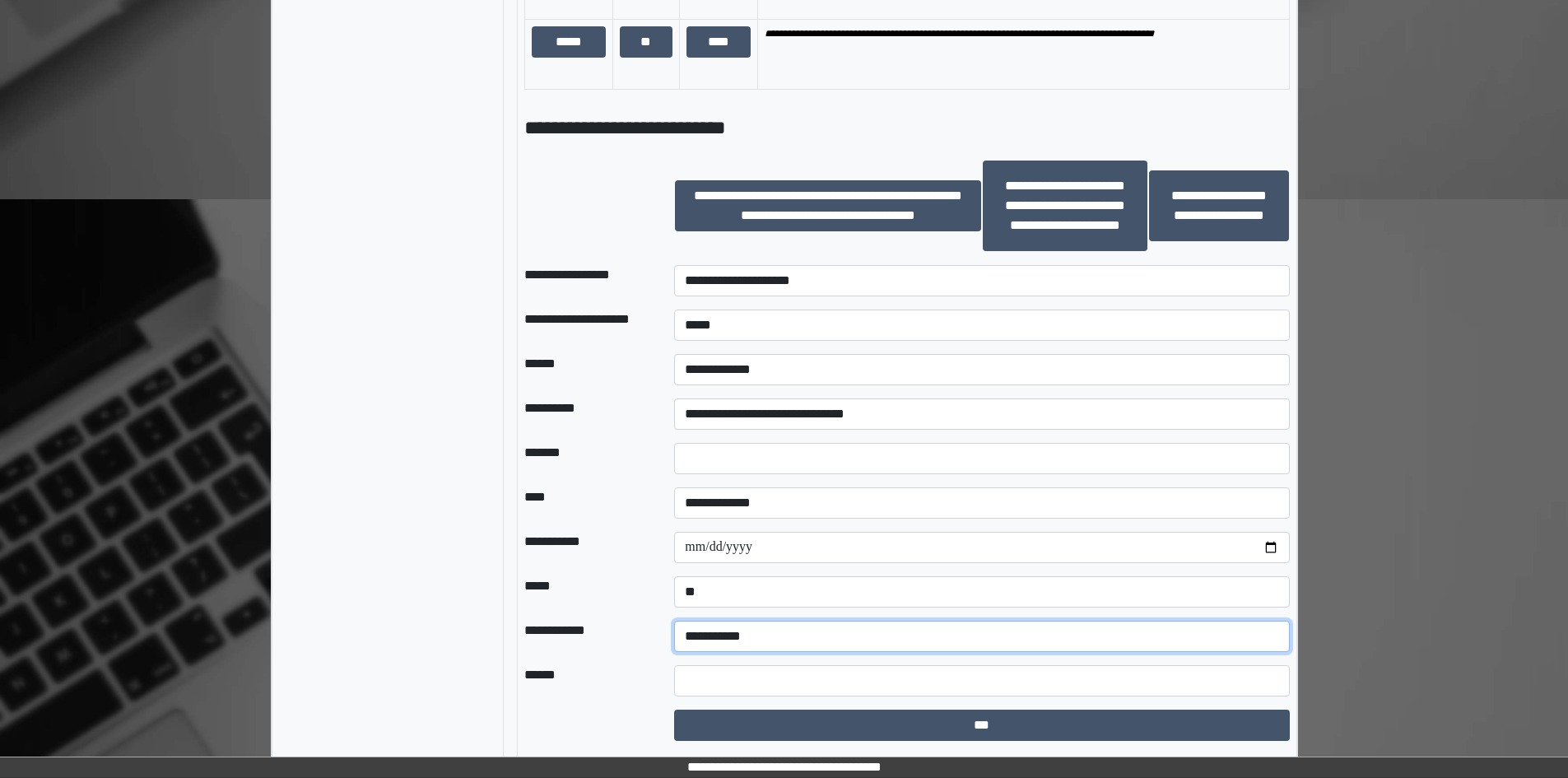 click on "**********" at bounding box center (981, 636) 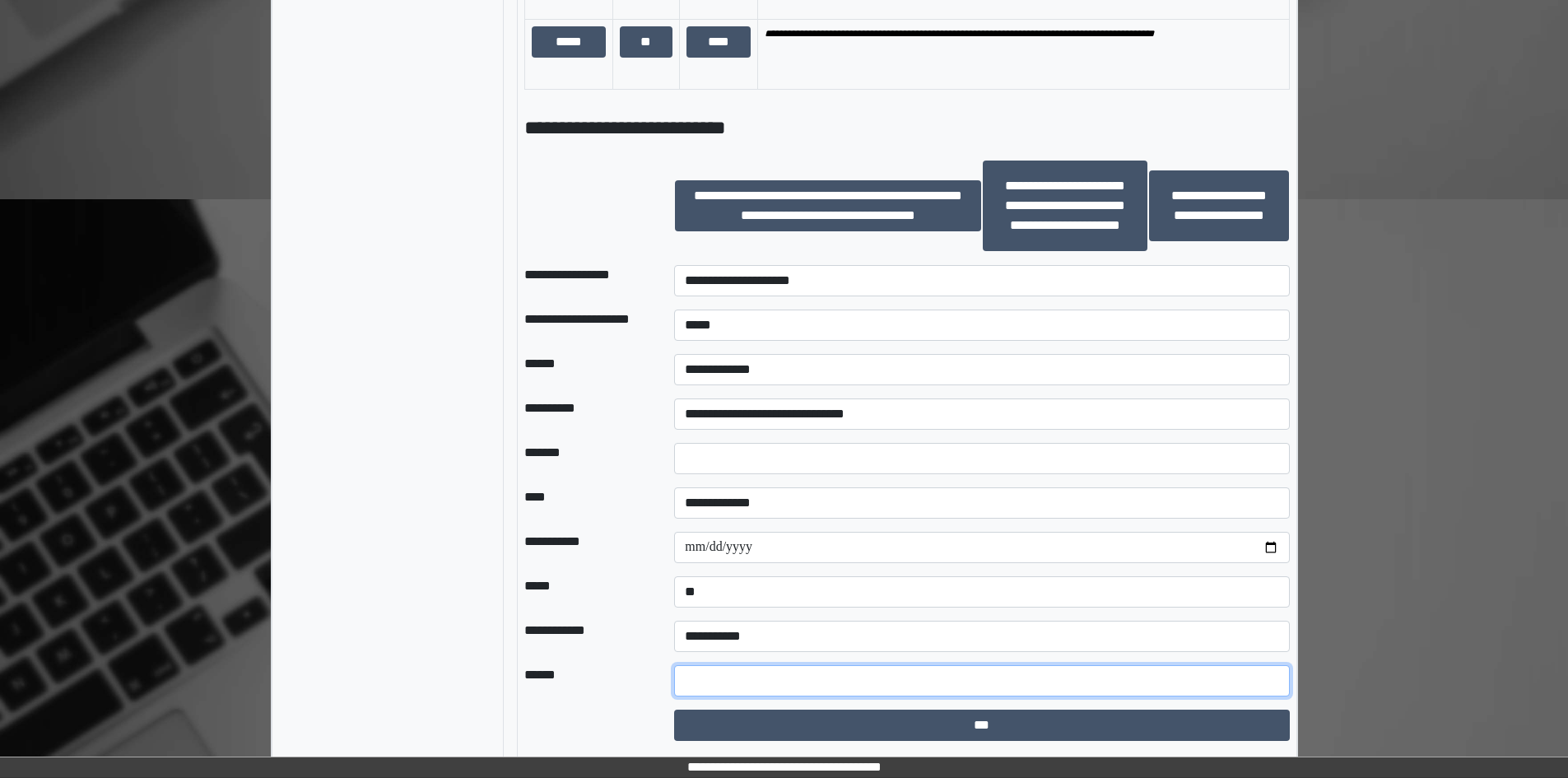 click at bounding box center [981, 681] 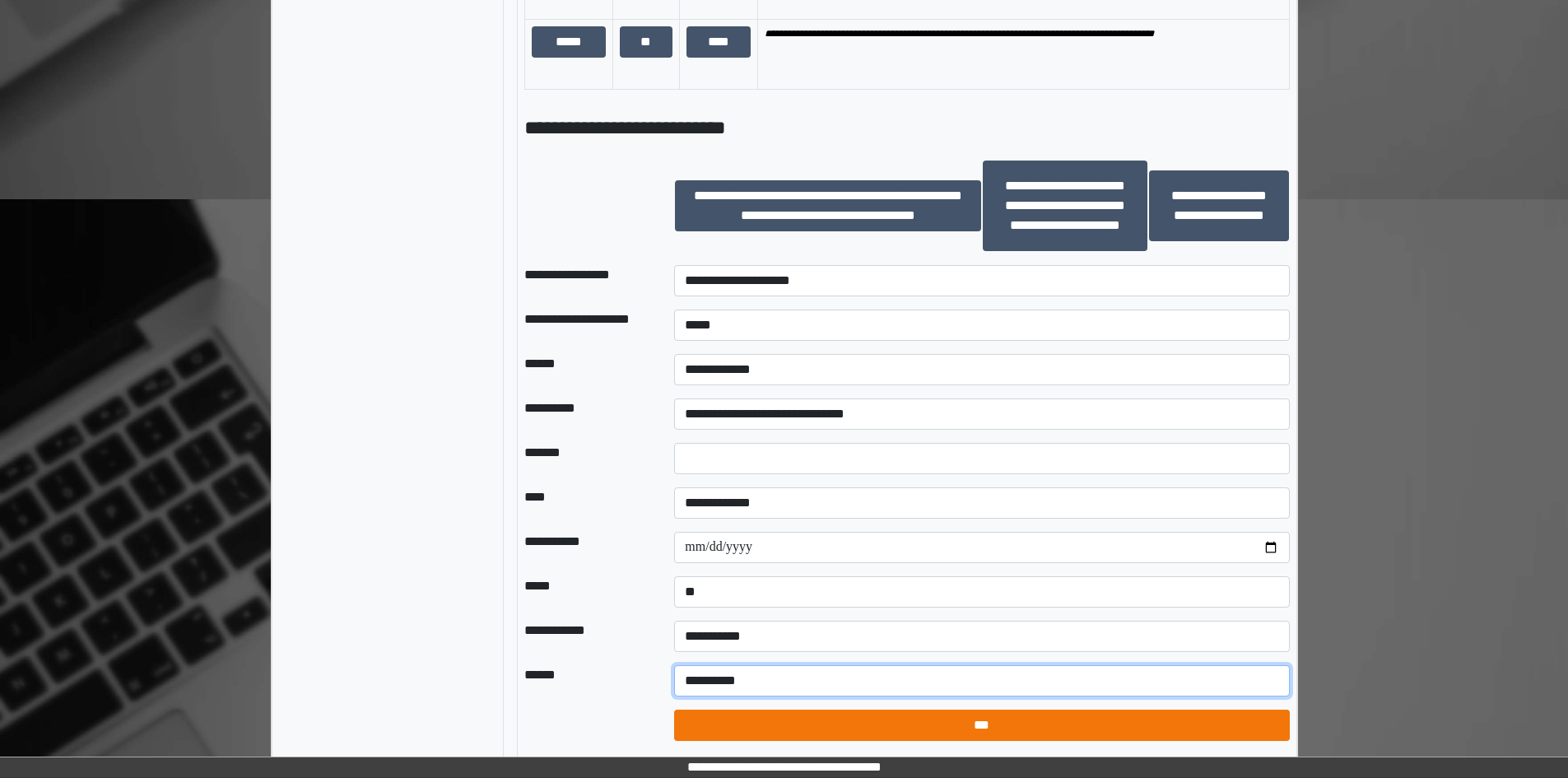 type on "**********" 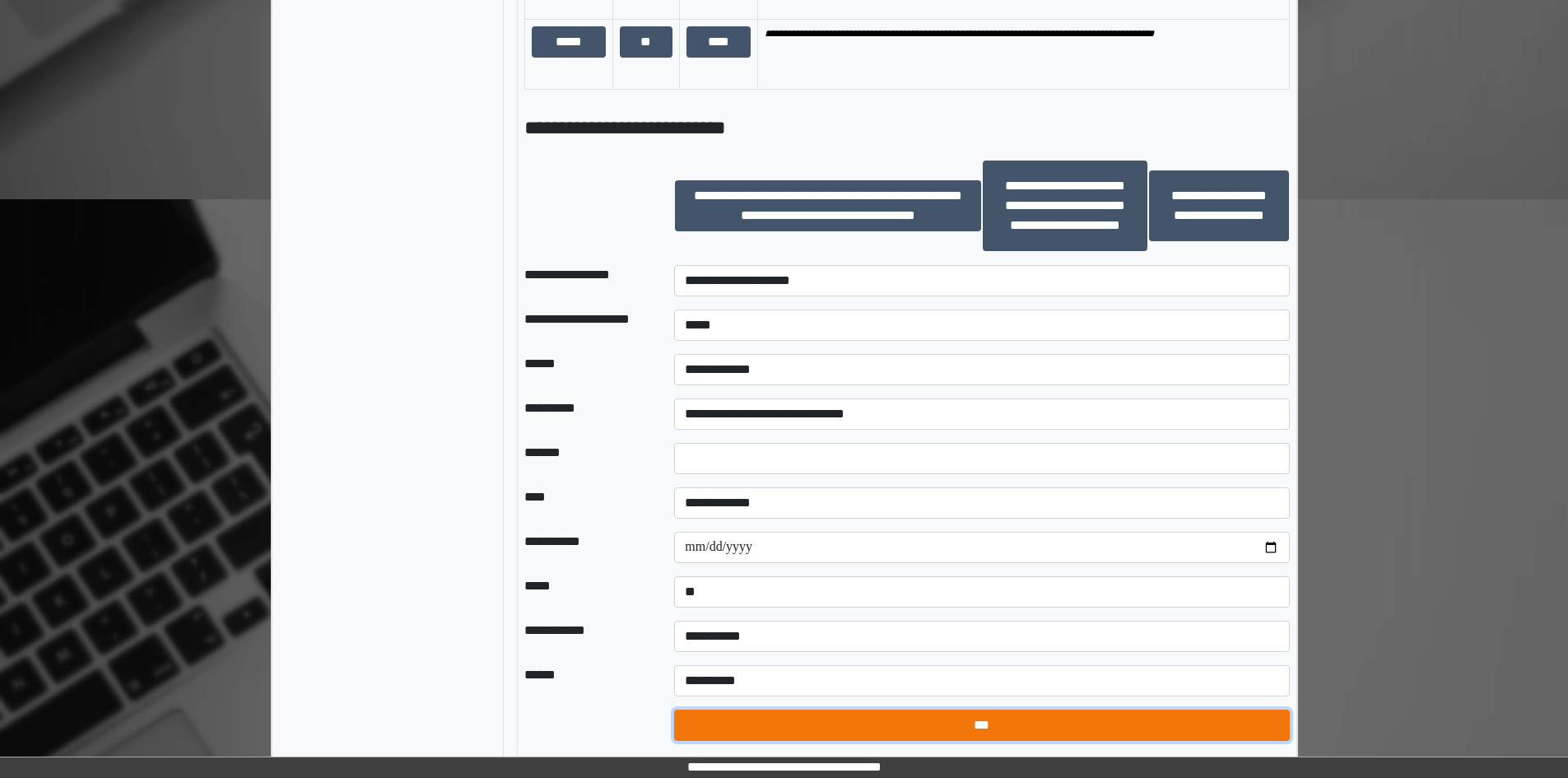 click on "***" at bounding box center [981, 725] 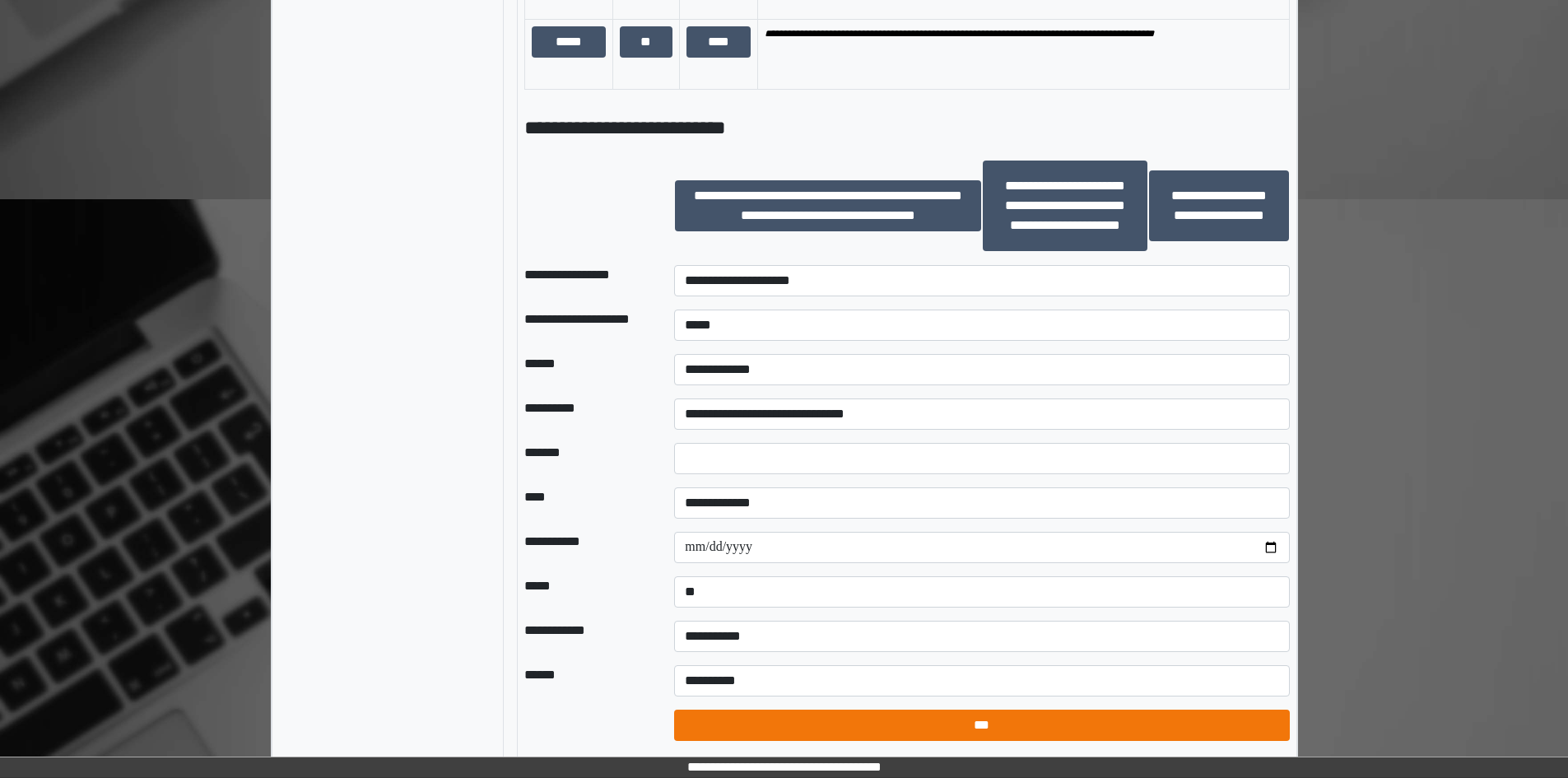 select on "*" 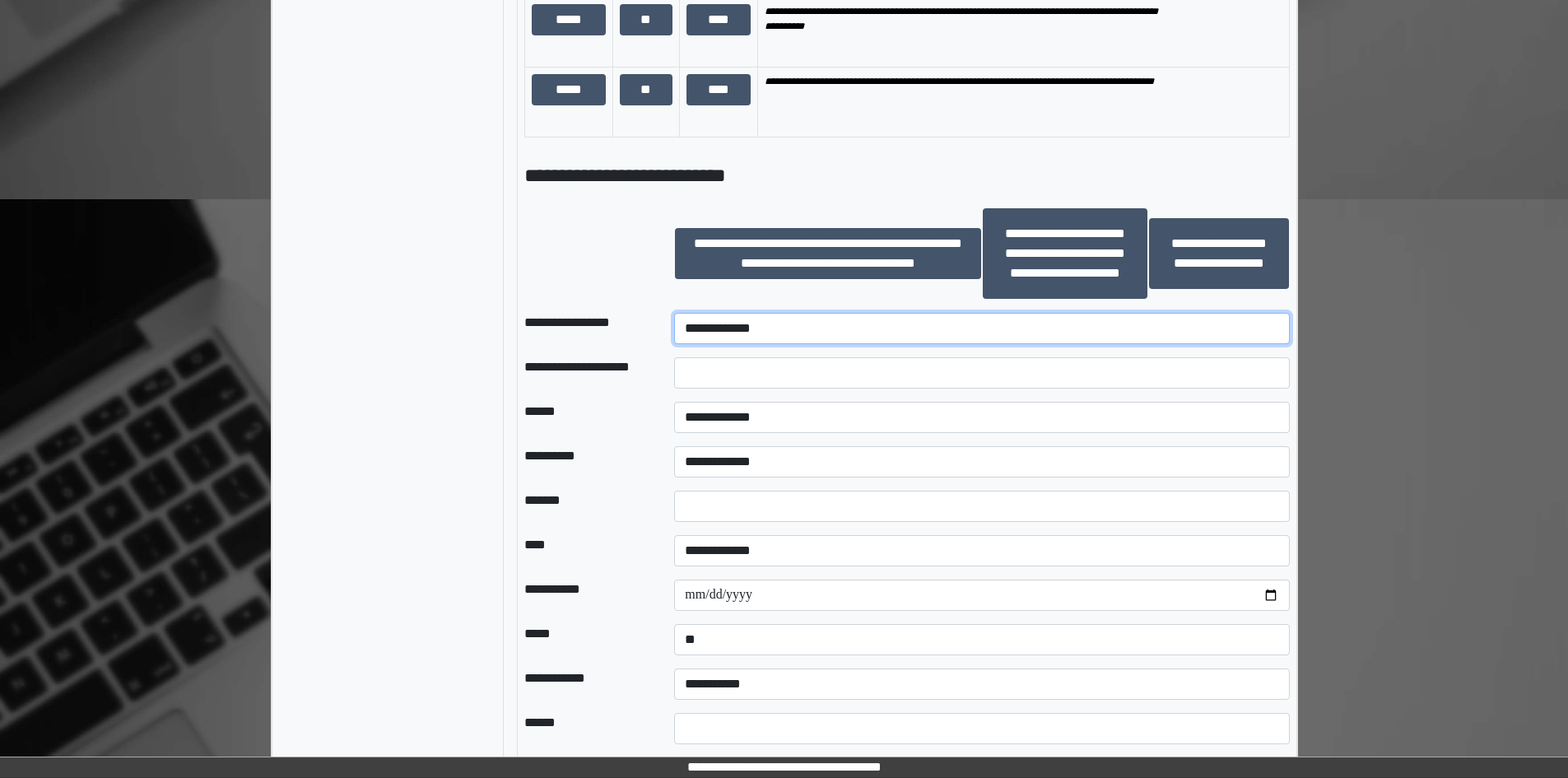 click on "**********" at bounding box center [981, 328] 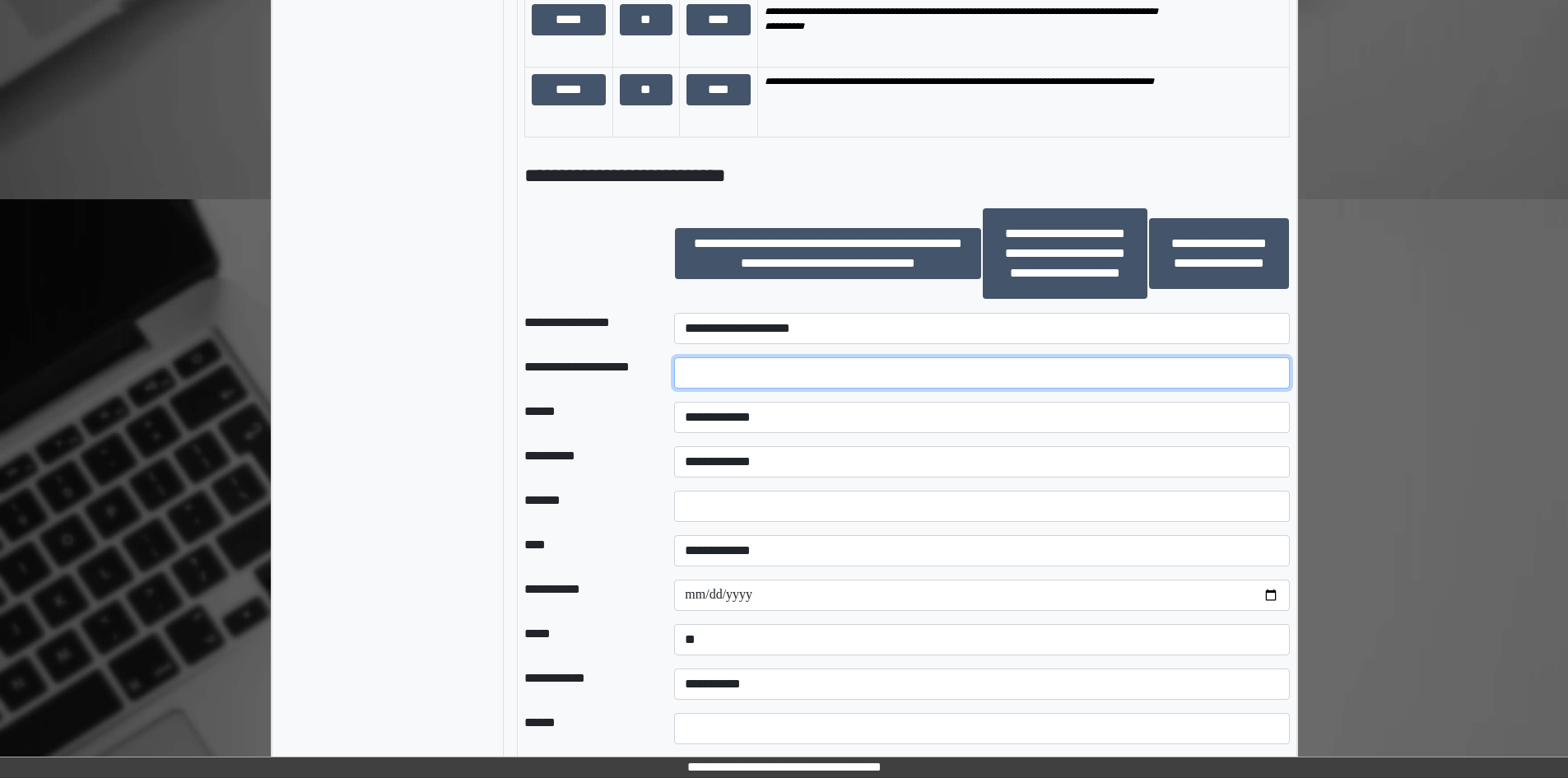 click at bounding box center [981, 373] 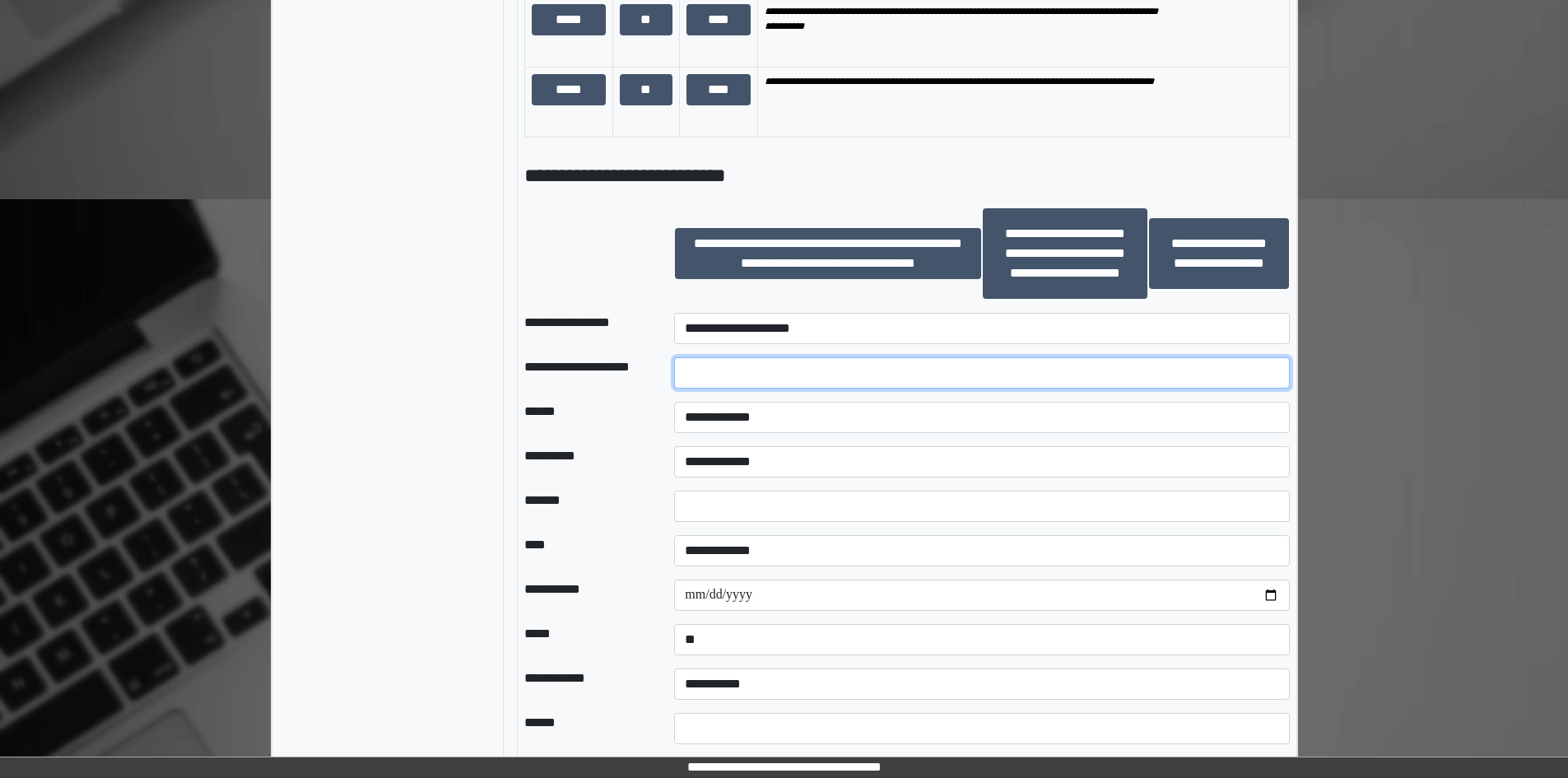 type on "******" 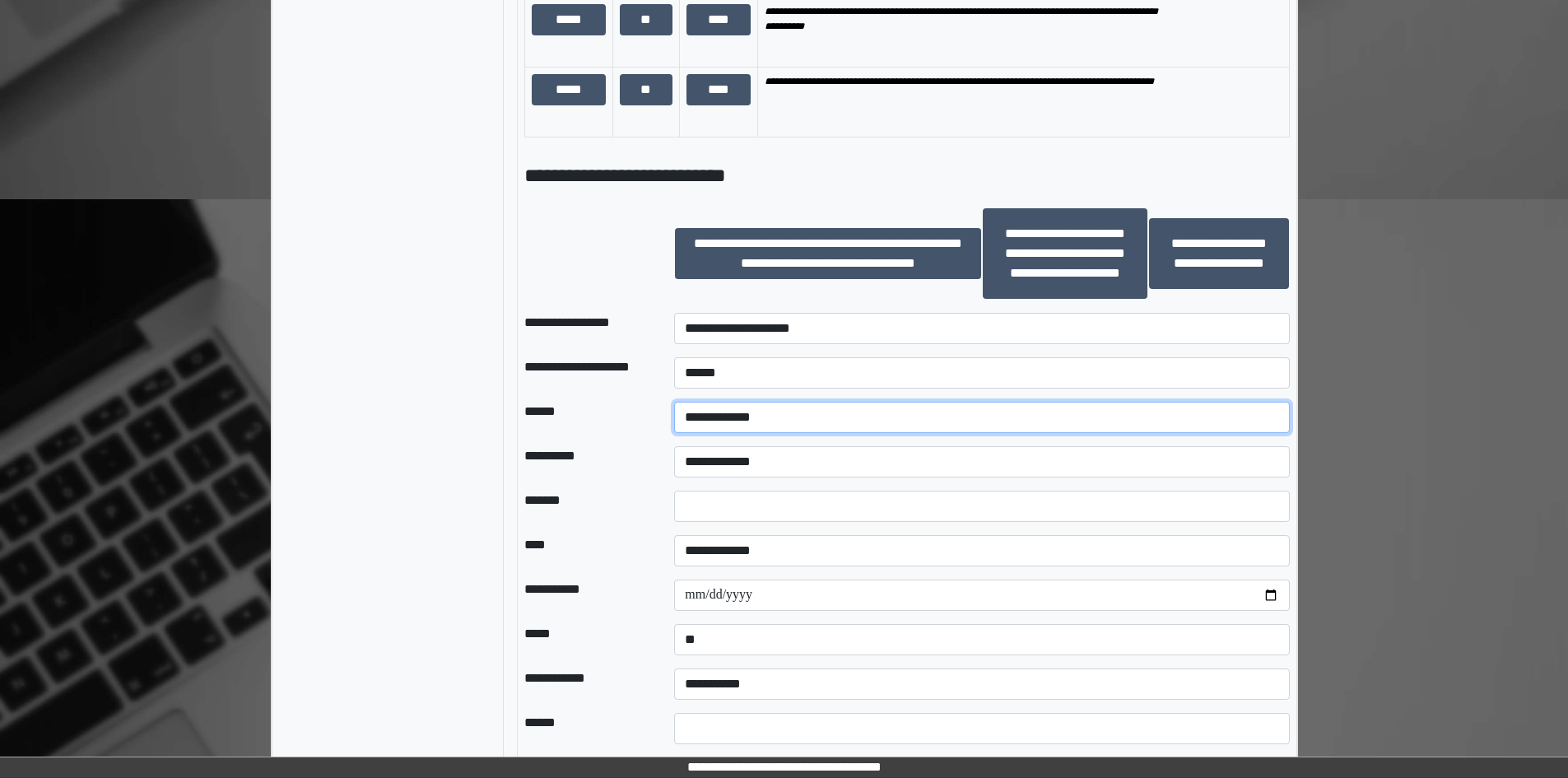 click on "**********" at bounding box center (981, 417) 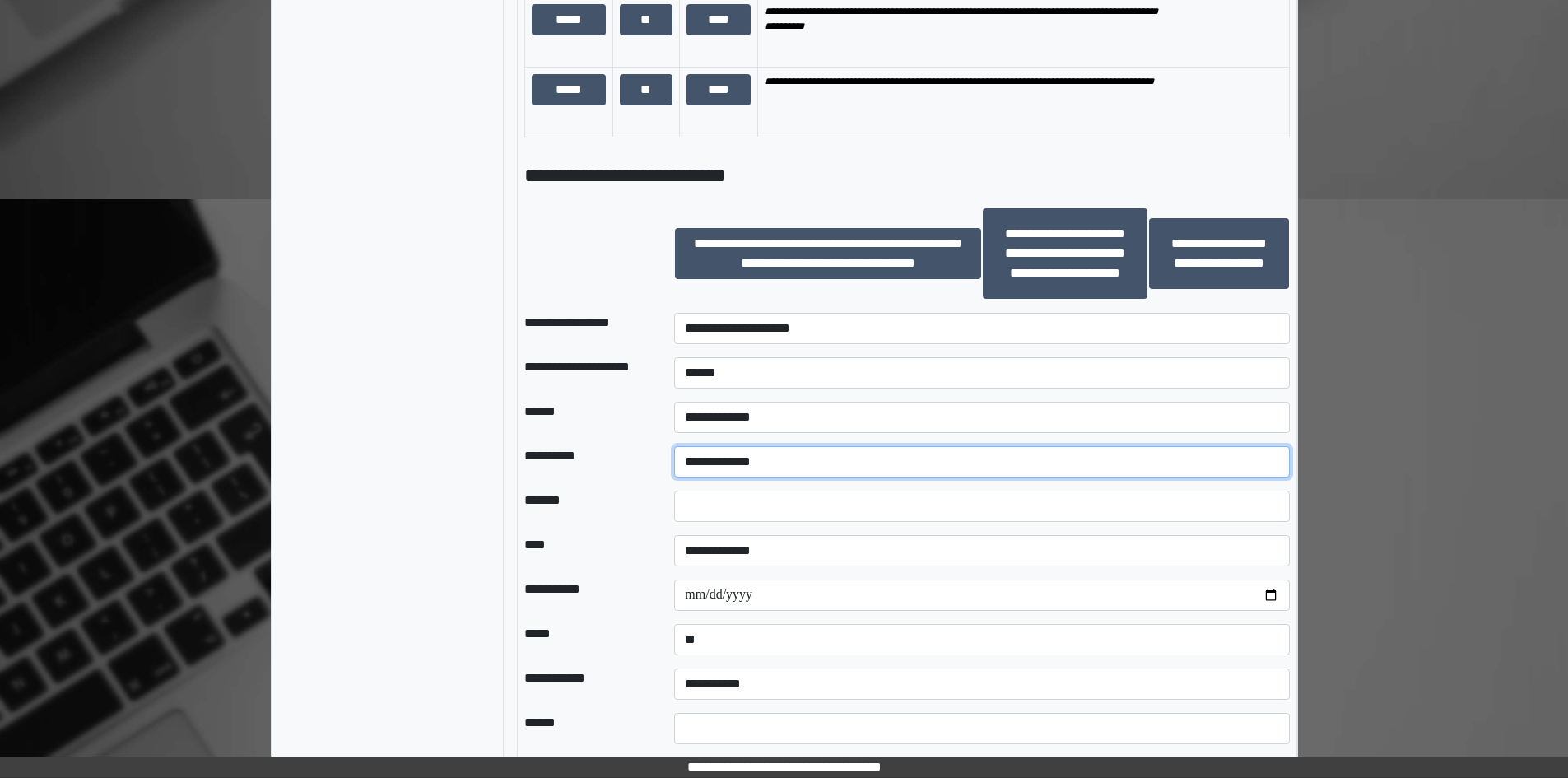 click on "**********" at bounding box center (981, 462) 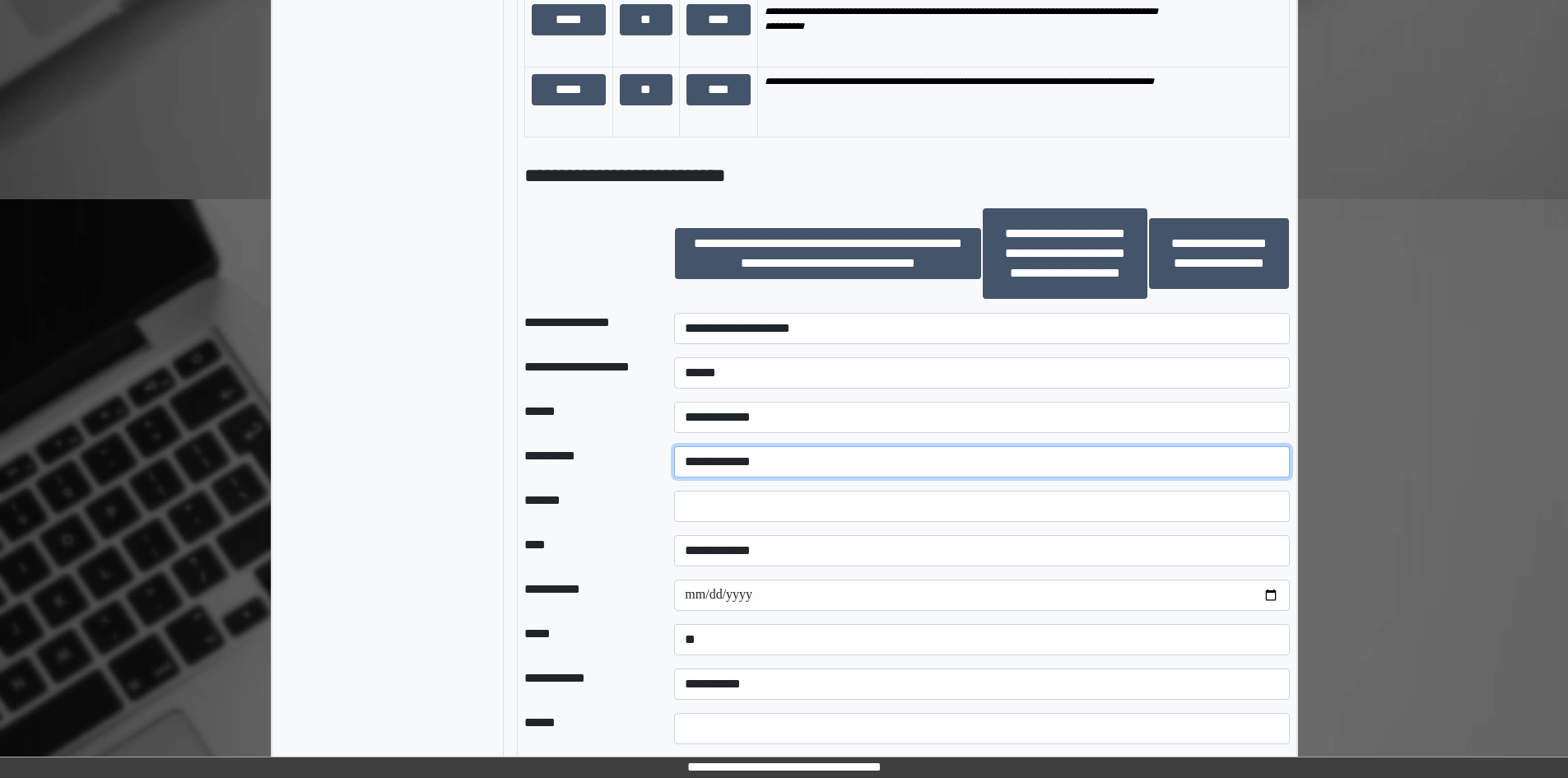 select on "**" 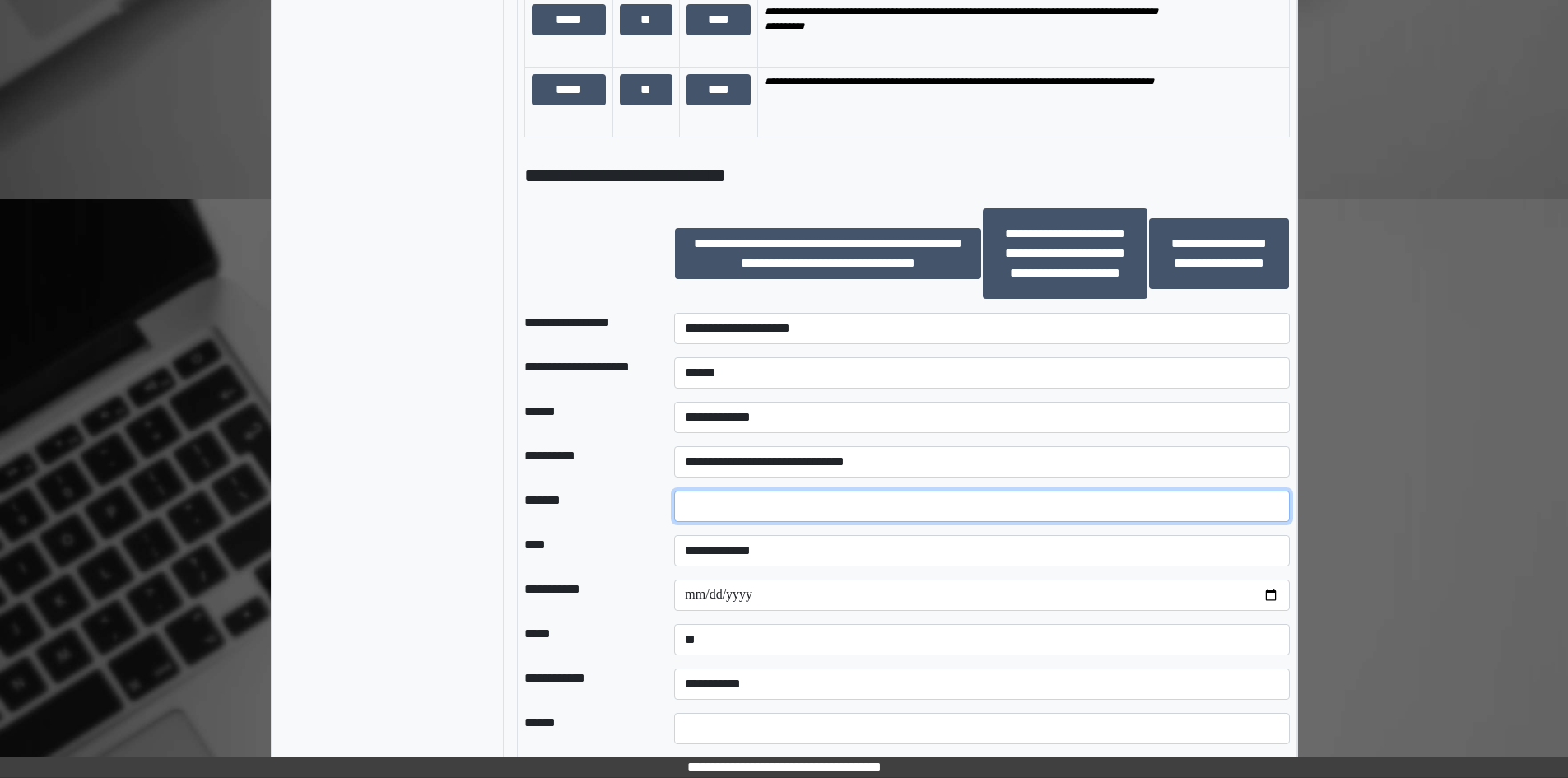 click on "*" at bounding box center (981, 506) 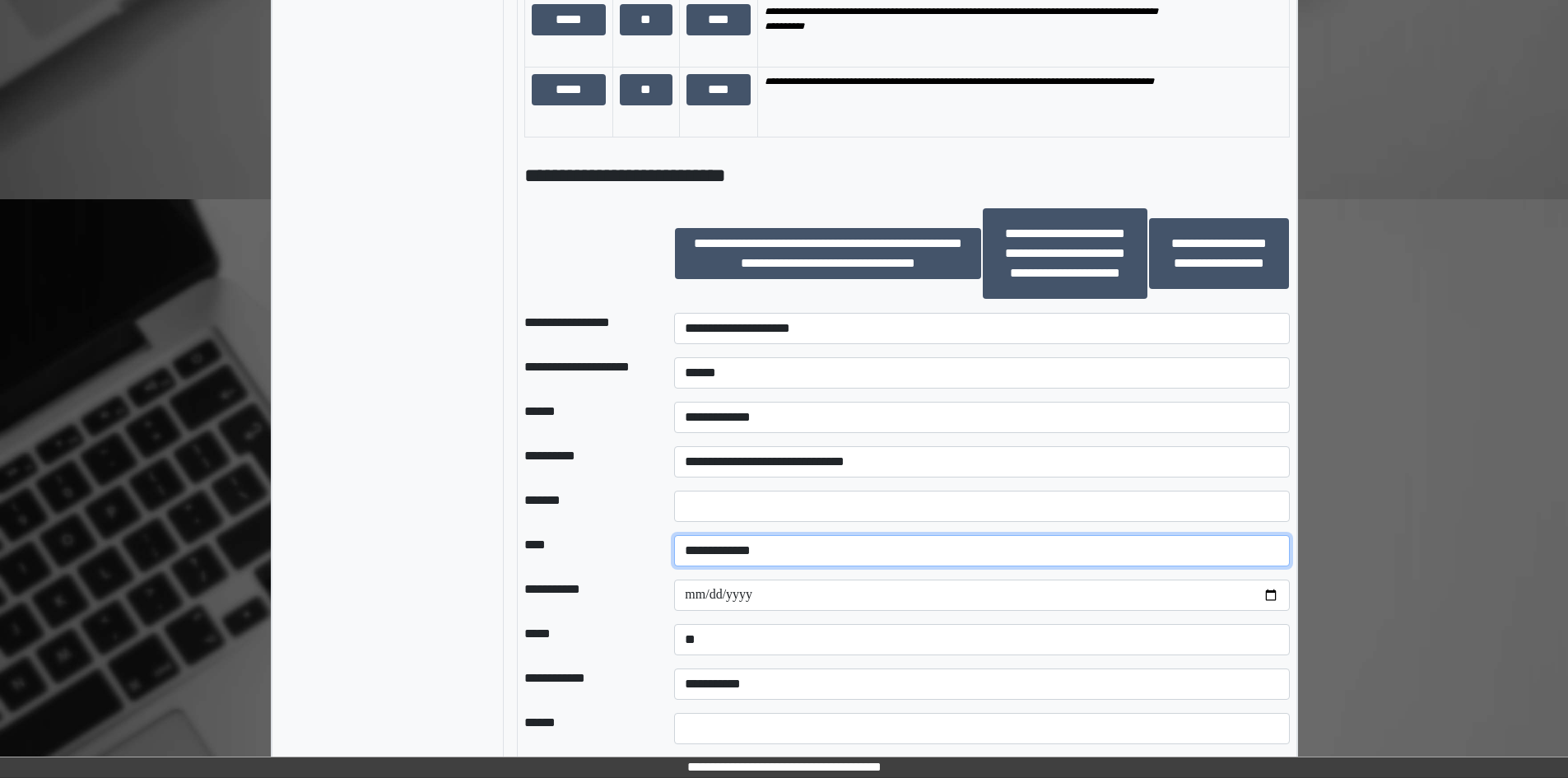 click on "**********" at bounding box center [981, 551] 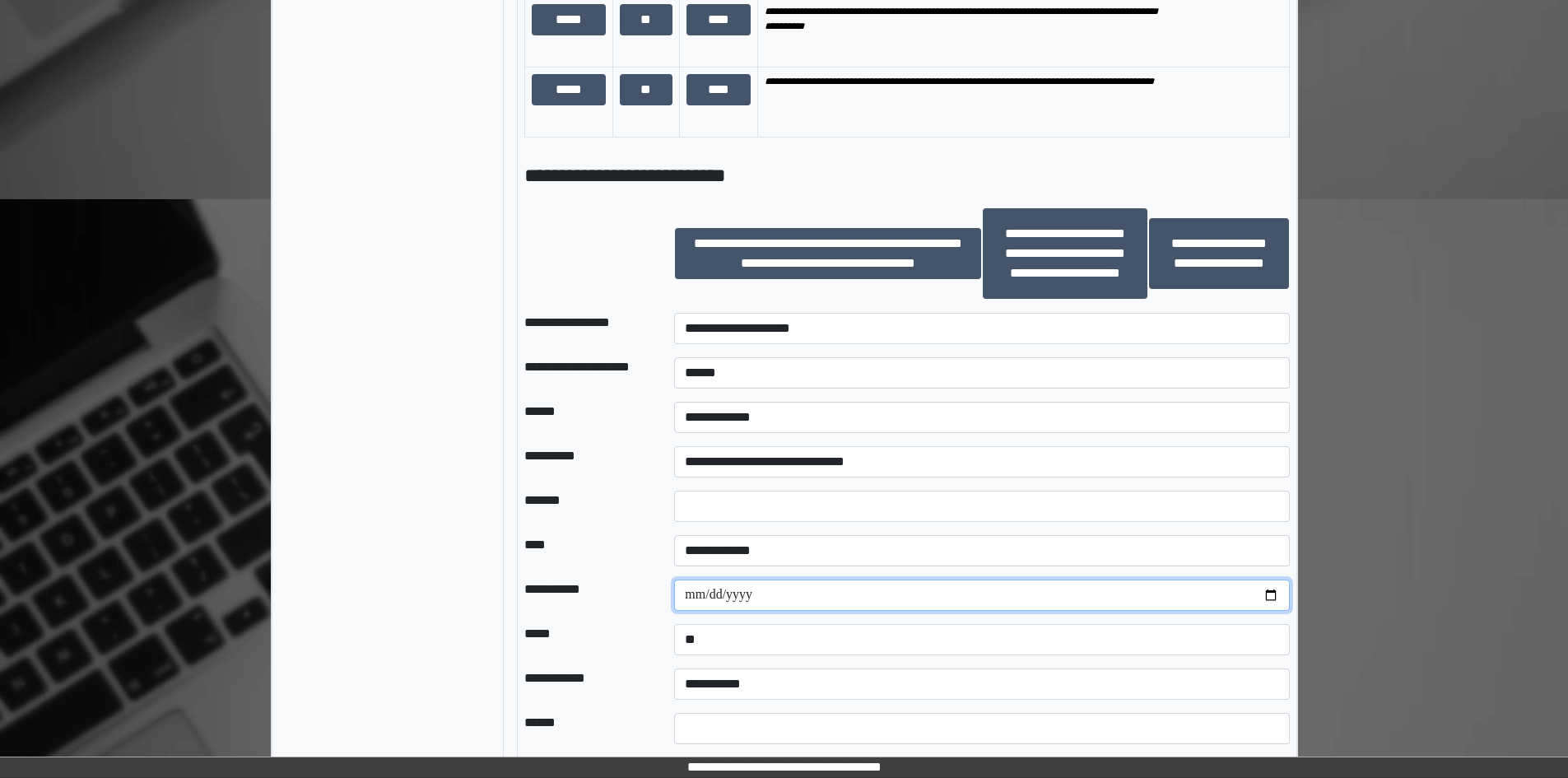 click on "**********" at bounding box center [981, 595] 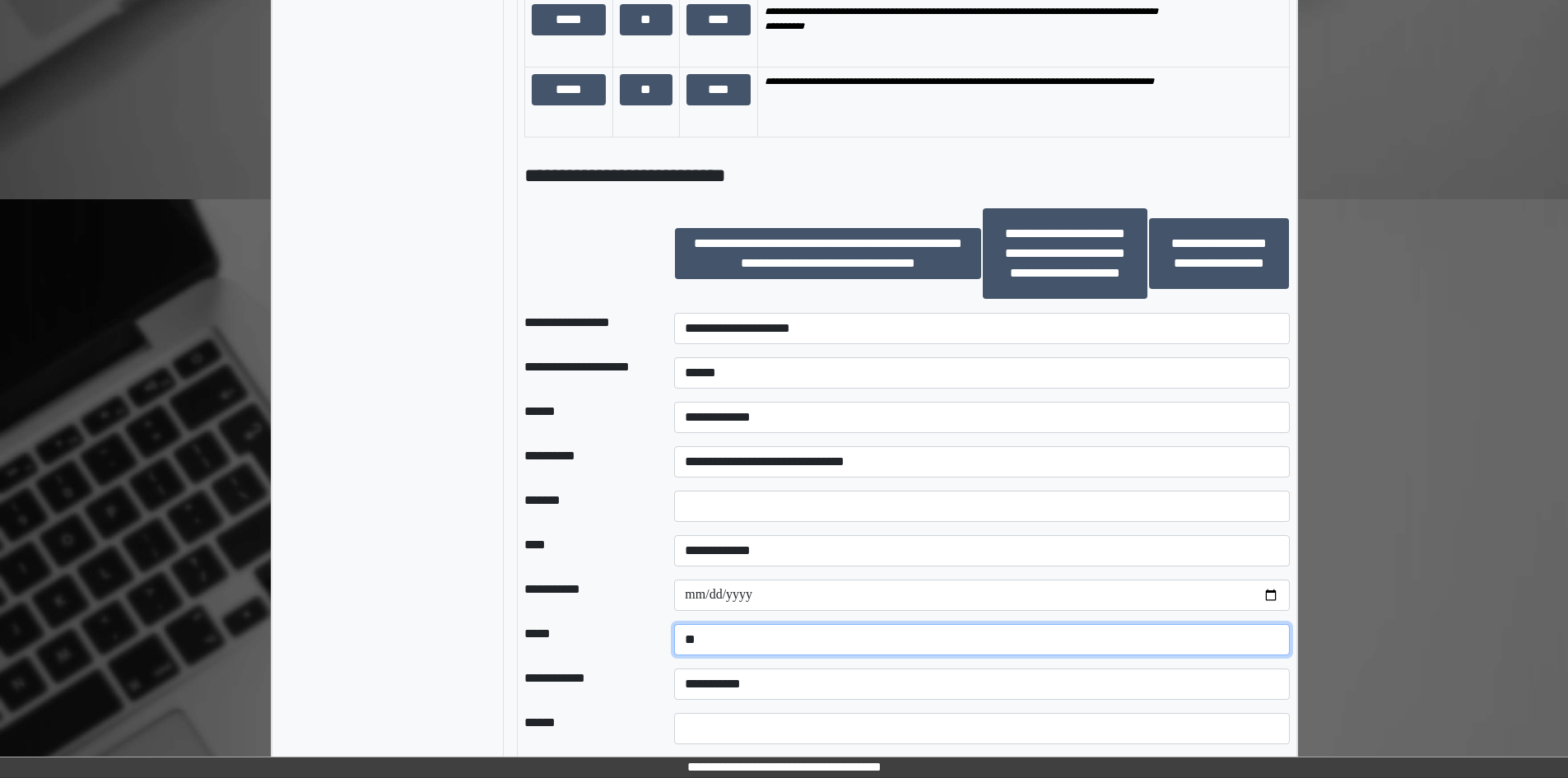 click on "**********" at bounding box center [981, 640] 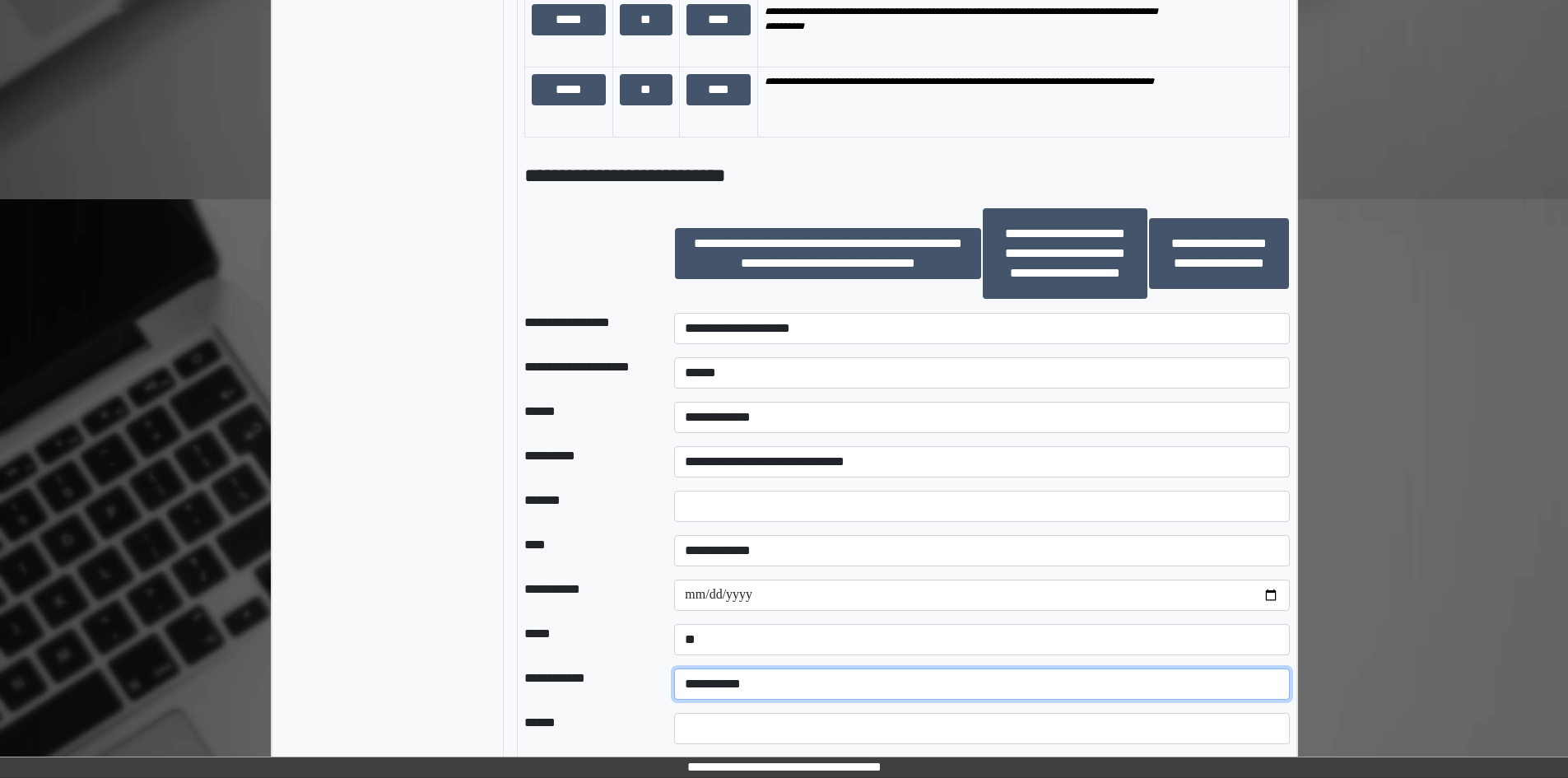 click on "**********" at bounding box center [981, 684] 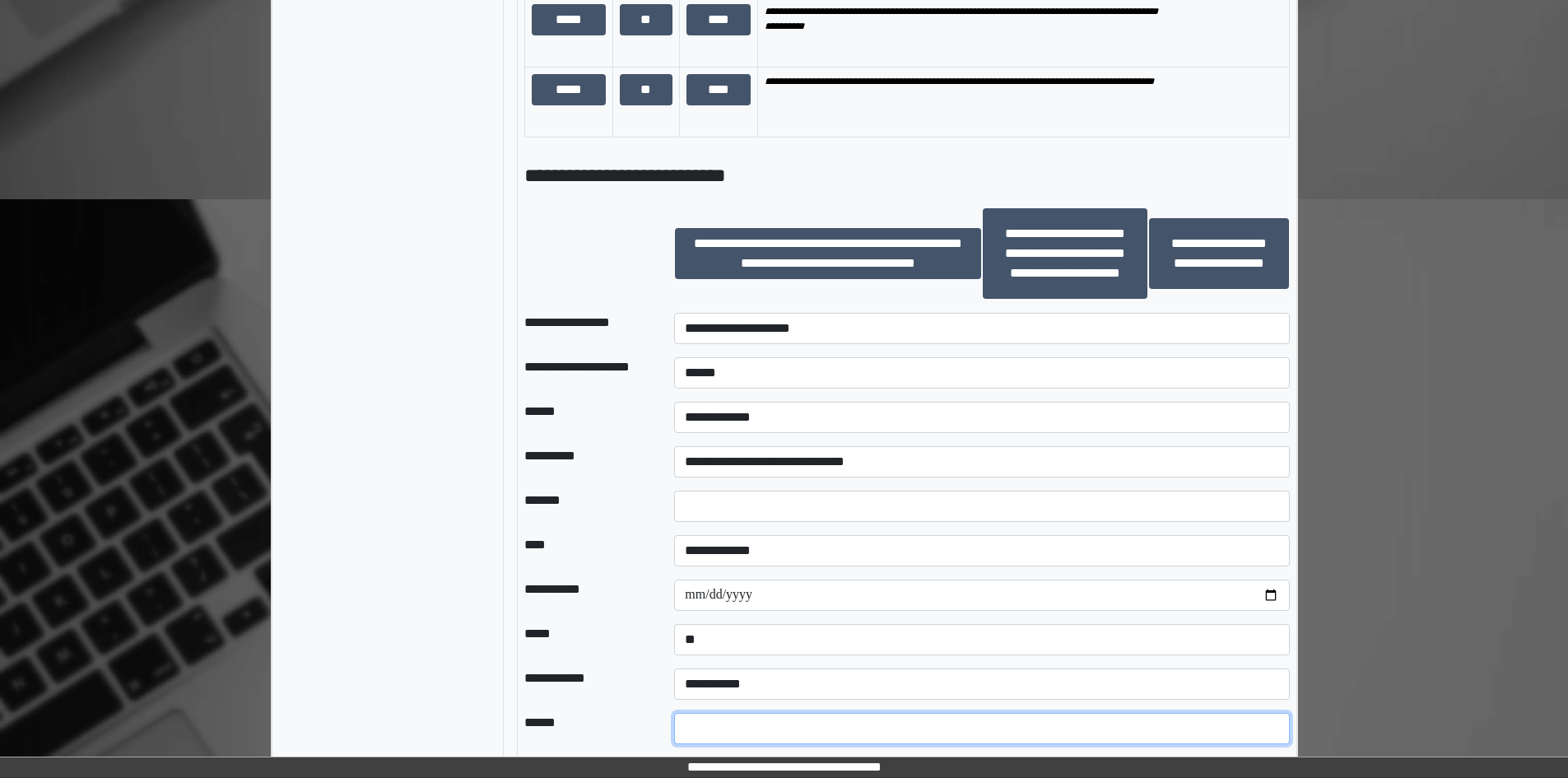 click at bounding box center (981, 729) 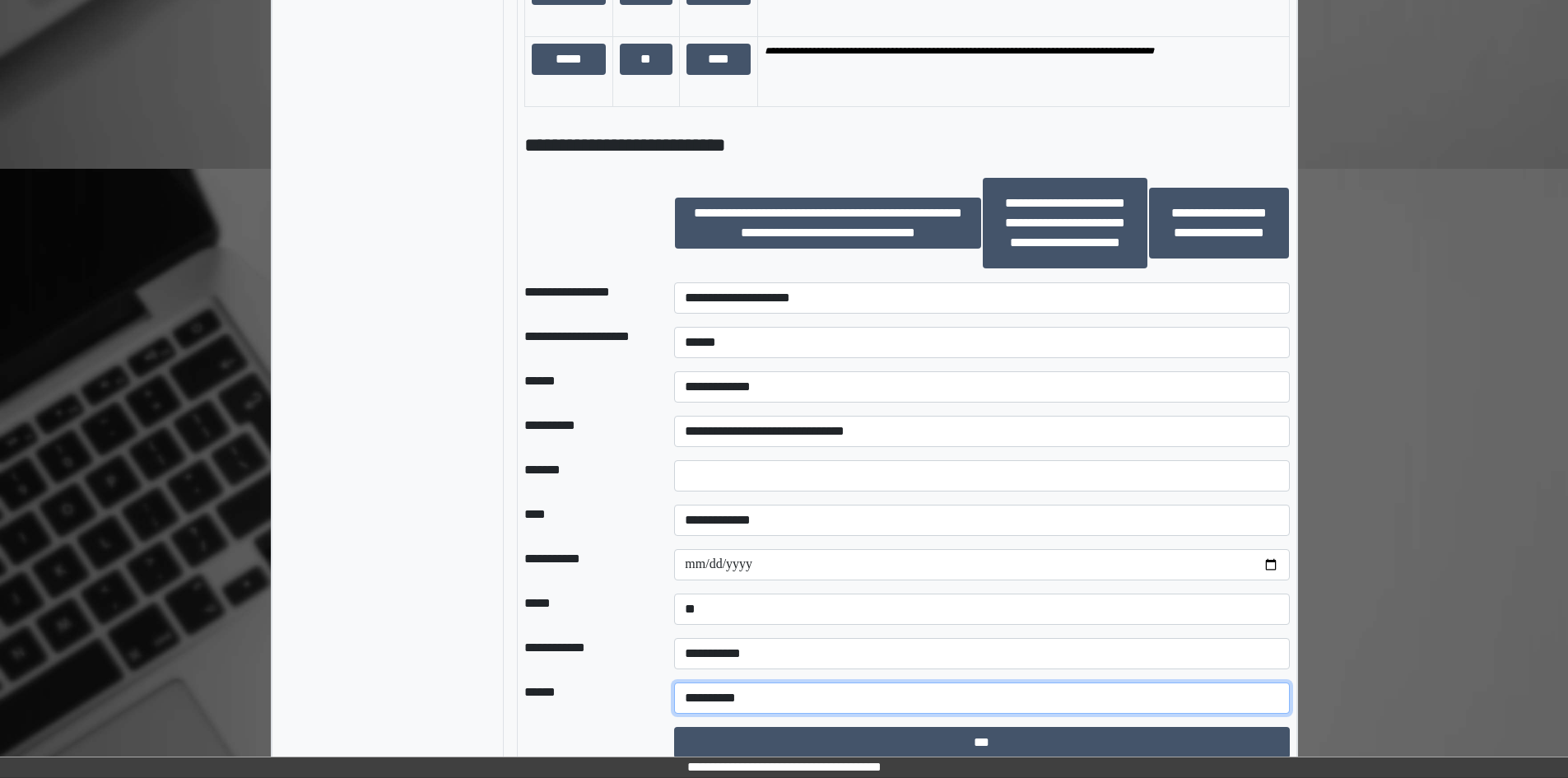 scroll, scrollTop: 1738, scrollLeft: 0, axis: vertical 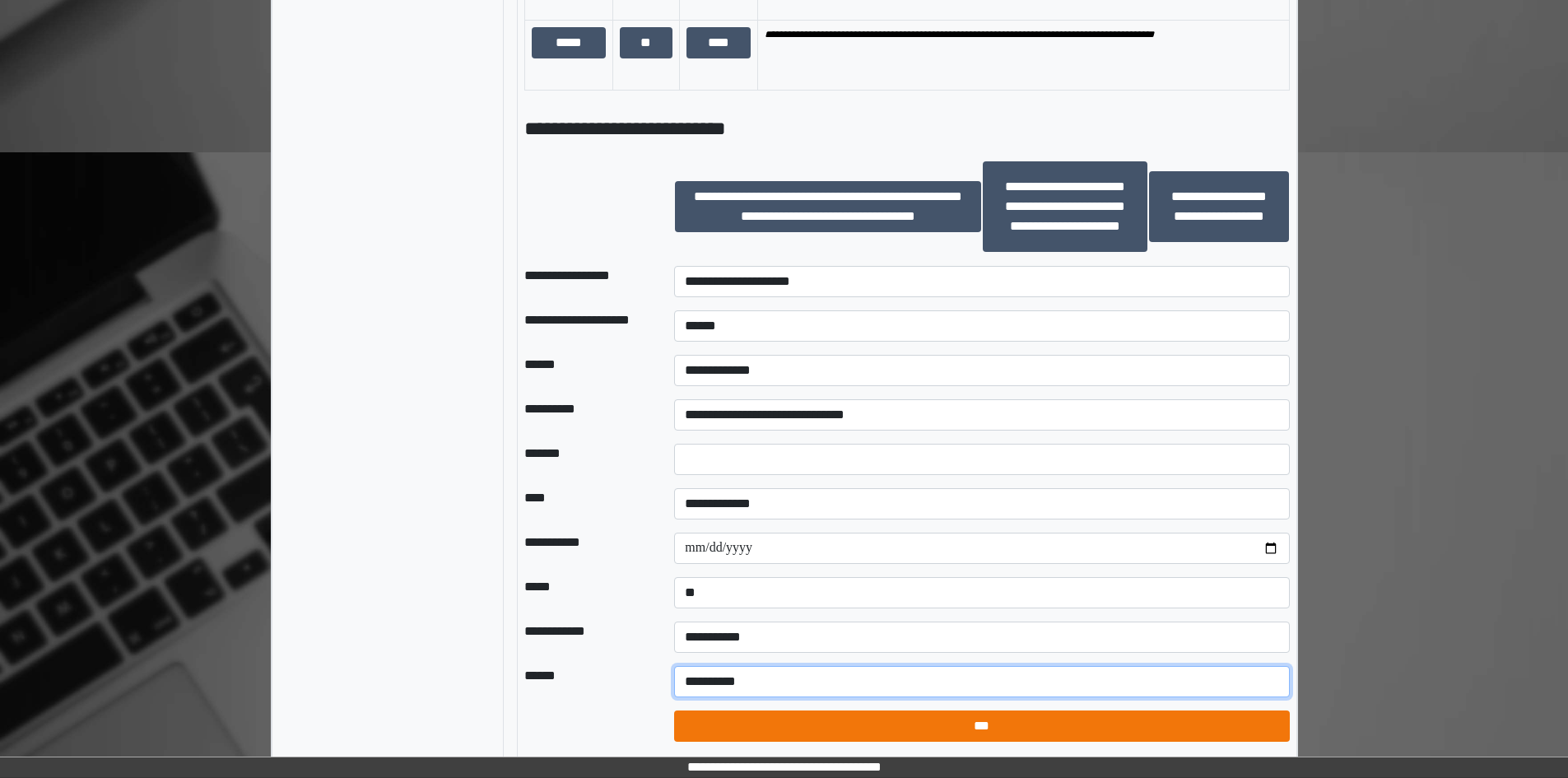 type on "**********" 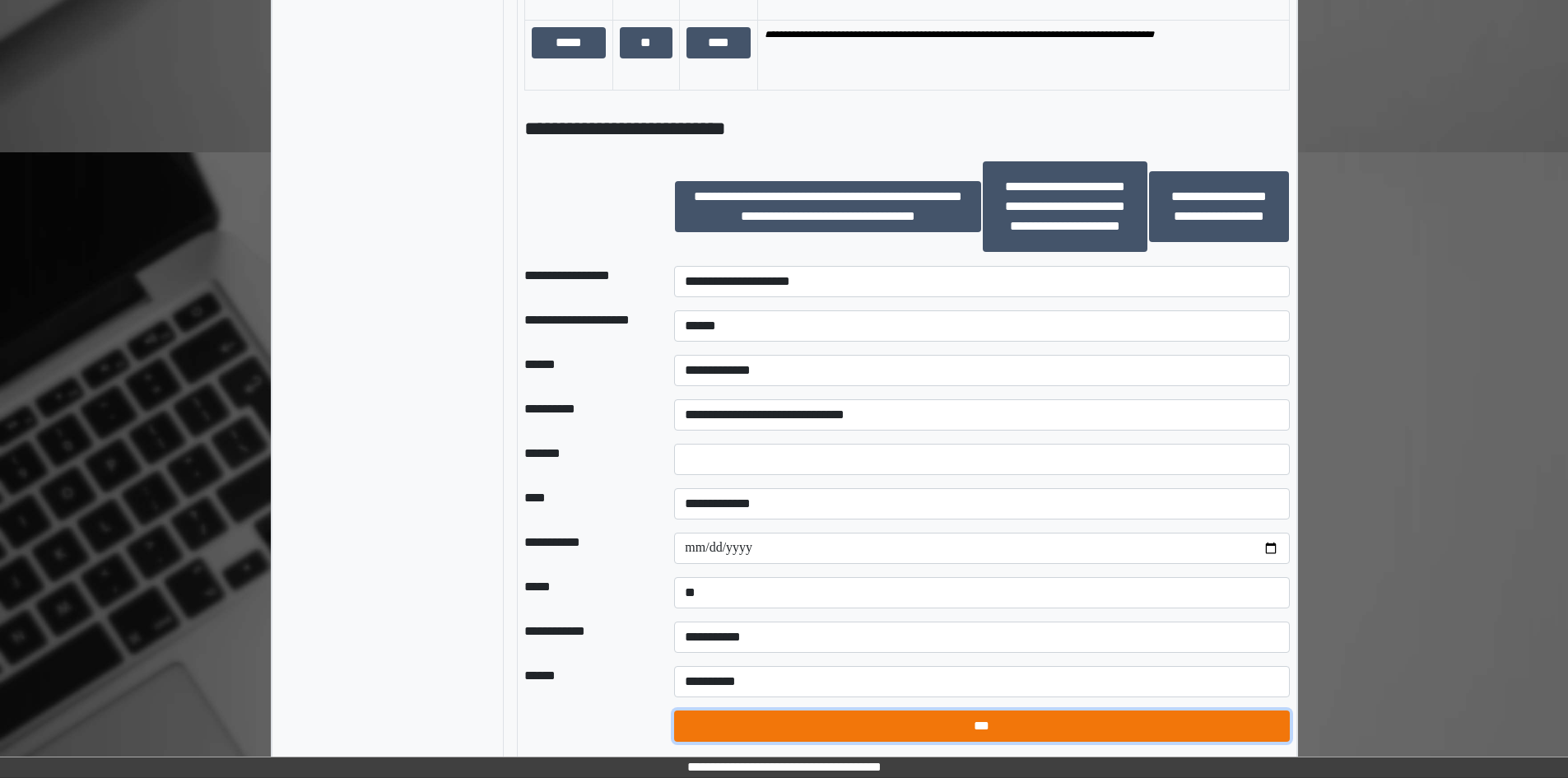 click on "***" at bounding box center [981, 726] 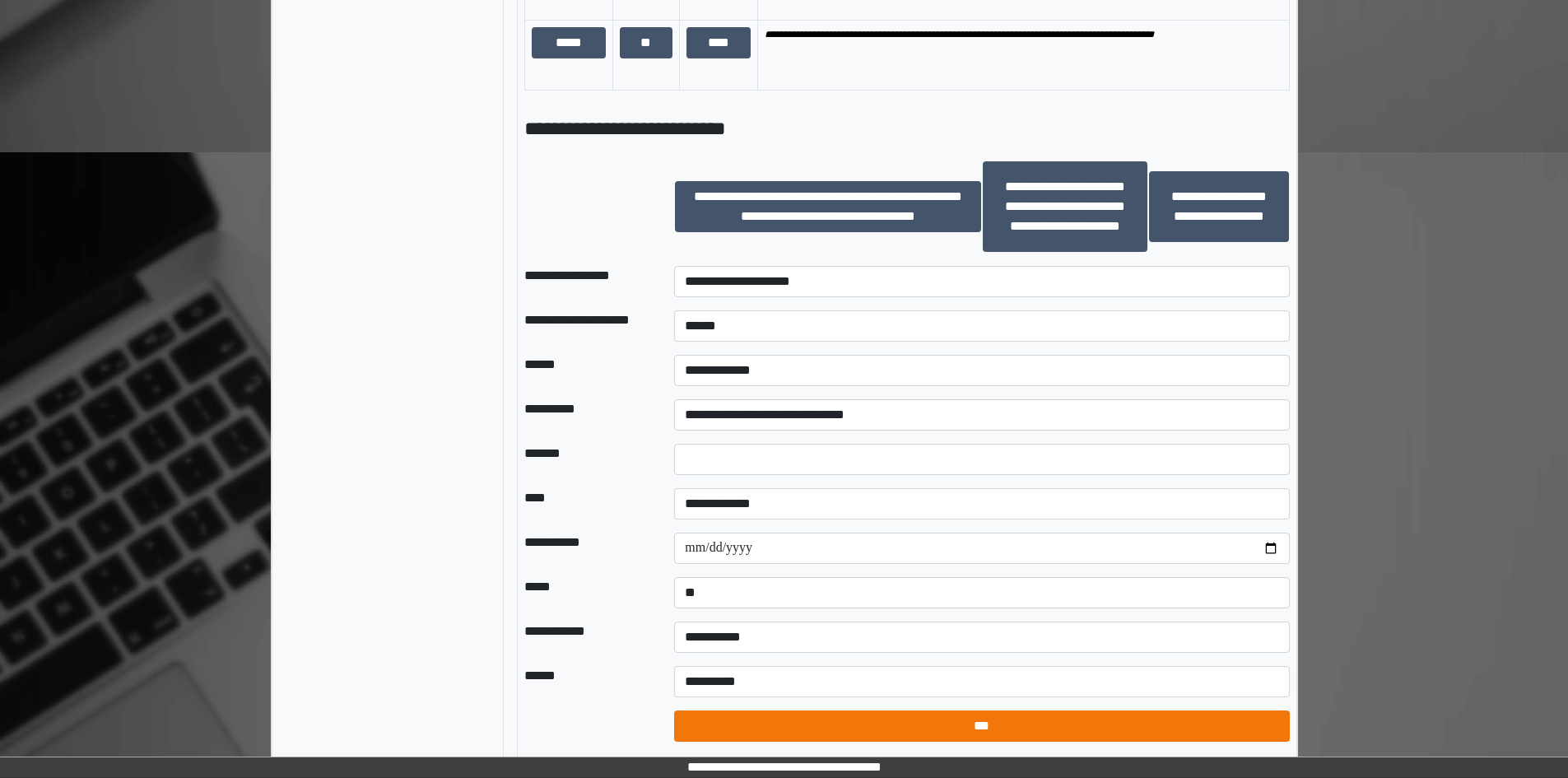 select on "*" 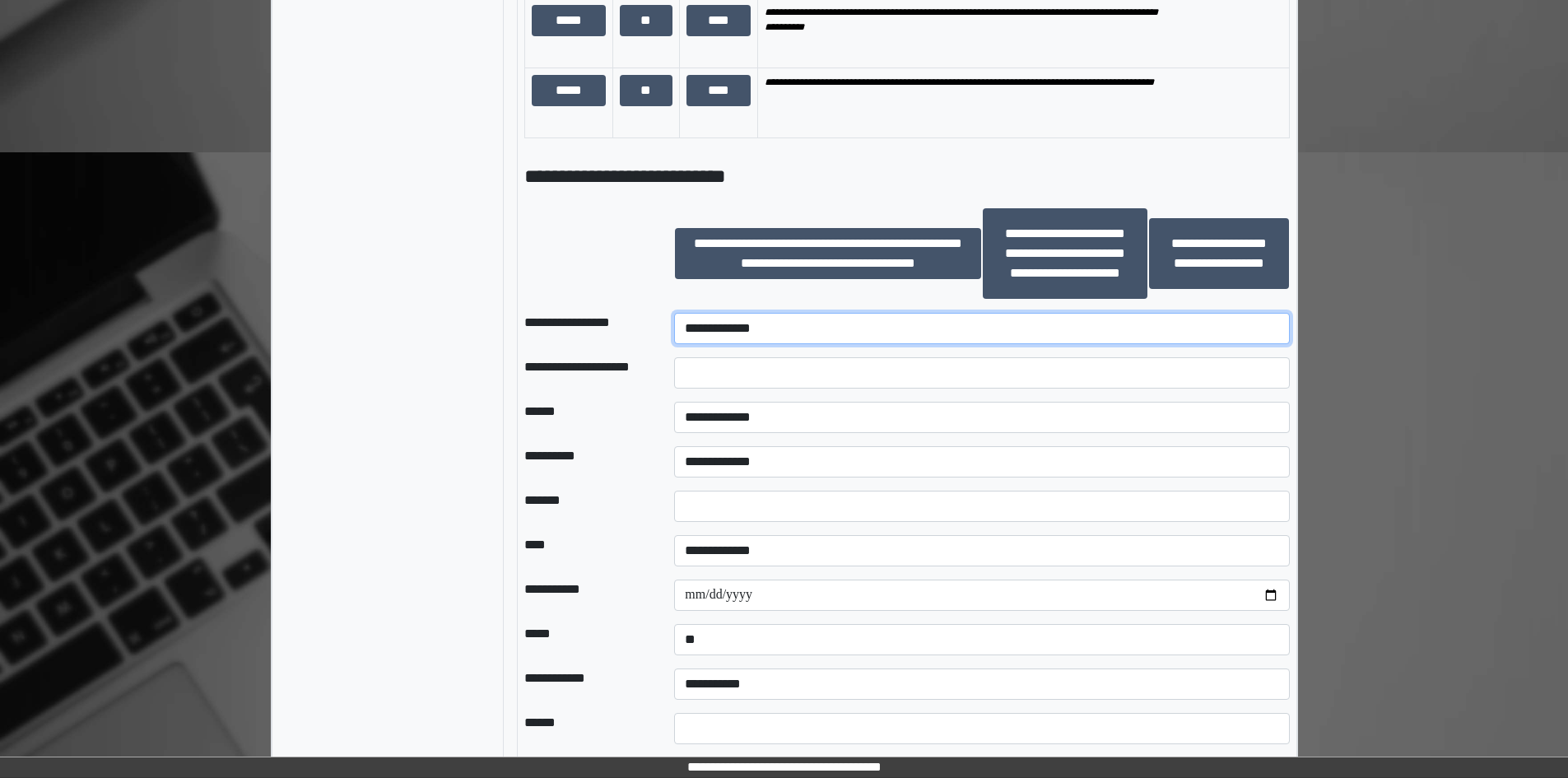 click on "**********" at bounding box center (981, 328) 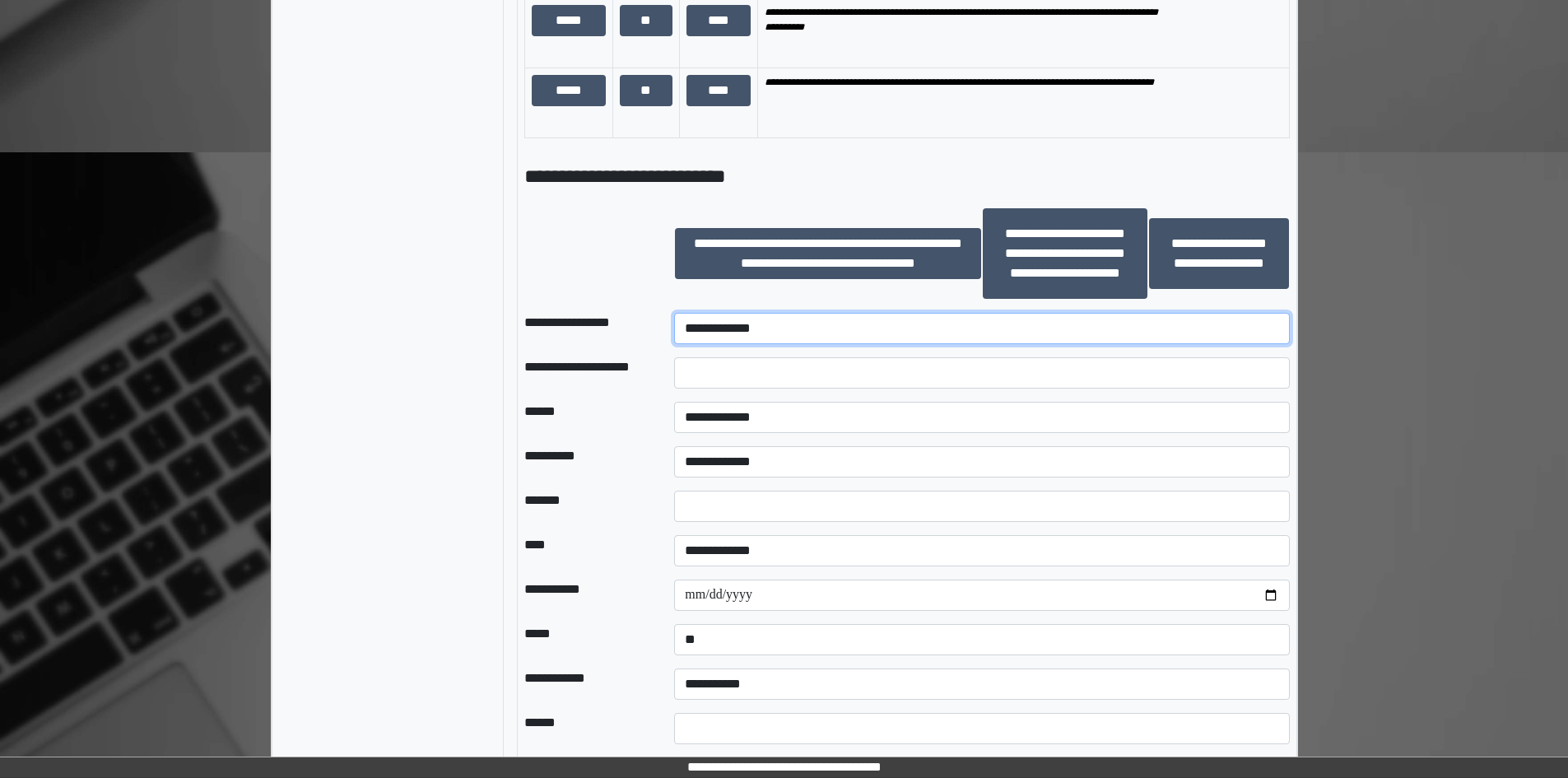 select on "*********" 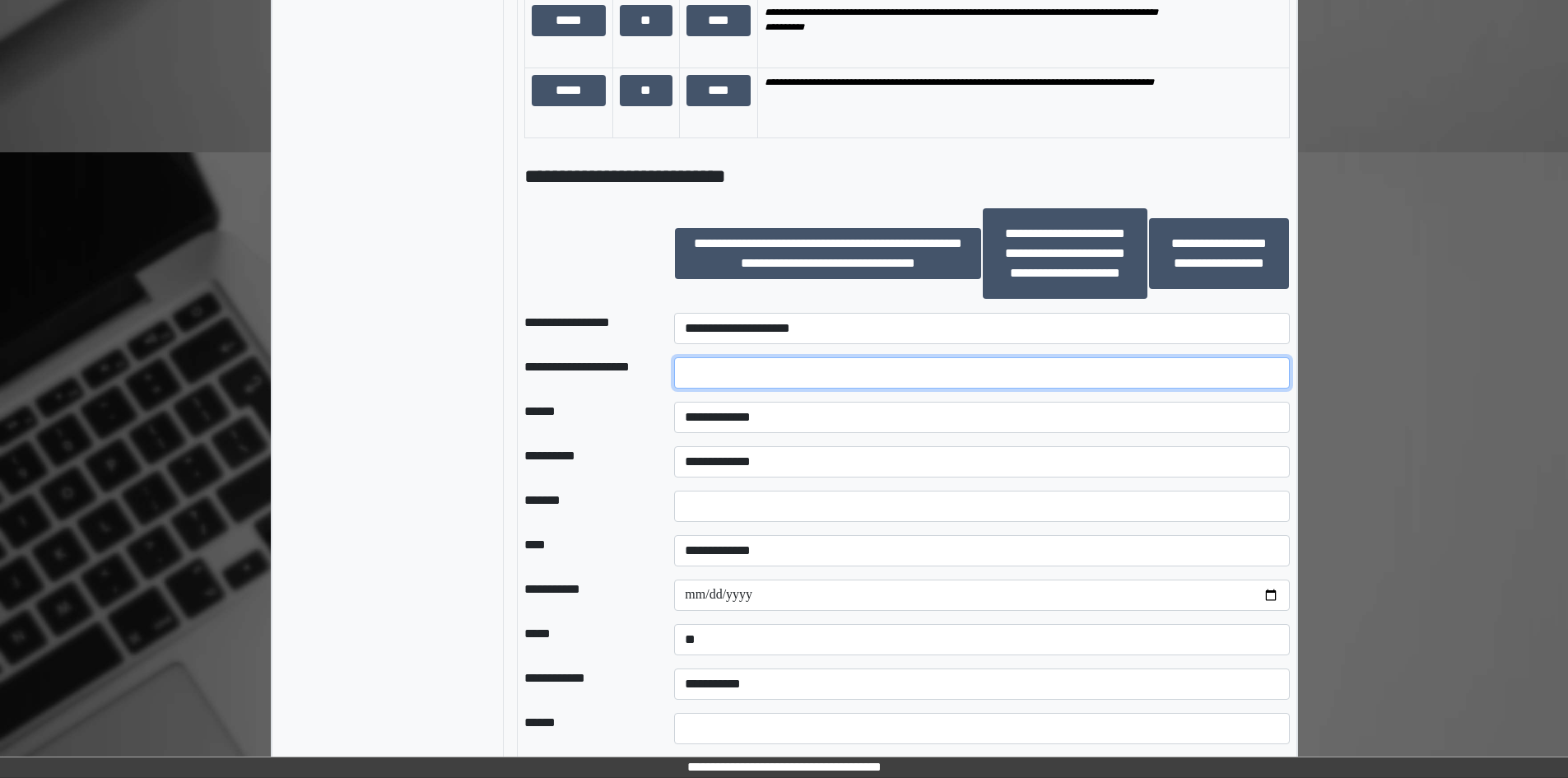 drag, startPoint x: 767, startPoint y: 367, endPoint x: 763, endPoint y: 379, distance: 12.649111 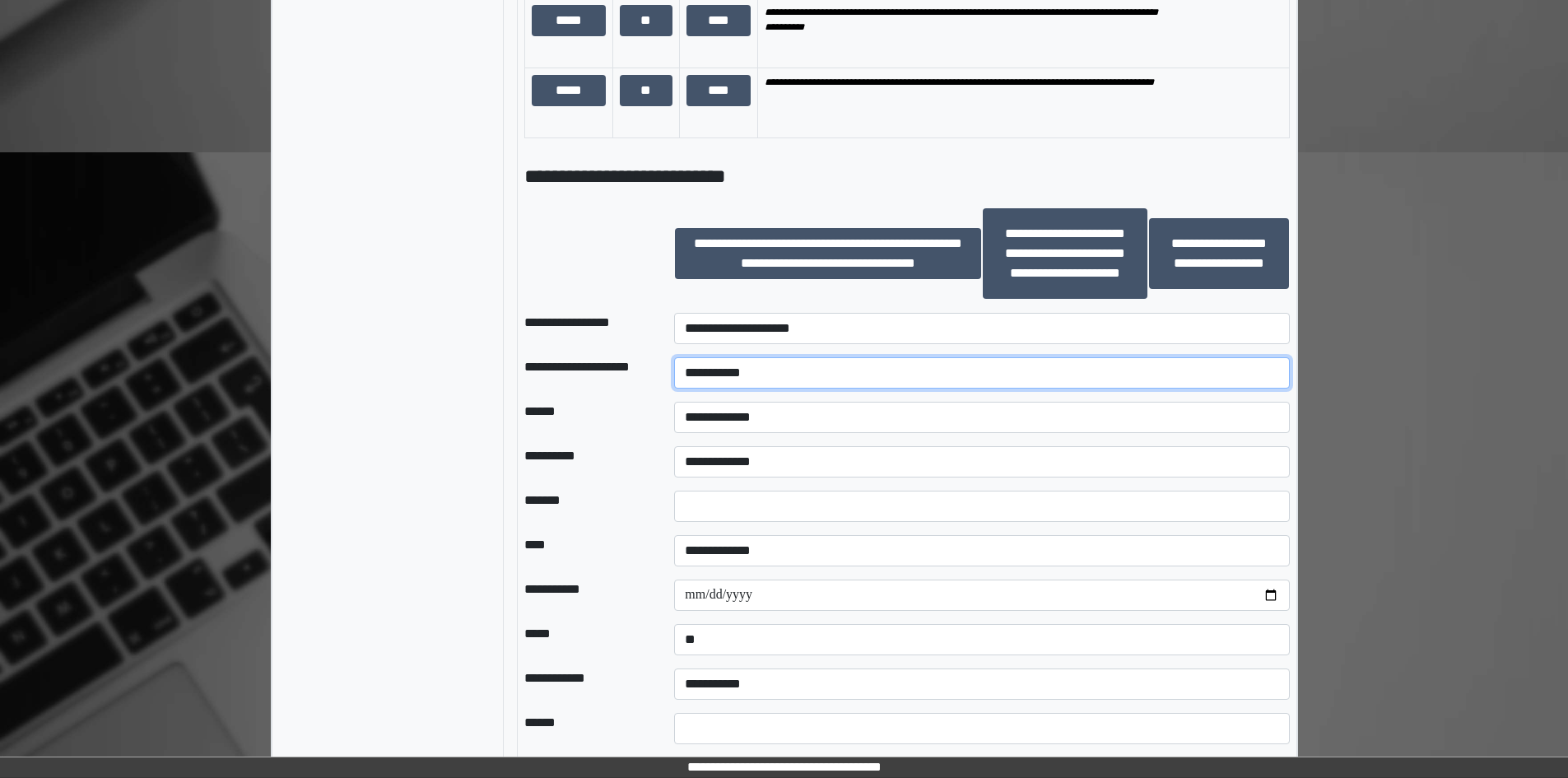 type on "**********" 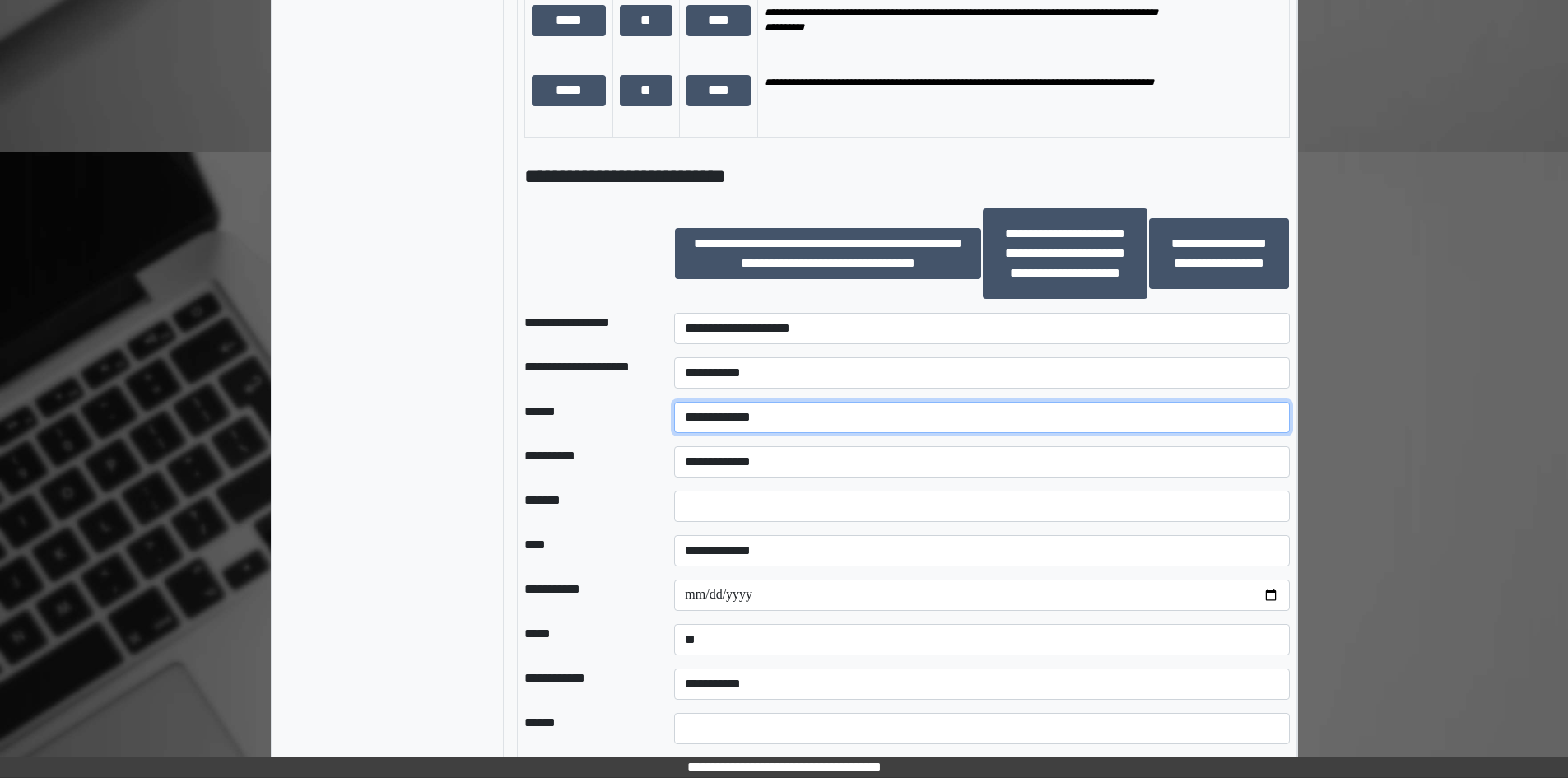 click on "**********" at bounding box center [981, 417] 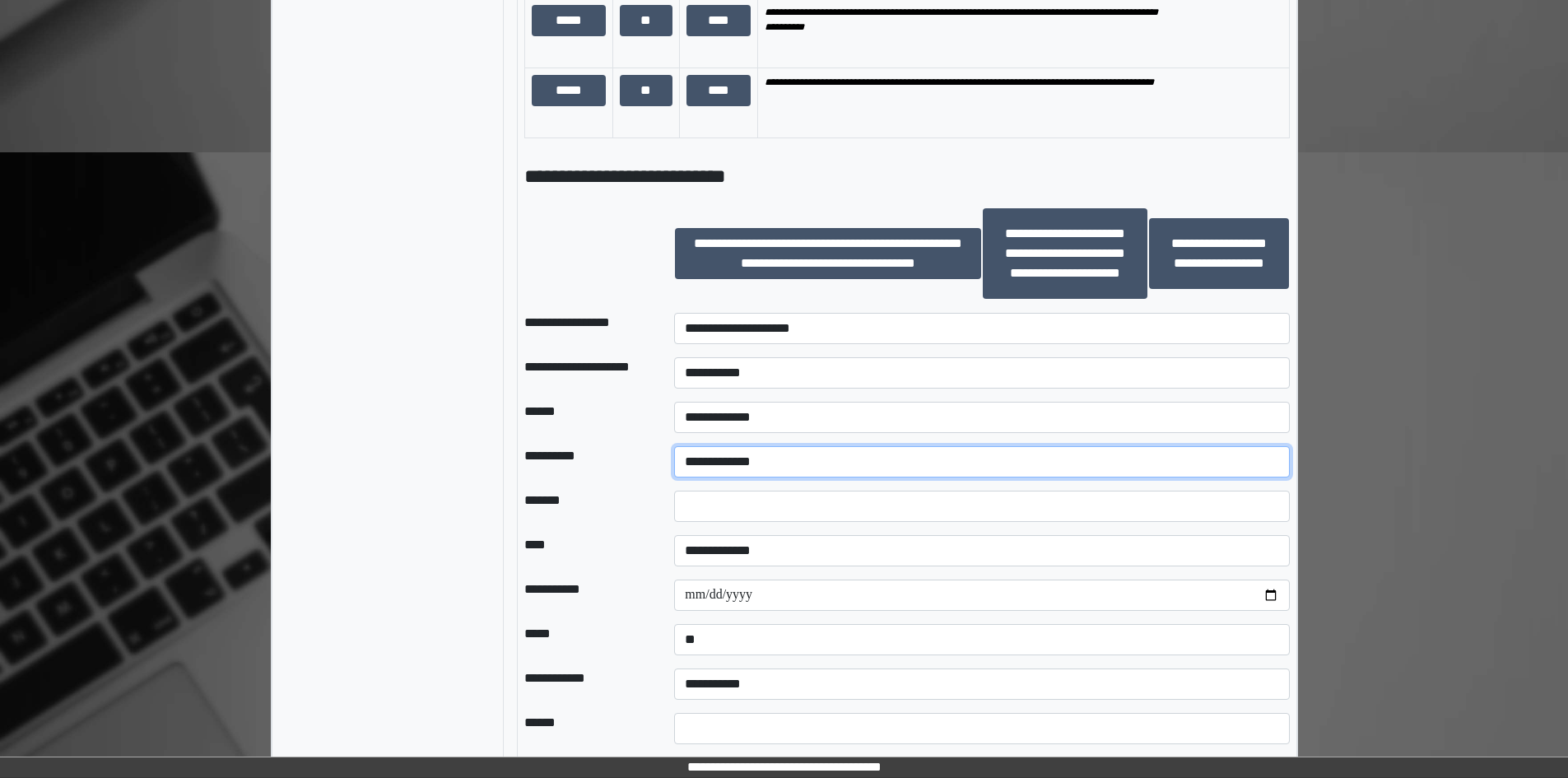 click on "**********" at bounding box center [981, 462] 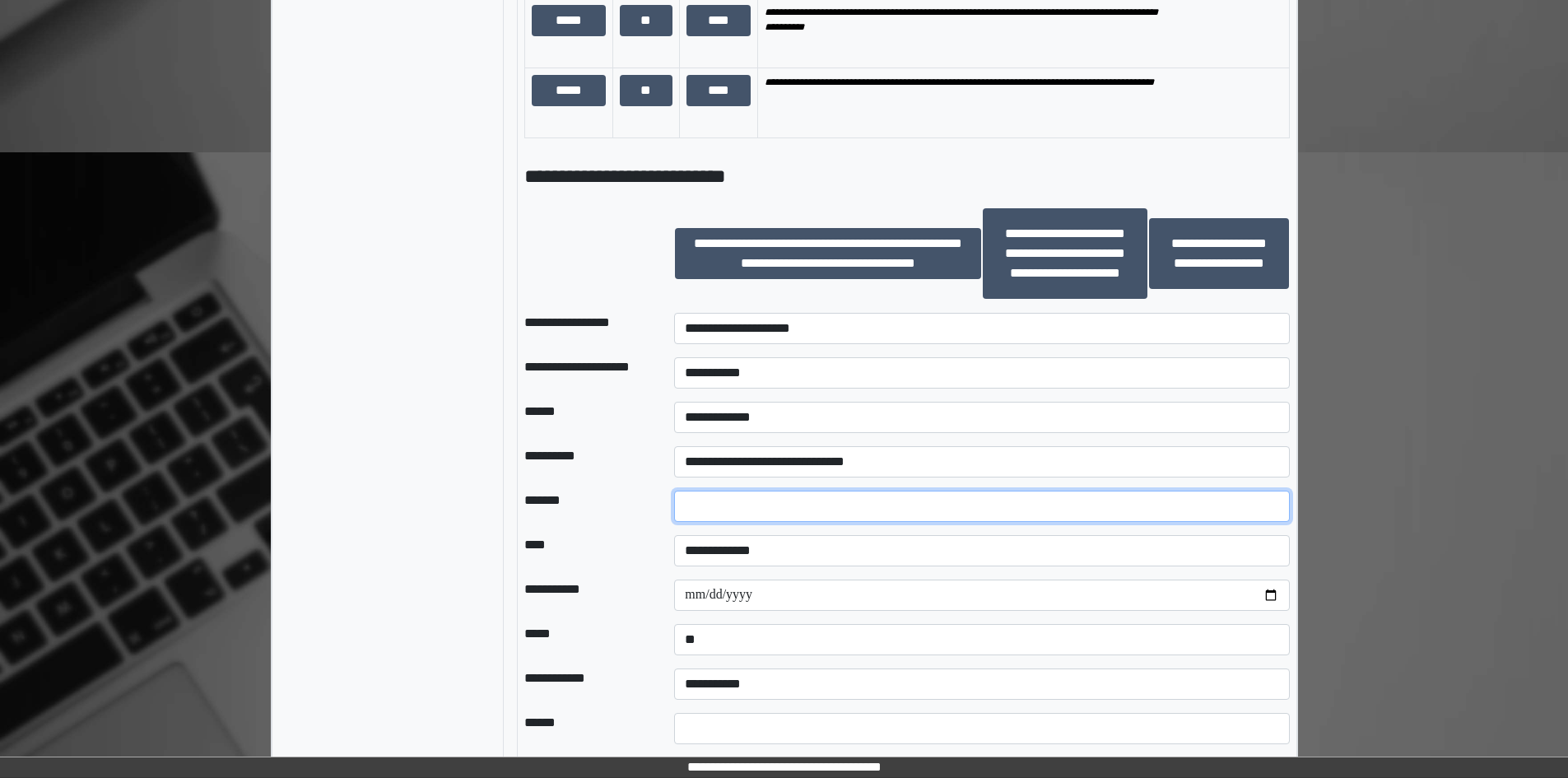 click on "*" at bounding box center [981, 506] 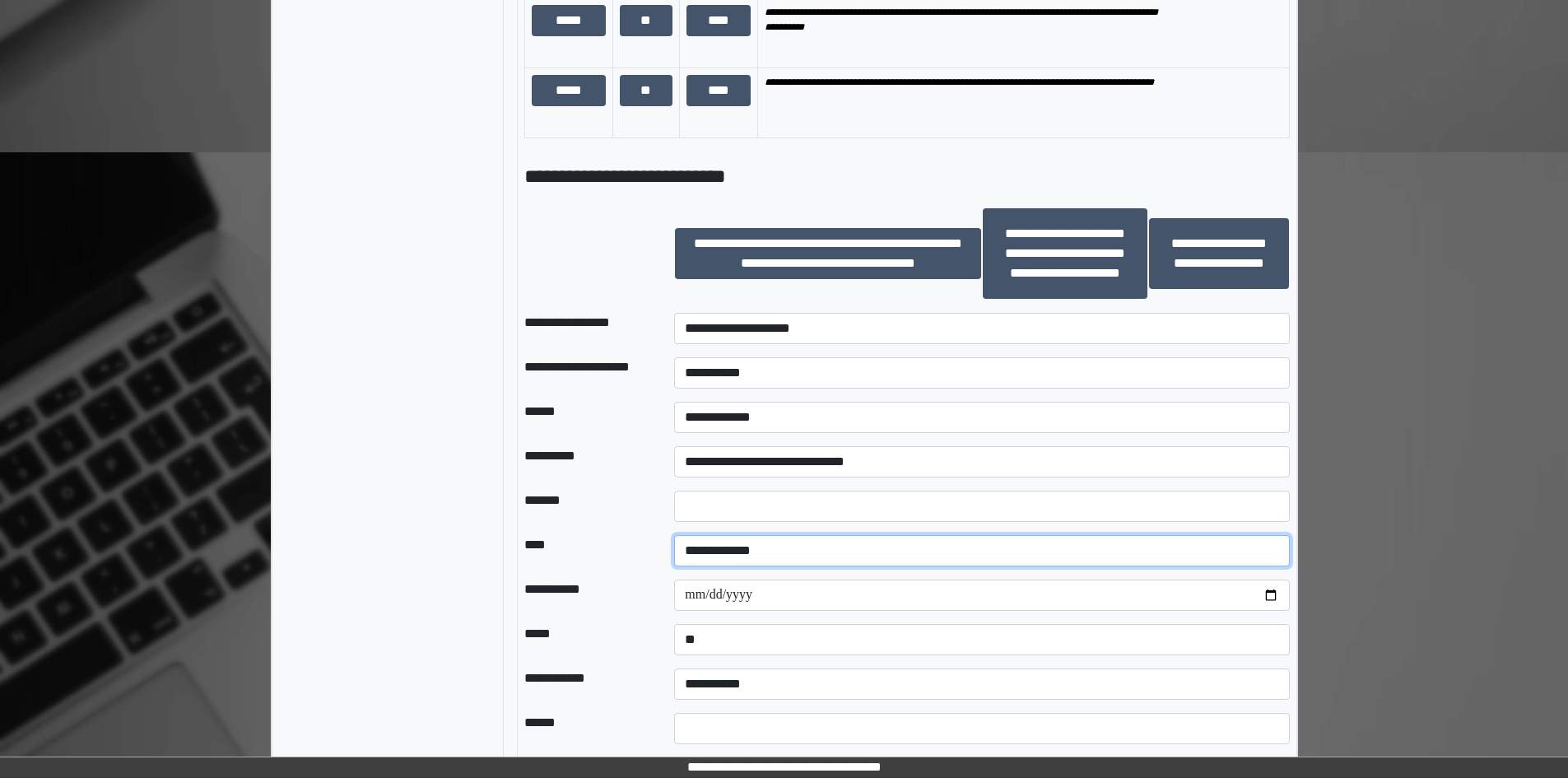 click on "**********" at bounding box center [981, 551] 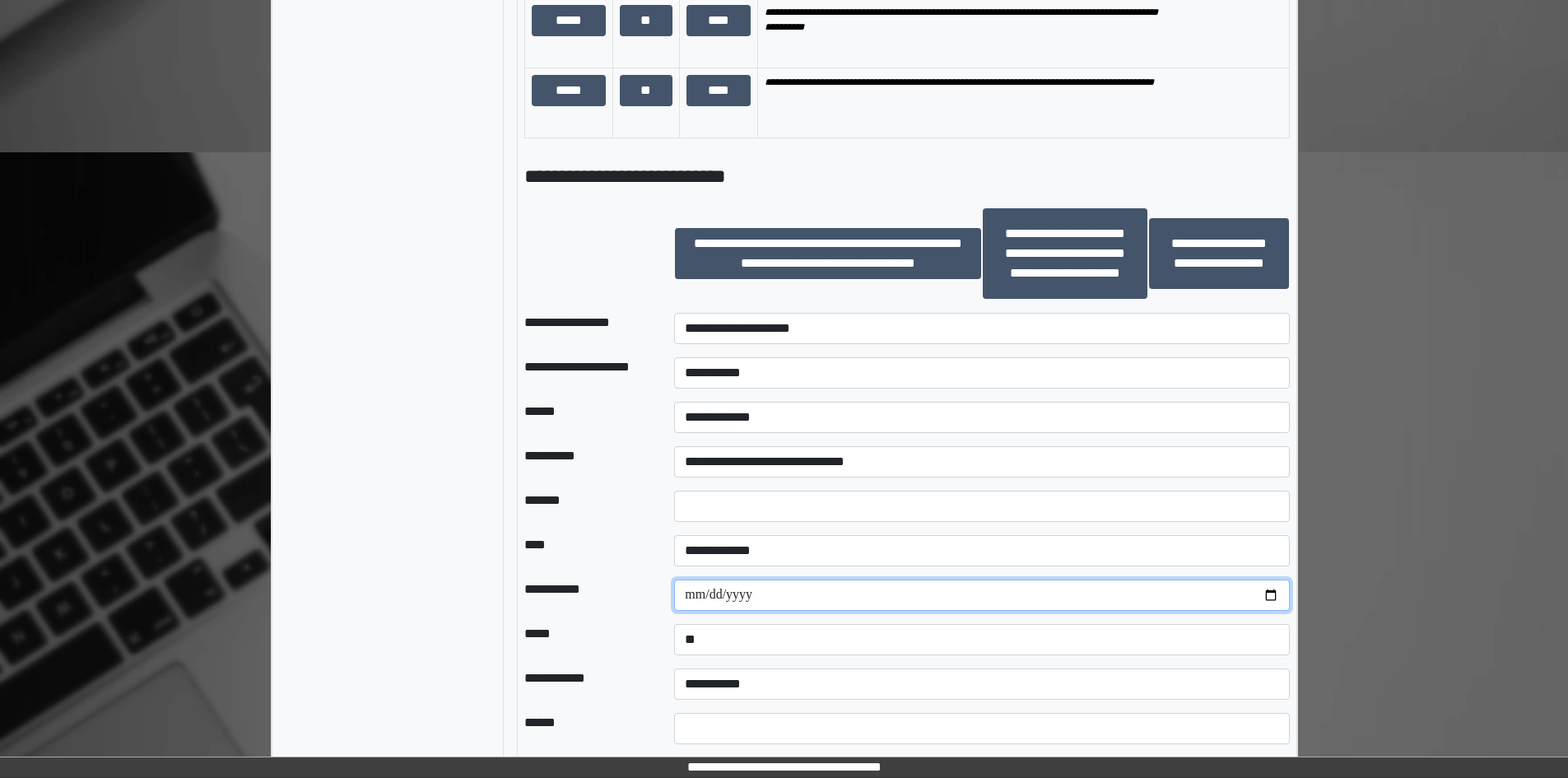 click on "**********" at bounding box center [981, 595] 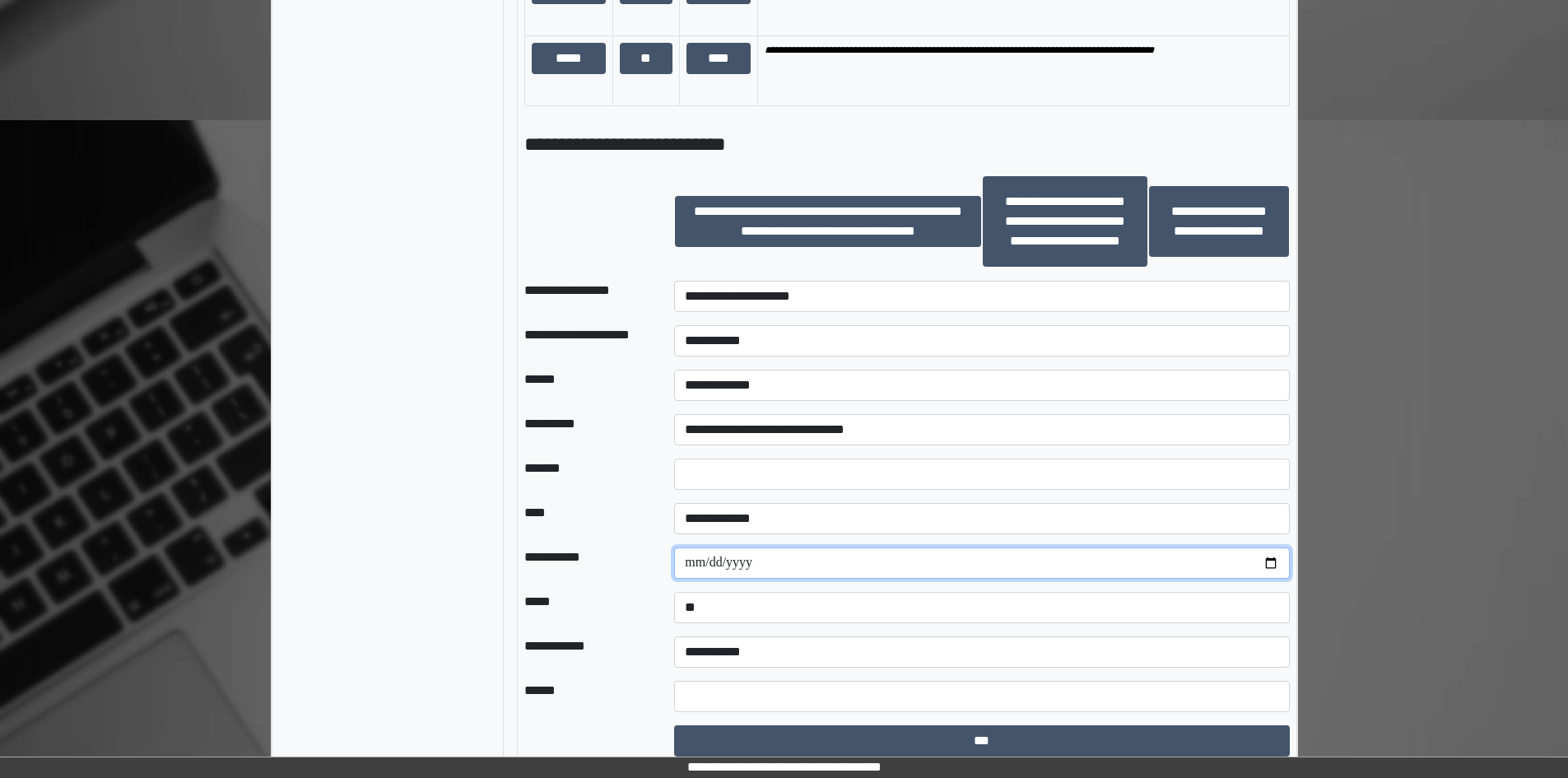 scroll, scrollTop: 1786, scrollLeft: 0, axis: vertical 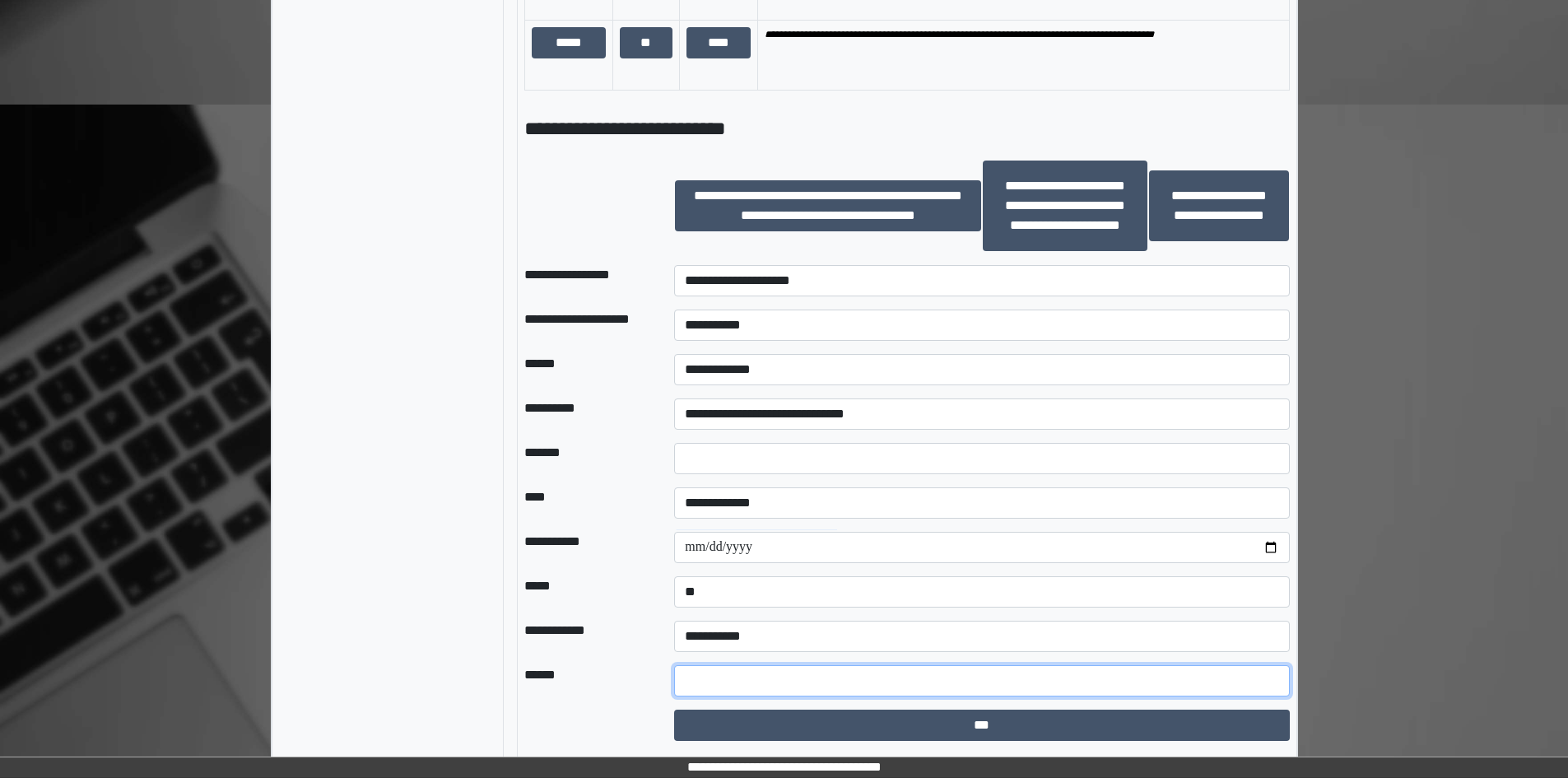 click at bounding box center [981, 681] 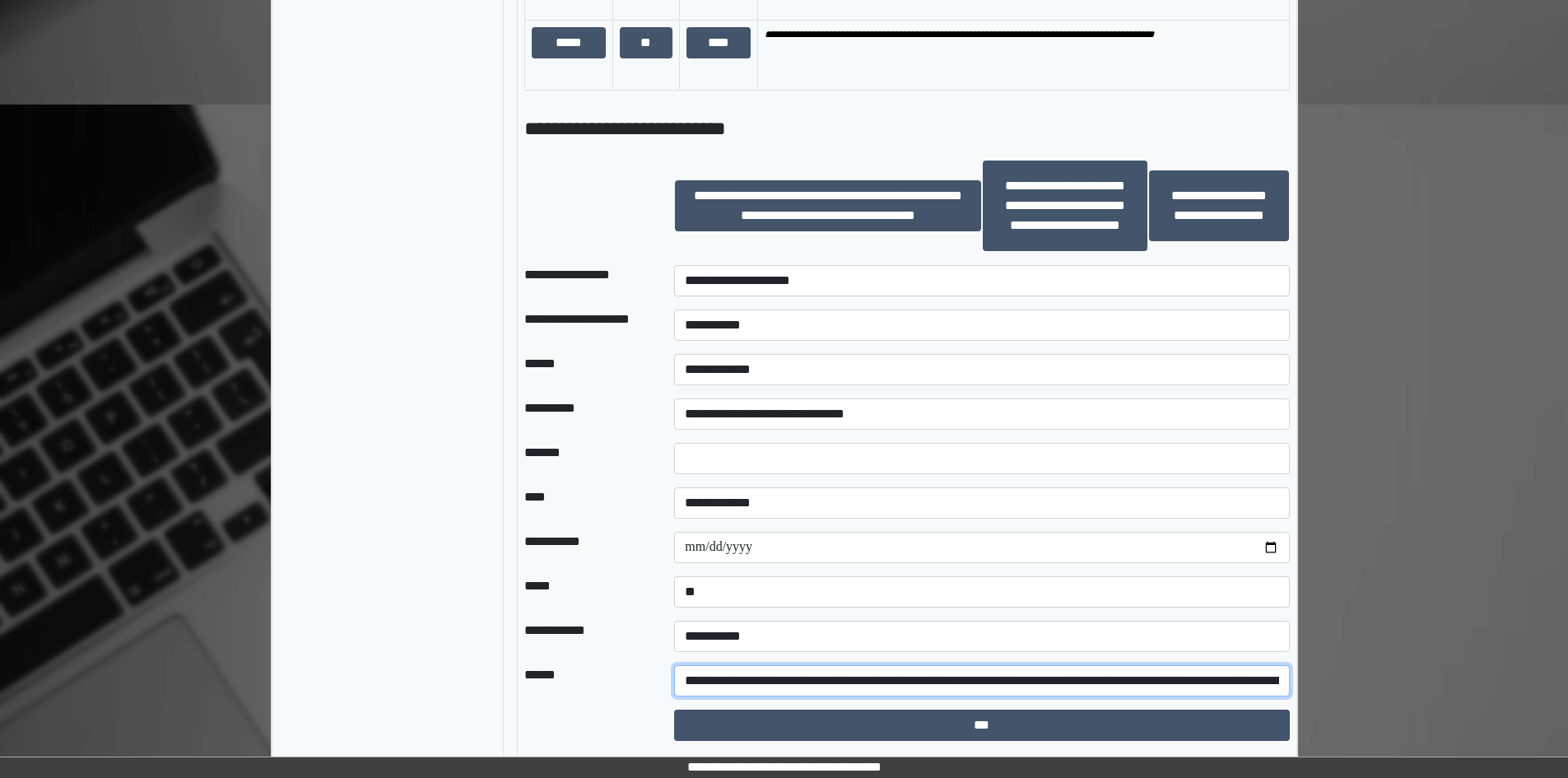scroll, scrollTop: 0, scrollLeft: 372, axis: horizontal 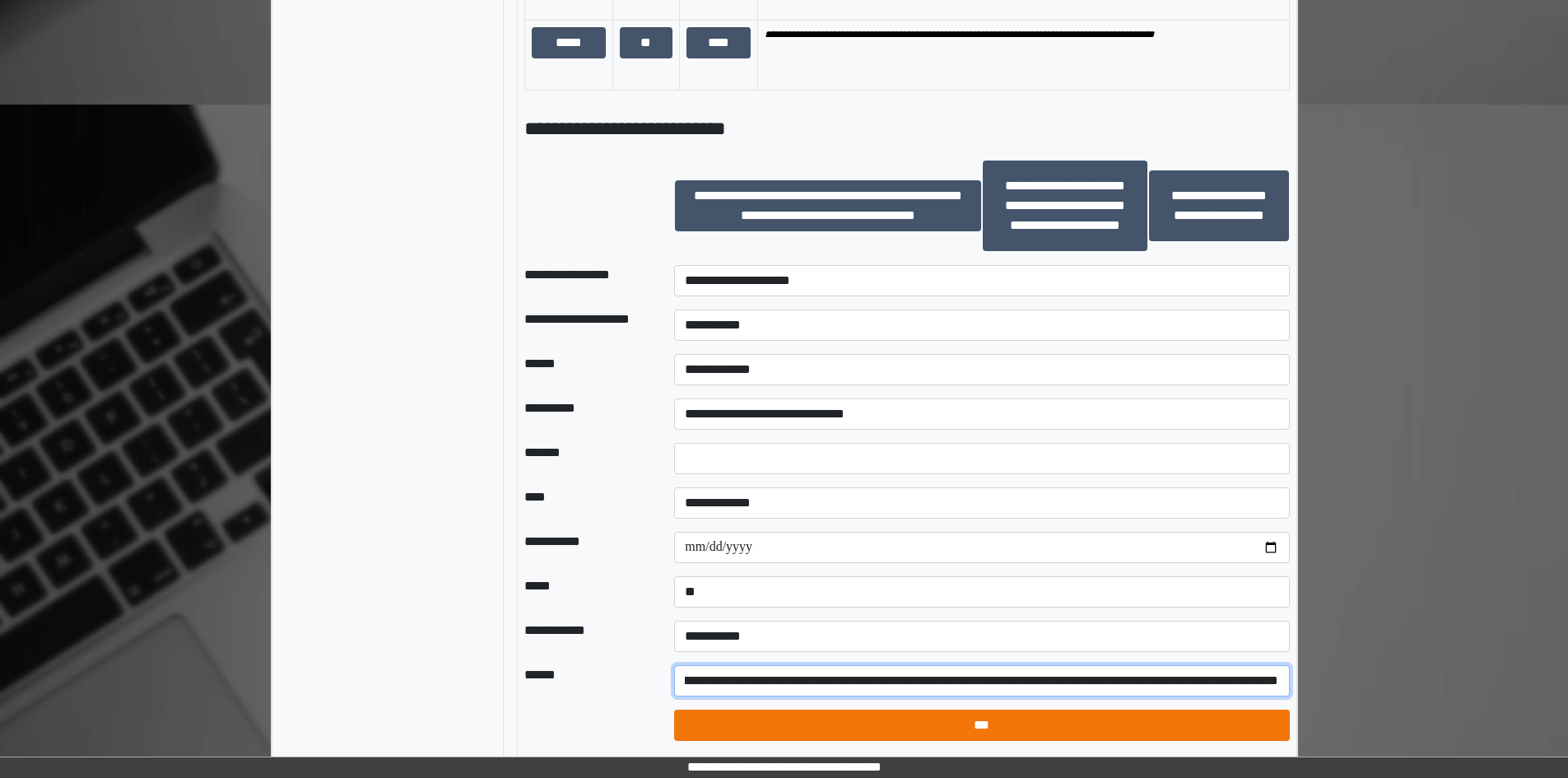 type on "**********" 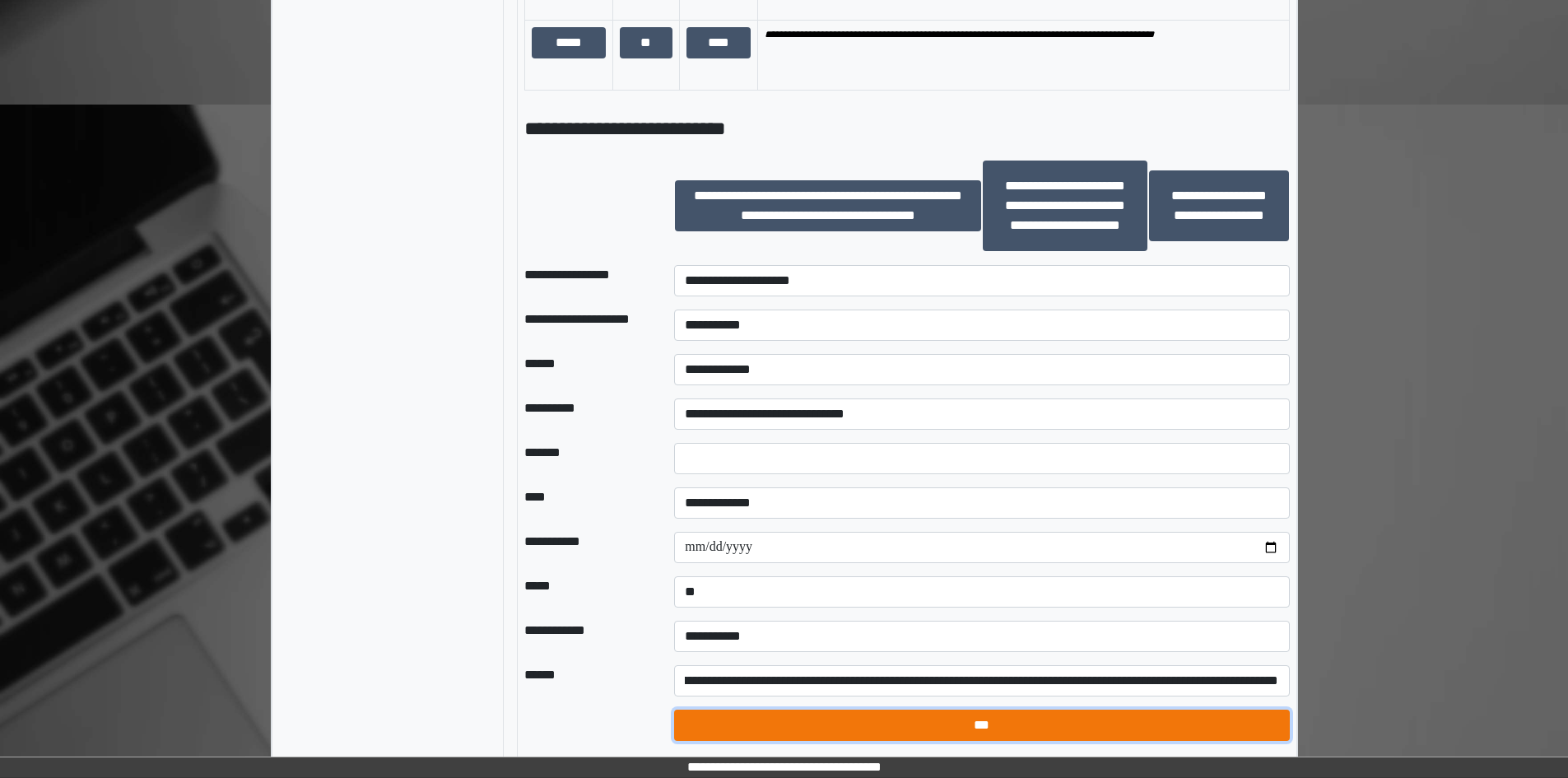 scroll, scrollTop: 0, scrollLeft: 0, axis: both 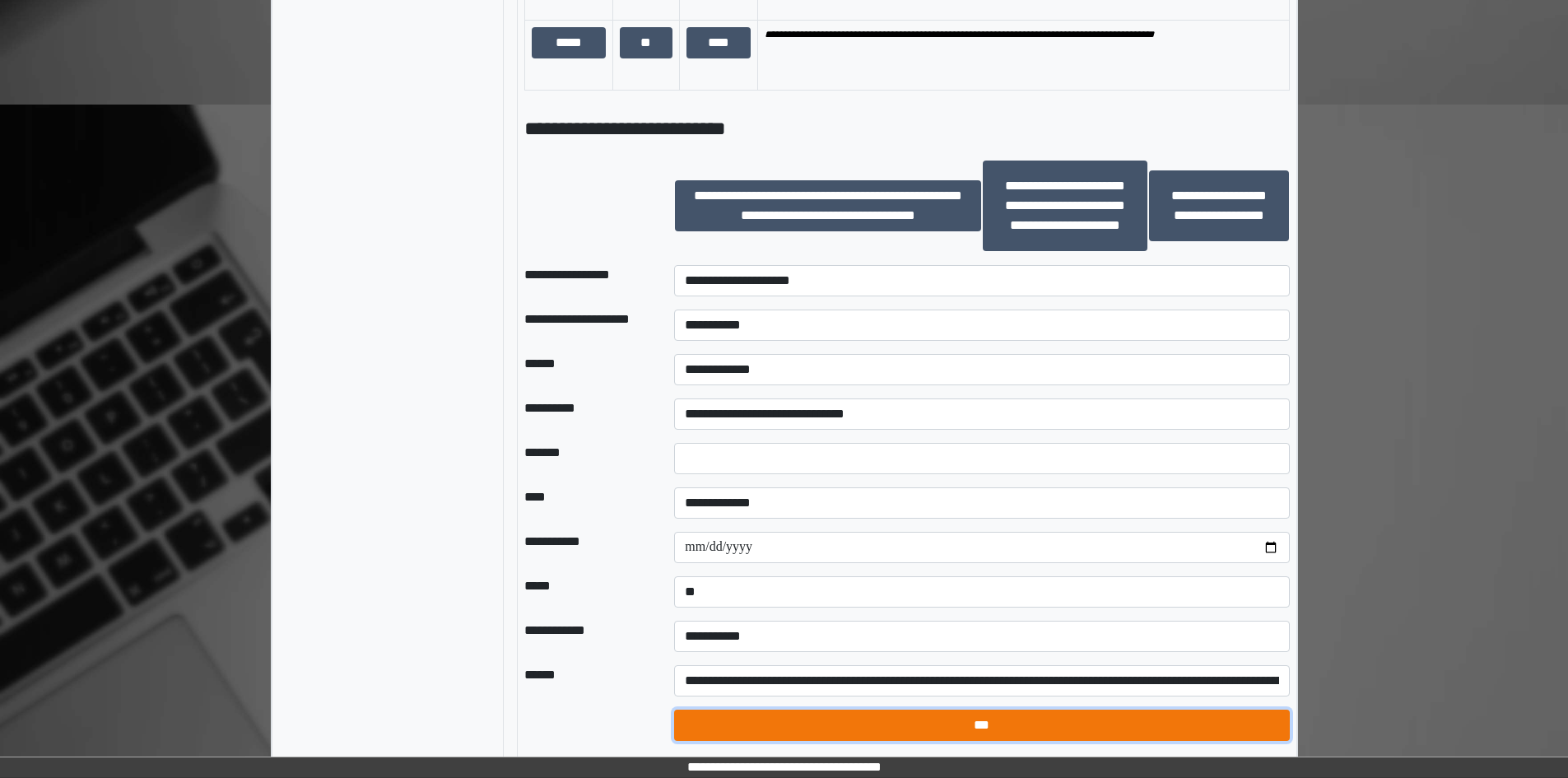 click on "***" at bounding box center (981, 725) 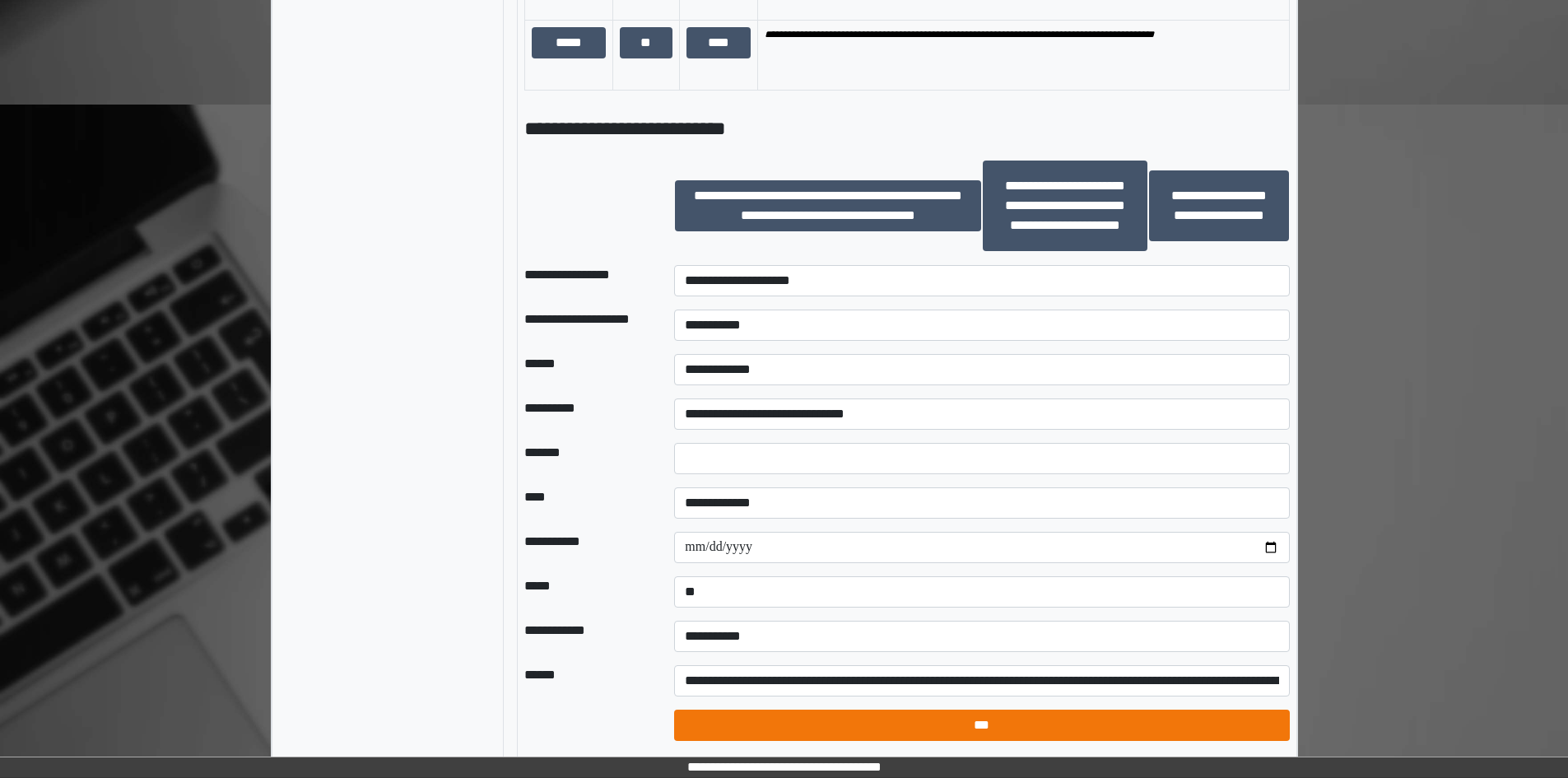 select on "*" 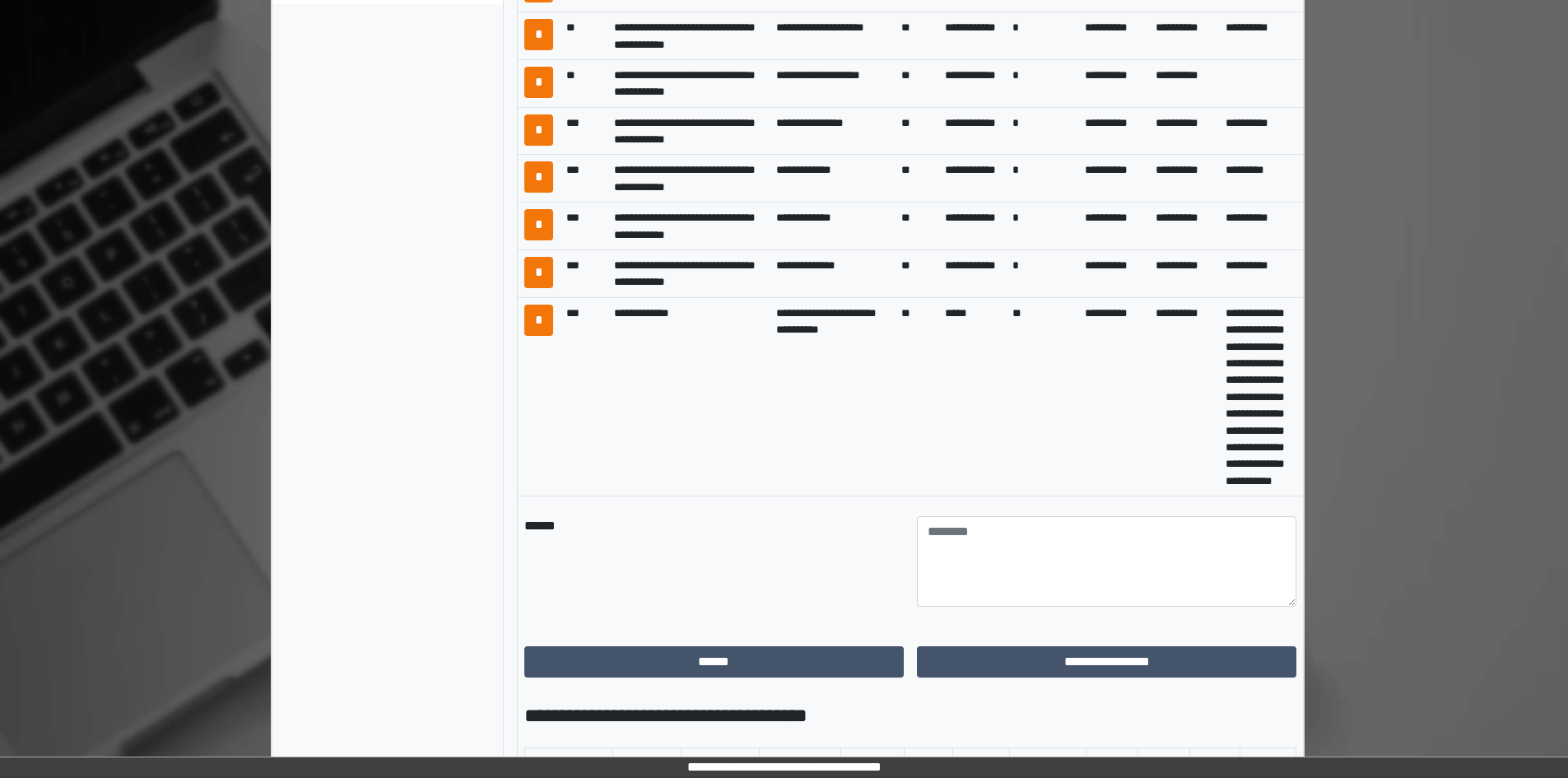 scroll, scrollTop: 962, scrollLeft: 0, axis: vertical 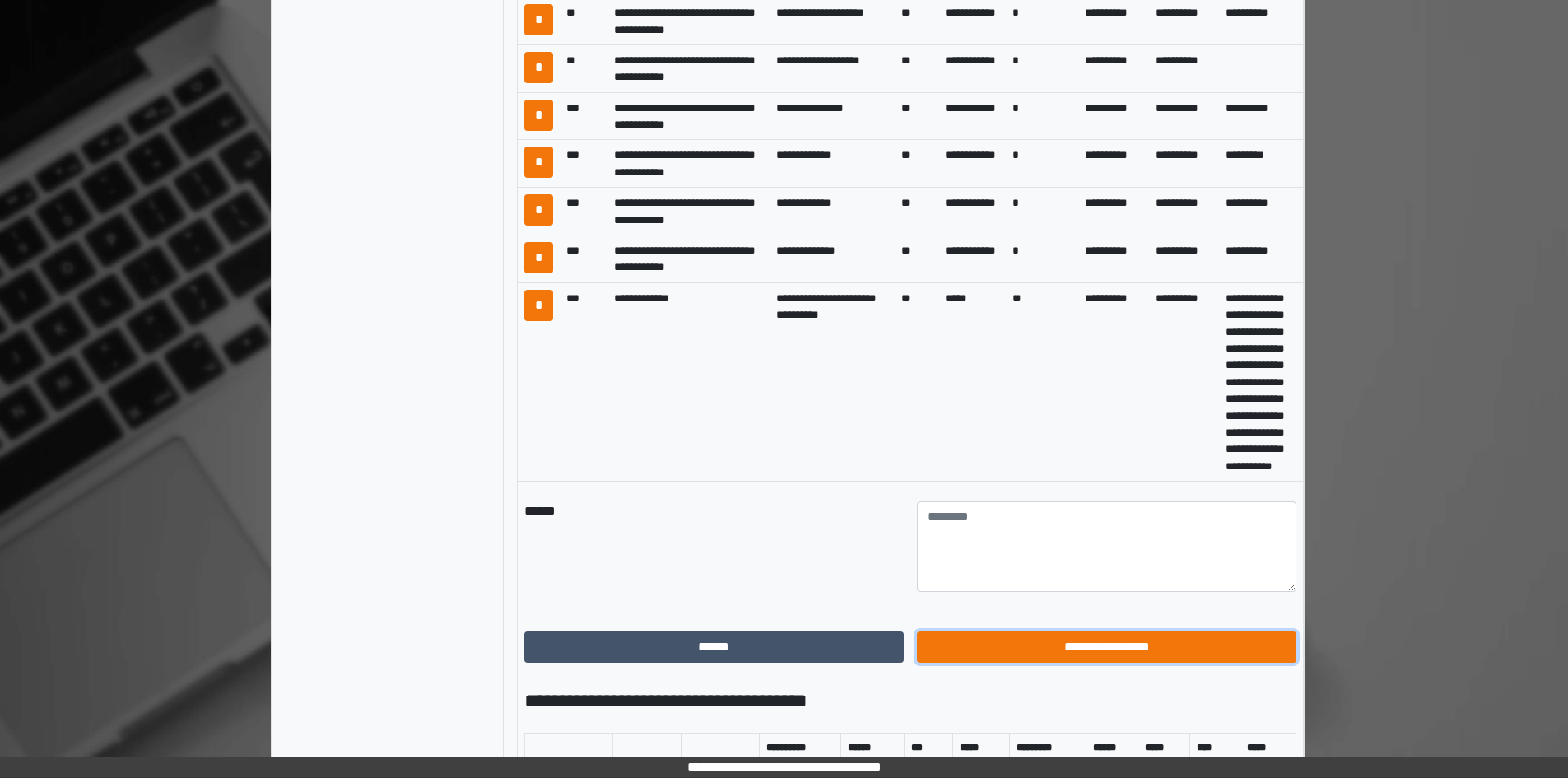 click on "**********" at bounding box center (1106, 647) 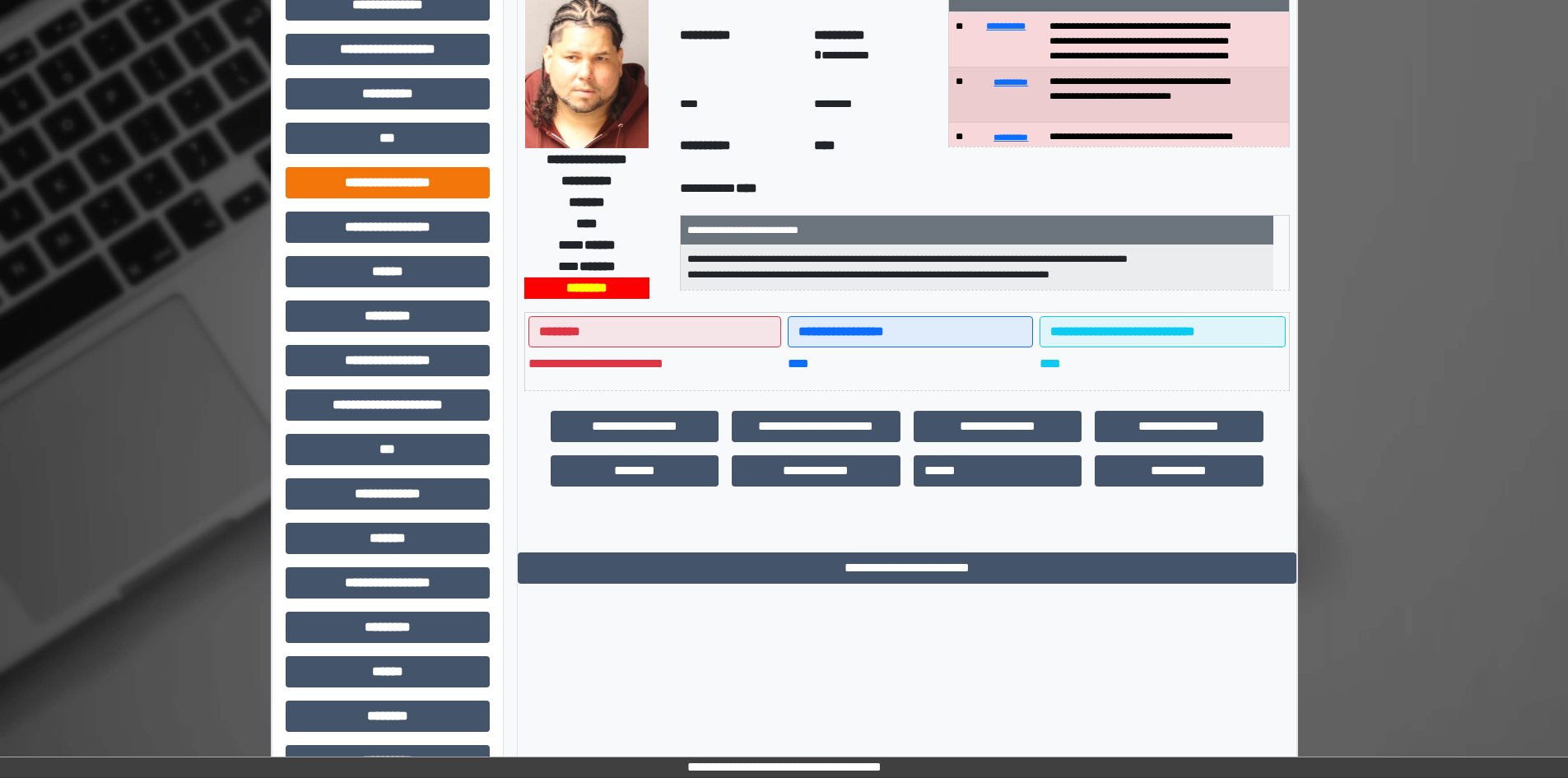 scroll, scrollTop: 0, scrollLeft: 0, axis: both 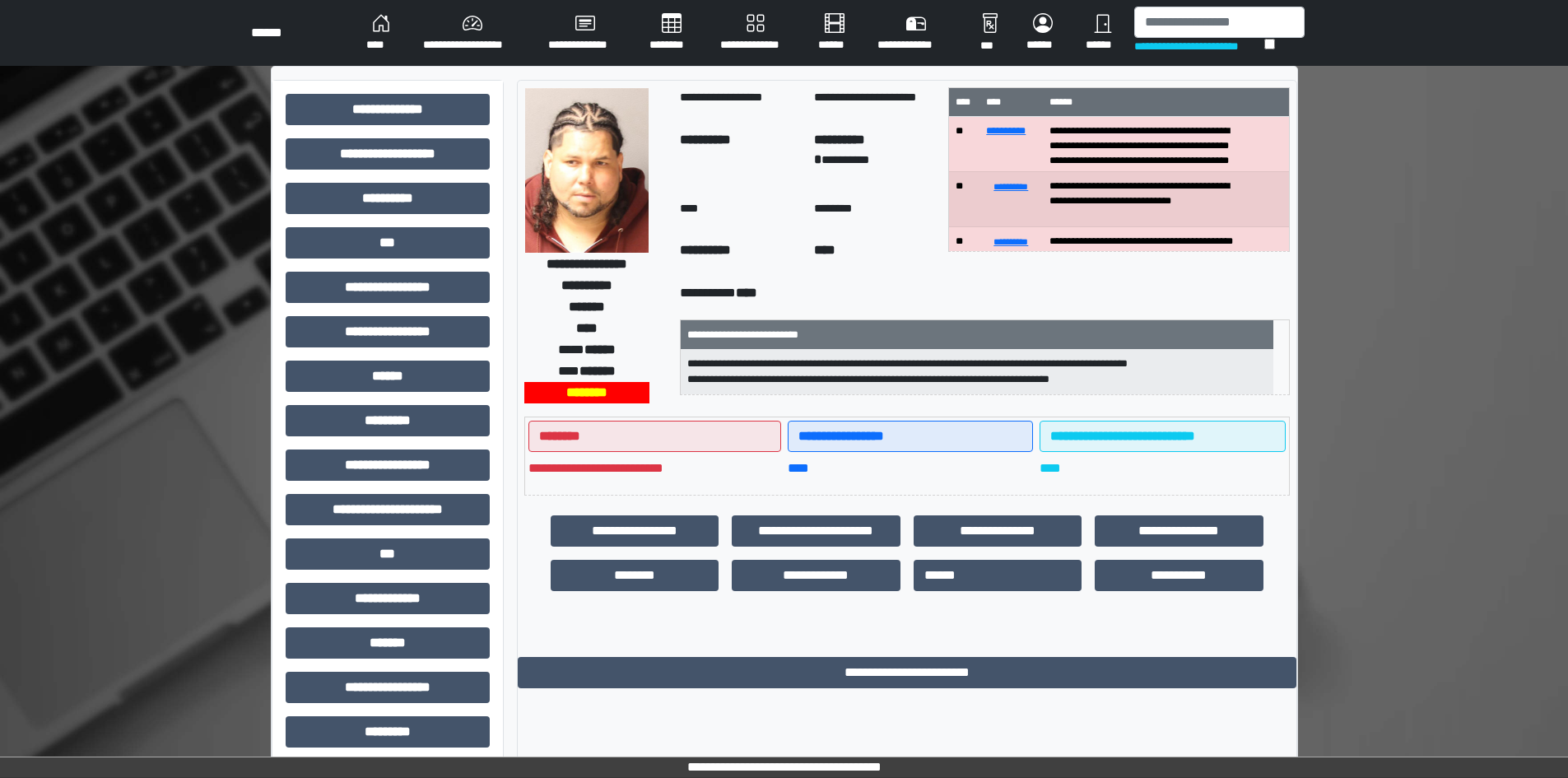 click on "****" at bounding box center (381, 33) 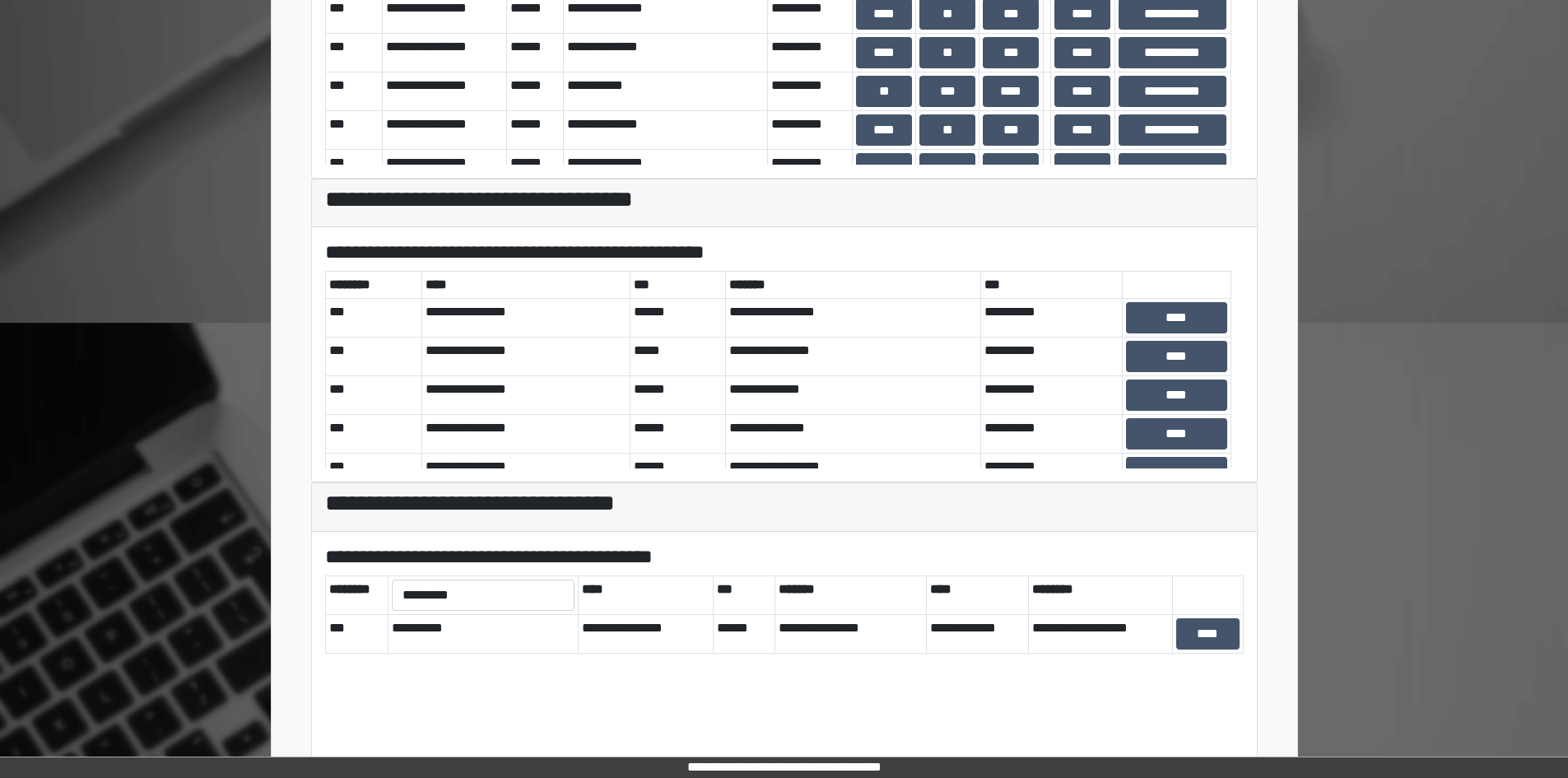 scroll, scrollTop: 609, scrollLeft: 0, axis: vertical 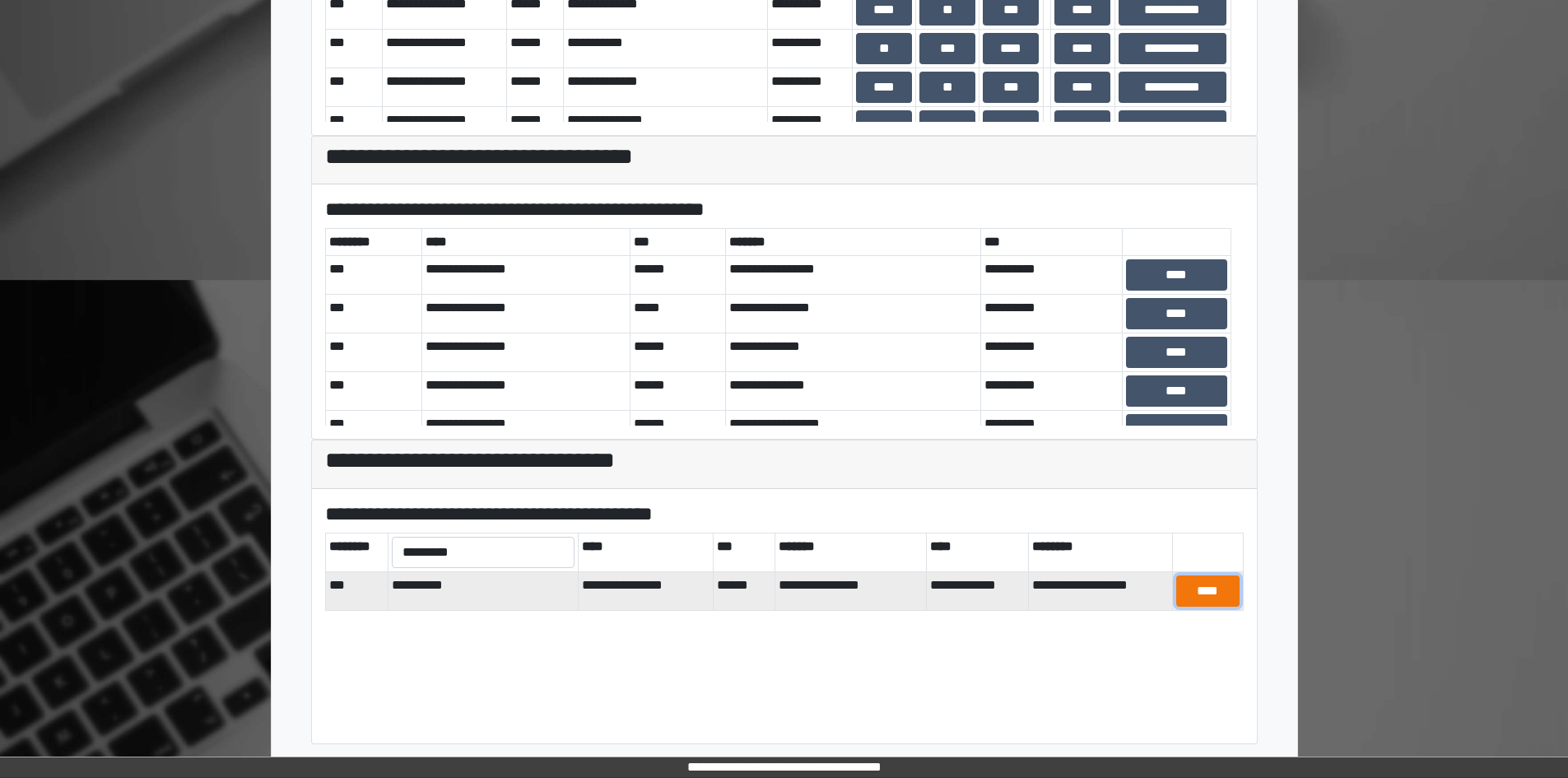 click on "****" at bounding box center [1207, 591] 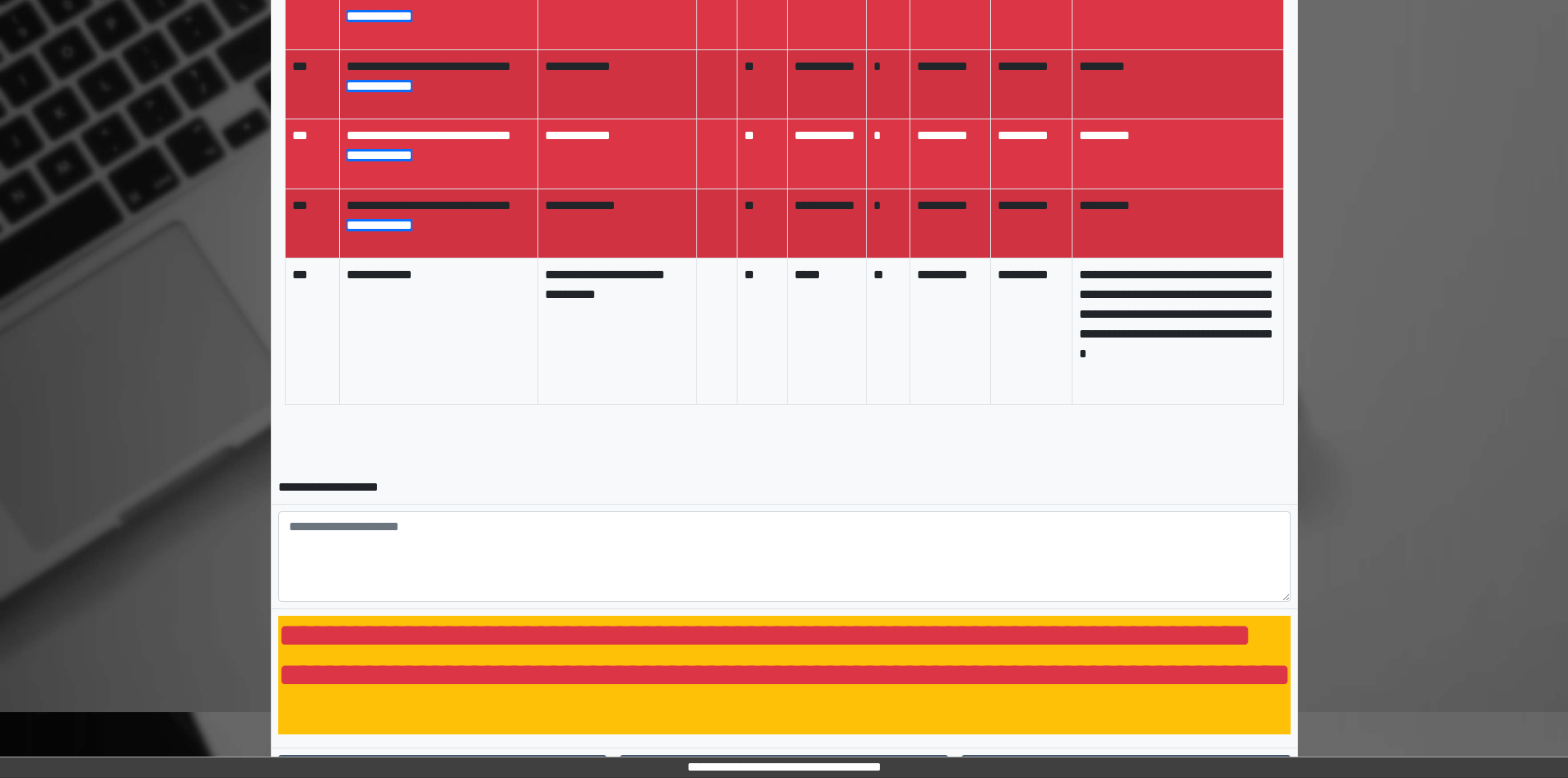scroll, scrollTop: 1260, scrollLeft: 0, axis: vertical 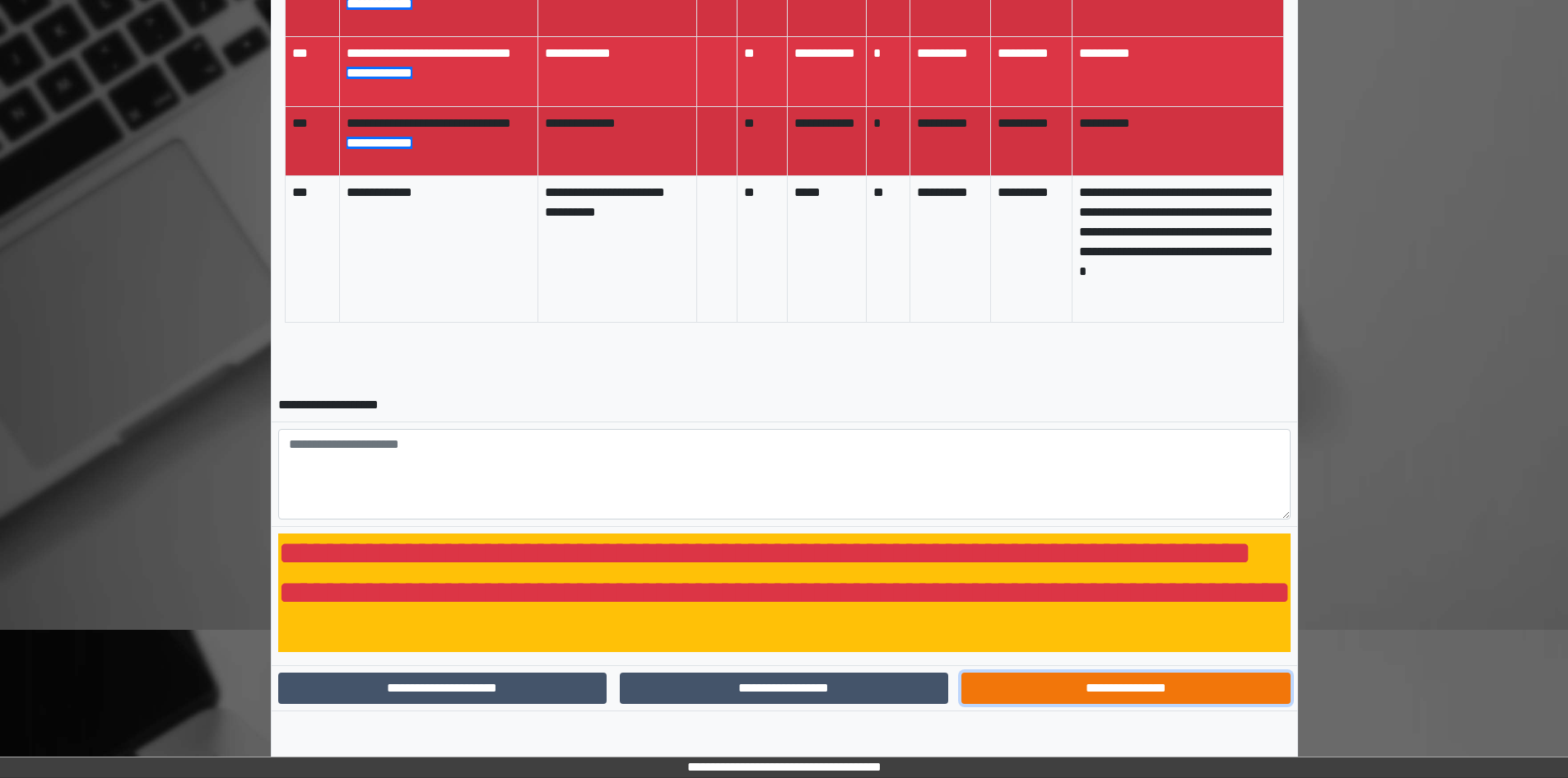 click on "**********" at bounding box center [1125, 688] 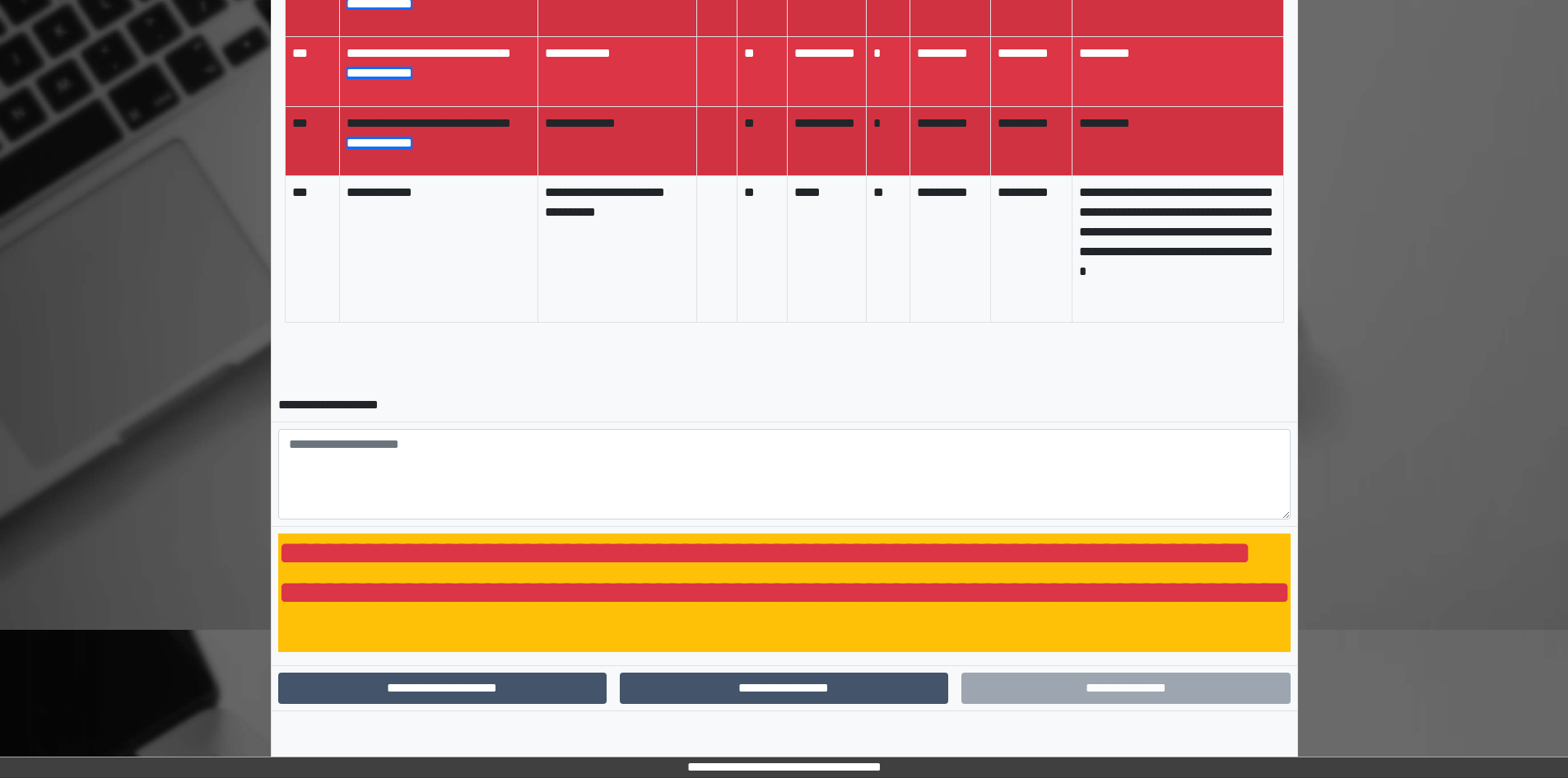 scroll, scrollTop: 1051, scrollLeft: 0, axis: vertical 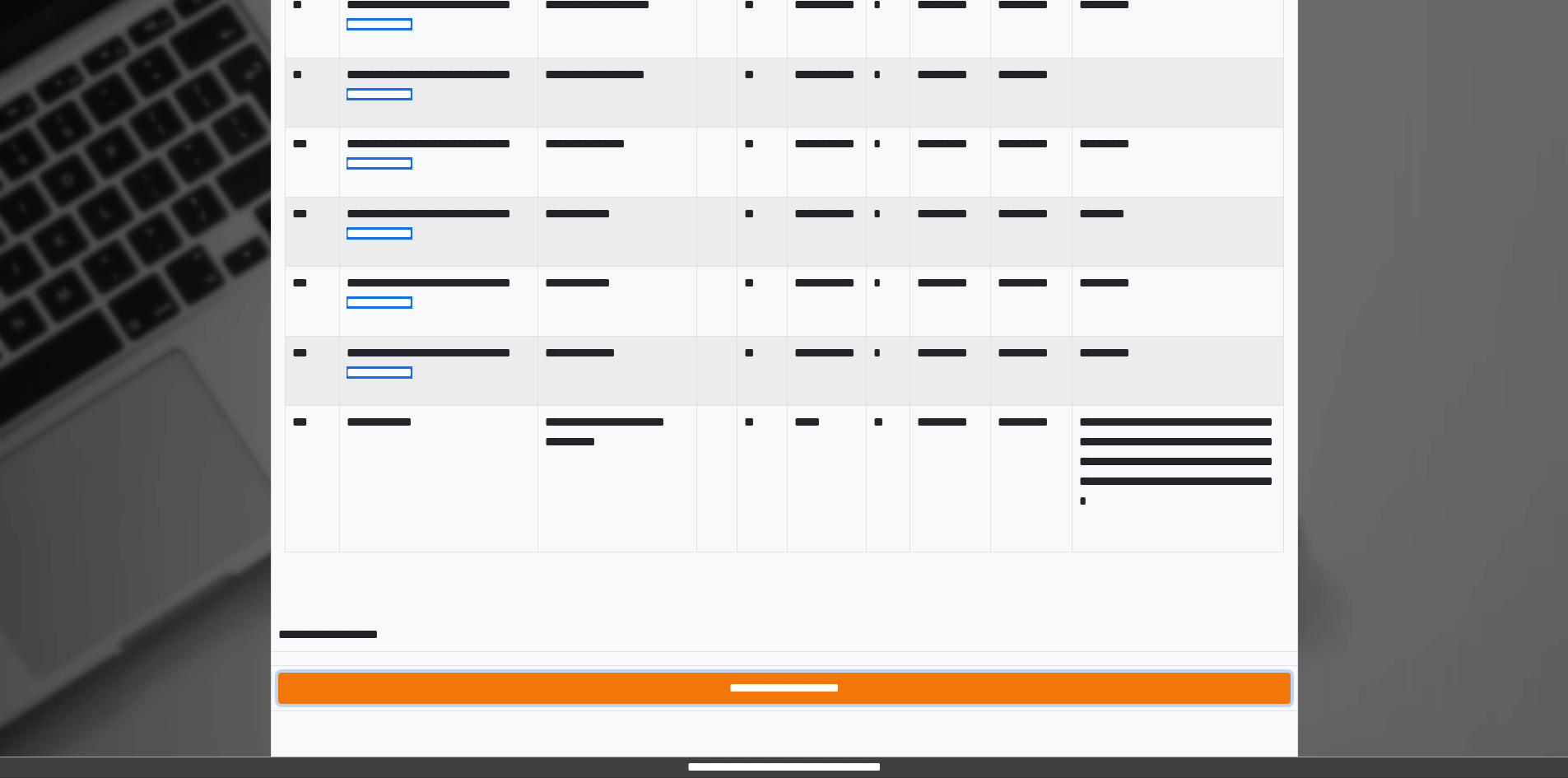 click on "**********" at bounding box center (784, 688) 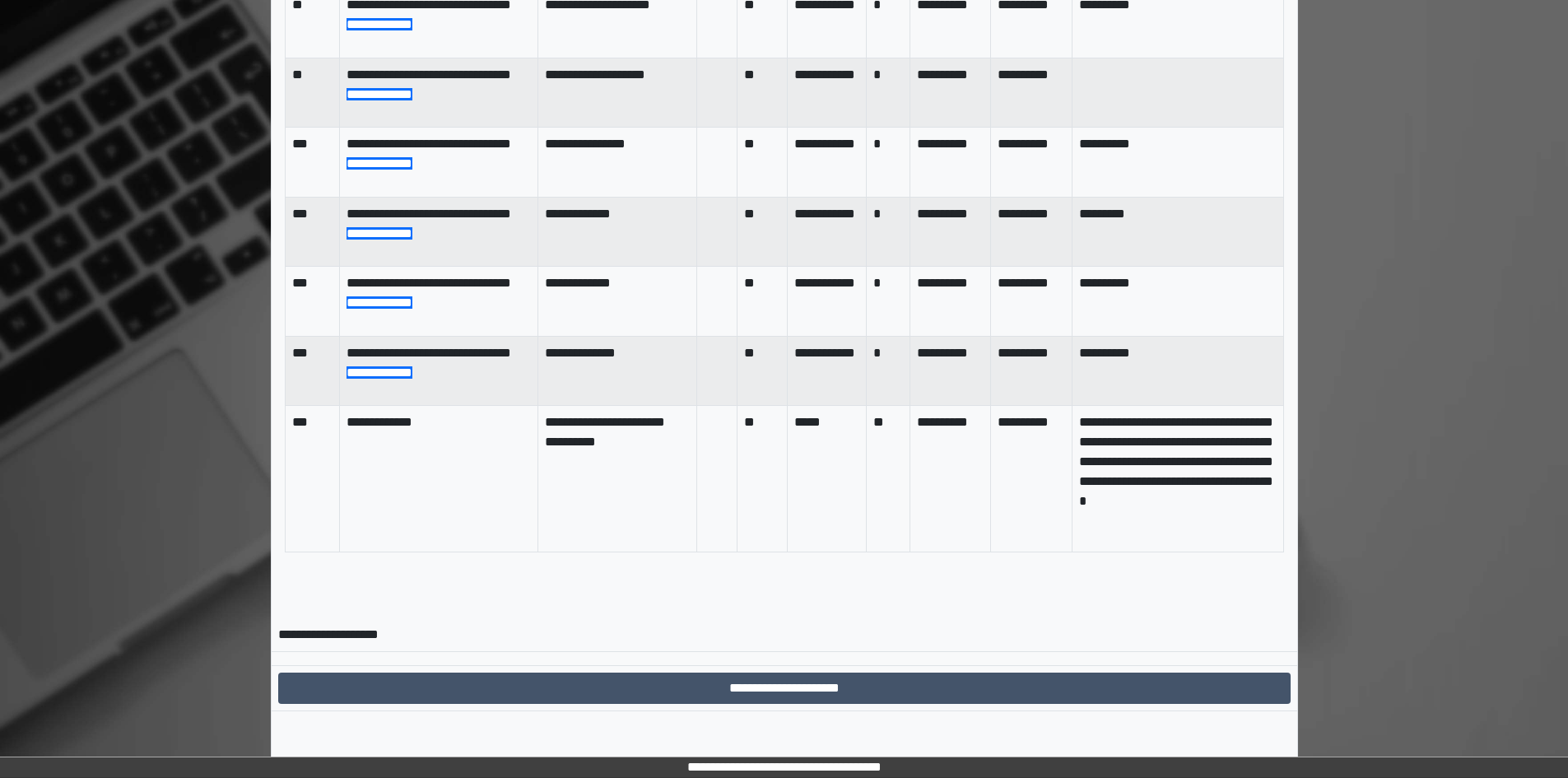 scroll, scrollTop: 0, scrollLeft: 0, axis: both 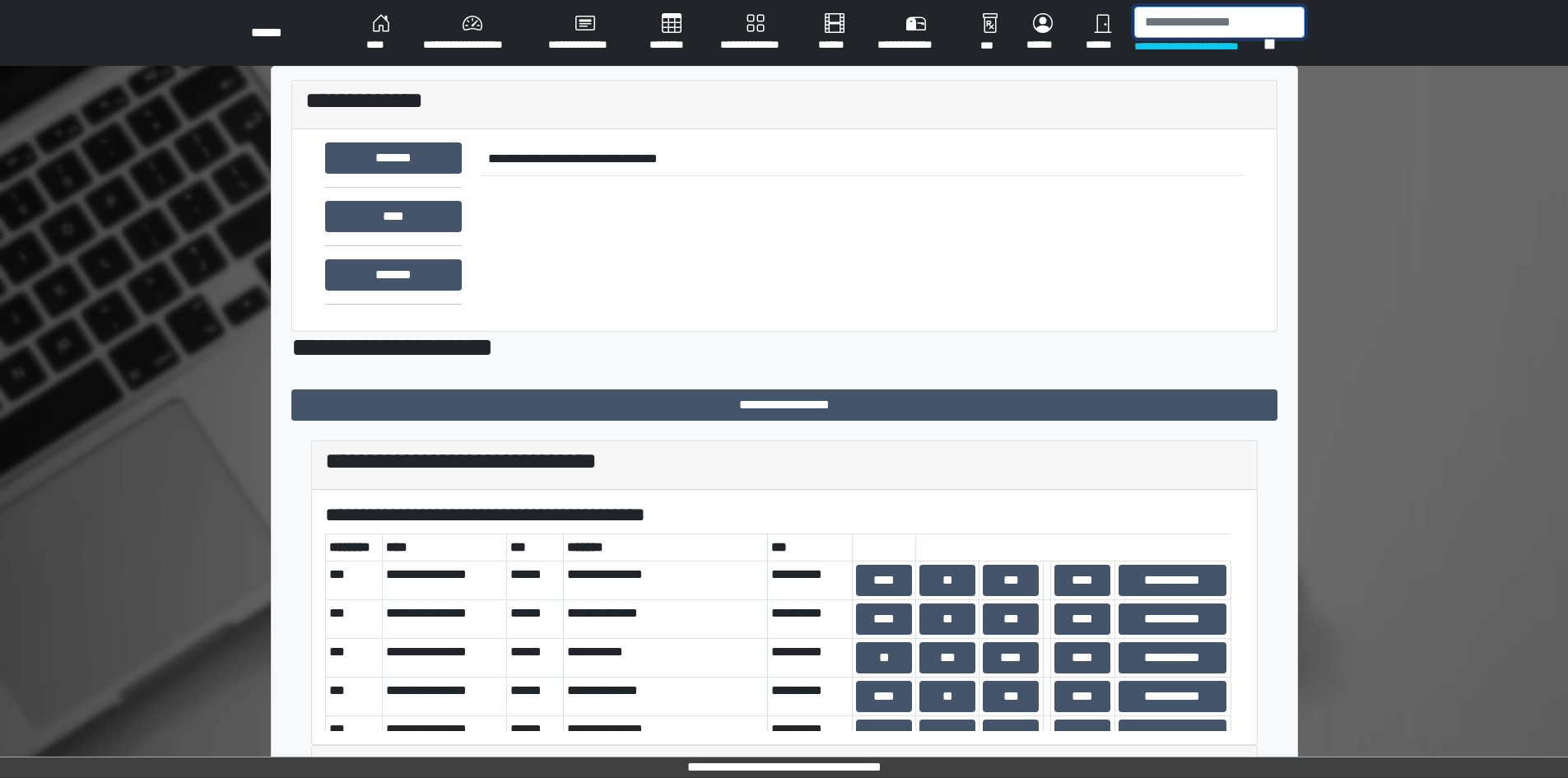 click at bounding box center (1219, 22) 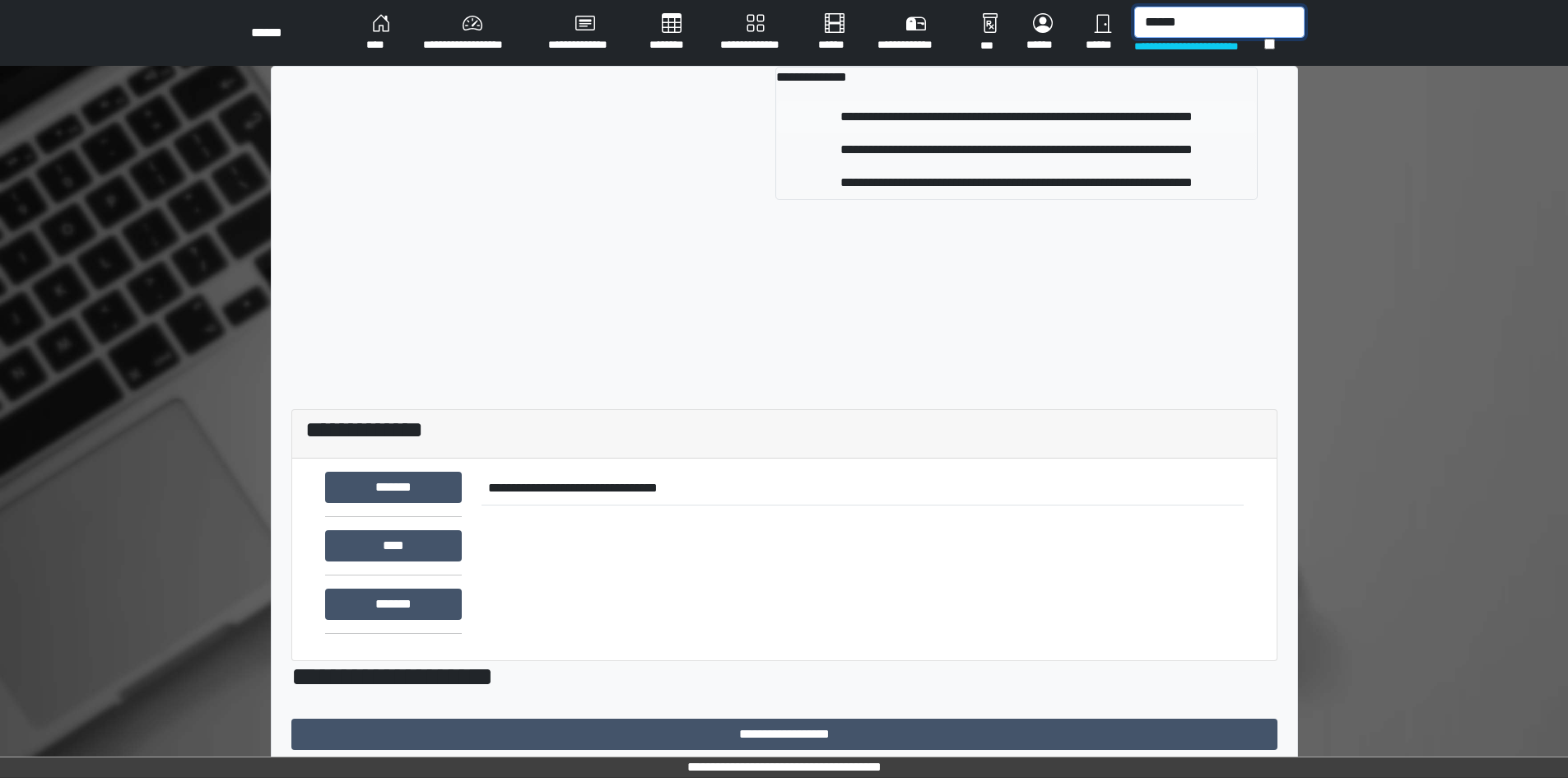 type on "******" 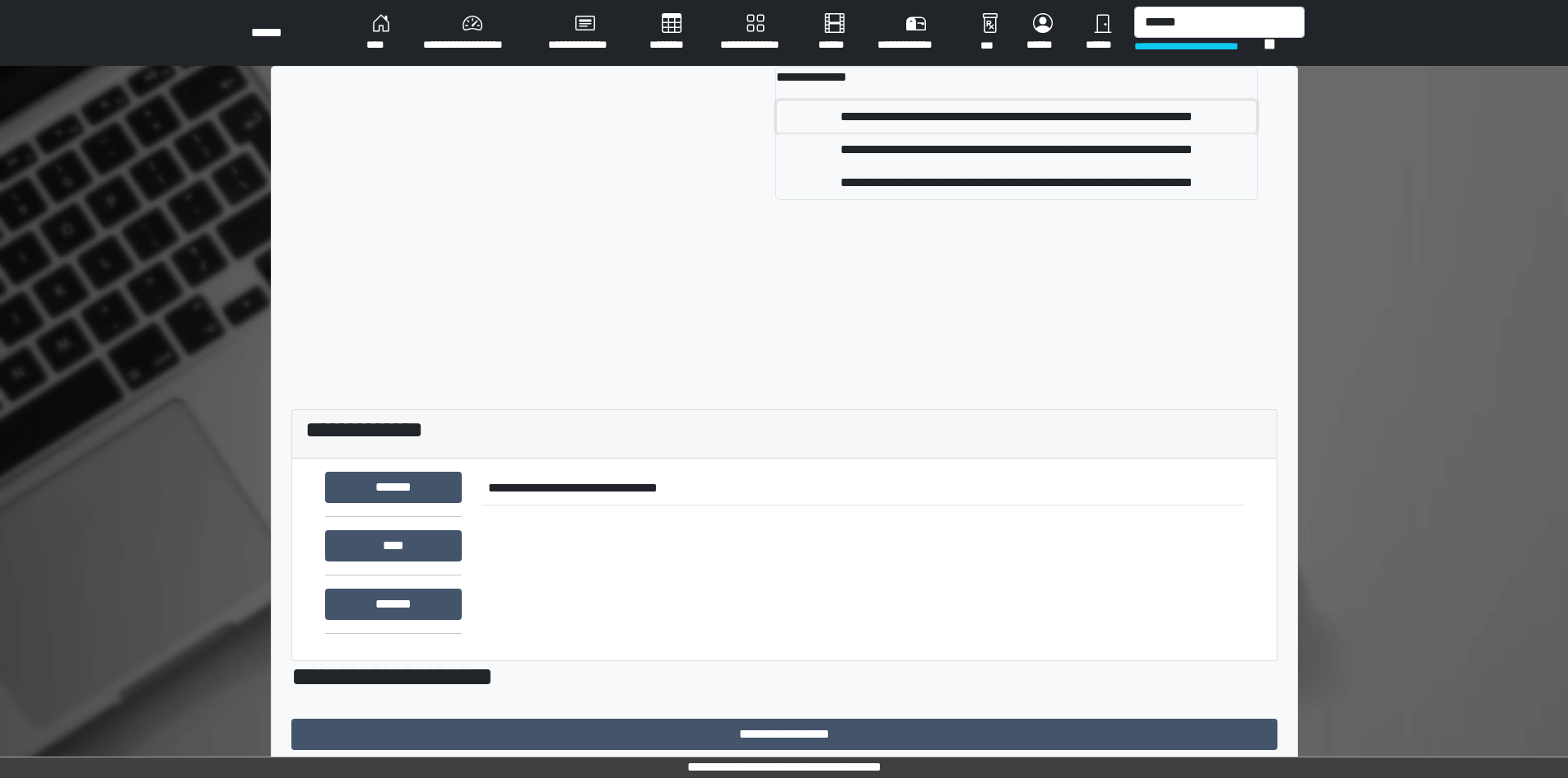 click on "**********" at bounding box center [1017, 117] 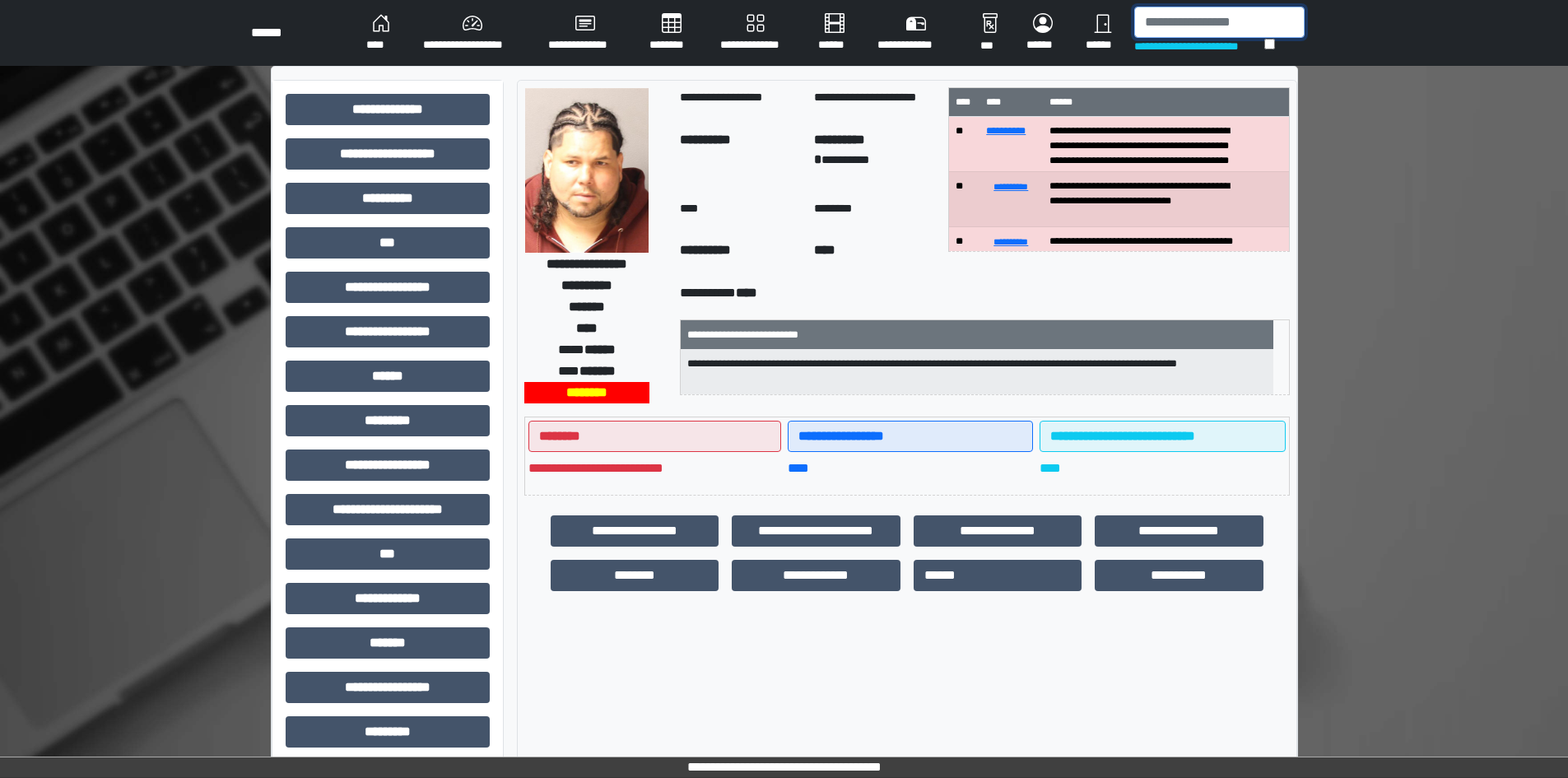 click at bounding box center [1219, 22] 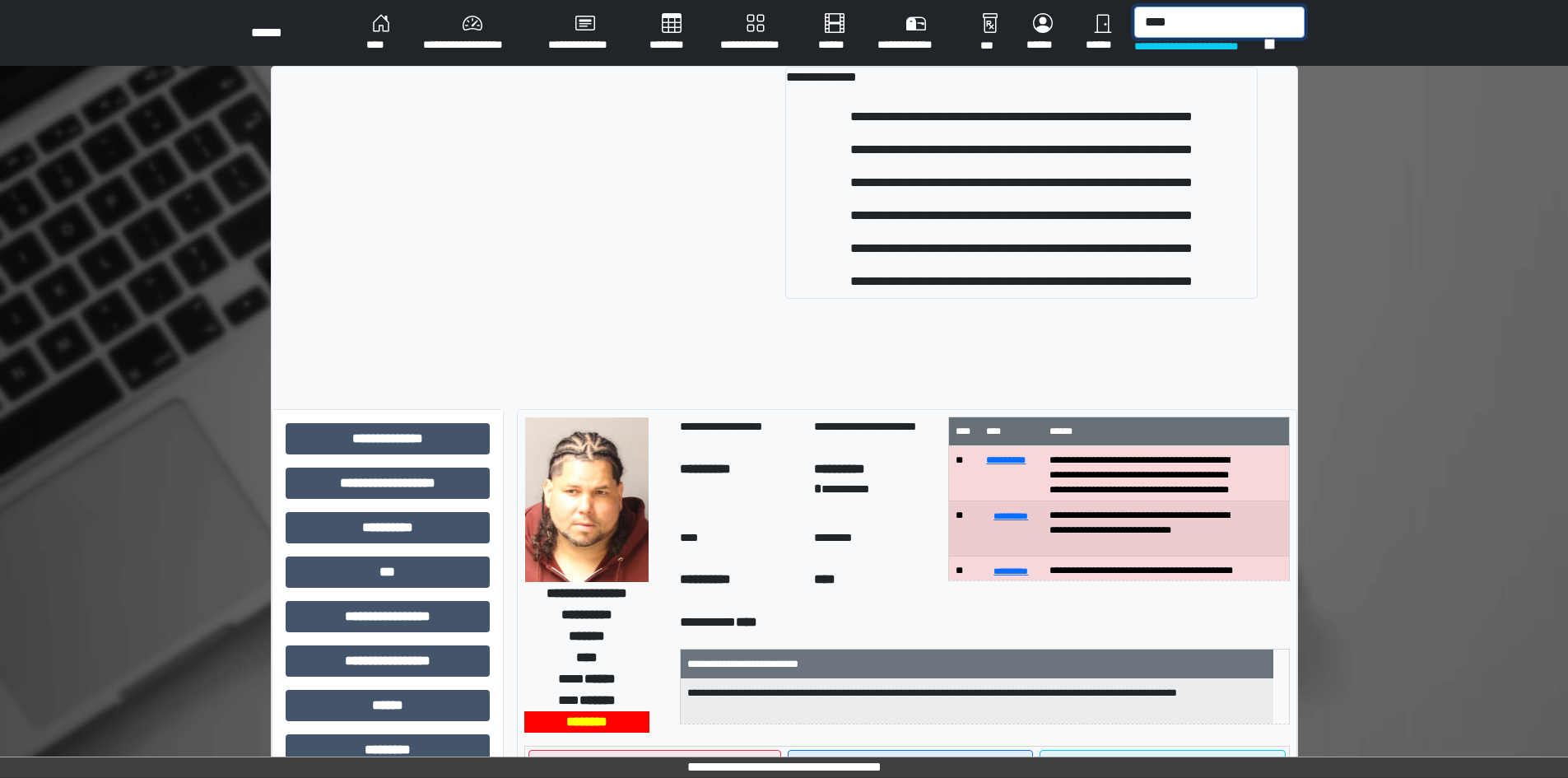 type on "****" 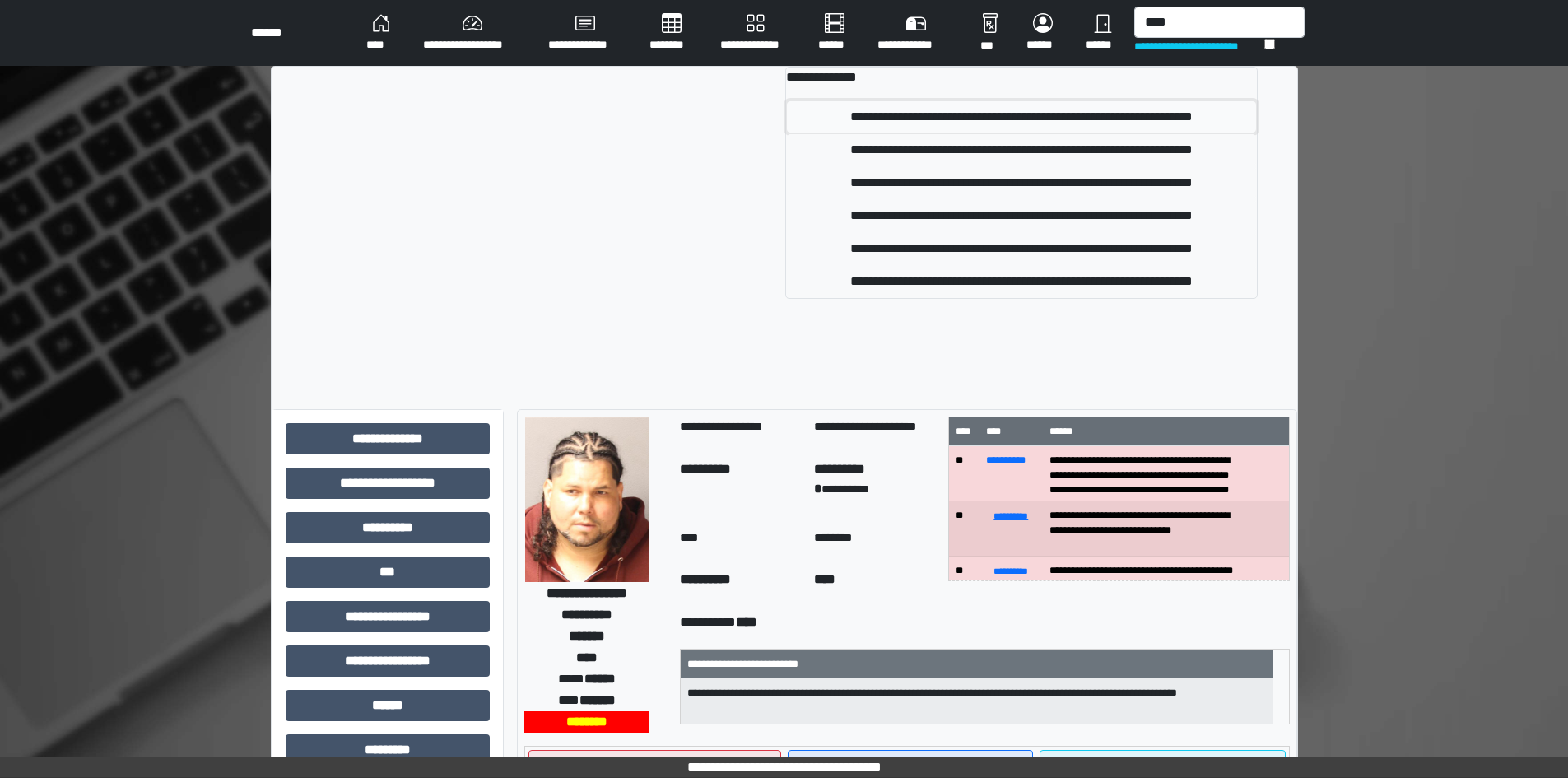 click on "**********" at bounding box center [1021, 117] 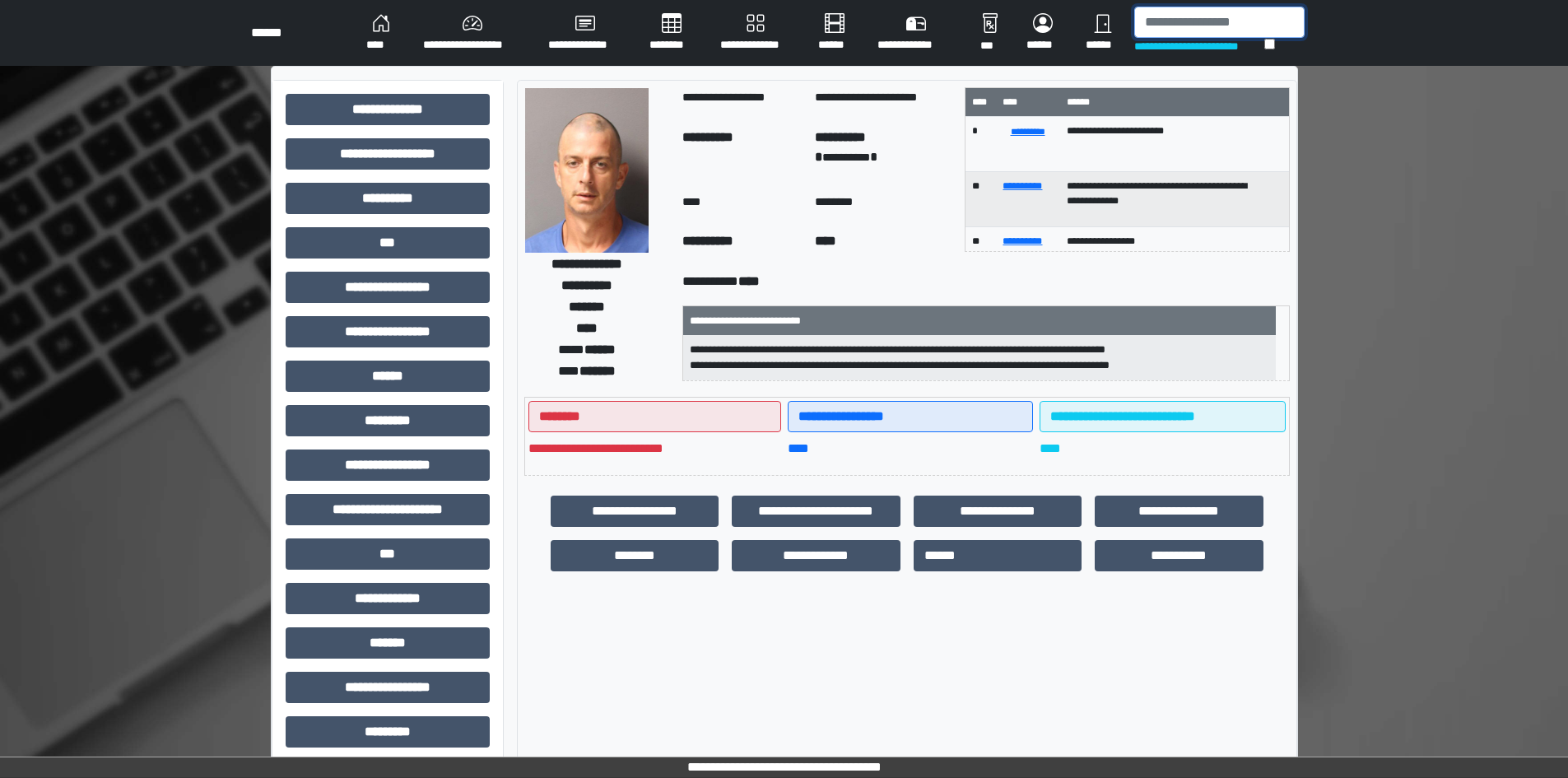 click at bounding box center [1219, 22] 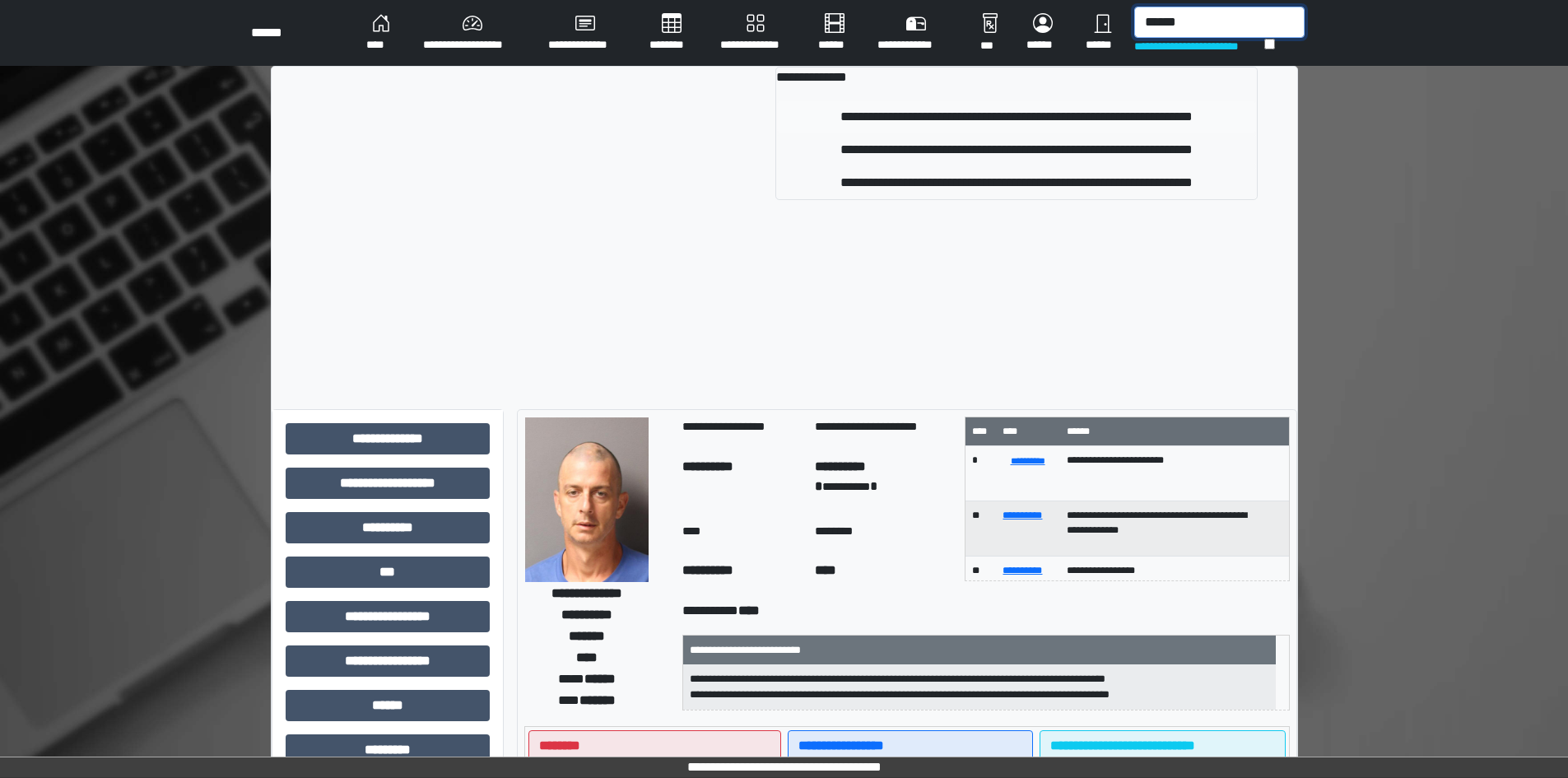 type on "******" 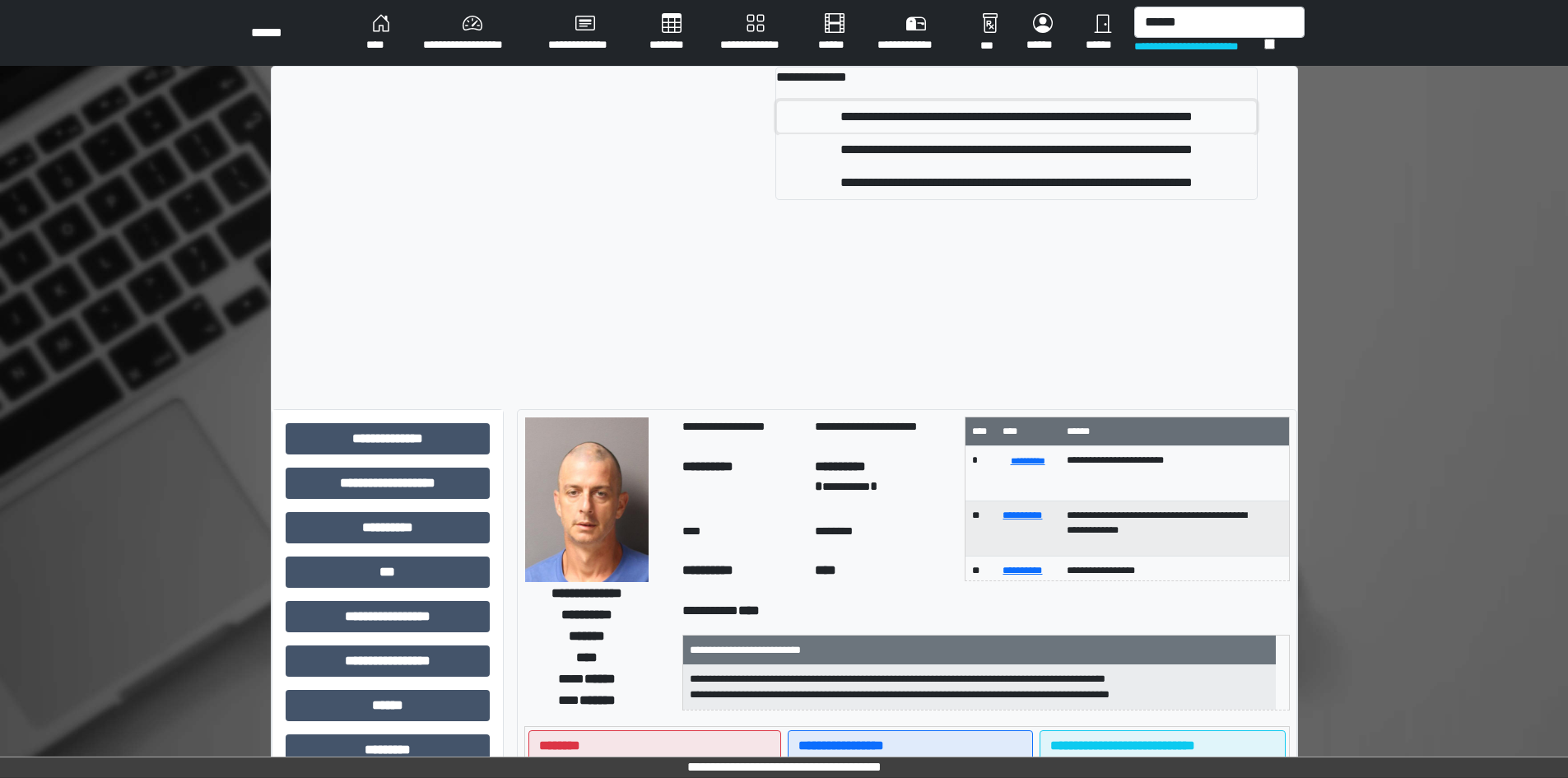 click on "**********" at bounding box center [1017, 117] 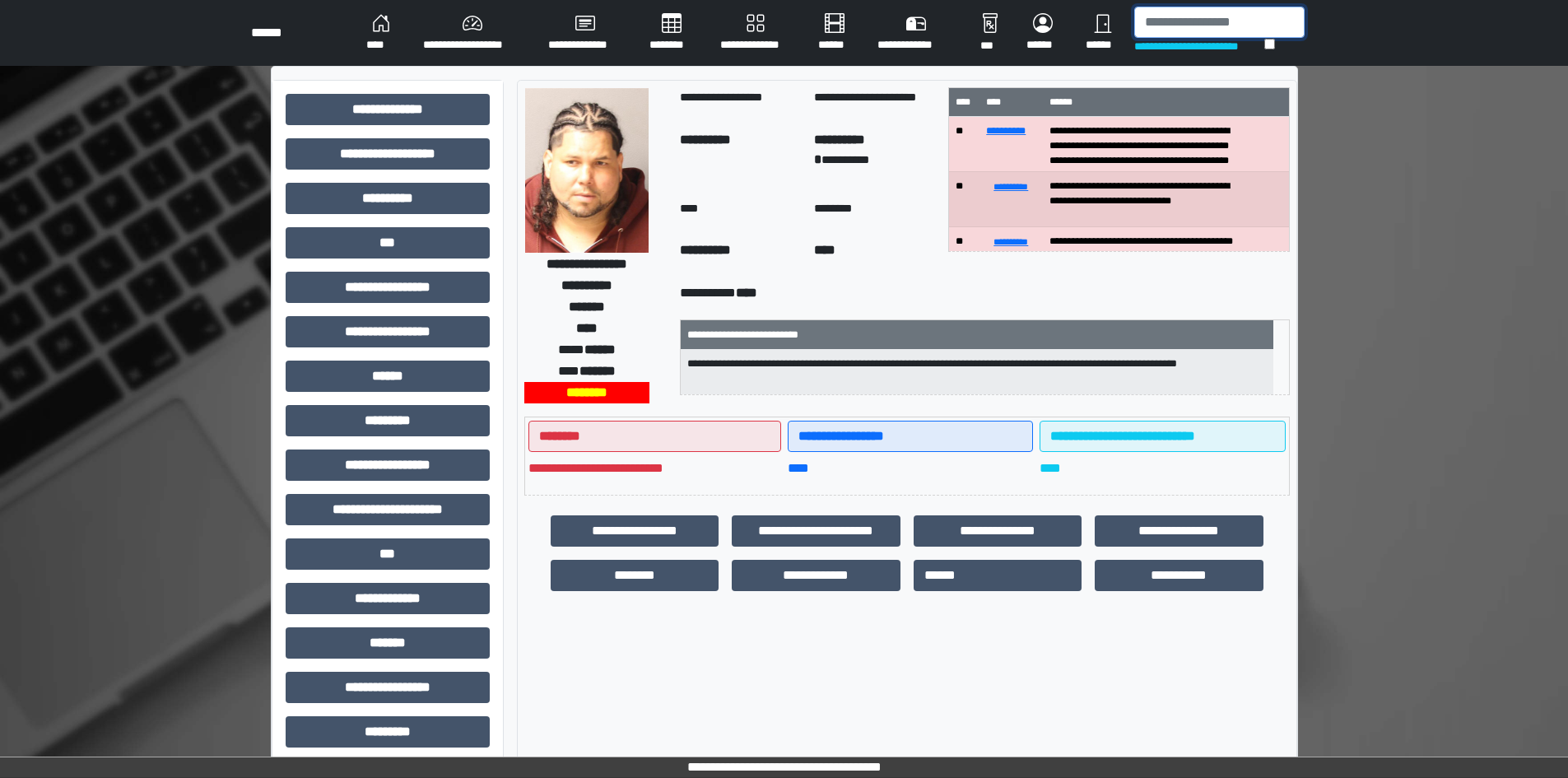 click at bounding box center (1219, 22) 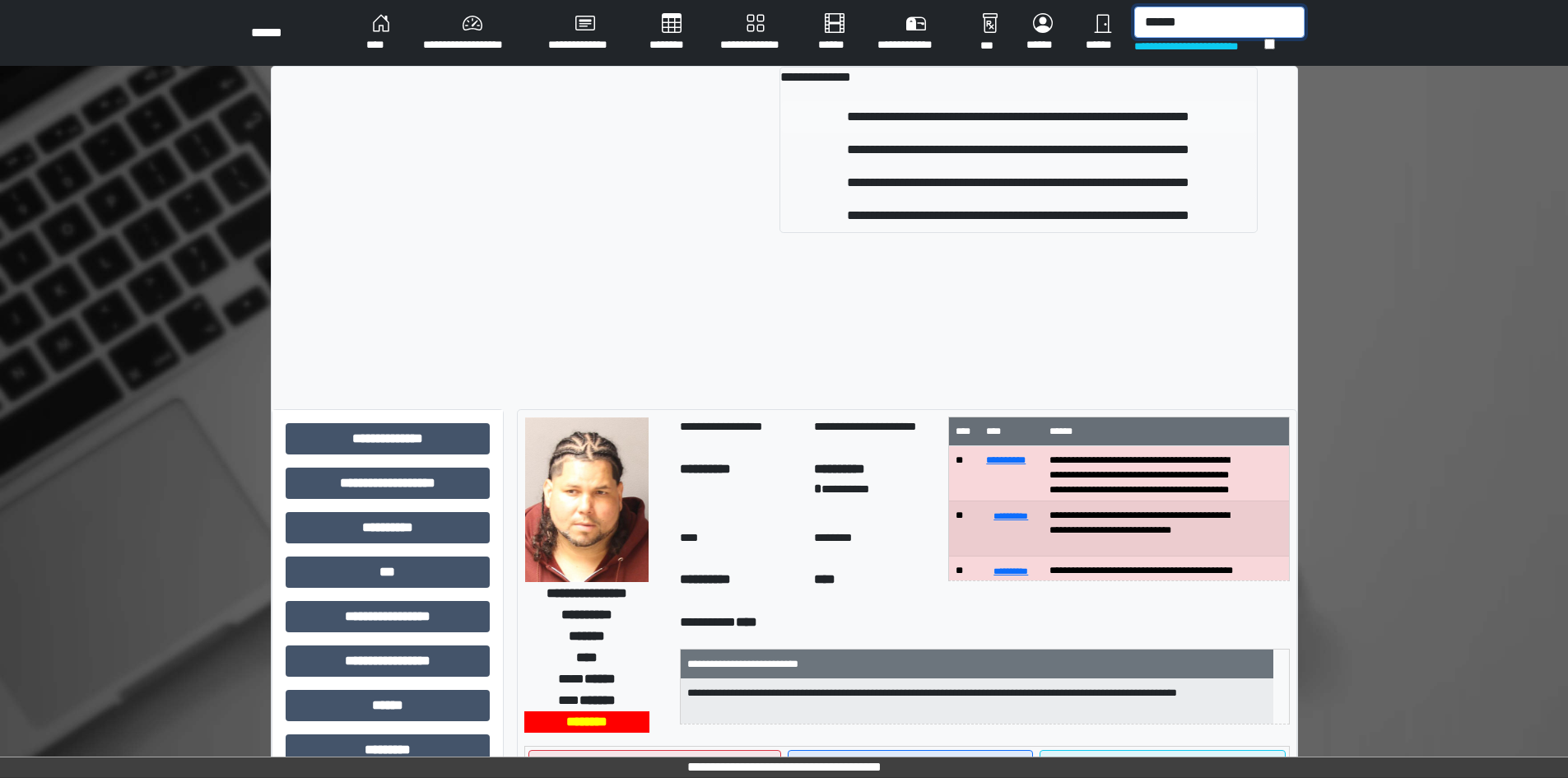 type on "******" 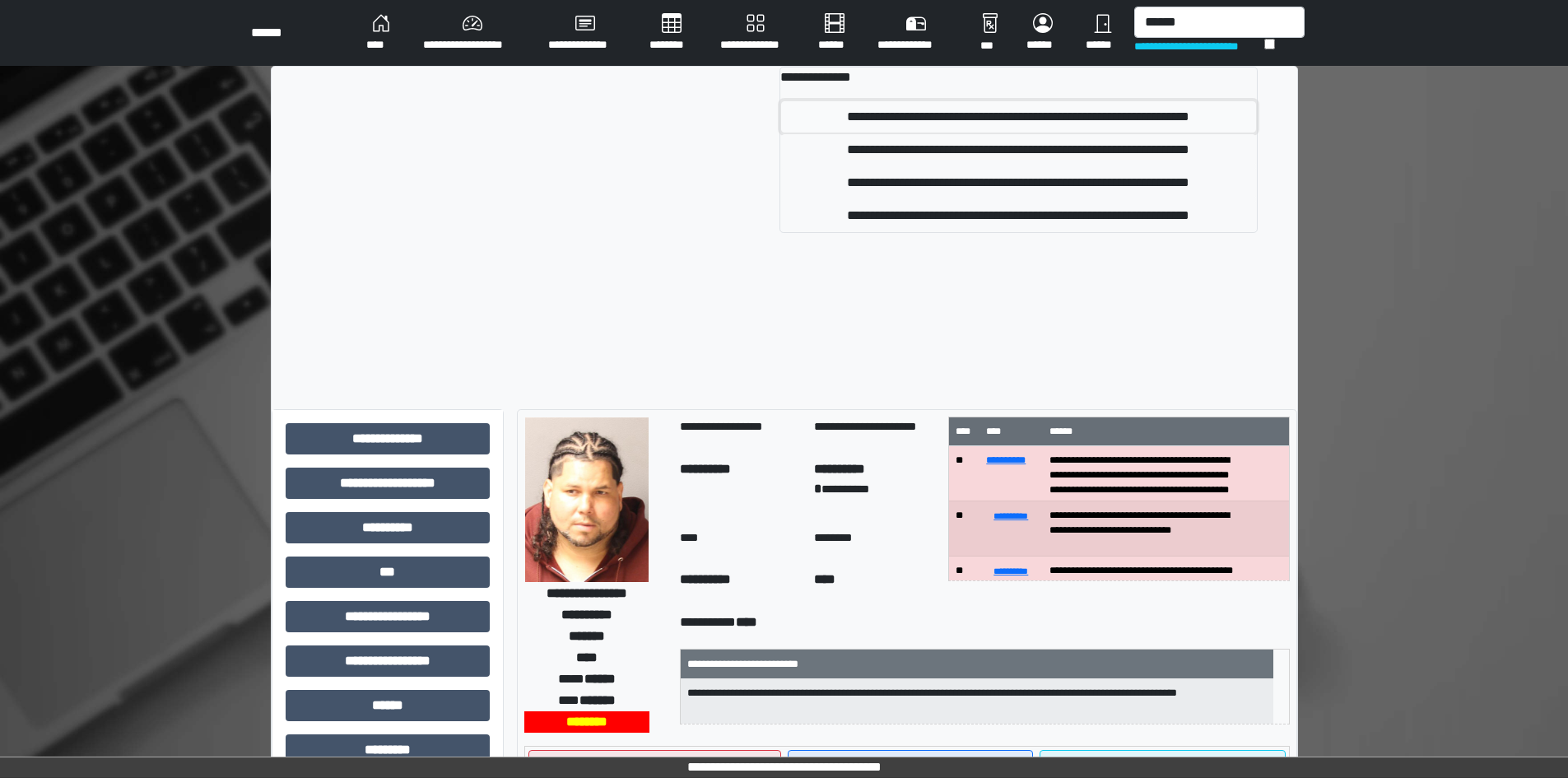 click on "**********" at bounding box center (1018, 117) 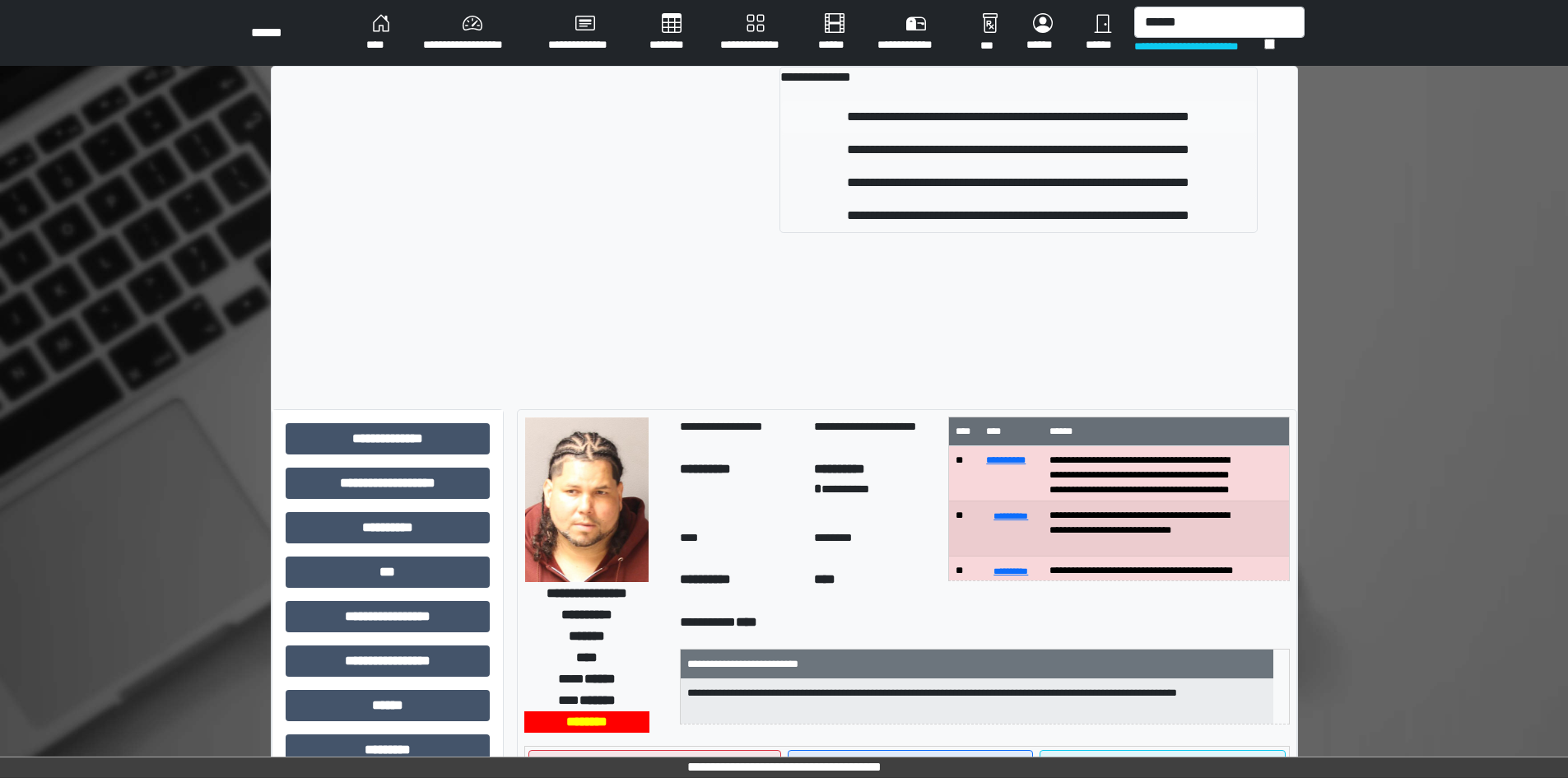type 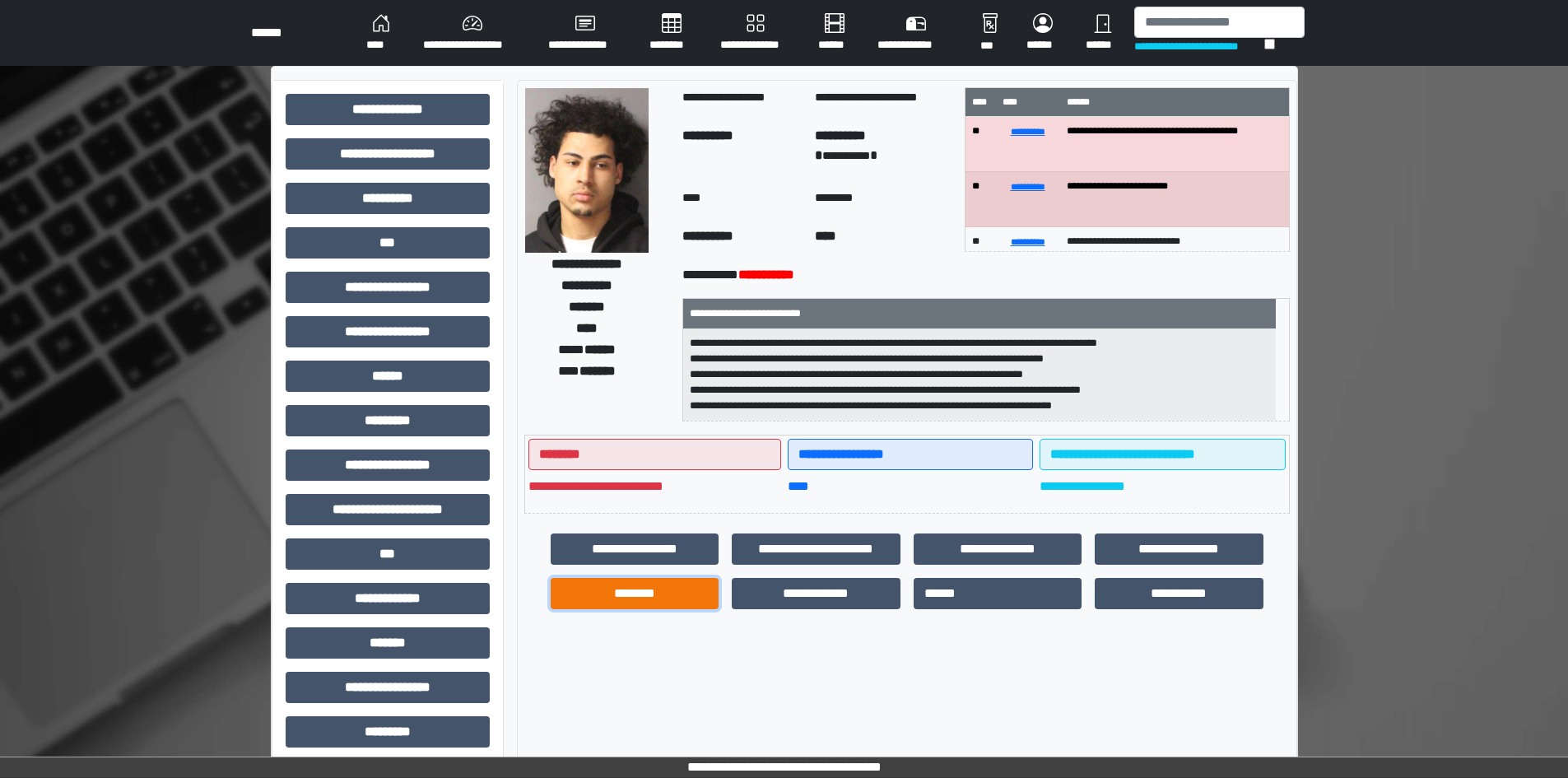 click on "********" at bounding box center (635, 594) 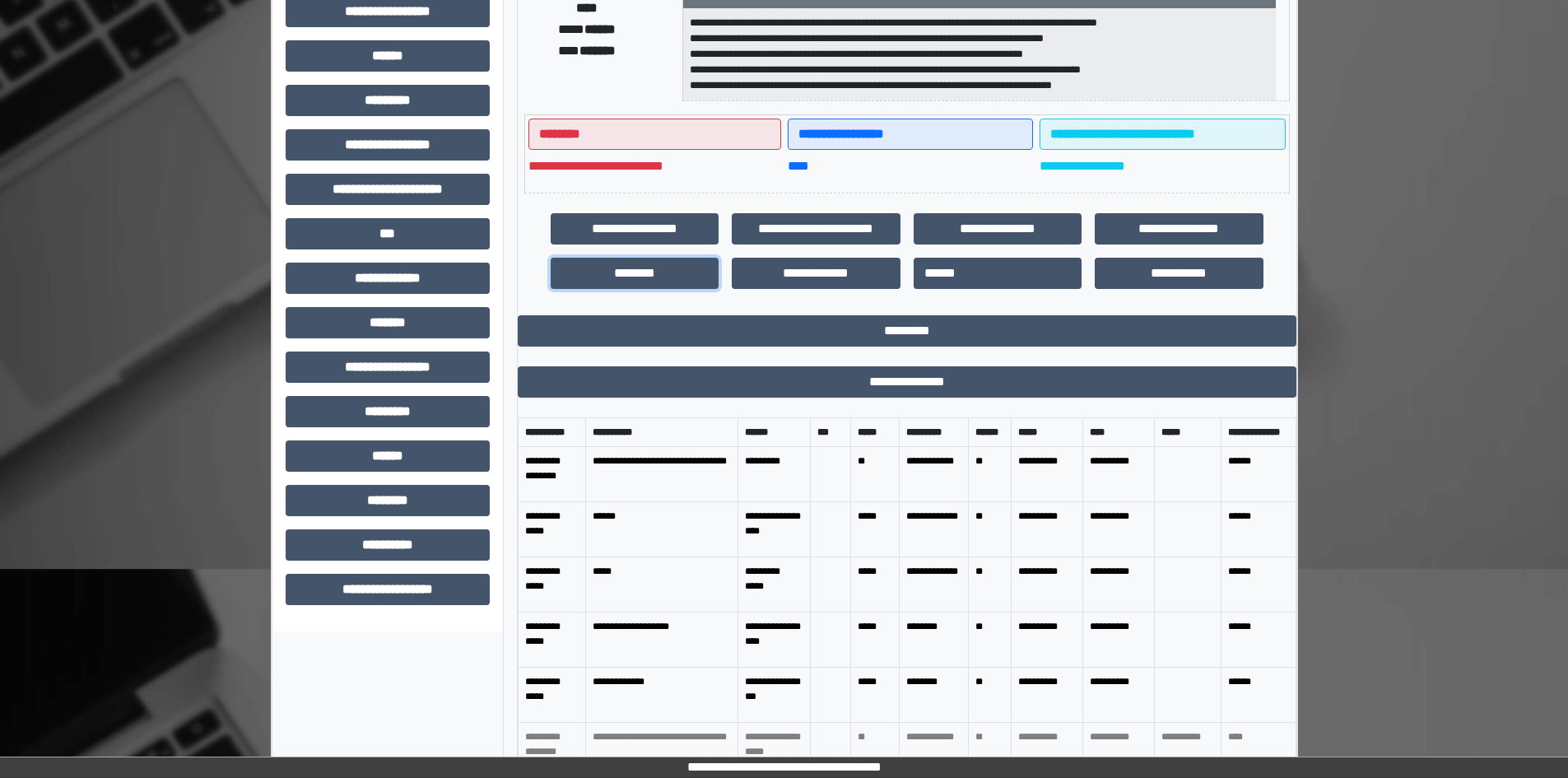 scroll, scrollTop: 329, scrollLeft: 0, axis: vertical 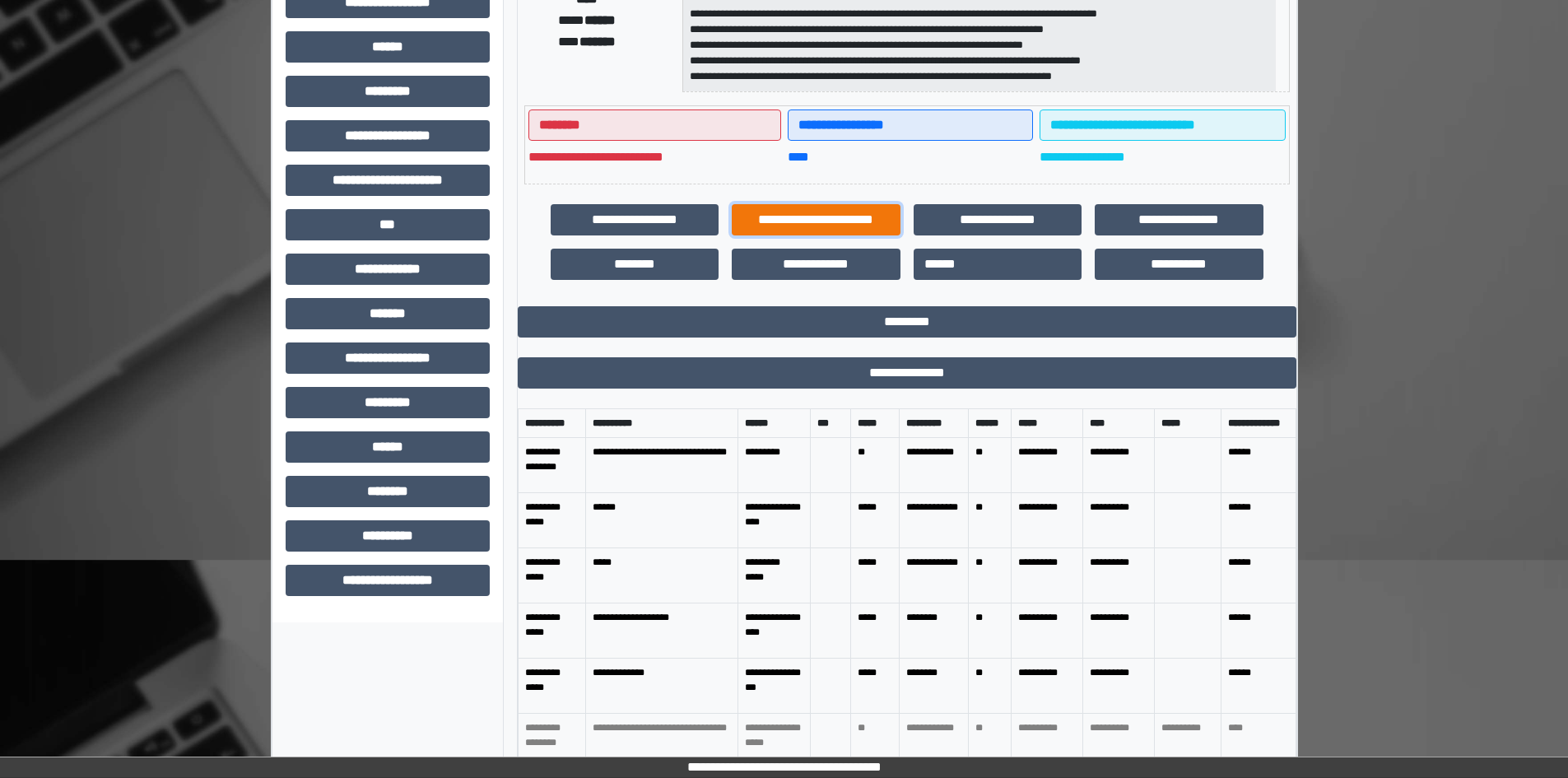 click on "**********" at bounding box center [816, 220] 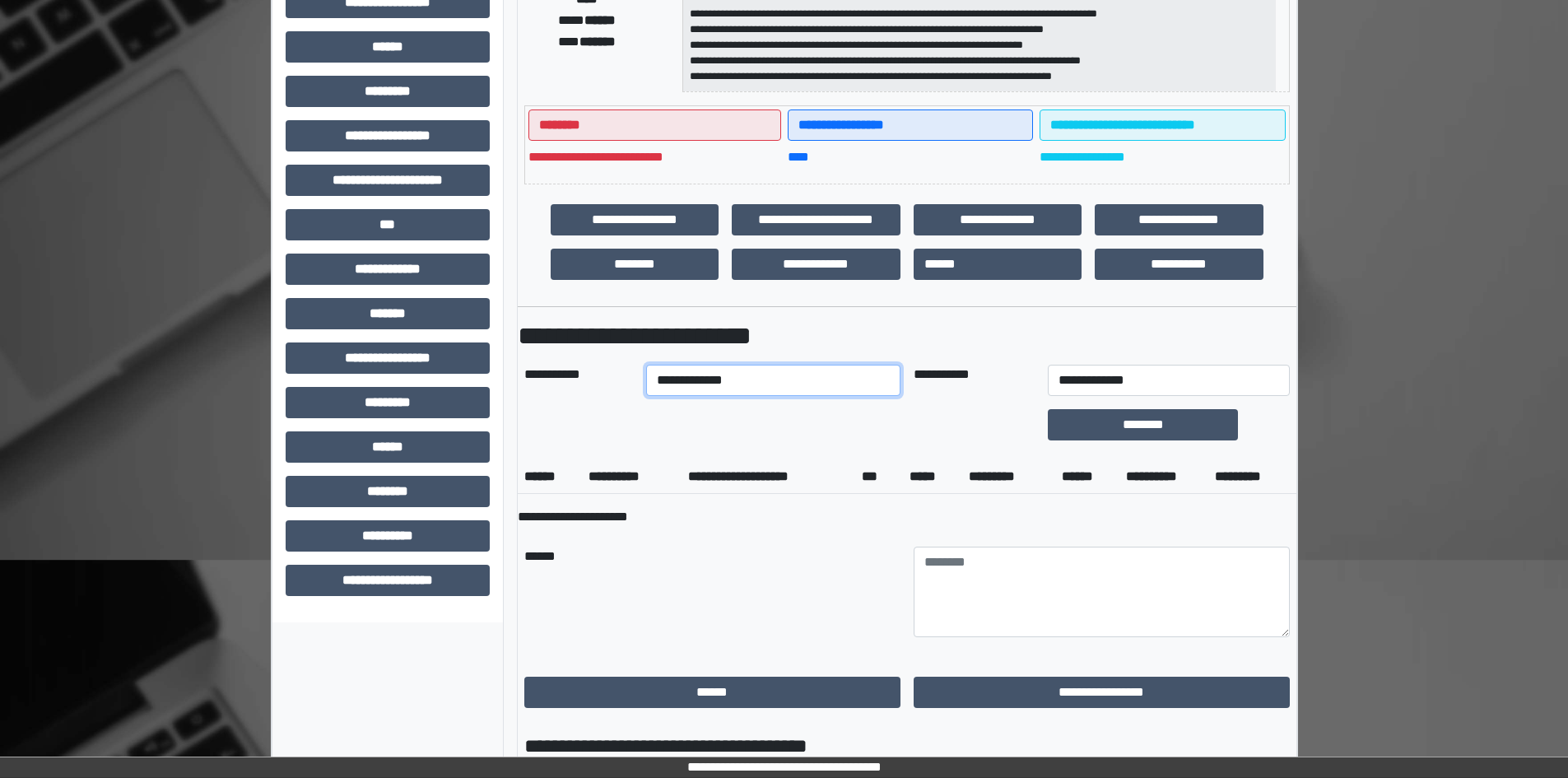 click on "**********" at bounding box center [773, 380] 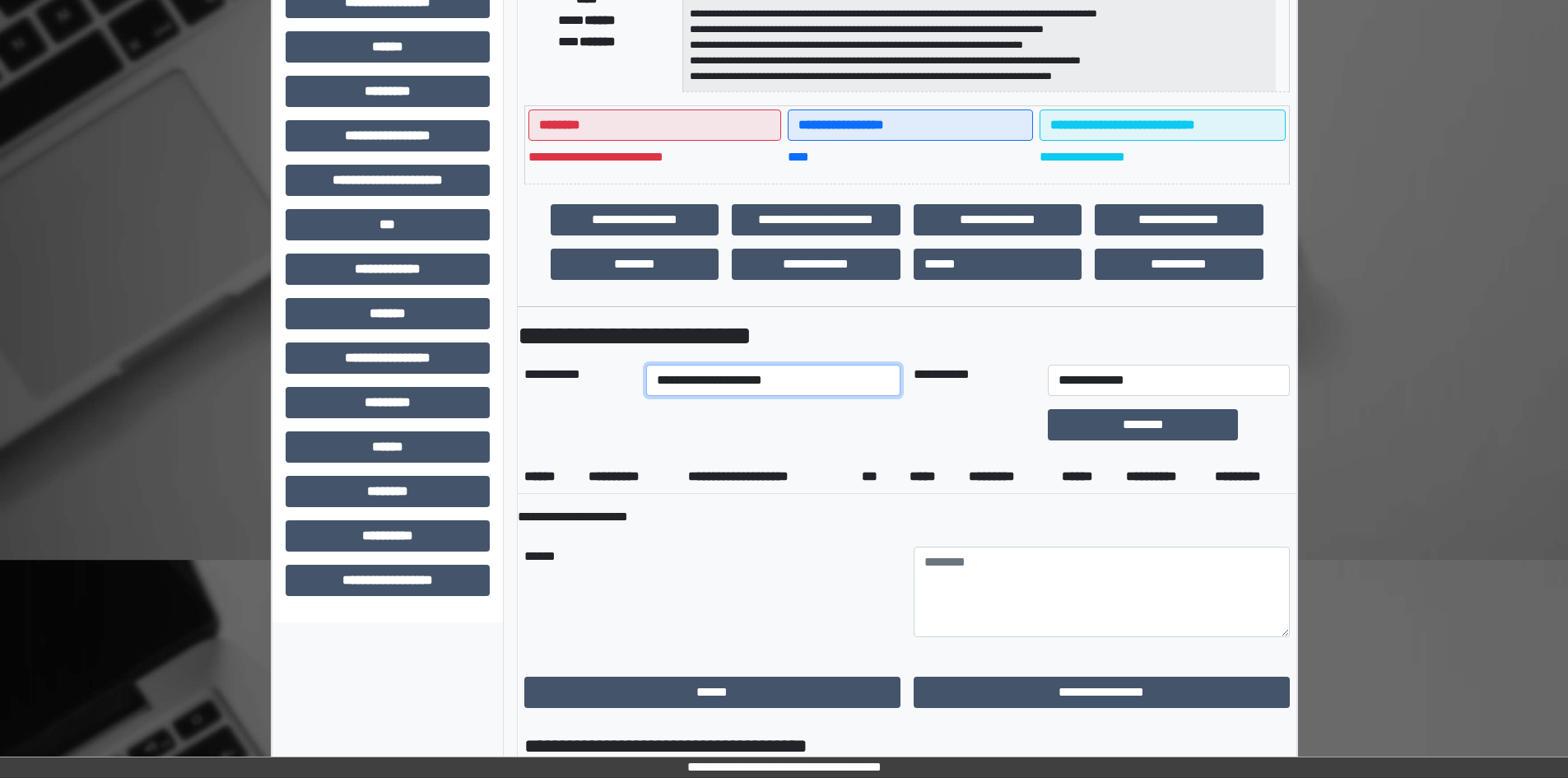 click on "**********" at bounding box center (773, 380) 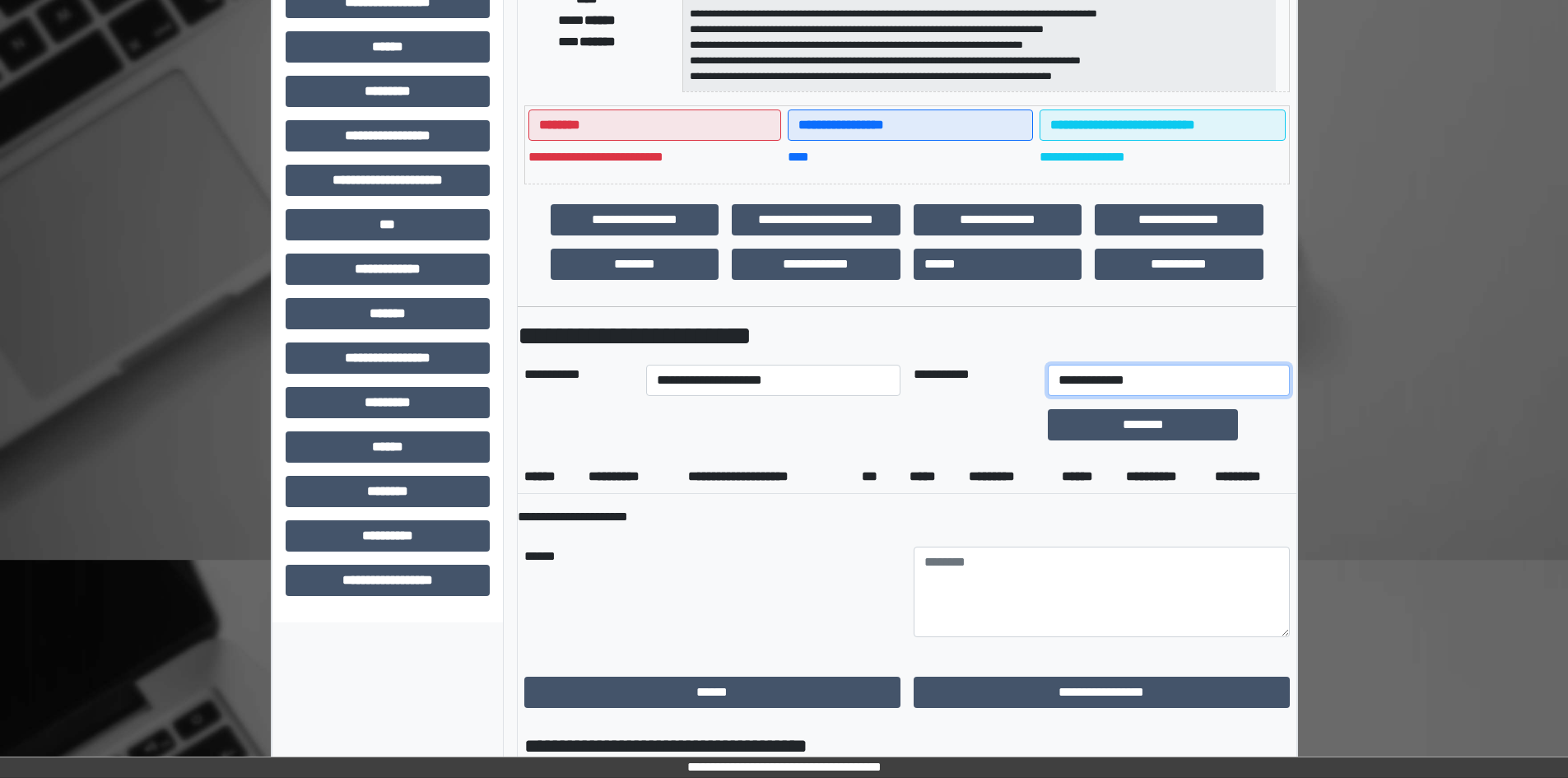 click on "**********" at bounding box center (1168, 380) 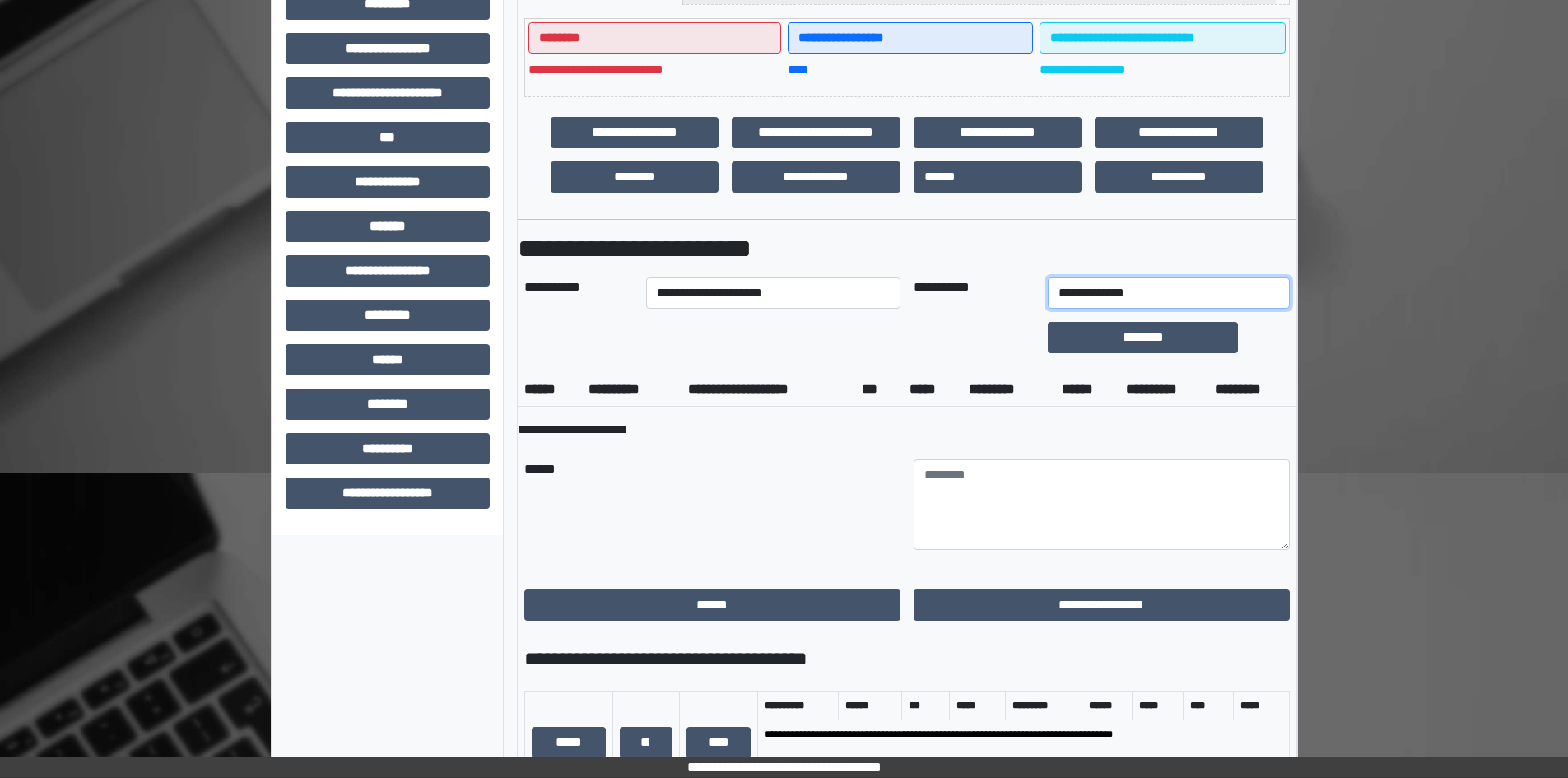 scroll, scrollTop: 494, scrollLeft: 0, axis: vertical 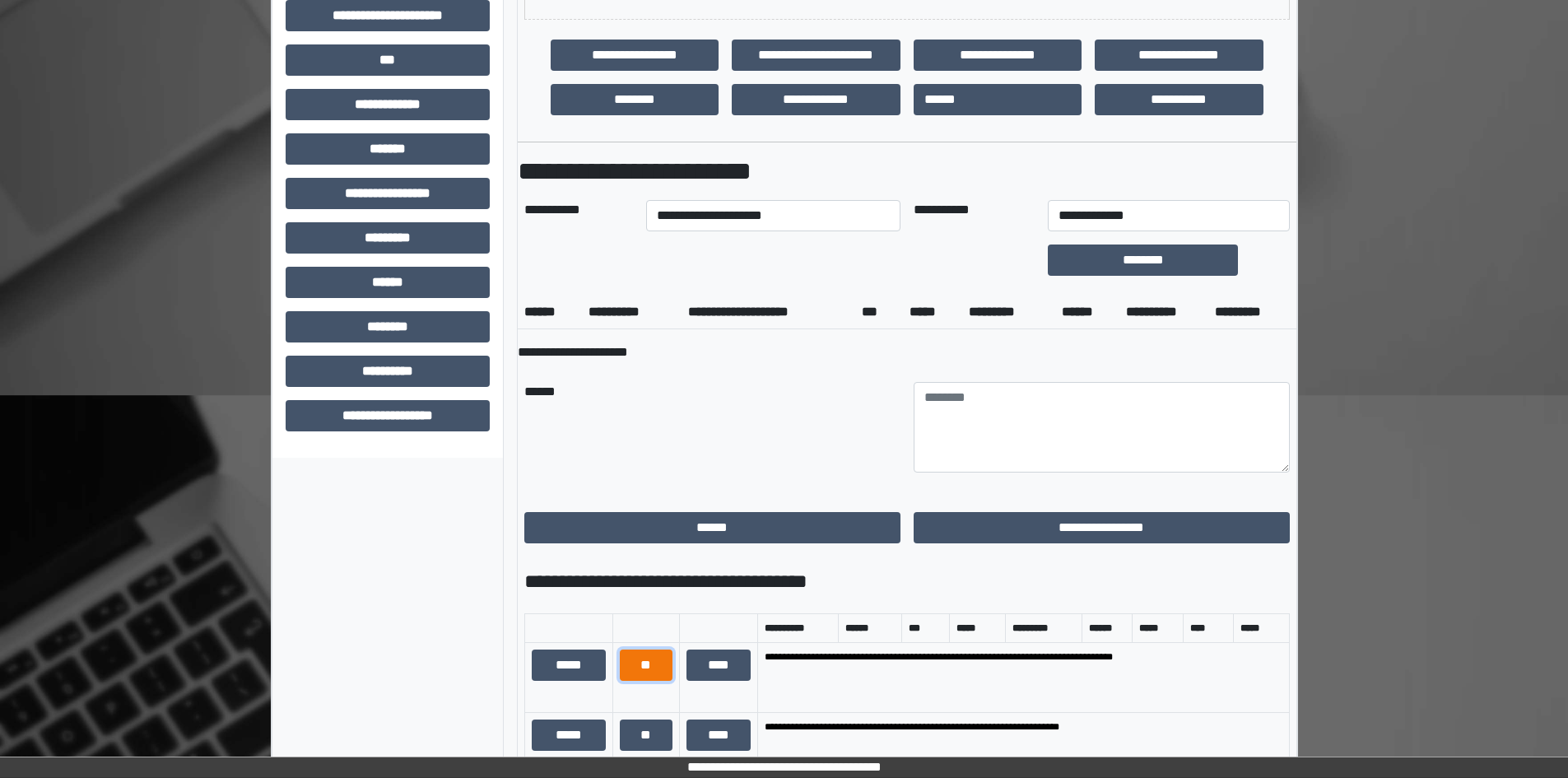 click on "**" at bounding box center (646, 665) 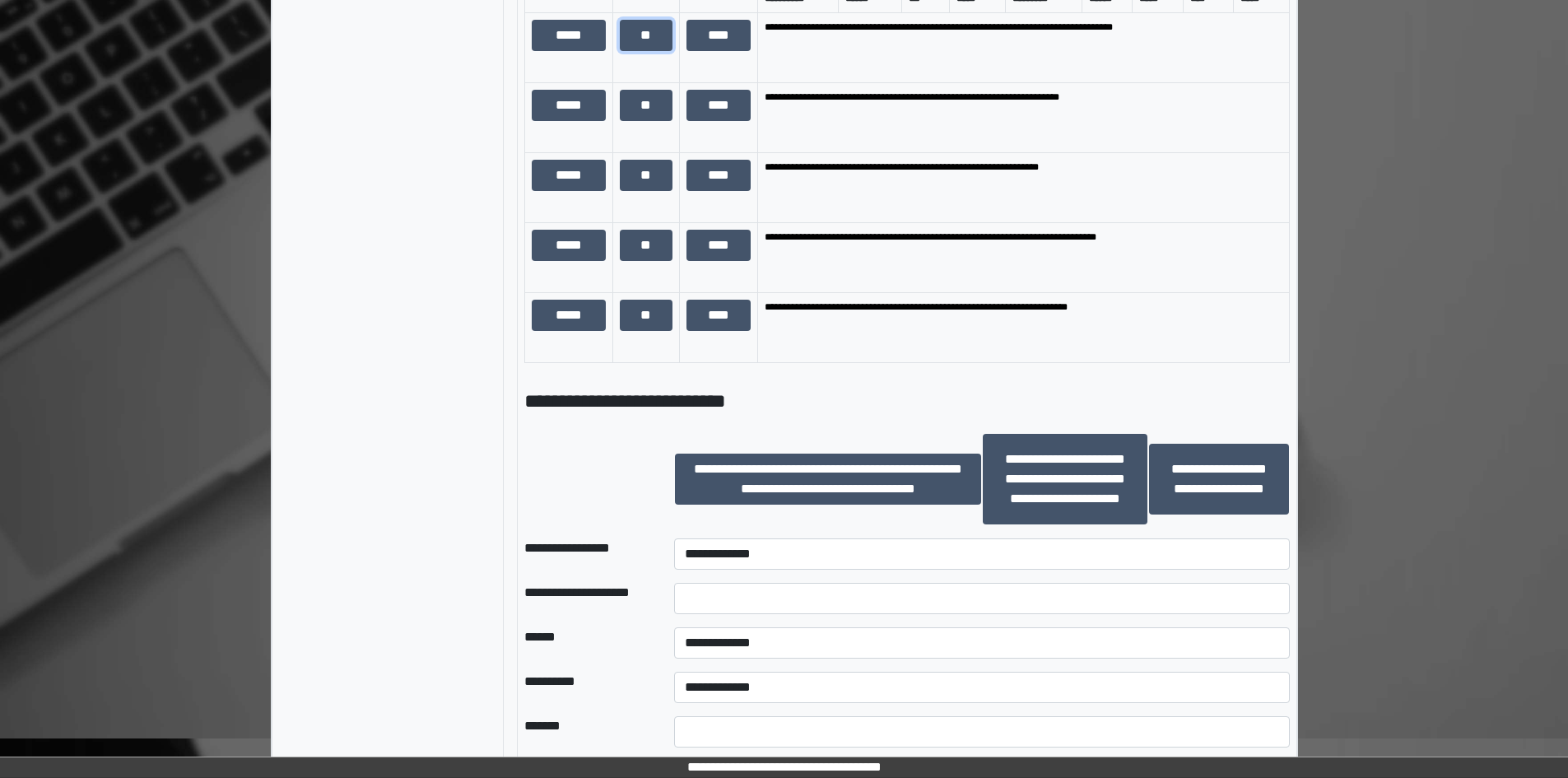 scroll, scrollTop: 1153, scrollLeft: 0, axis: vertical 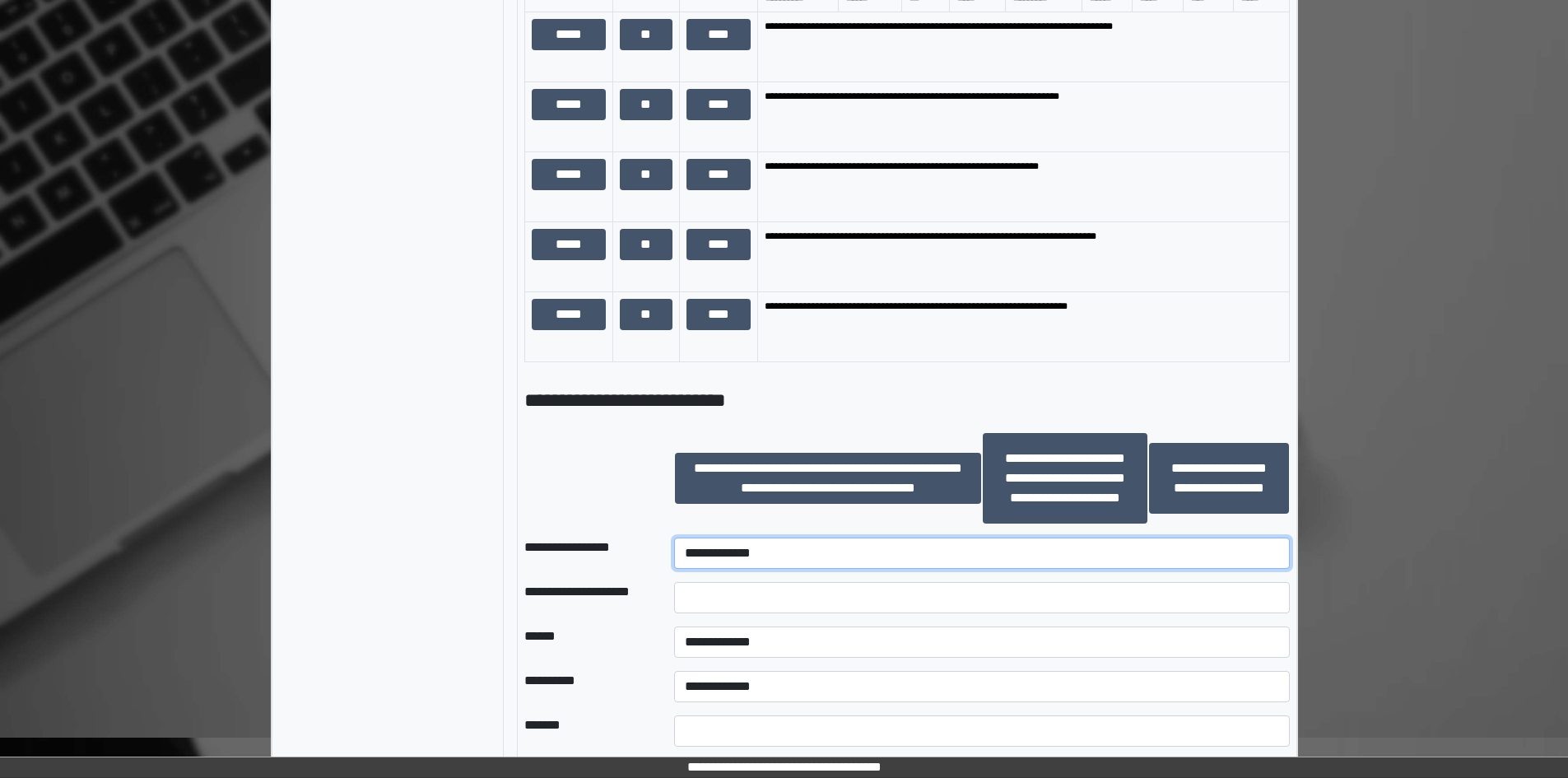 click on "**********" at bounding box center [981, 553] 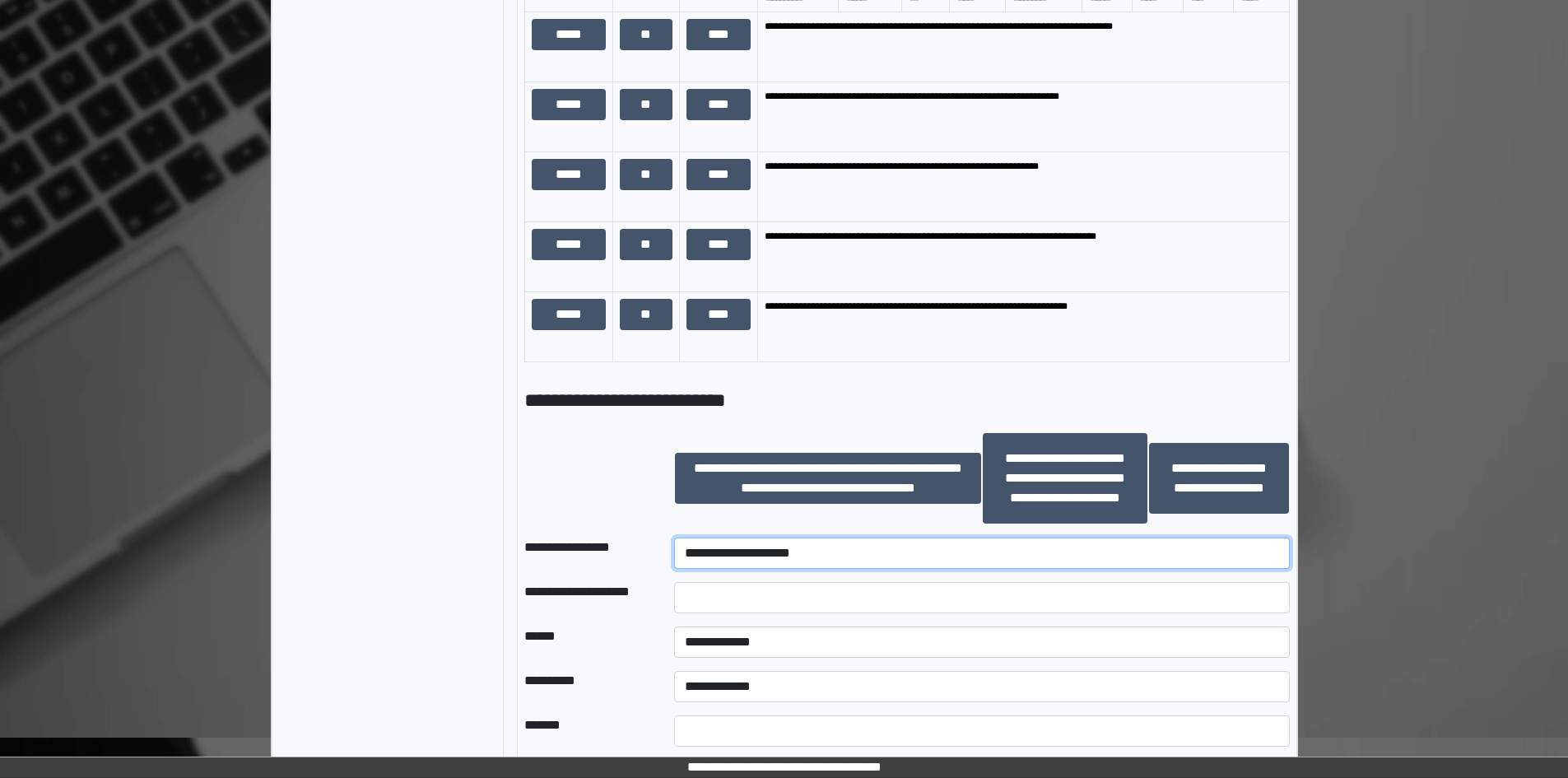 click on "**********" at bounding box center (981, 553) 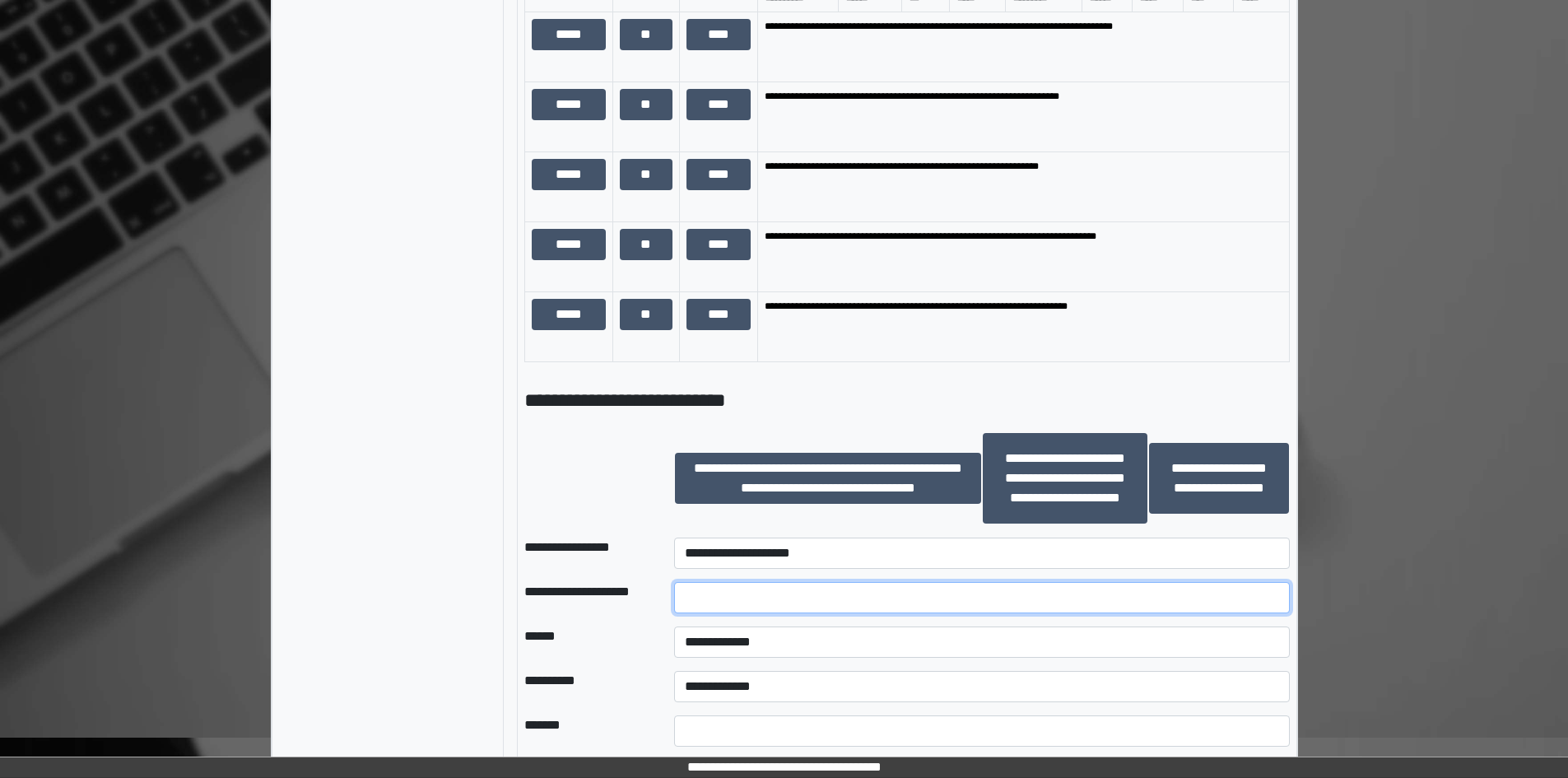 click at bounding box center (981, 598) 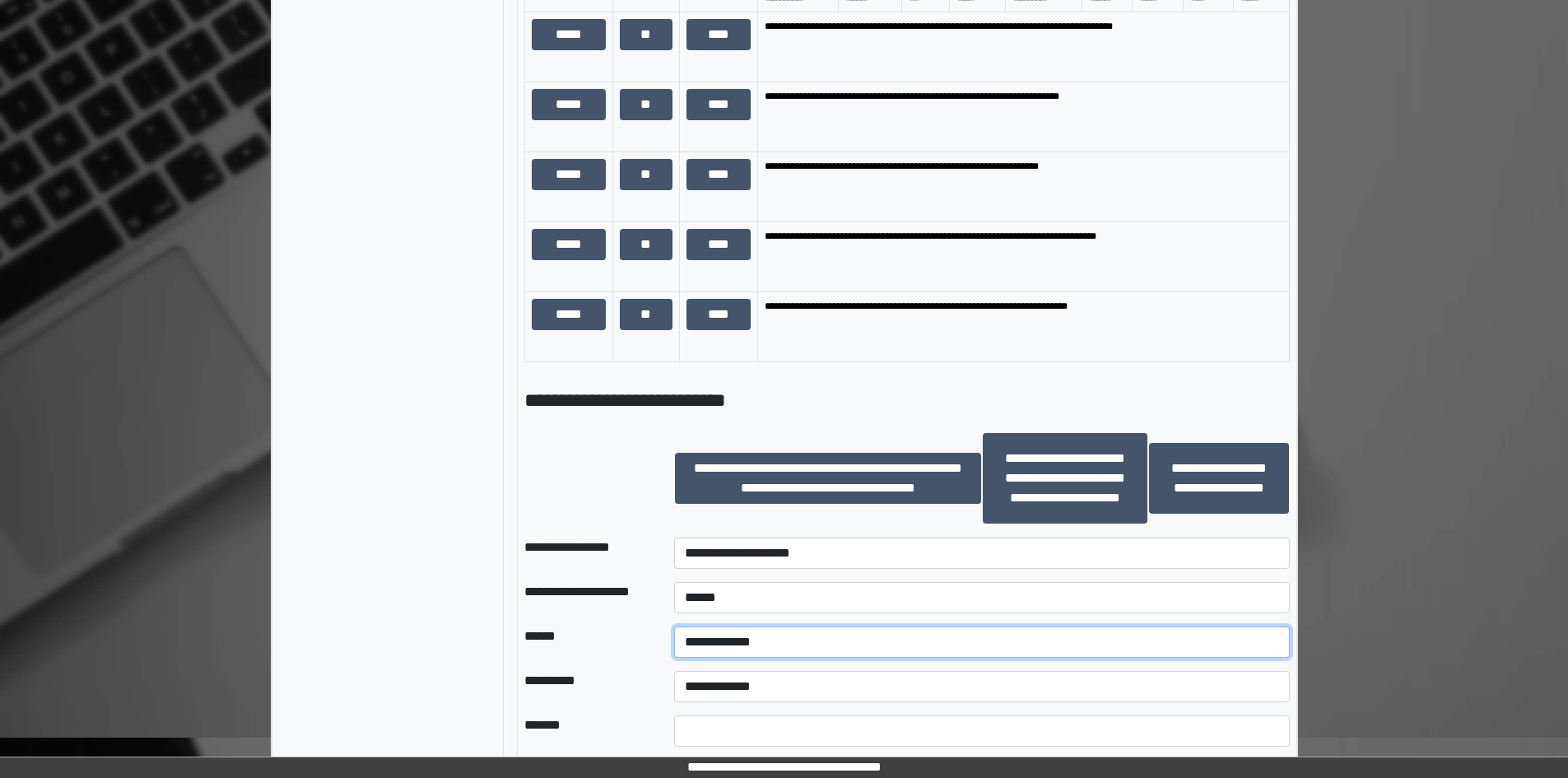 click on "**********" at bounding box center (981, 642) 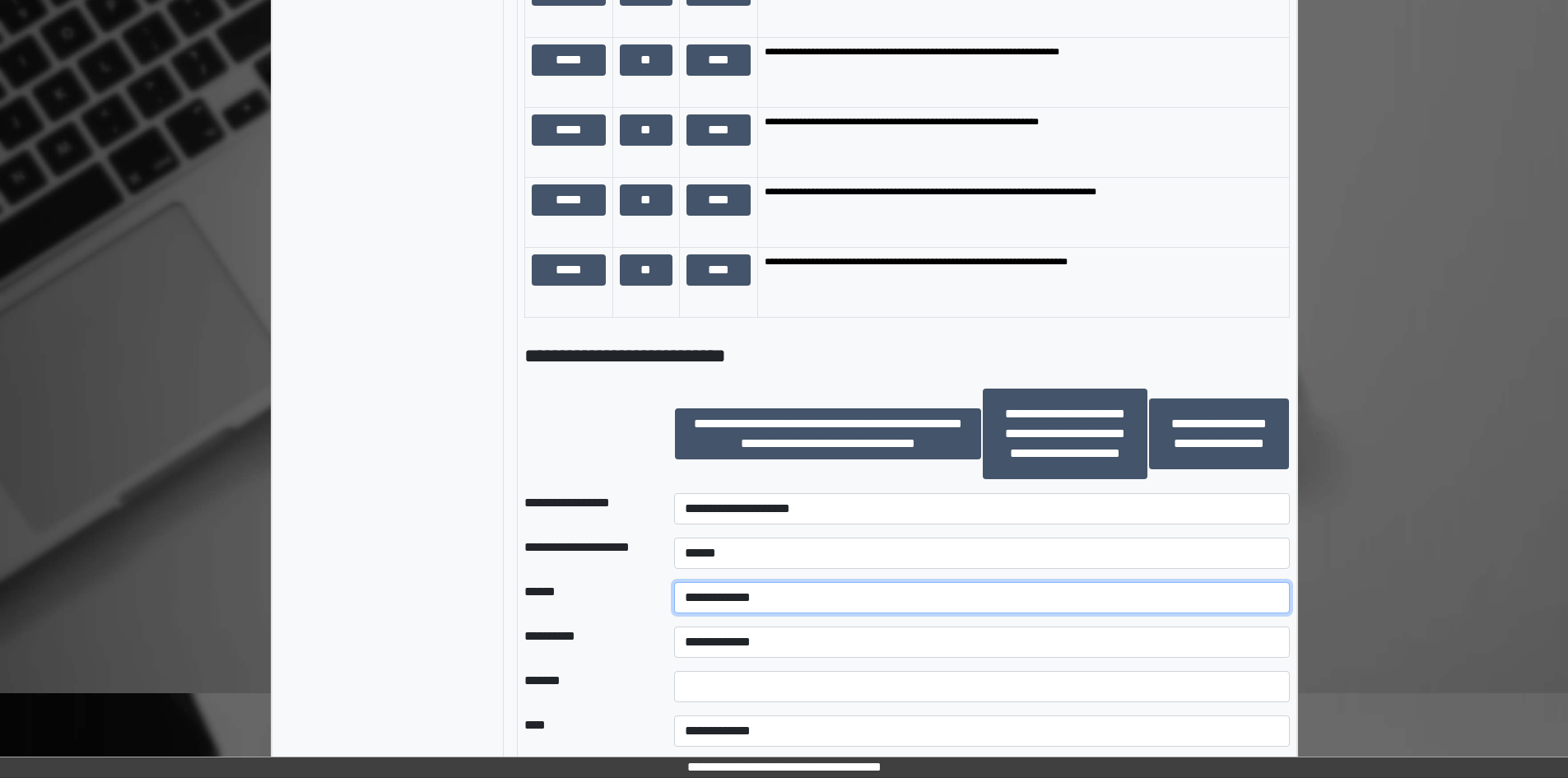 scroll, scrollTop: 1235, scrollLeft: 0, axis: vertical 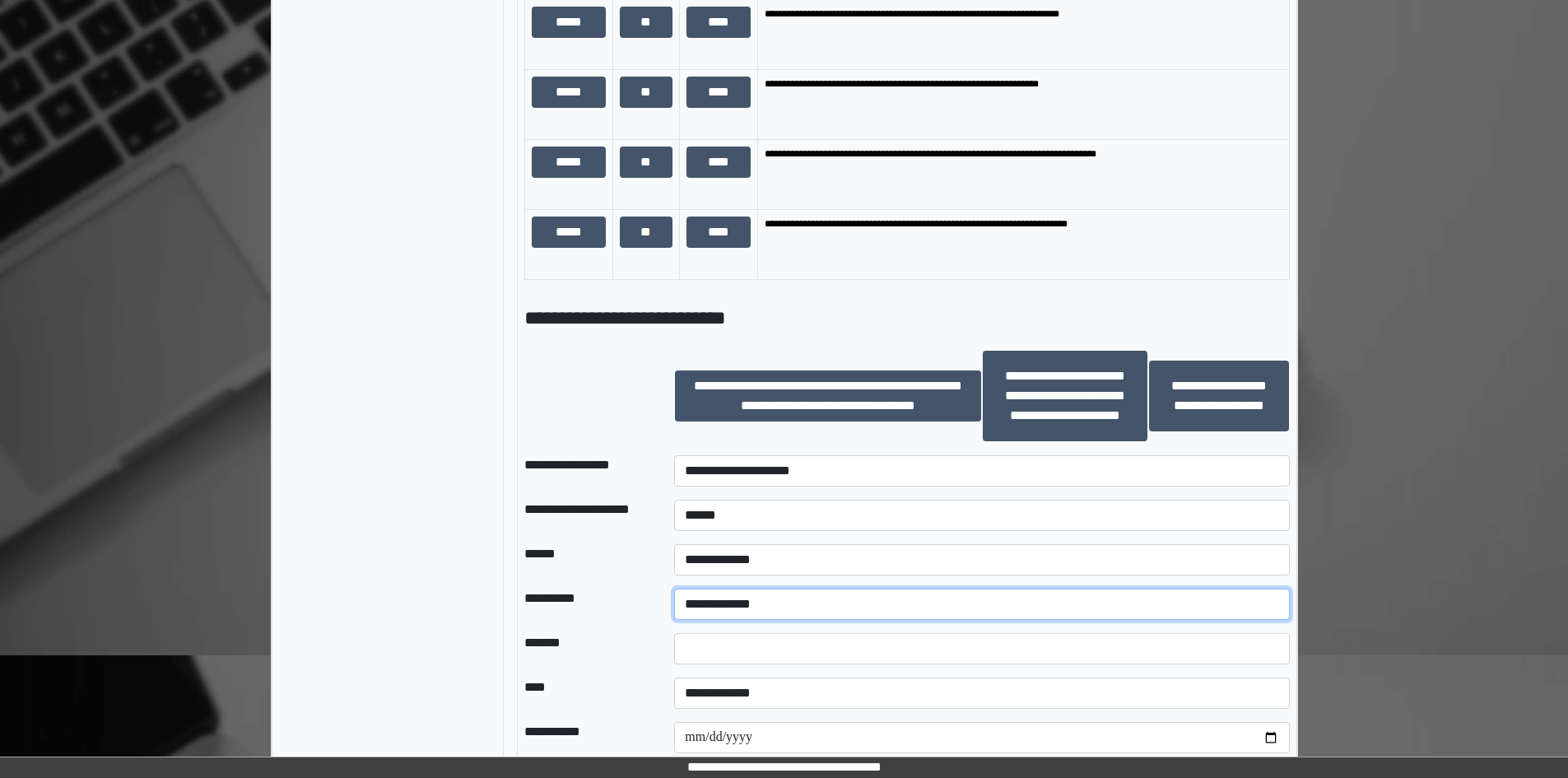 click on "**********" at bounding box center (981, 604) 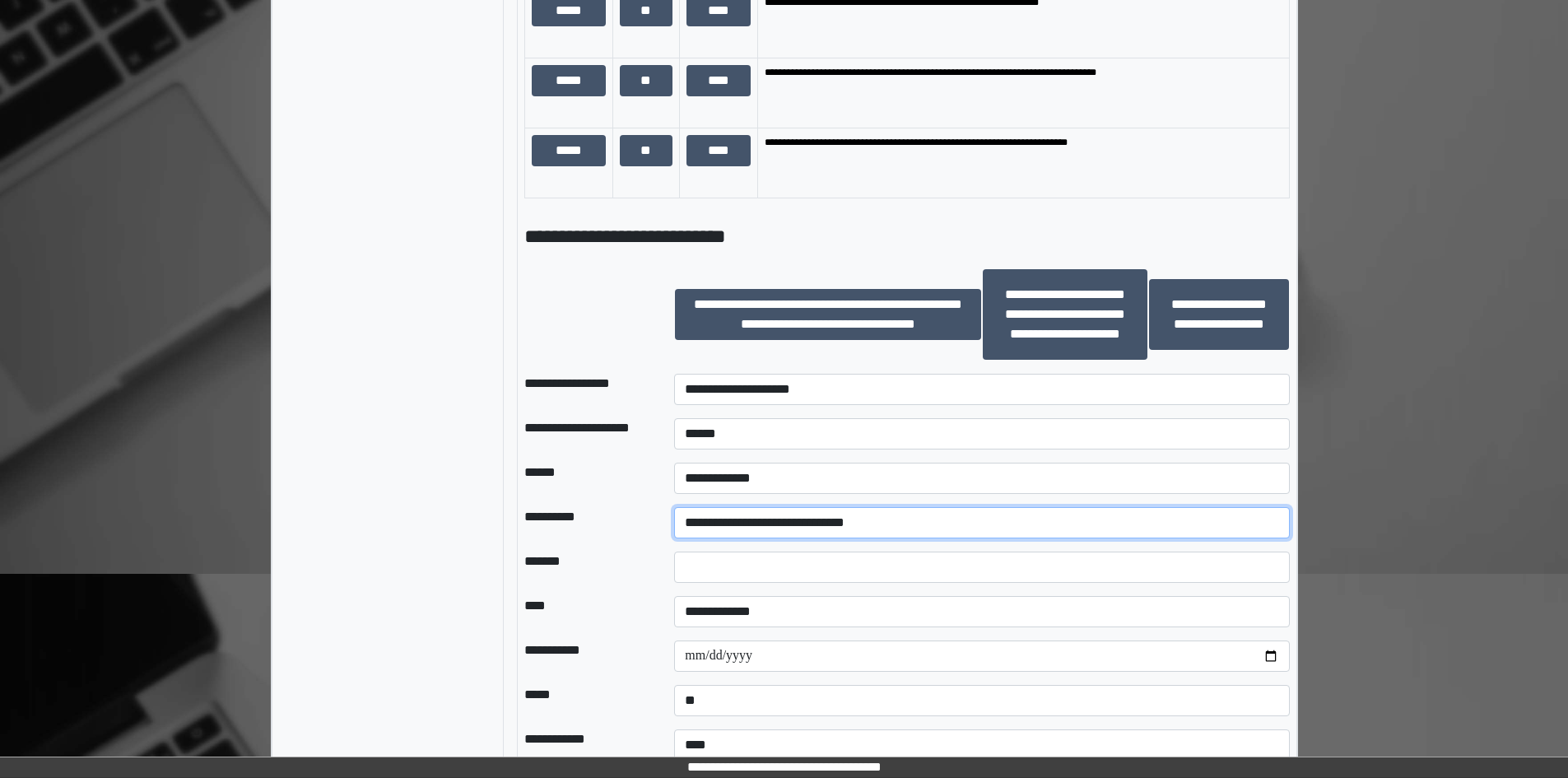 scroll, scrollTop: 1317, scrollLeft: 0, axis: vertical 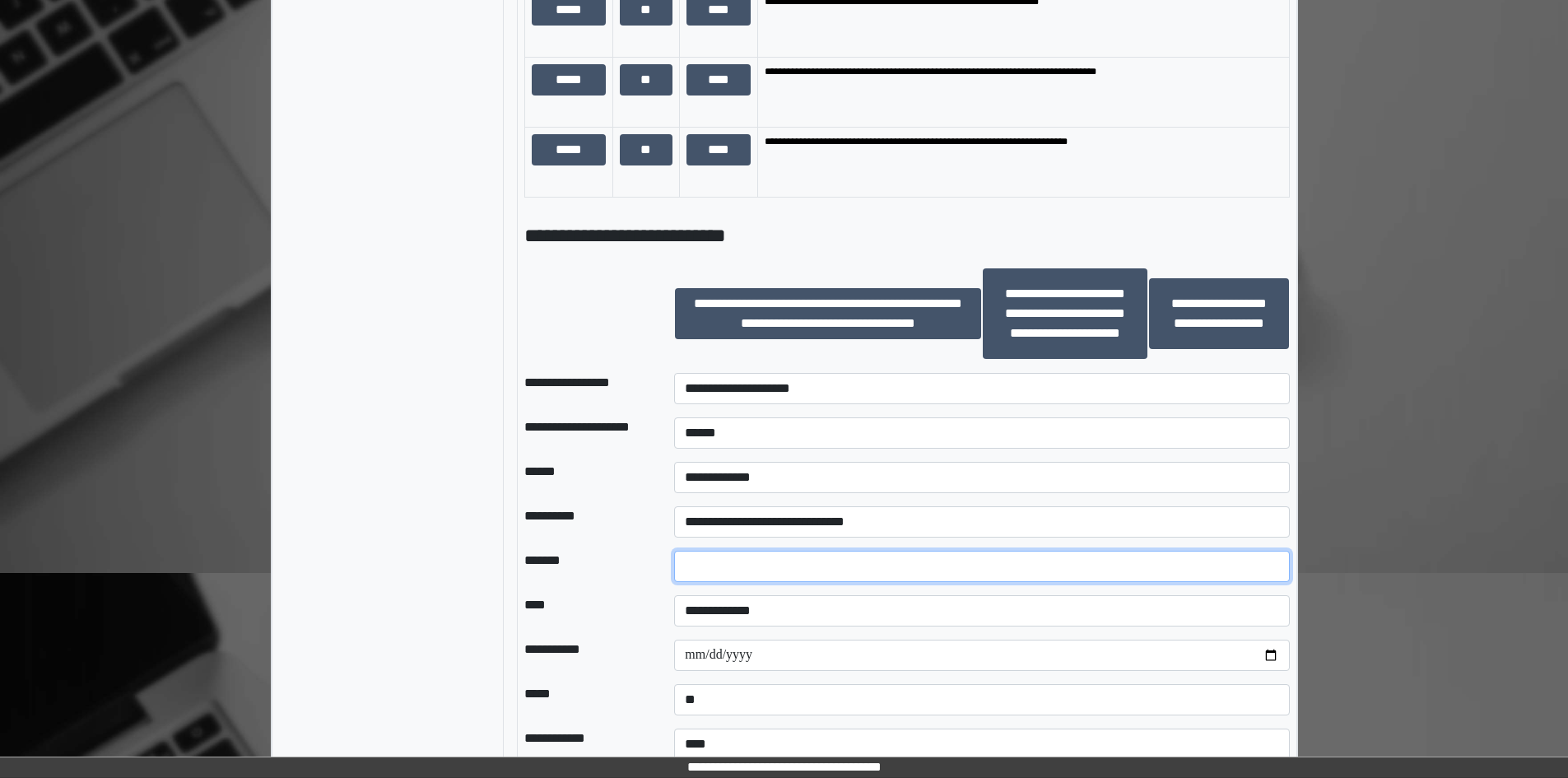 click at bounding box center (981, 566) 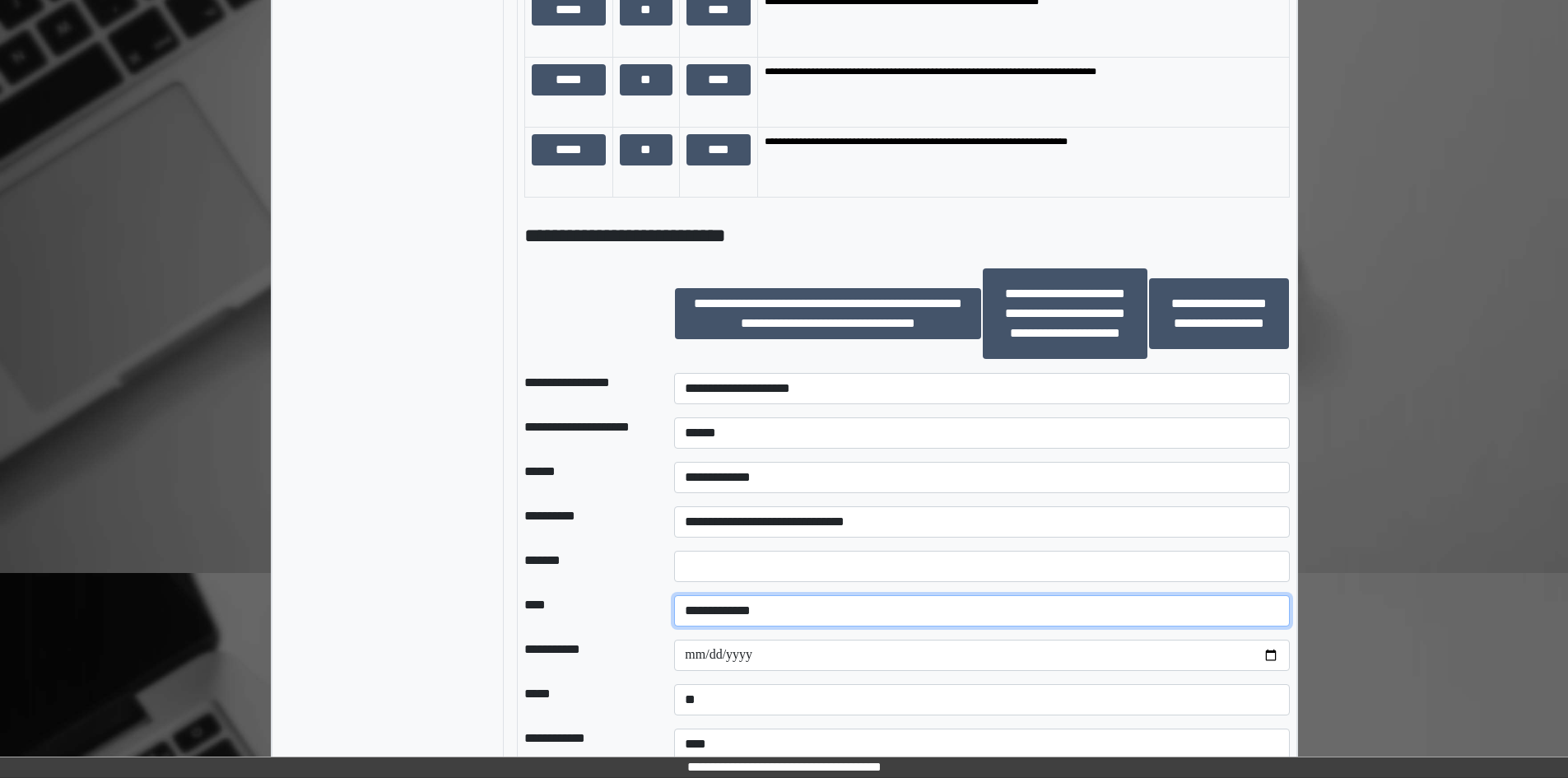click on "**********" at bounding box center [981, 611] 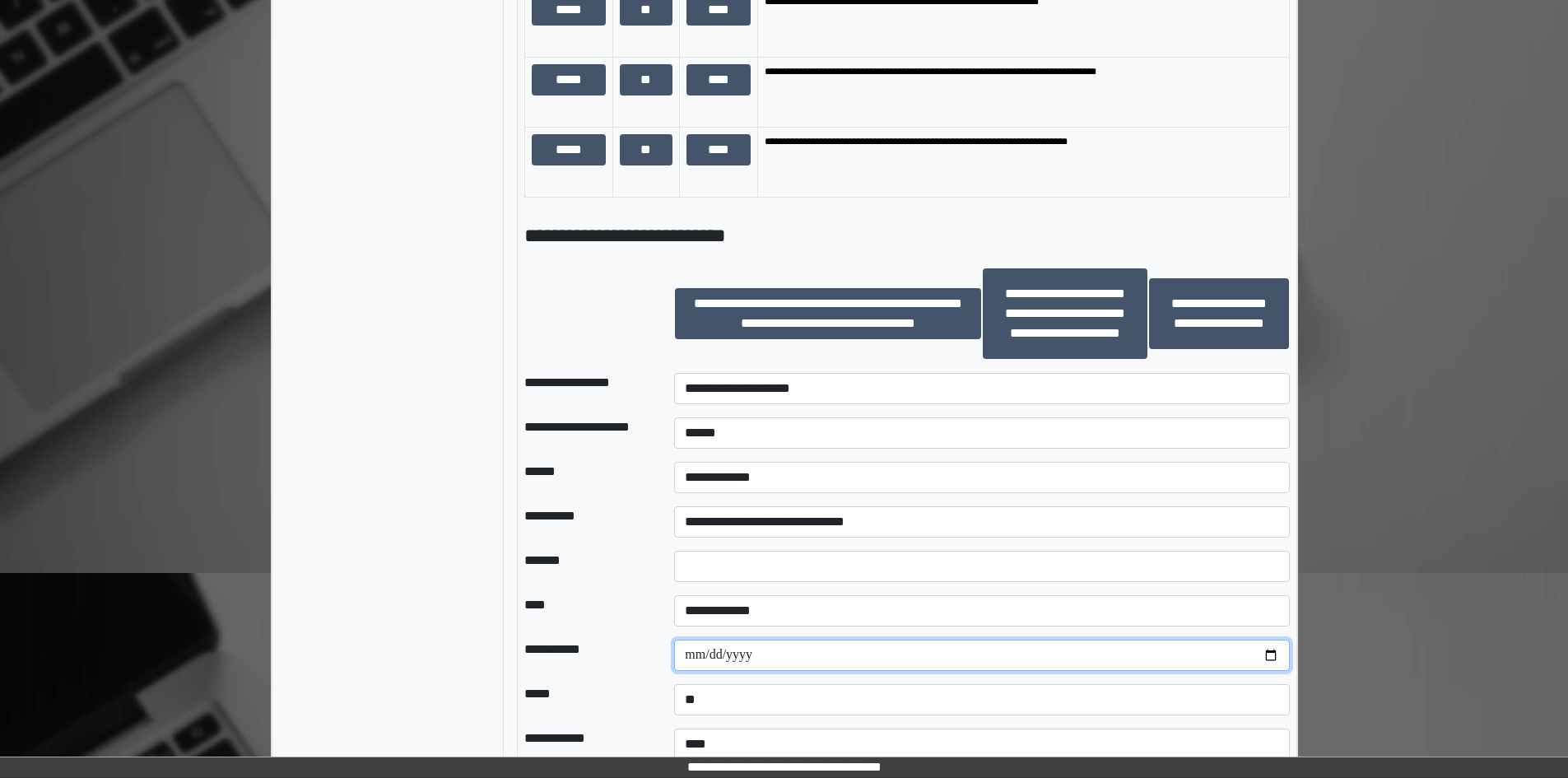 click at bounding box center (981, 655) 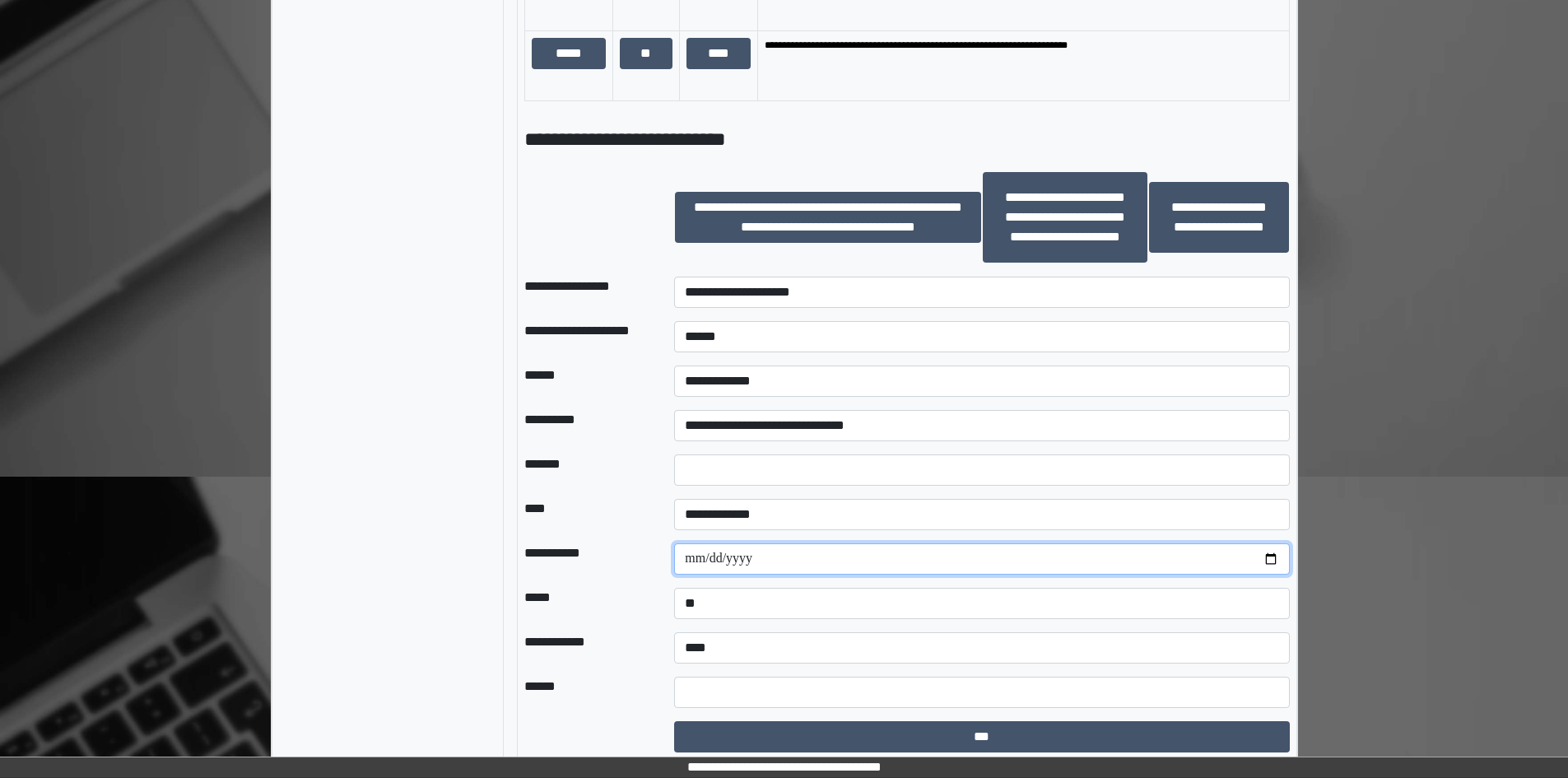 scroll, scrollTop: 1423, scrollLeft: 0, axis: vertical 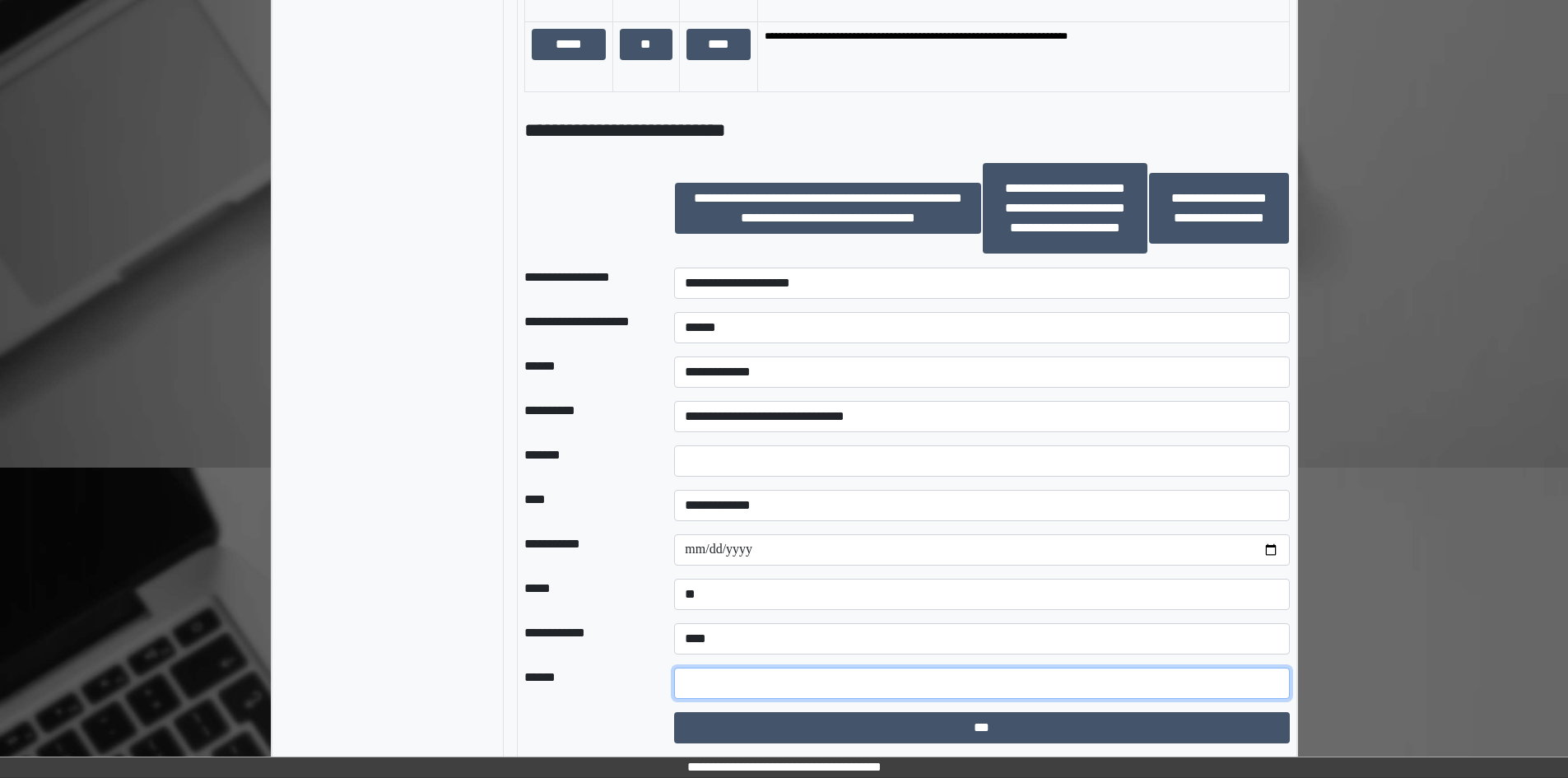 click at bounding box center [981, 683] 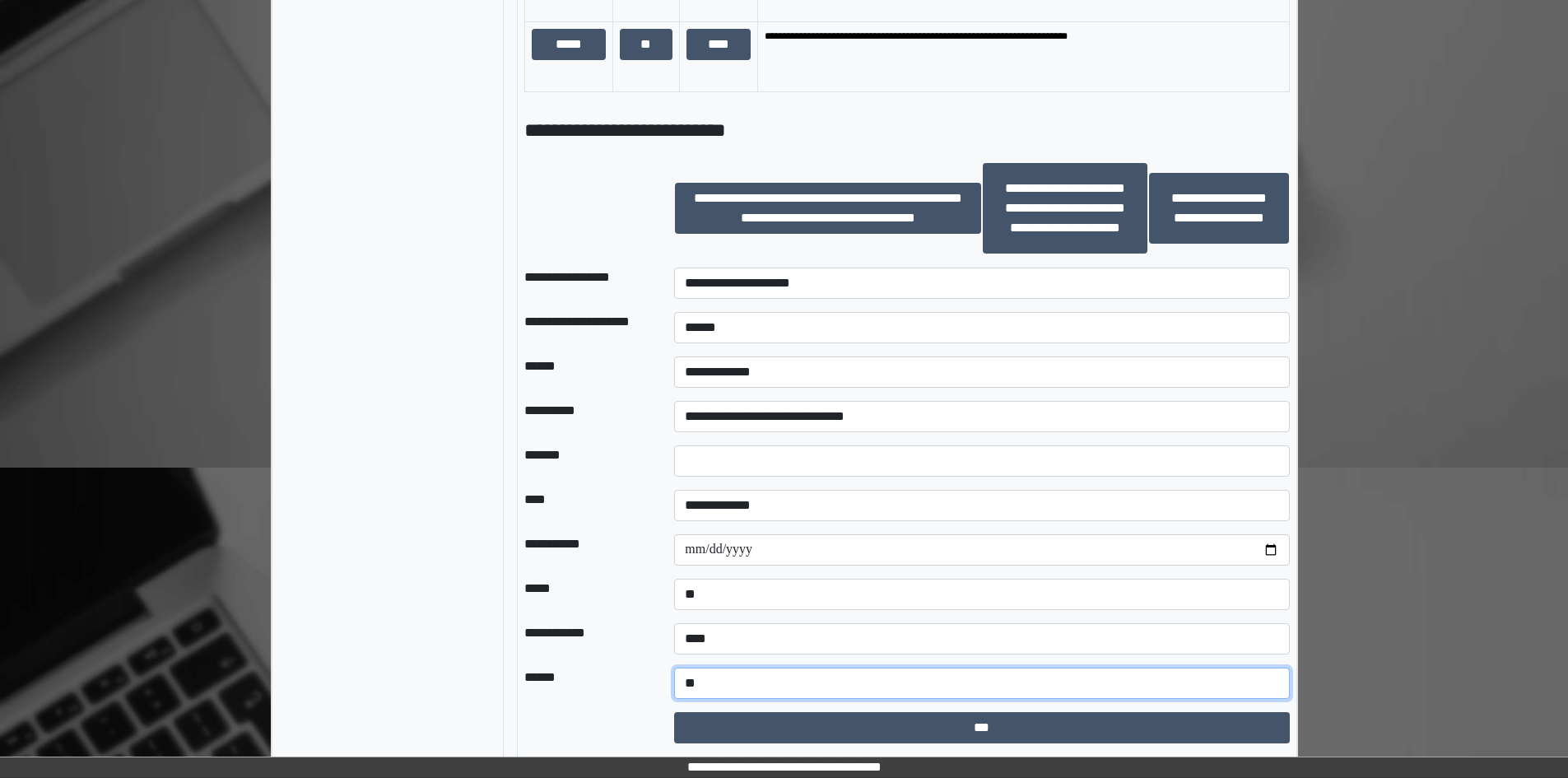 type on "*" 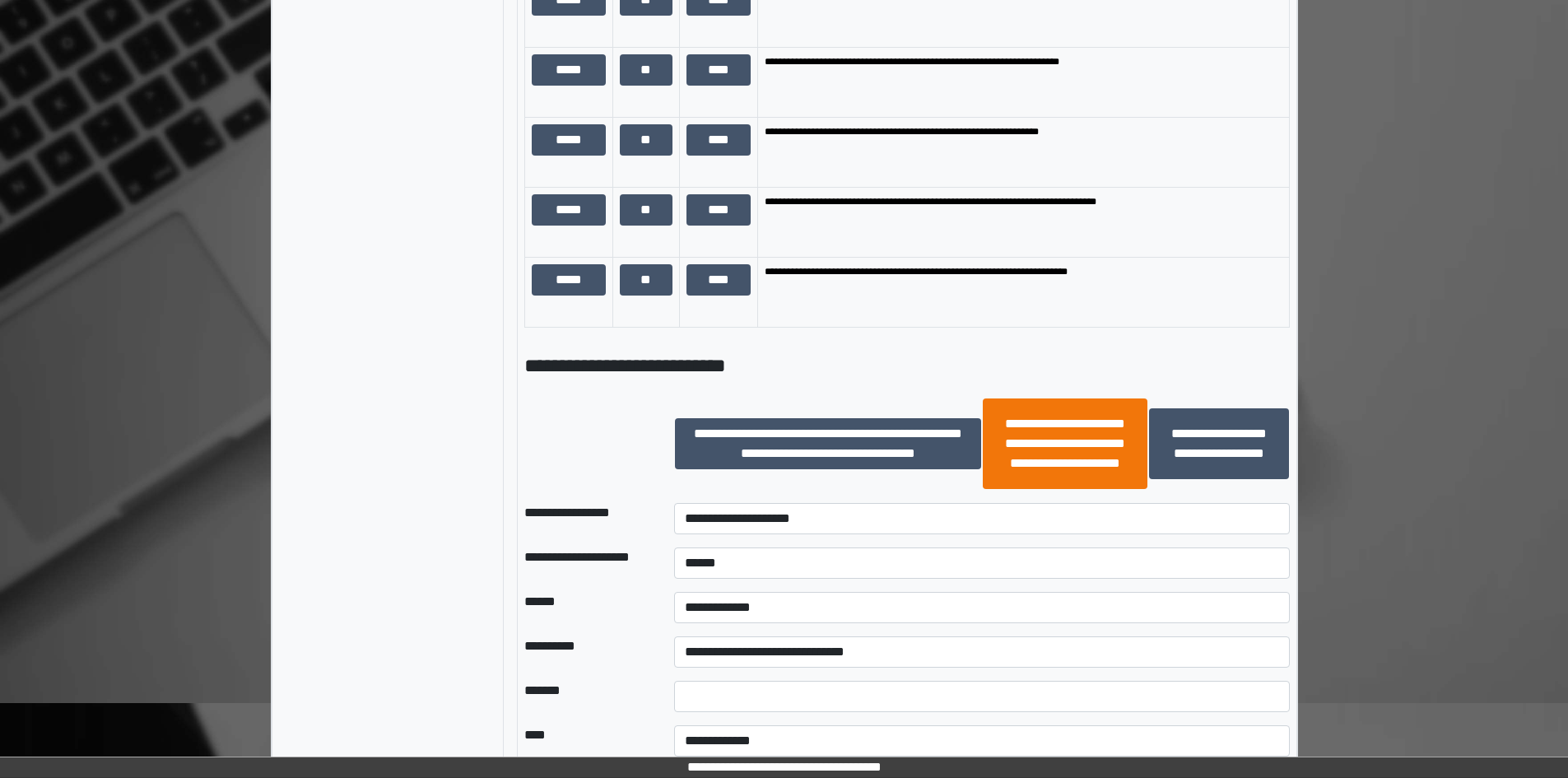 scroll, scrollTop: 1423, scrollLeft: 0, axis: vertical 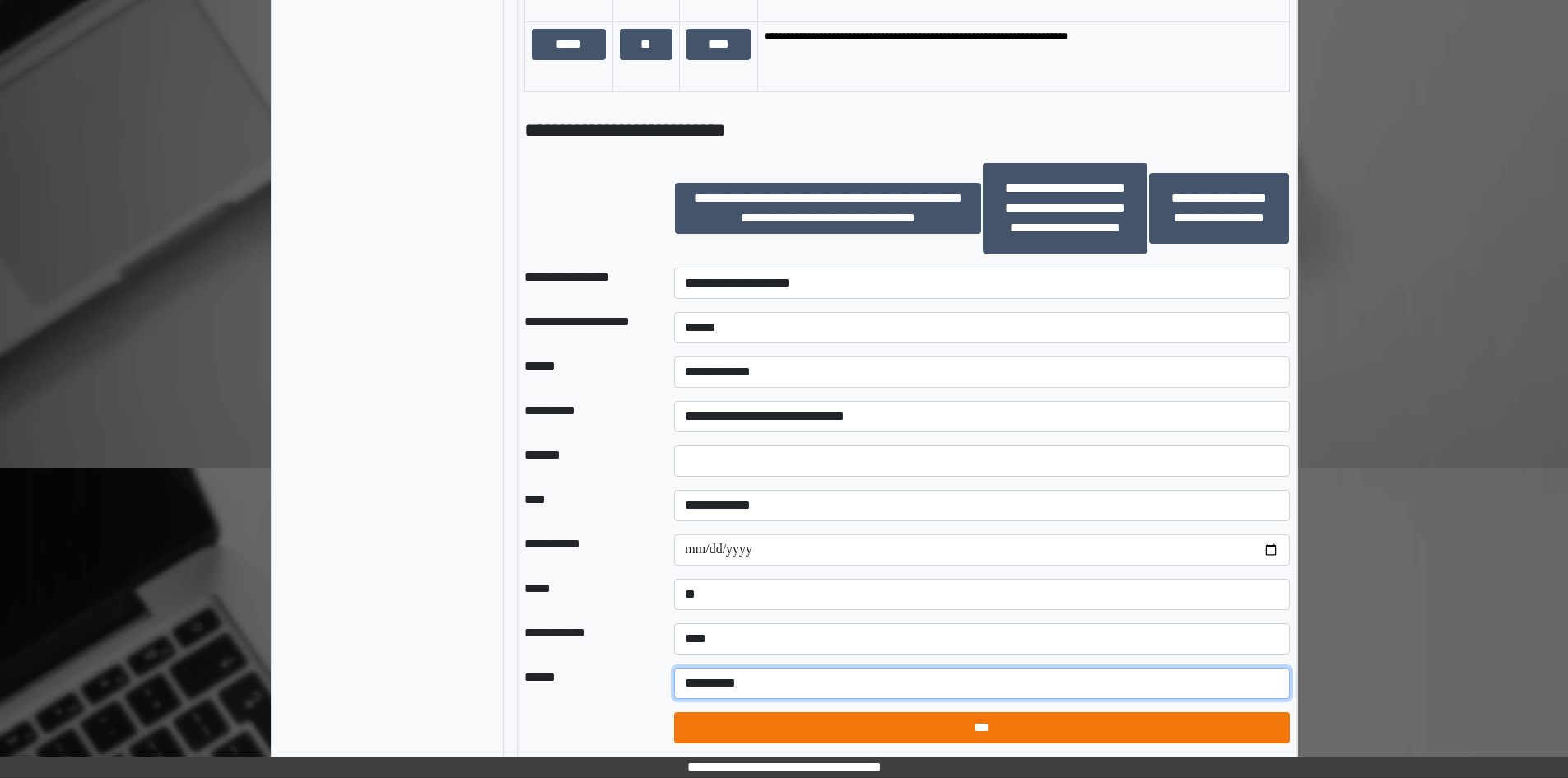 type on "**********" 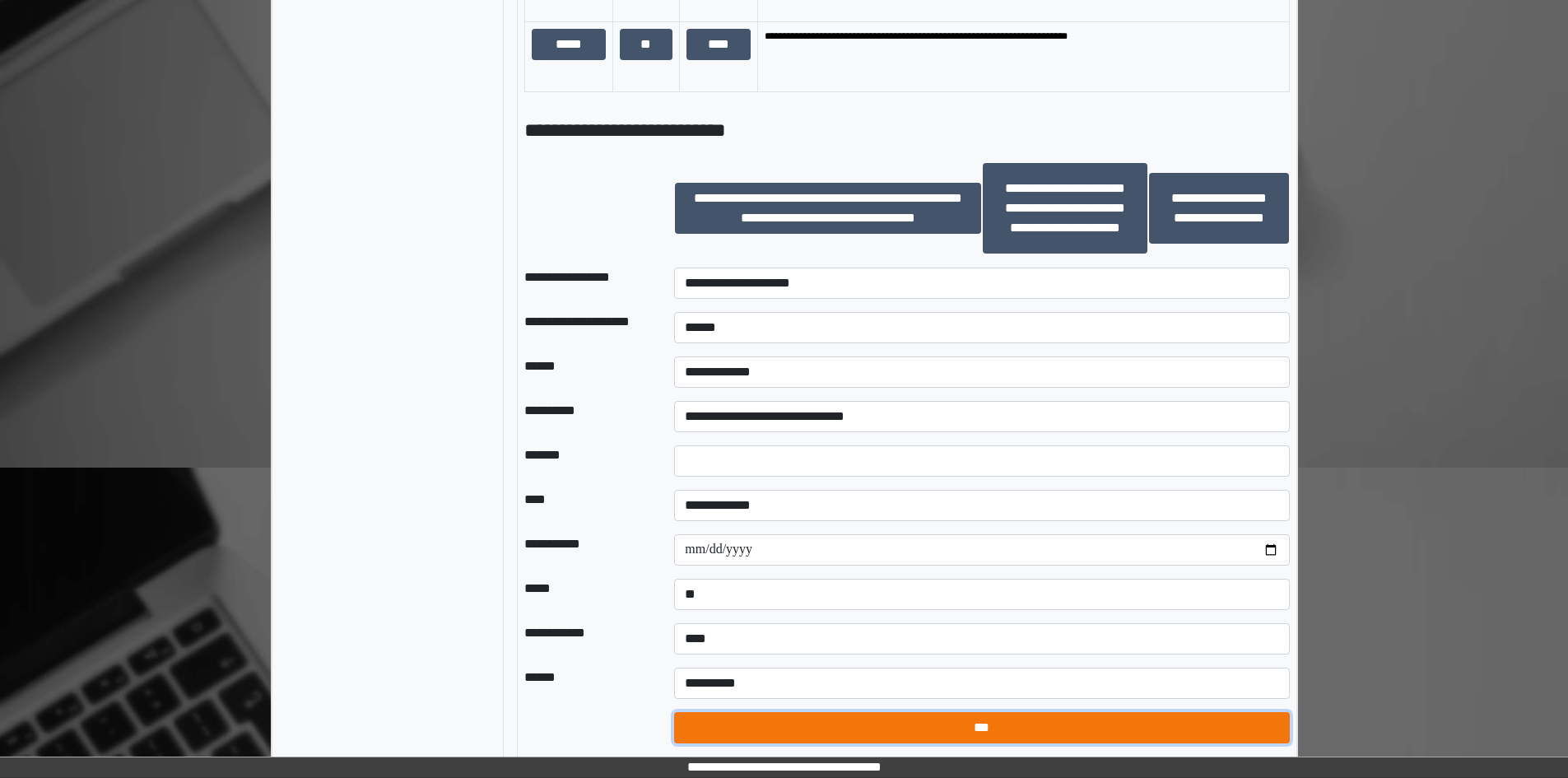 click on "***" at bounding box center [981, 728] 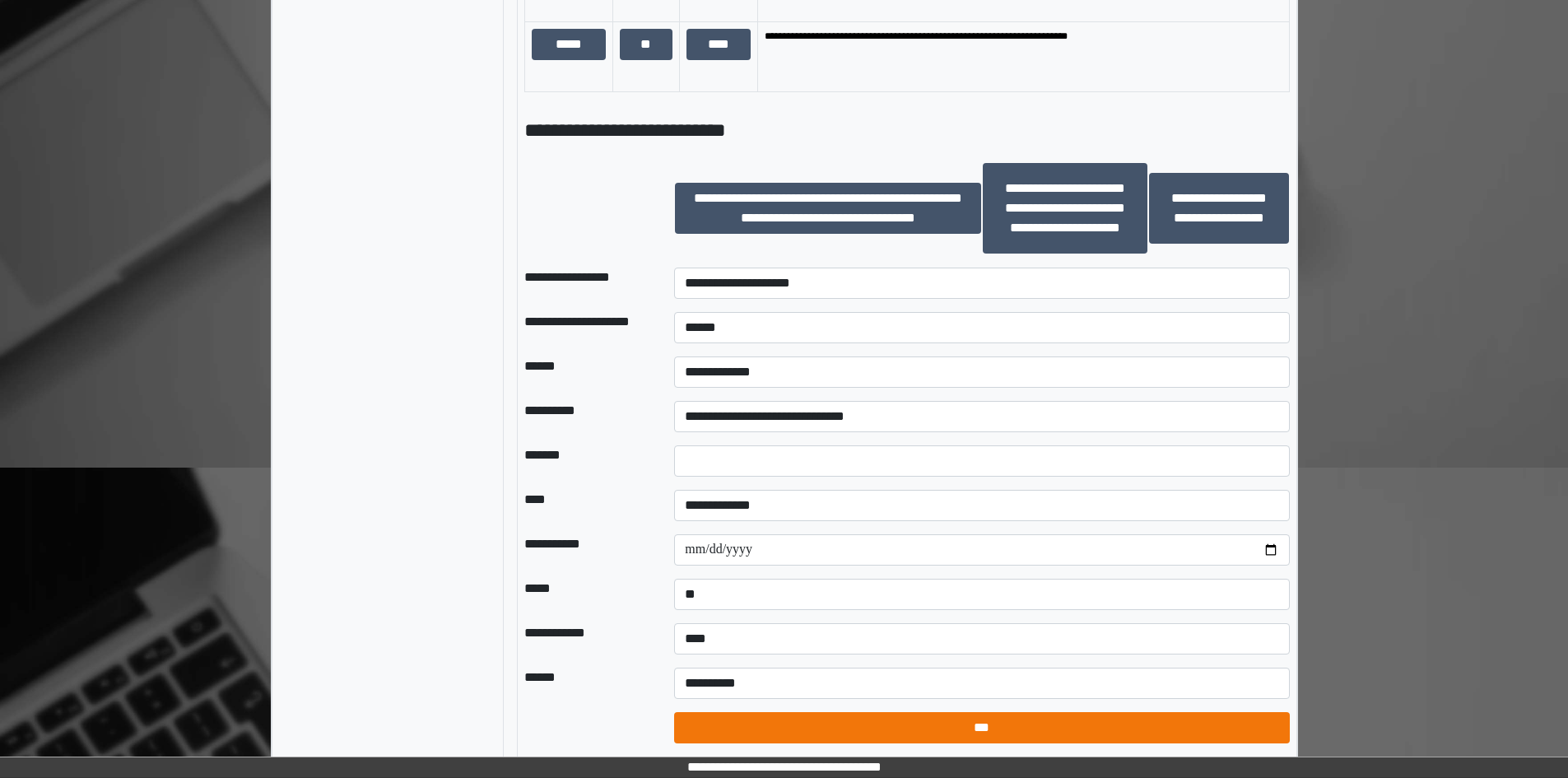 select on "*" 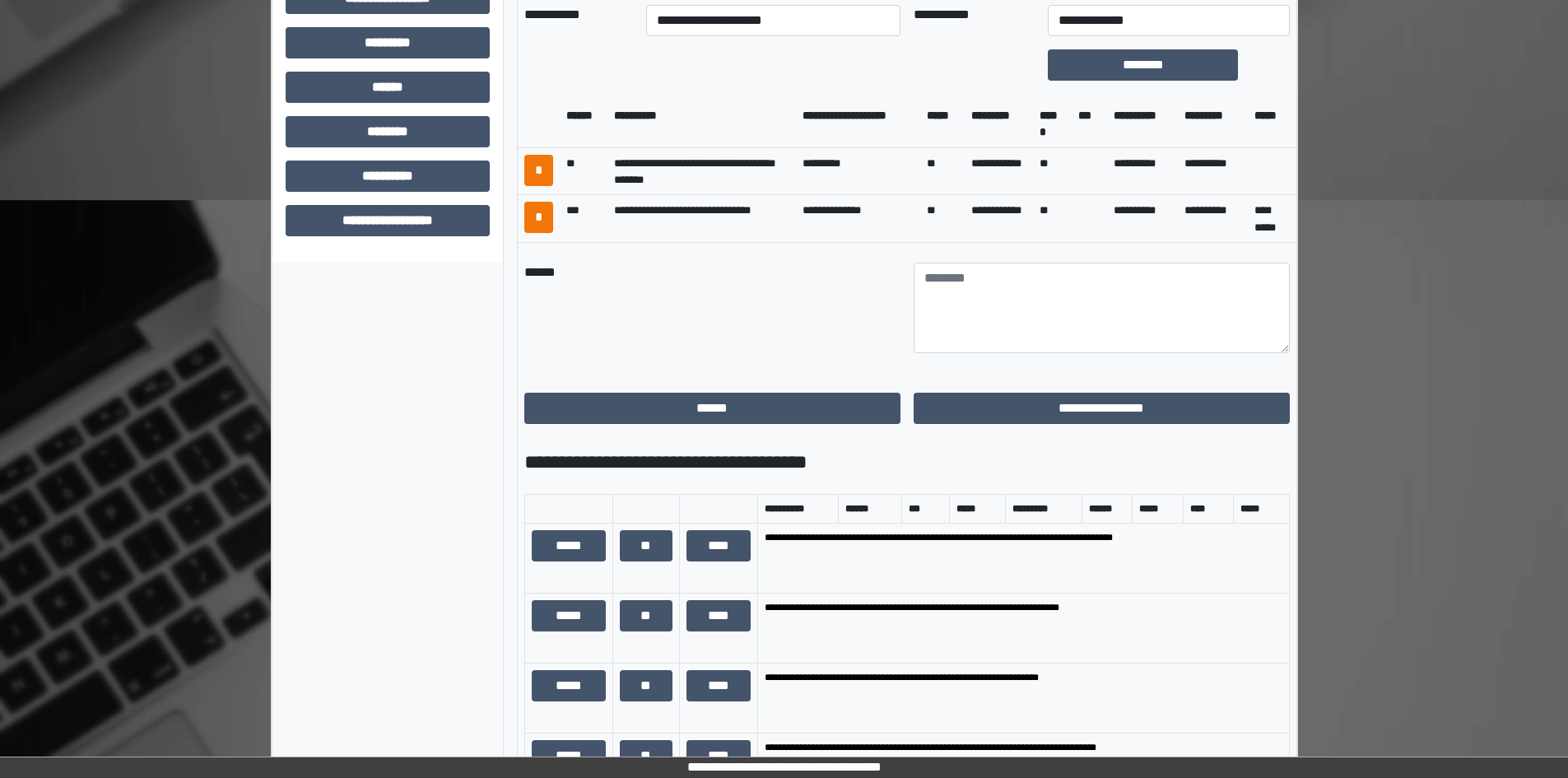 scroll, scrollTop: 682, scrollLeft: 0, axis: vertical 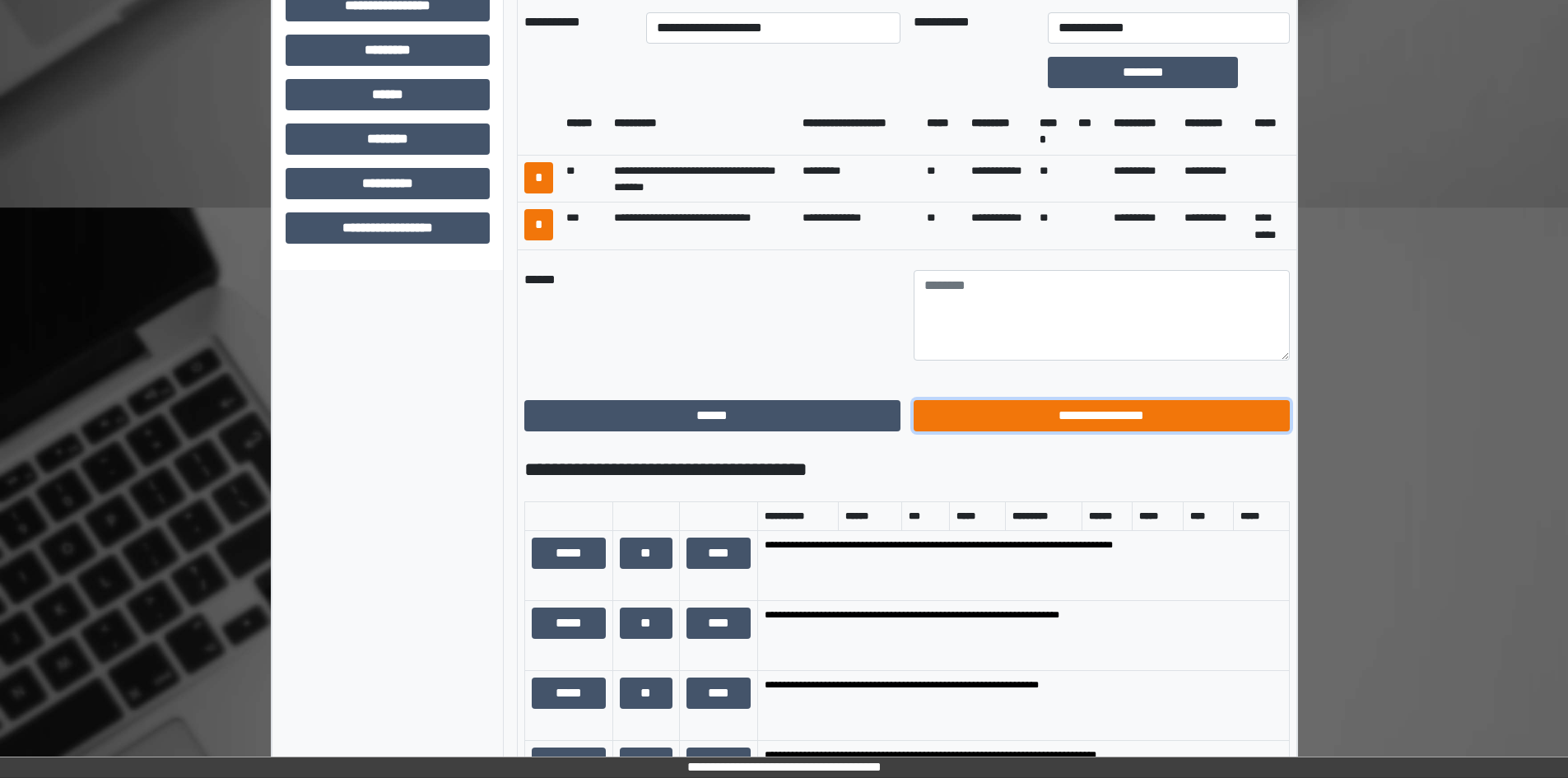 click on "**********" at bounding box center (1101, 416) 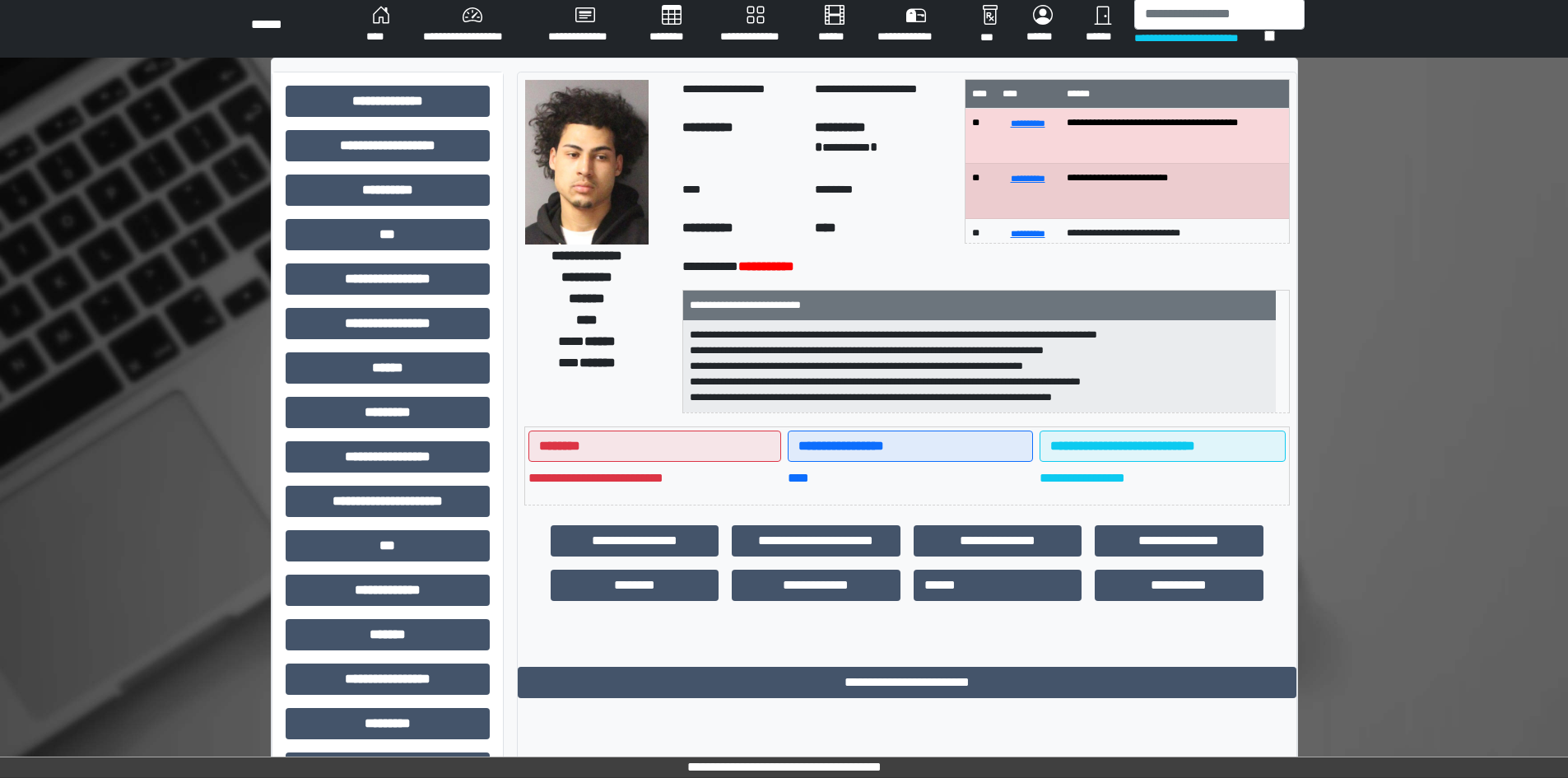 scroll, scrollTop: 0, scrollLeft: 0, axis: both 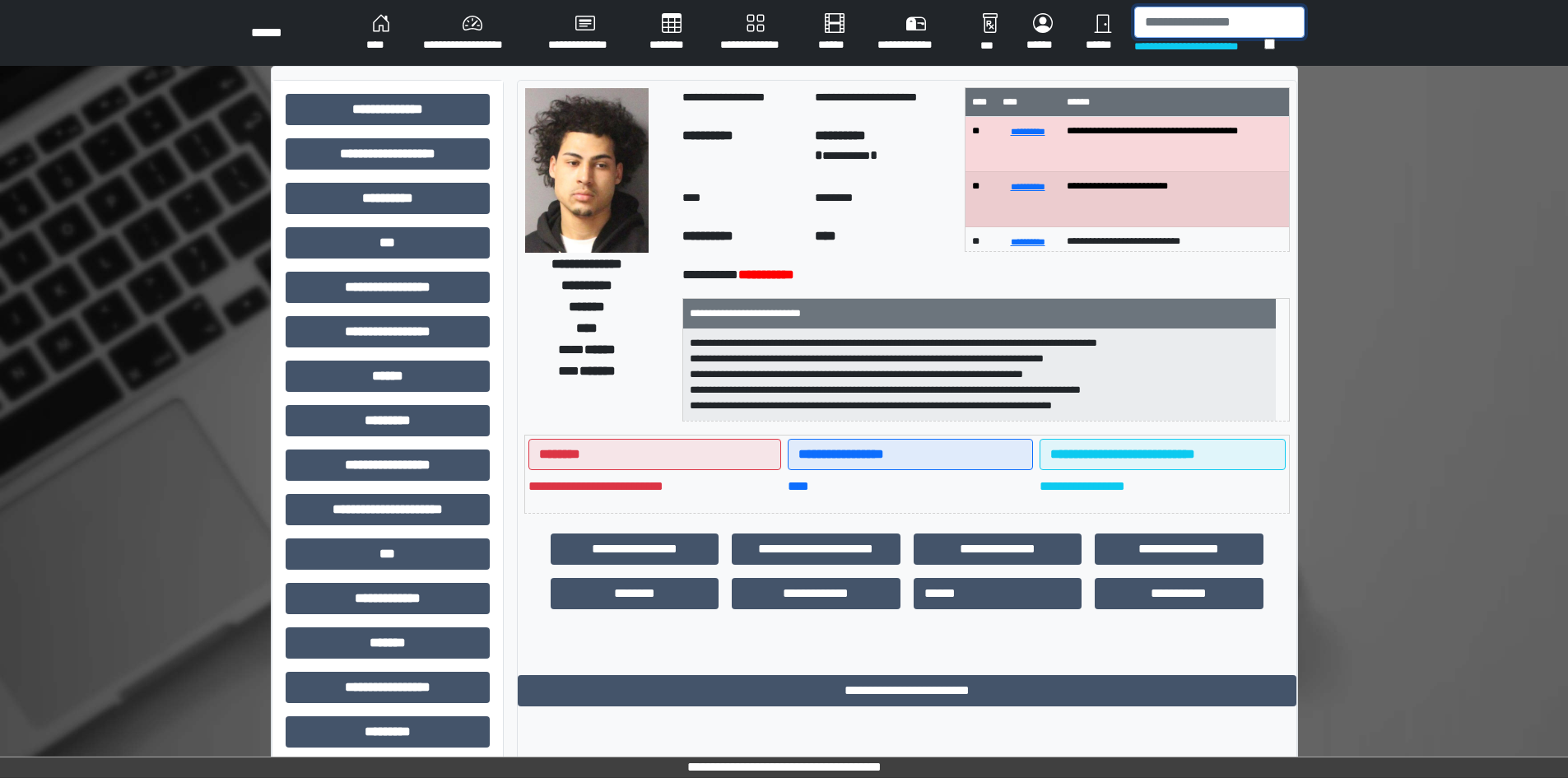 click at bounding box center [1219, 22] 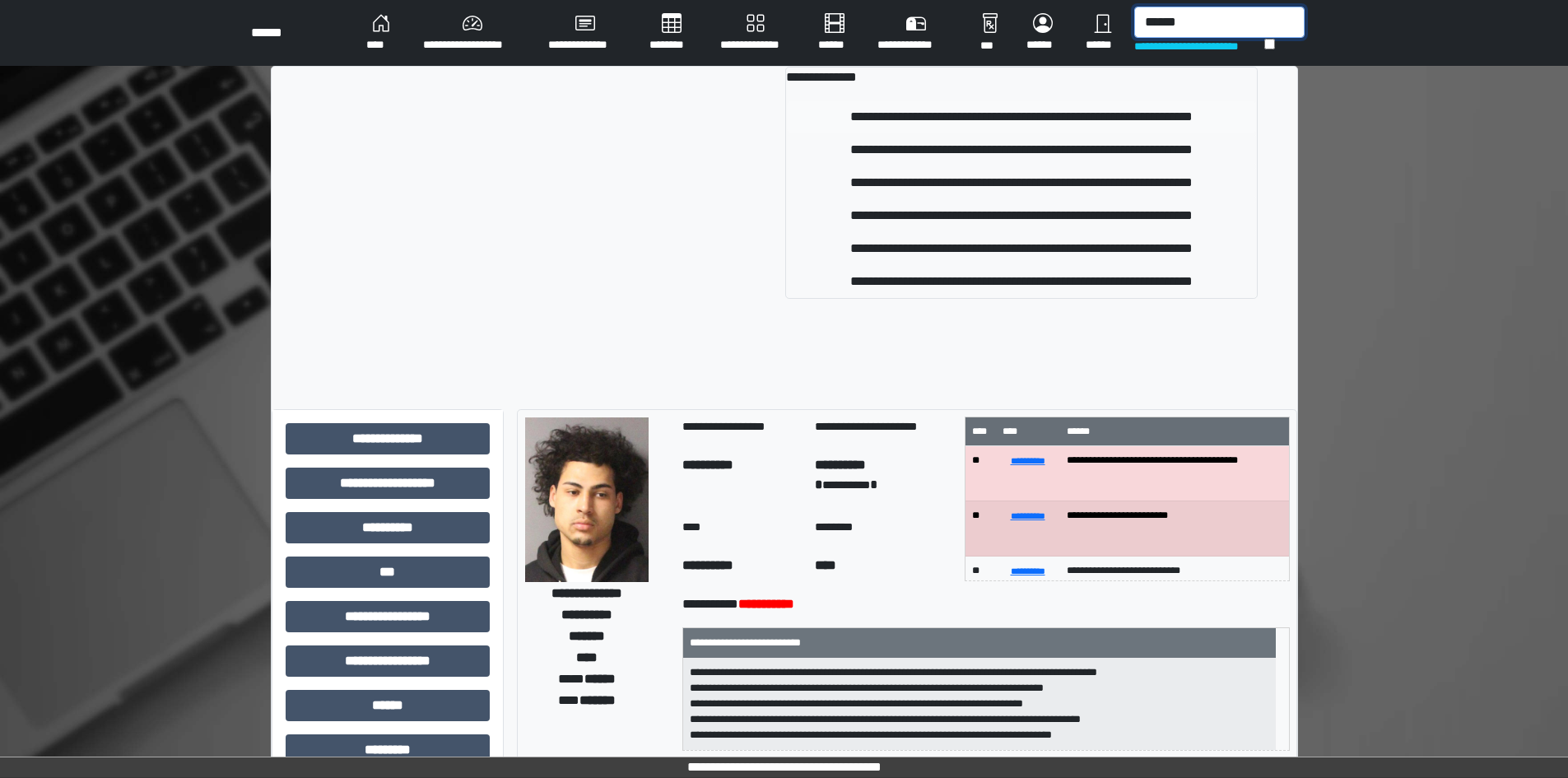 type on "******" 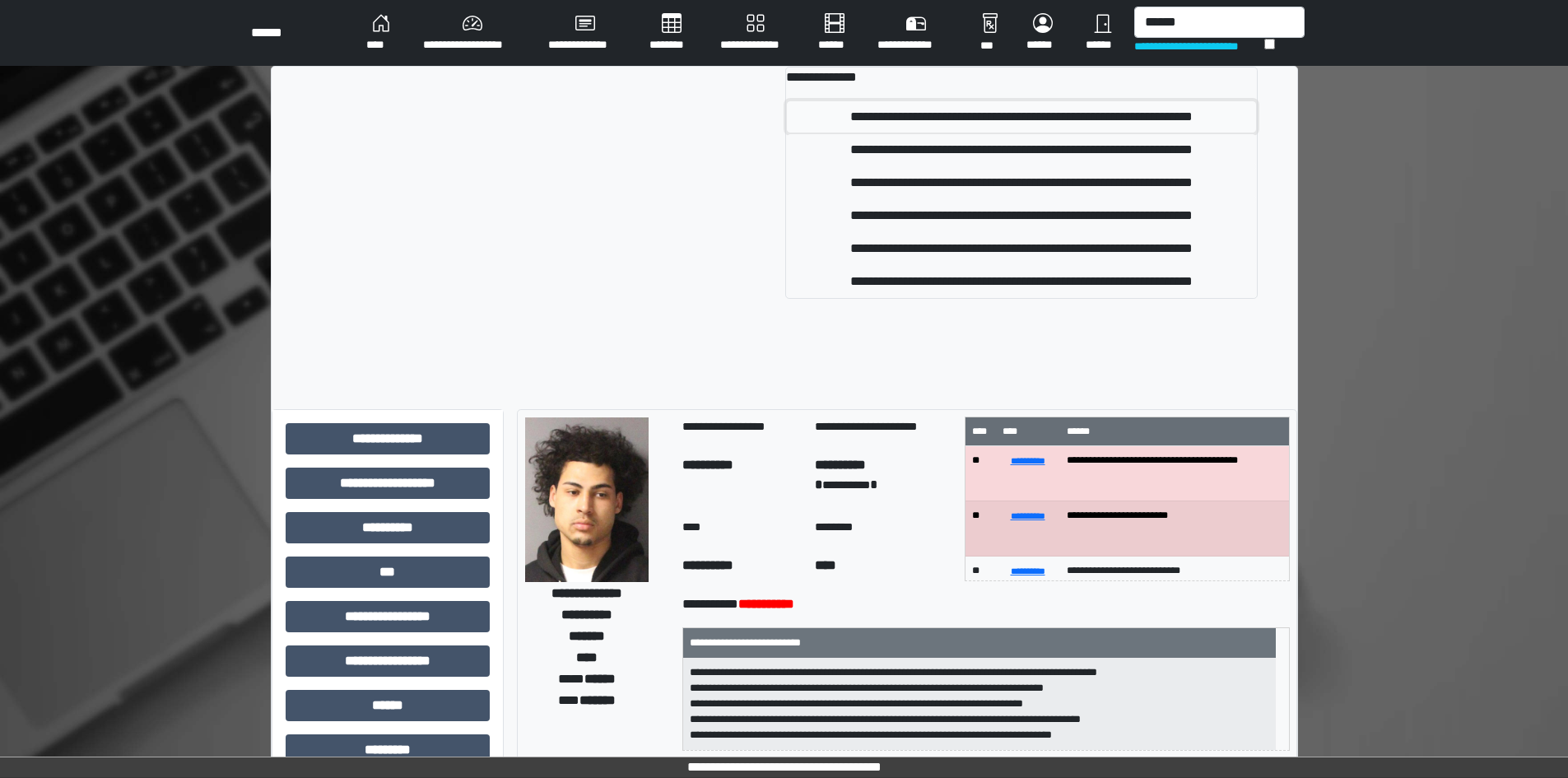 click on "**********" at bounding box center (1021, 117) 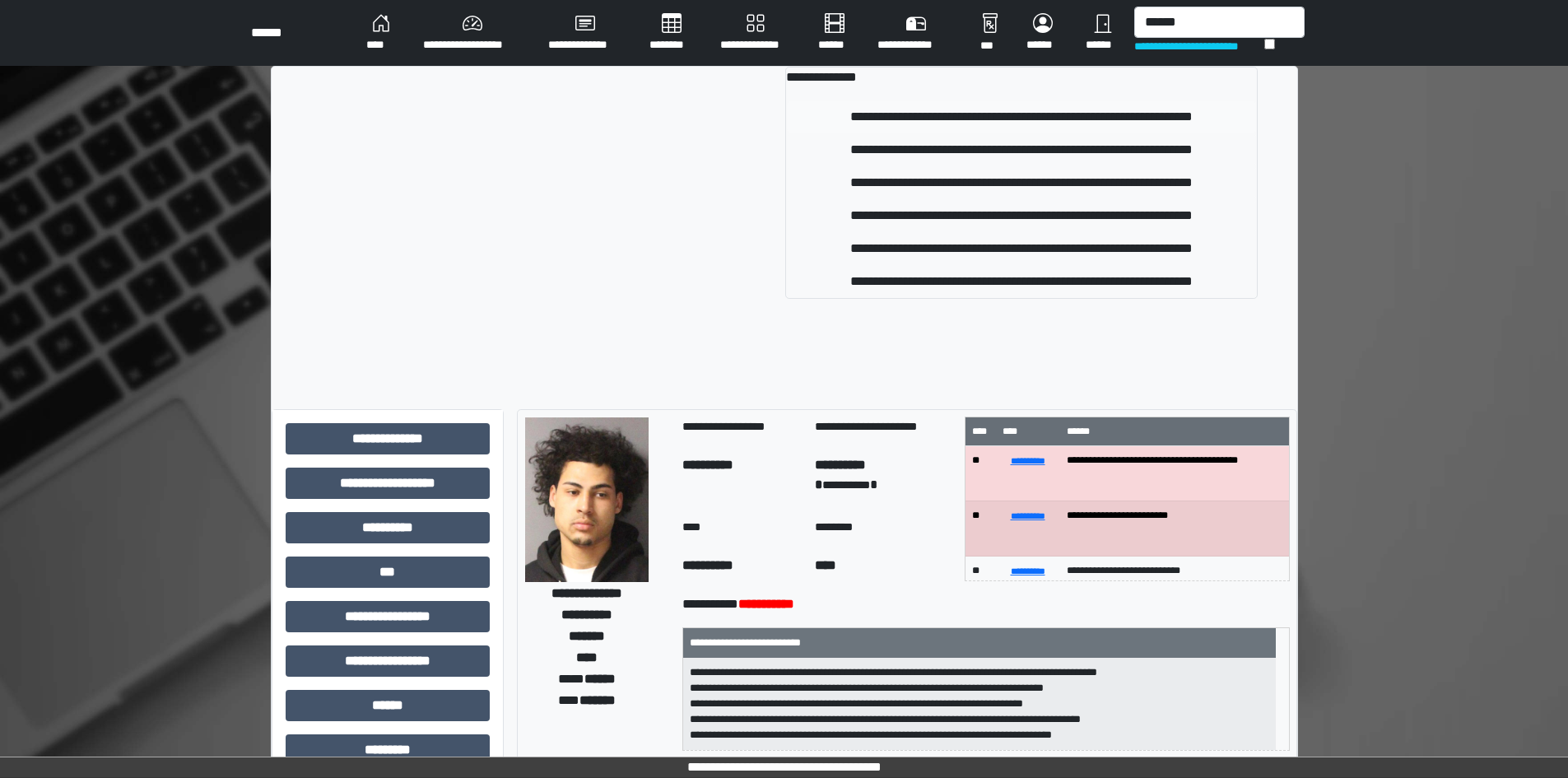 type 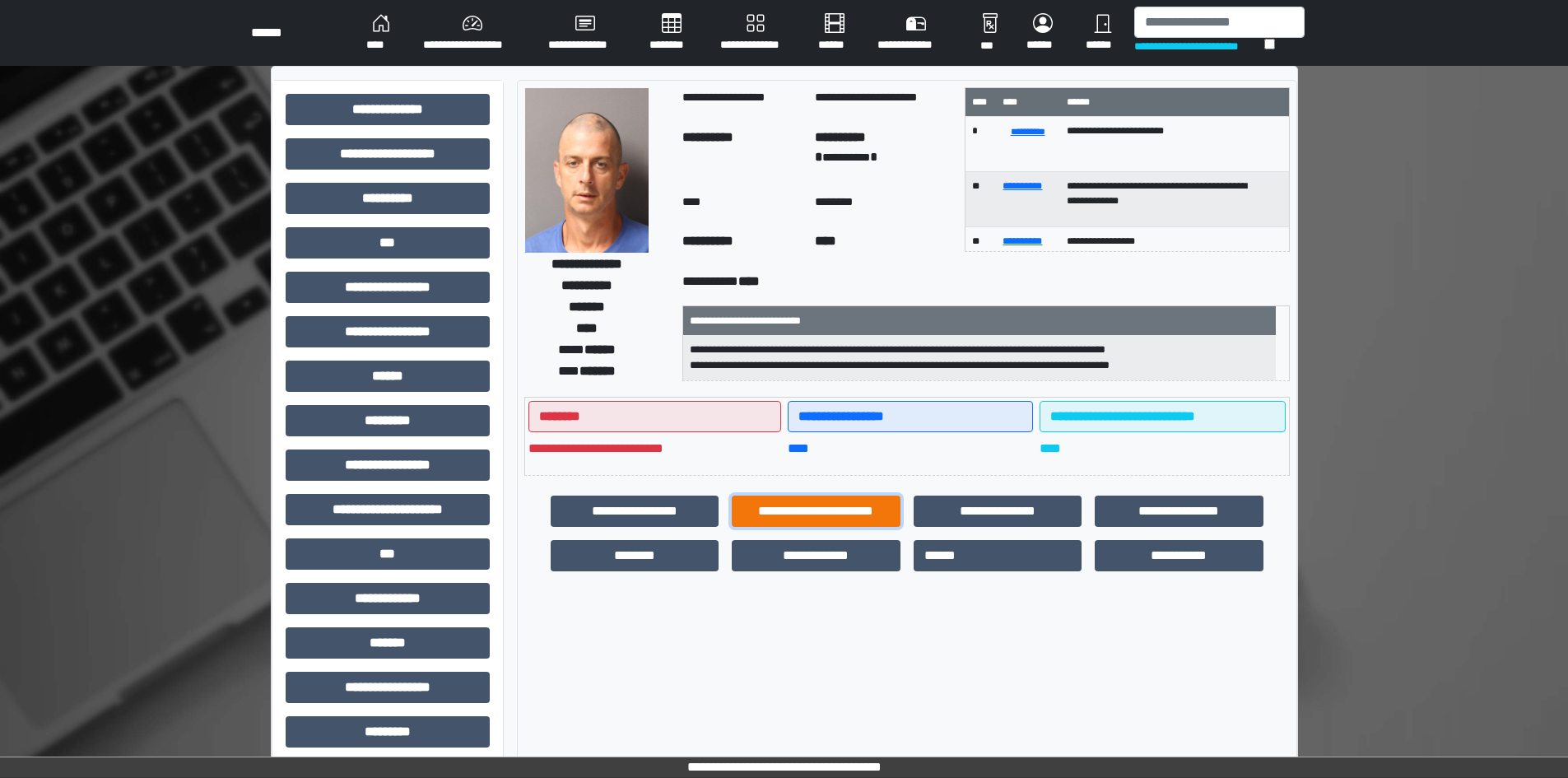 click on "**********" at bounding box center (816, 511) 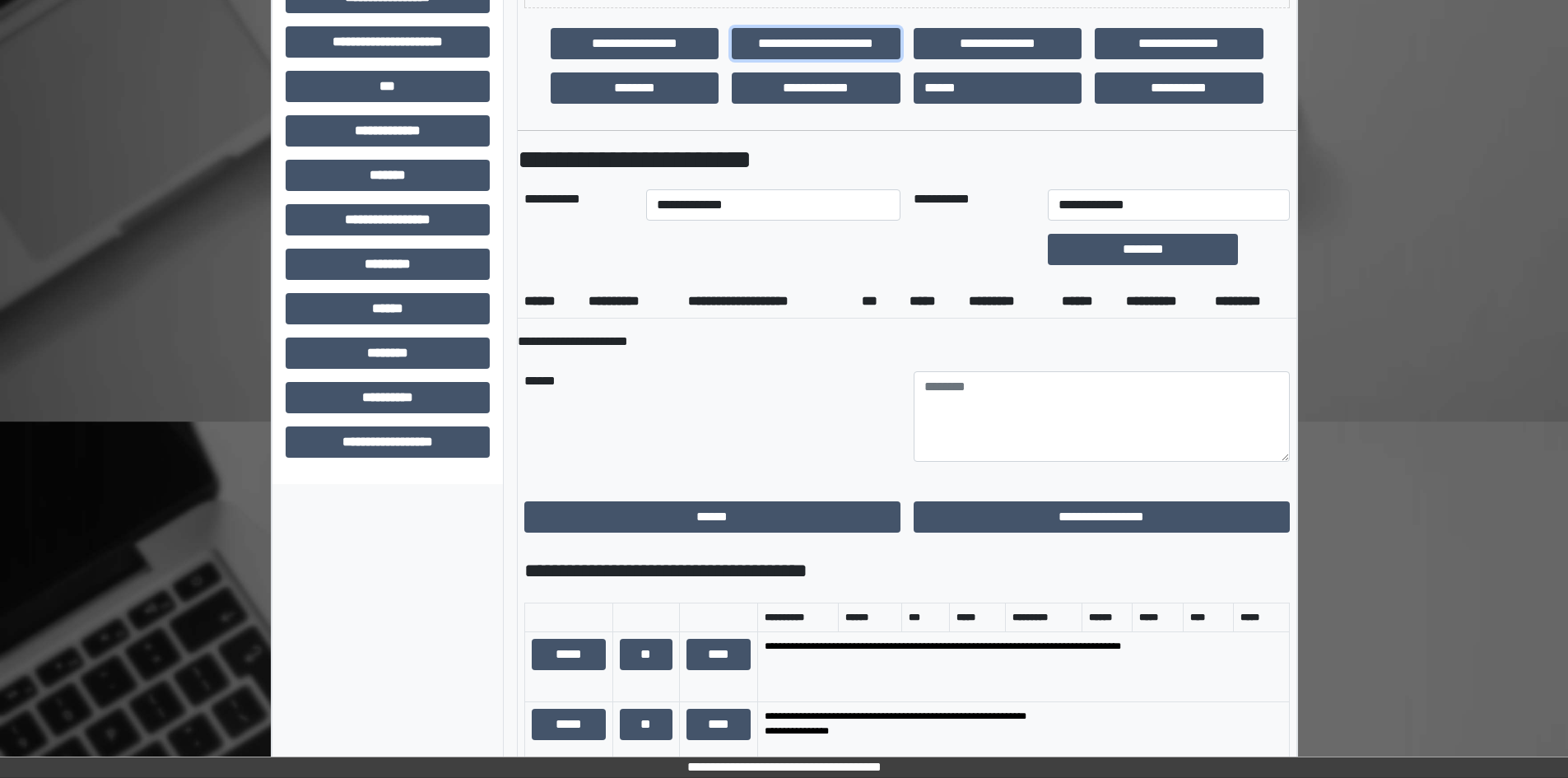 scroll, scrollTop: 494, scrollLeft: 0, axis: vertical 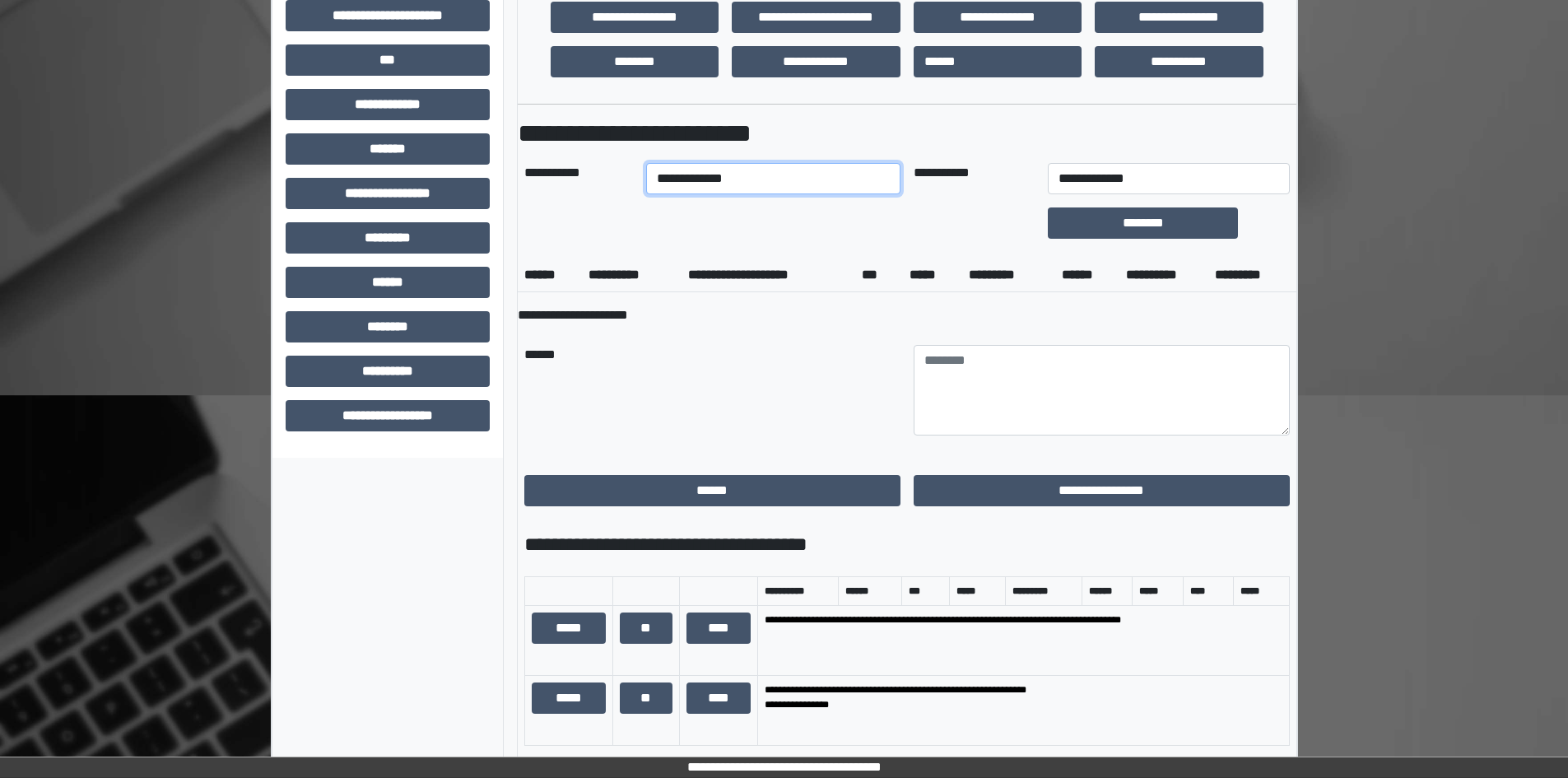 click on "**********" at bounding box center [773, 179] 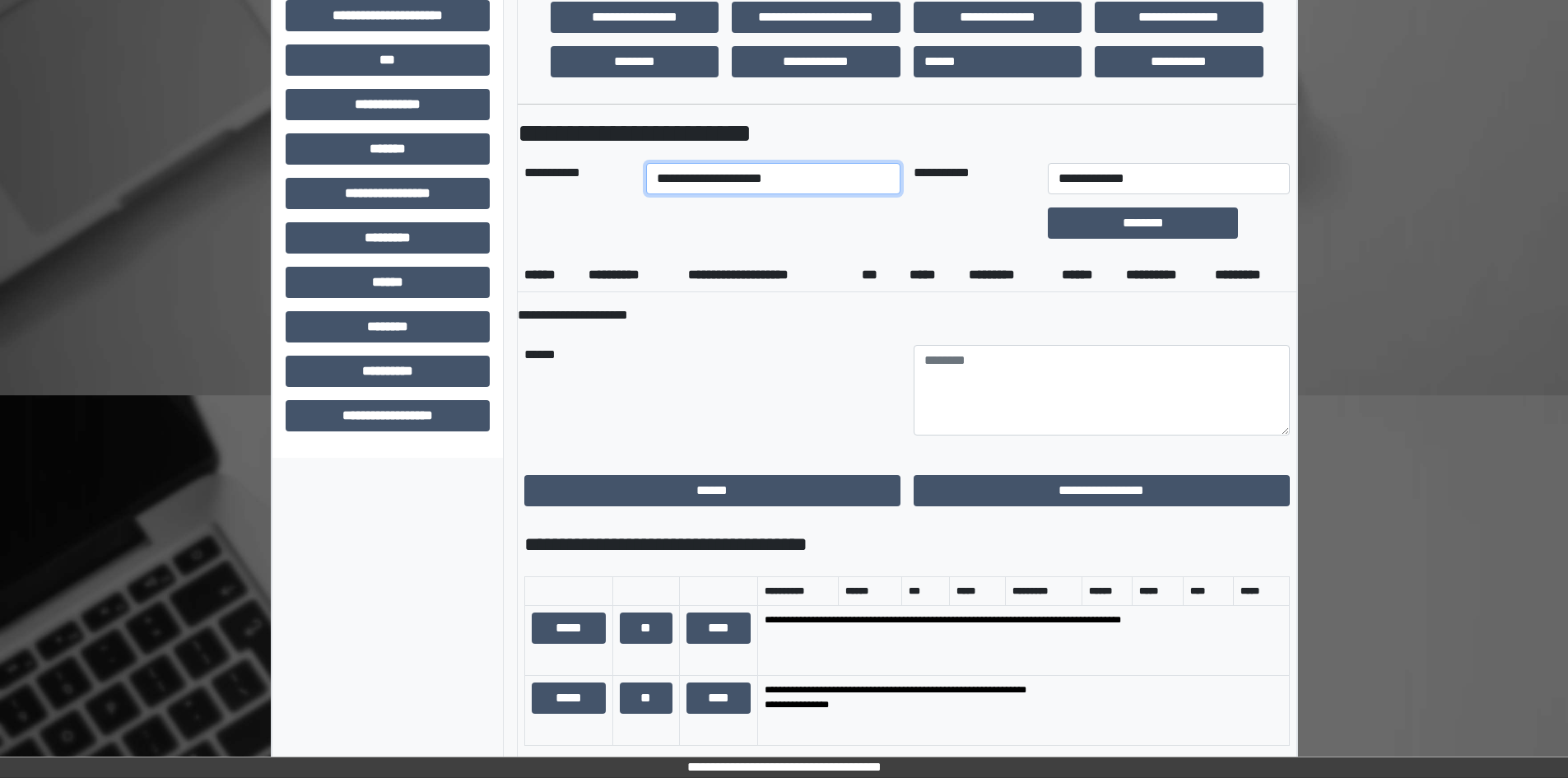 click on "**********" at bounding box center (773, 179) 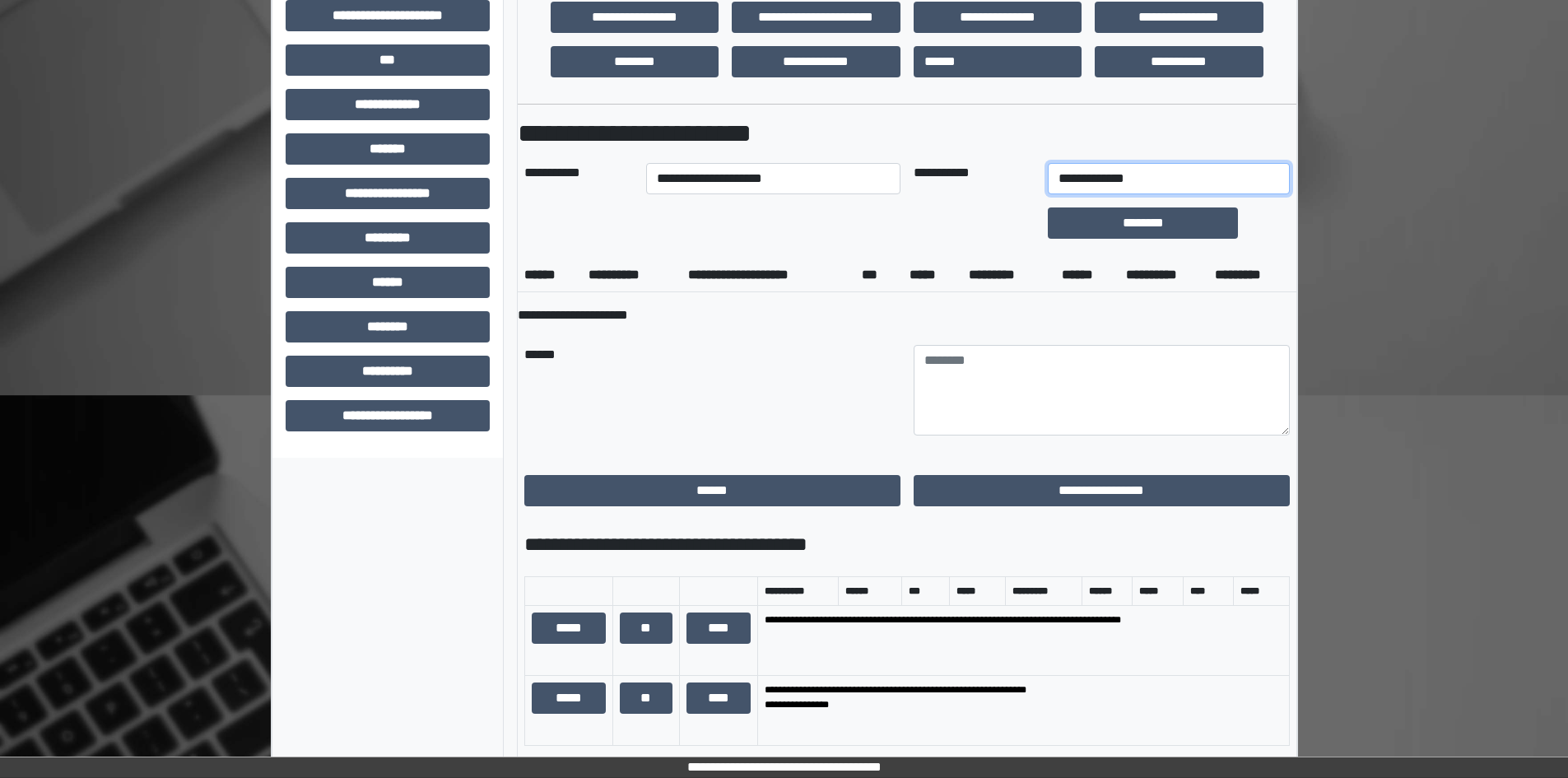 click on "**********" at bounding box center [1168, 179] 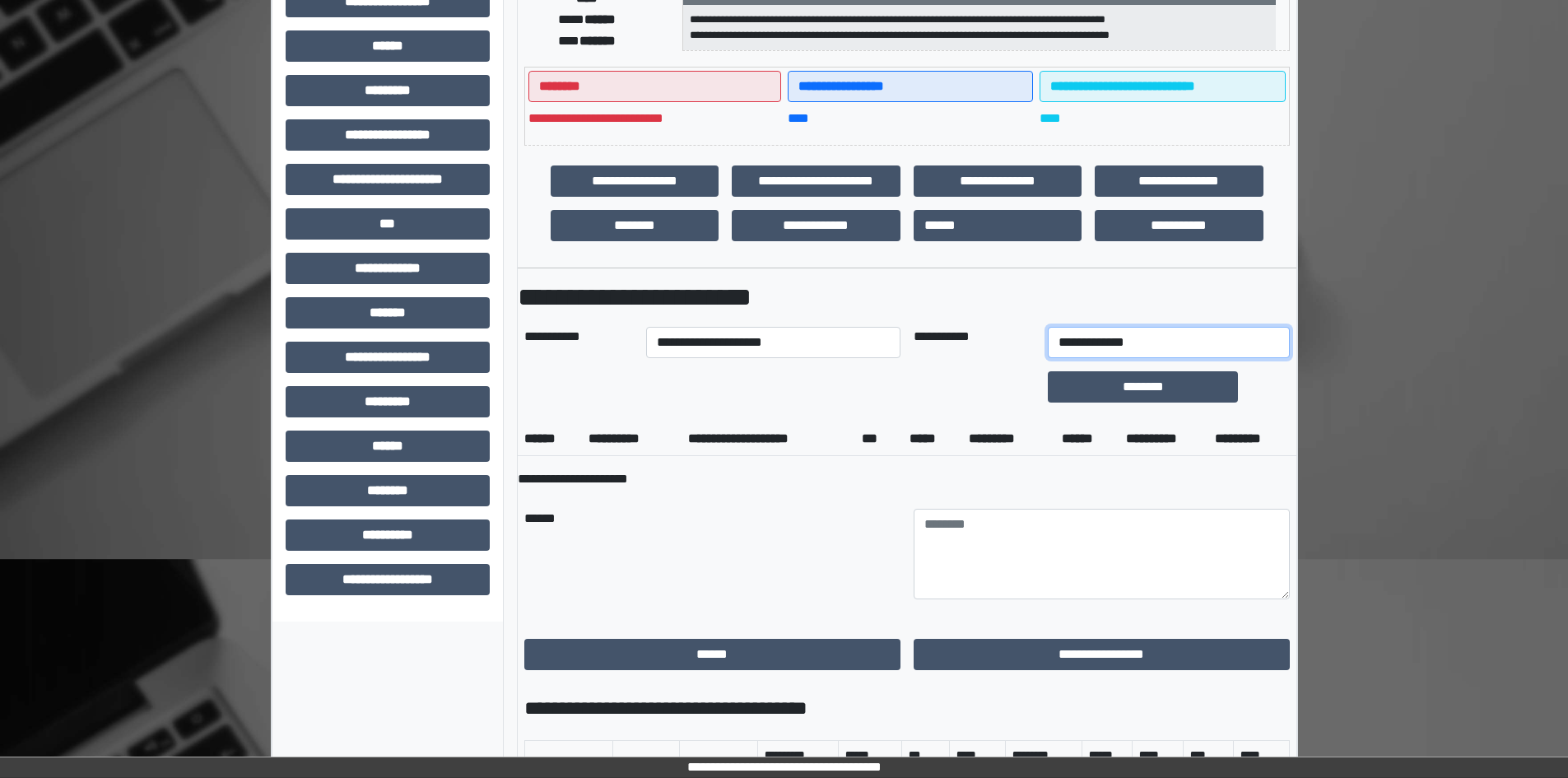 scroll, scrollTop: 329, scrollLeft: 0, axis: vertical 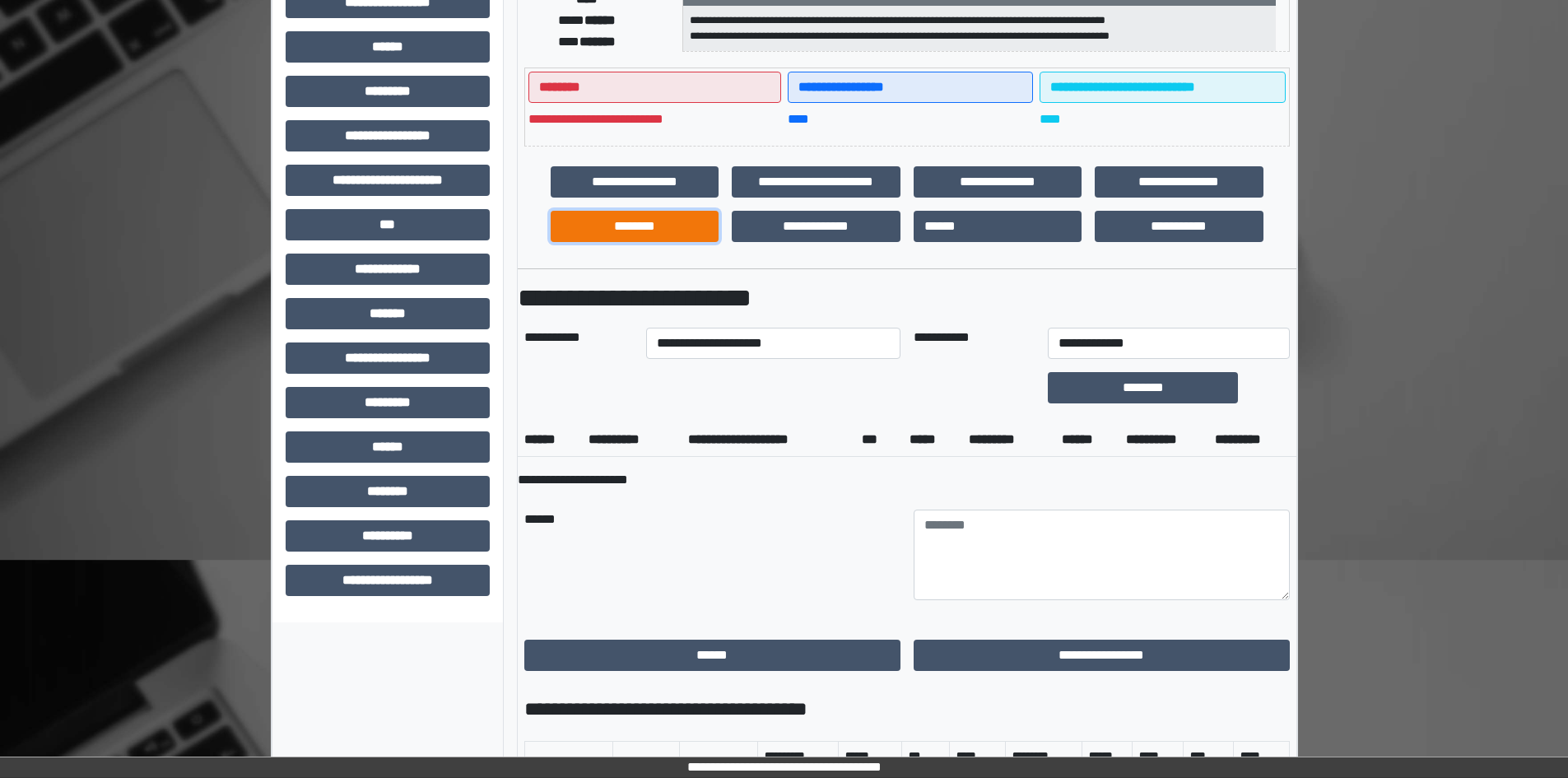 click on "********" at bounding box center [635, 226] 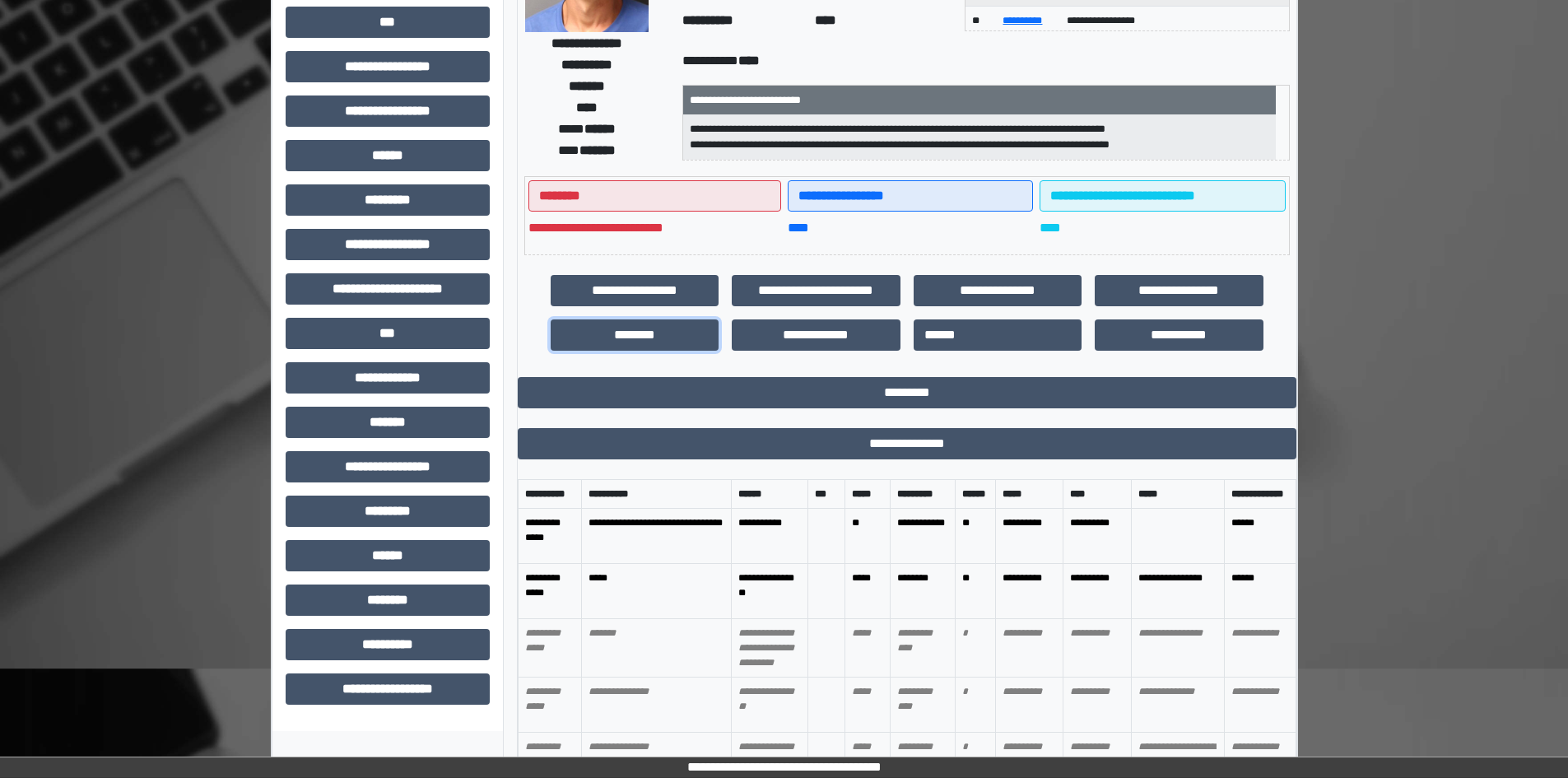 scroll, scrollTop: 85, scrollLeft: 0, axis: vertical 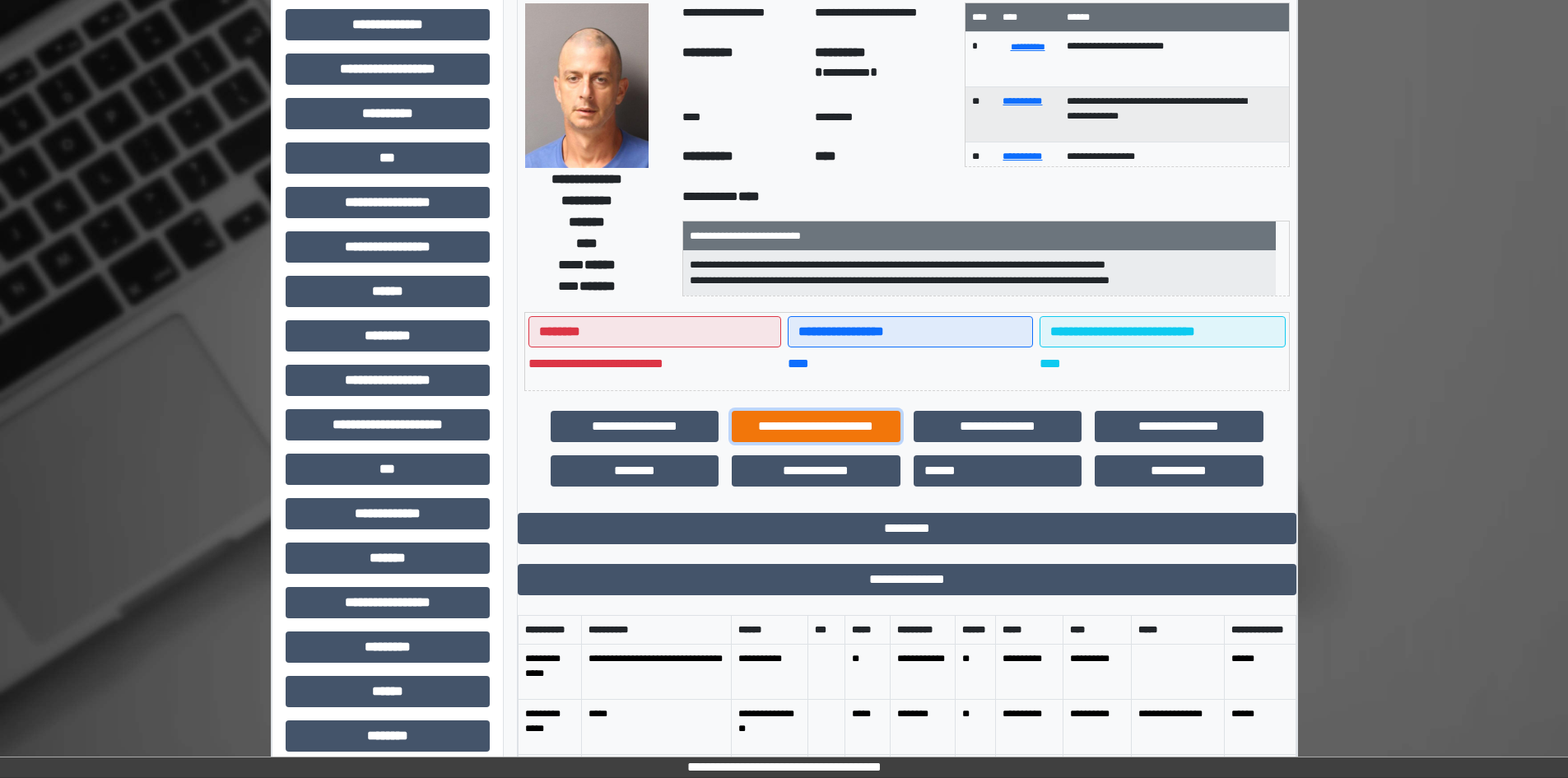 click on "**********" at bounding box center (816, 426) 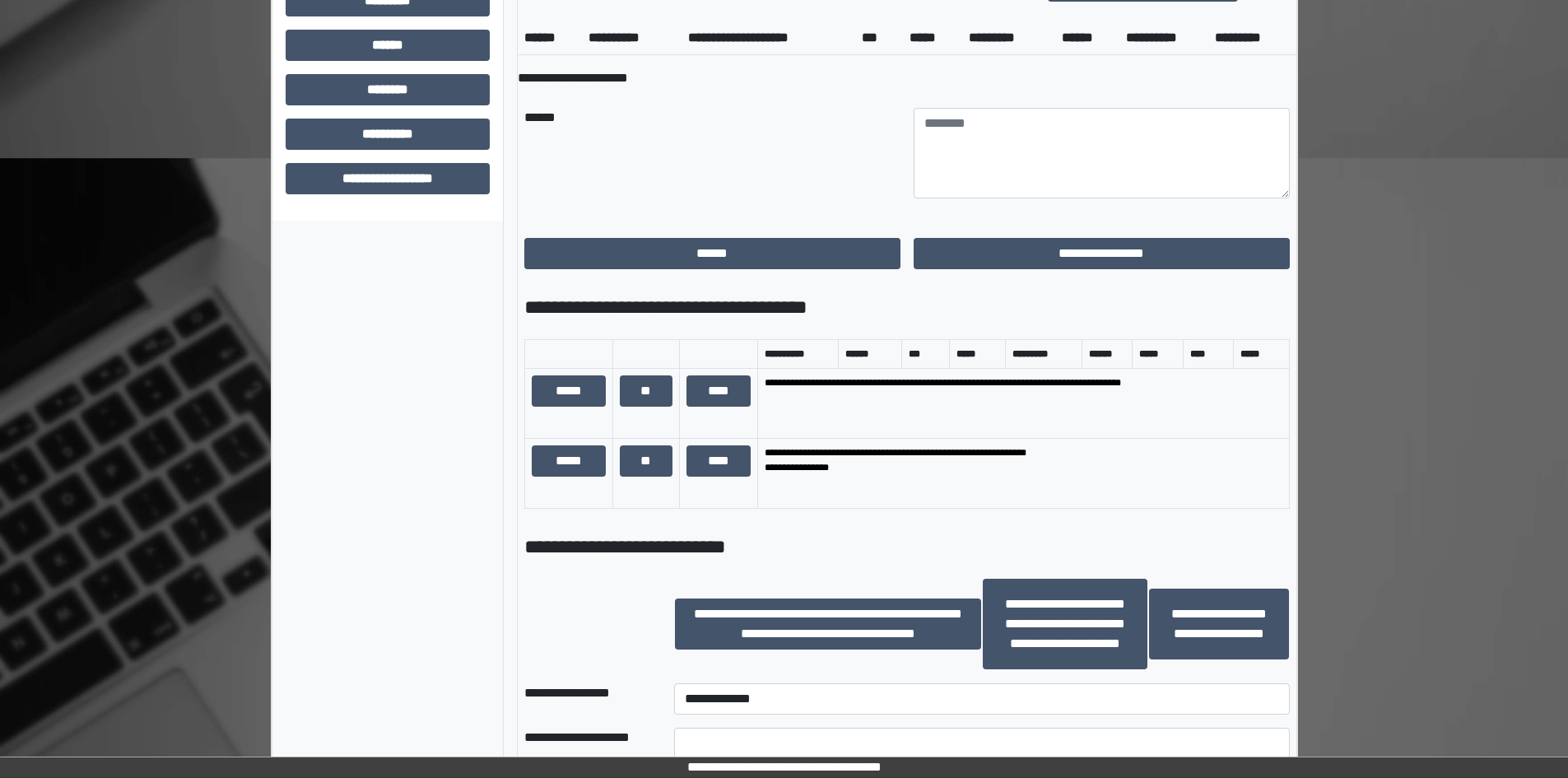 scroll, scrollTop: 571, scrollLeft: 0, axis: vertical 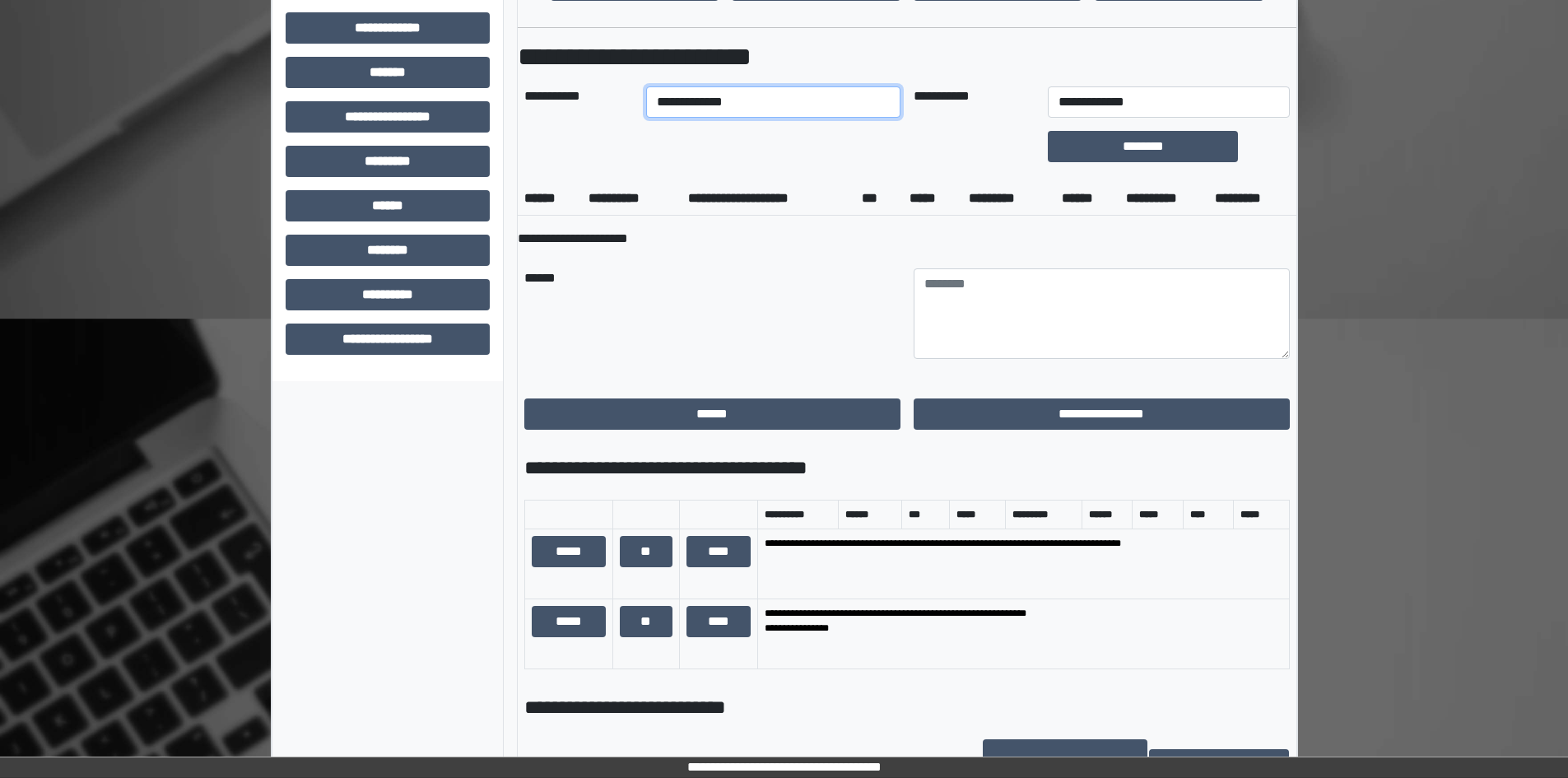 click on "**********" at bounding box center (773, 102) 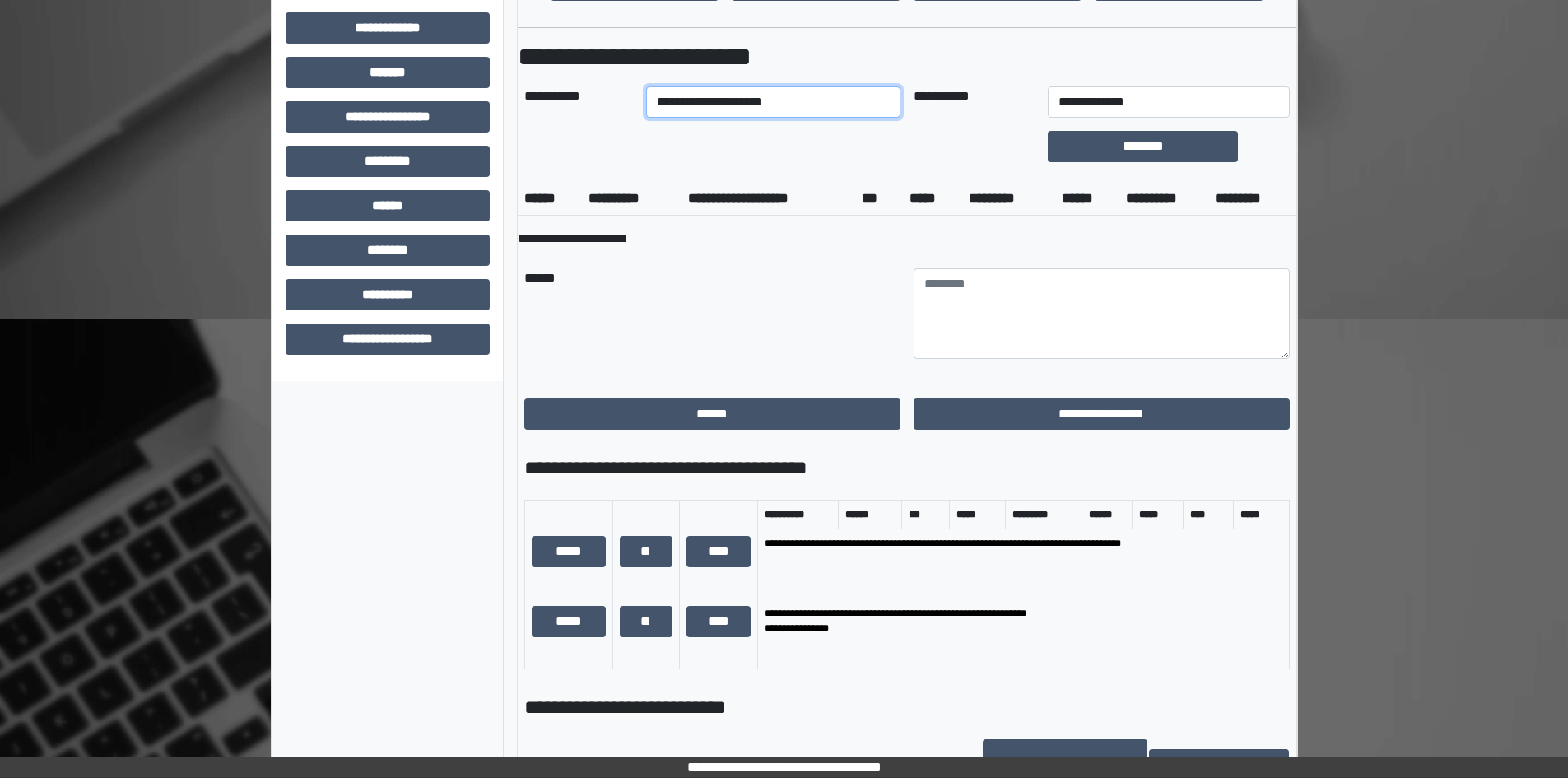 click on "**********" at bounding box center [773, 102] 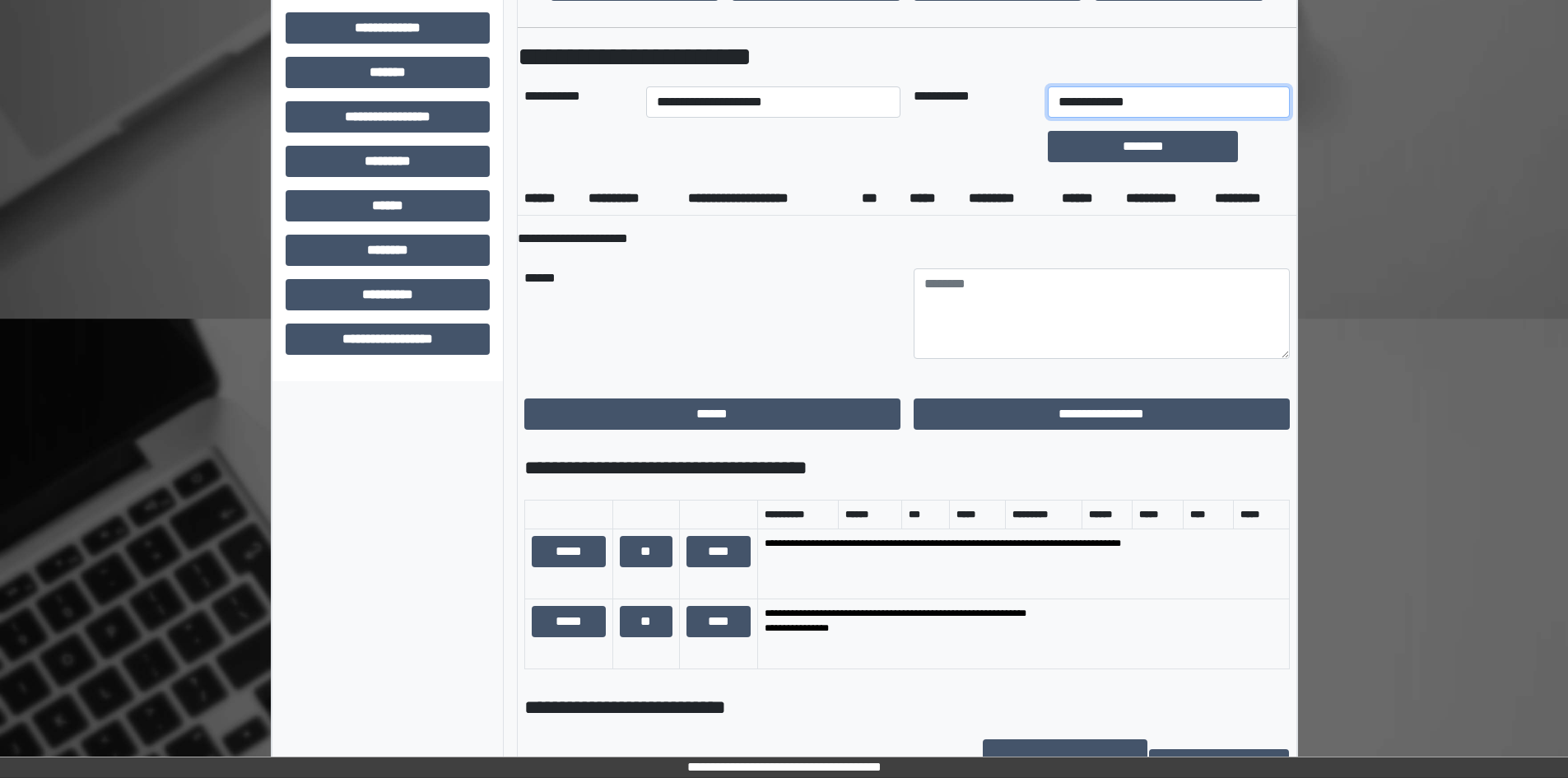 click on "**********" at bounding box center [1168, 102] 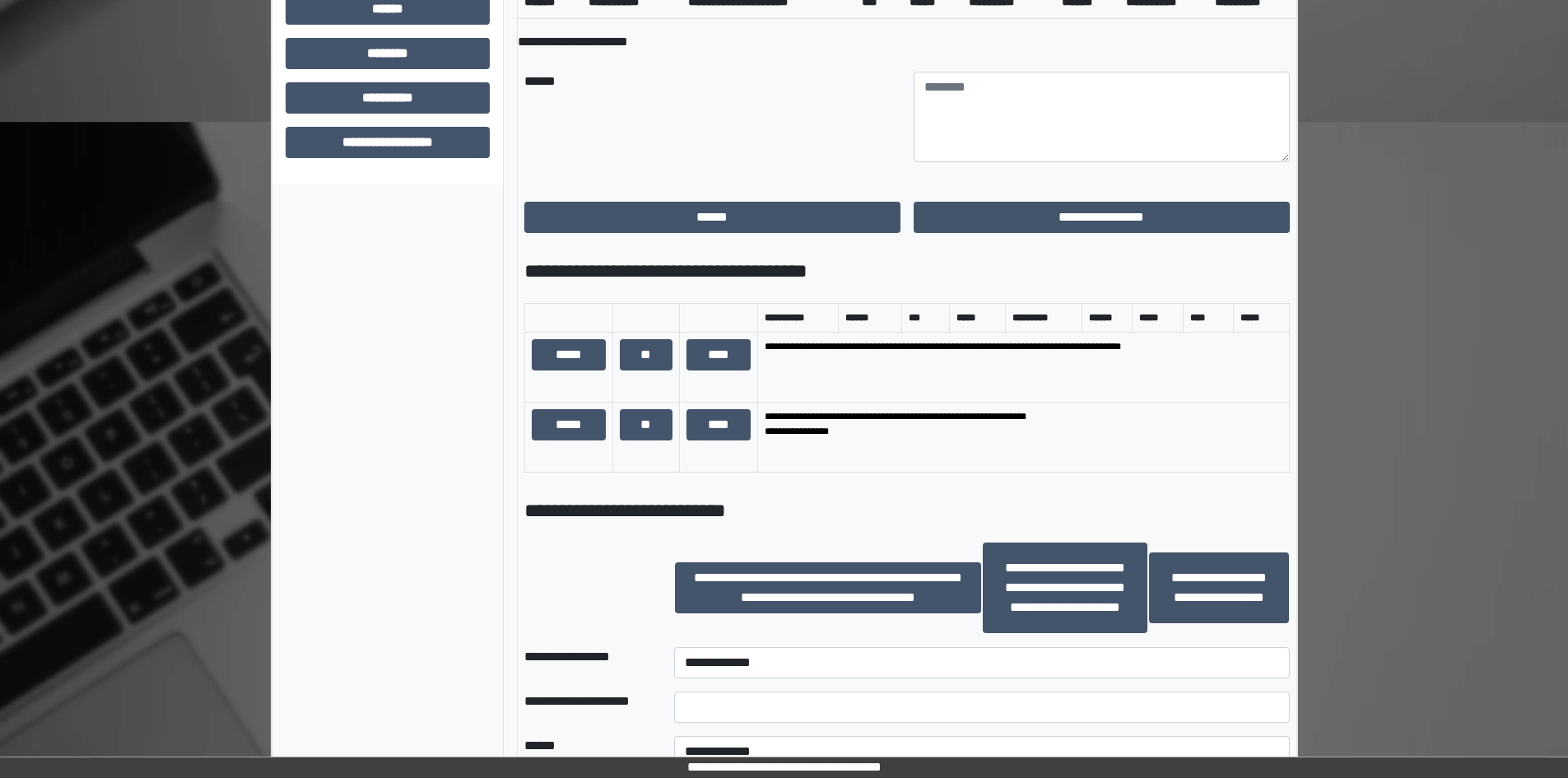 scroll, scrollTop: 900, scrollLeft: 0, axis: vertical 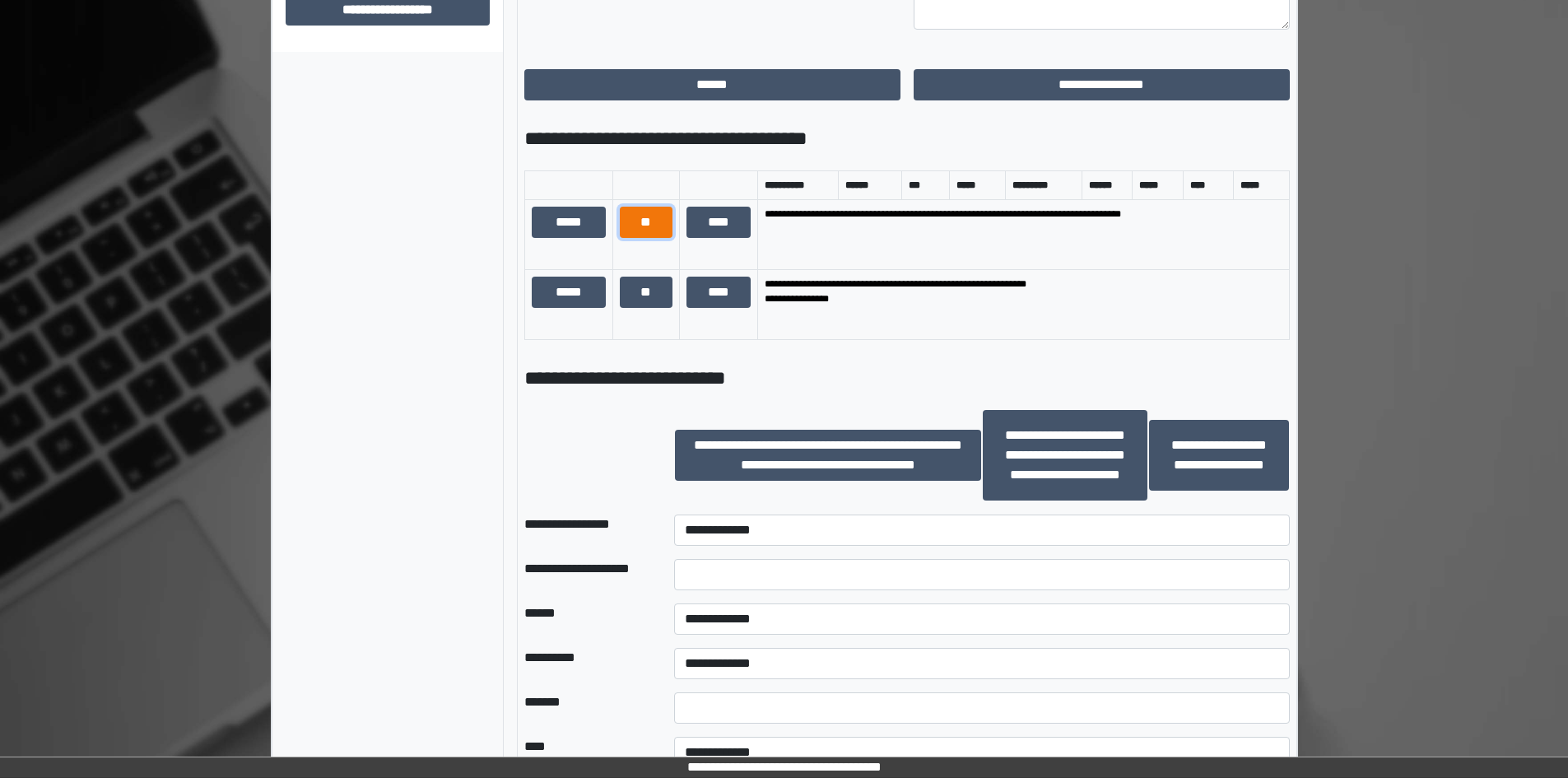 click on "**" at bounding box center (646, 222) 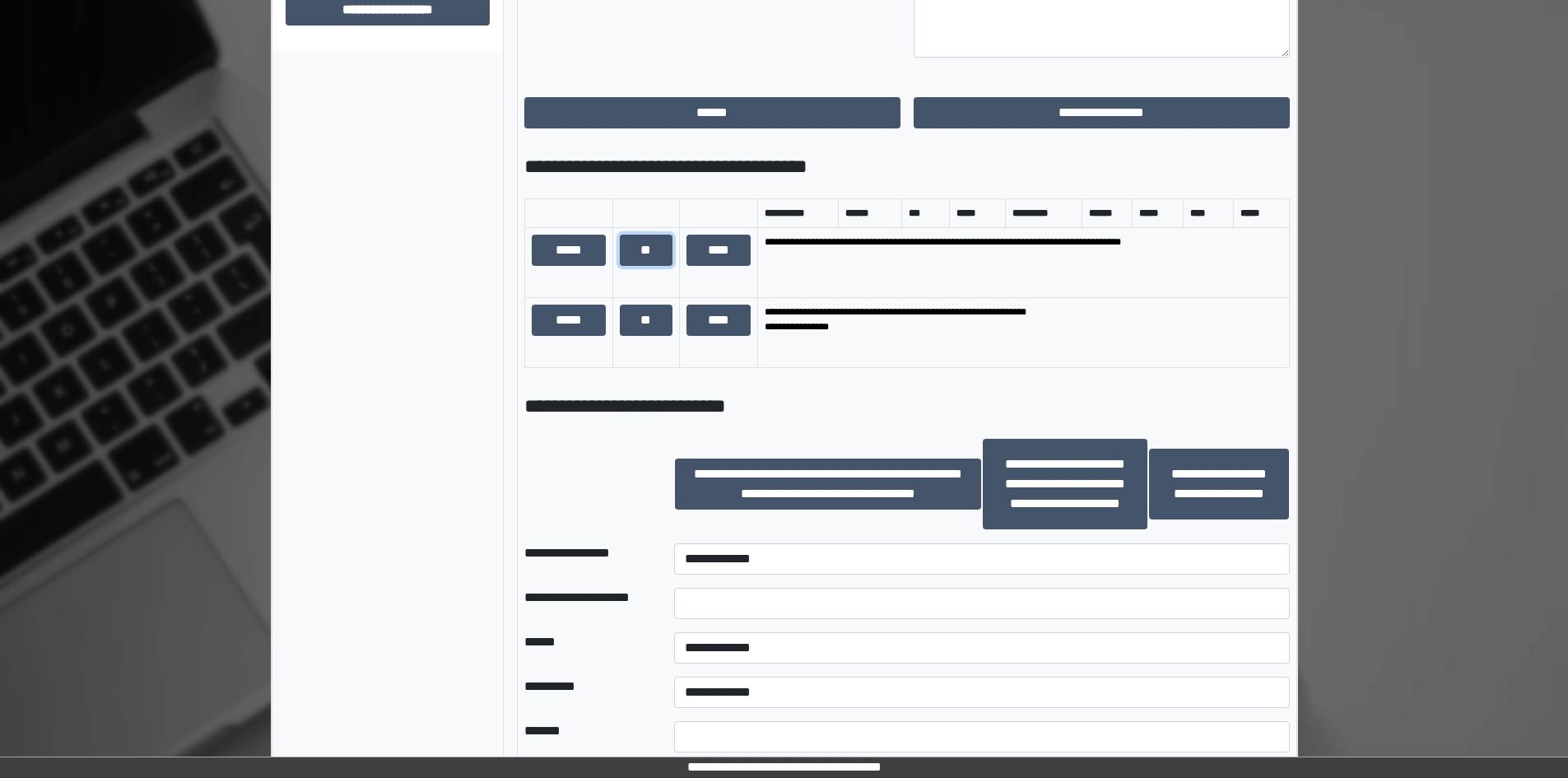 scroll, scrollTop: 982, scrollLeft: 0, axis: vertical 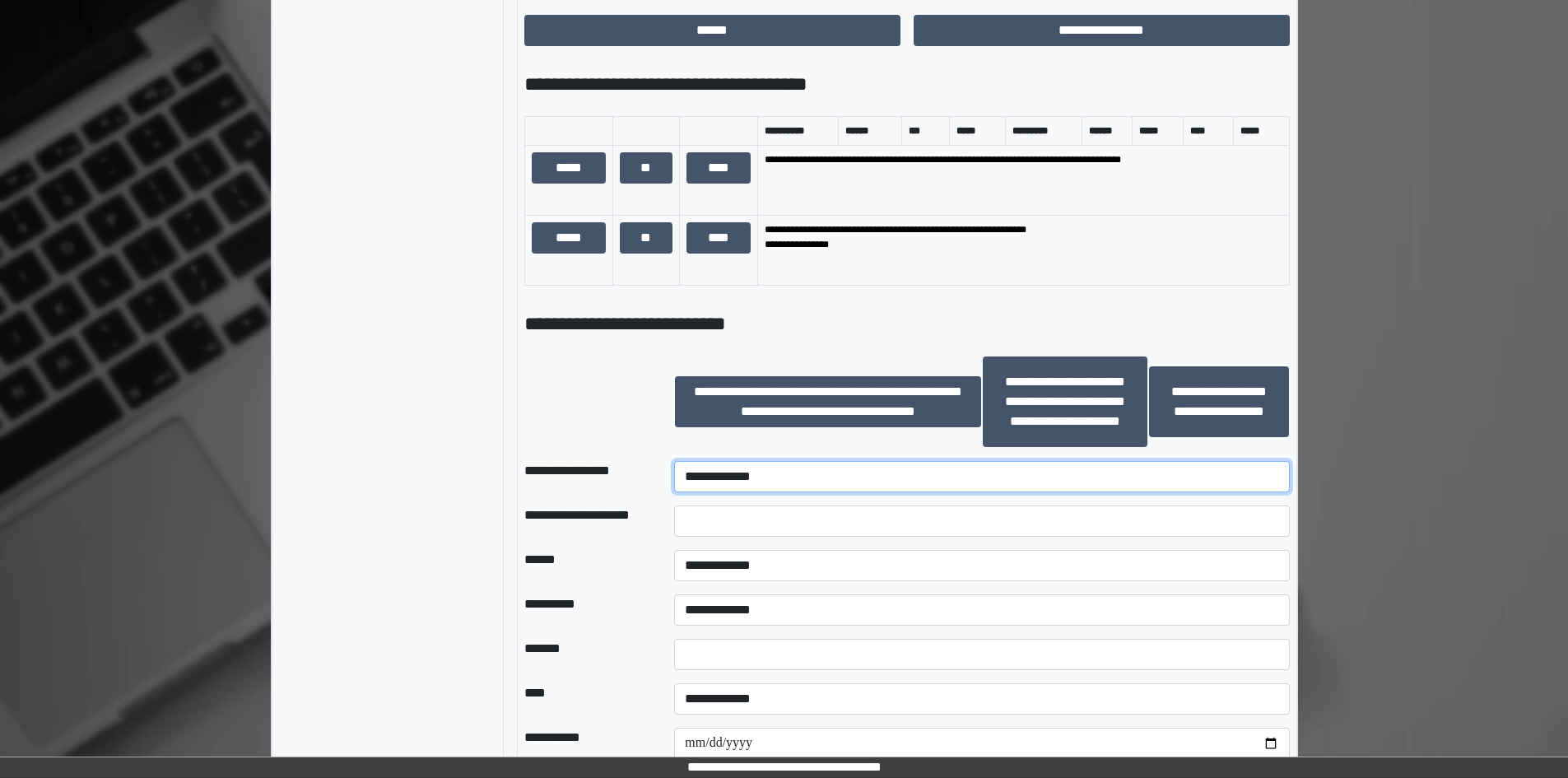 click on "**********" at bounding box center [981, 477] 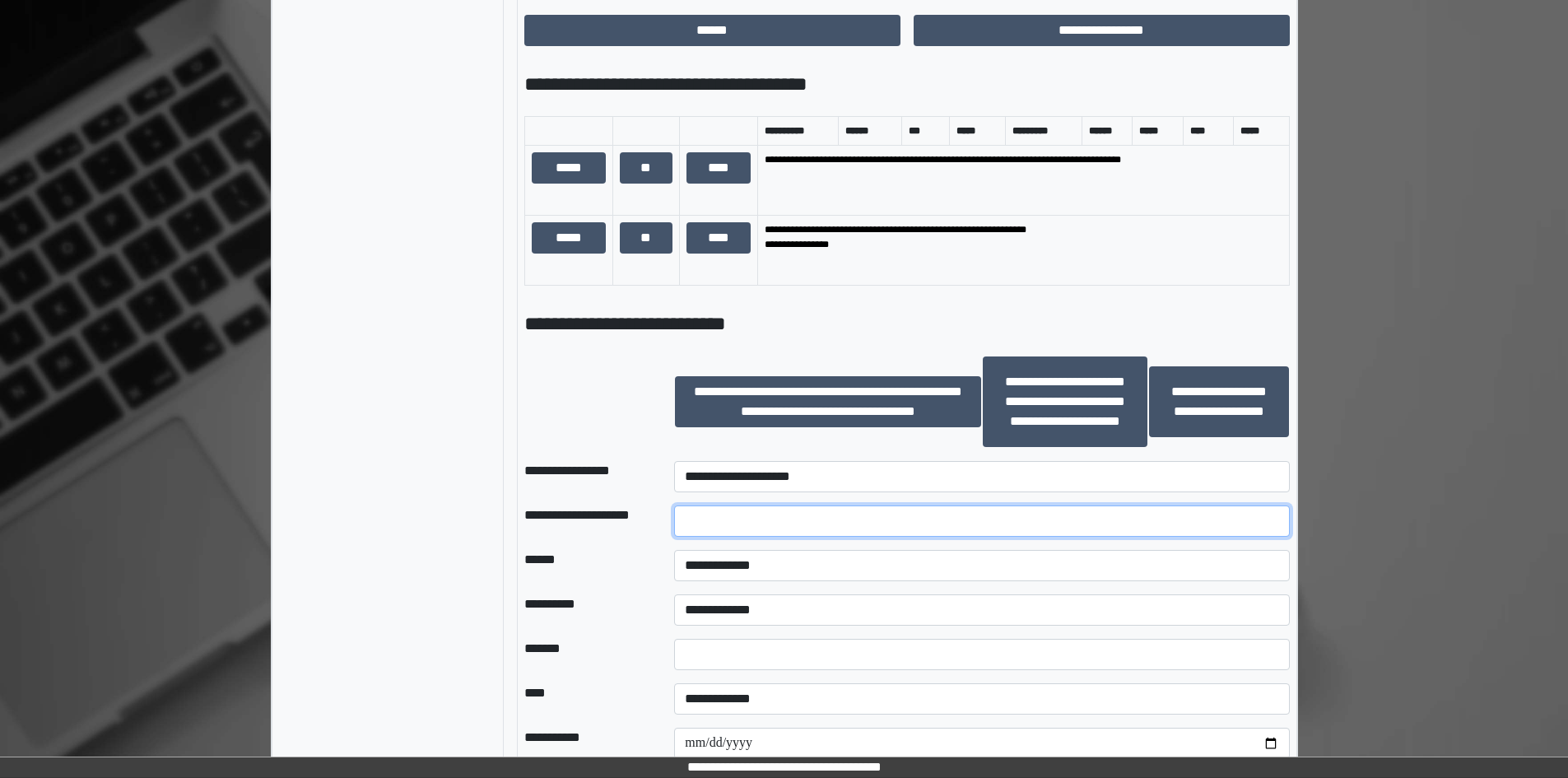 click at bounding box center [981, 521] 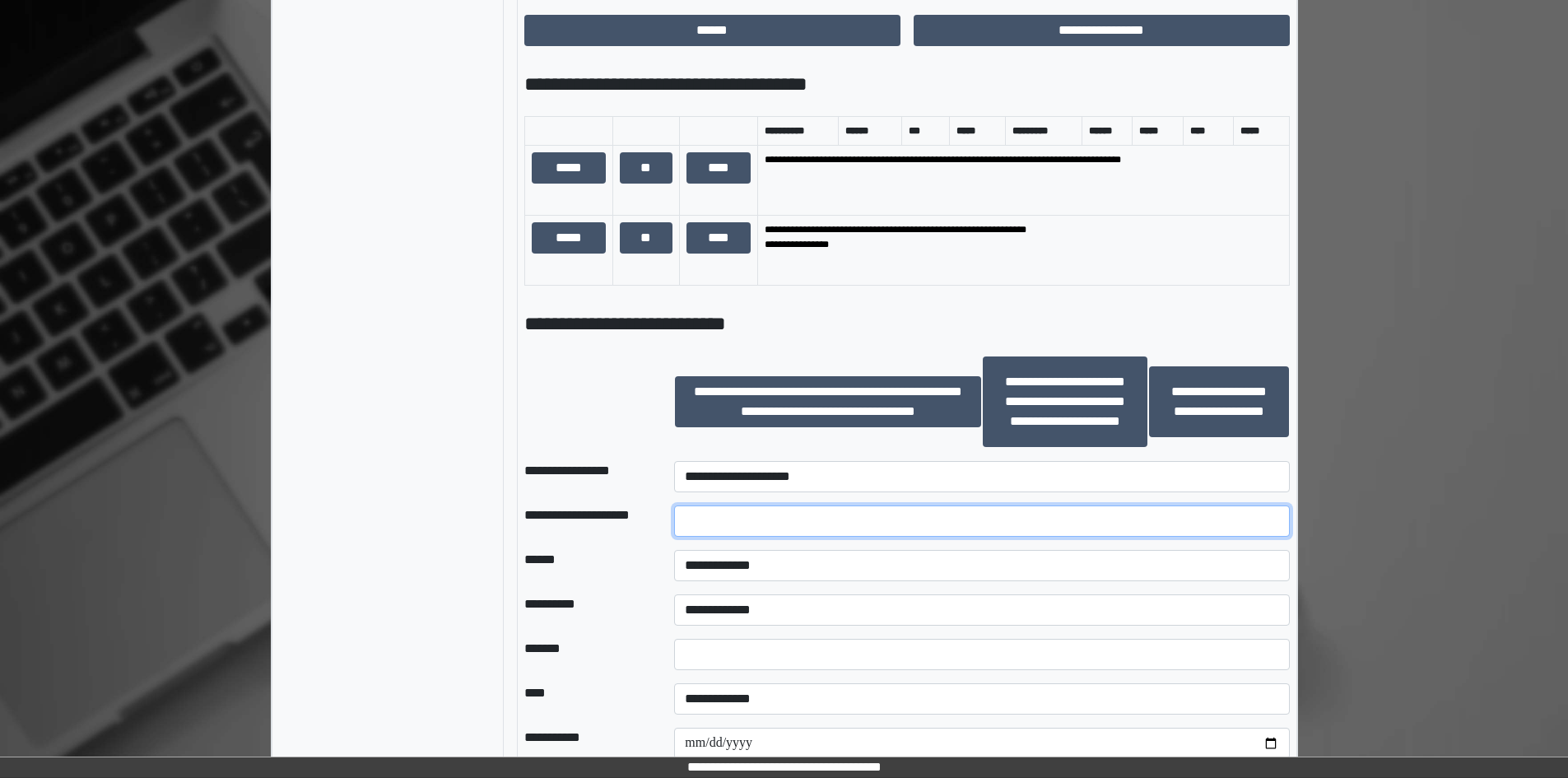 type on "******" 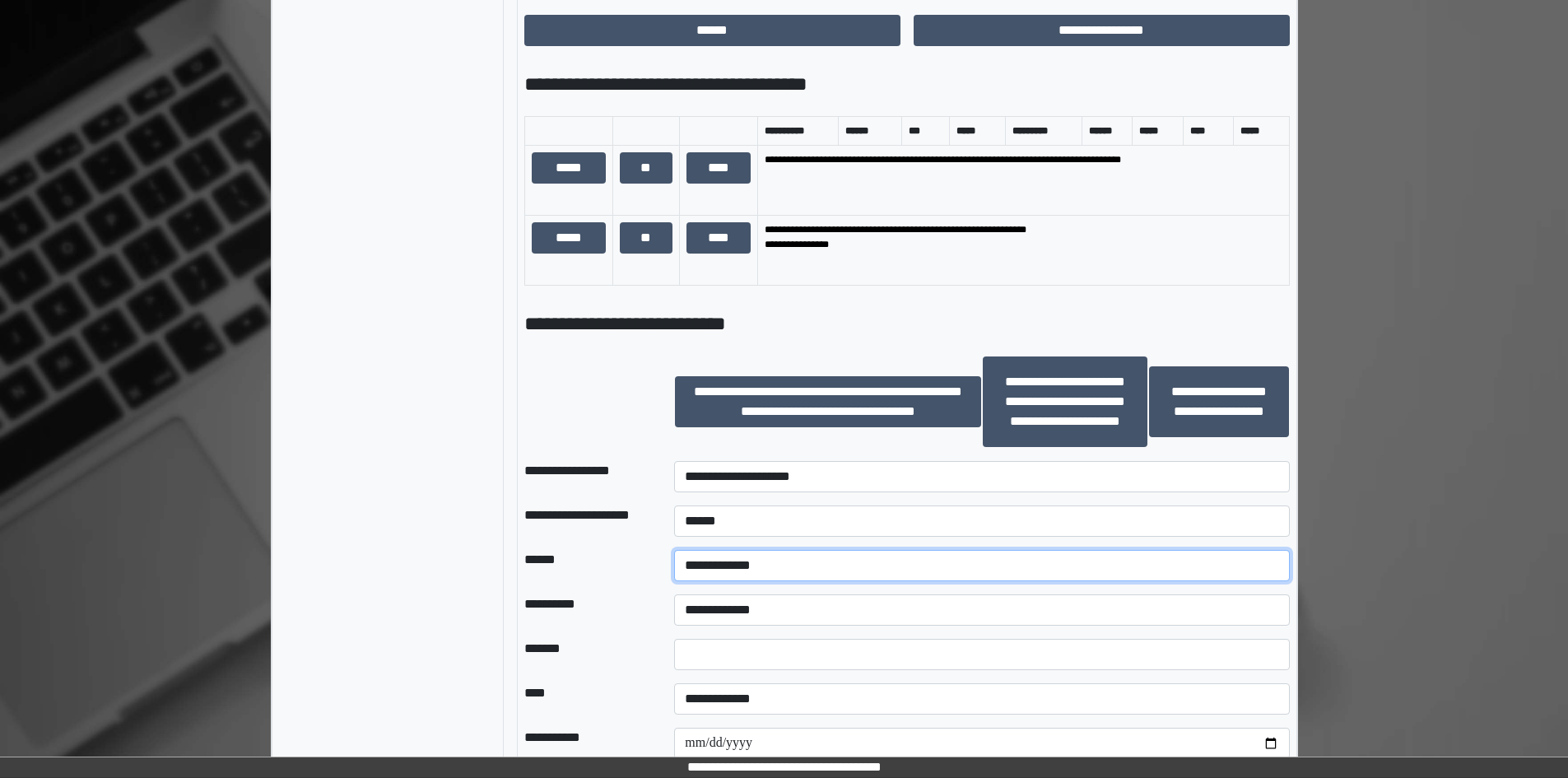 click on "**********" at bounding box center [981, 566] 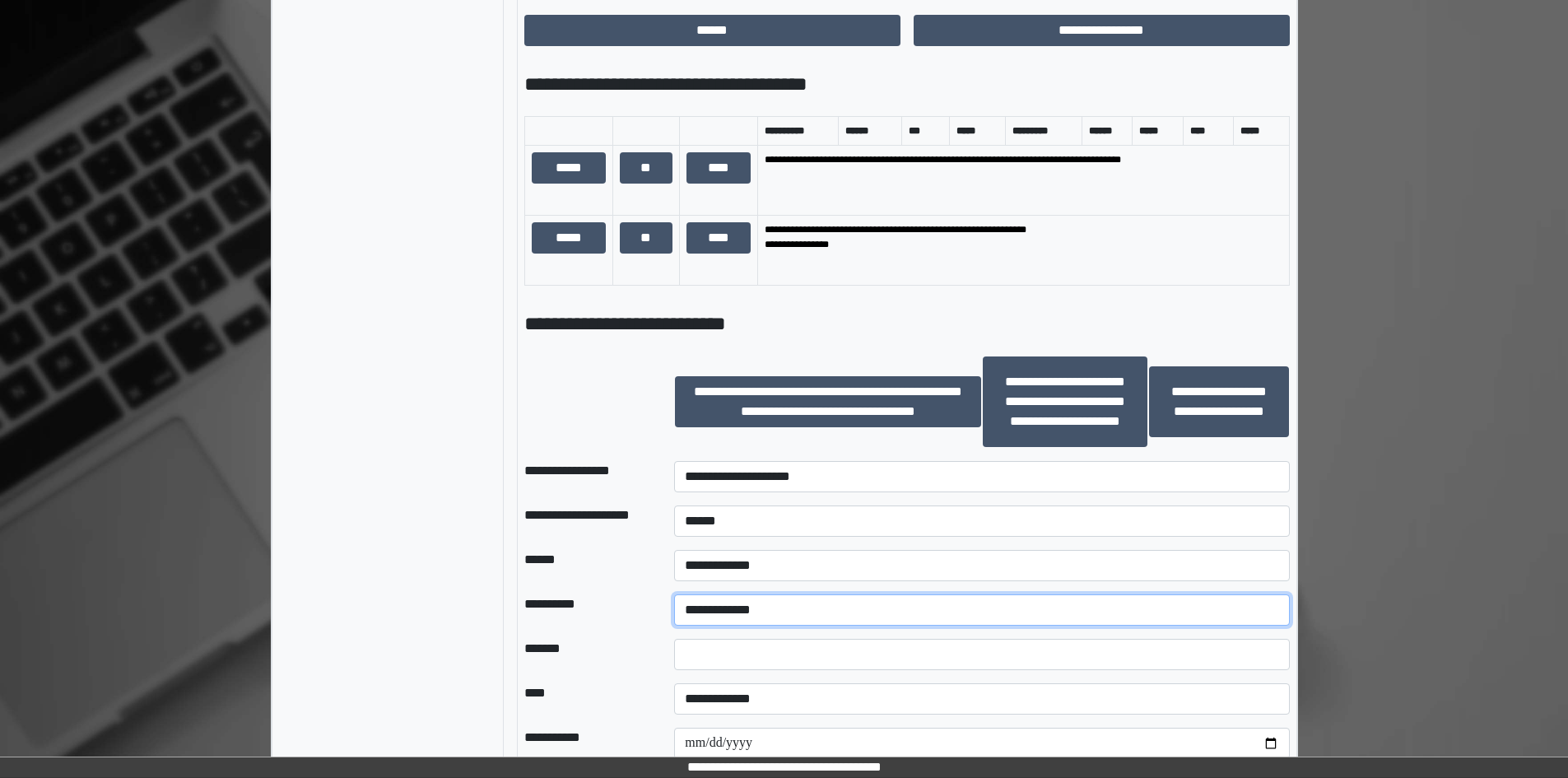 click on "**********" at bounding box center (981, 610) 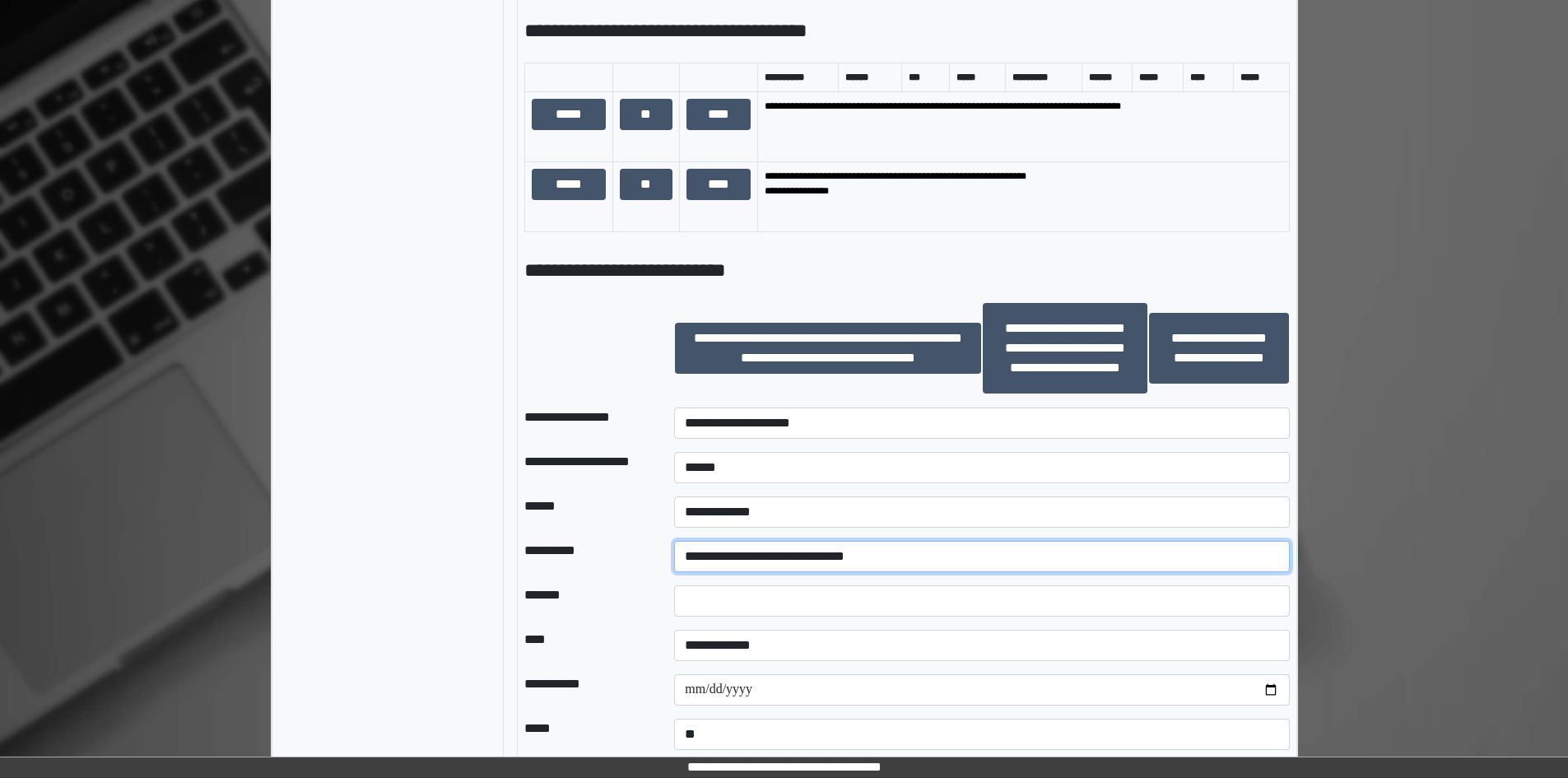 scroll, scrollTop: 1065, scrollLeft: 0, axis: vertical 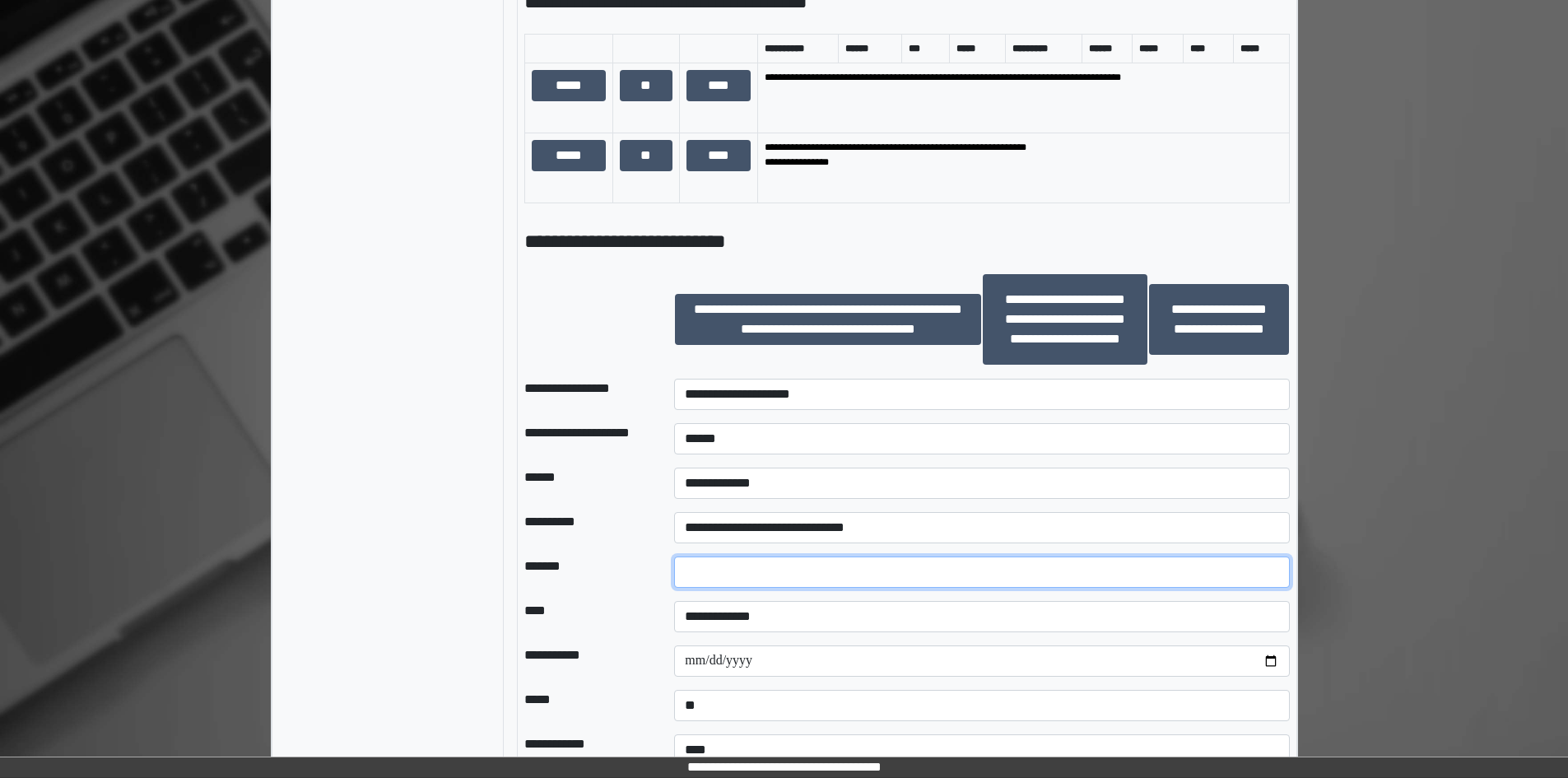 click at bounding box center (981, 572) 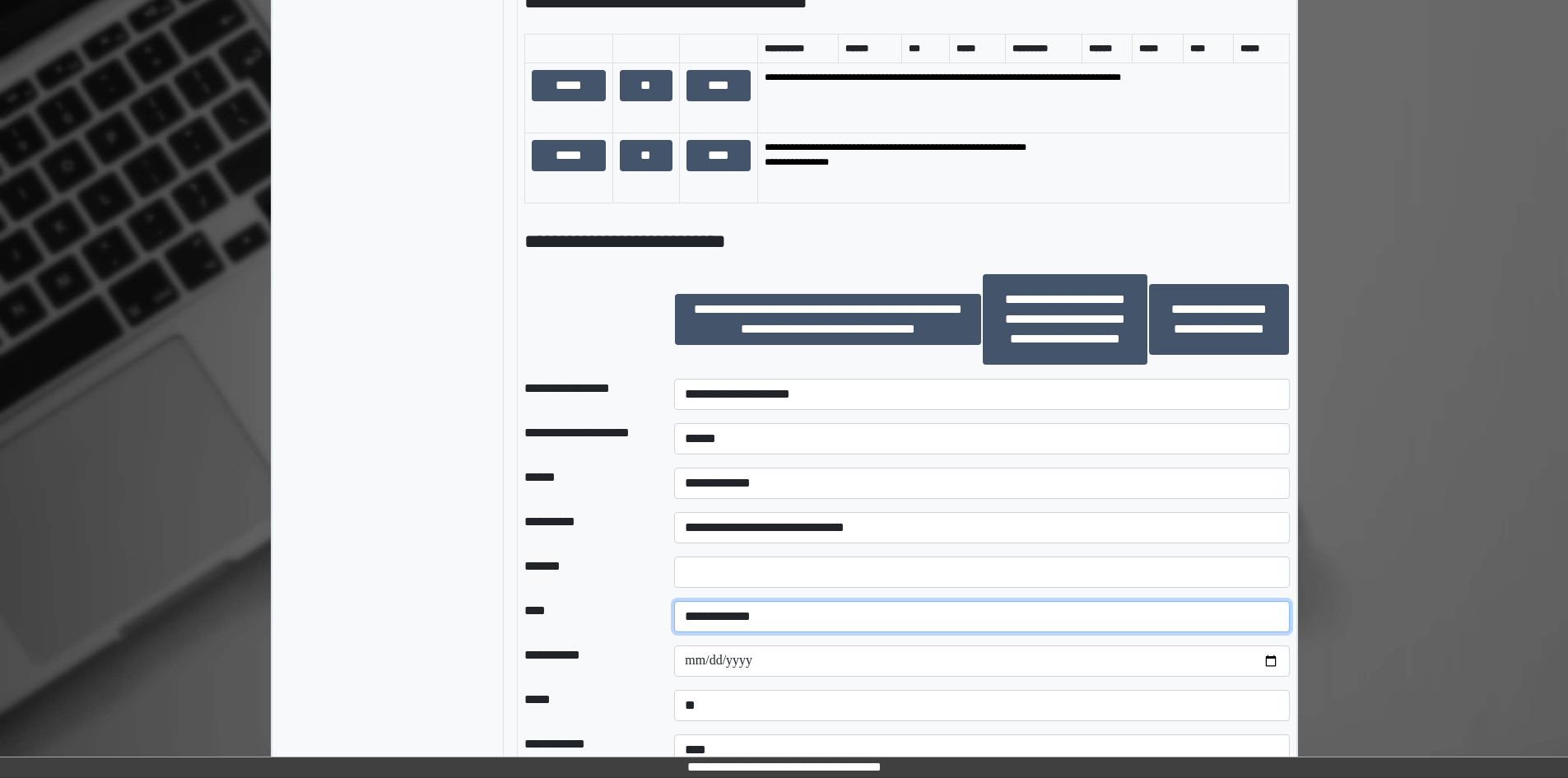 click on "**********" at bounding box center [981, 617] 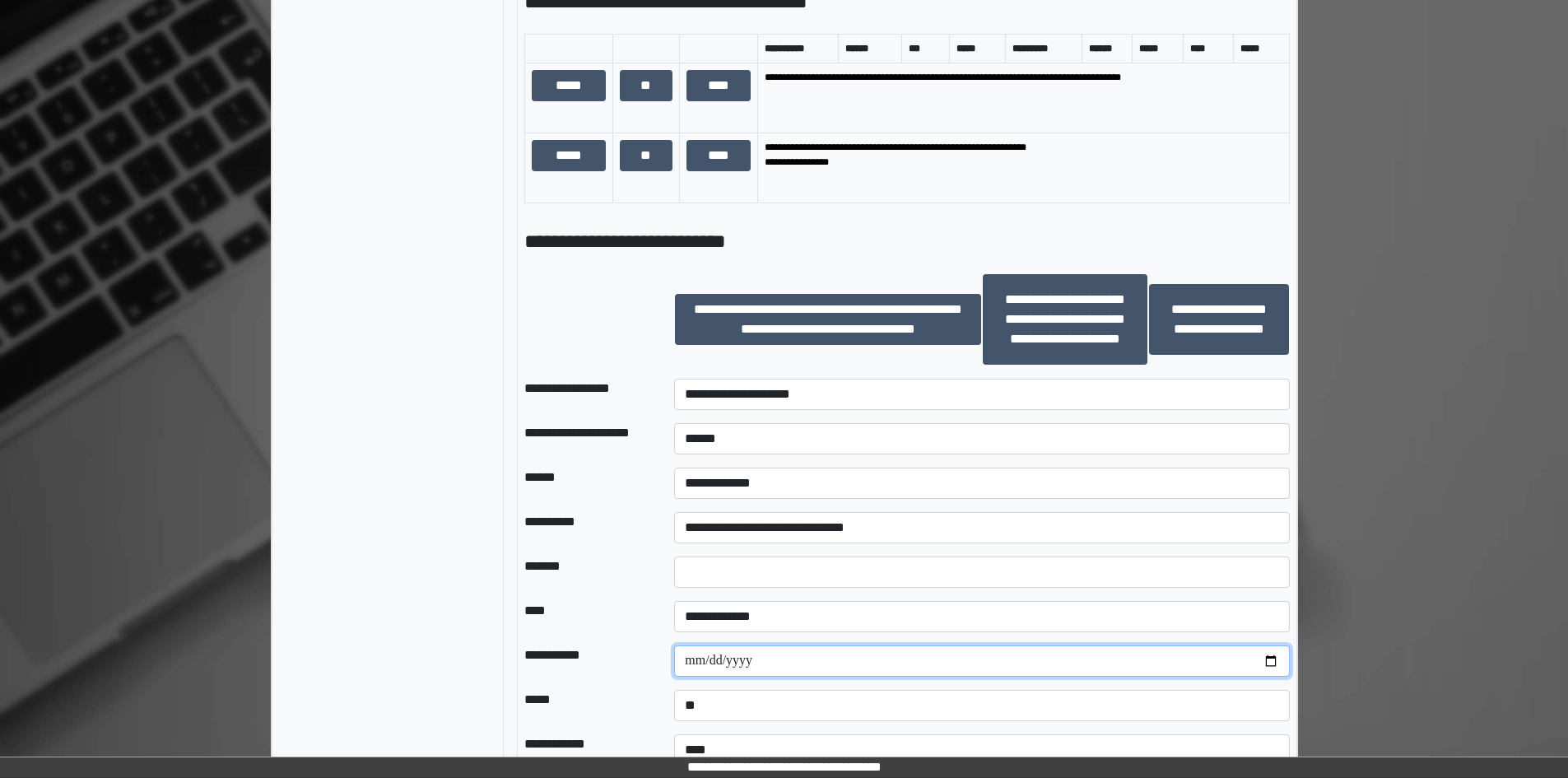 click at bounding box center [981, 661] 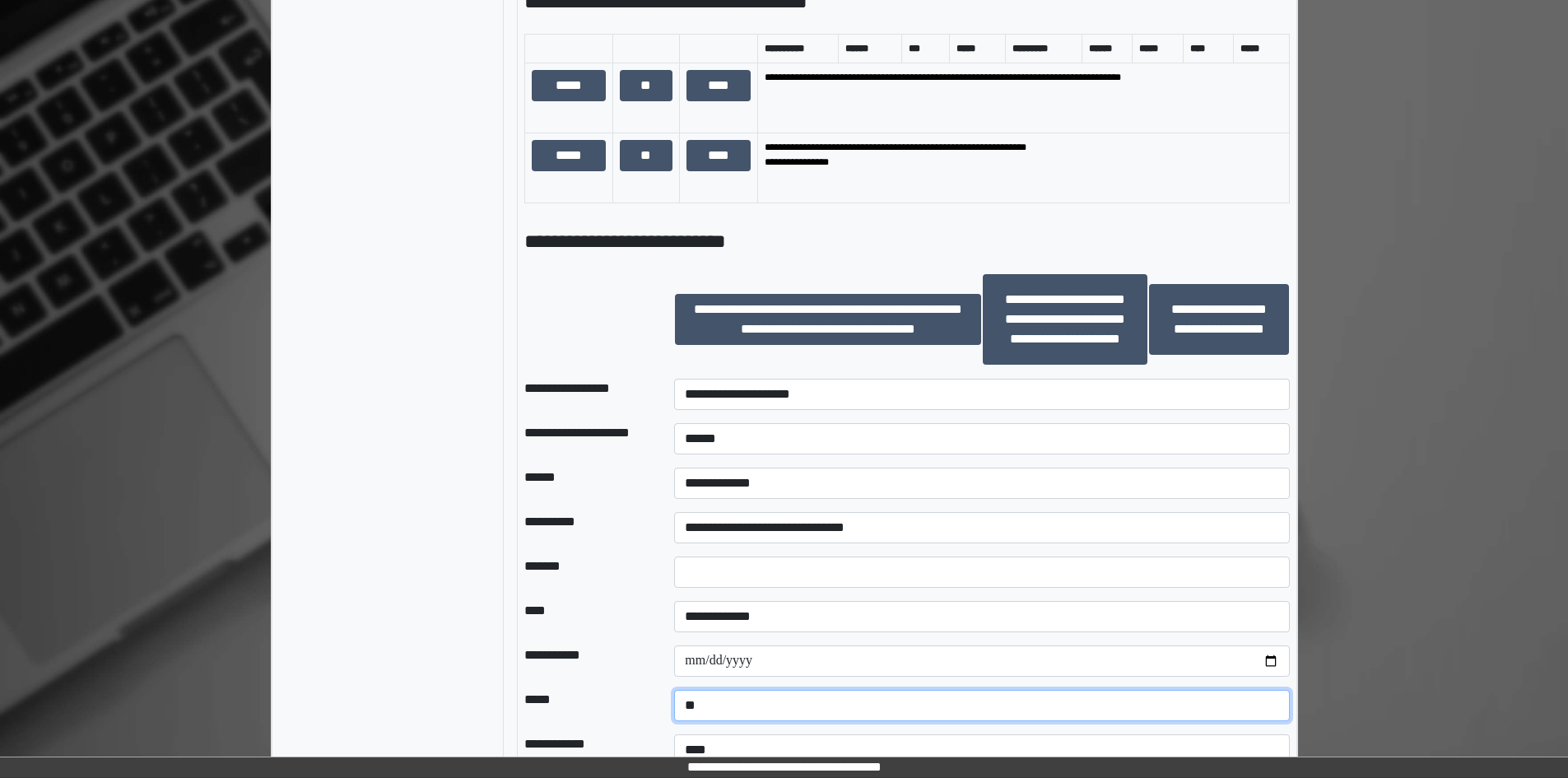 click on "**********" at bounding box center (981, 706) 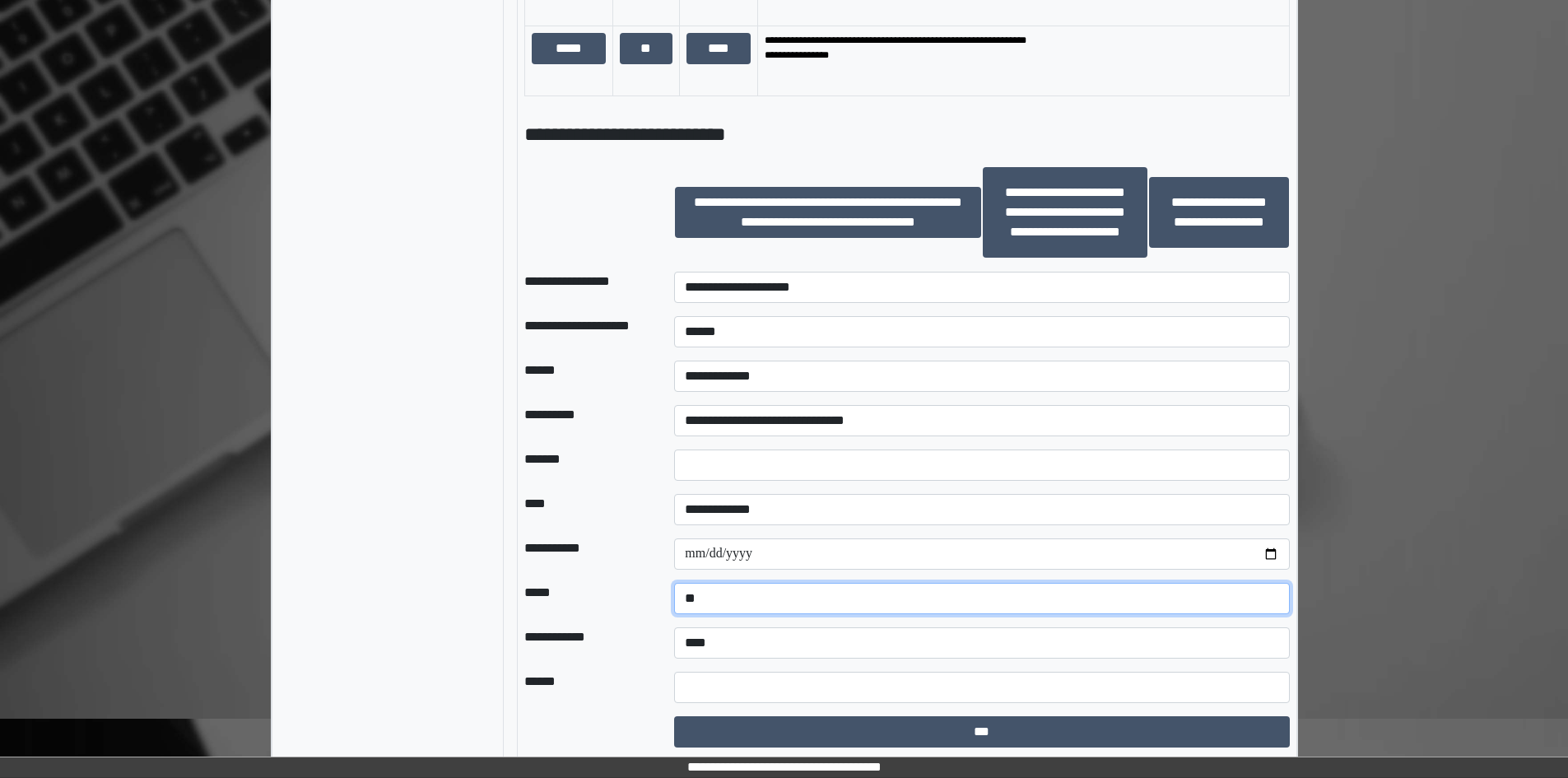 scroll, scrollTop: 1176, scrollLeft: 0, axis: vertical 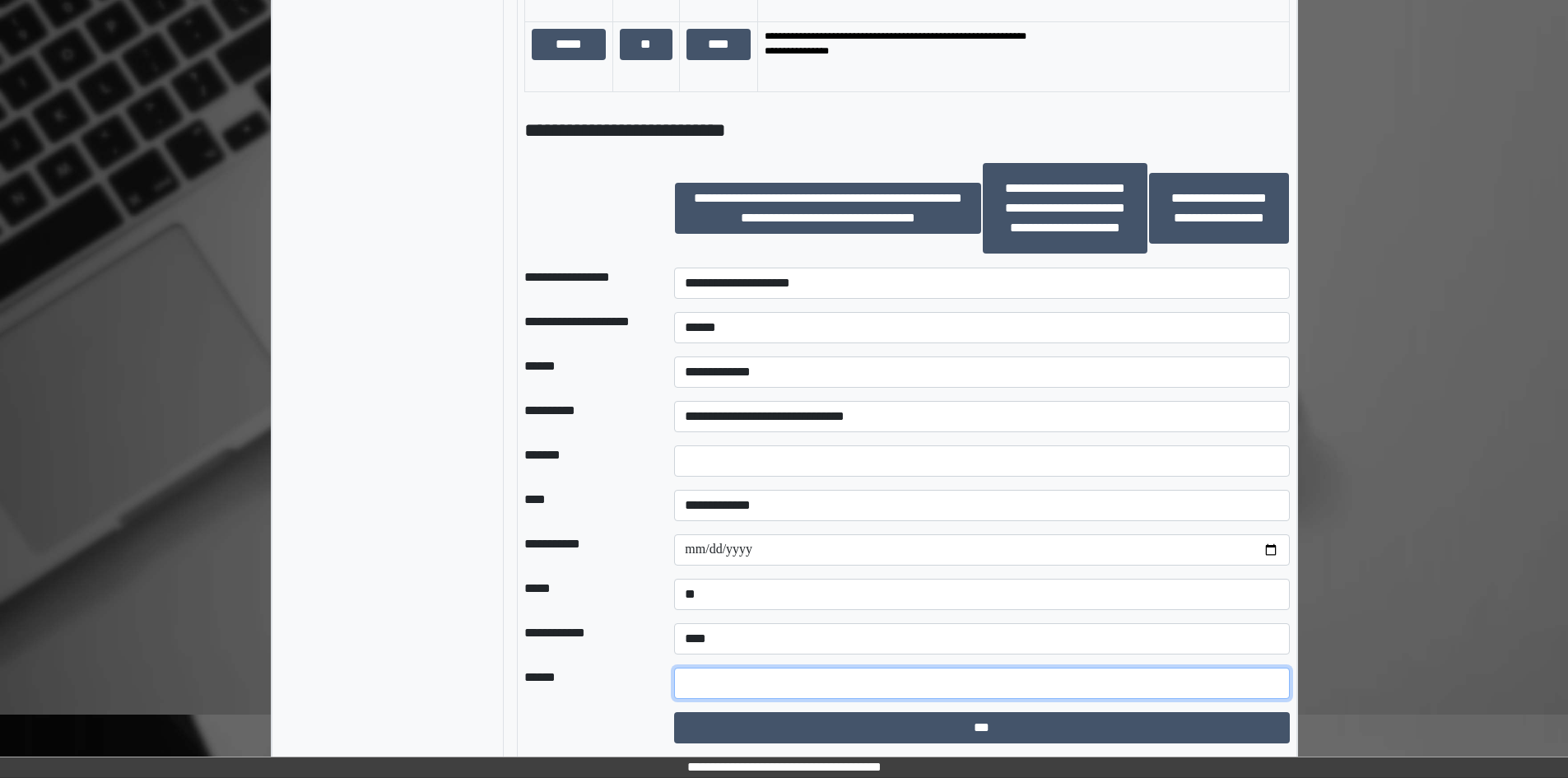 click at bounding box center (981, 683) 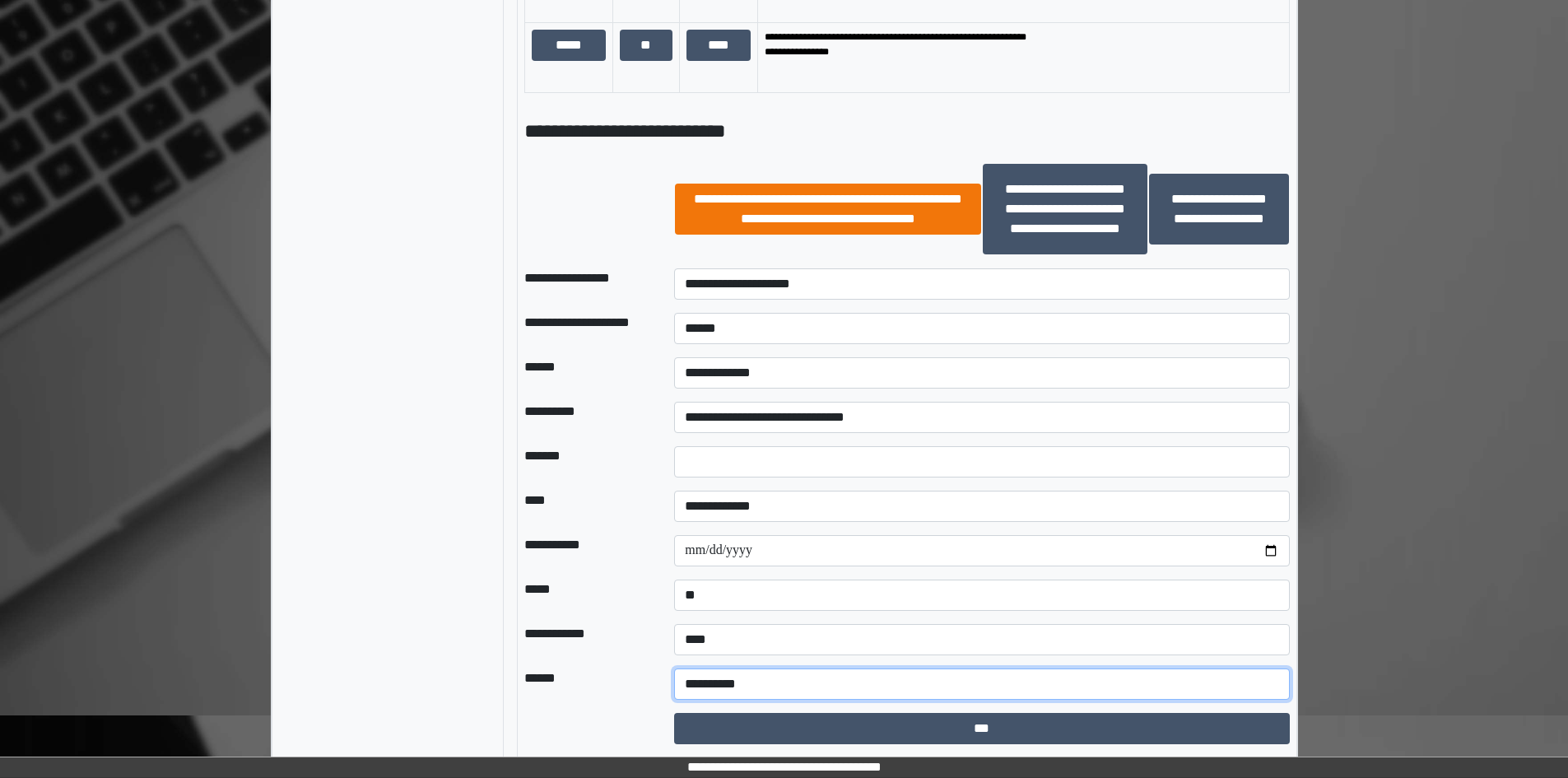 scroll, scrollTop: 1176, scrollLeft: 0, axis: vertical 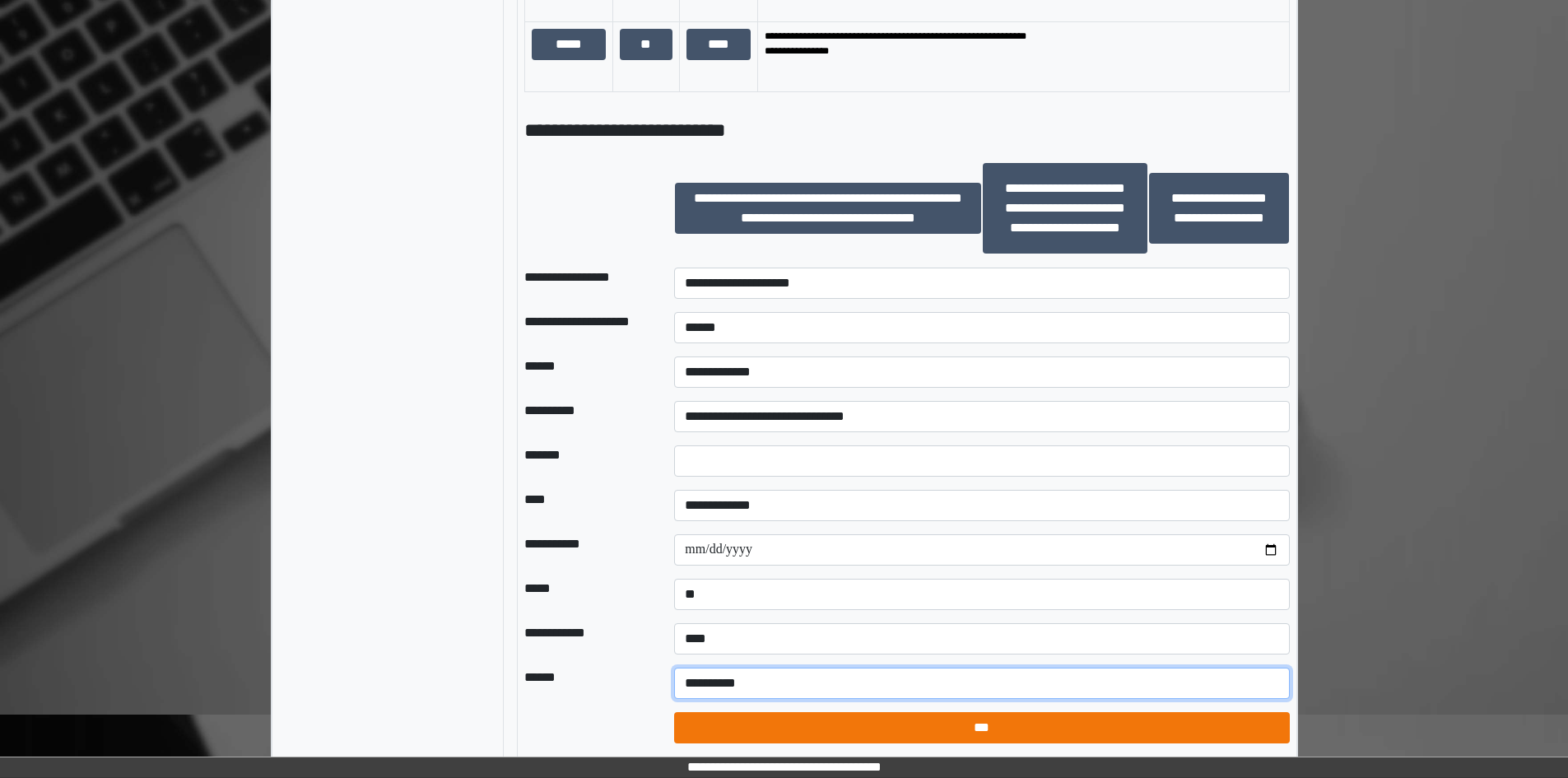 type on "**********" 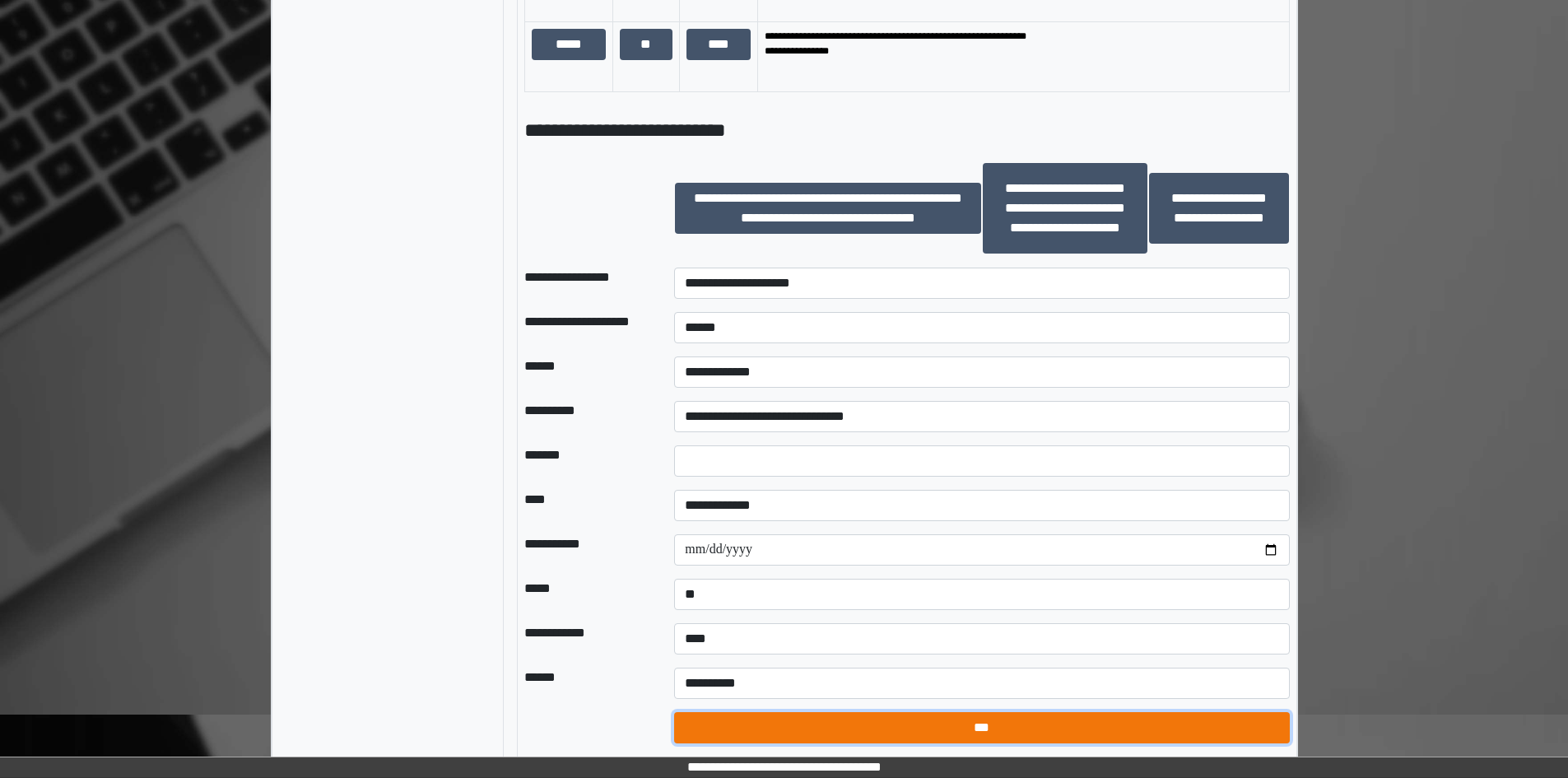 click on "***" at bounding box center [981, 728] 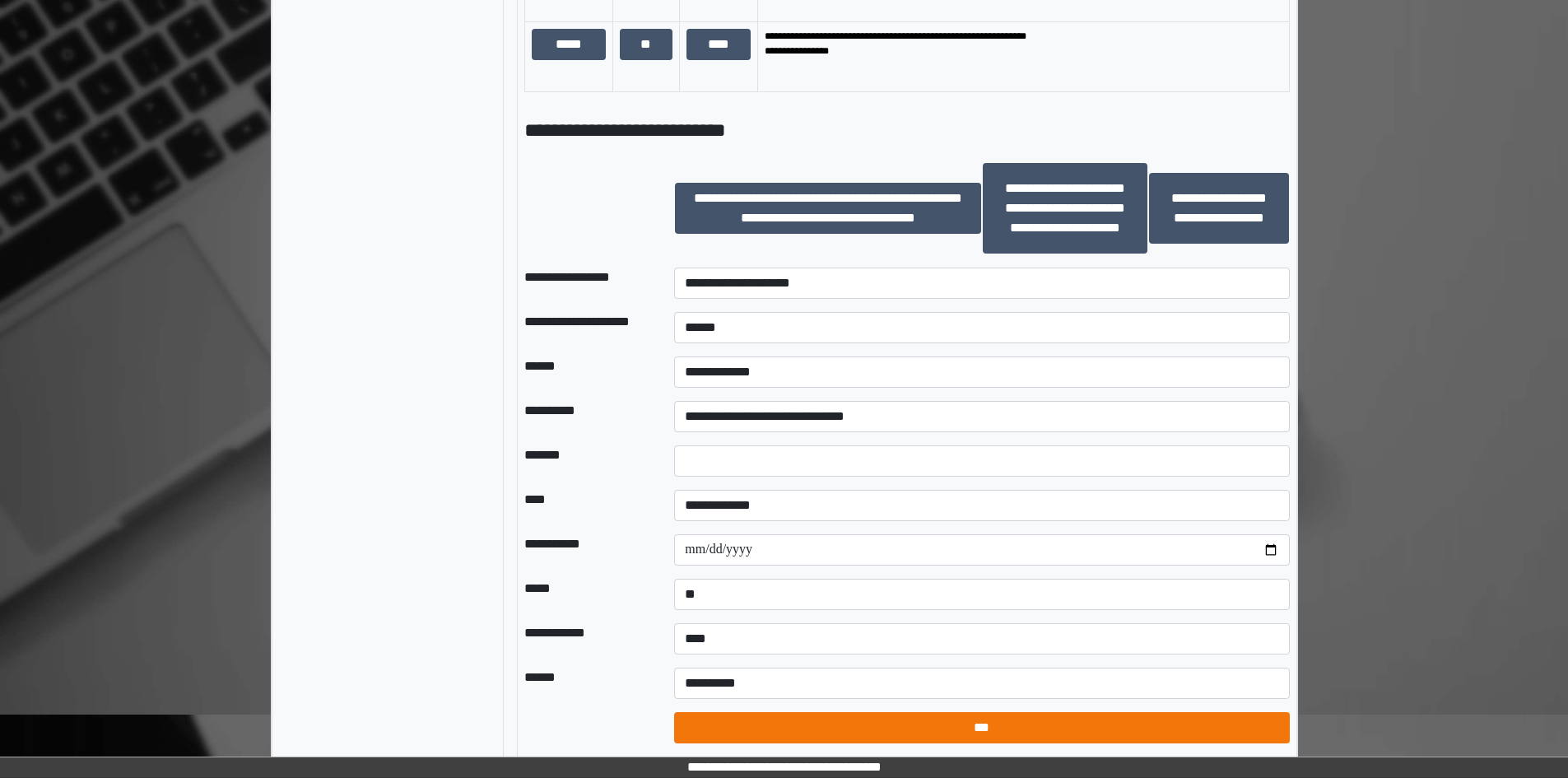 select on "*" 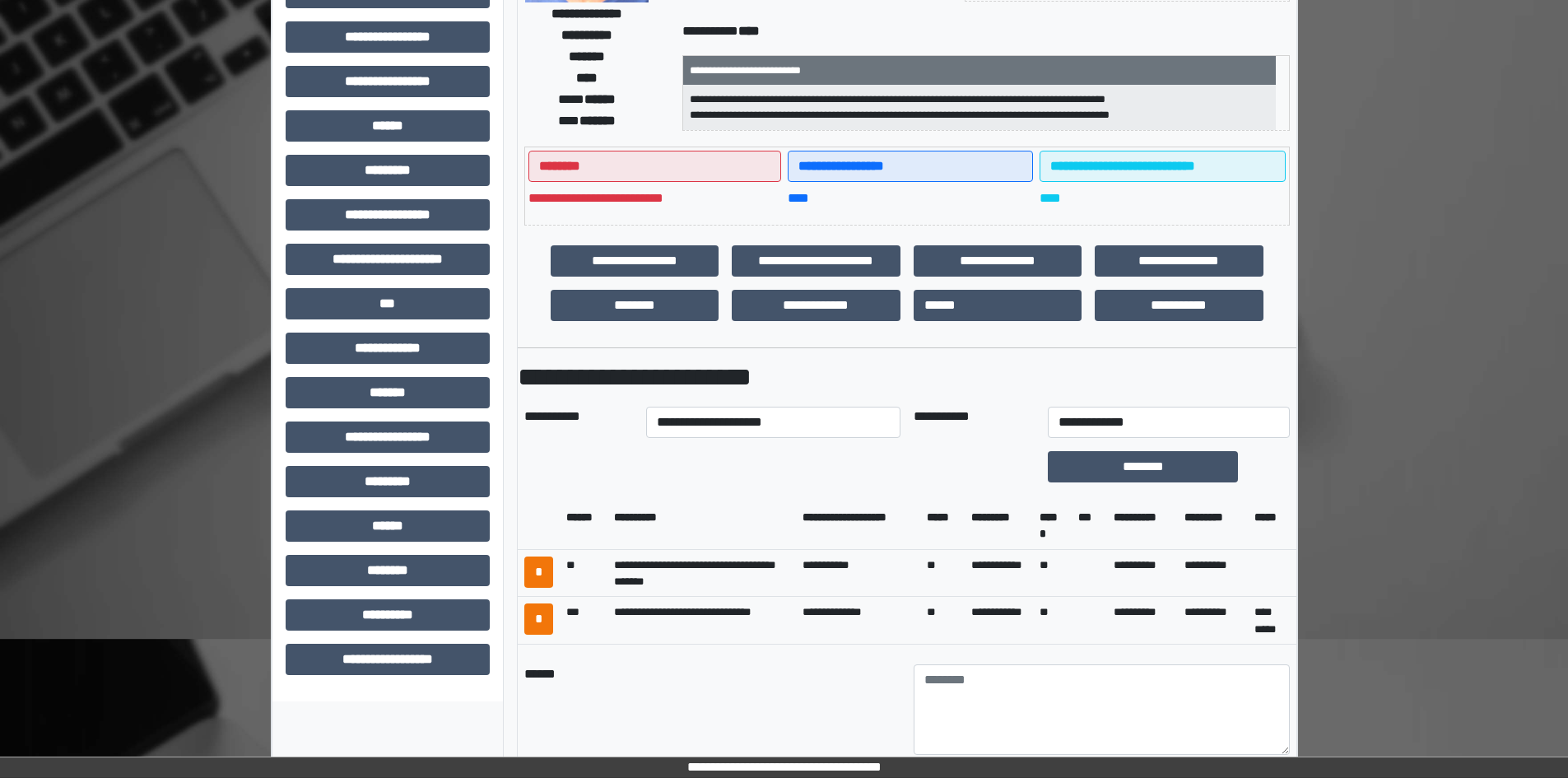 scroll, scrollTop: 0, scrollLeft: 0, axis: both 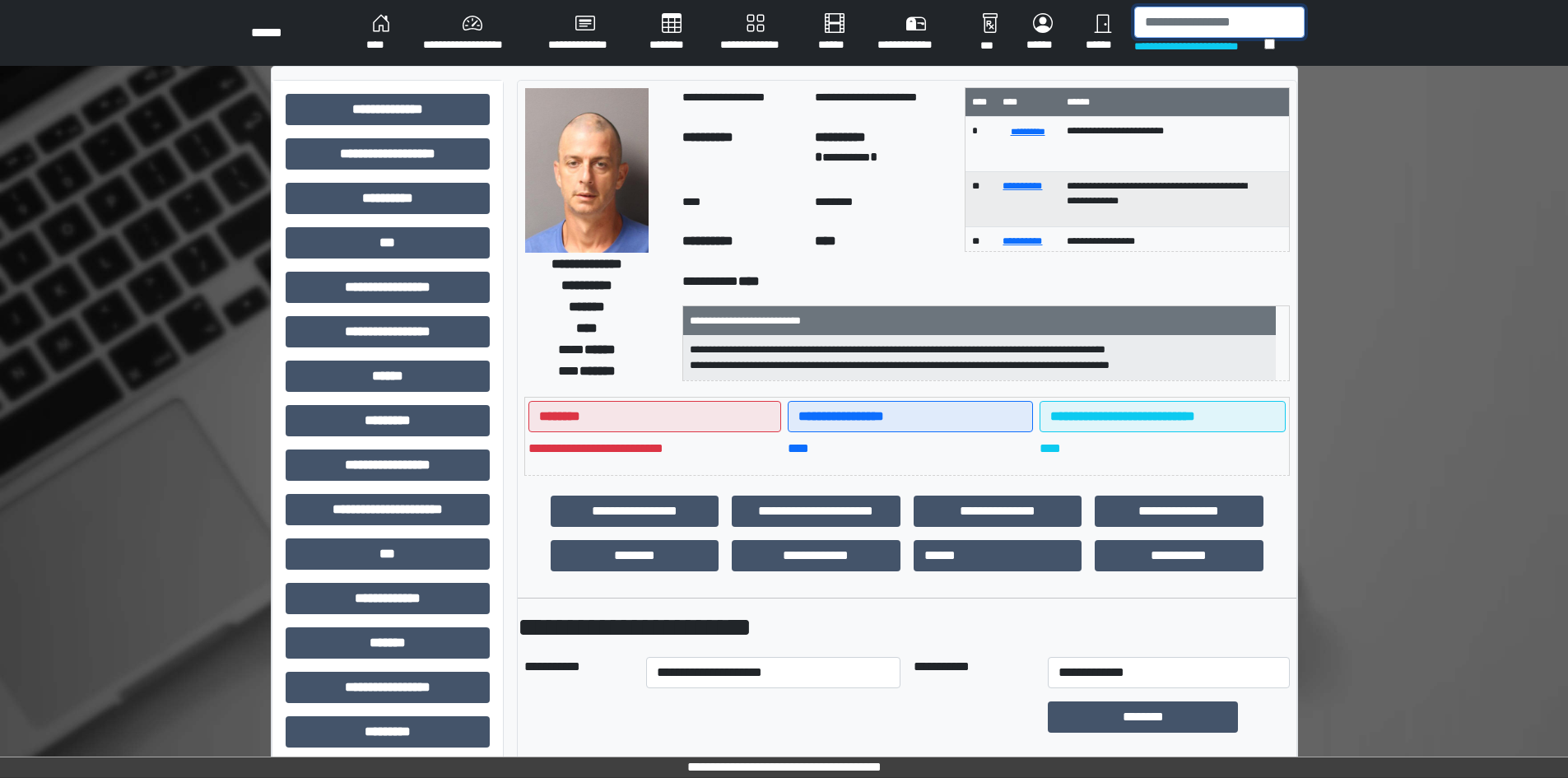 click at bounding box center [1219, 22] 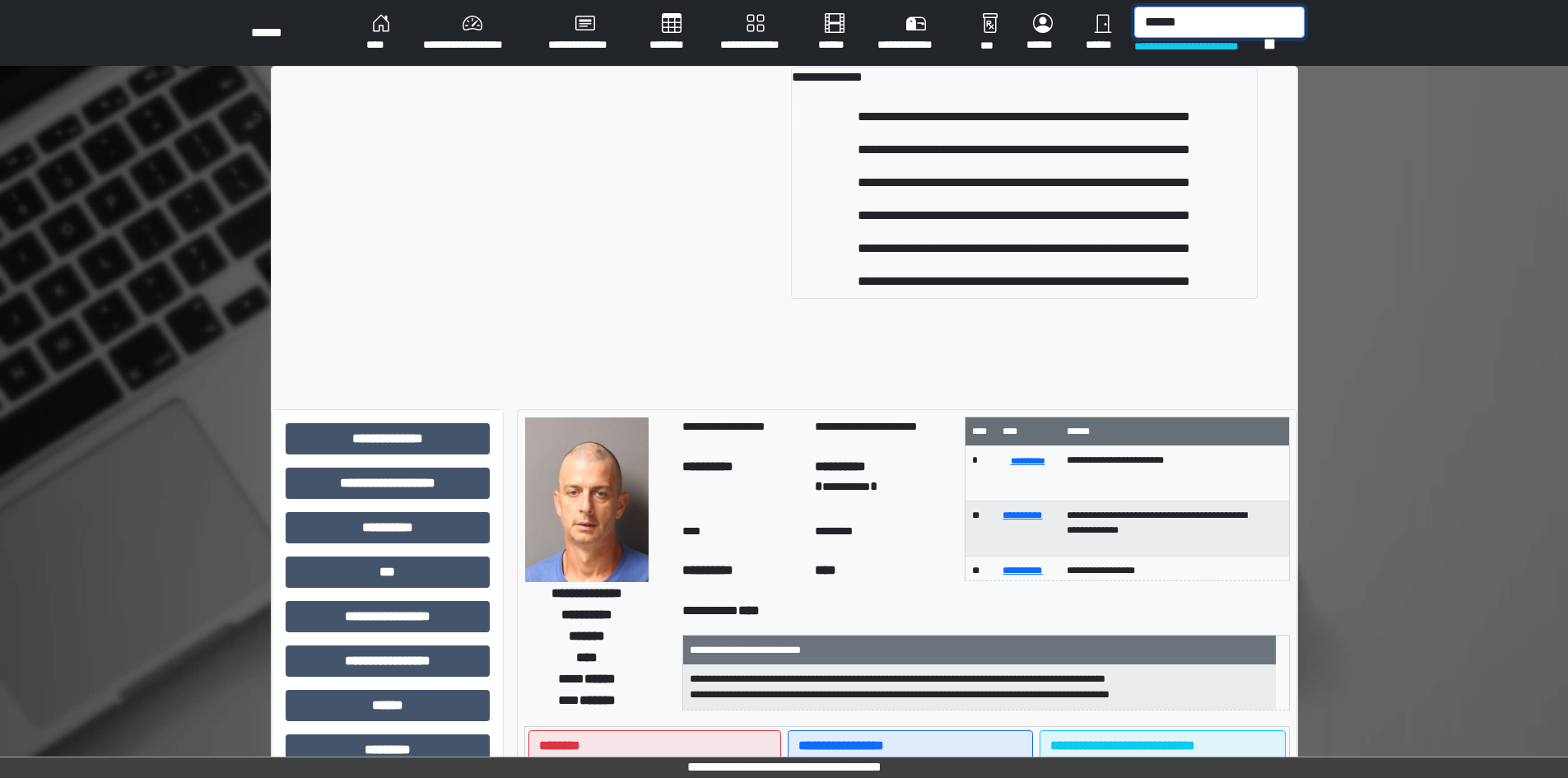 type on "******" 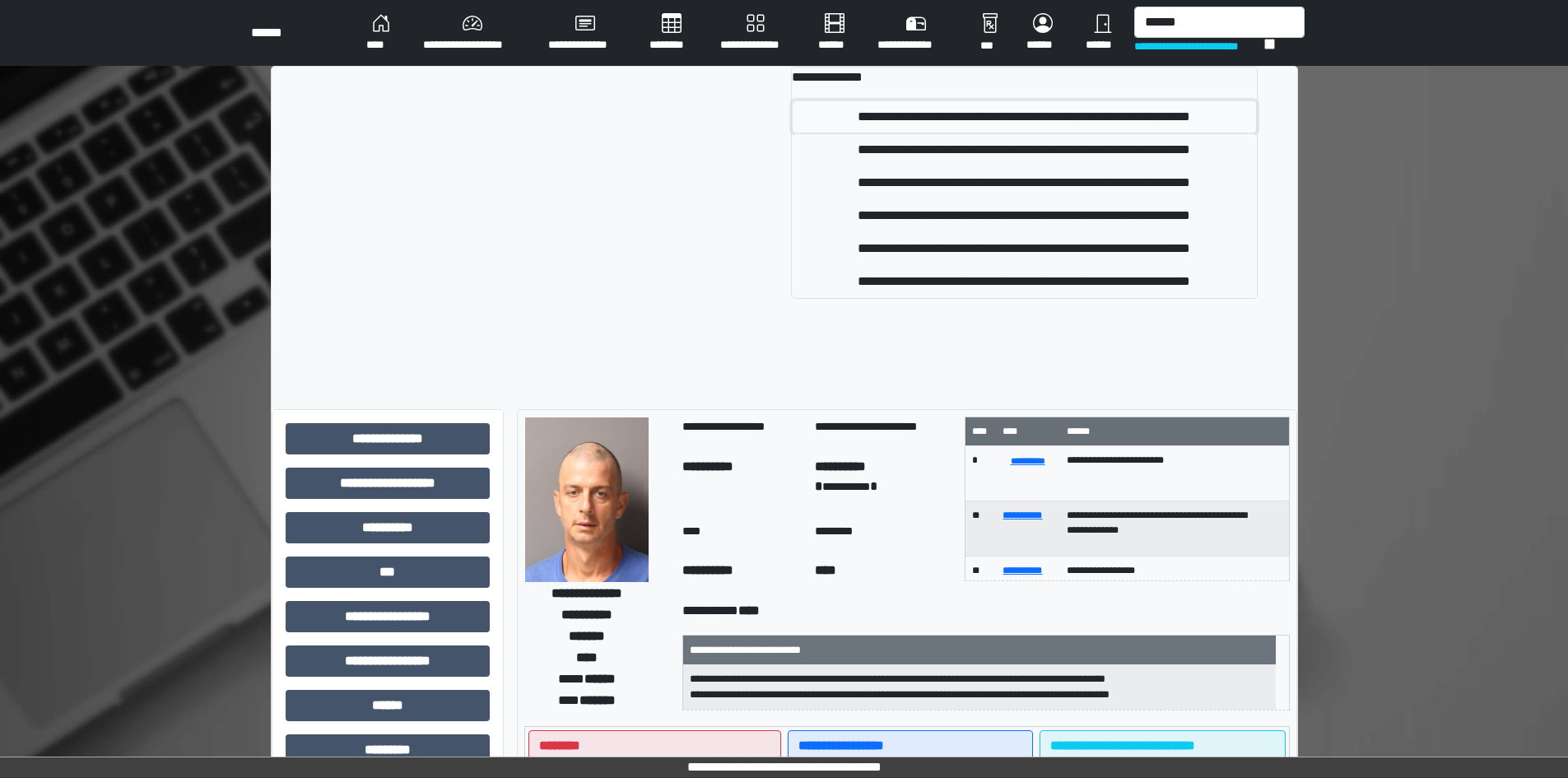 click on "**********" at bounding box center [1024, 117] 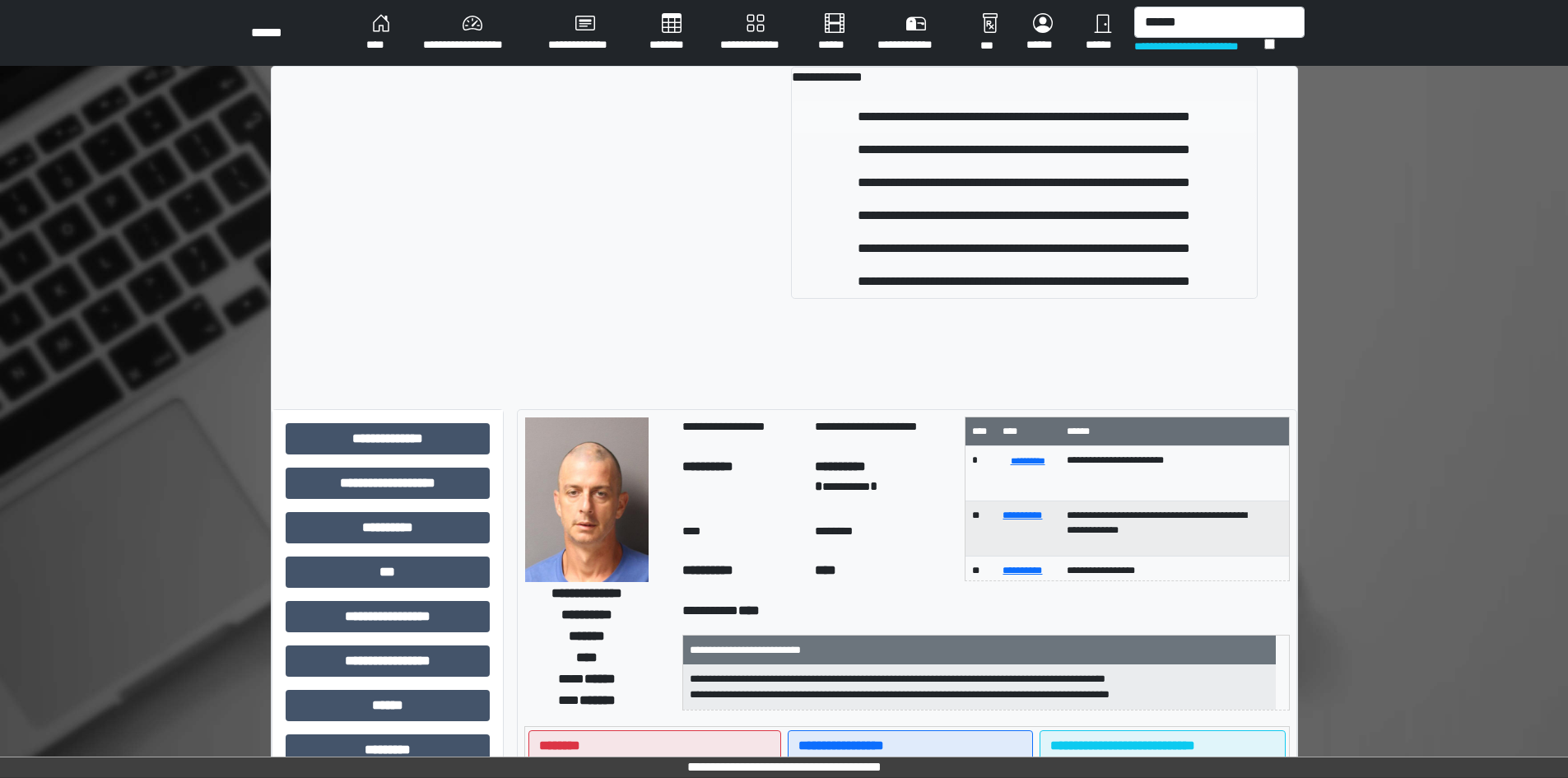 type 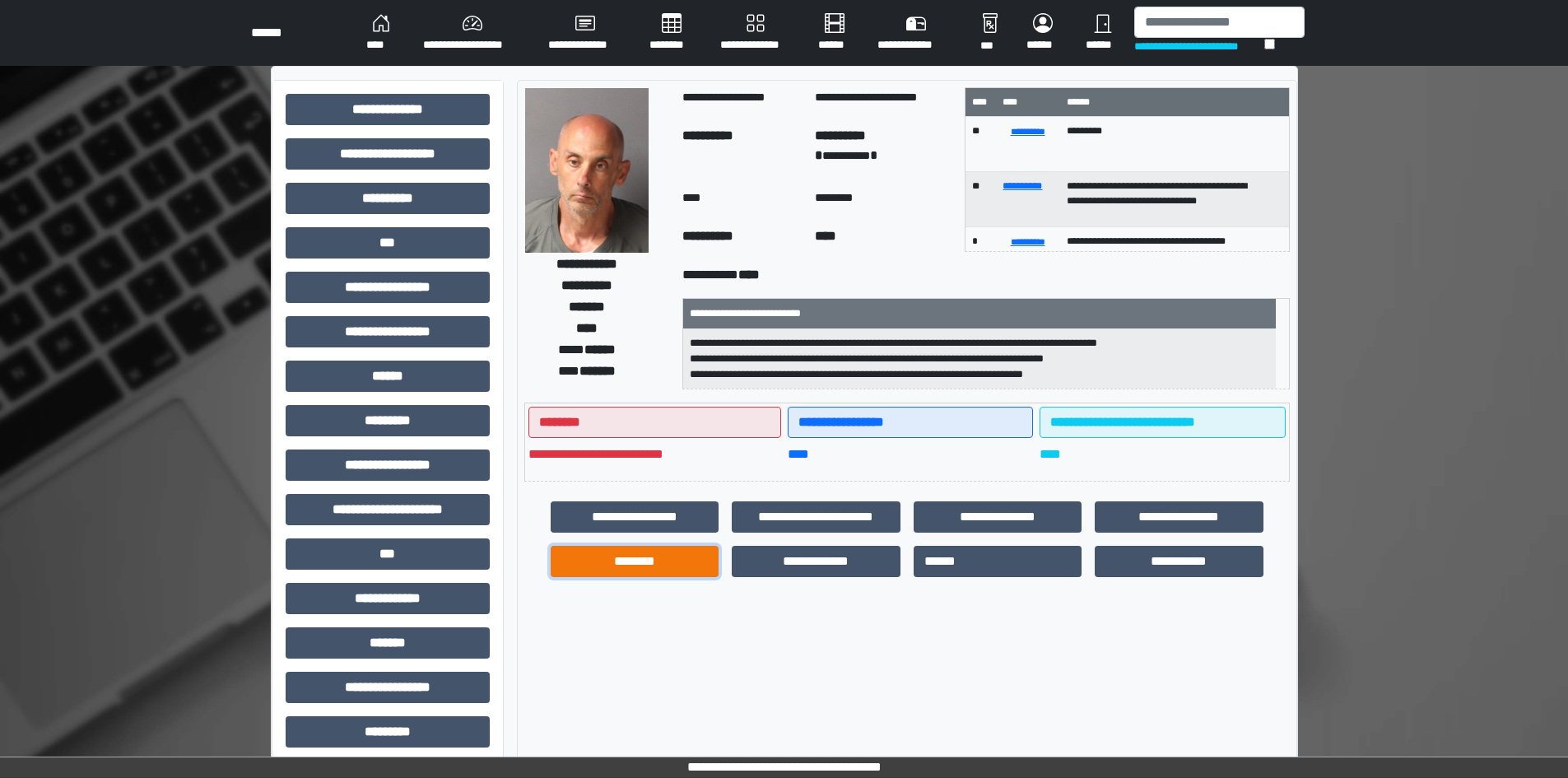 click on "********" at bounding box center (635, 561) 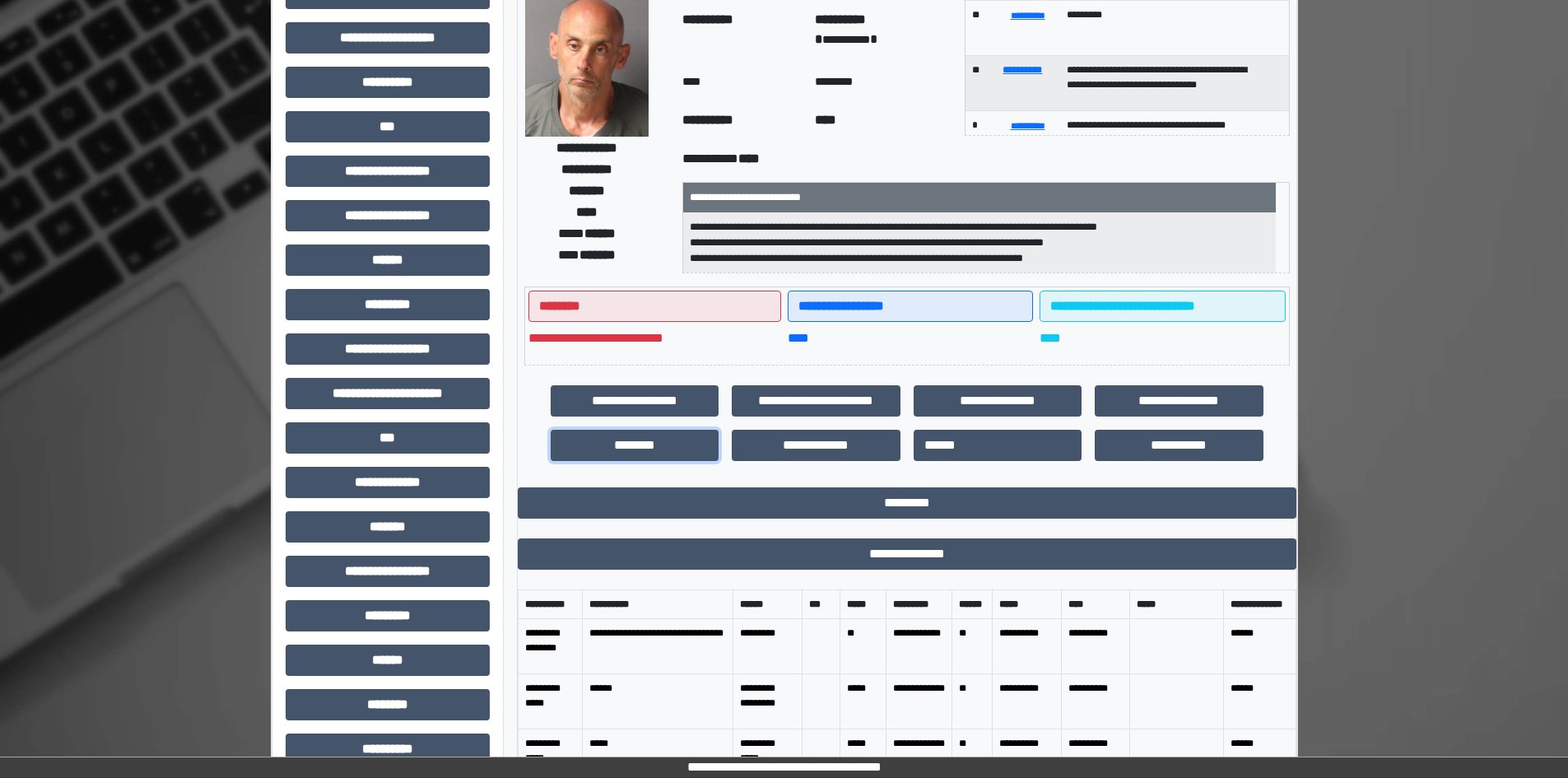 scroll, scrollTop: 106, scrollLeft: 0, axis: vertical 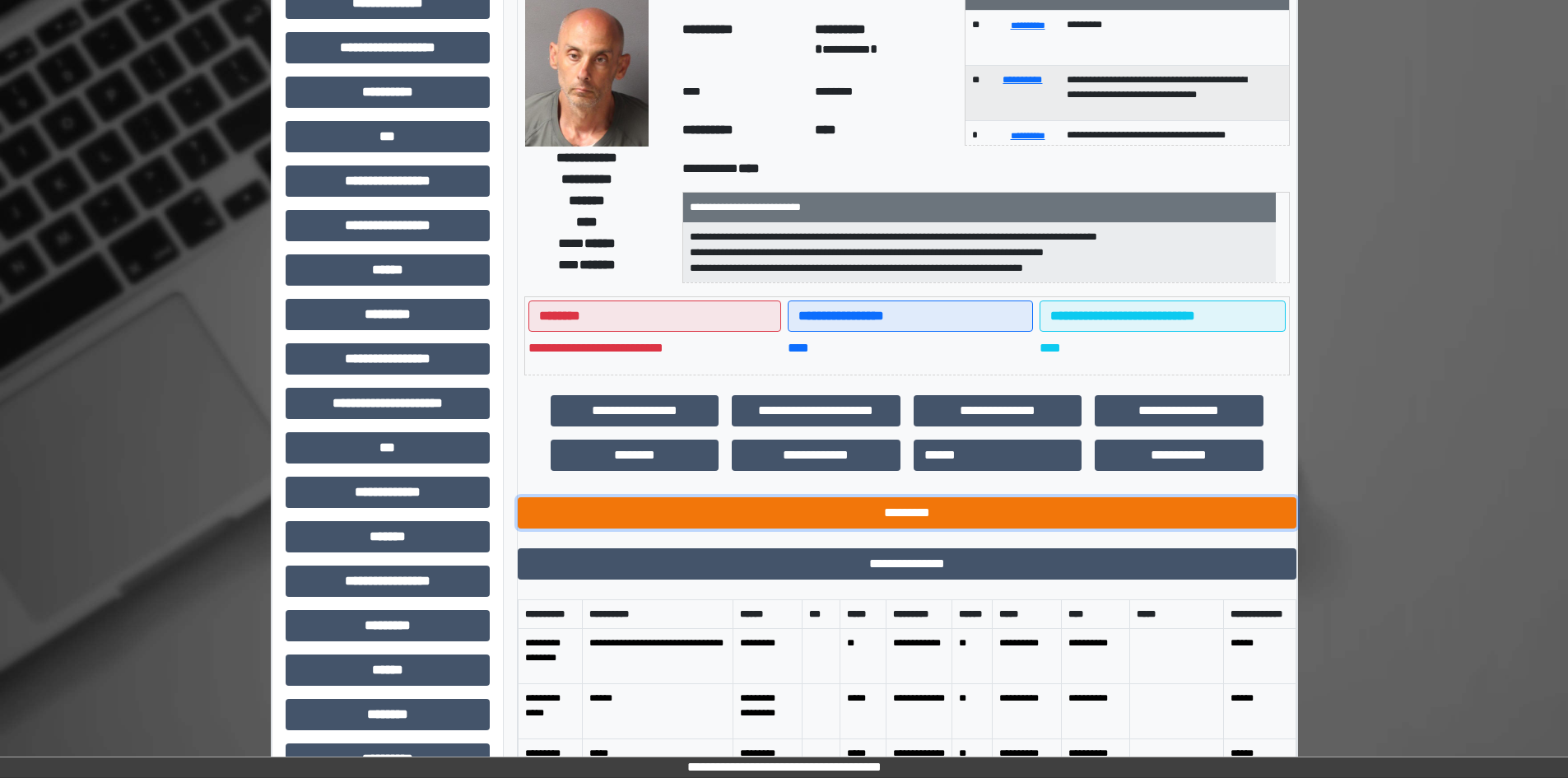 click on "*********" at bounding box center (907, 513) 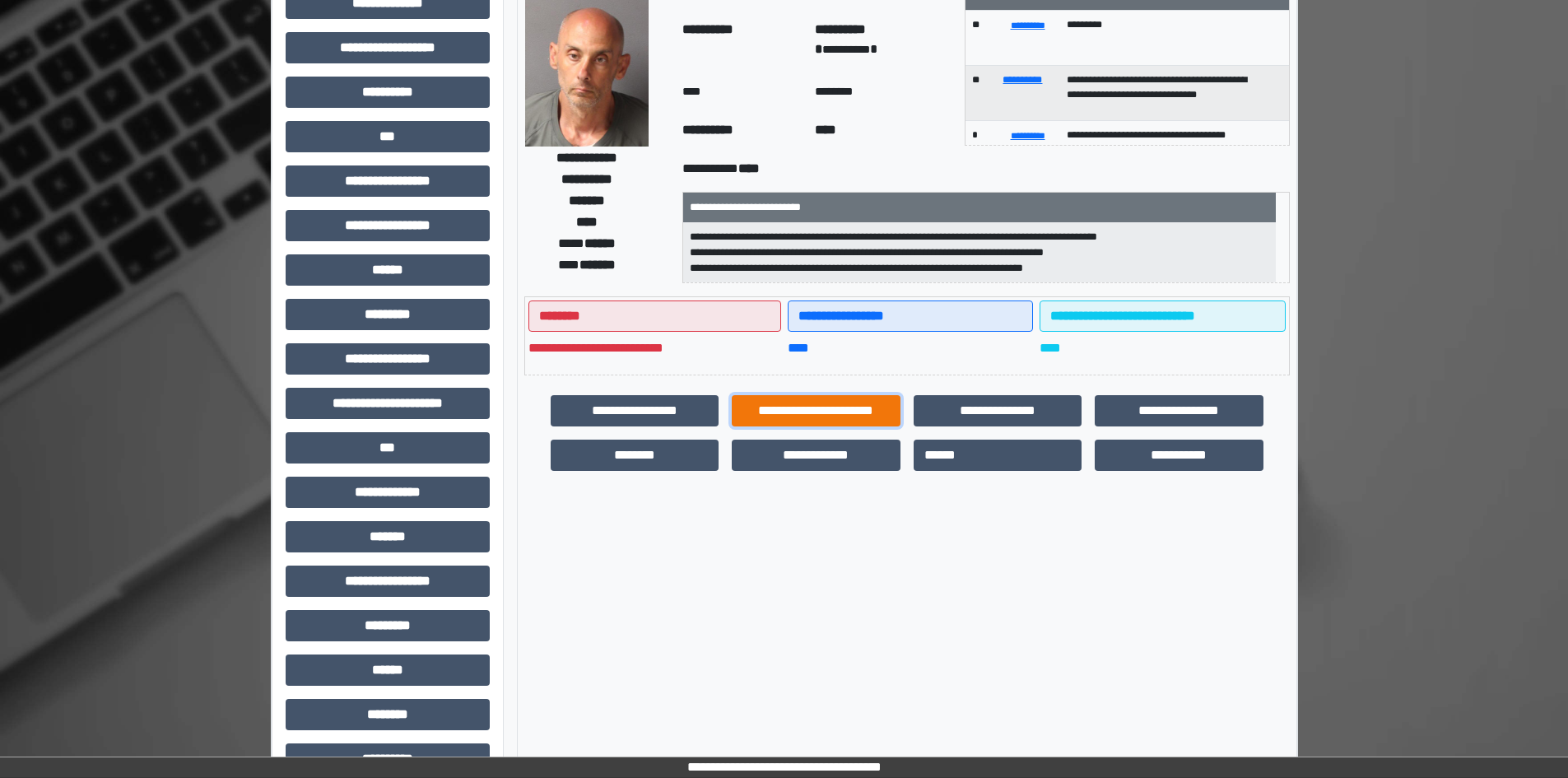 click on "**********" at bounding box center [816, 411] 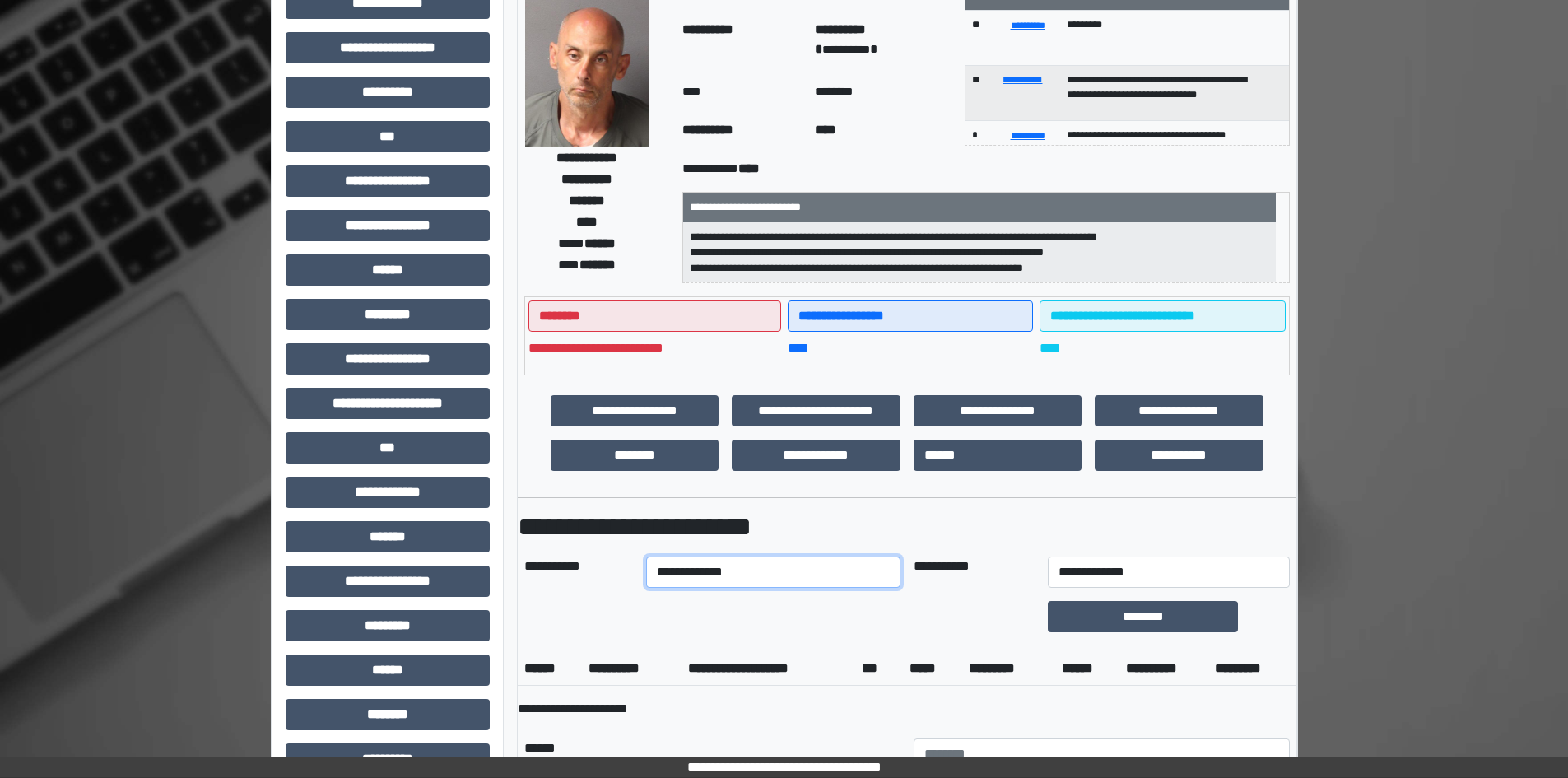 click on "**********" at bounding box center [773, 572] 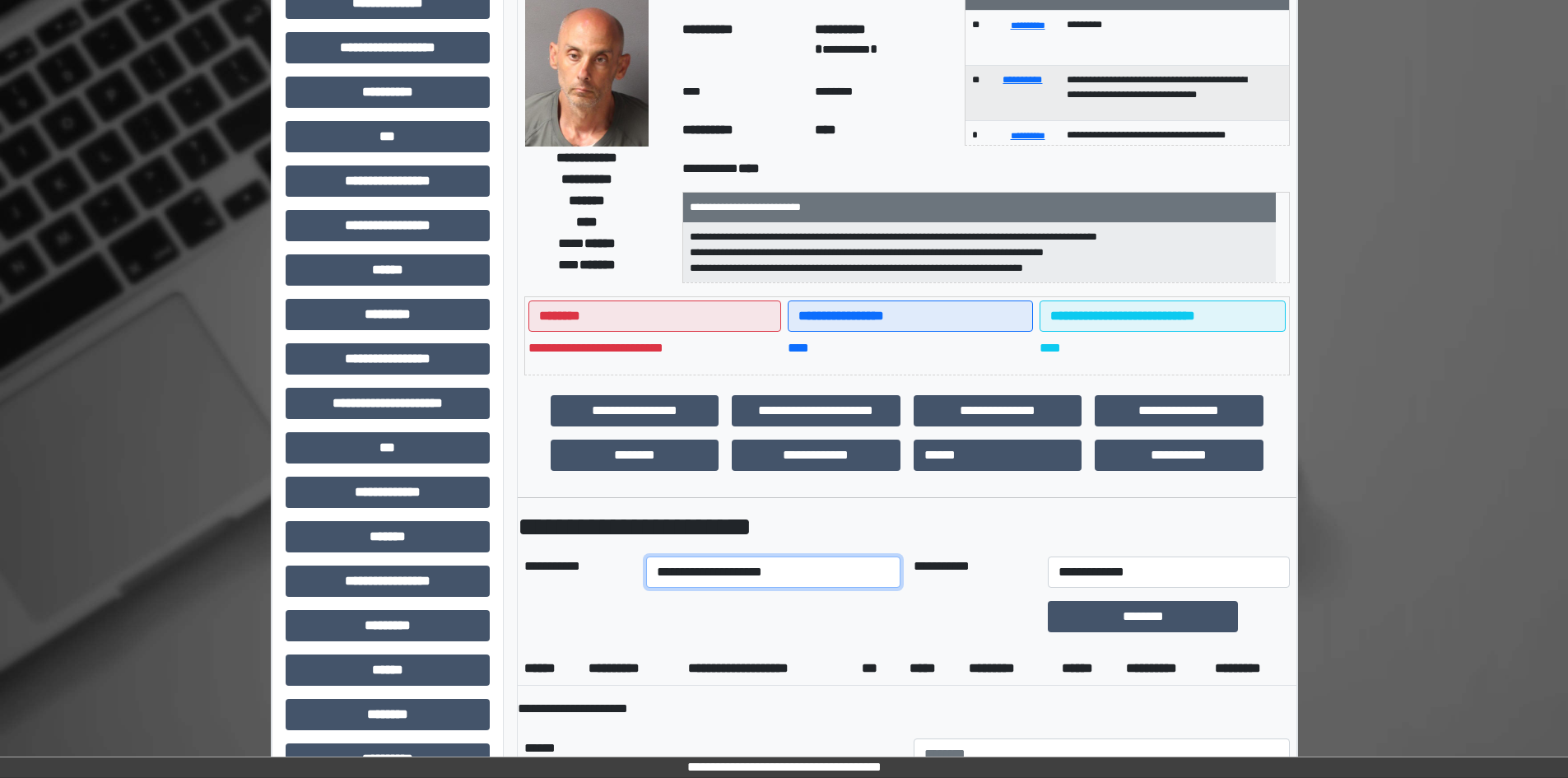 click on "**********" at bounding box center [773, 572] 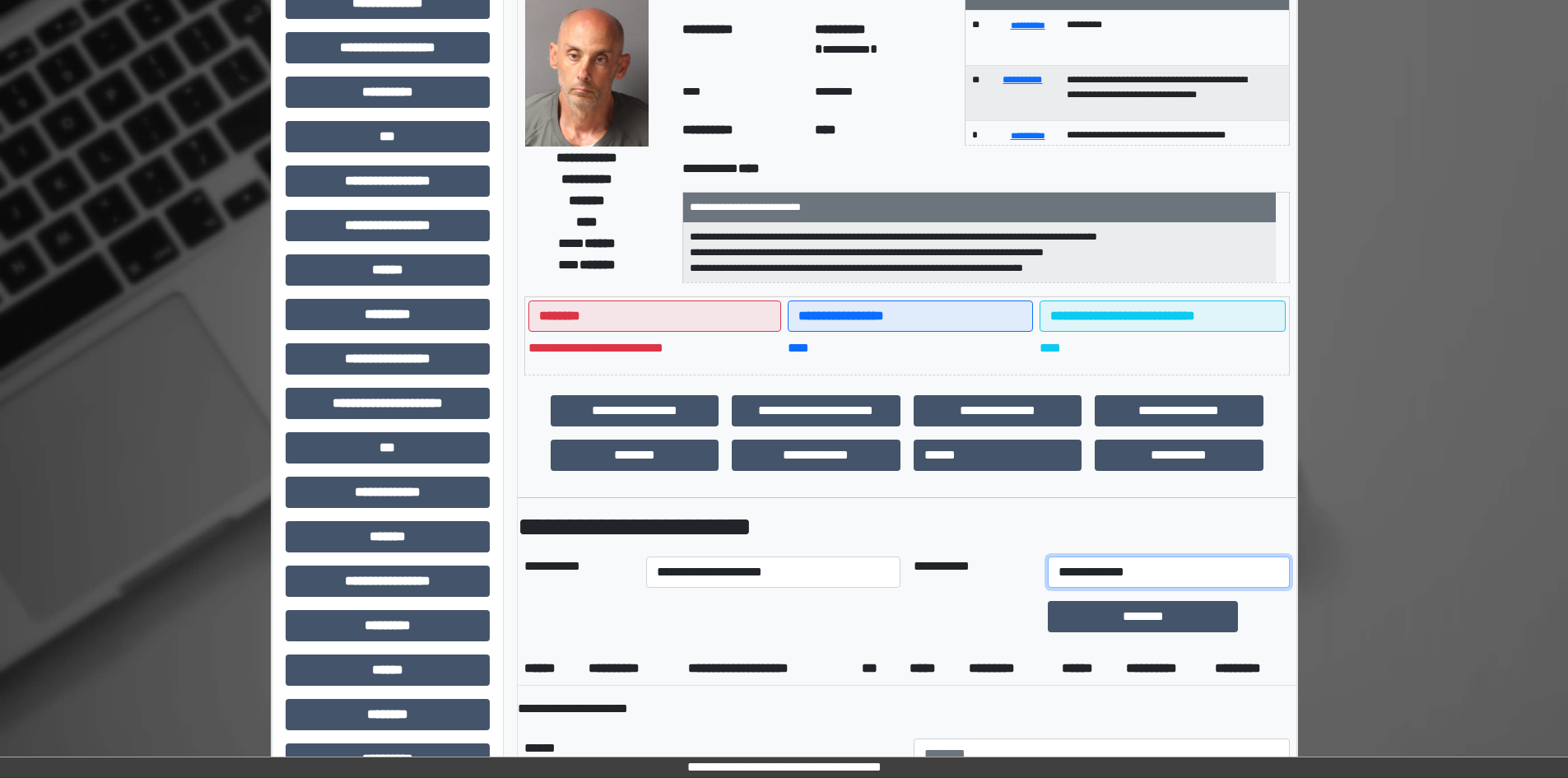 click on "**********" at bounding box center (1168, 572) 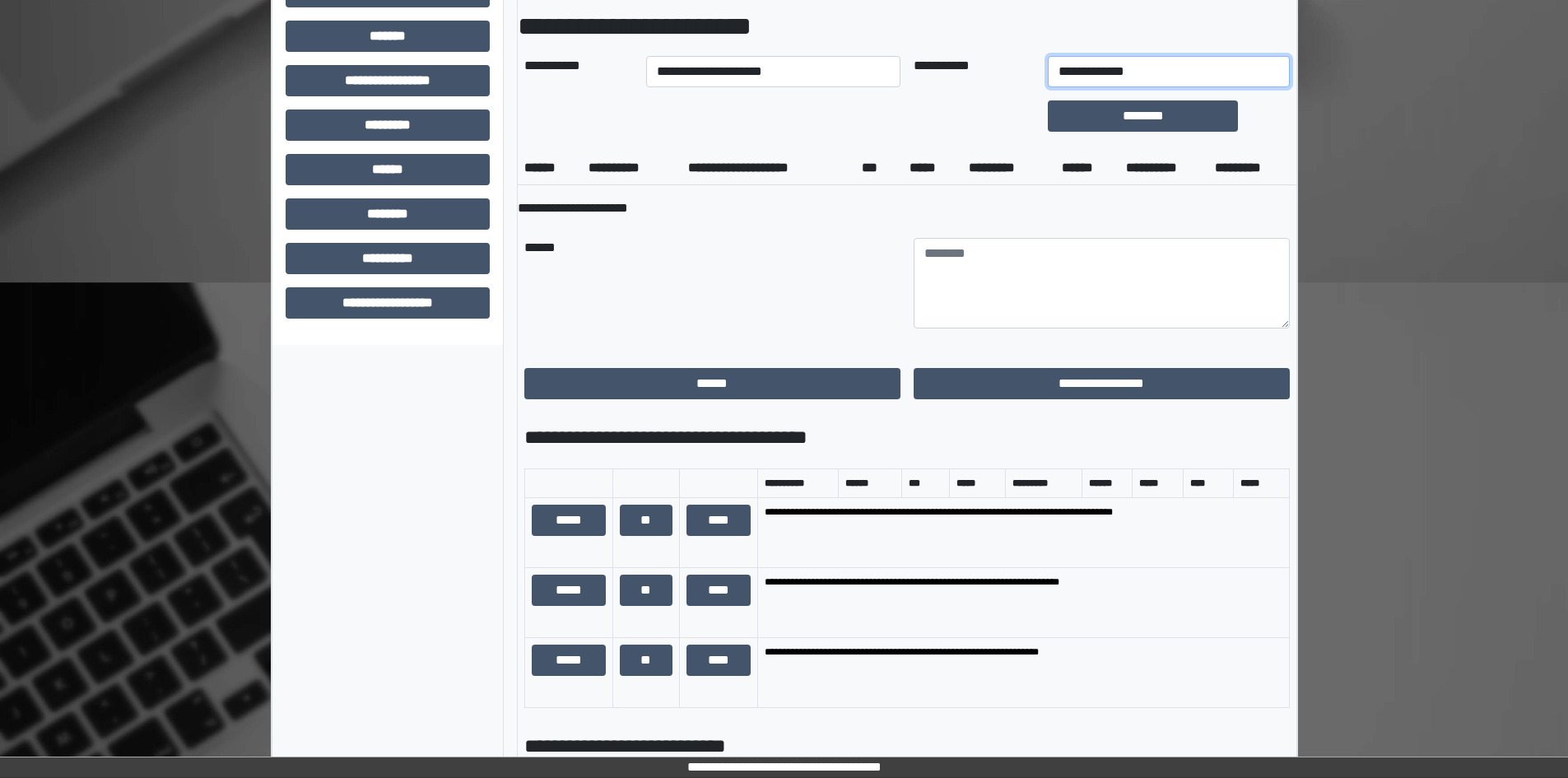 scroll, scrollTop: 682, scrollLeft: 0, axis: vertical 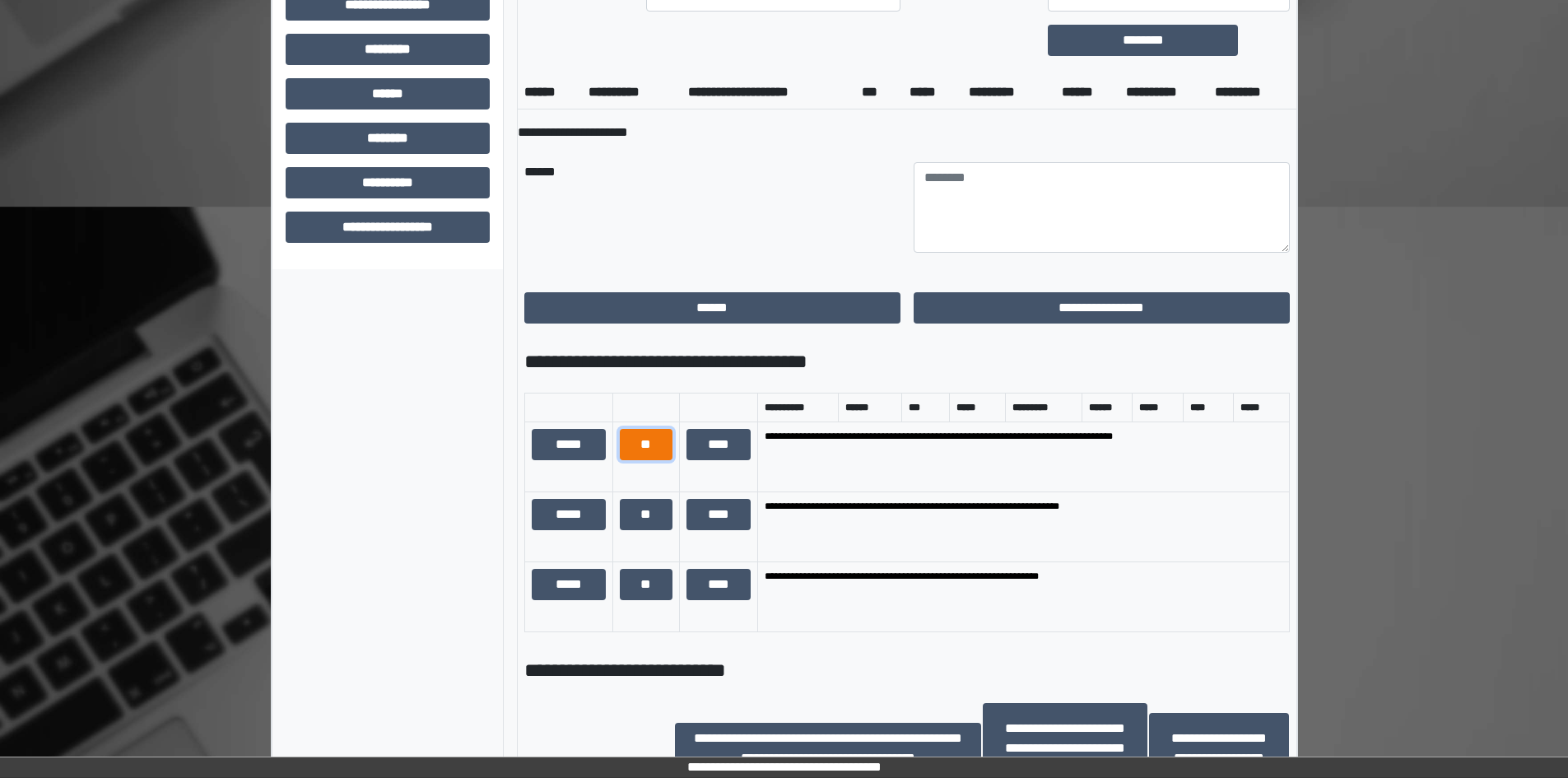 click on "**" at bounding box center (646, 445) 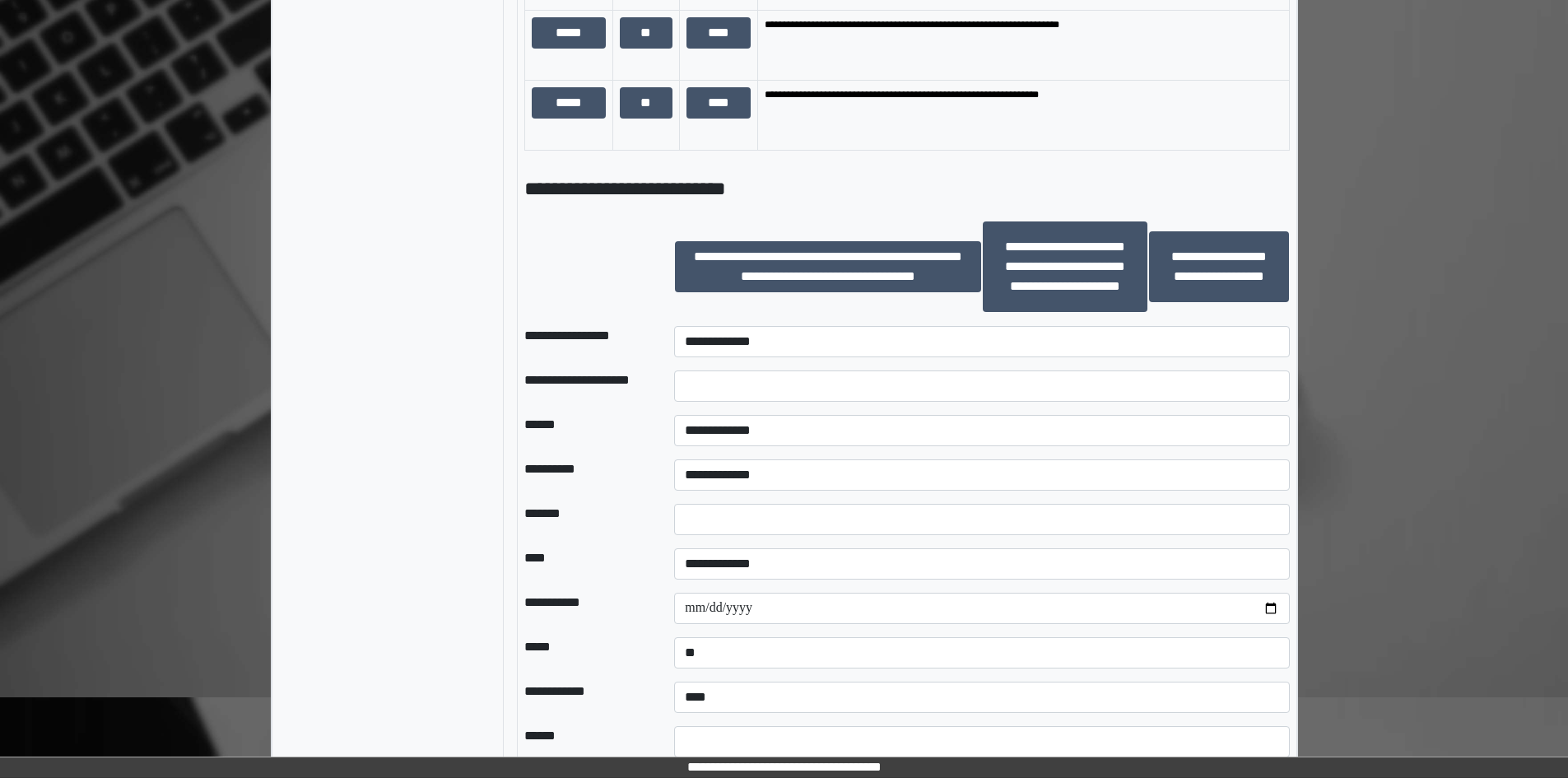 scroll, scrollTop: 1251, scrollLeft: 0, axis: vertical 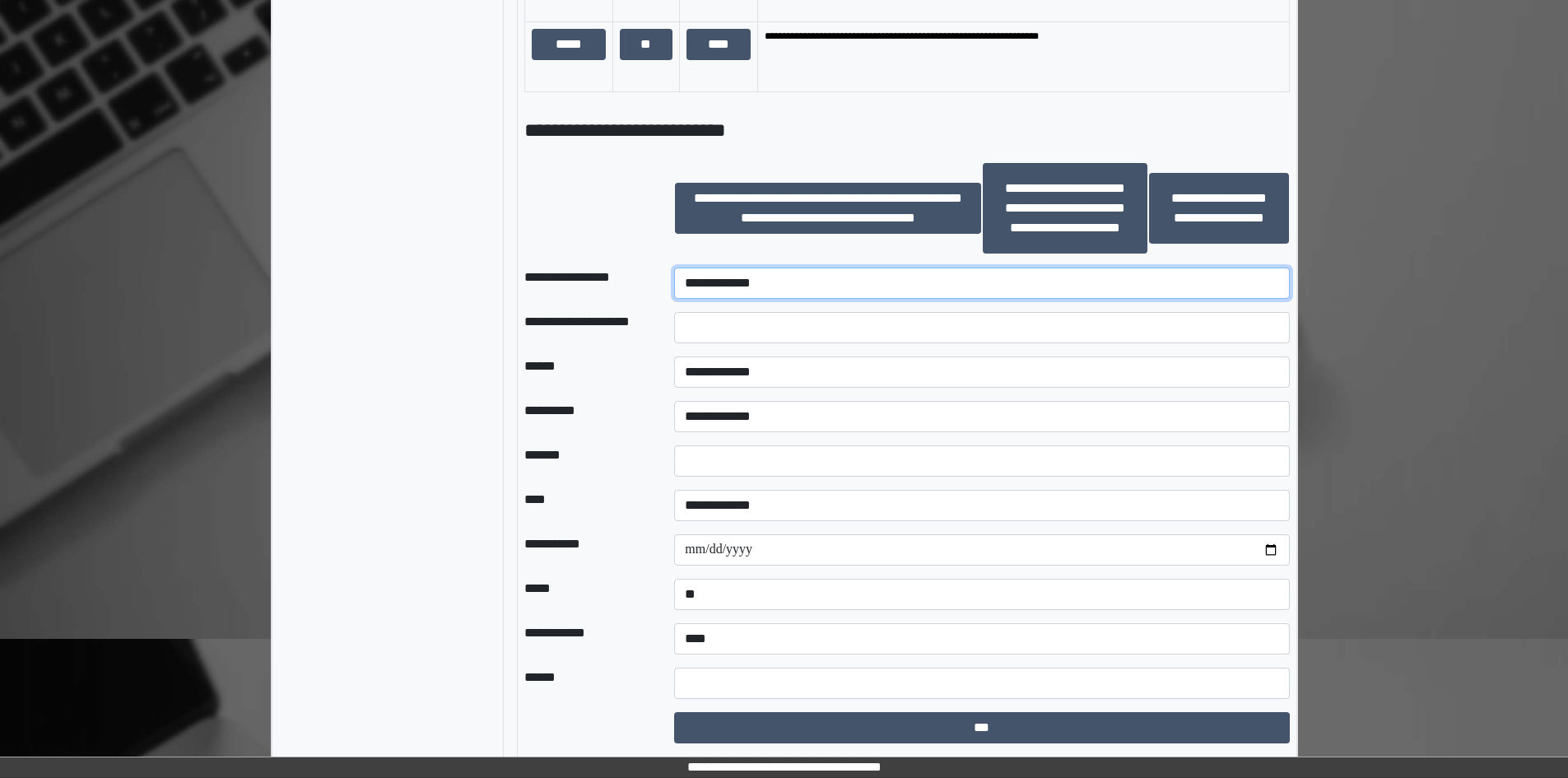 click on "**********" at bounding box center [981, 283] 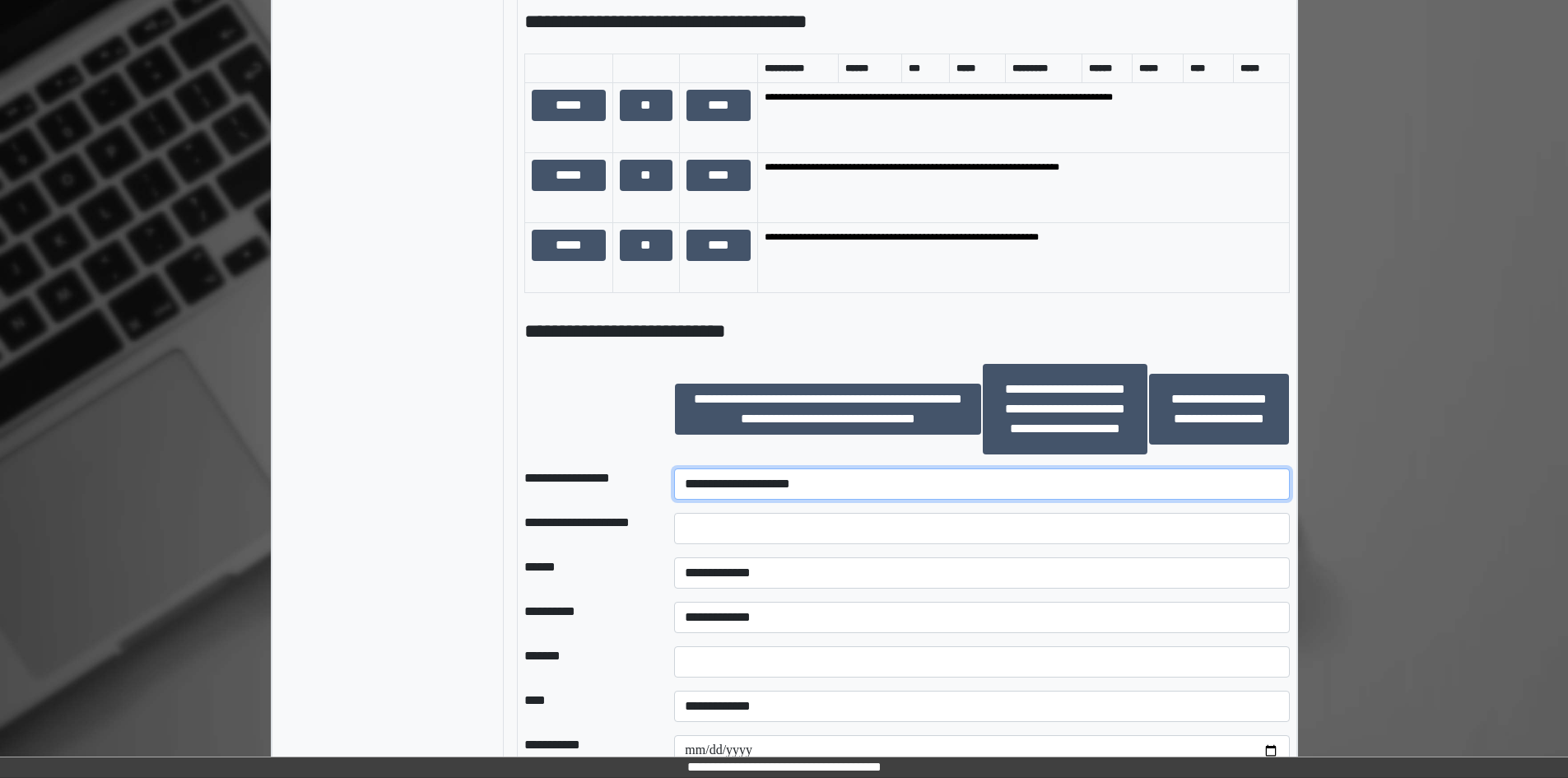 scroll, scrollTop: 1169, scrollLeft: 0, axis: vertical 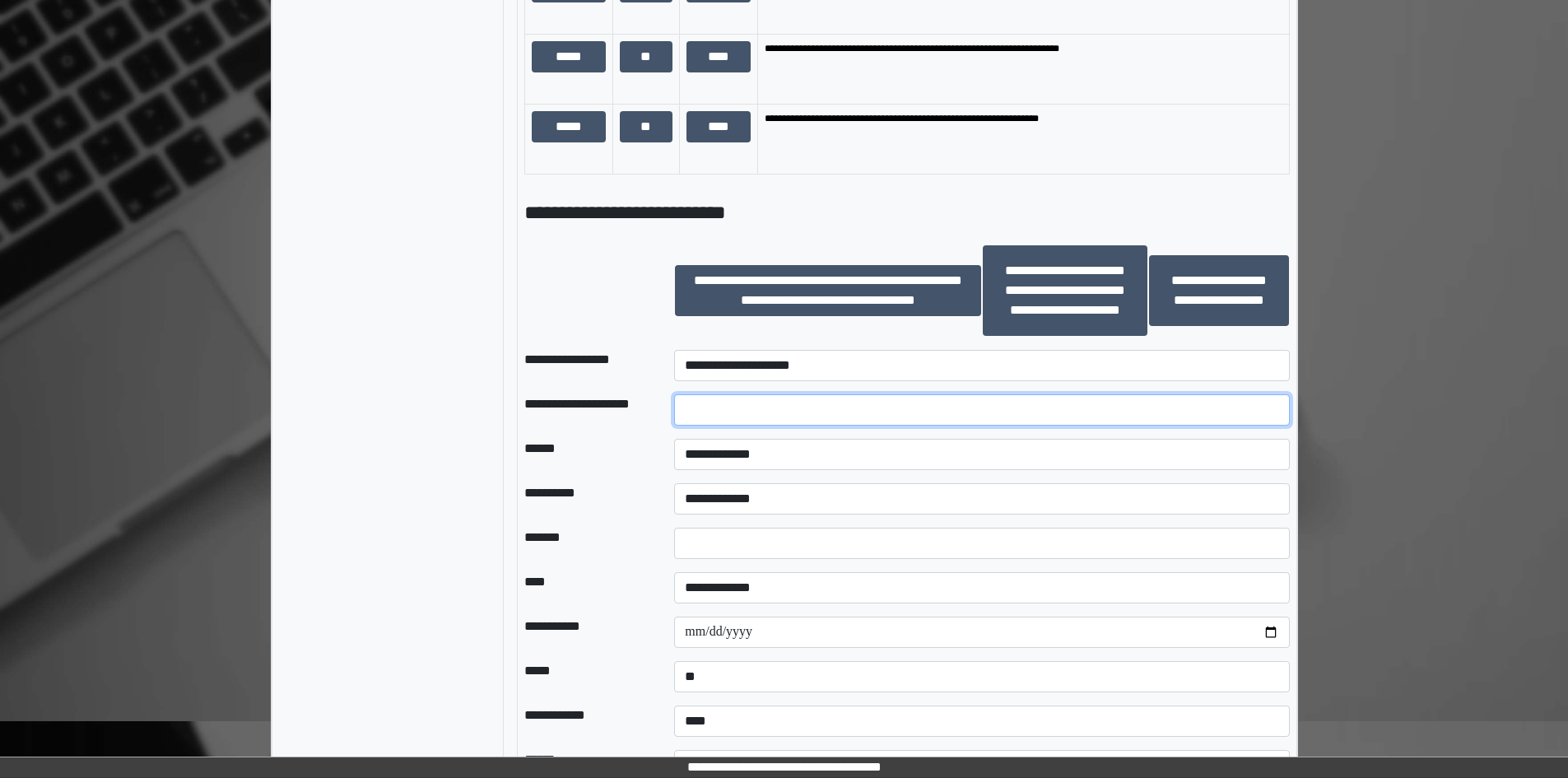 click at bounding box center [981, 410] 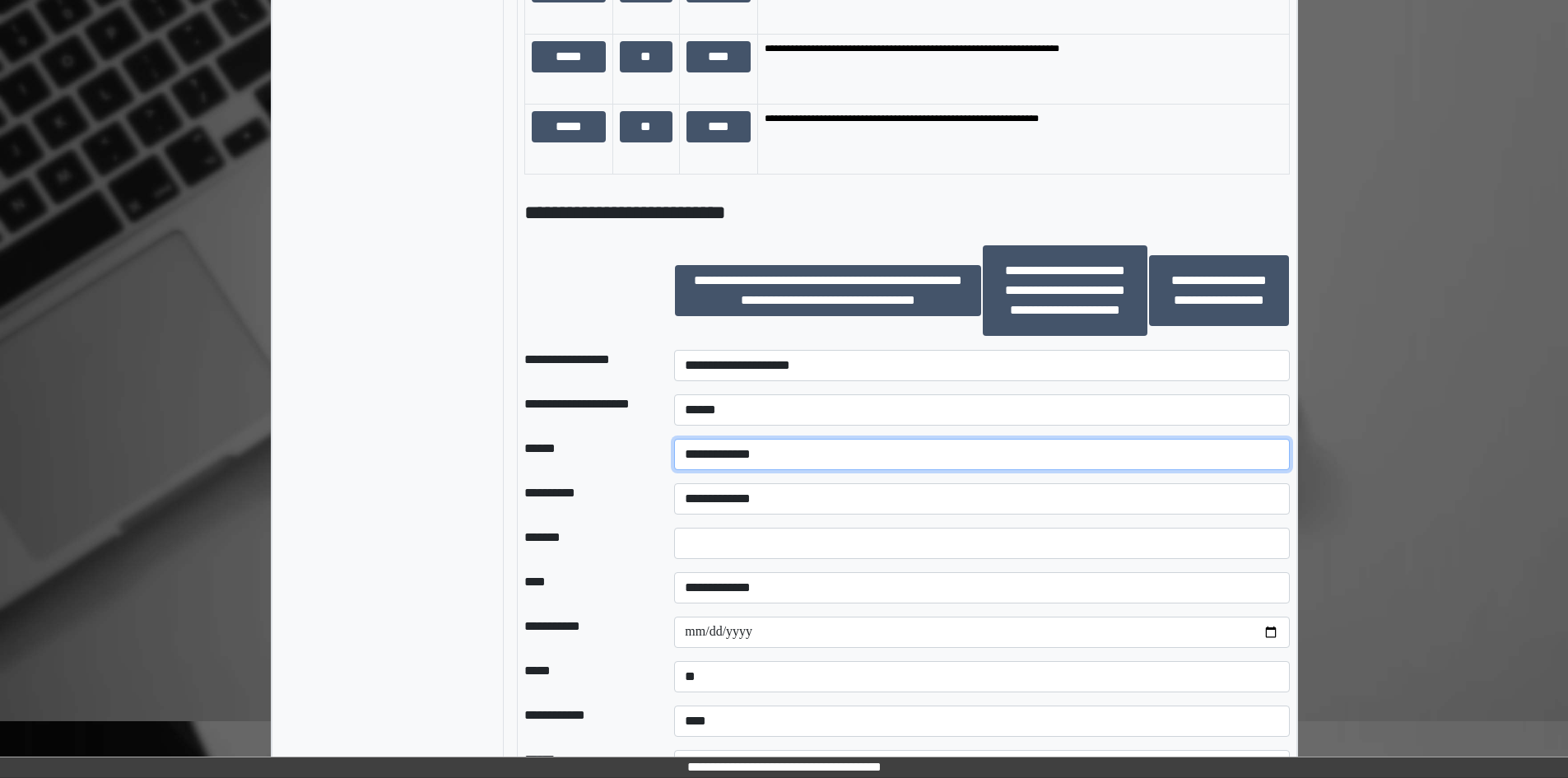 click on "**********" at bounding box center [981, 454] 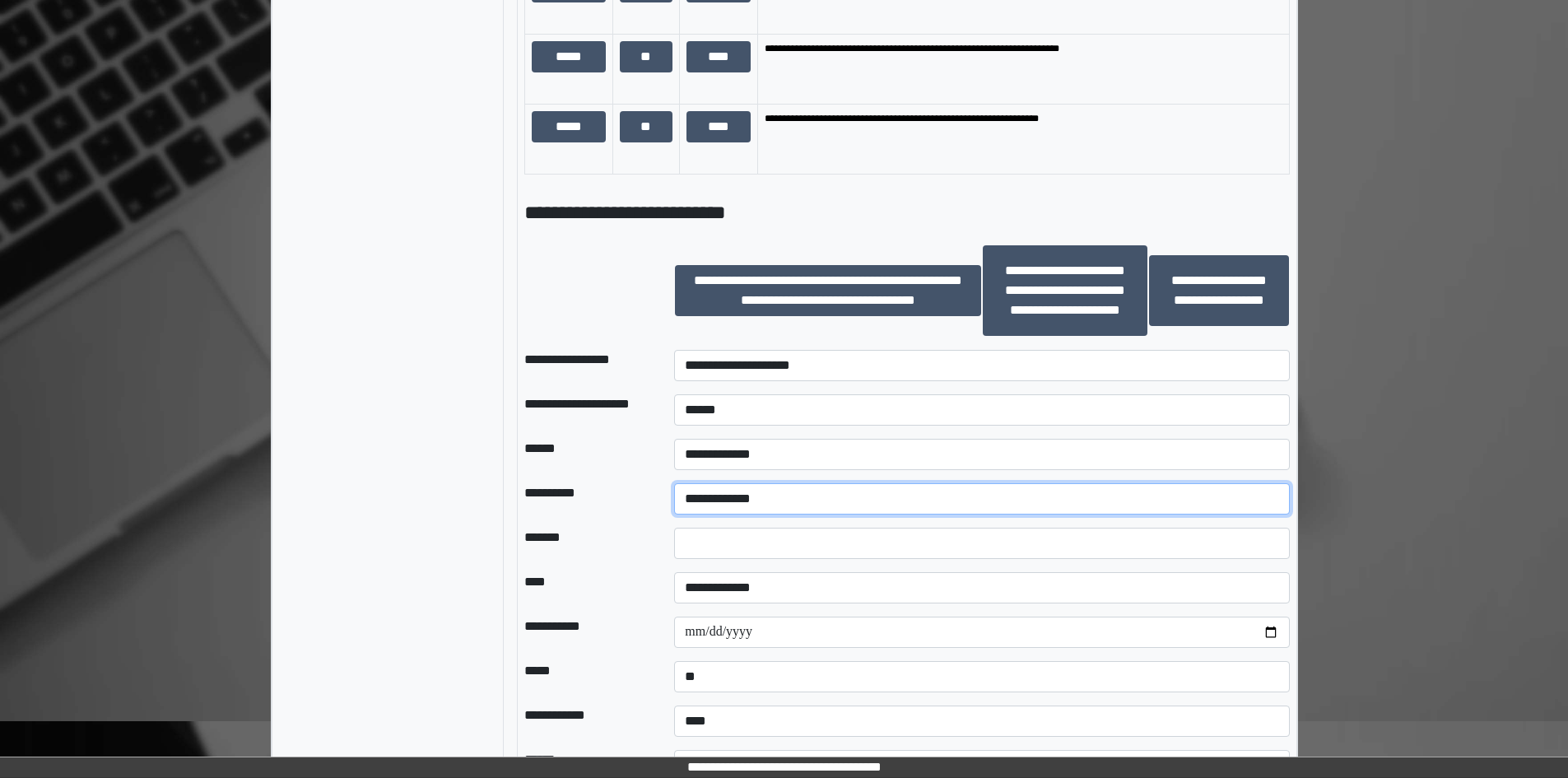 click on "**********" at bounding box center (981, 499) 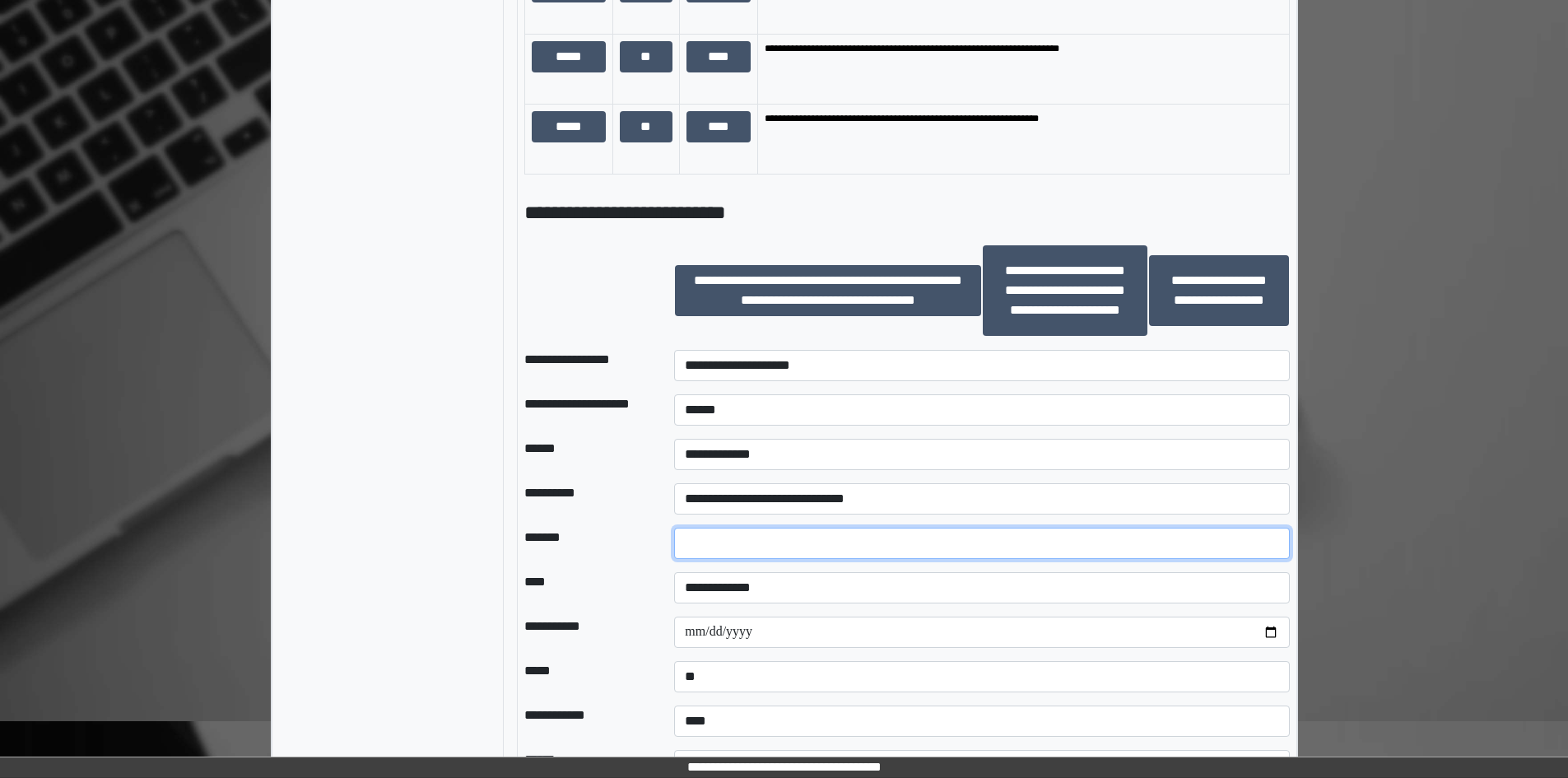 click at bounding box center [981, 543] 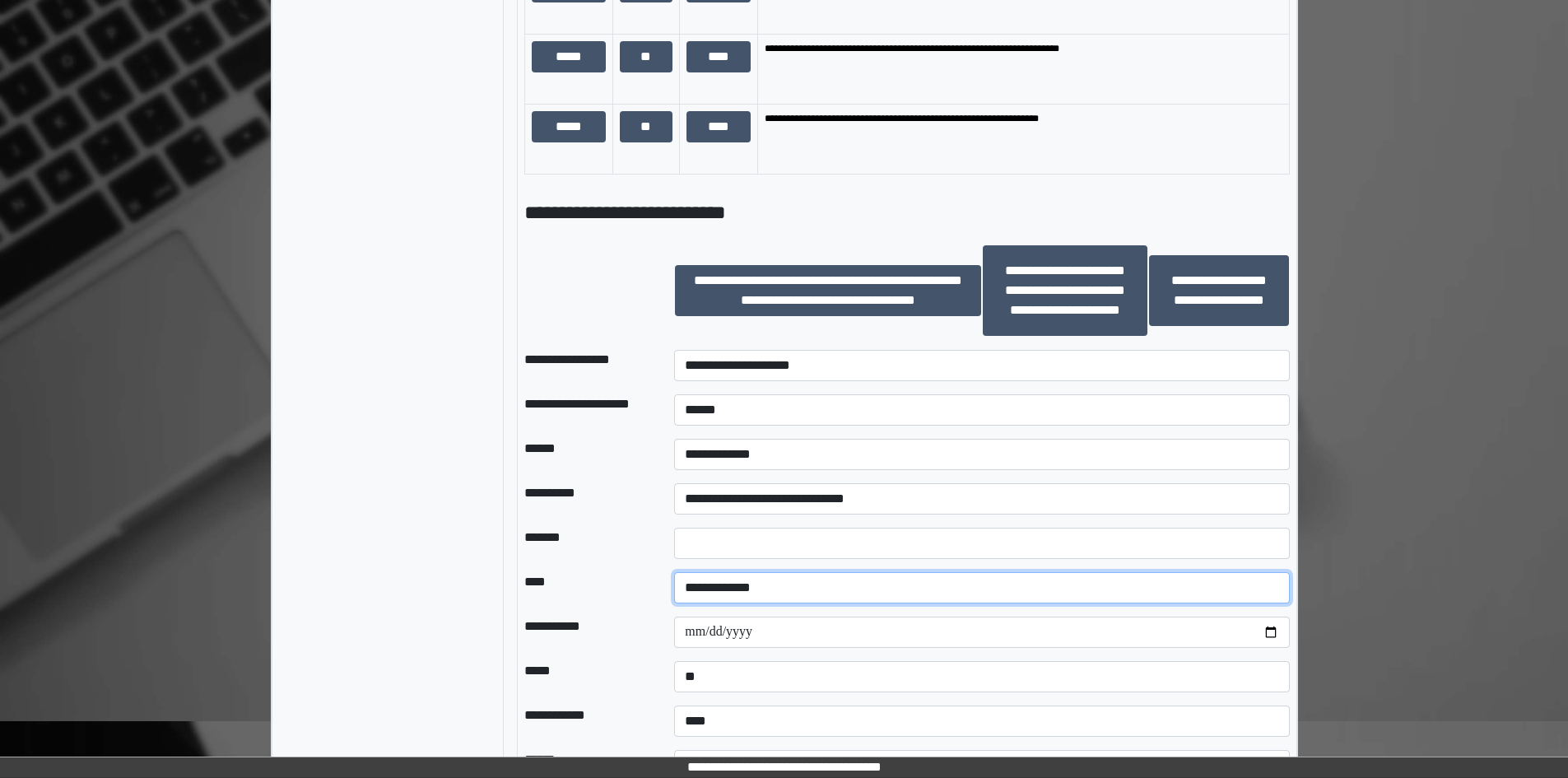 click on "**********" at bounding box center [981, 588] 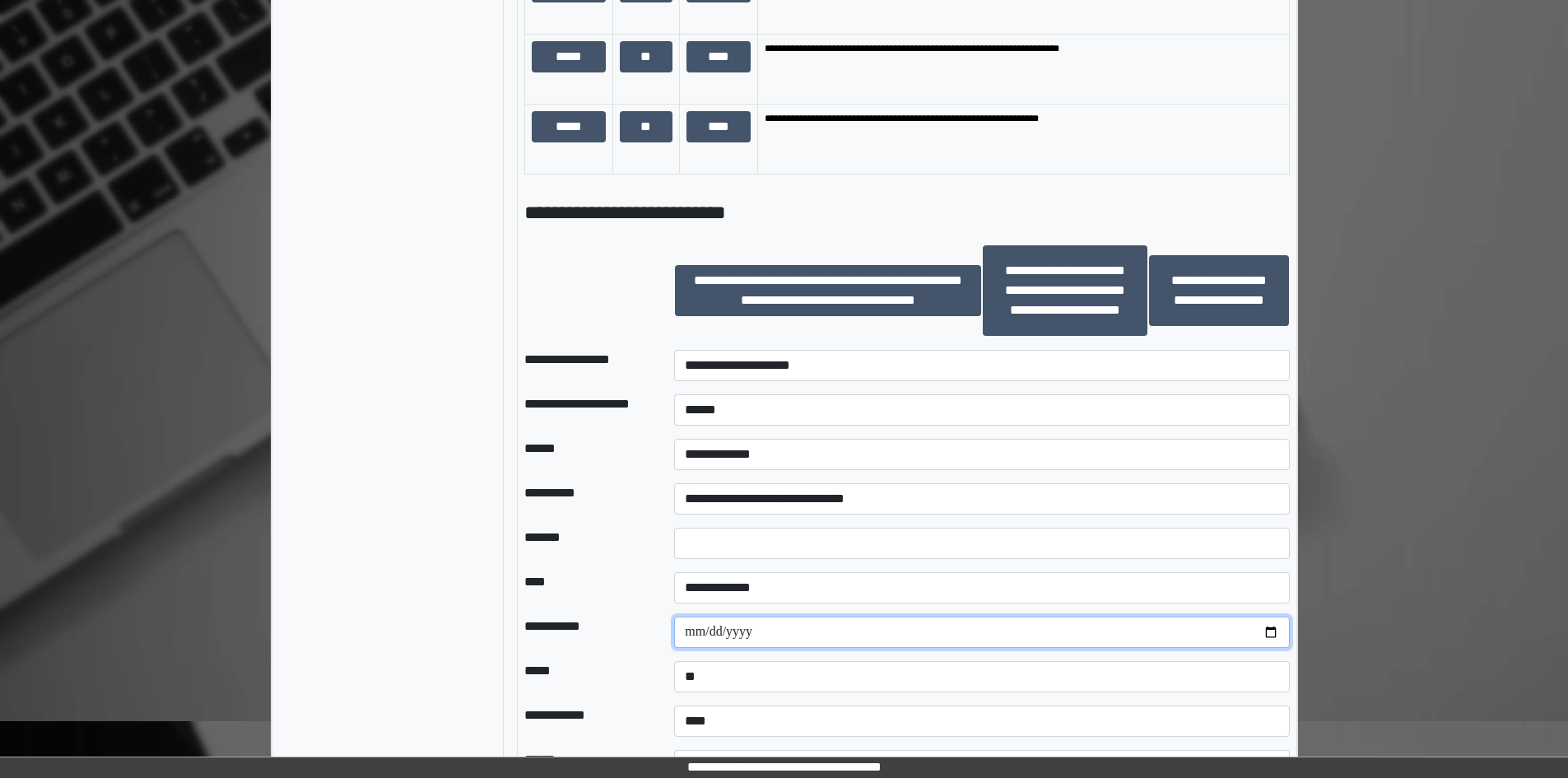 click at bounding box center [981, 632] 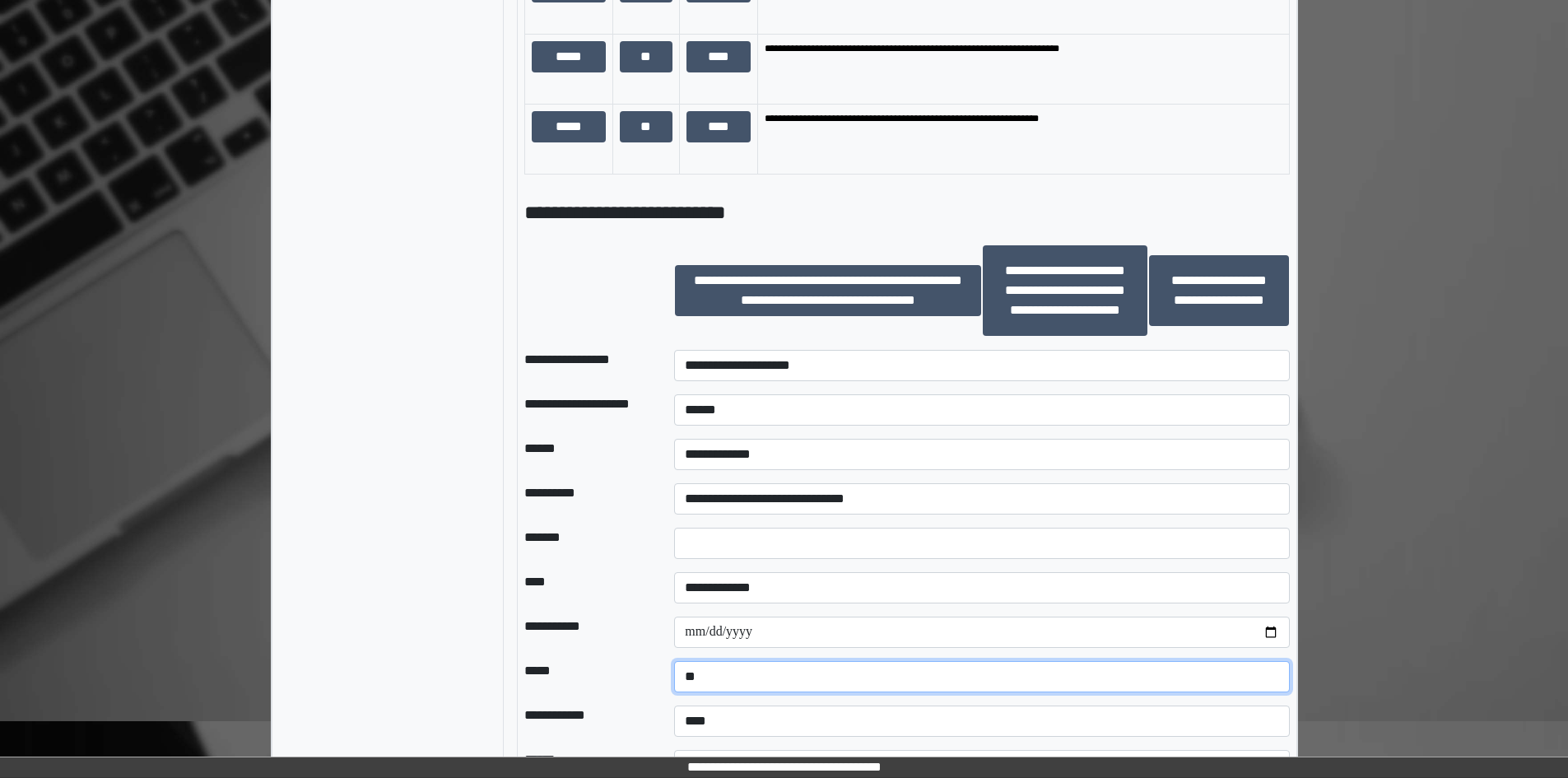 click on "**********" at bounding box center [981, 677] 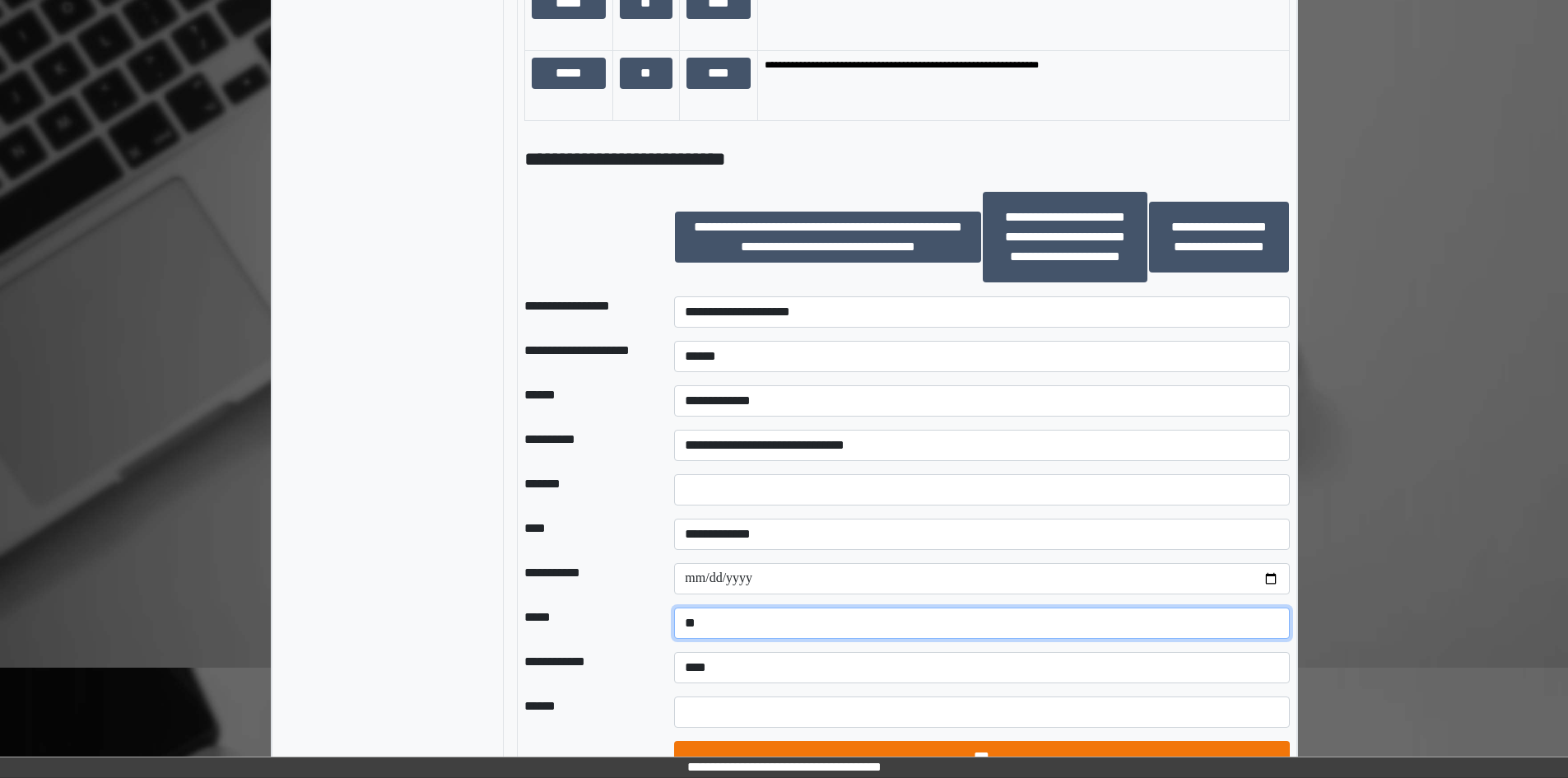 scroll, scrollTop: 1251, scrollLeft: 0, axis: vertical 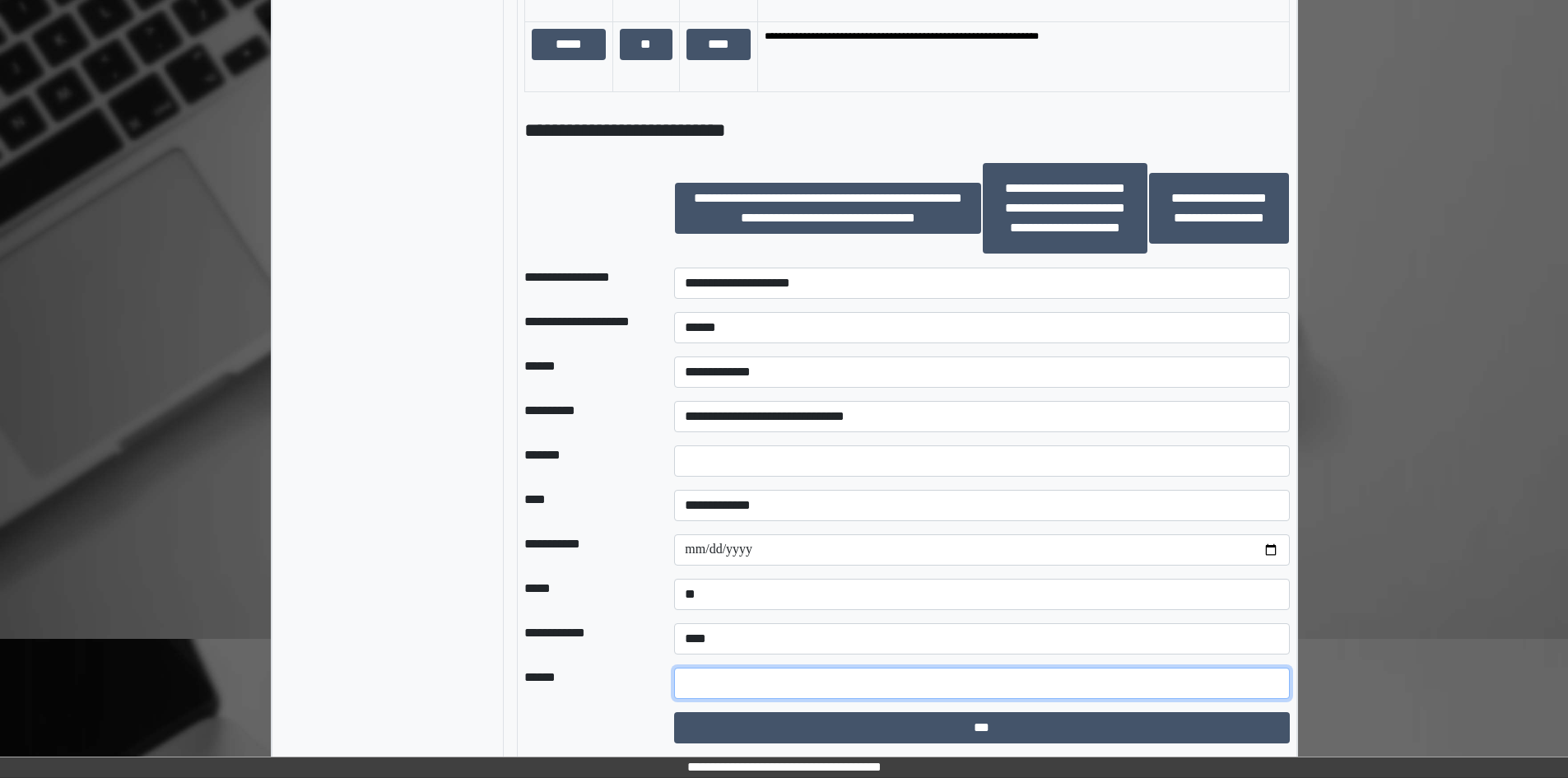 click at bounding box center (981, 683) 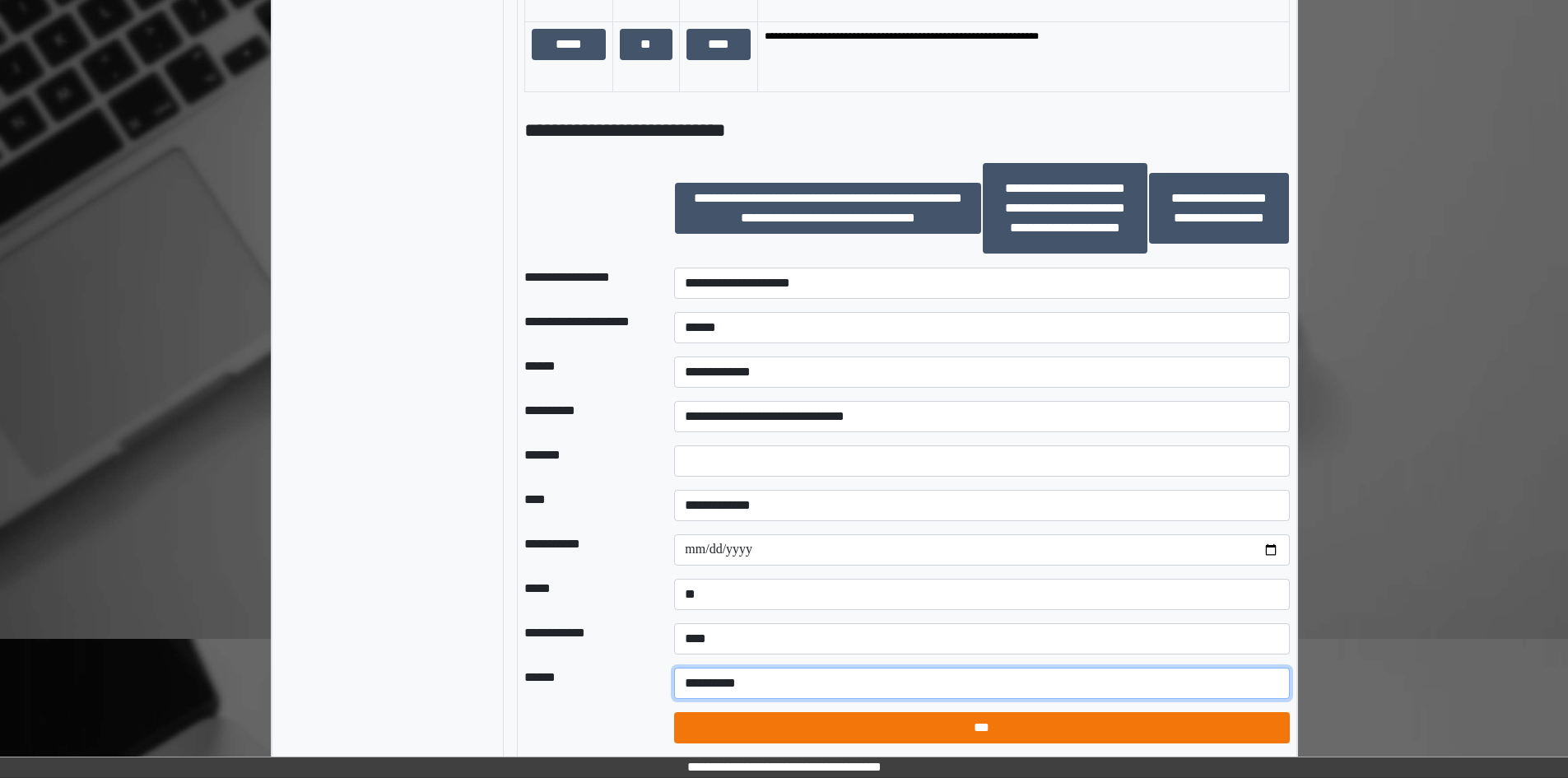 type on "**********" 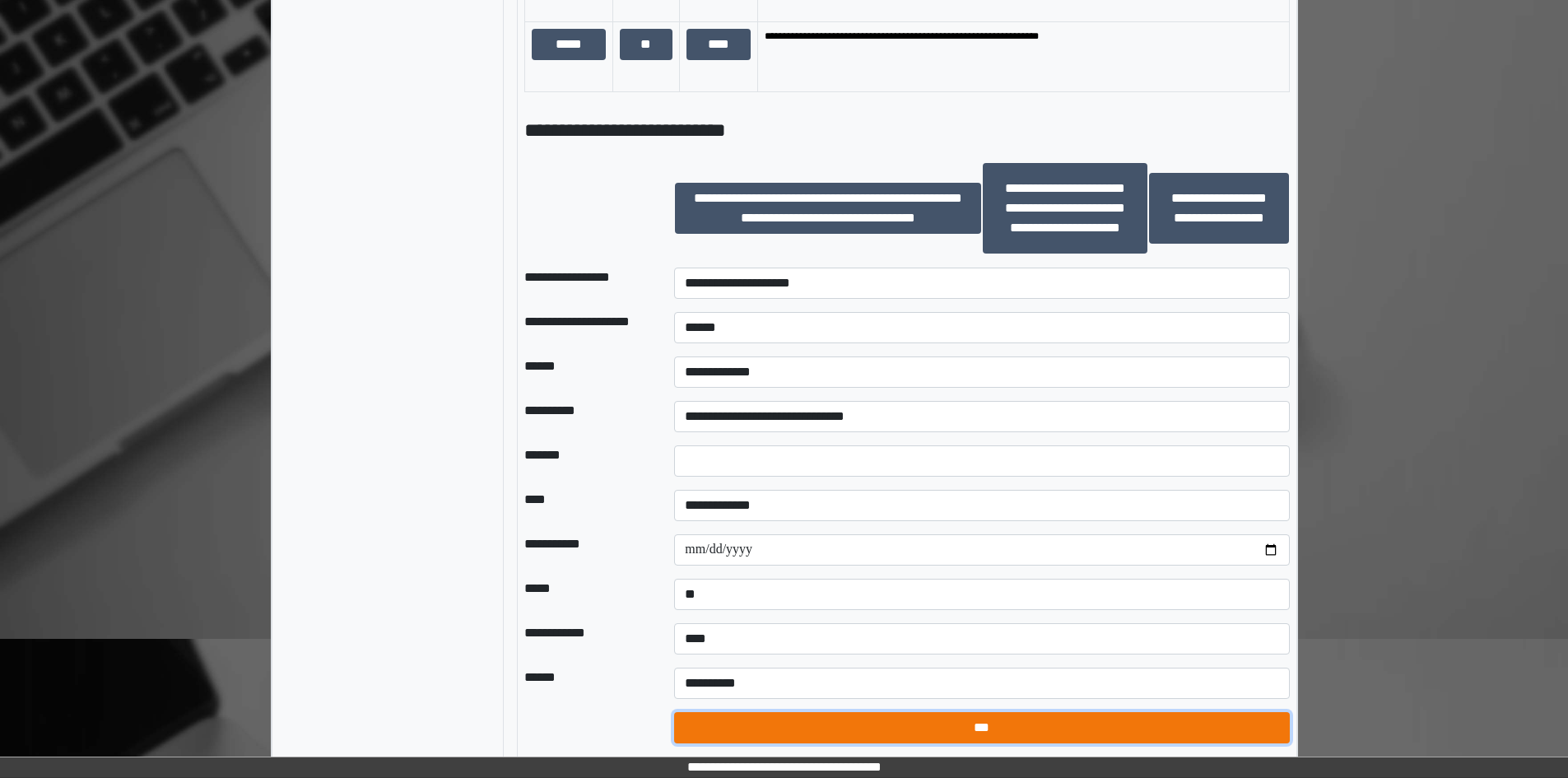 click on "***" at bounding box center (981, 728) 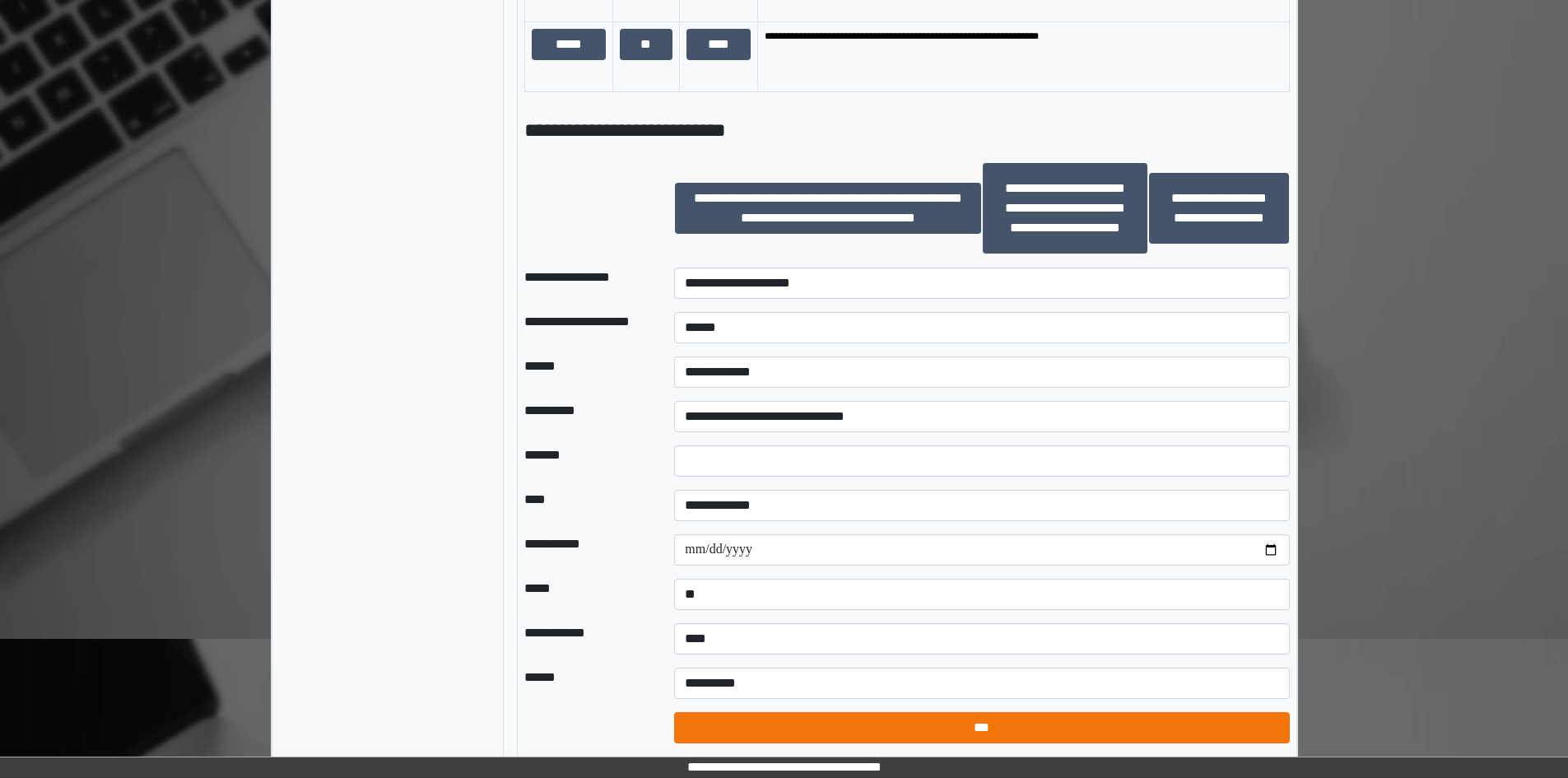 select on "*" 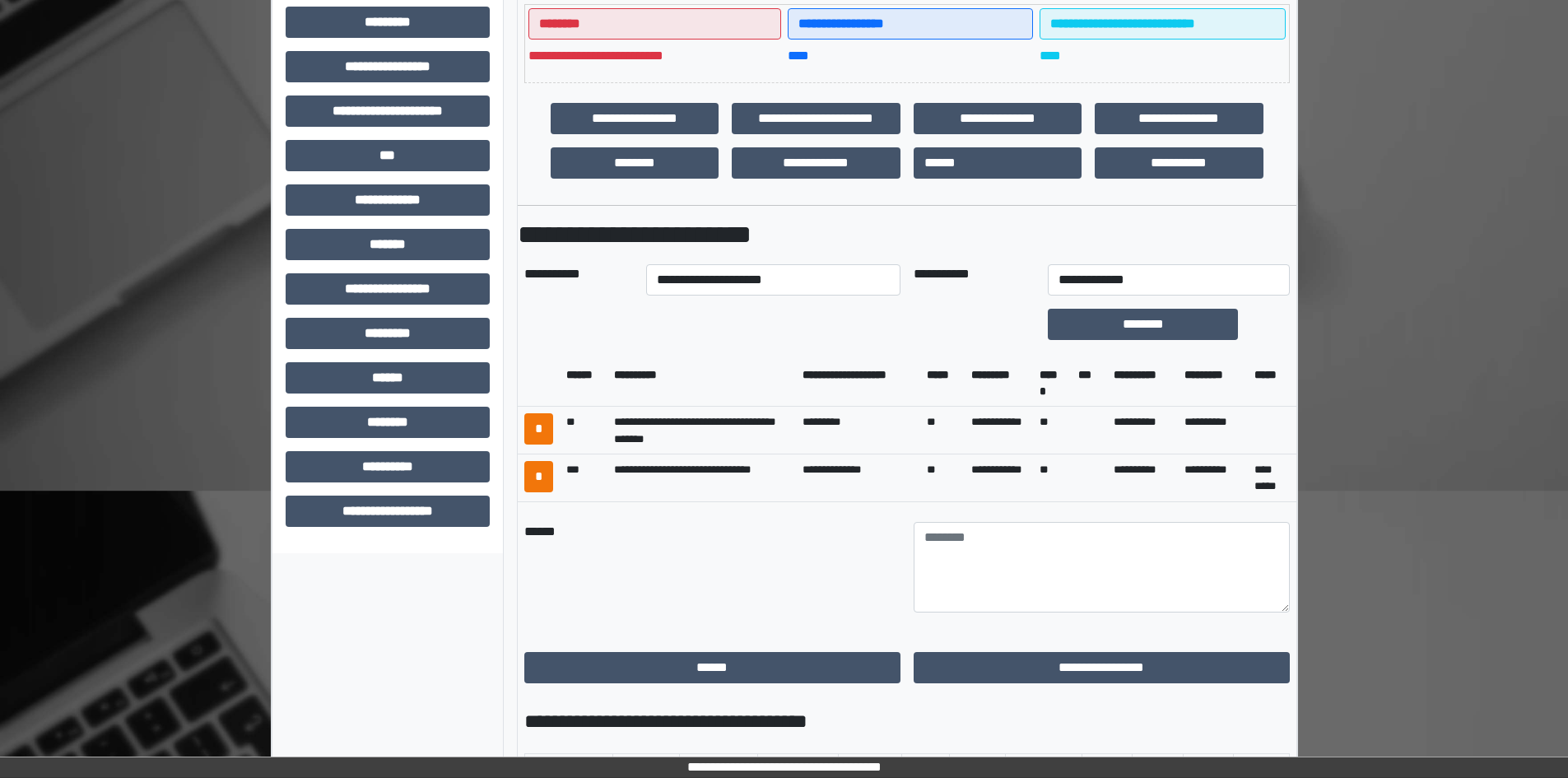 scroll, scrollTop: 428, scrollLeft: 0, axis: vertical 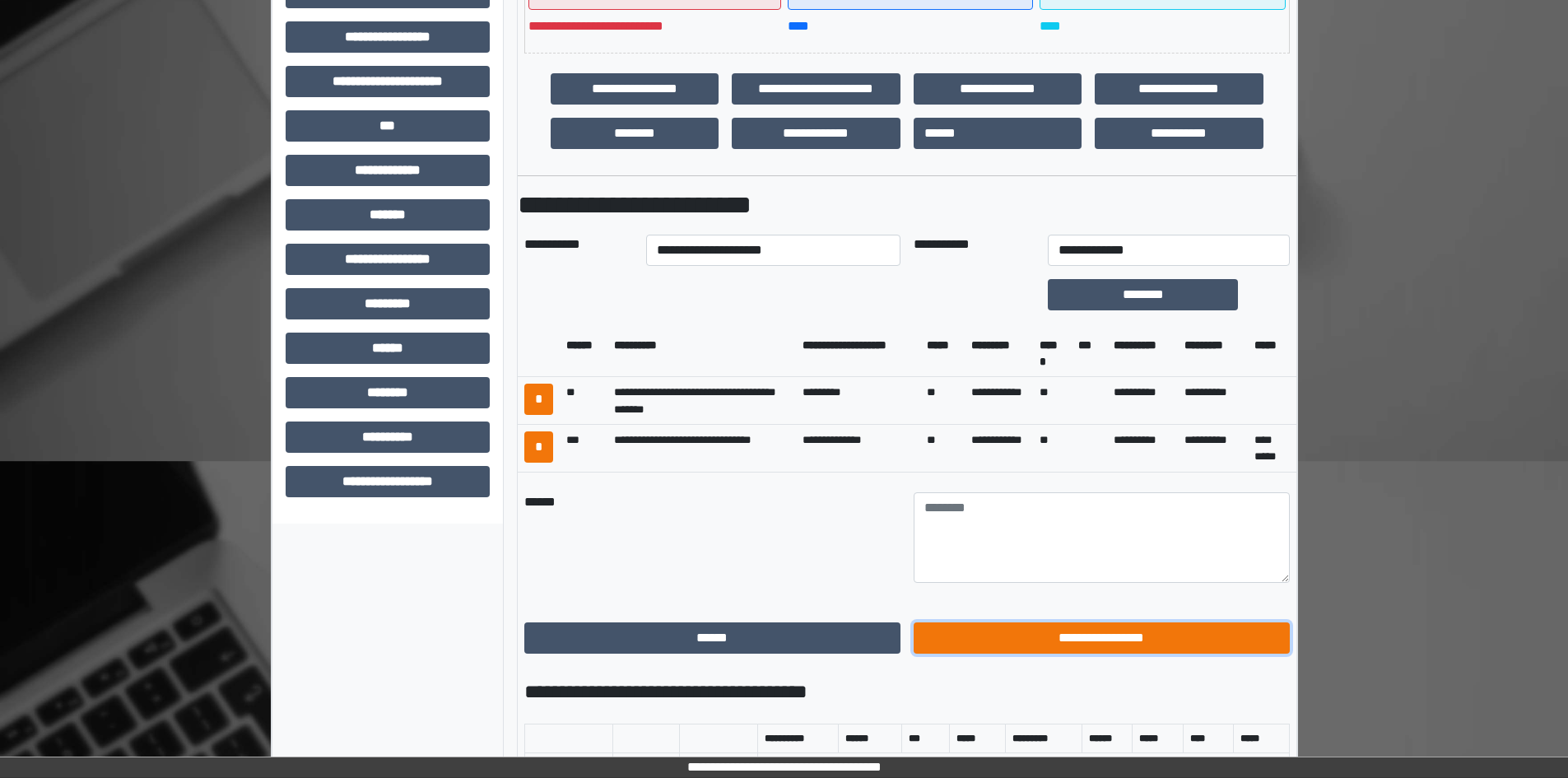 click on "**********" at bounding box center [1101, 638] 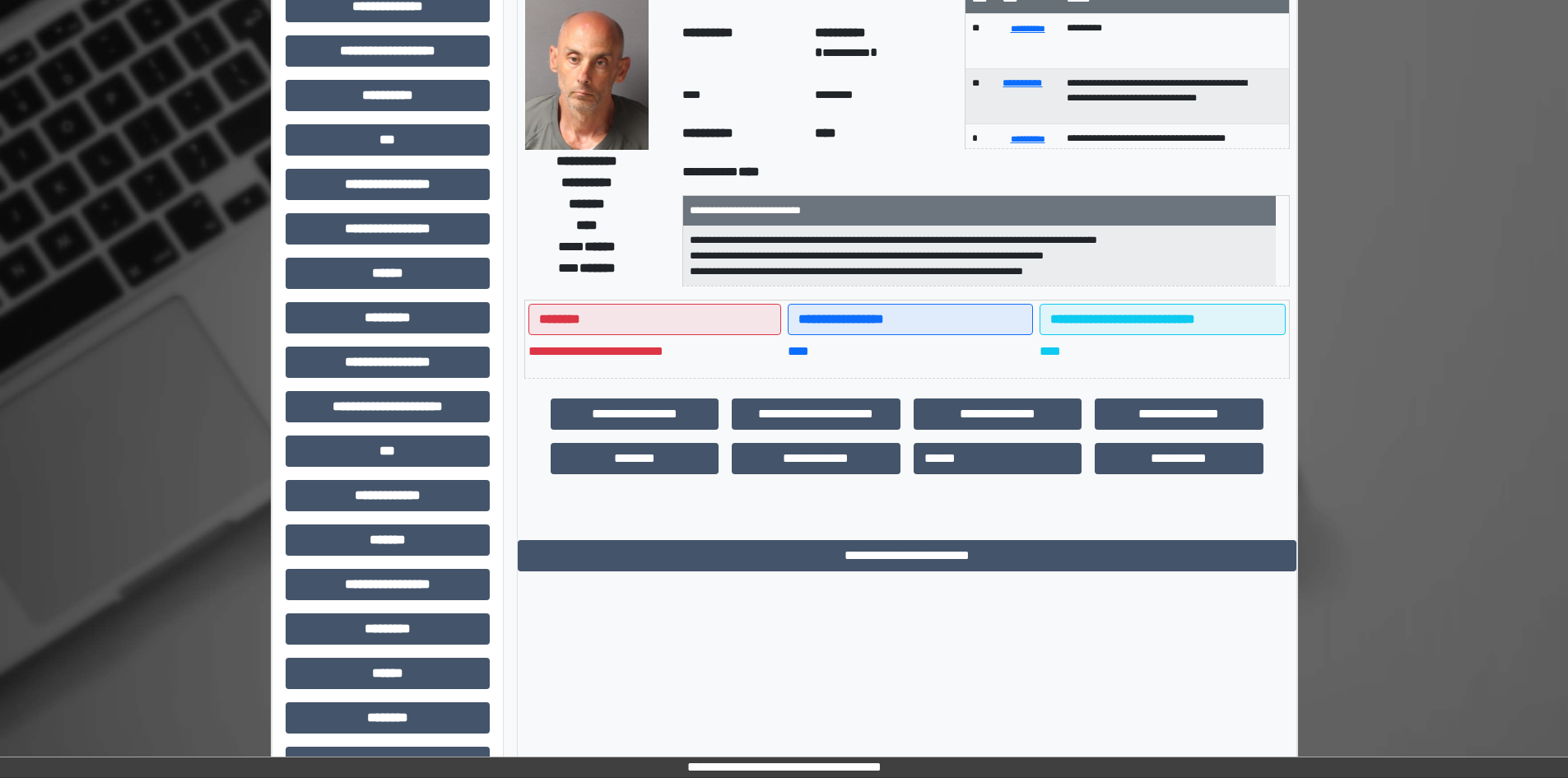 scroll, scrollTop: 0, scrollLeft: 0, axis: both 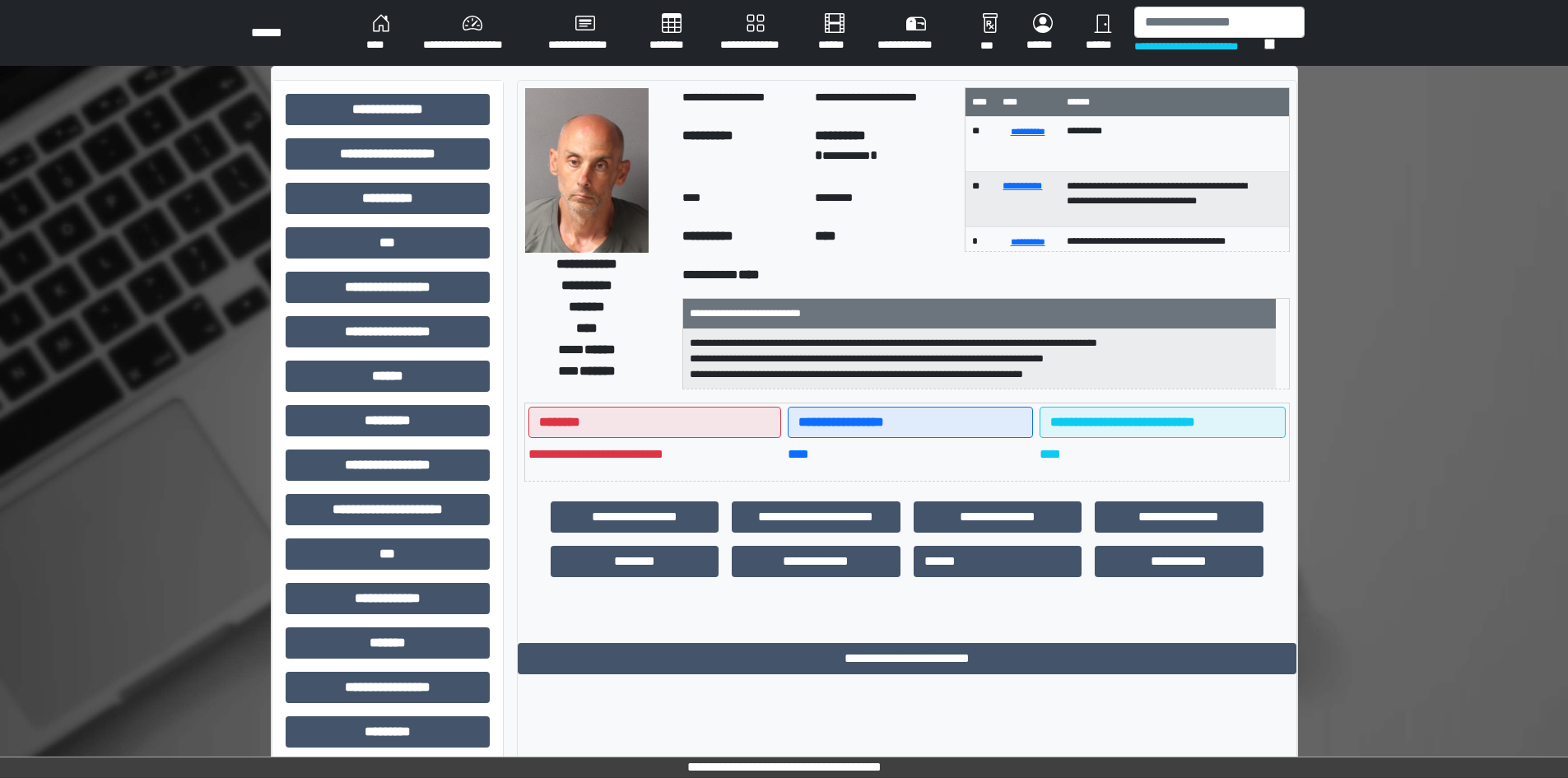 click on "****" at bounding box center [381, 33] 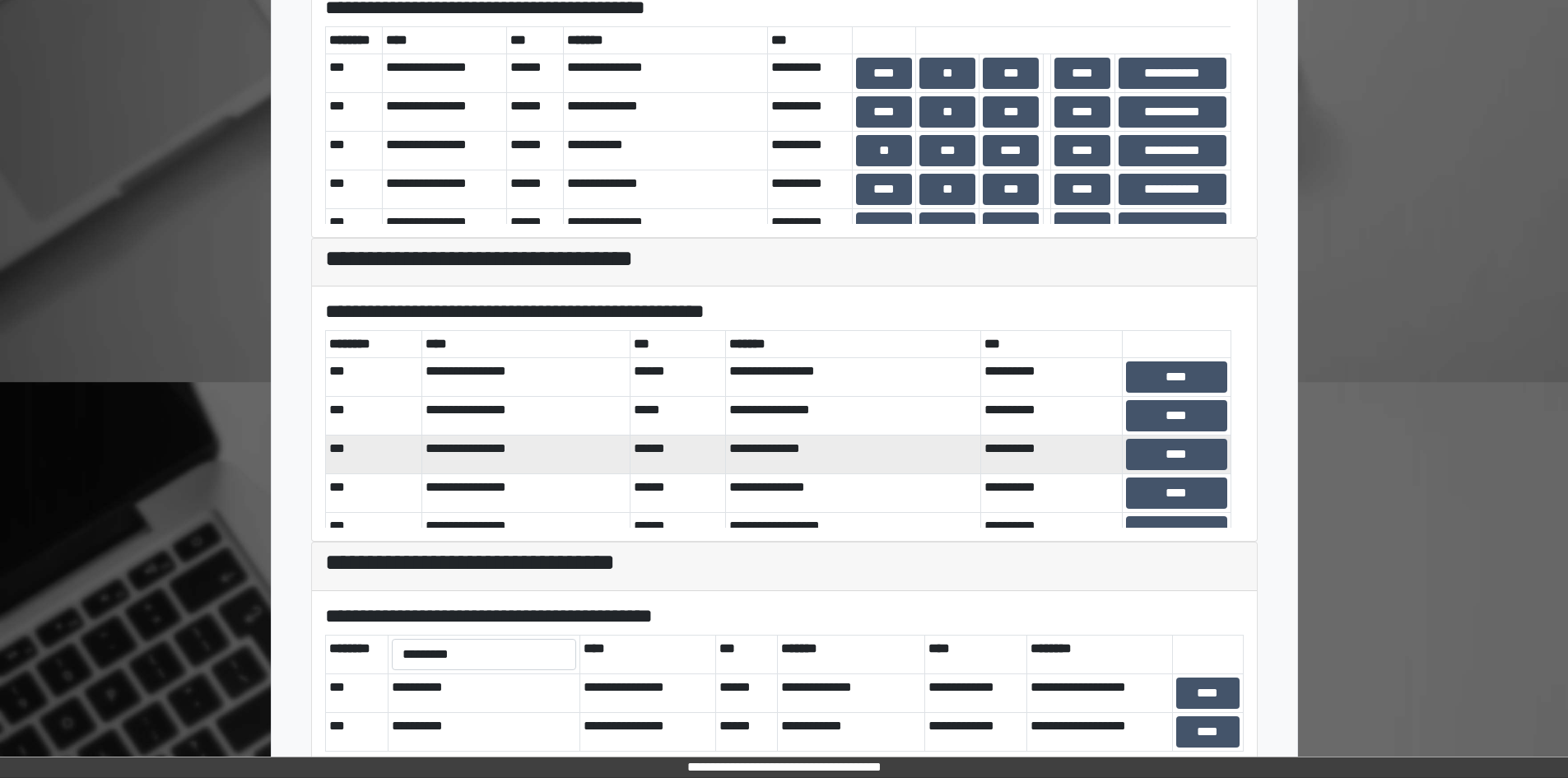 scroll, scrollTop: 609, scrollLeft: 0, axis: vertical 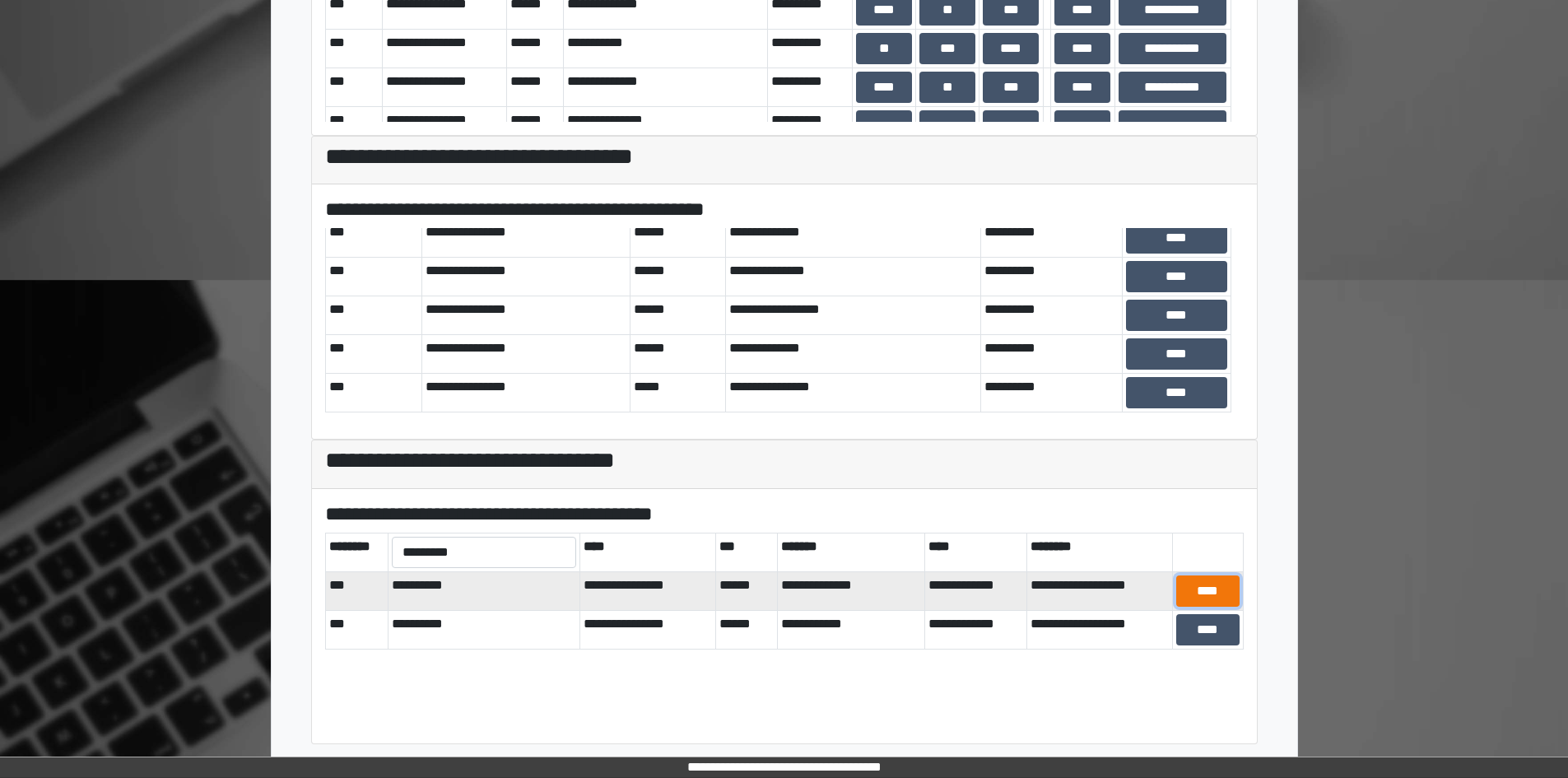 click on "****" at bounding box center (1207, 591) 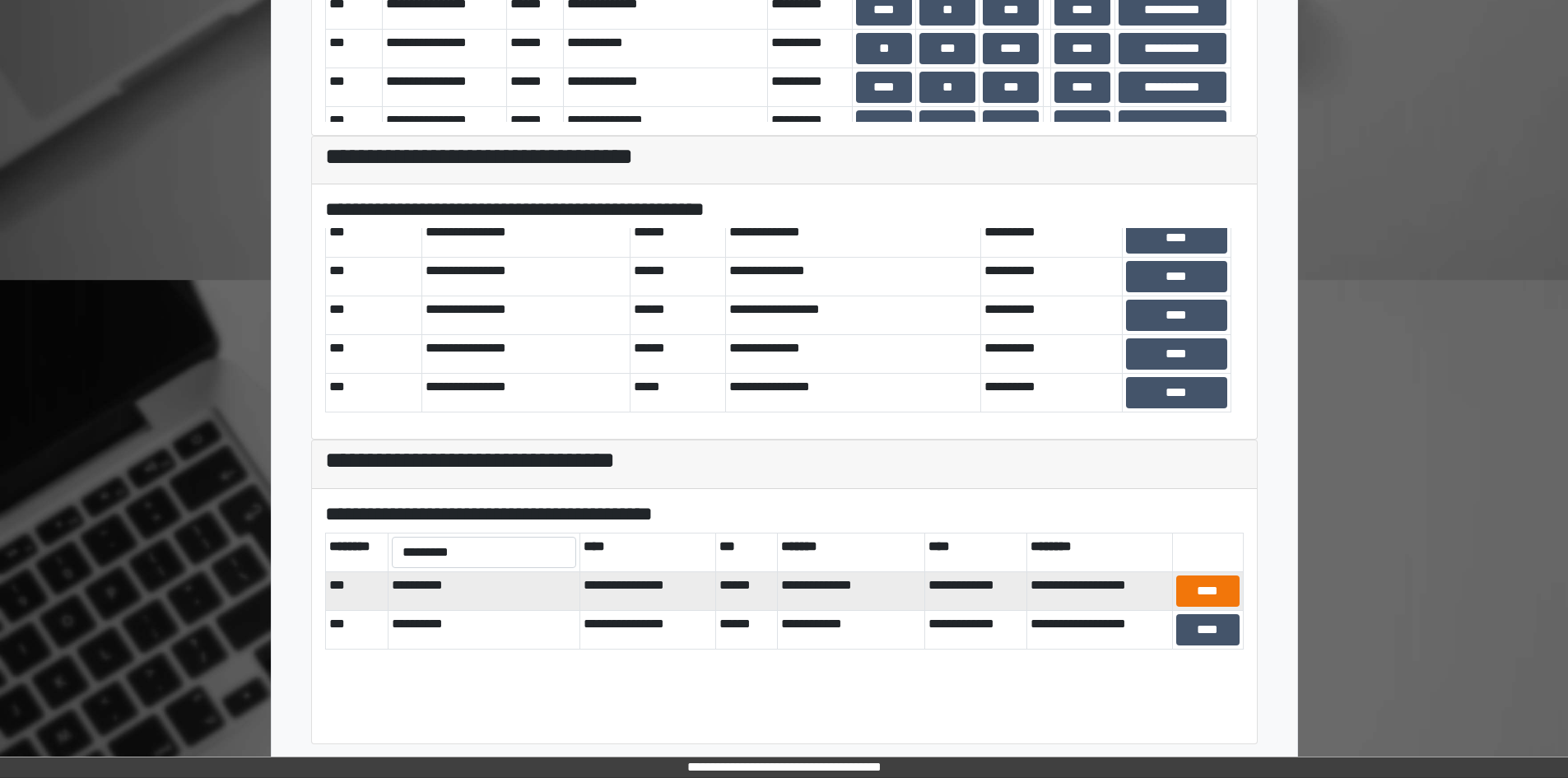 scroll, scrollTop: 431, scrollLeft: 0, axis: vertical 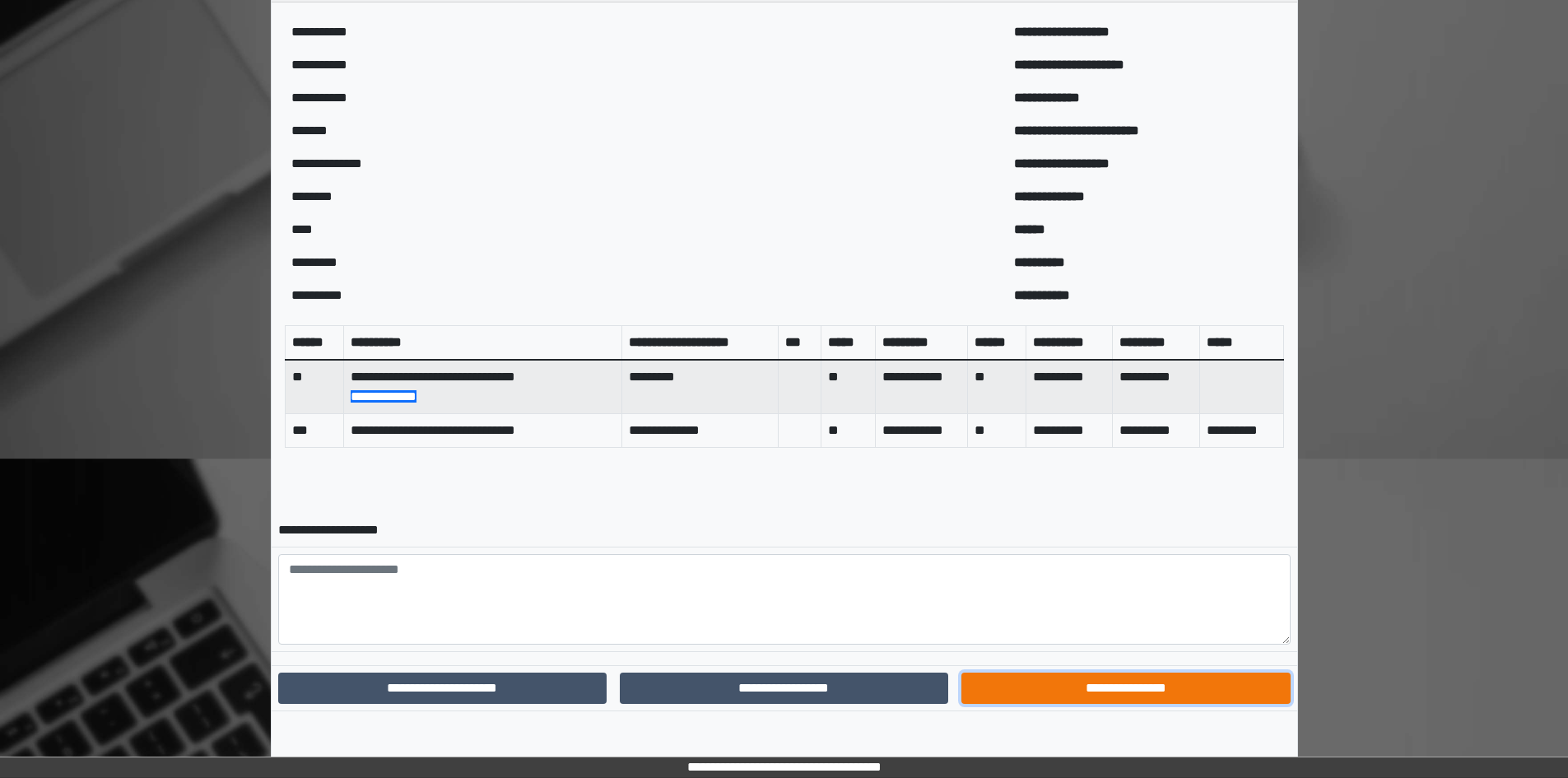 click on "**********" at bounding box center (1125, 688) 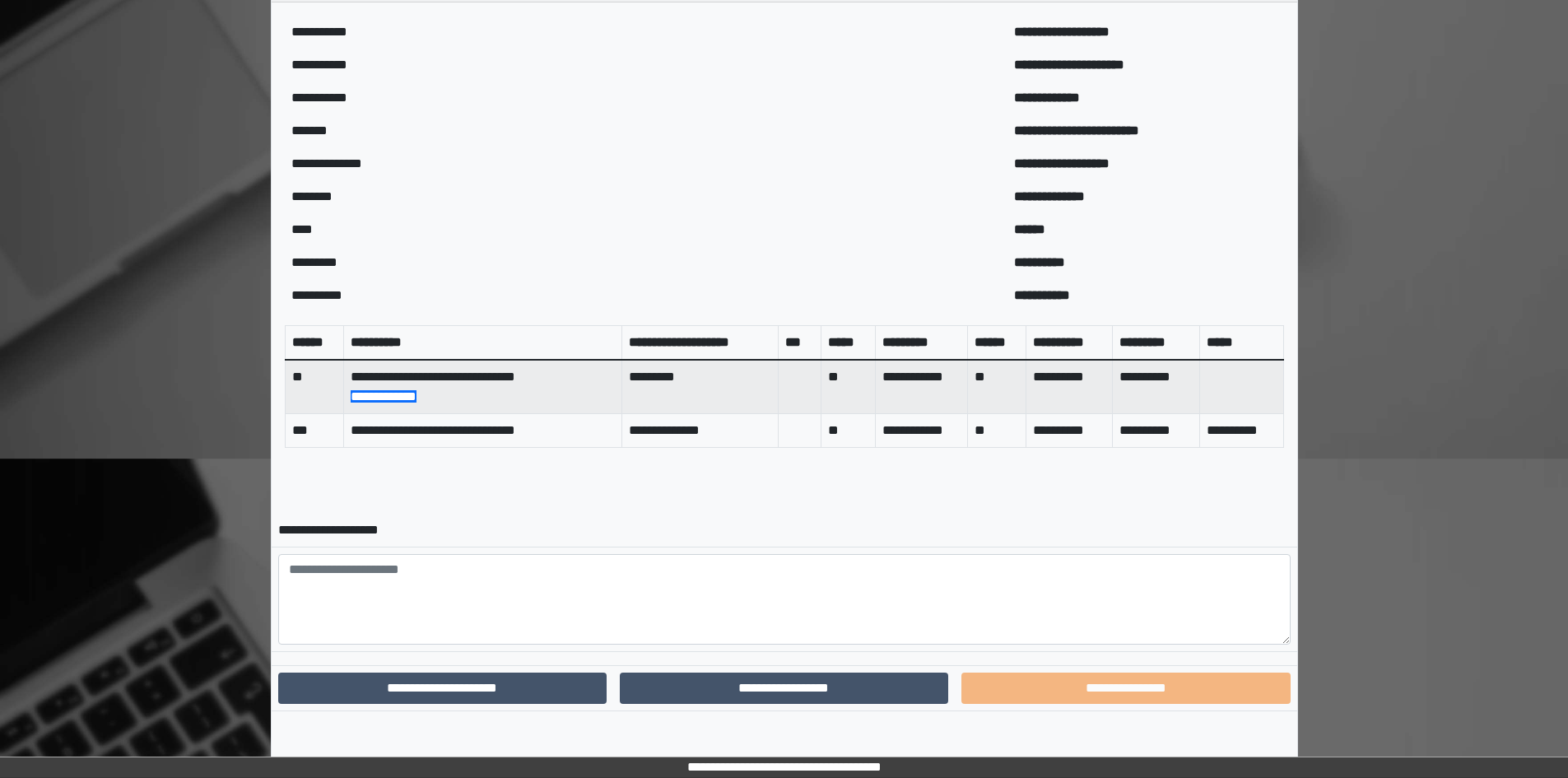 scroll, scrollTop: 346, scrollLeft: 0, axis: vertical 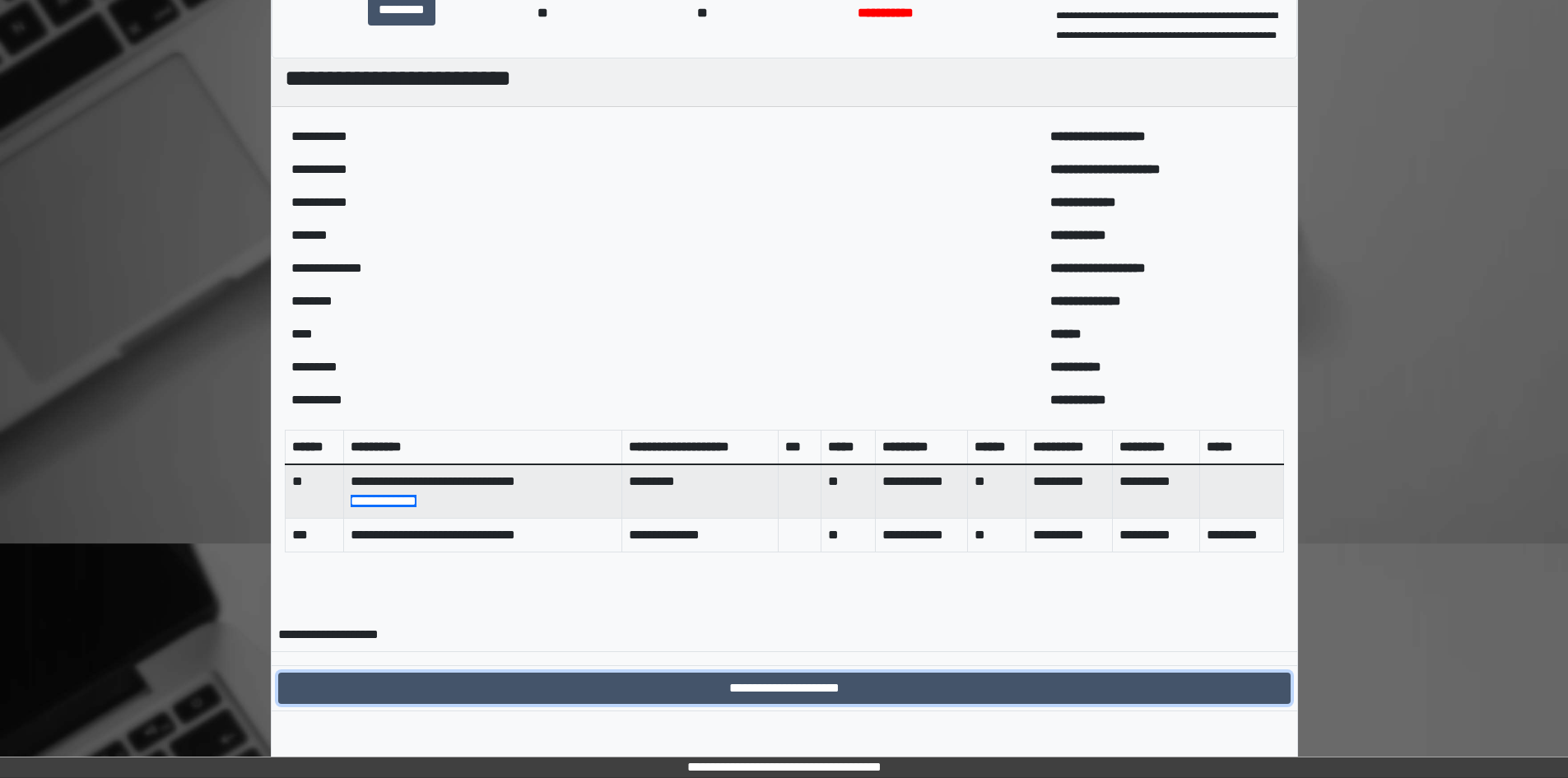 click on "**********" at bounding box center (784, 688) 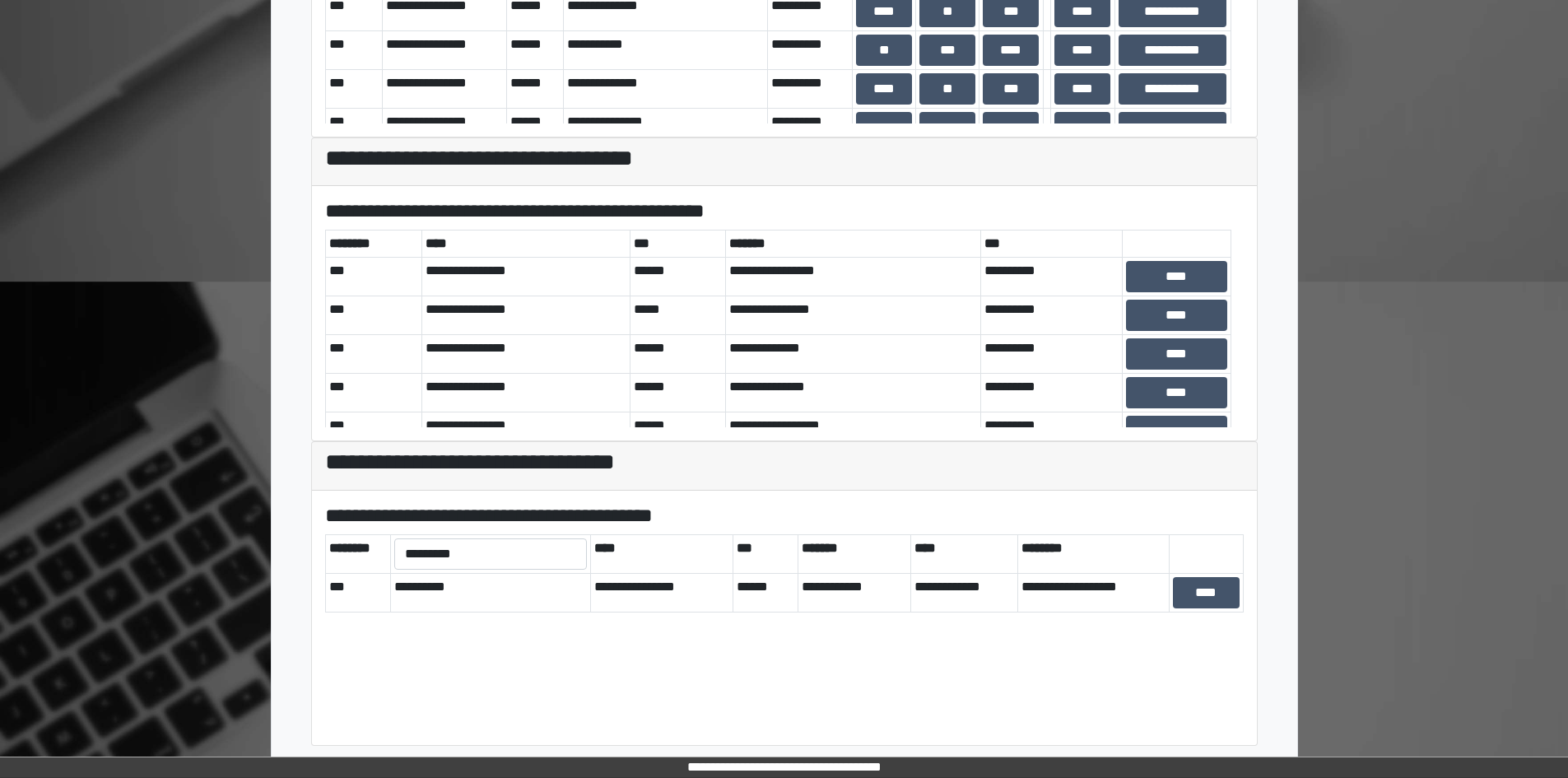scroll, scrollTop: 609, scrollLeft: 0, axis: vertical 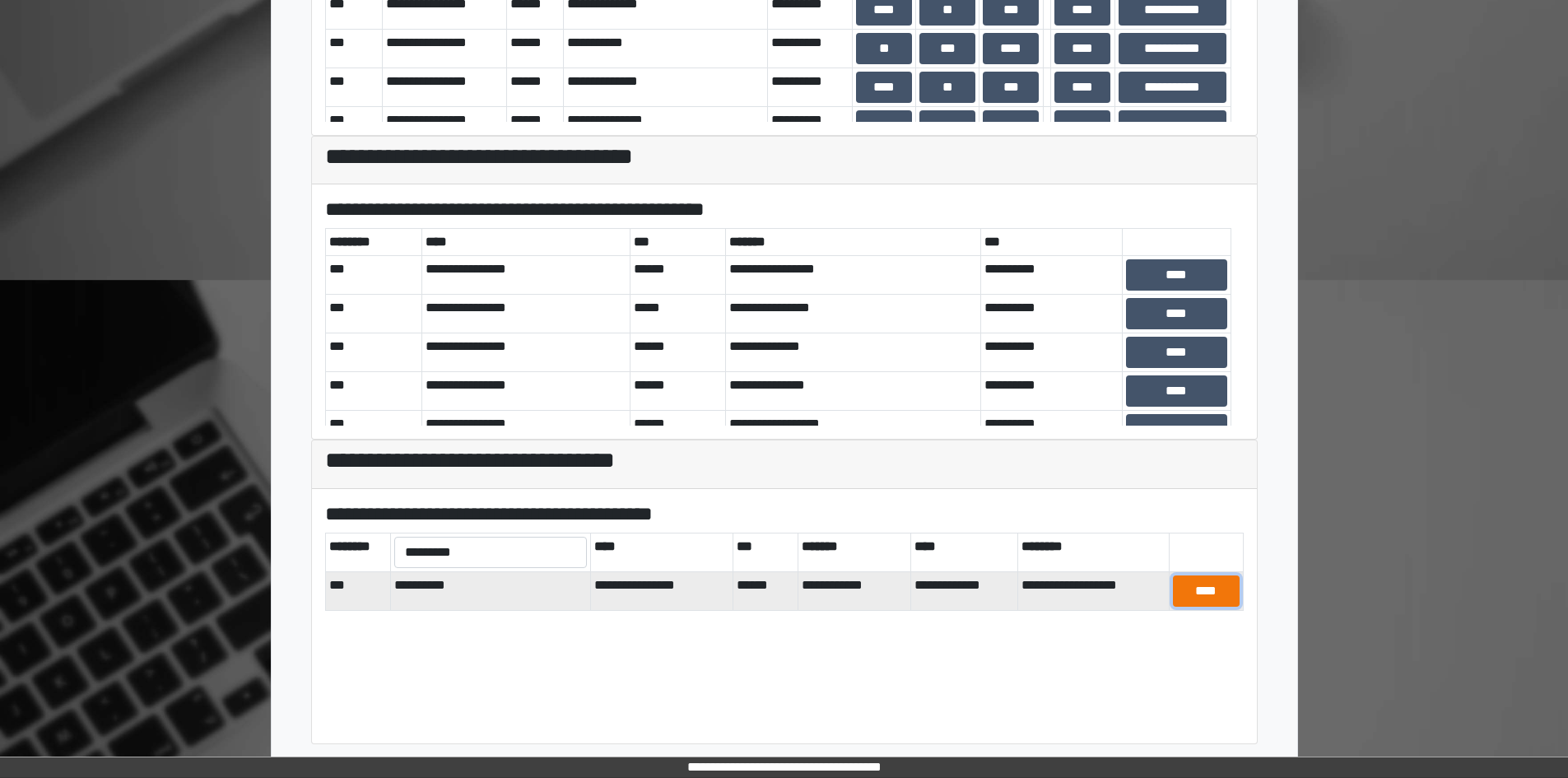 click on "****" at bounding box center [1206, 591] 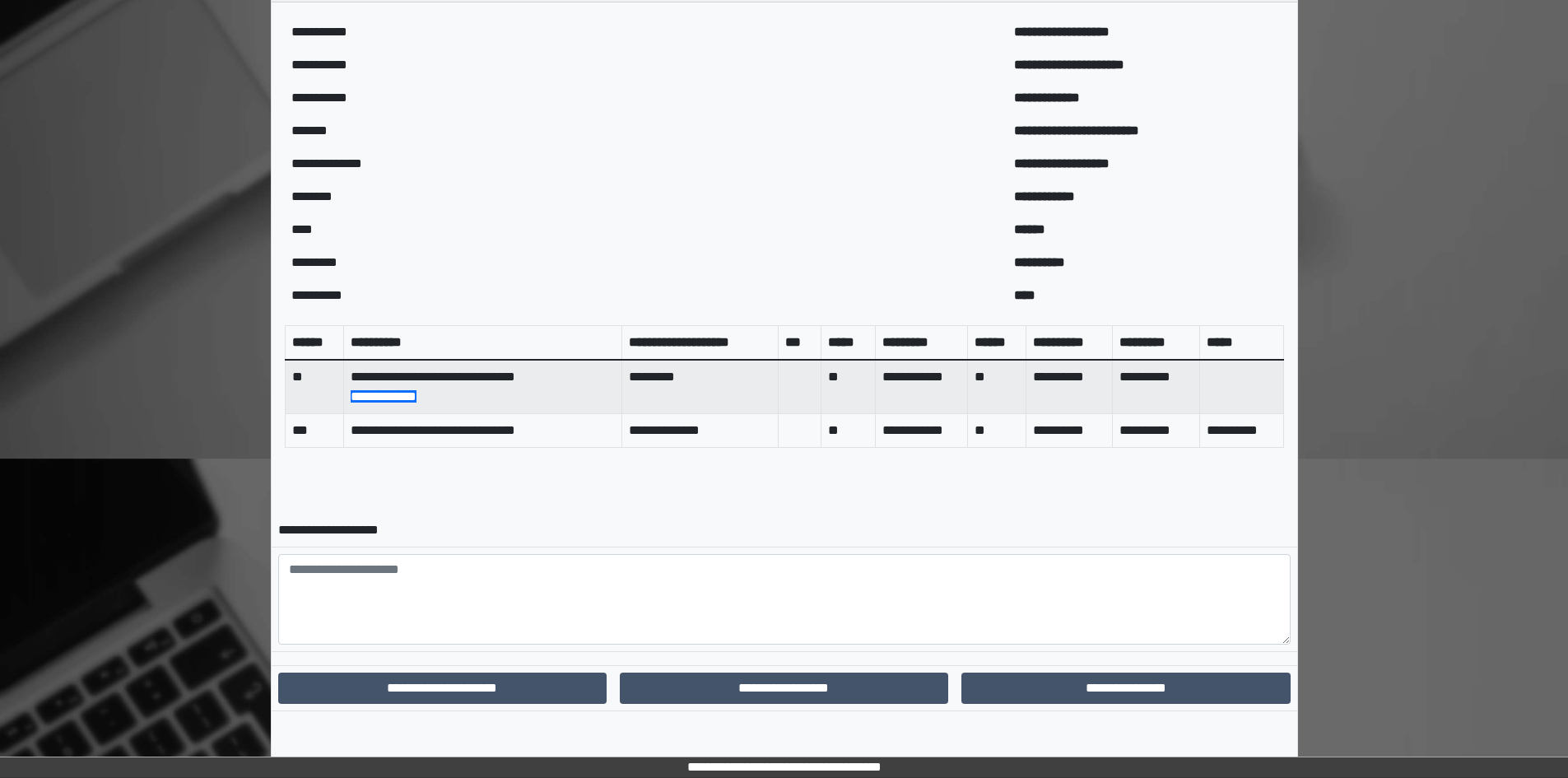 scroll, scrollTop: 431, scrollLeft: 0, axis: vertical 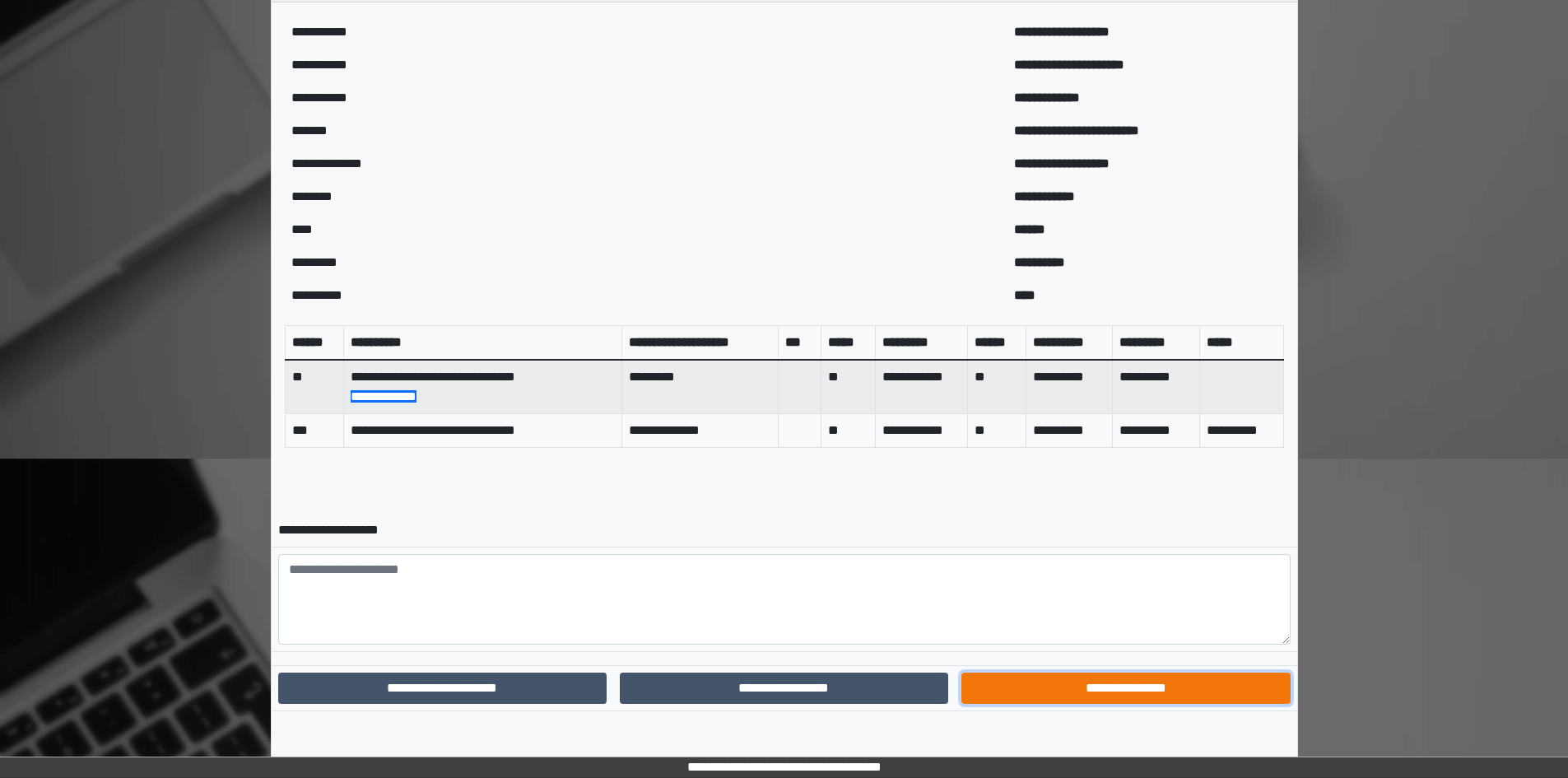 click on "**********" at bounding box center (1125, 688) 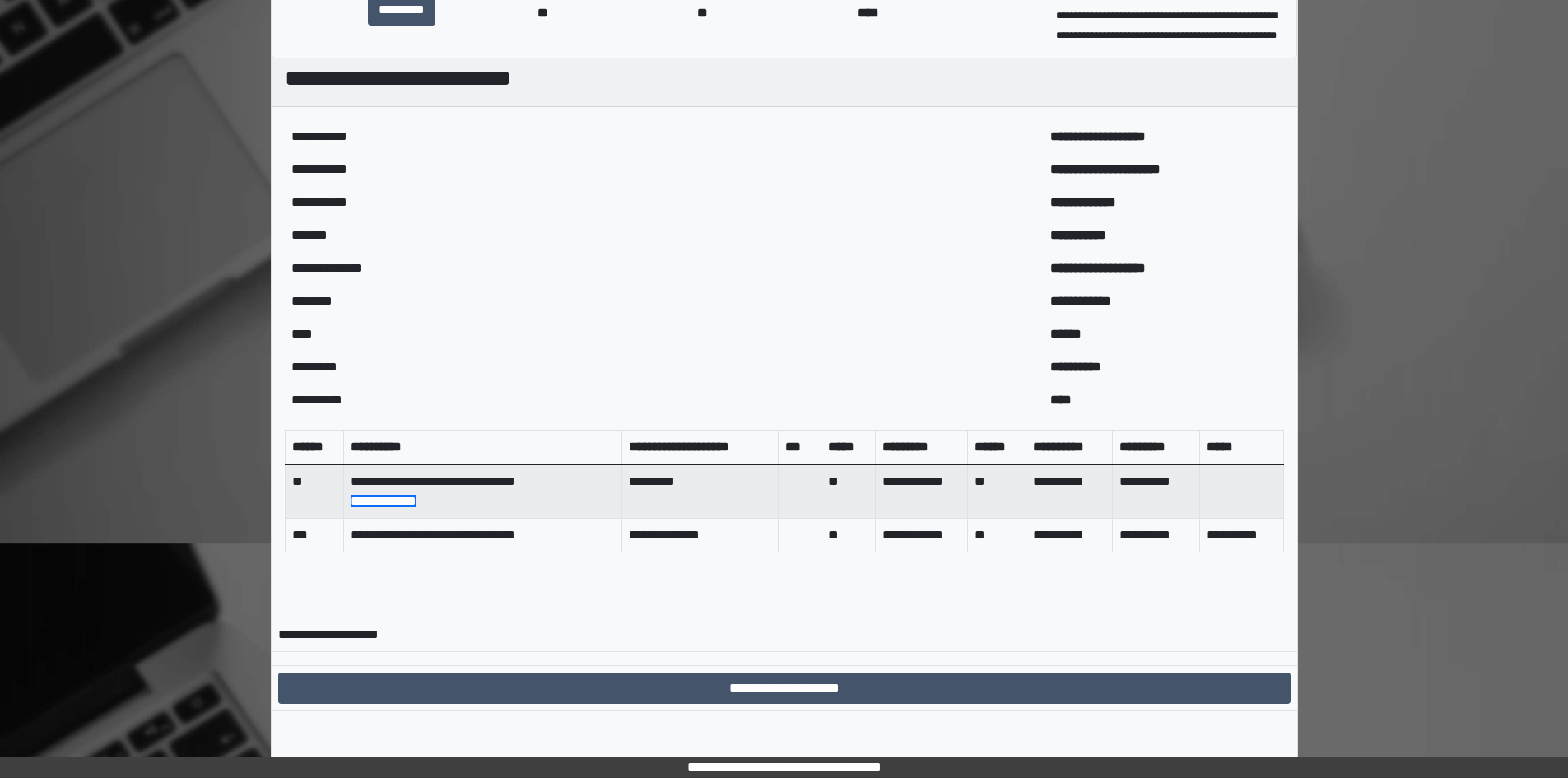 scroll, scrollTop: 346, scrollLeft: 0, axis: vertical 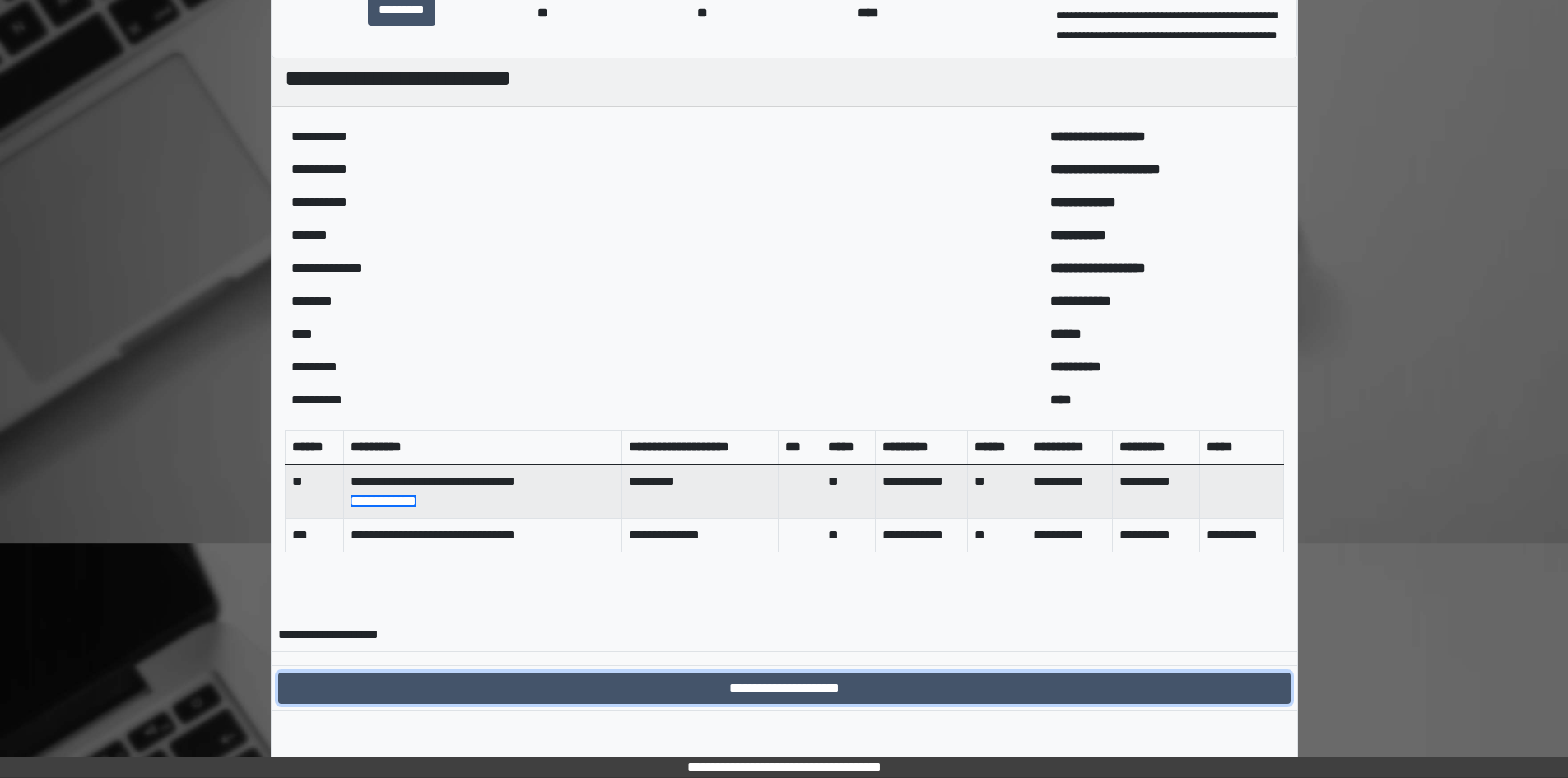 click on "**********" at bounding box center [784, 688] 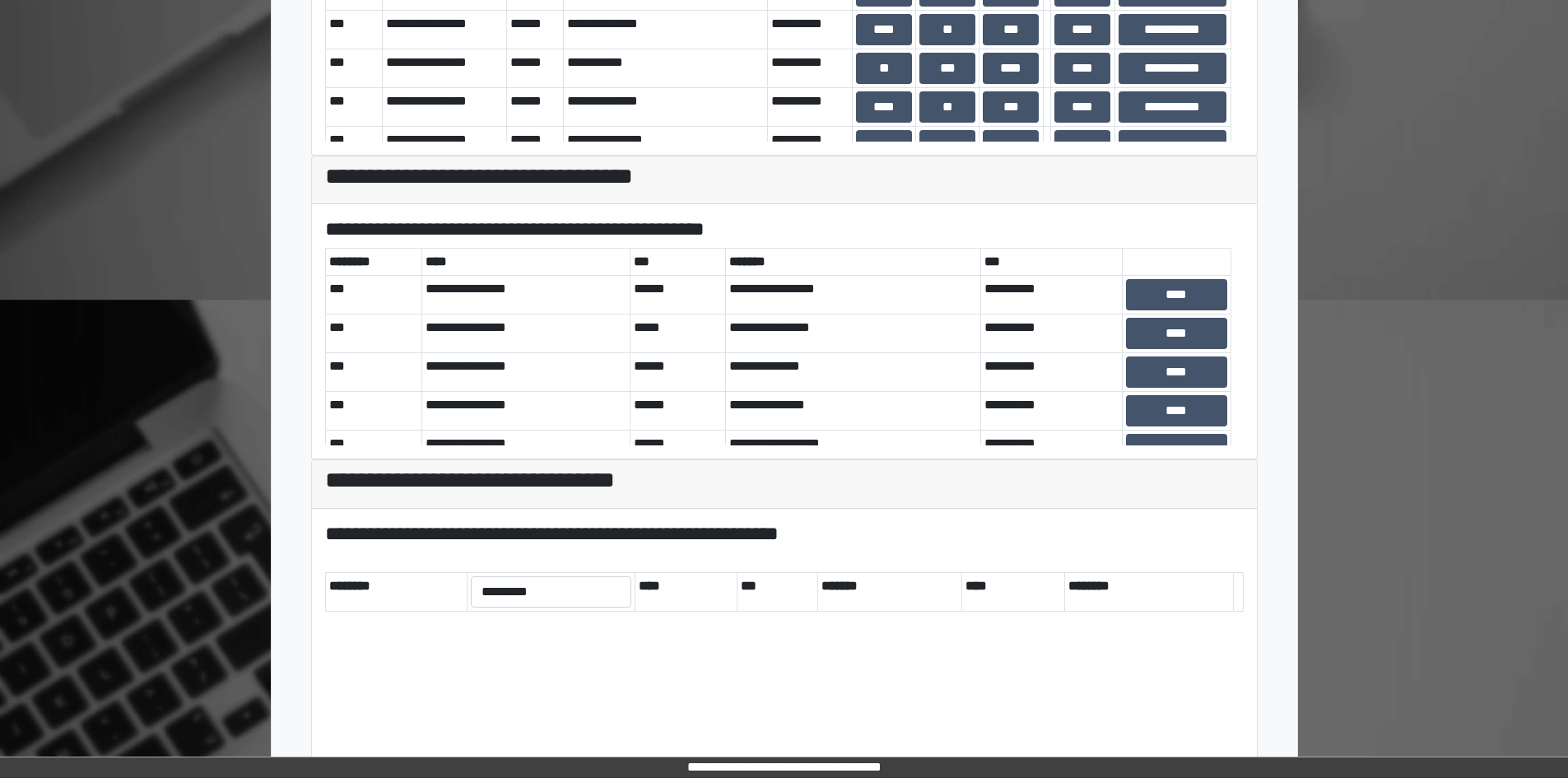 scroll, scrollTop: 13, scrollLeft: 0, axis: vertical 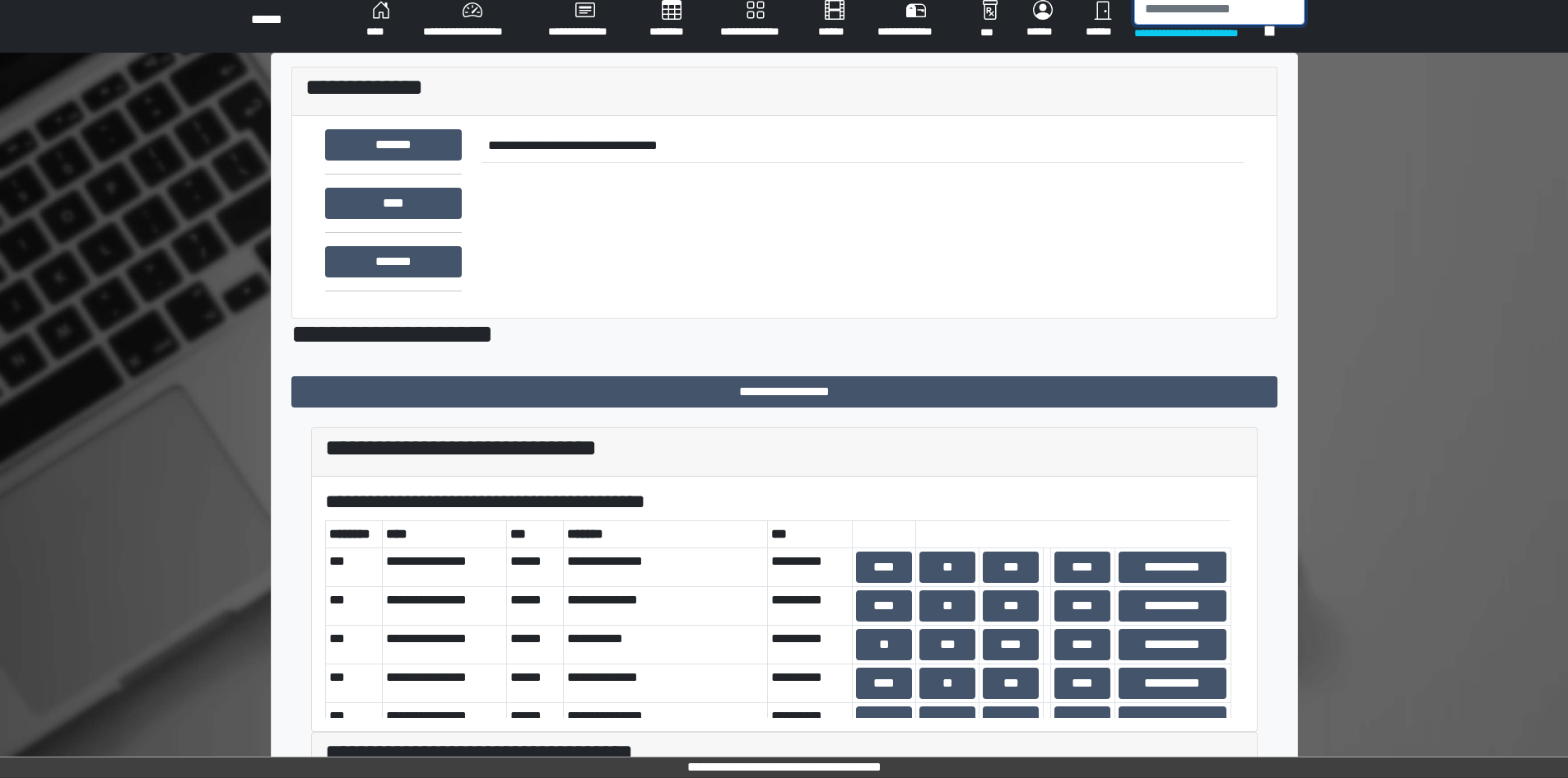 click at bounding box center [1219, 9] 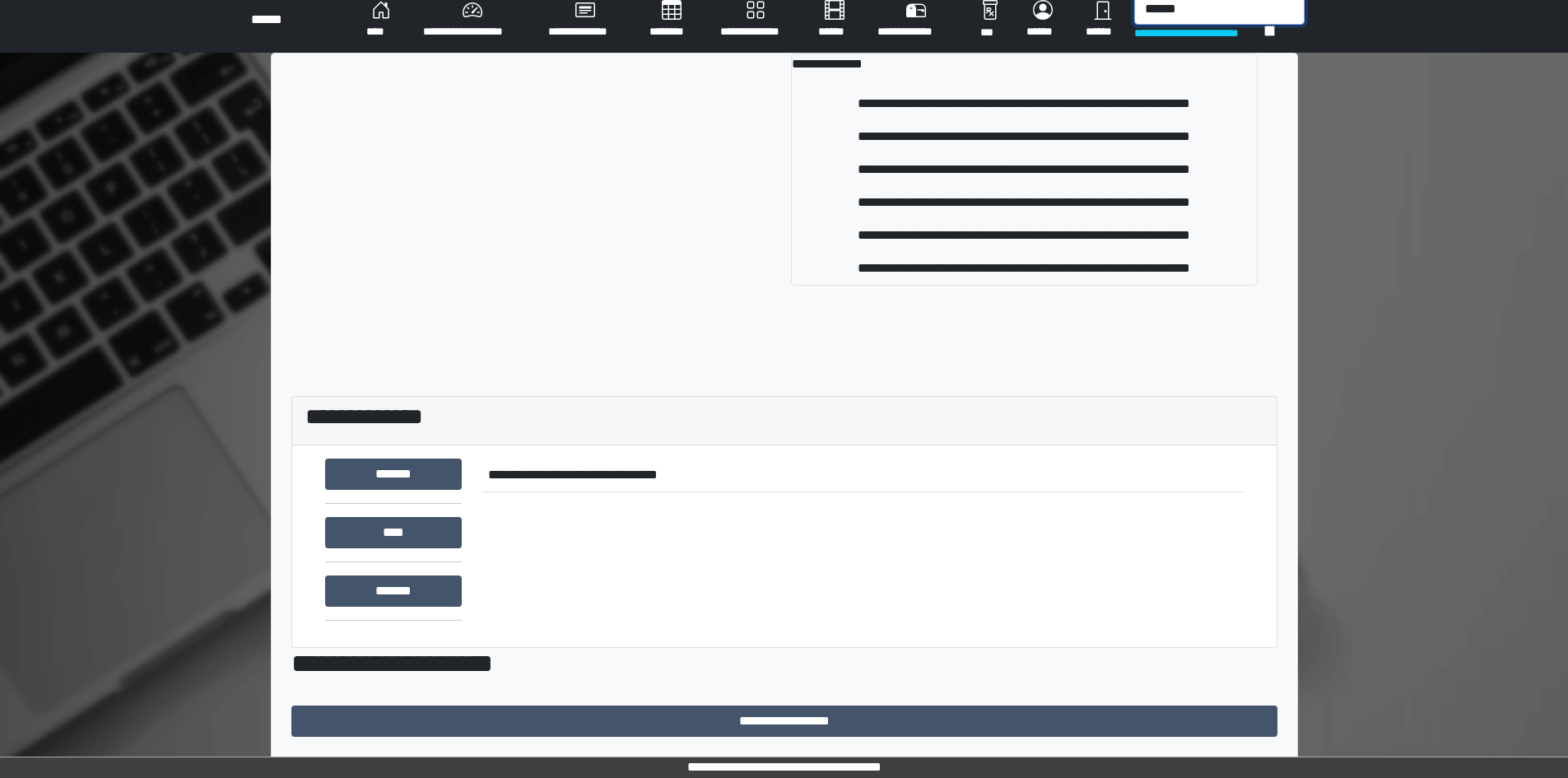 type on "******" 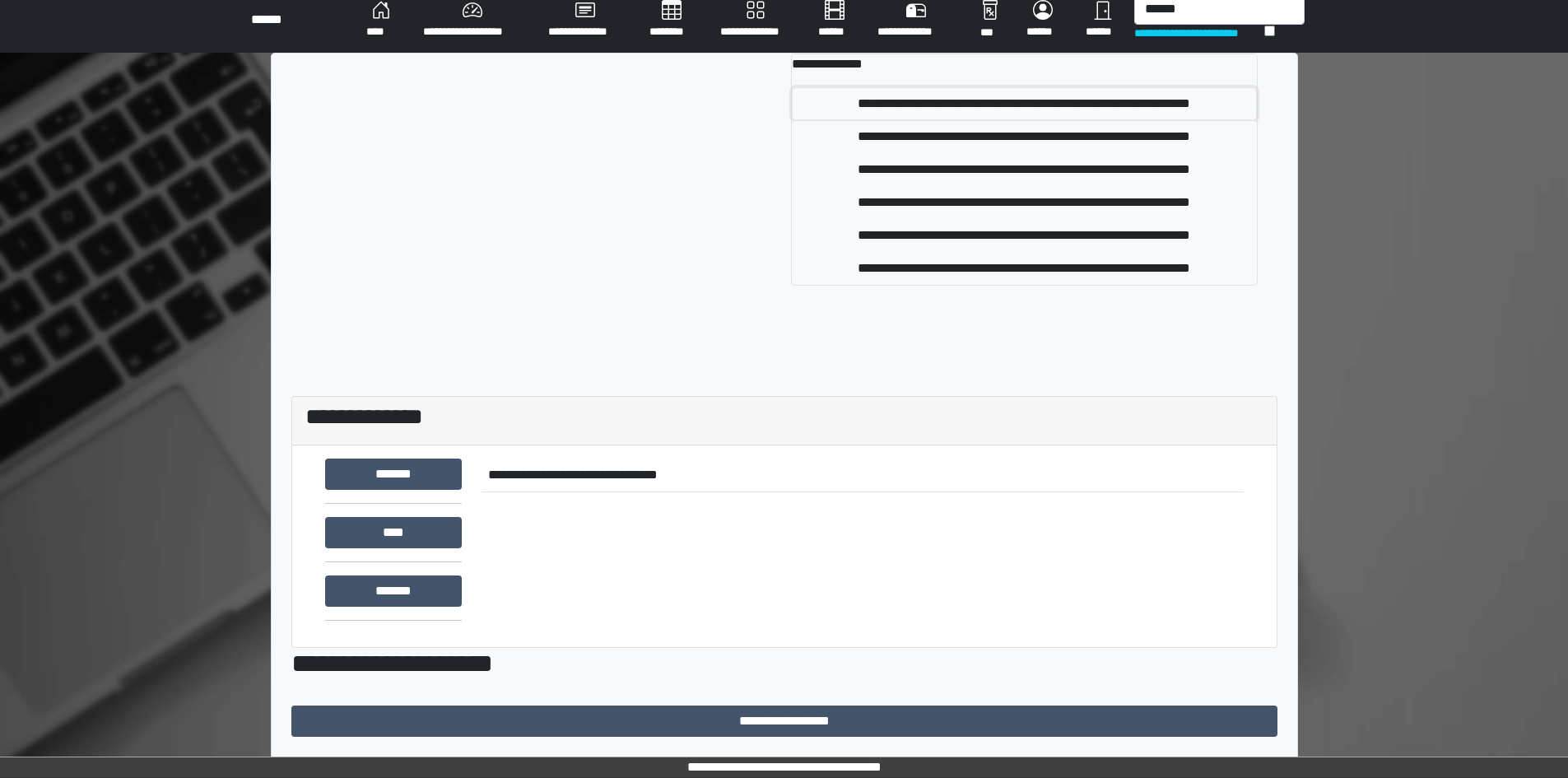 click on "**********" at bounding box center (1024, 104) 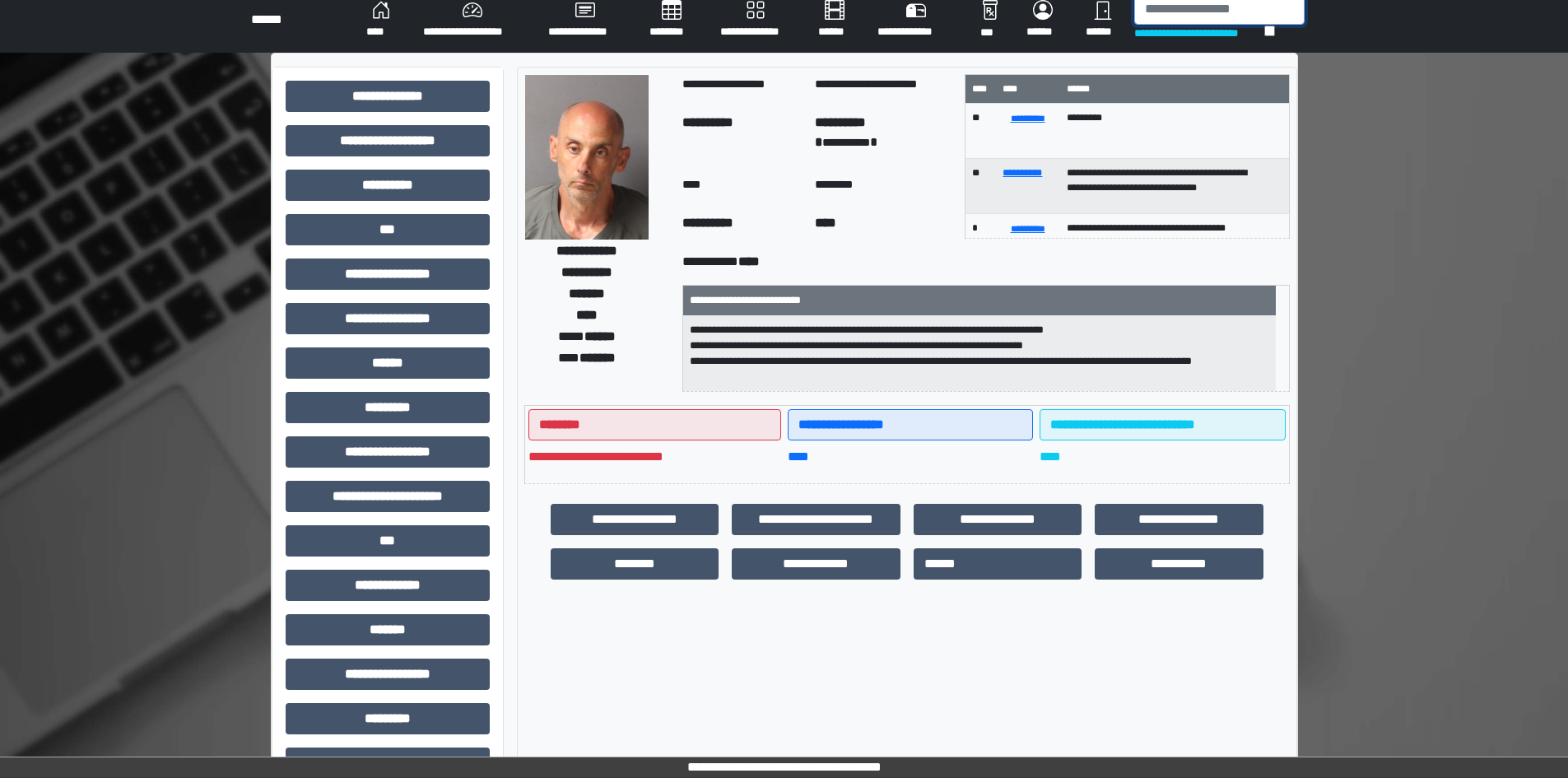 click at bounding box center (1219, 9) 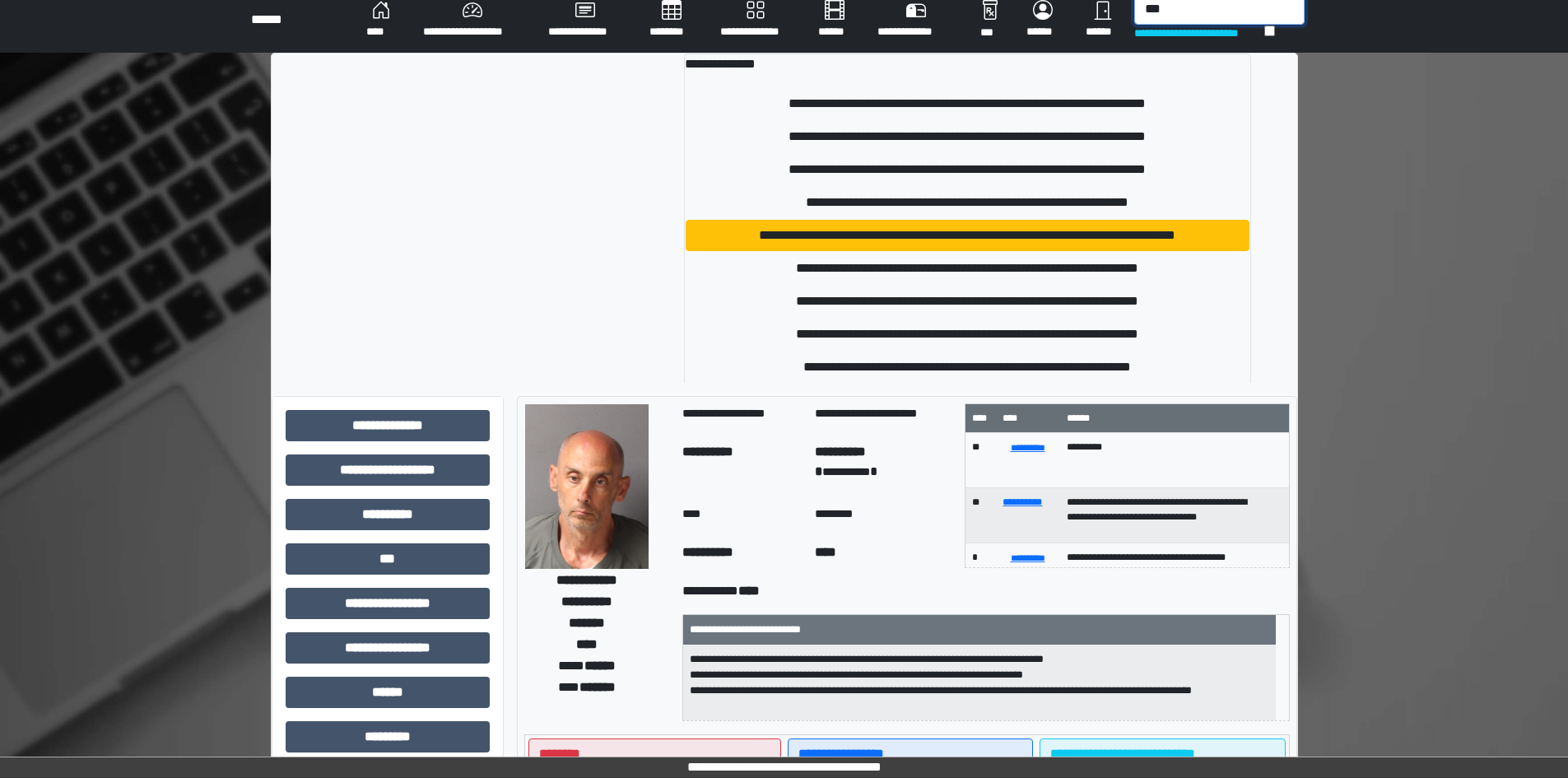 click on "***" at bounding box center (1219, 9) 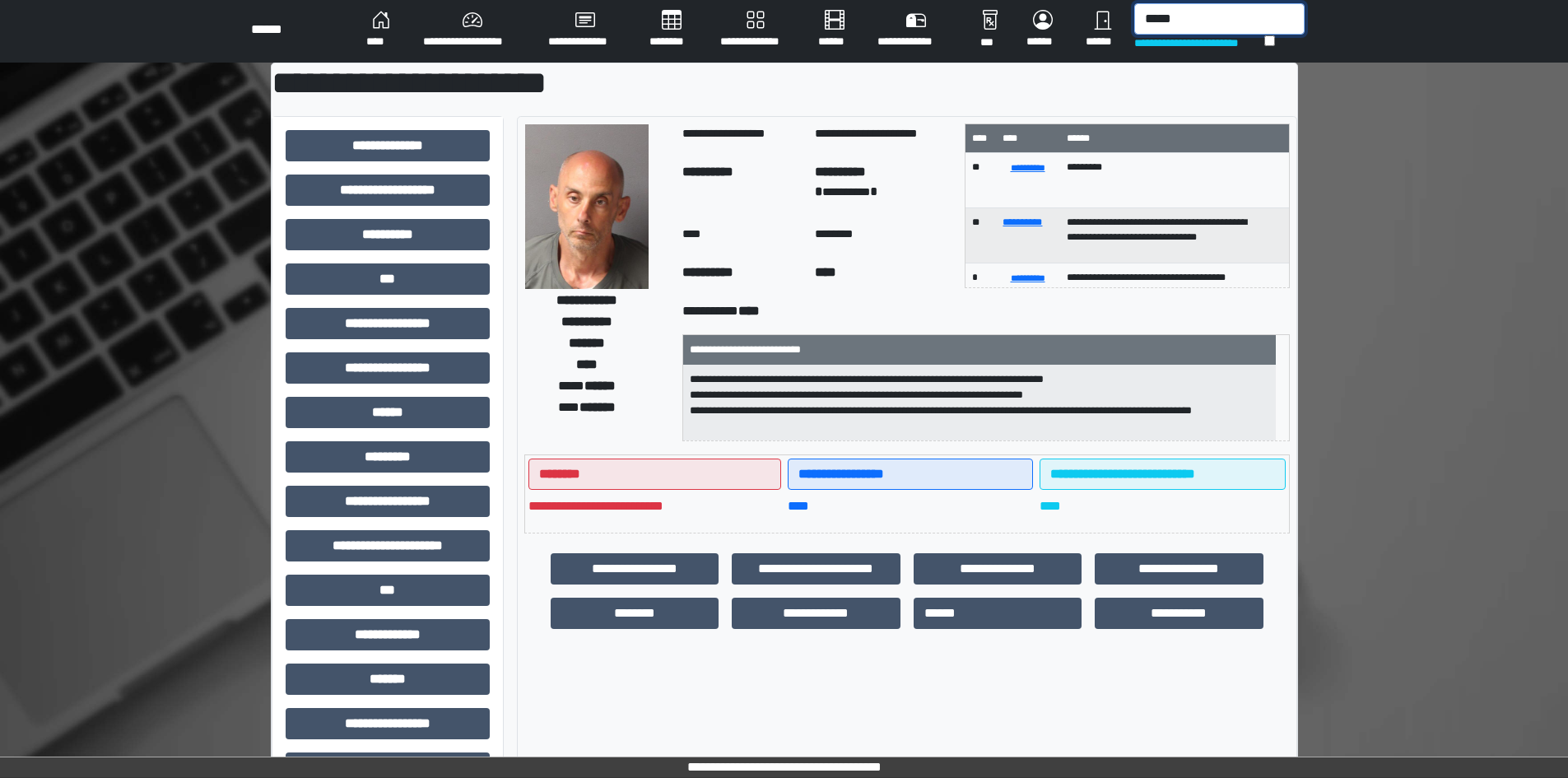 scroll, scrollTop: 0, scrollLeft: 0, axis: both 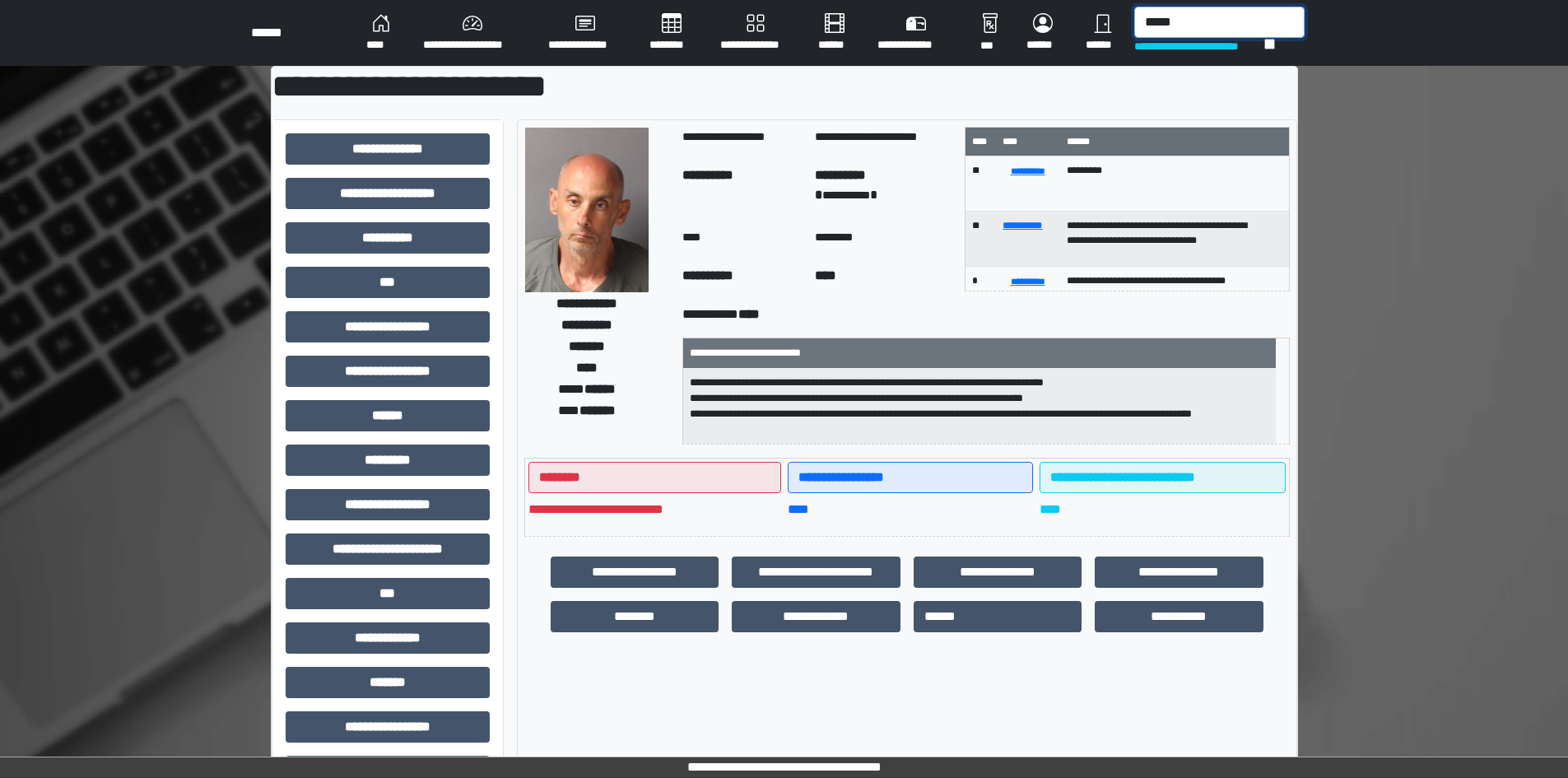type on "*****" 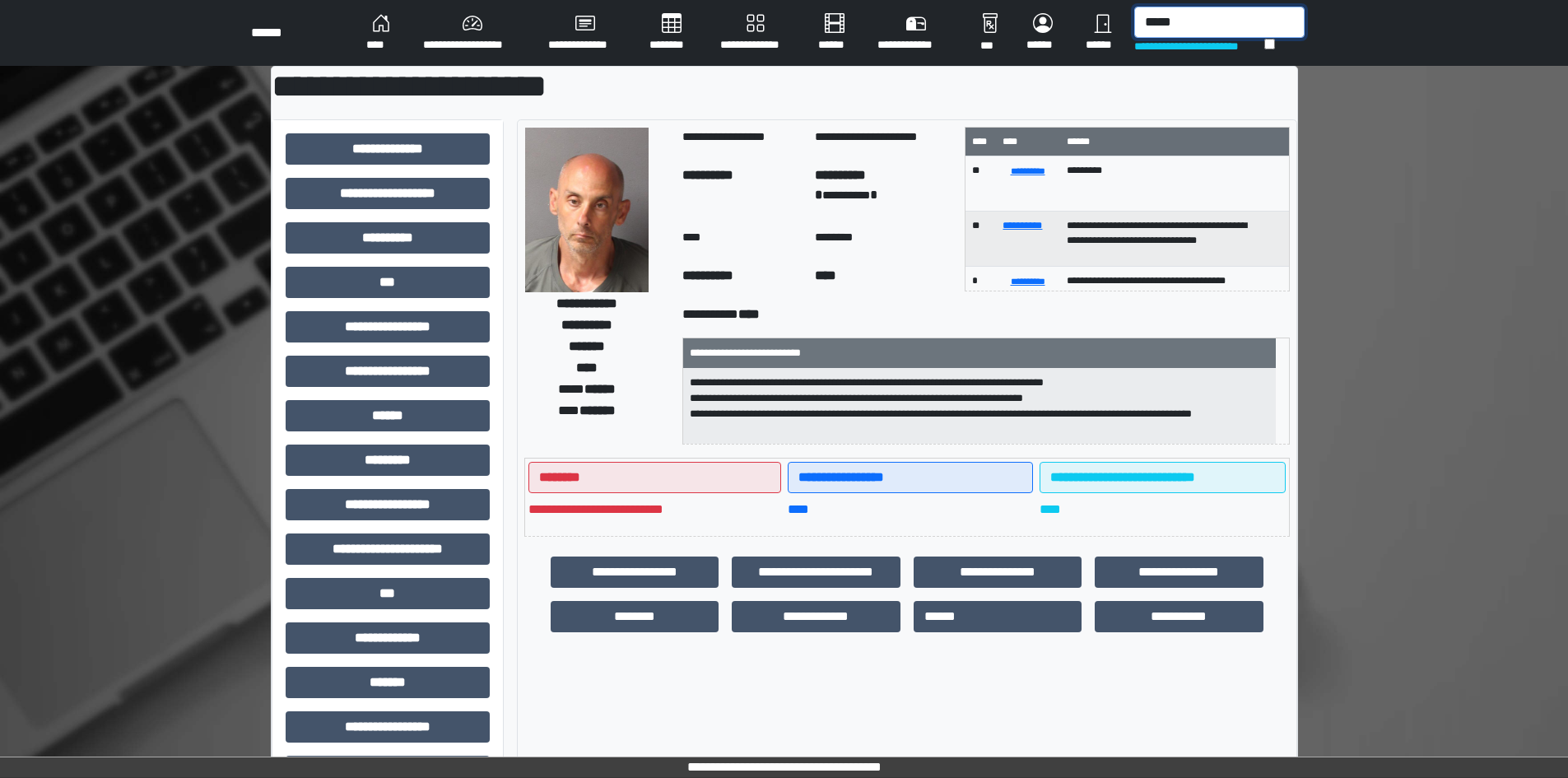 click on "*****" at bounding box center [1219, 22] 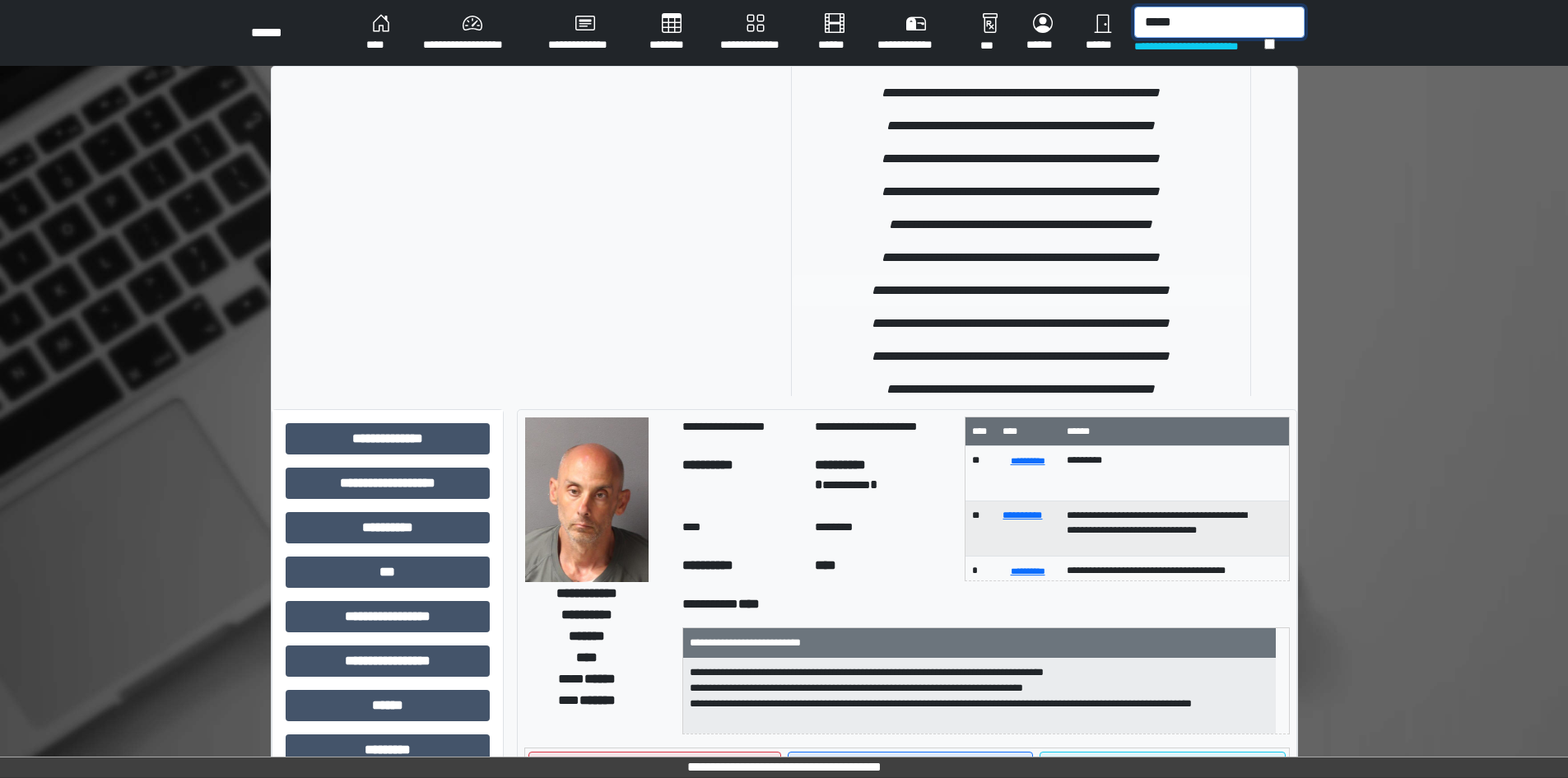 scroll, scrollTop: 82, scrollLeft: 0, axis: vertical 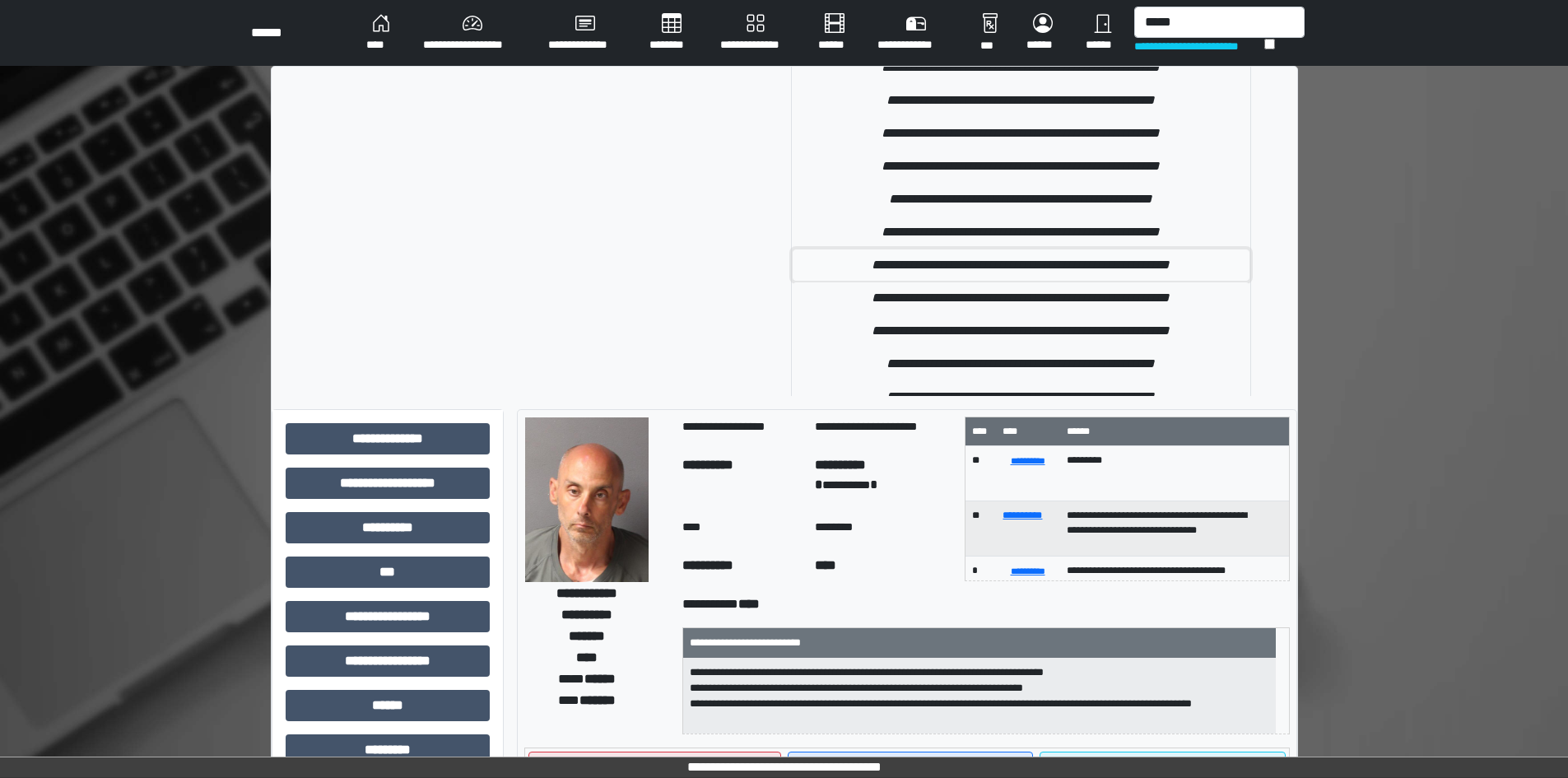 click on "**********" at bounding box center (1021, 265) 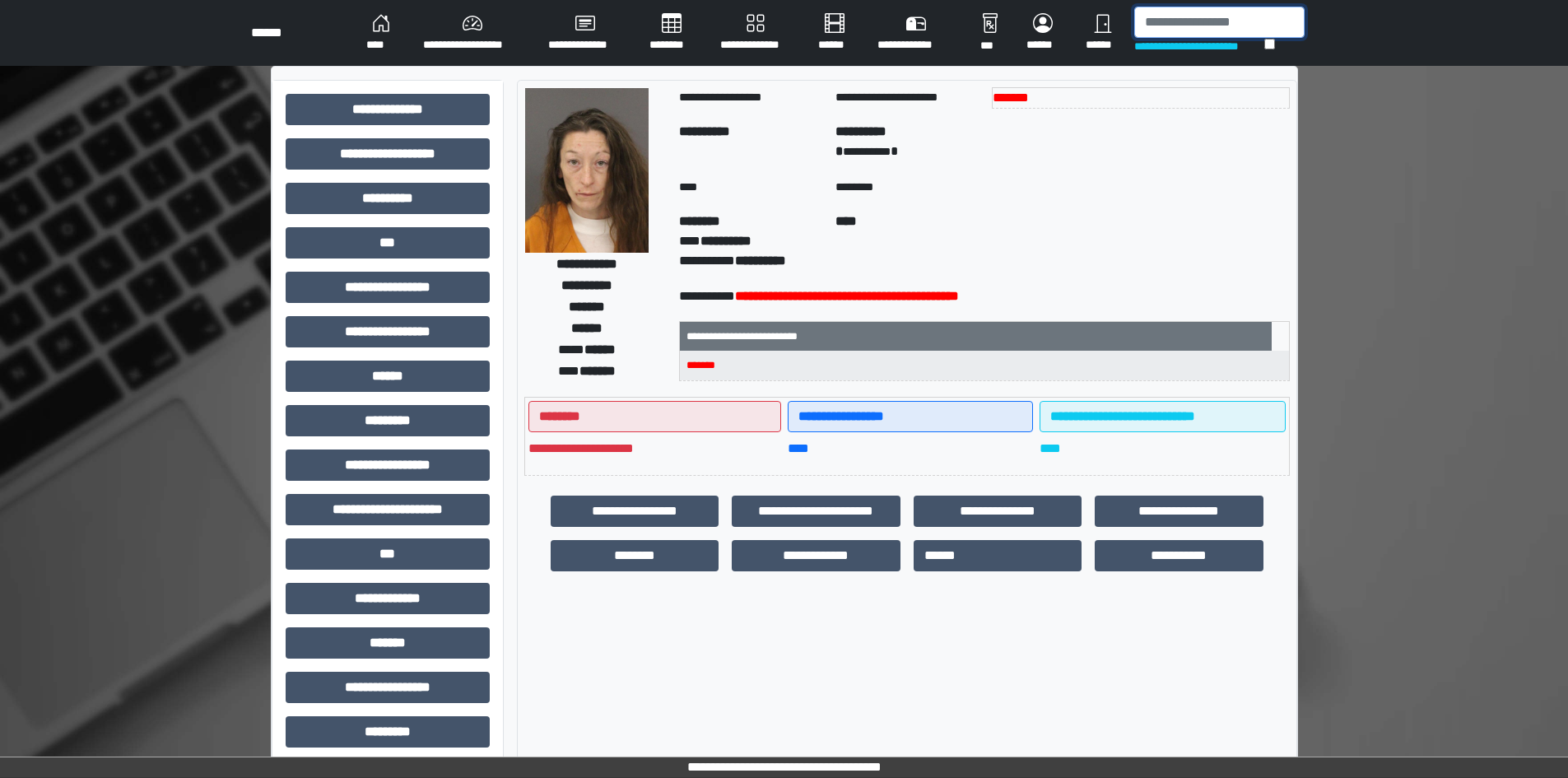 click at bounding box center (1219, 22) 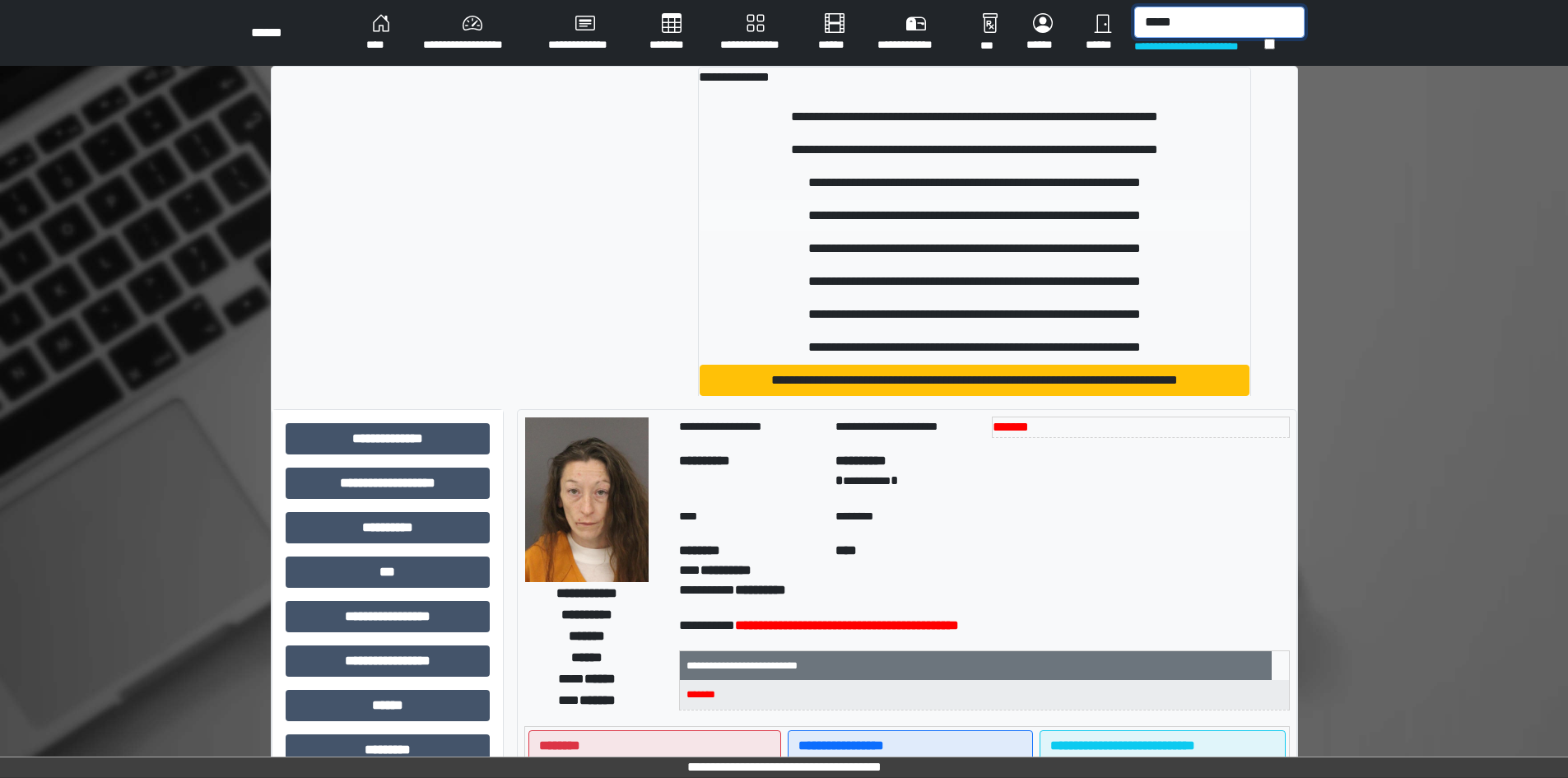 scroll, scrollTop: 82, scrollLeft: 0, axis: vertical 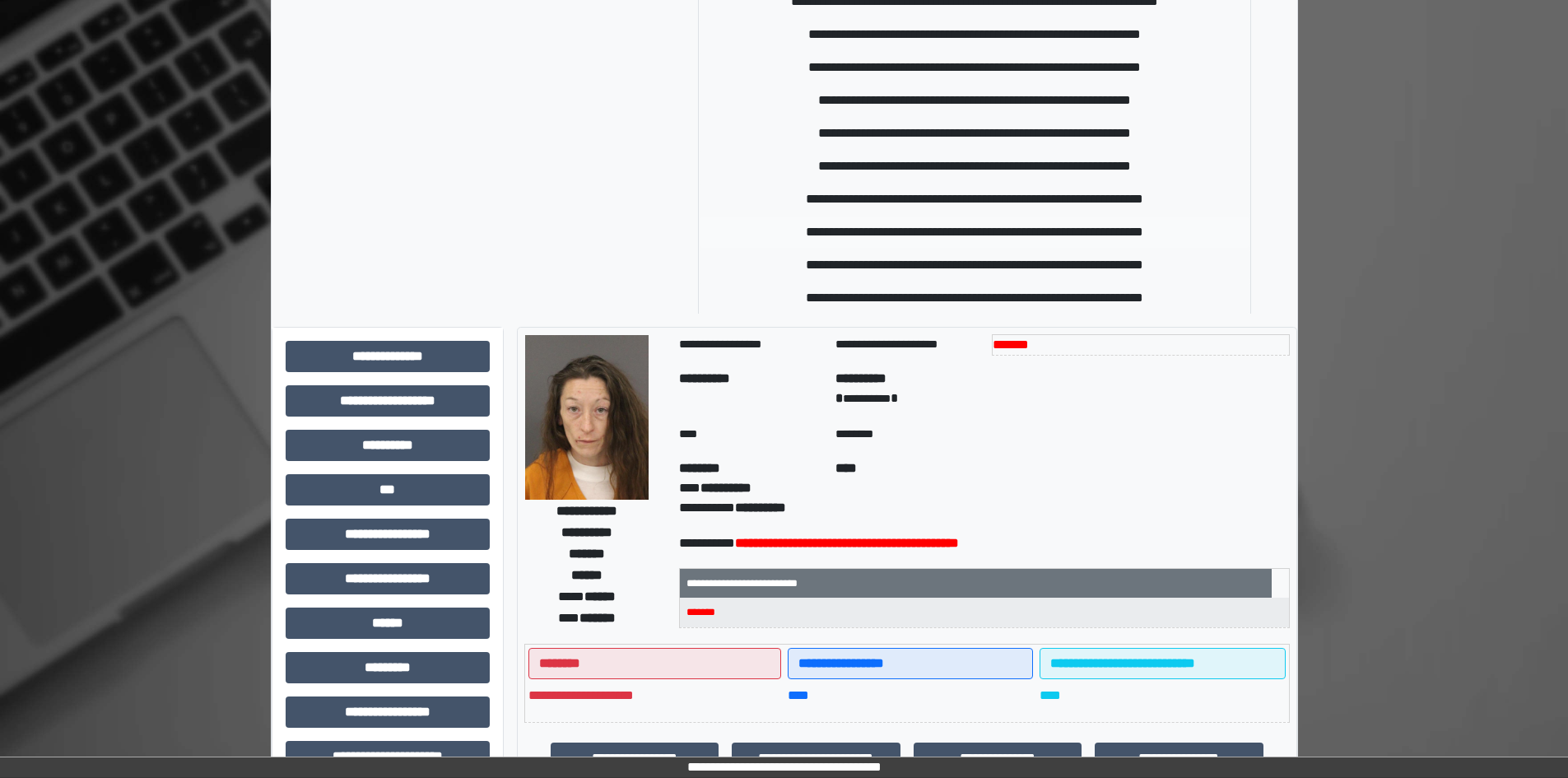 type on "*****" 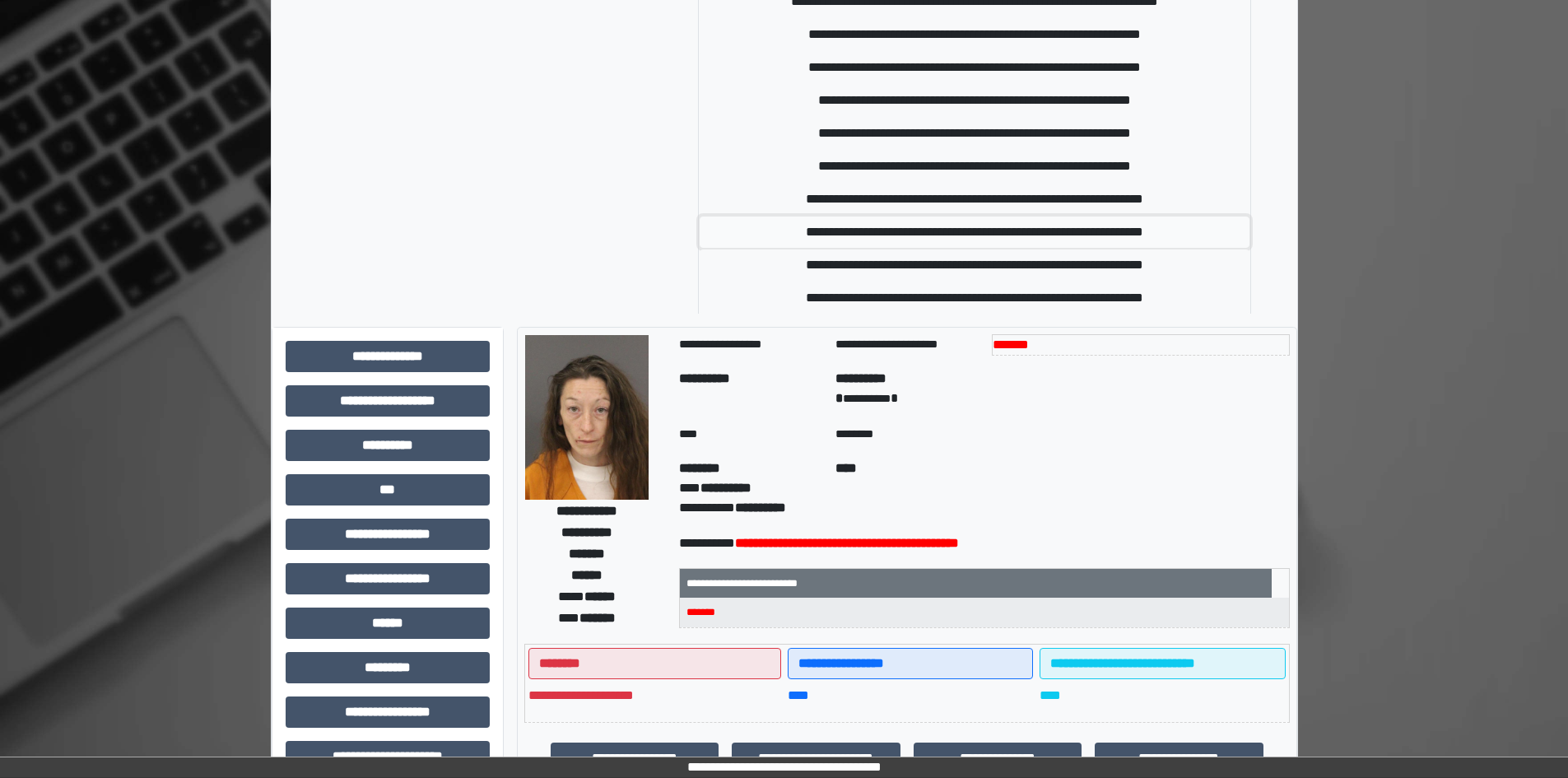 click on "**********" at bounding box center [975, 232] 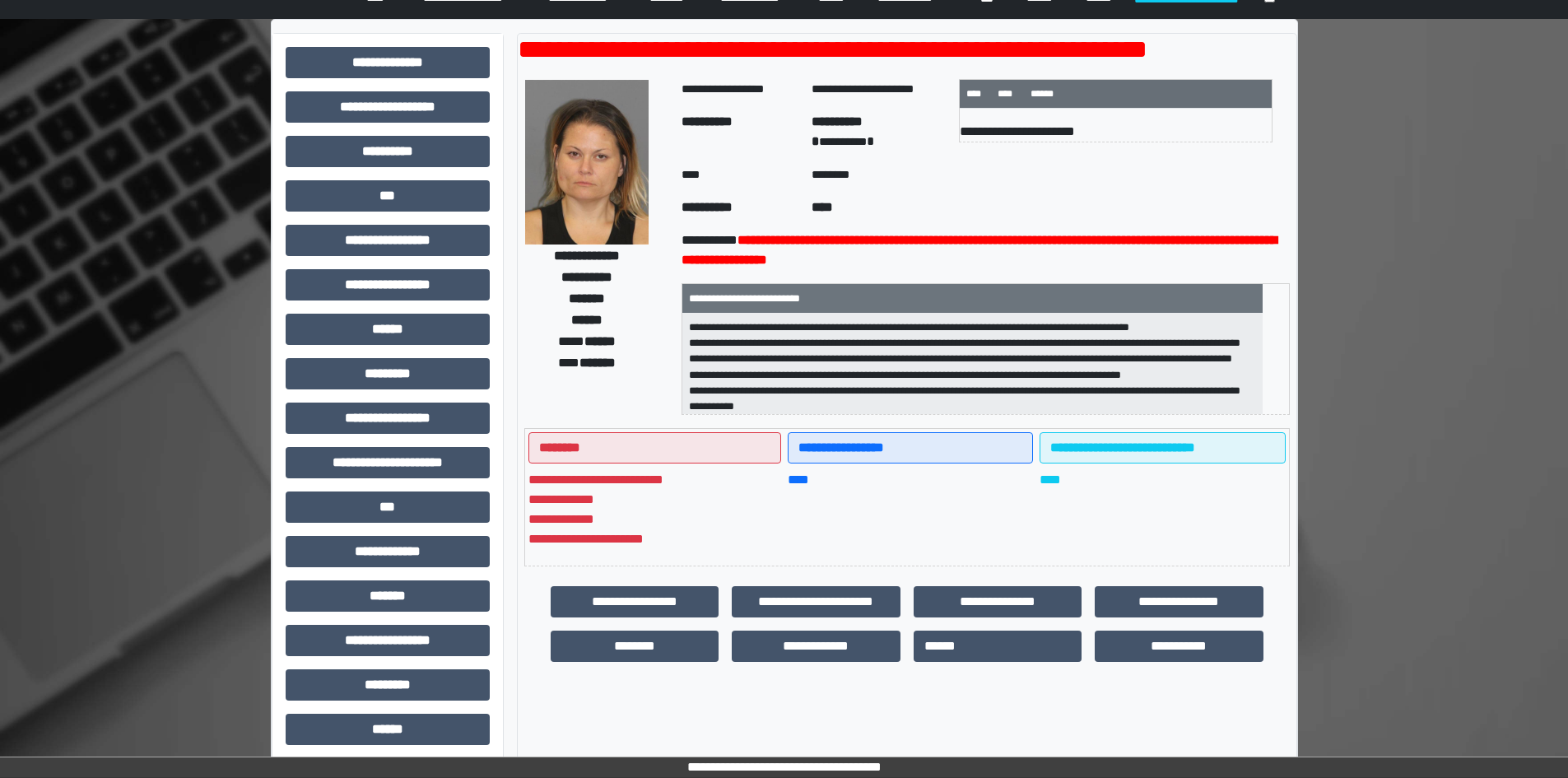 scroll, scrollTop: 0, scrollLeft: 0, axis: both 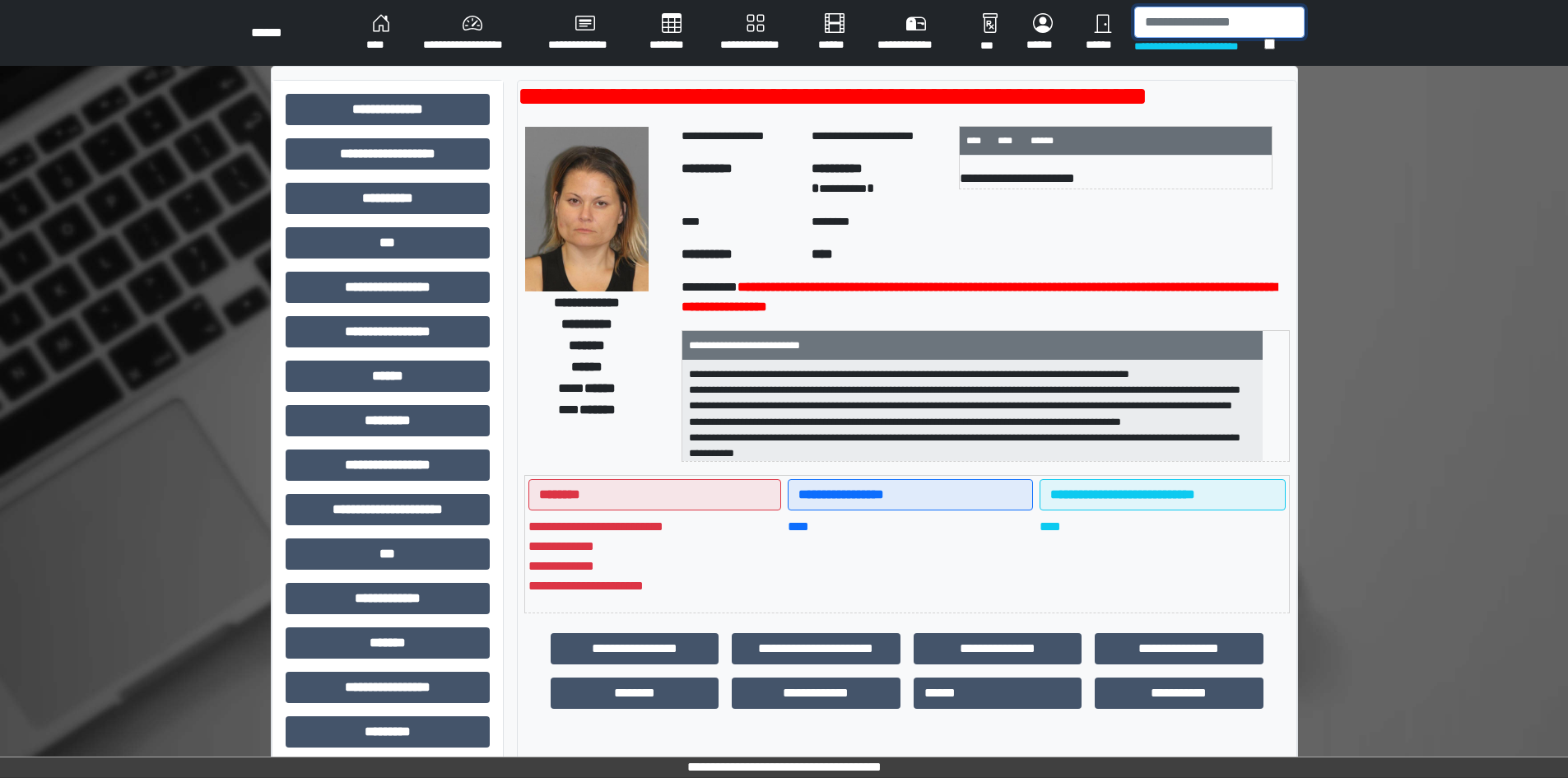 click at bounding box center [1219, 22] 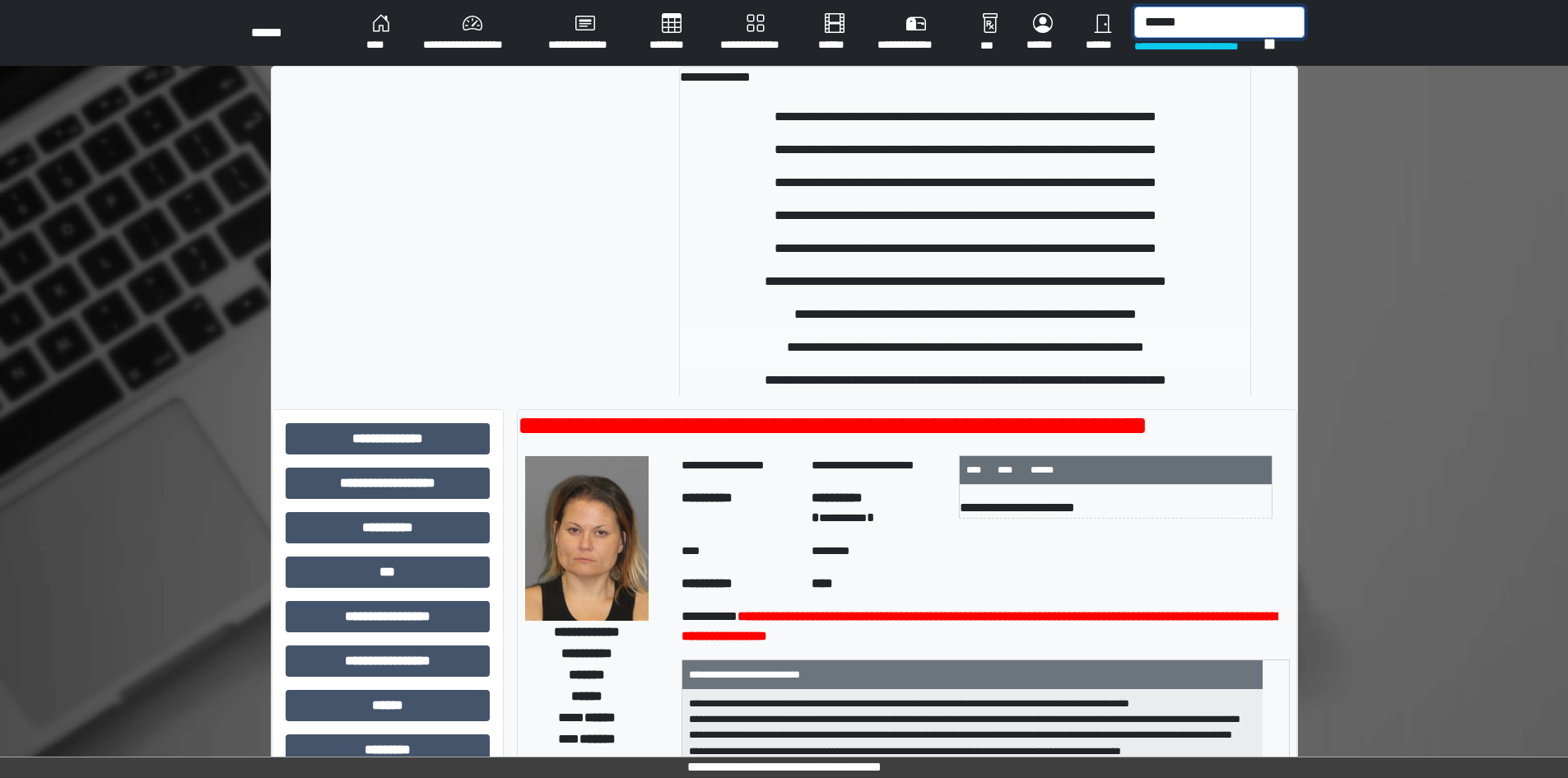 type on "******" 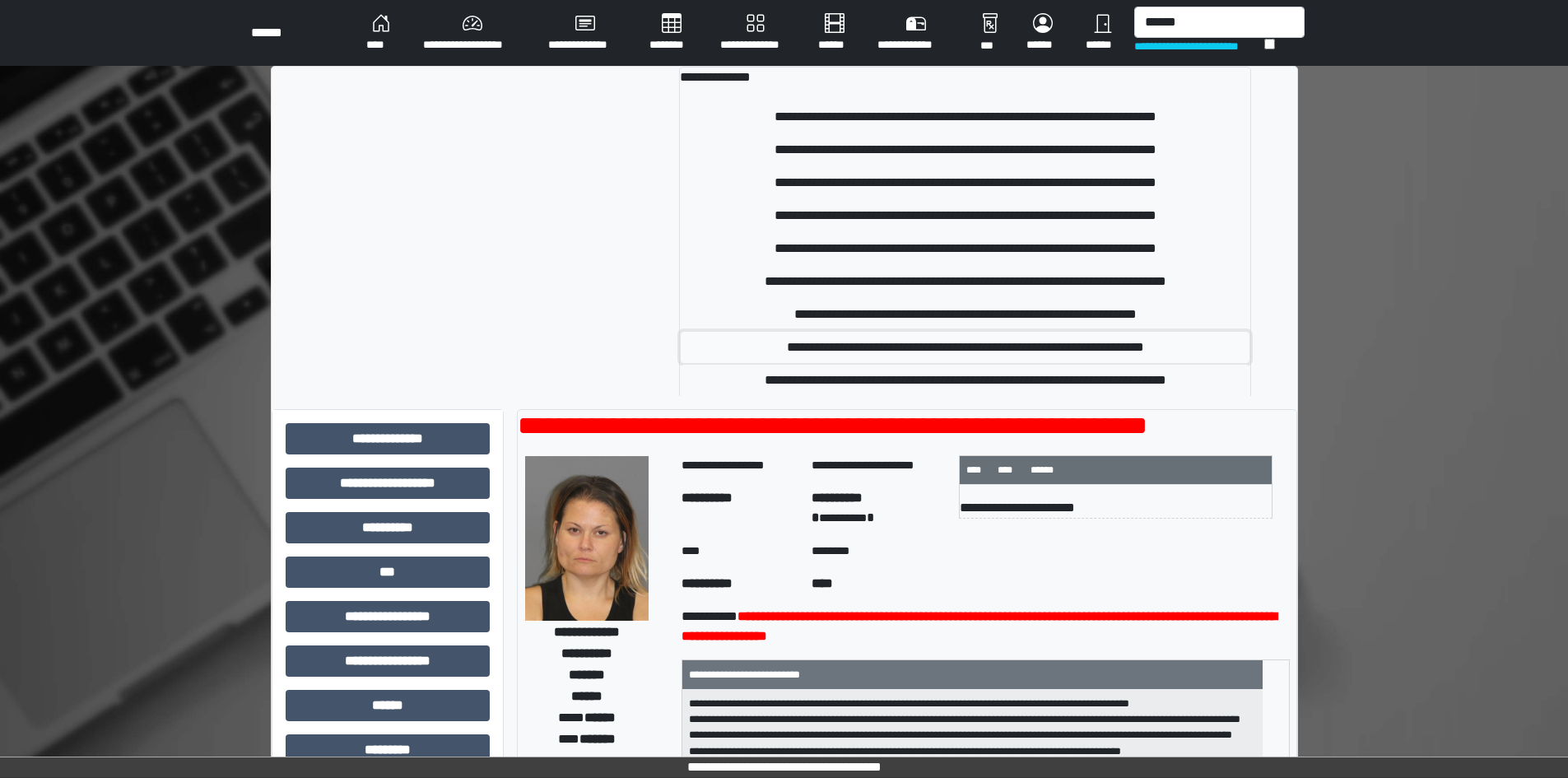 click on "**********" at bounding box center (965, 347) 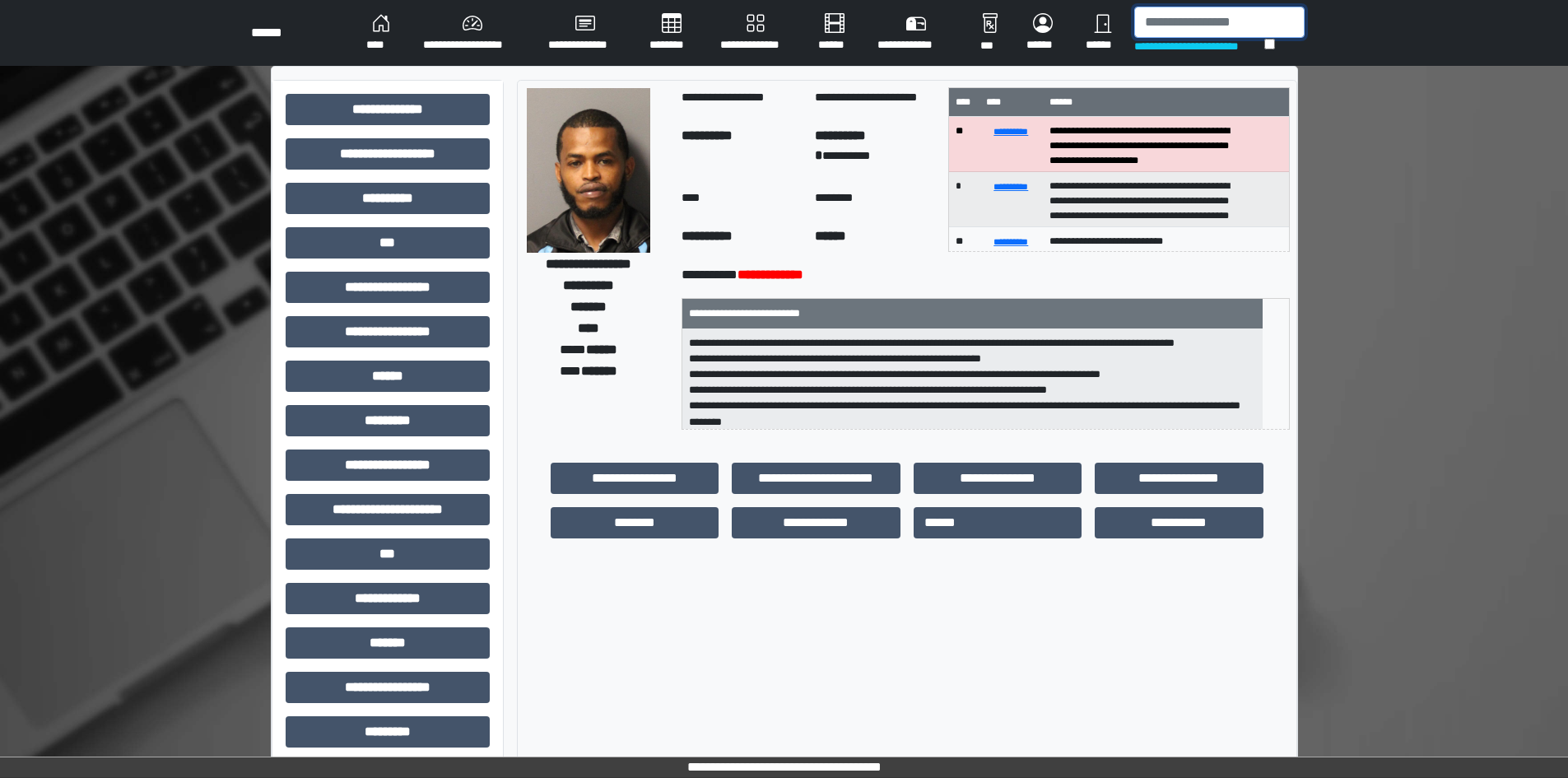 click at bounding box center [1219, 22] 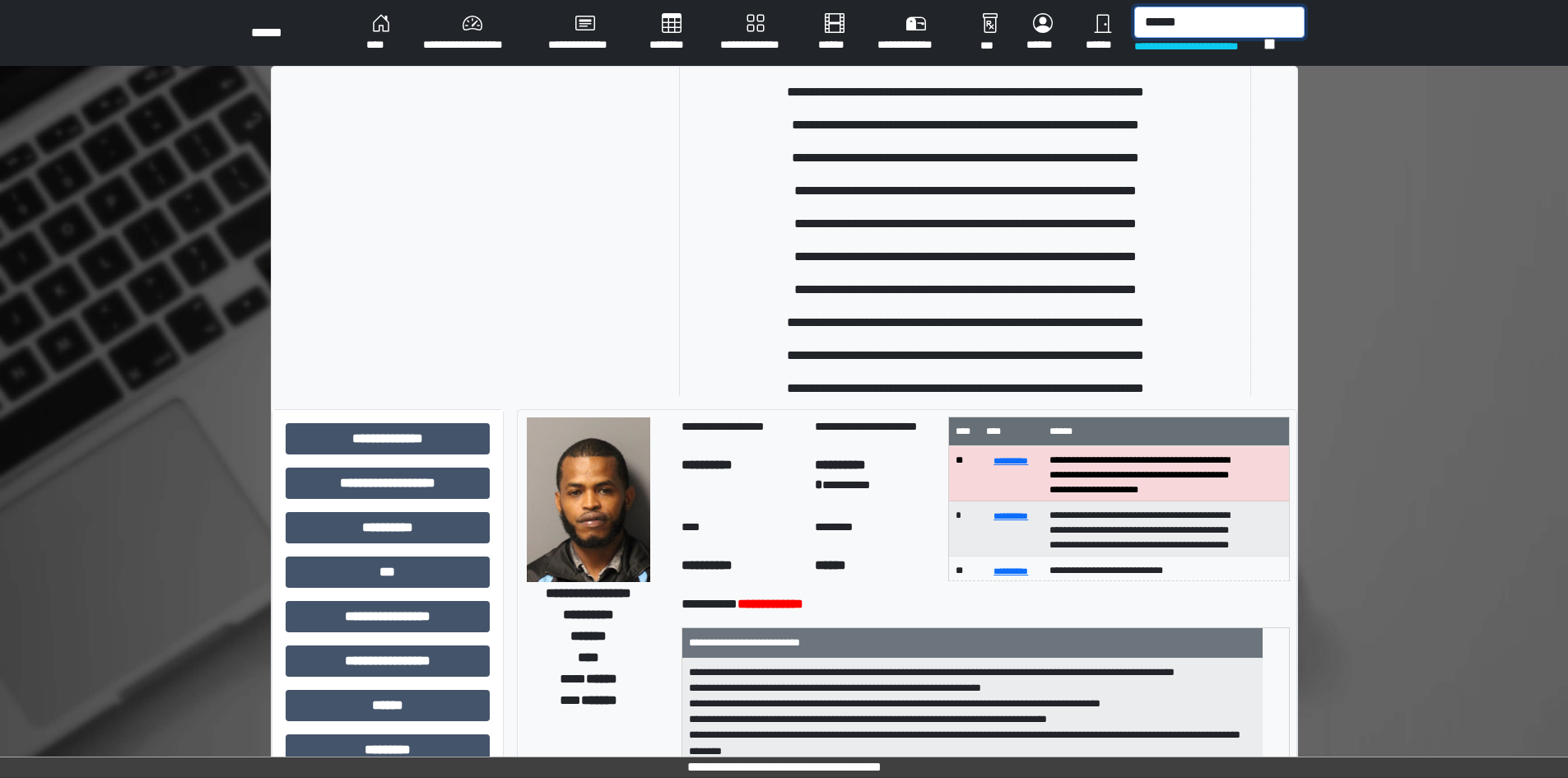 scroll, scrollTop: 1070, scrollLeft: 0, axis: vertical 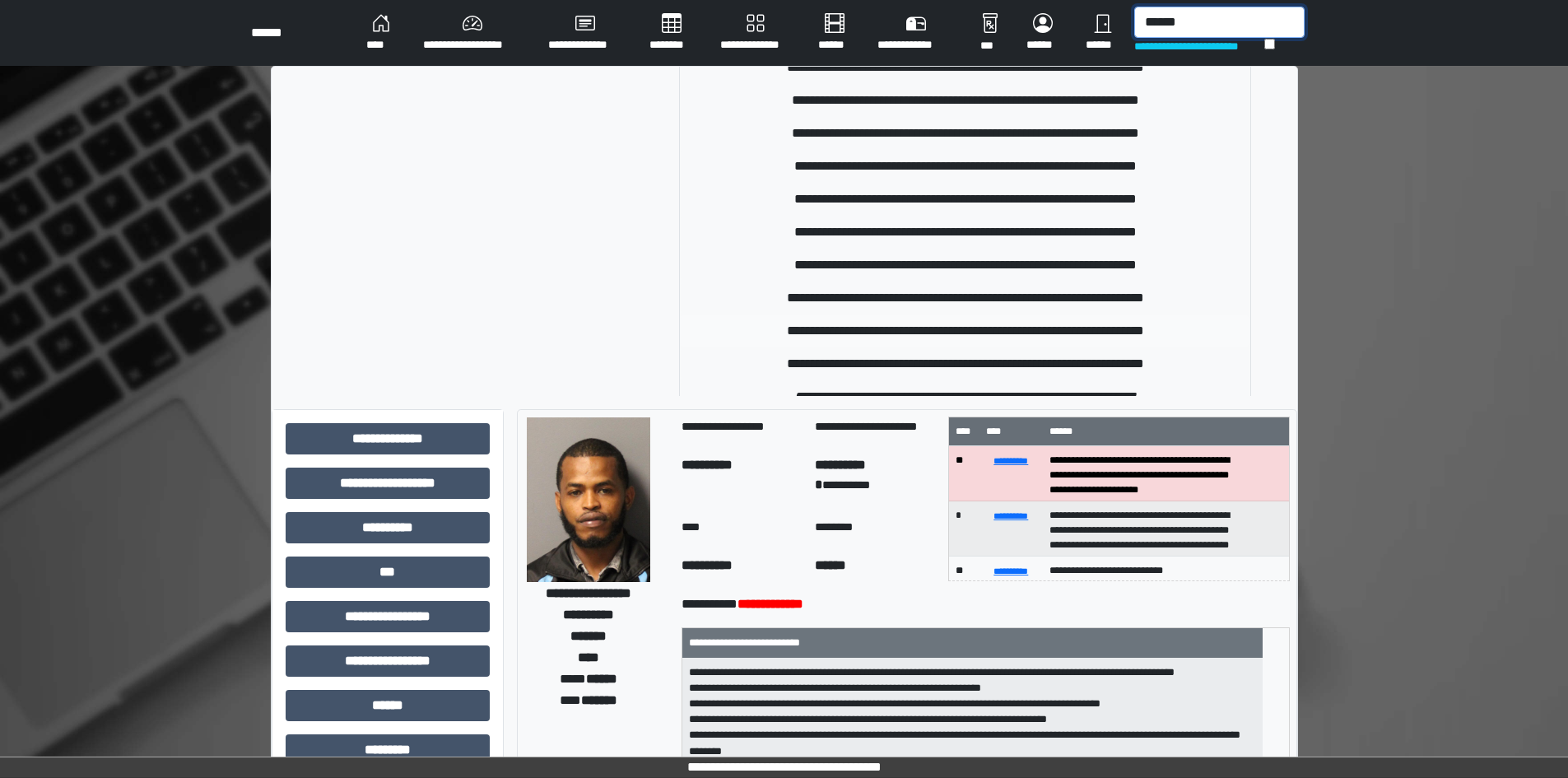 type on "******" 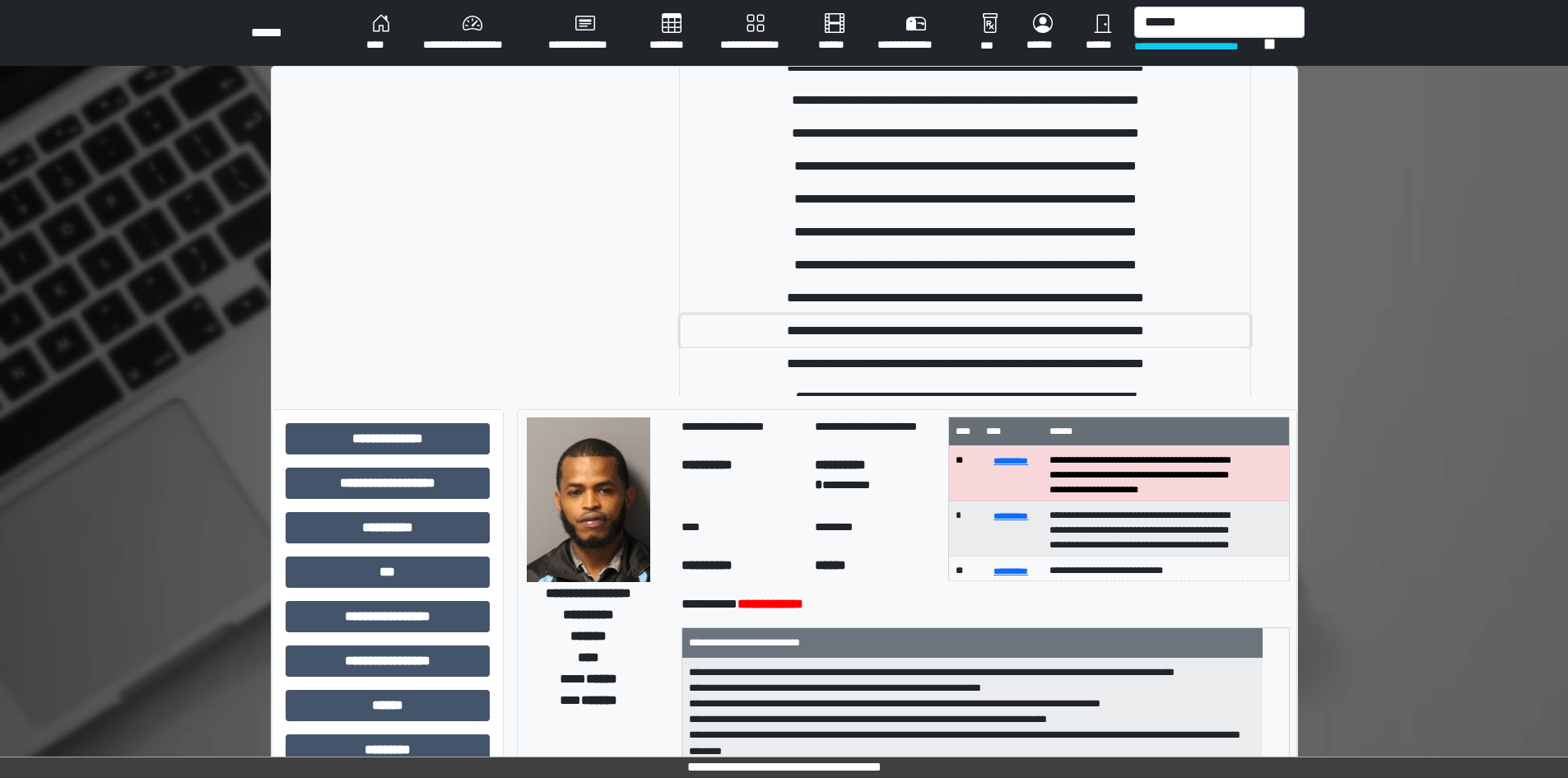 click on "**********" at bounding box center [965, 331] 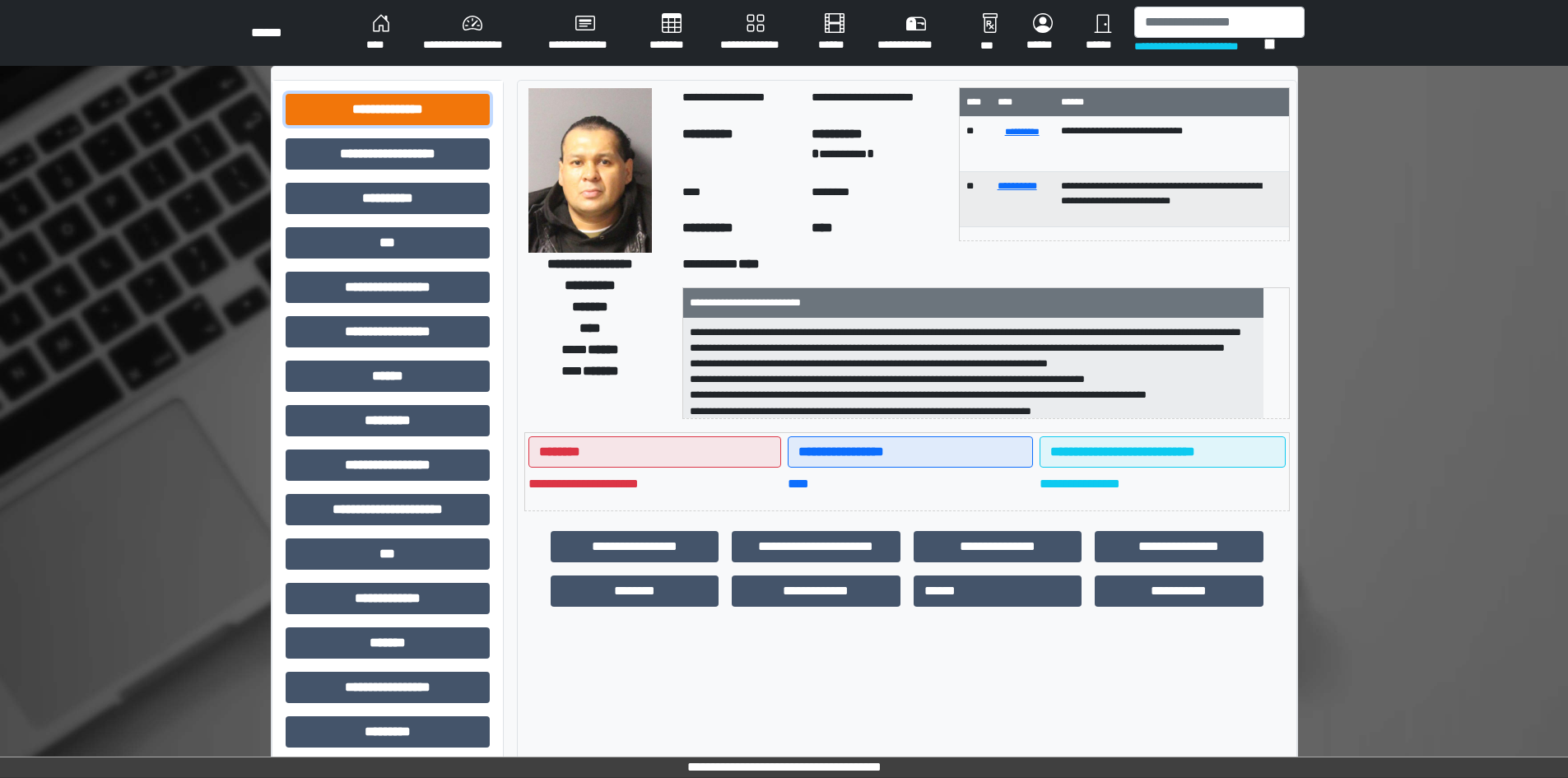 click on "**********" at bounding box center (388, 109) 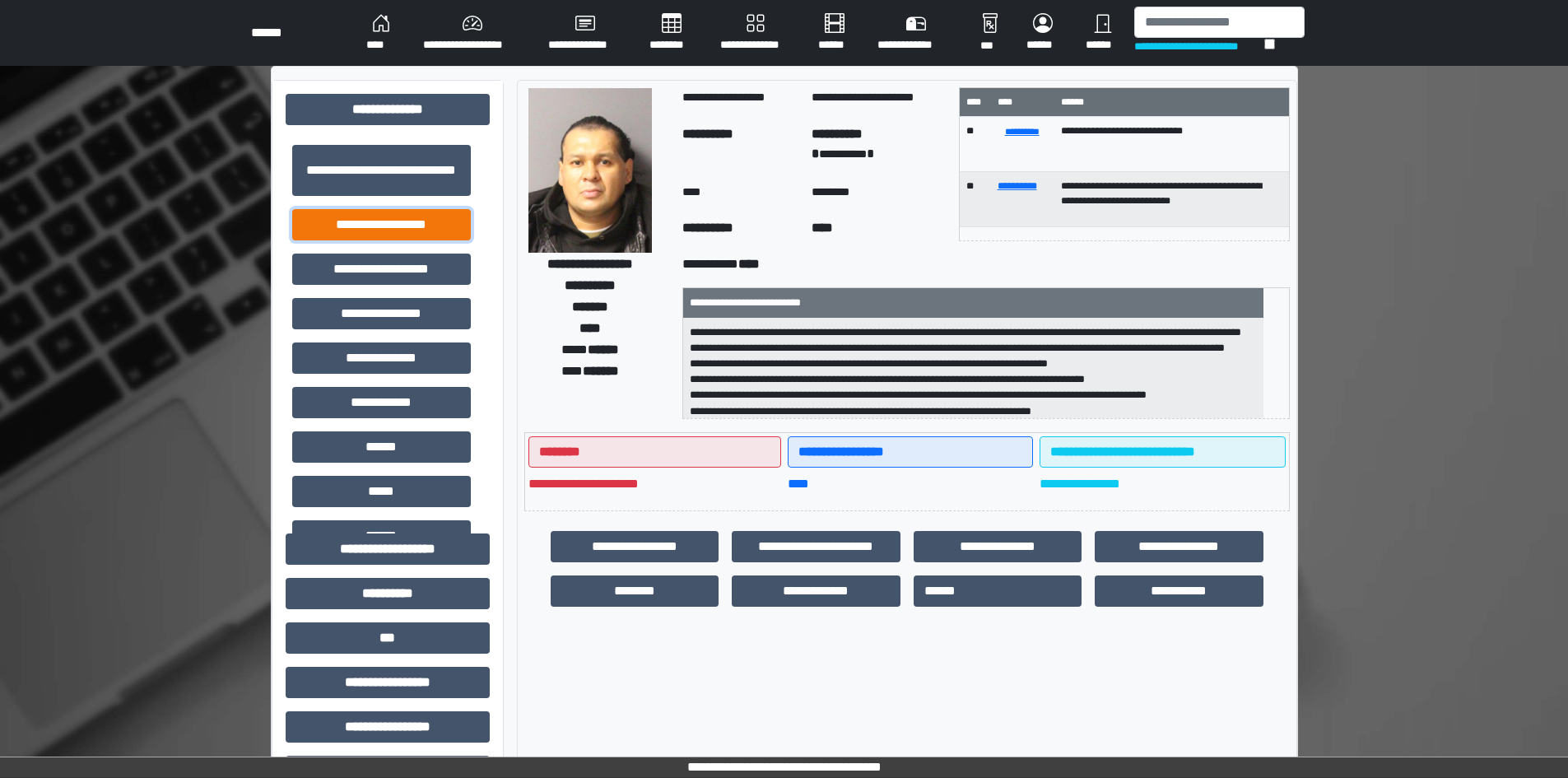 click on "**********" at bounding box center (381, 225) 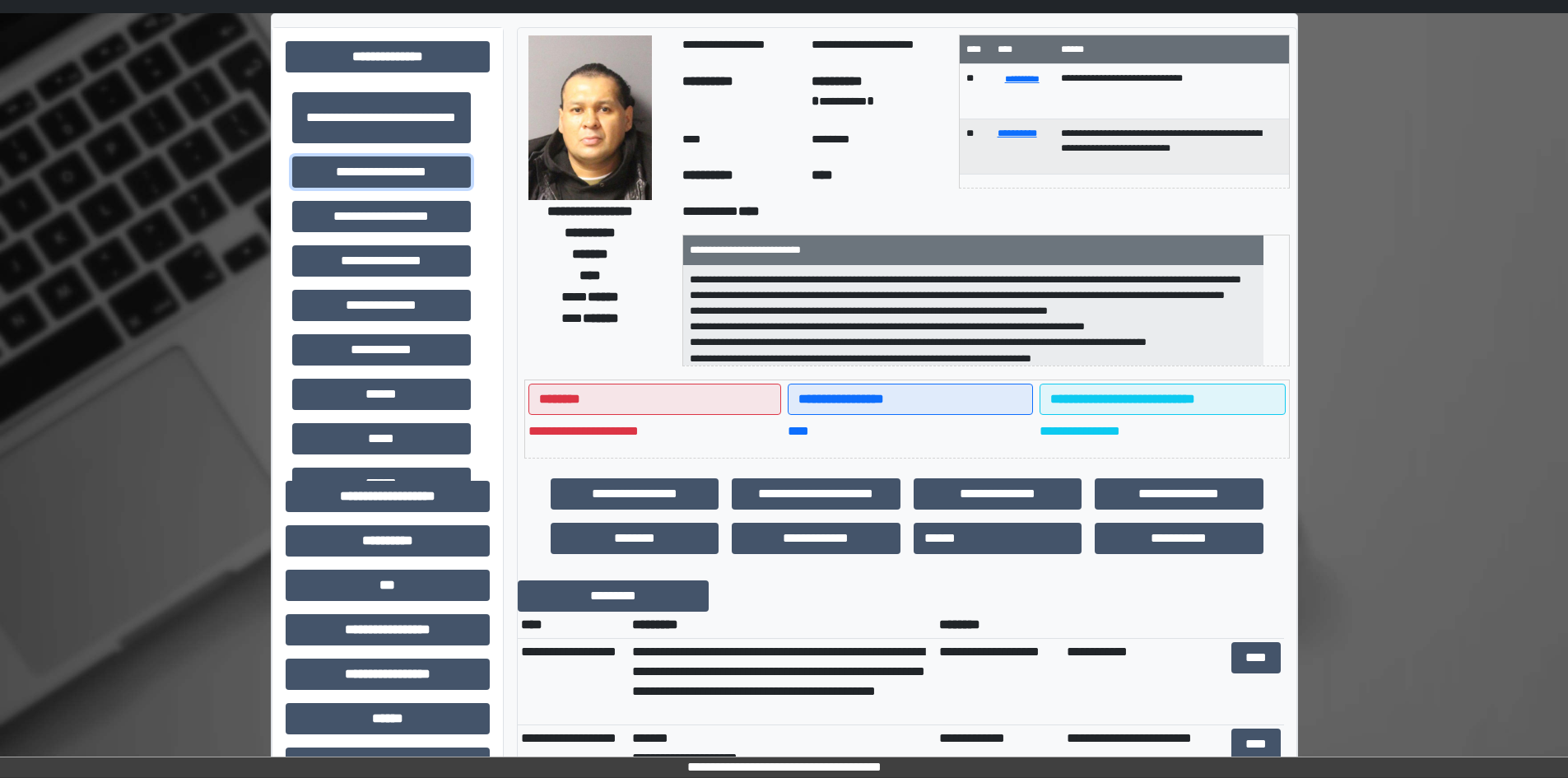 scroll, scrollTop: 82, scrollLeft: 0, axis: vertical 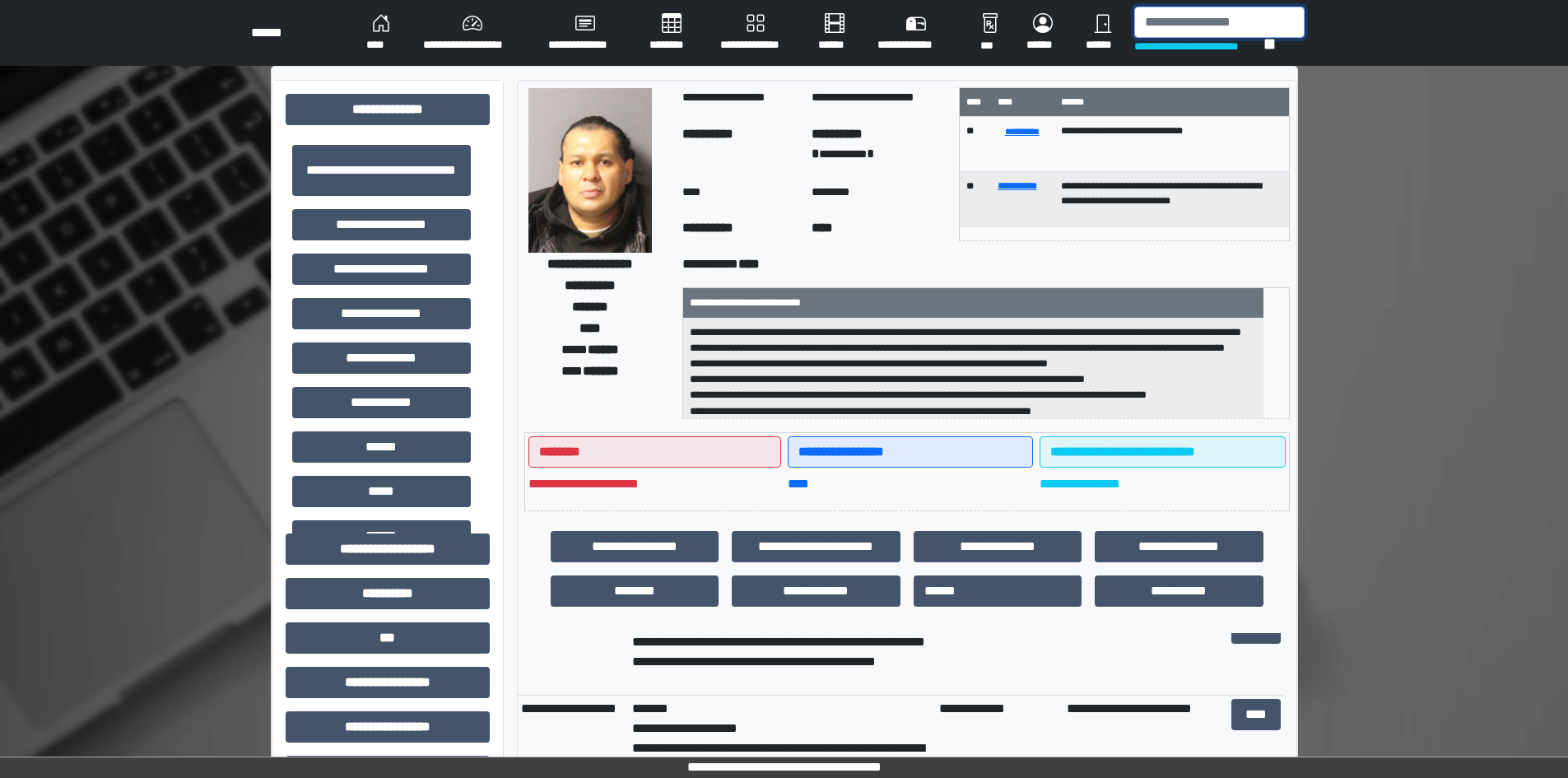click at bounding box center (1219, 22) 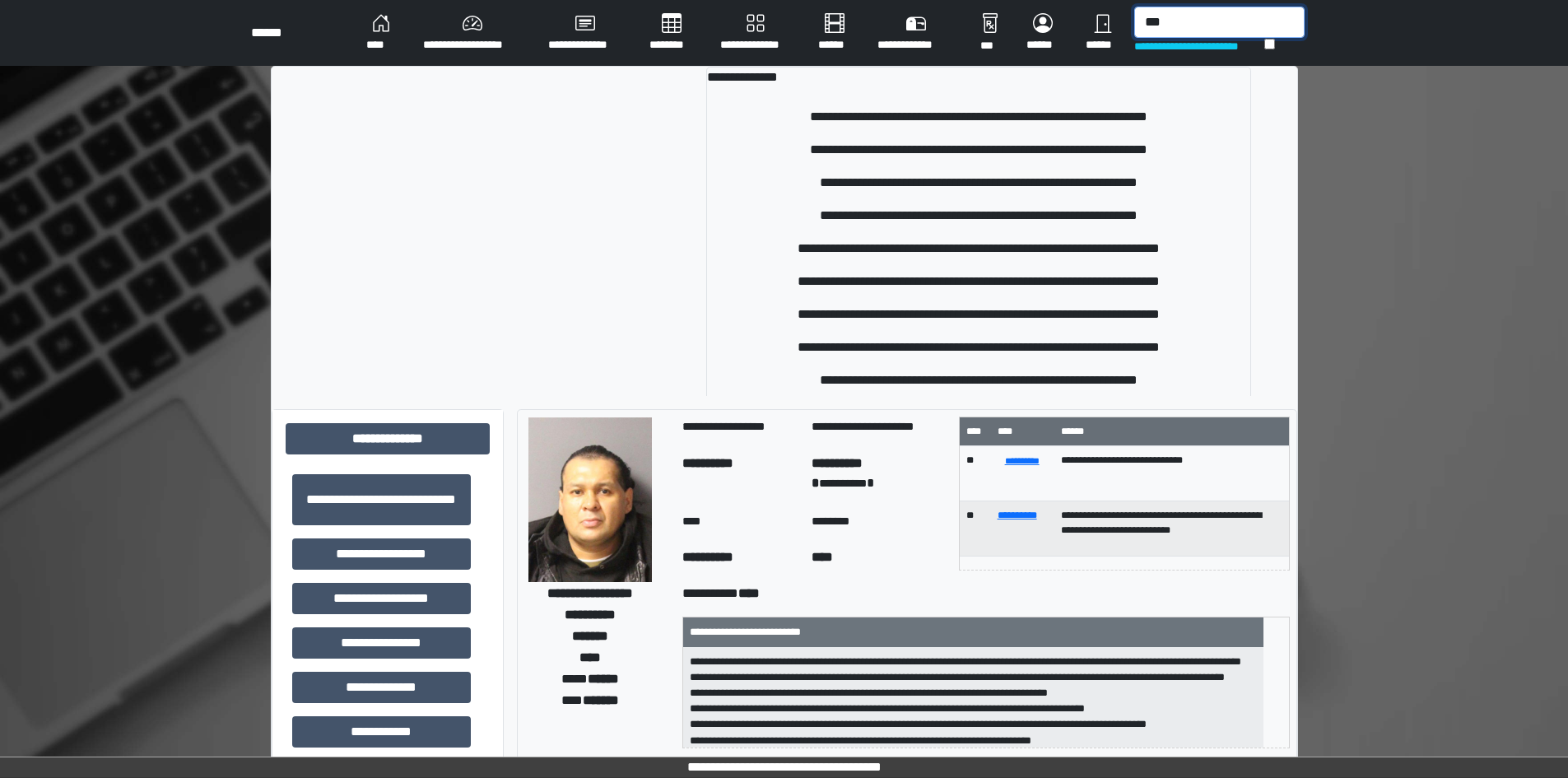 click on "***" at bounding box center [1219, 22] 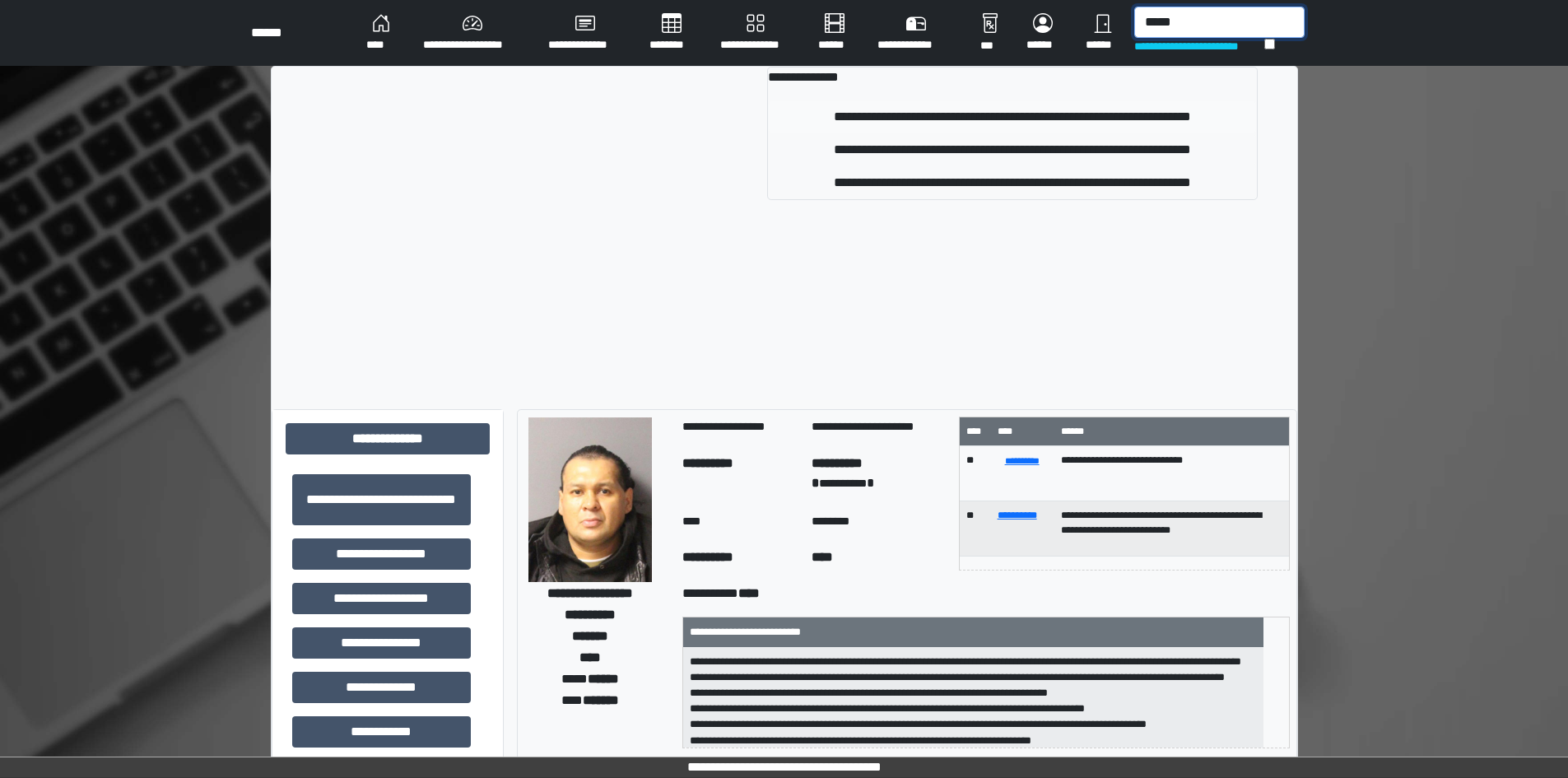type on "*****" 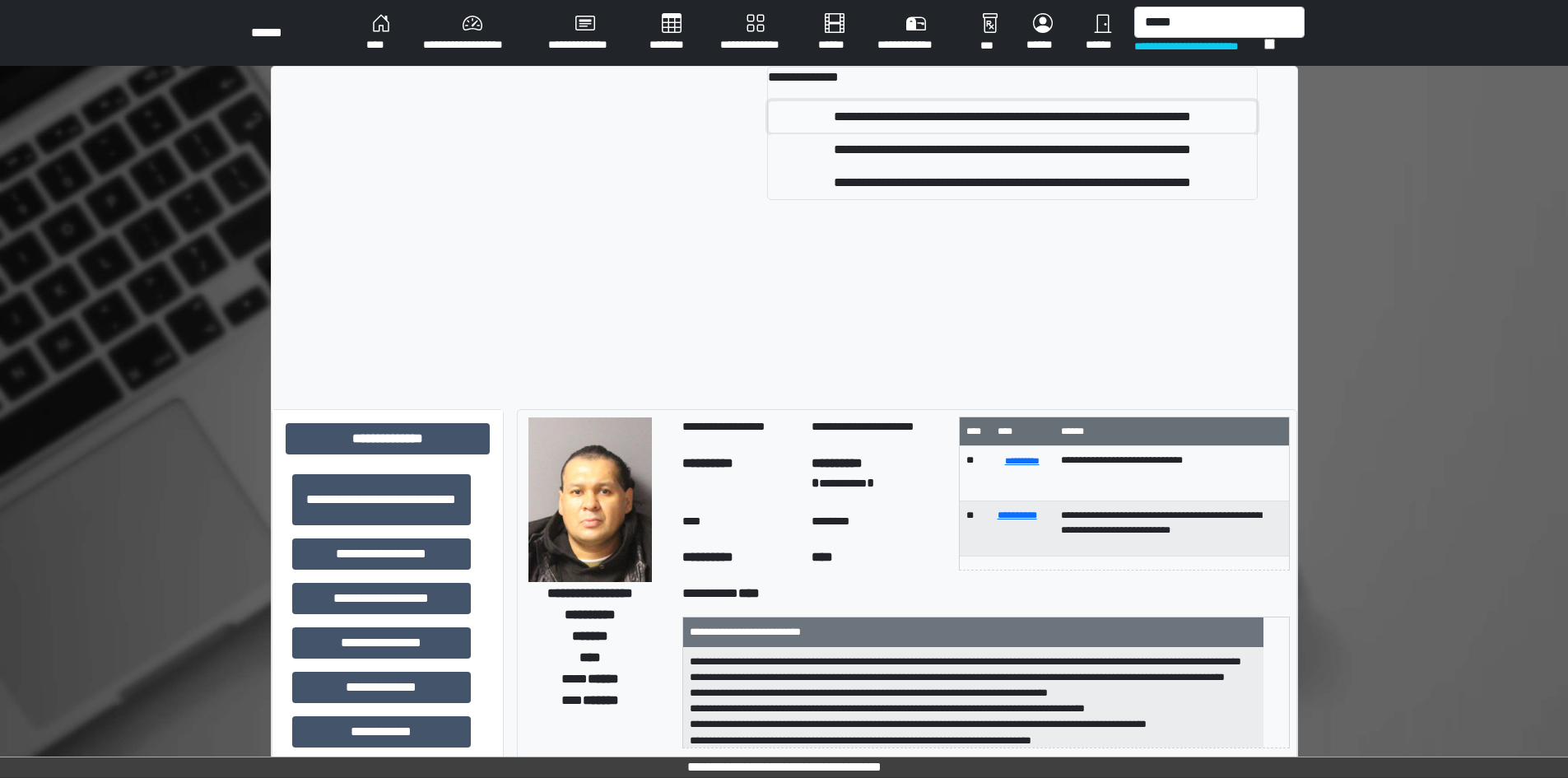click on "**********" at bounding box center [1012, 117] 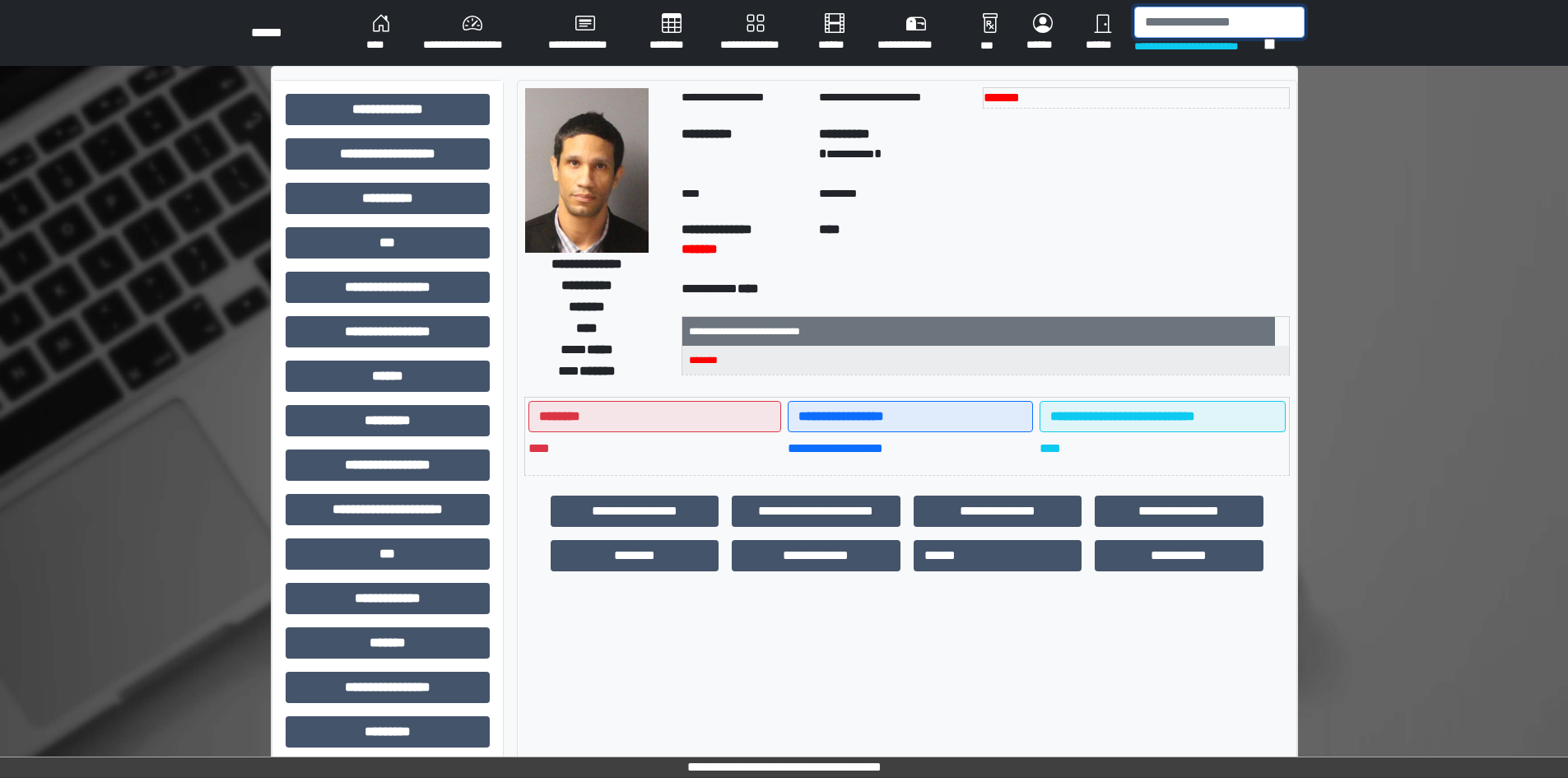 click at bounding box center (1219, 22) 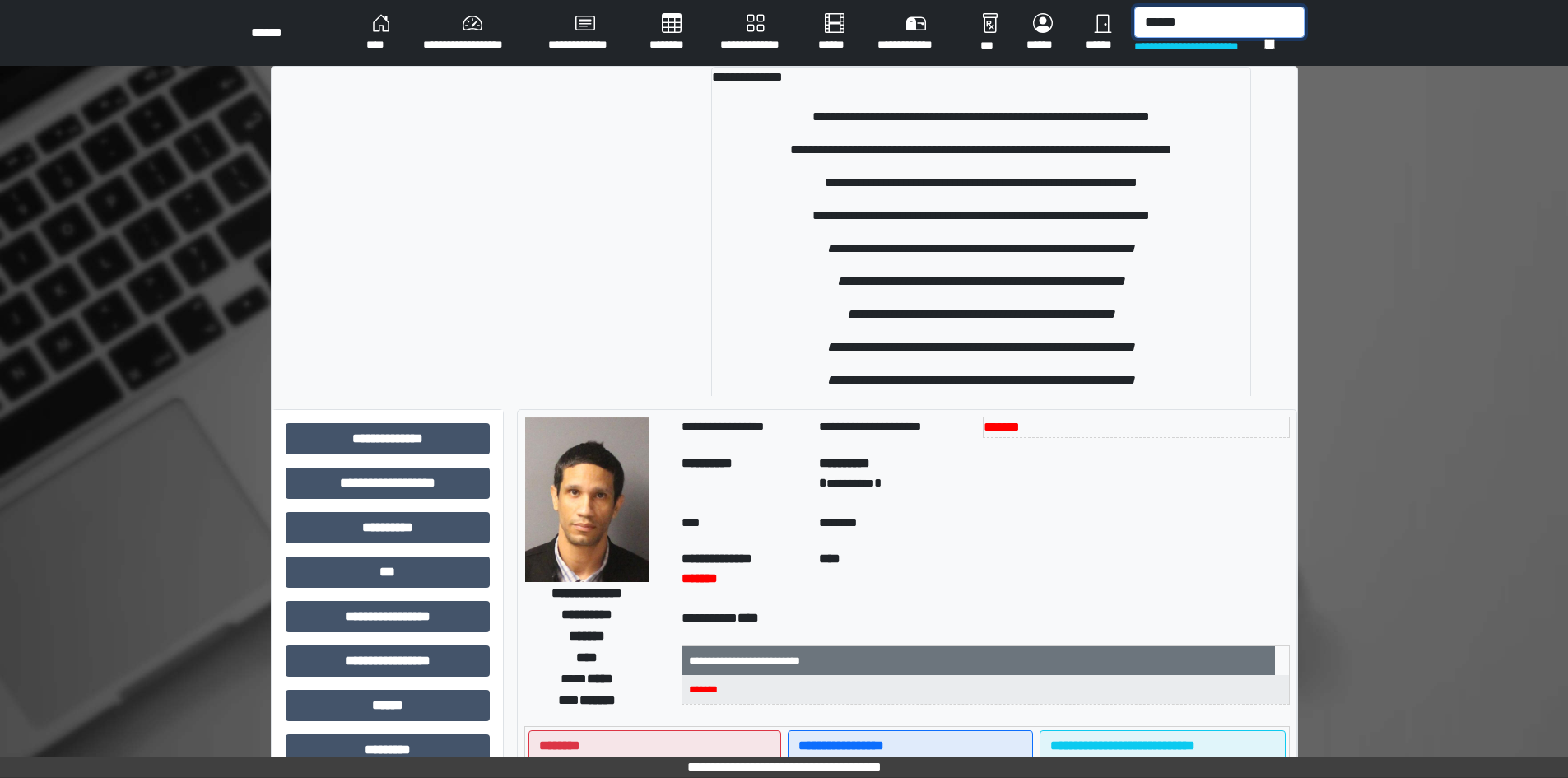 type on "******" 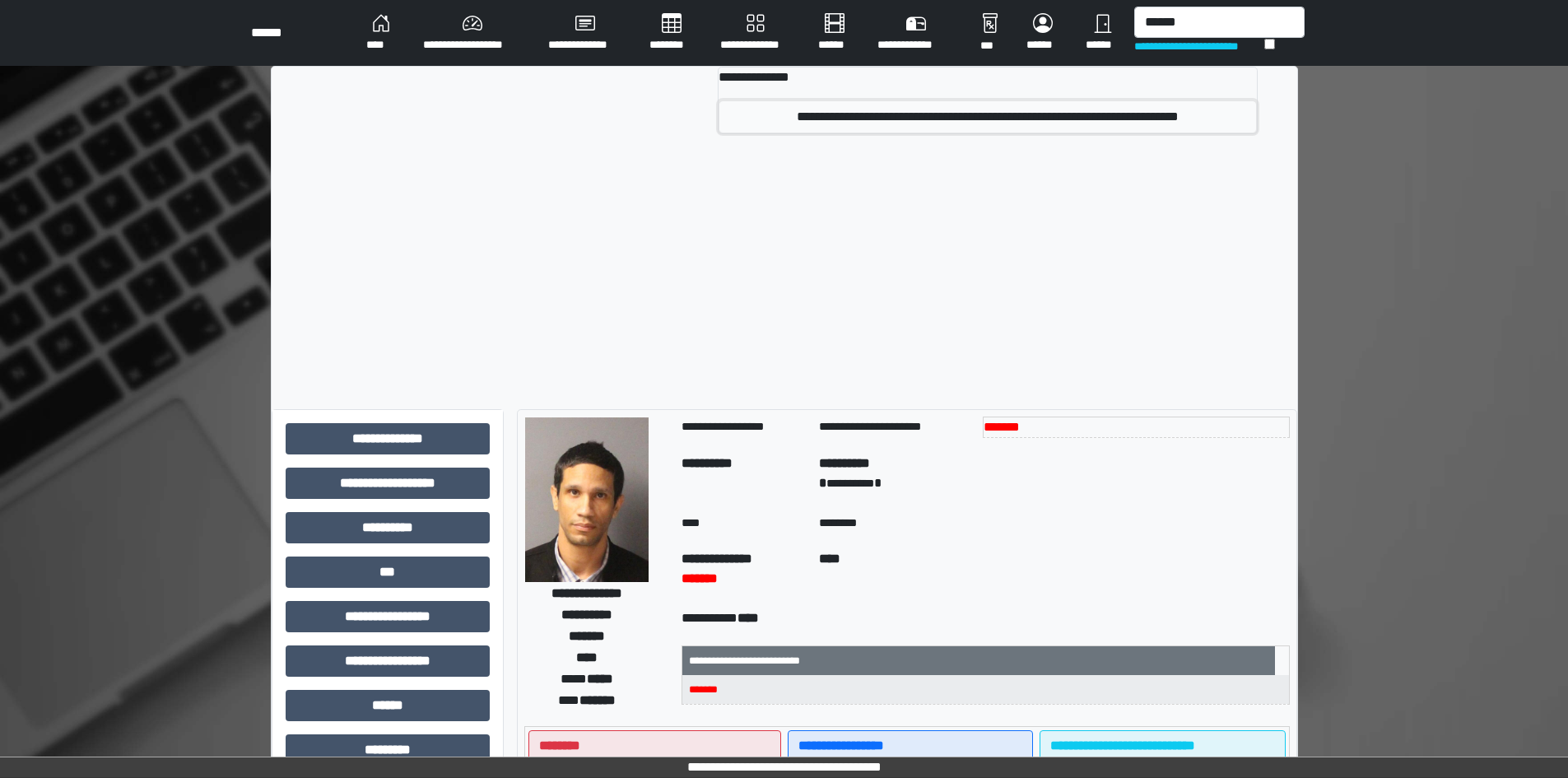 click on "**********" at bounding box center [988, 117] 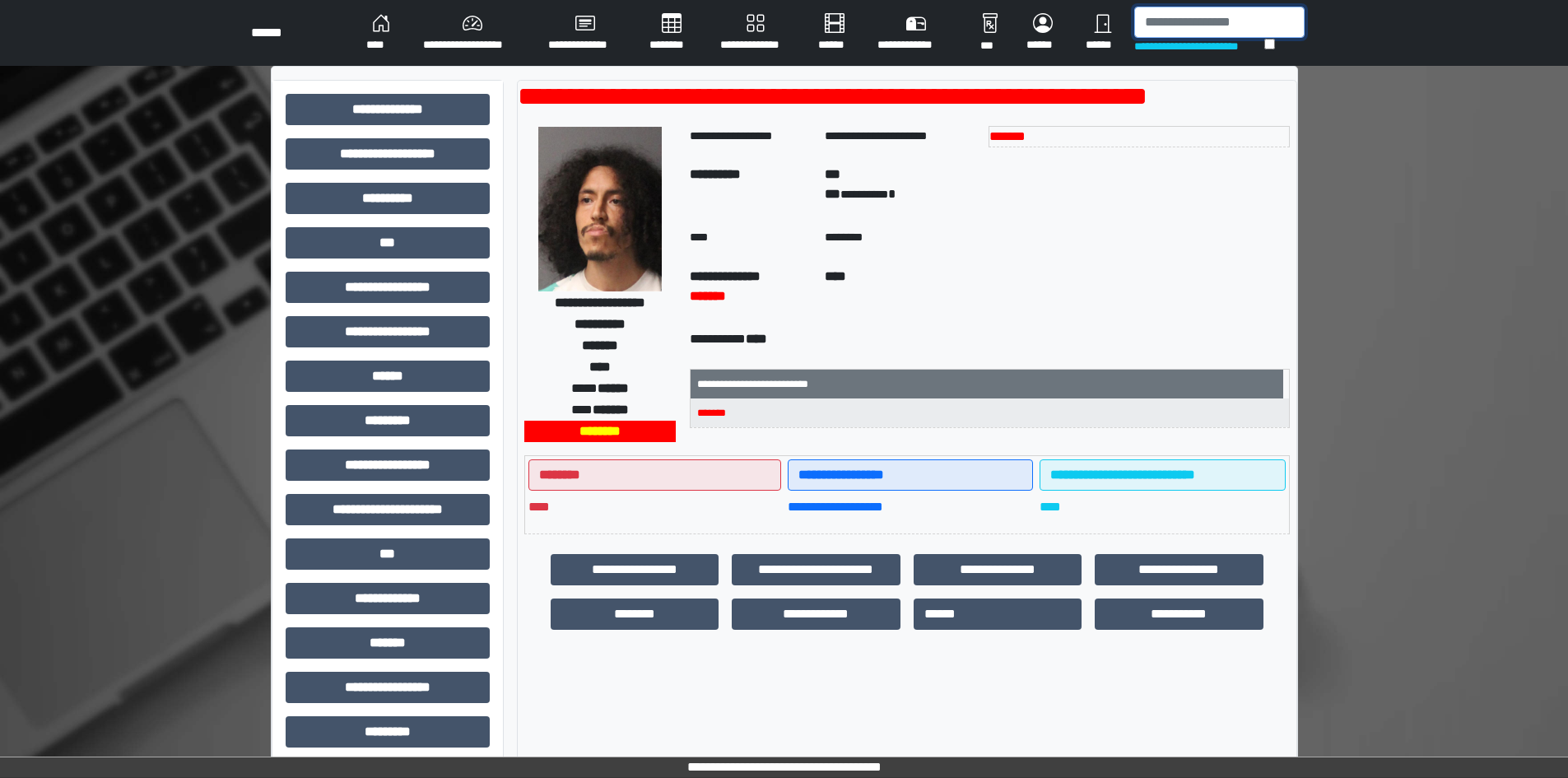 click at bounding box center (1219, 22) 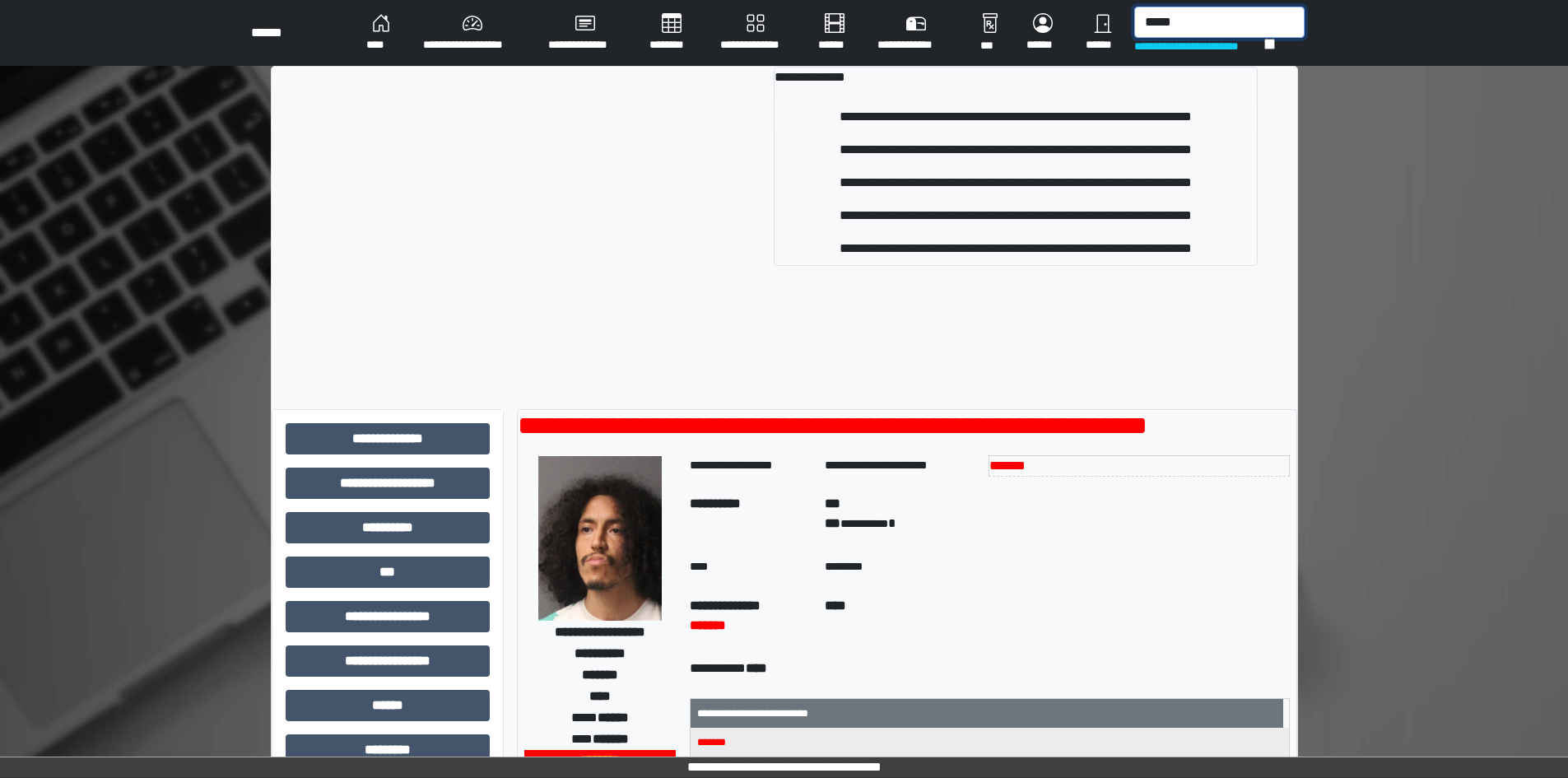 type on "*****" 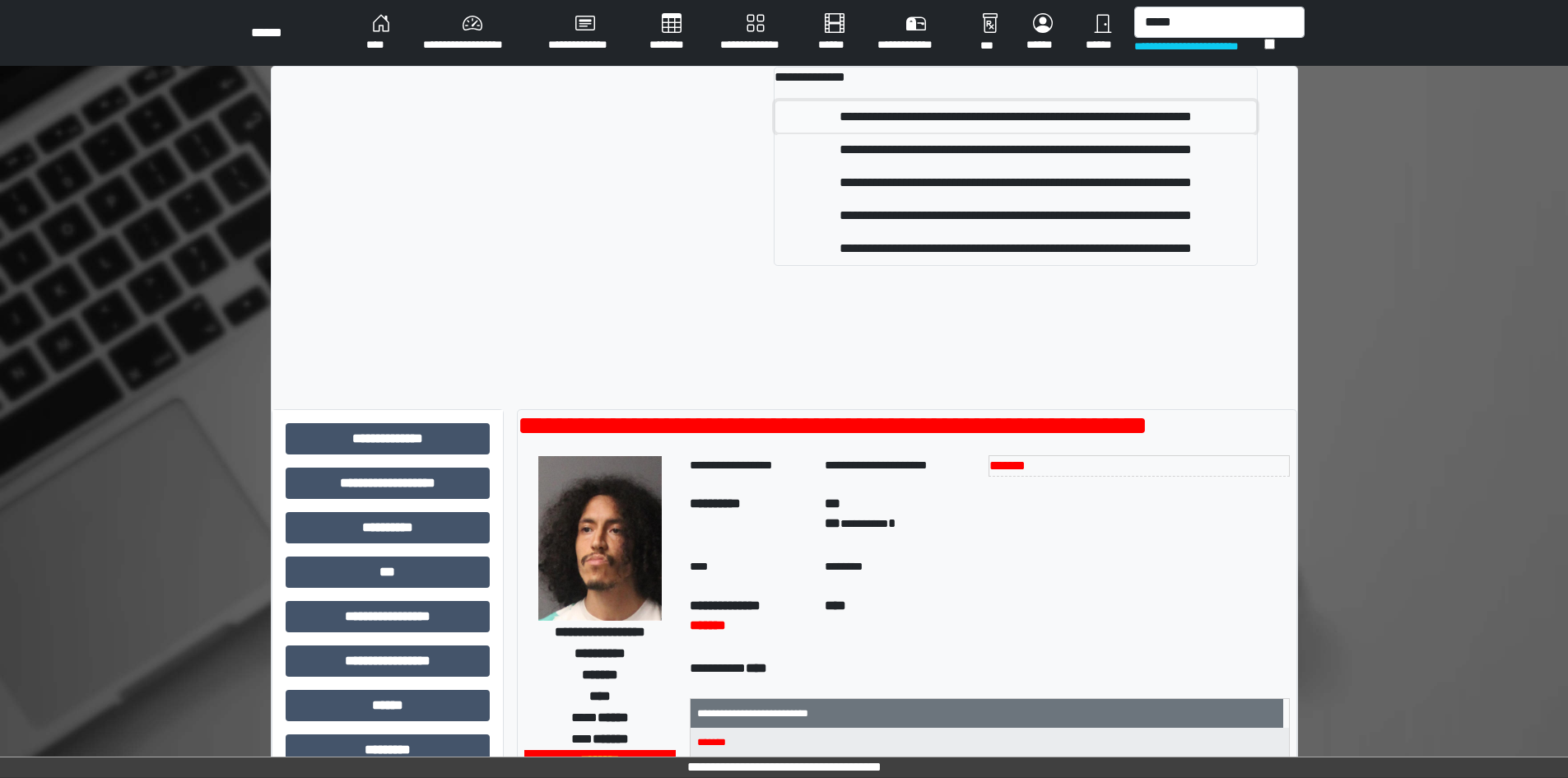 click on "**********" at bounding box center (1015, 117) 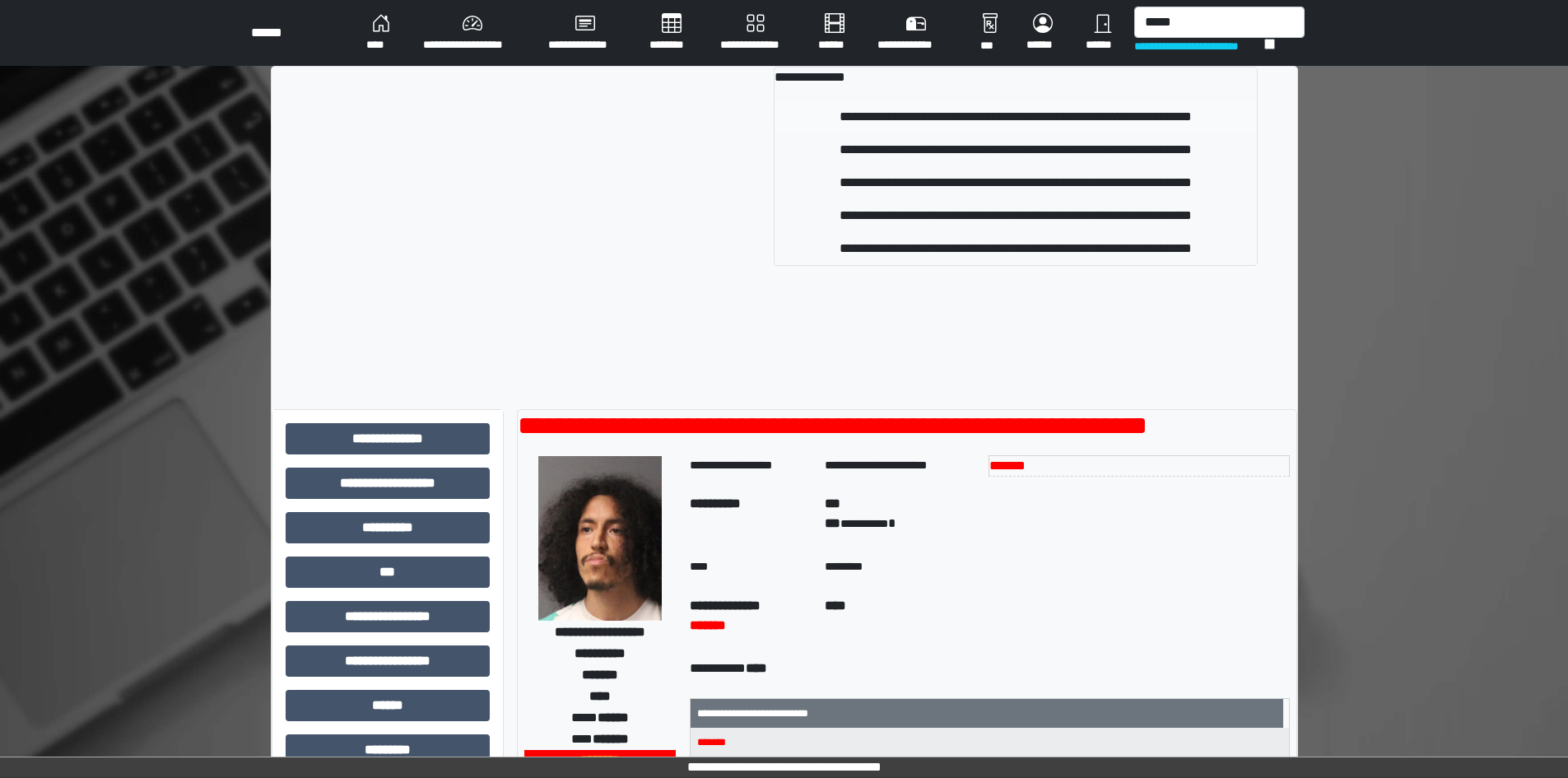 type 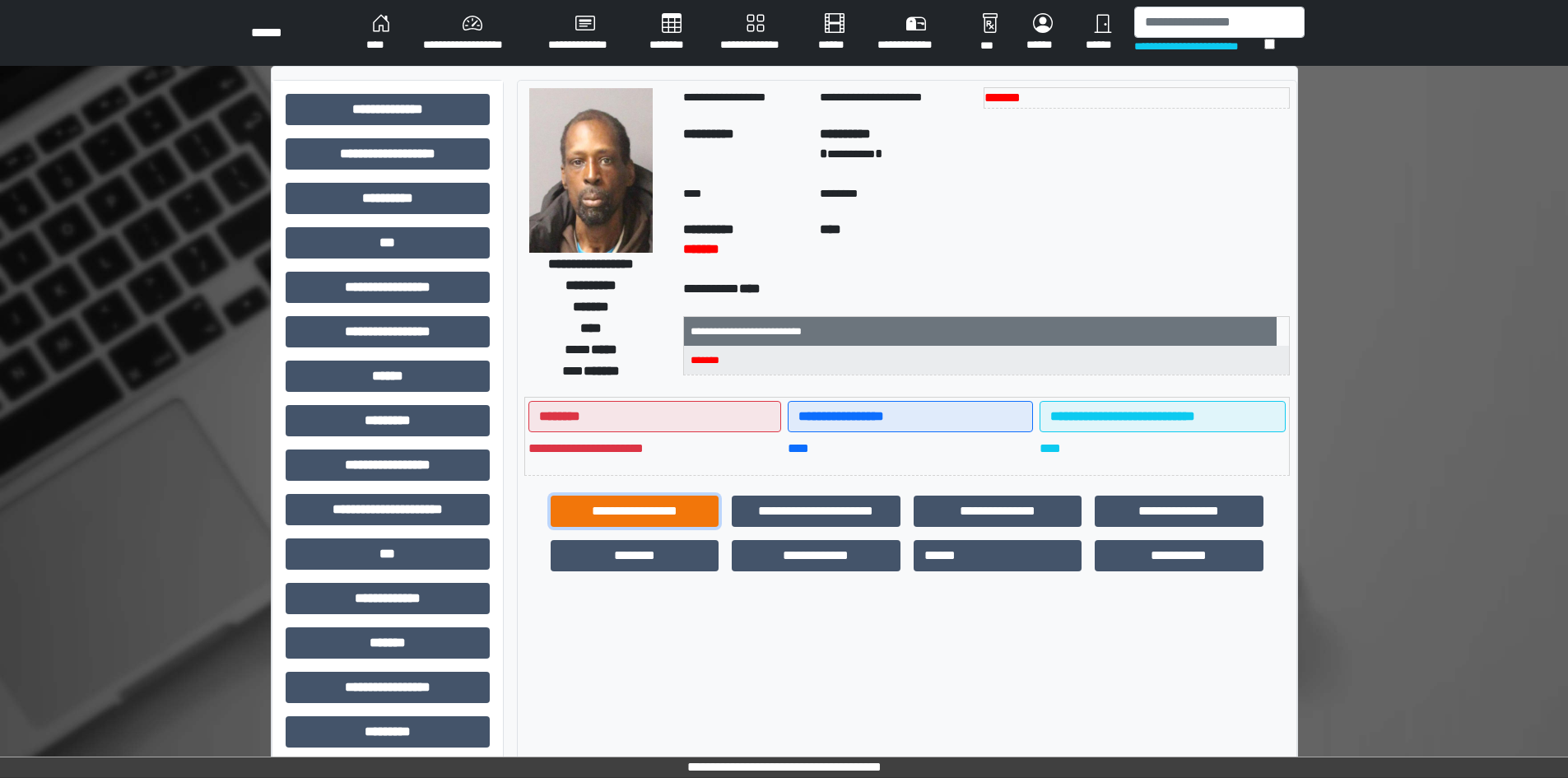 click on "**********" at bounding box center [635, 511] 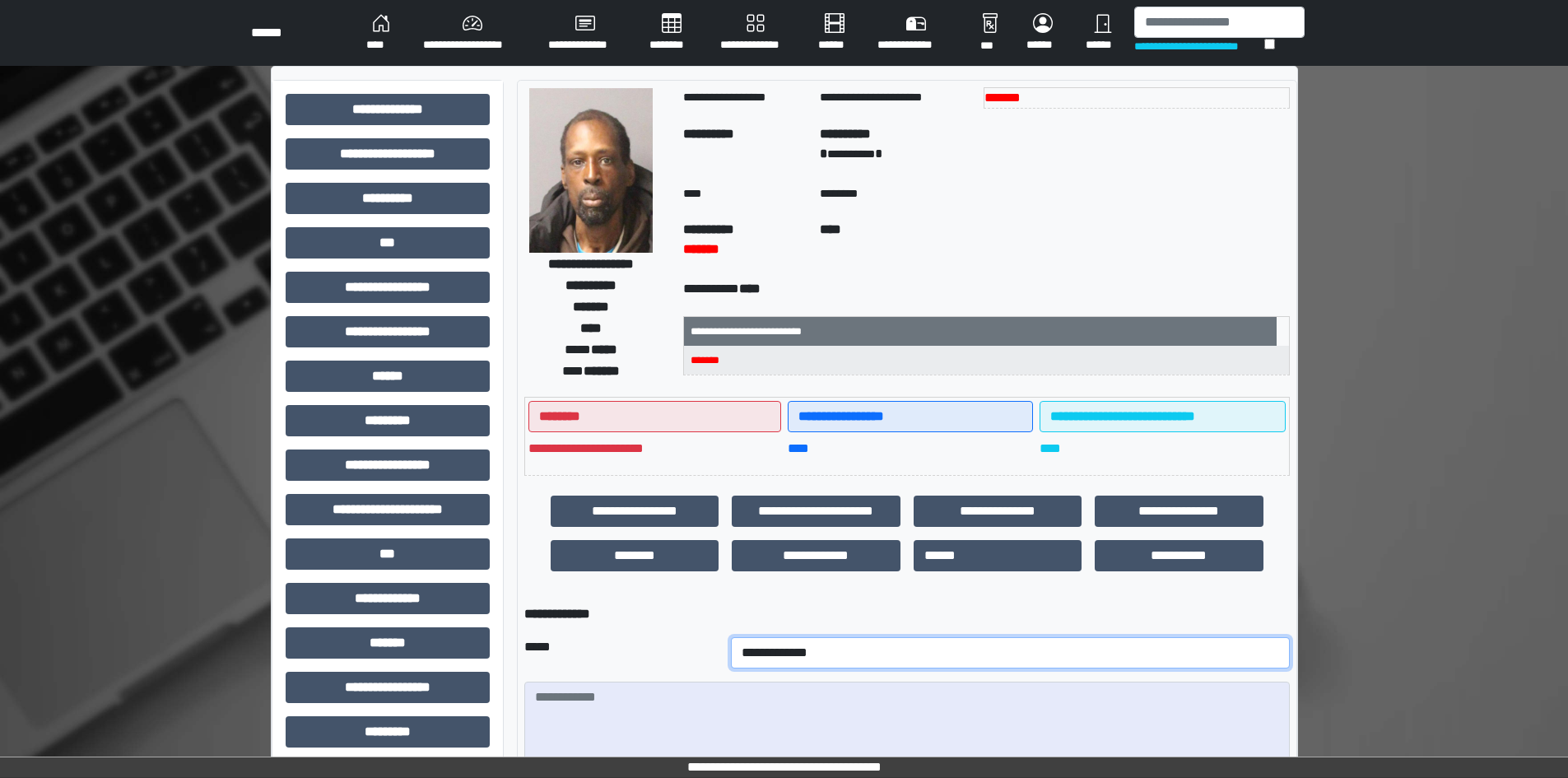 click on "**********" at bounding box center (1010, 653) 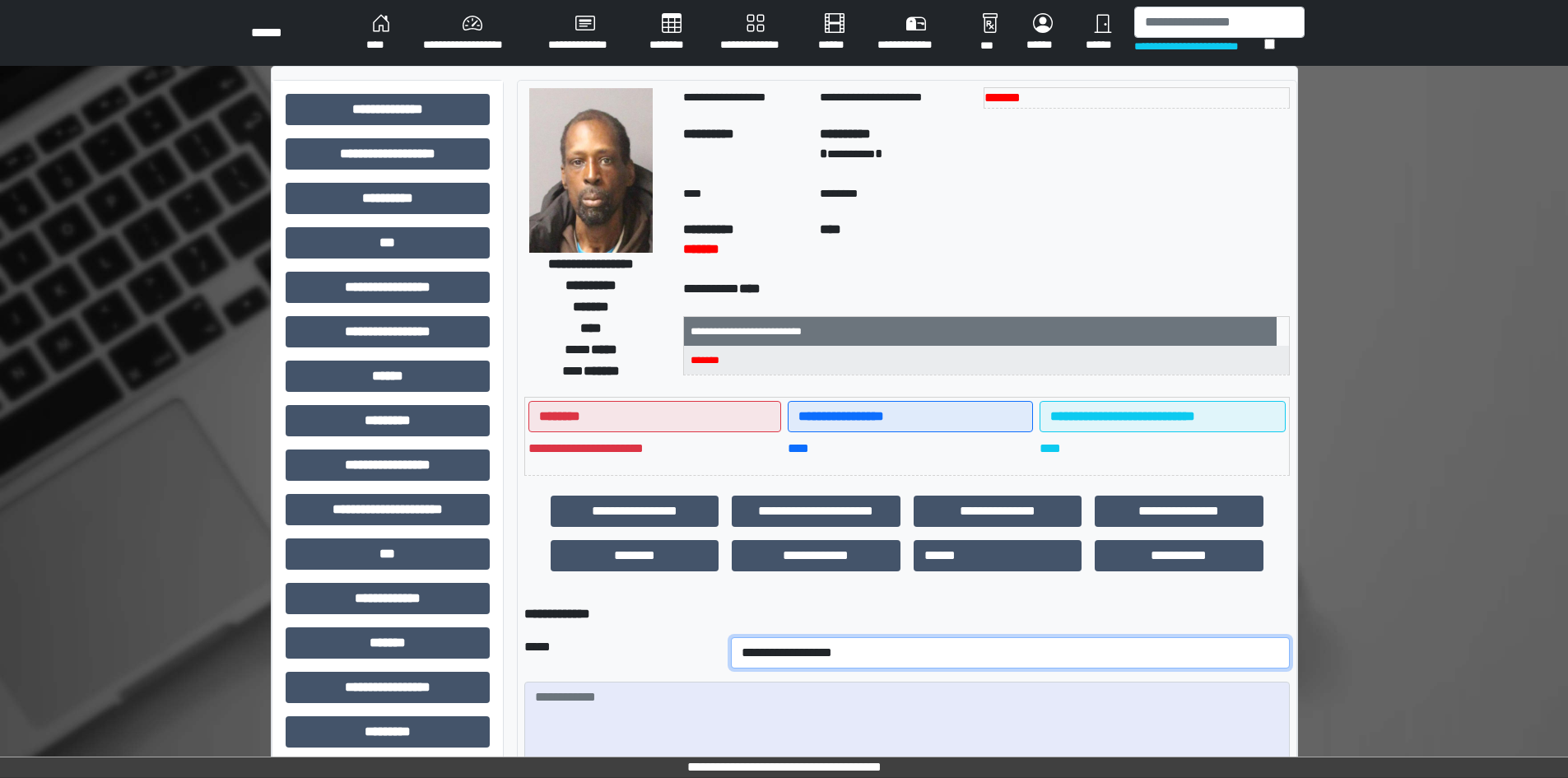 click on "**********" at bounding box center [1010, 653] 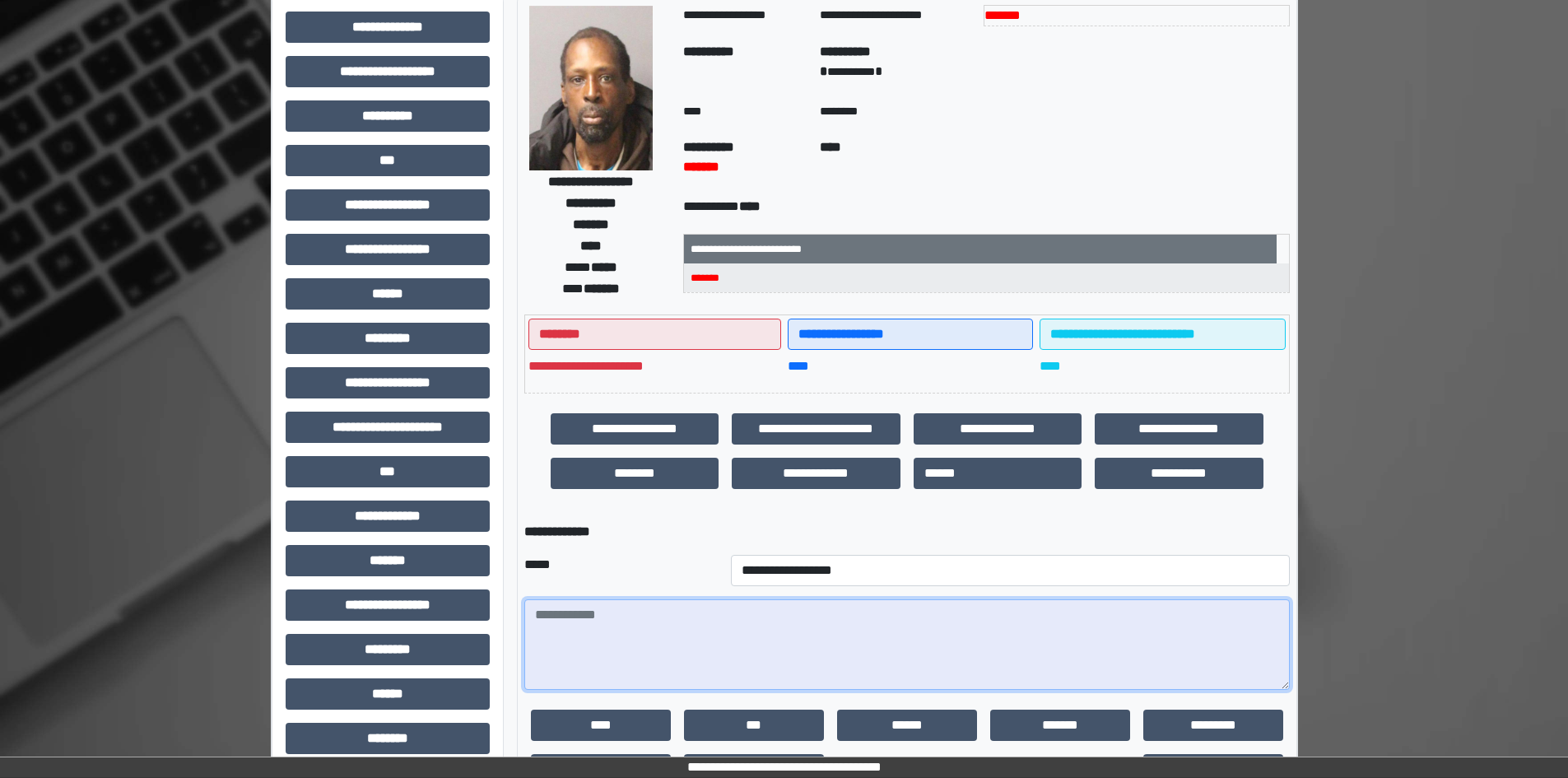 click at bounding box center [907, 645] 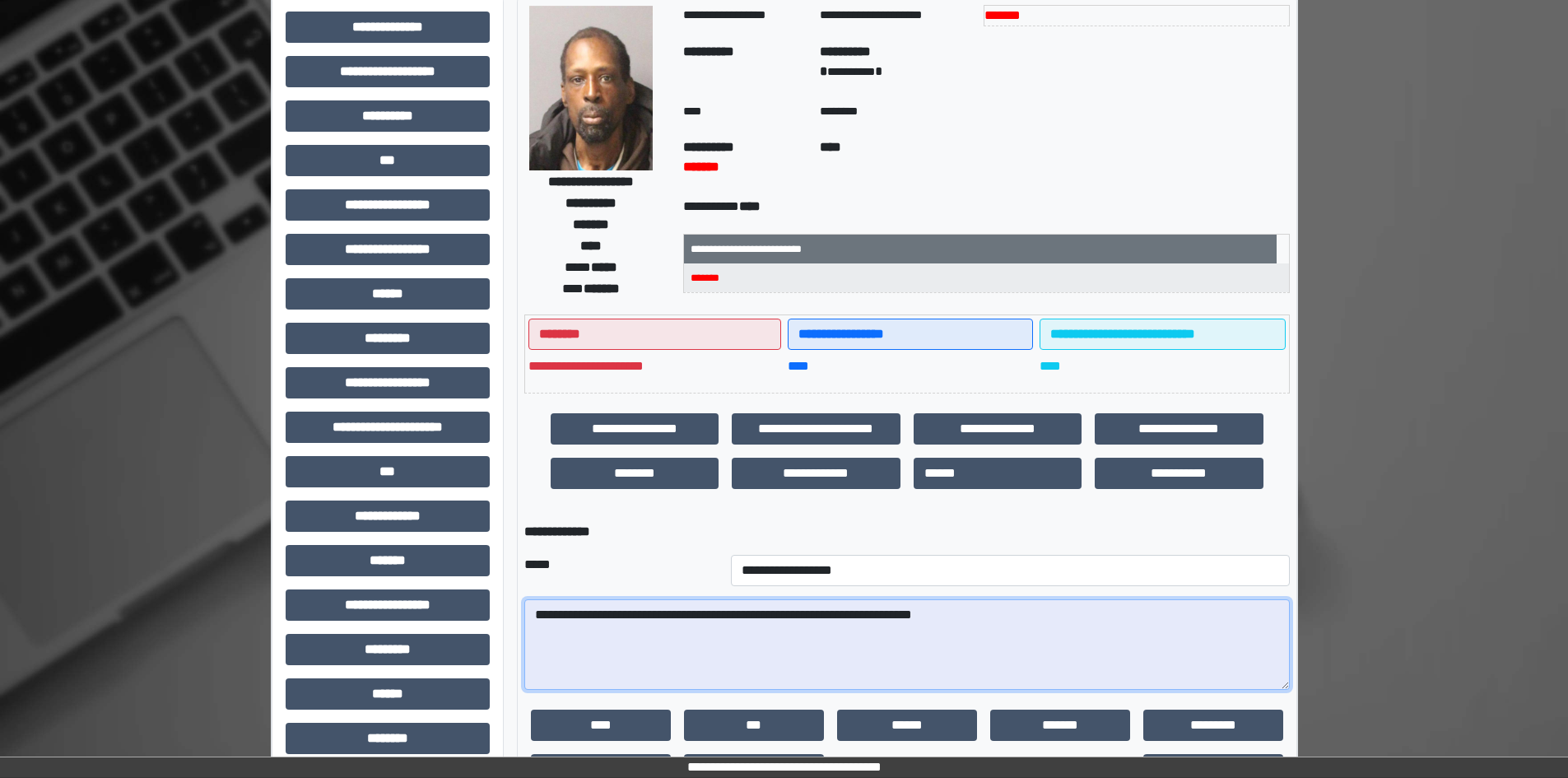drag, startPoint x: 1023, startPoint y: 605, endPoint x: 148, endPoint y: 700, distance: 880.142 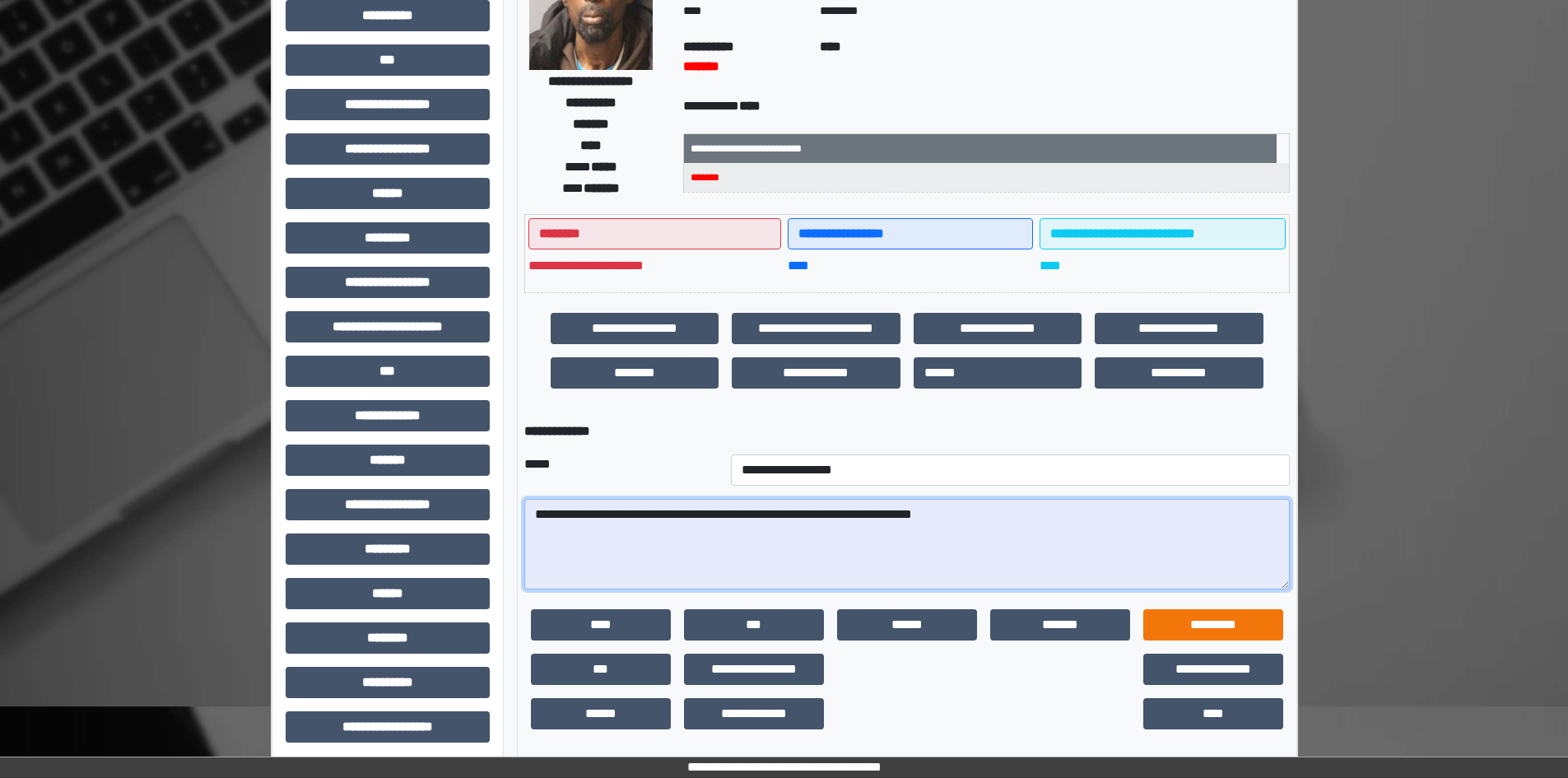 scroll, scrollTop: 189, scrollLeft: 0, axis: vertical 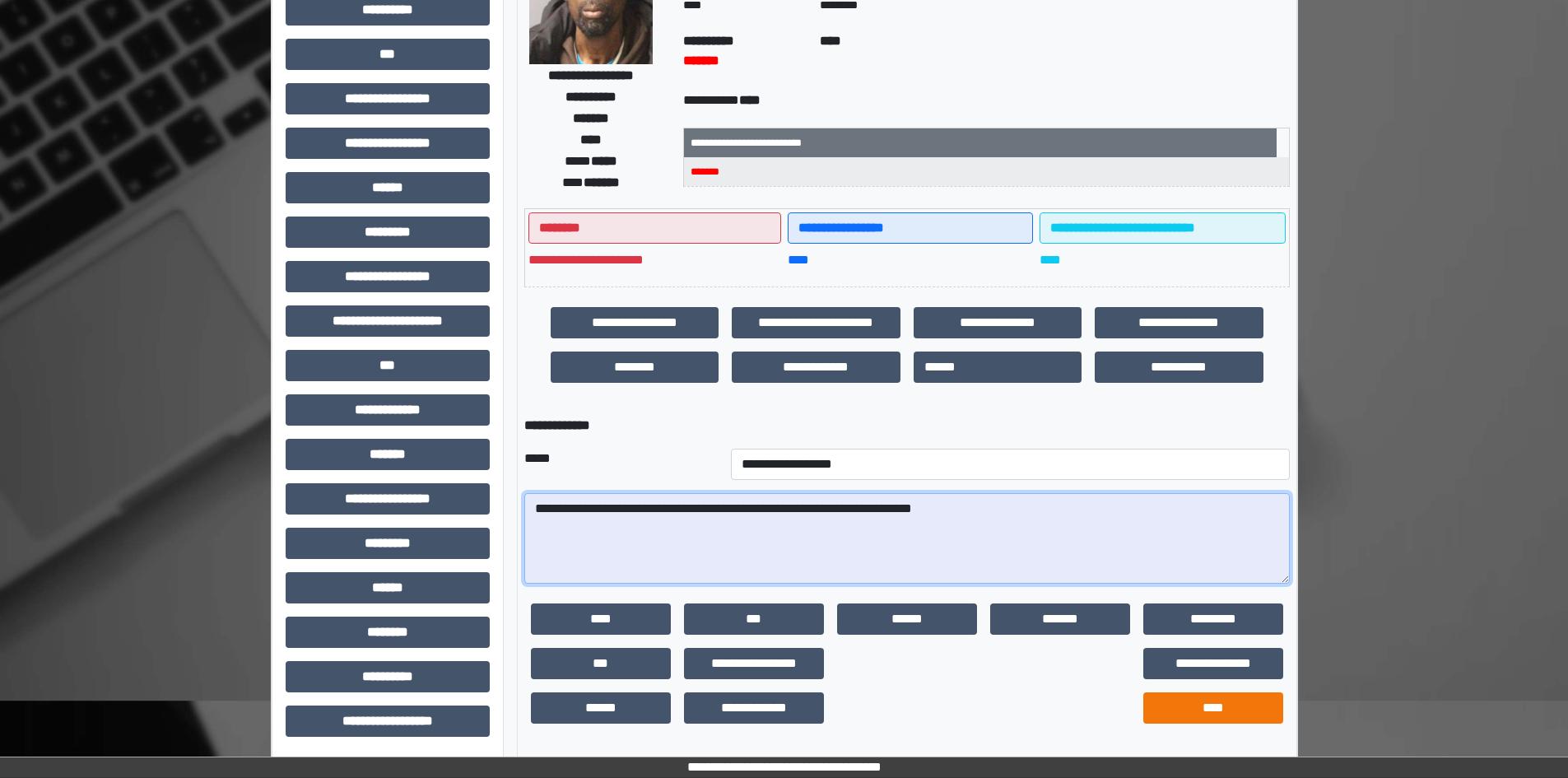 type on "**********" 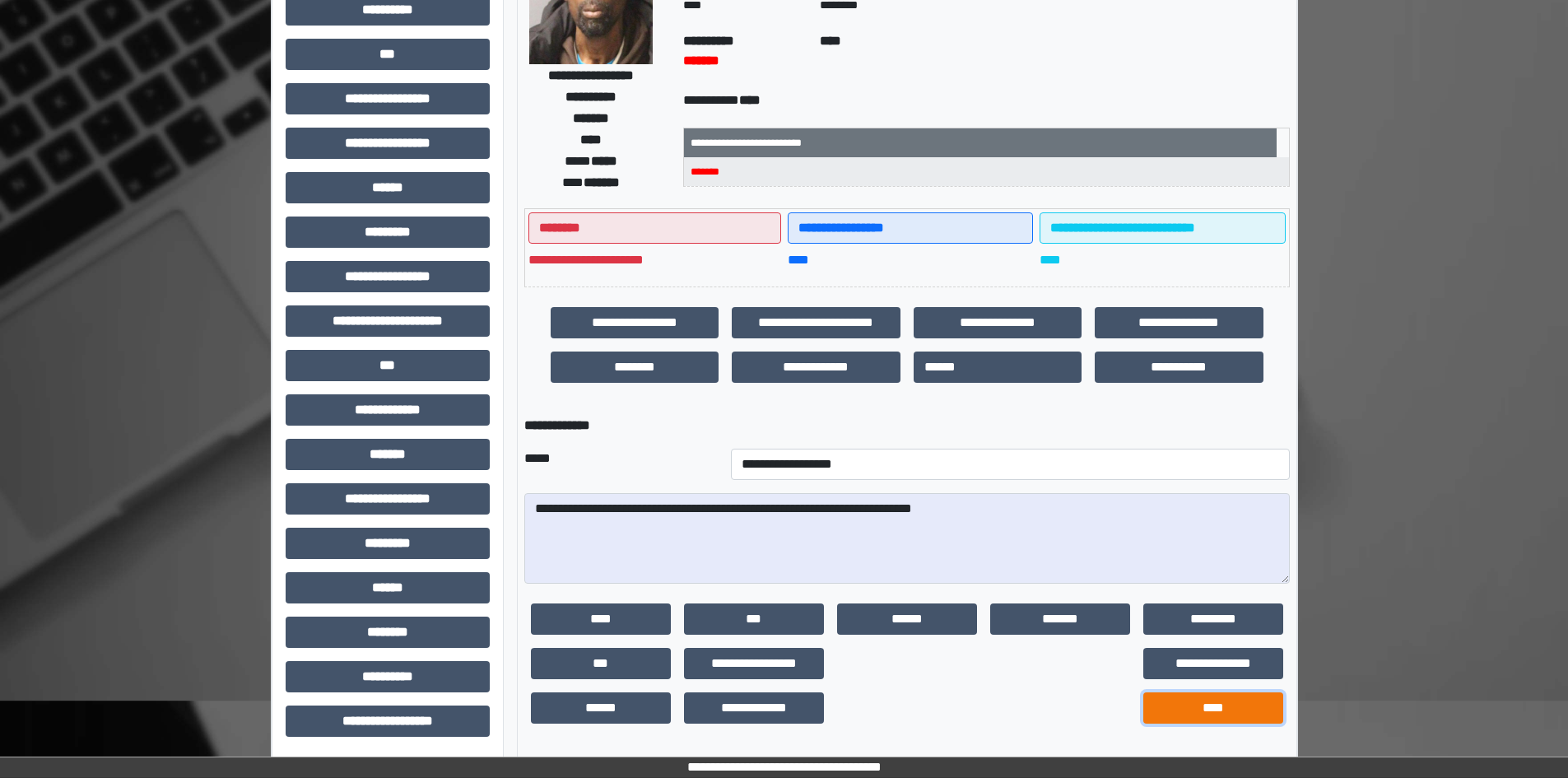 click on "****" at bounding box center (1213, 708) 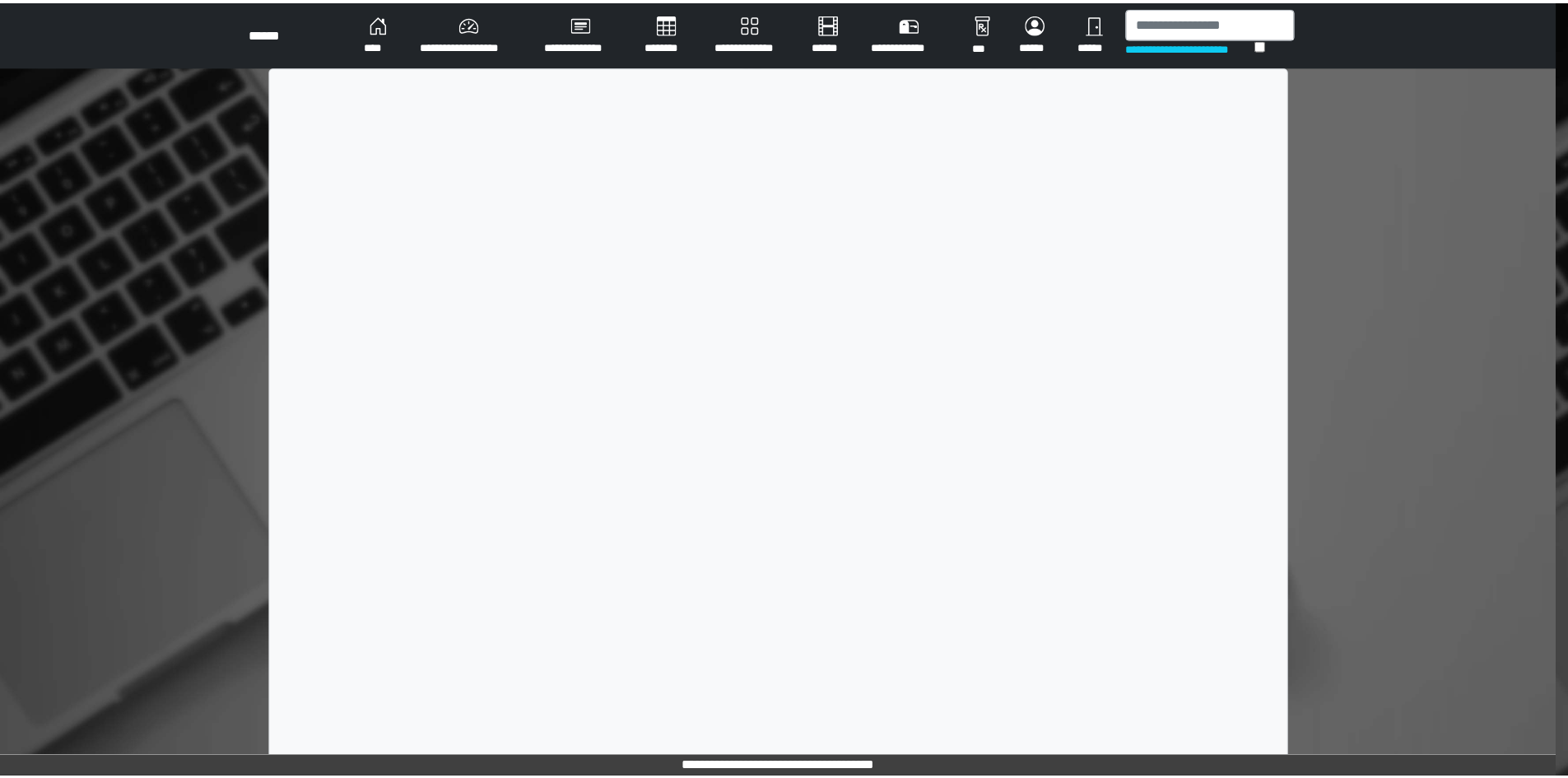 scroll, scrollTop: 0, scrollLeft: 0, axis: both 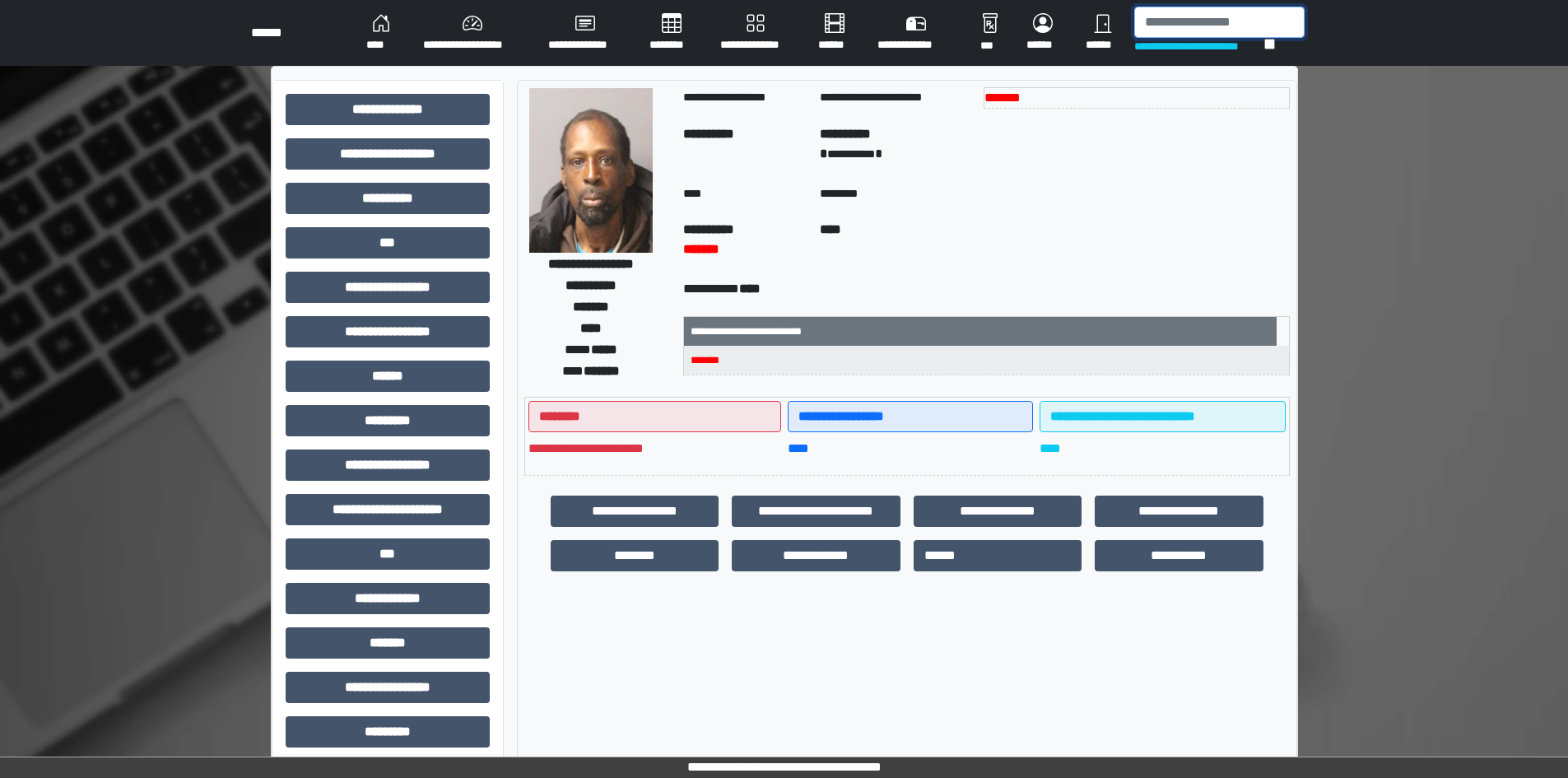 click at bounding box center [1219, 22] 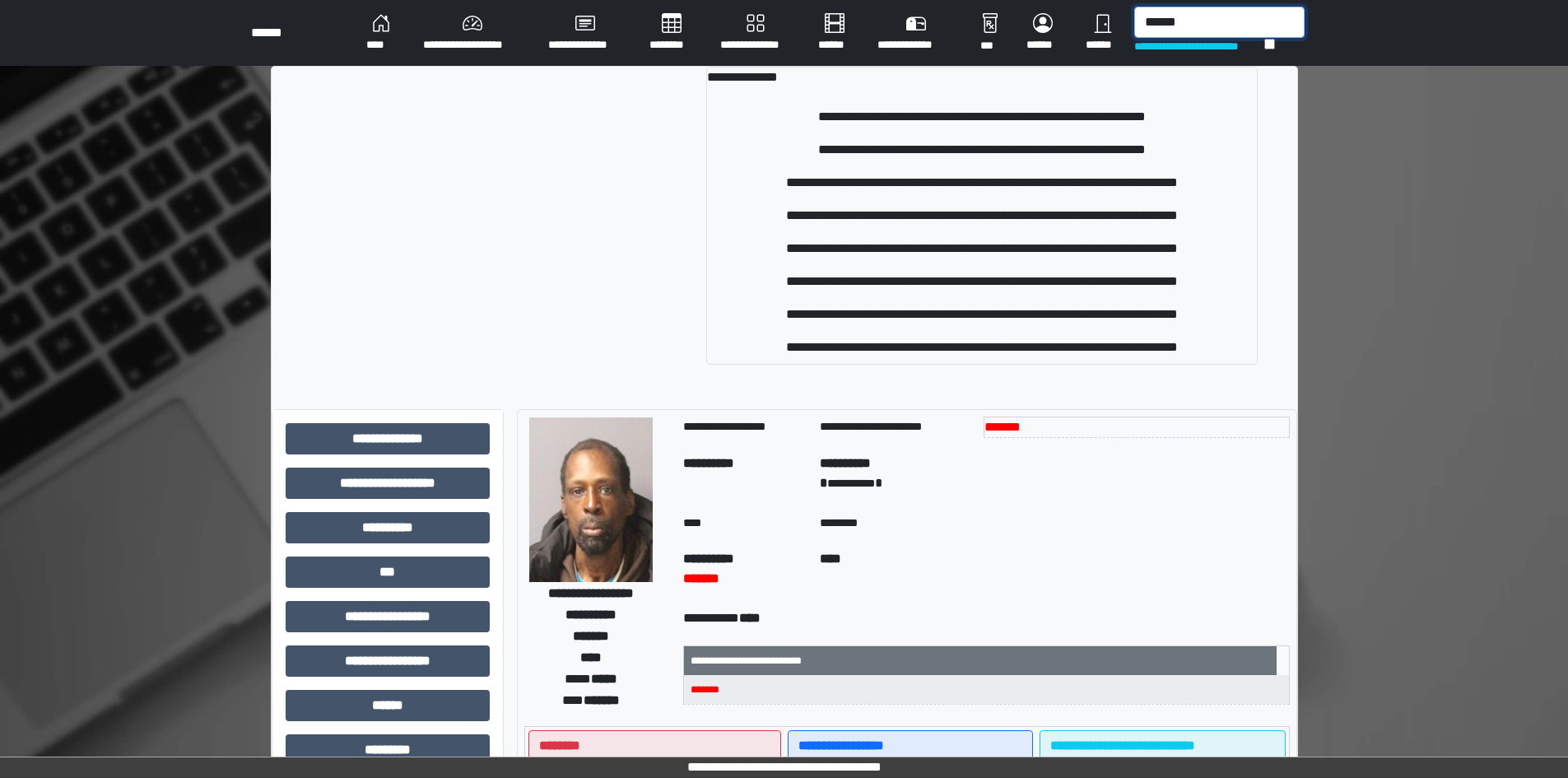 type on "******" 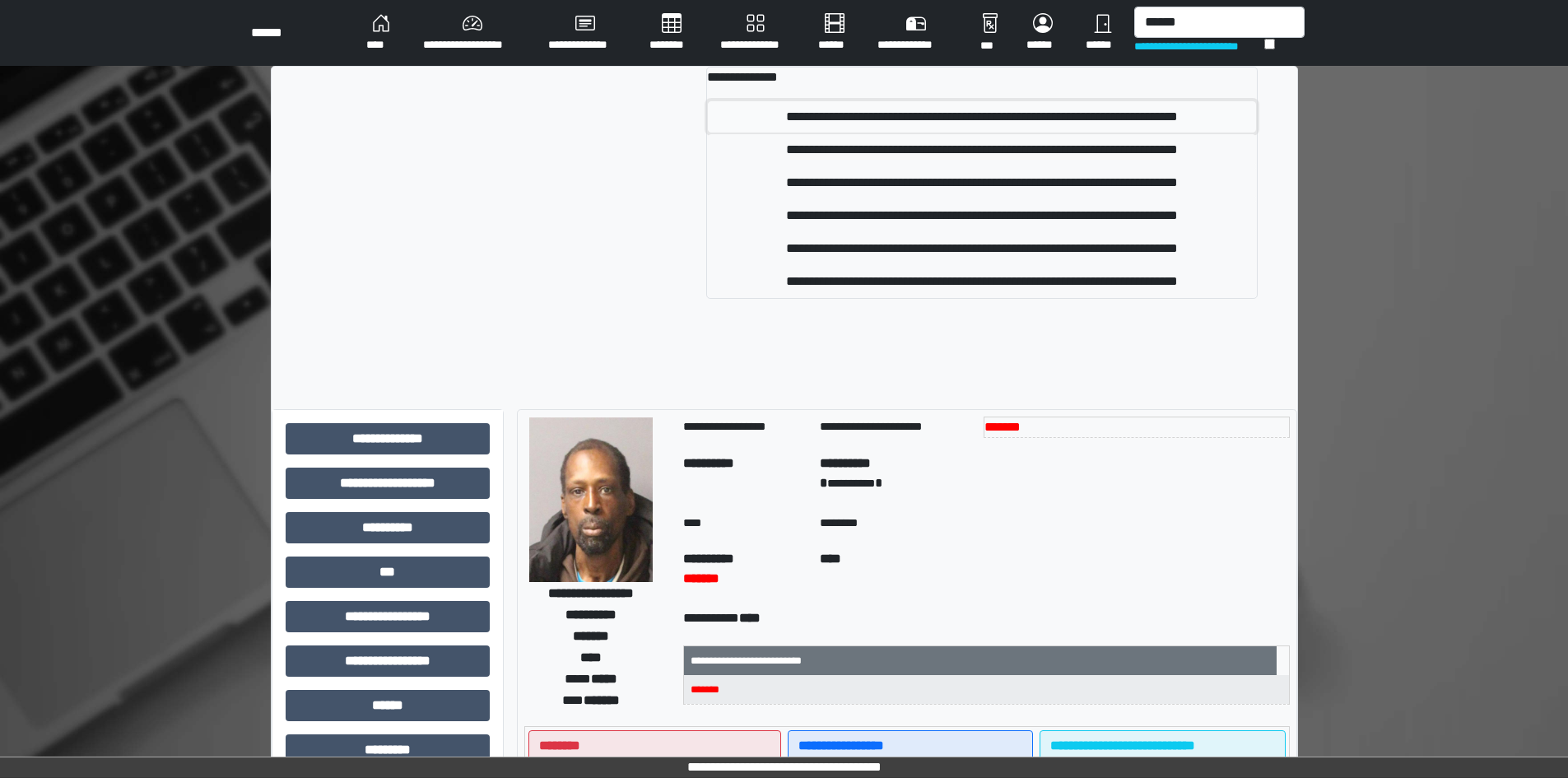click on "**********" at bounding box center [981, 117] 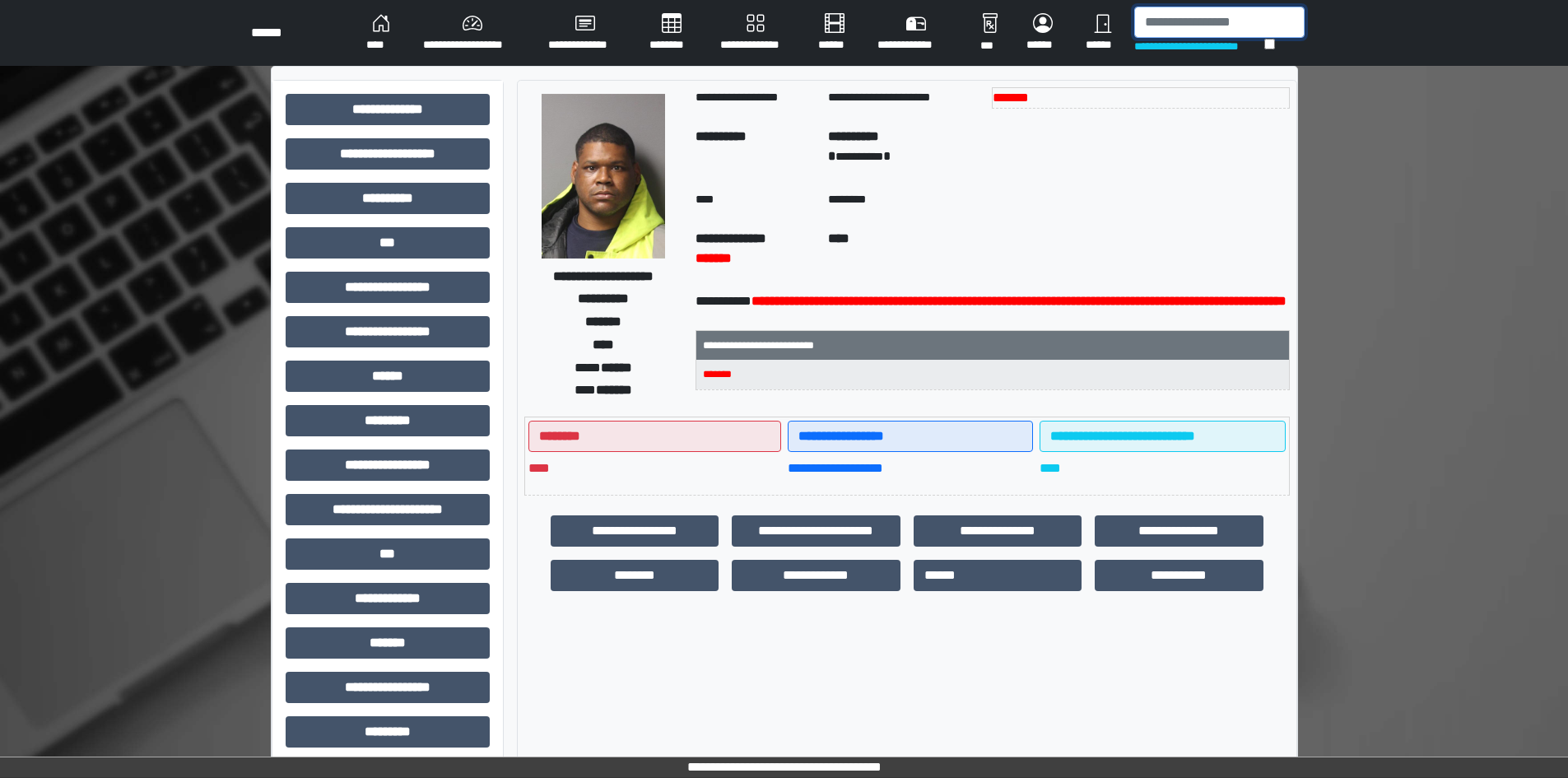 click at bounding box center [1219, 22] 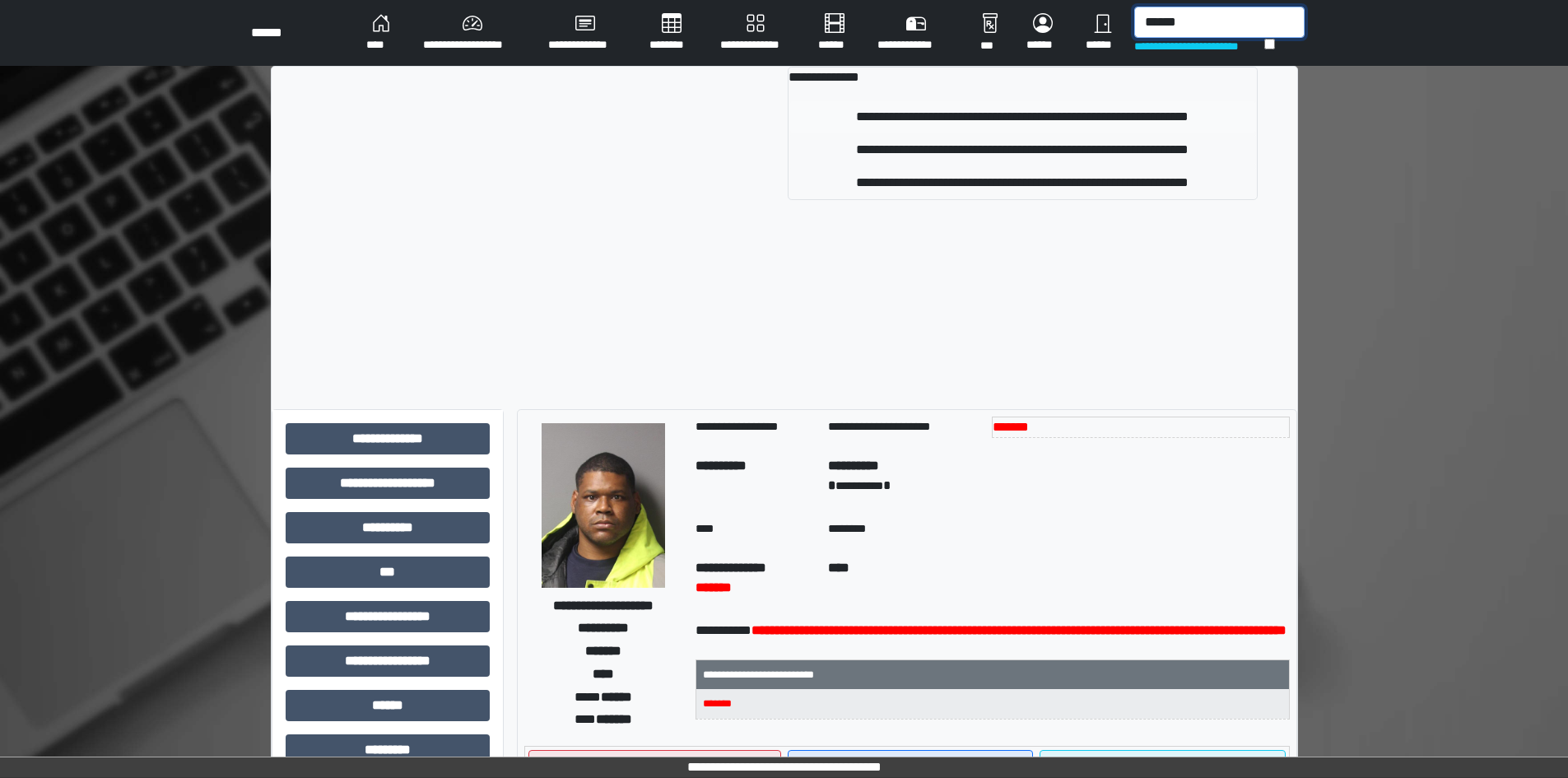 type on "******" 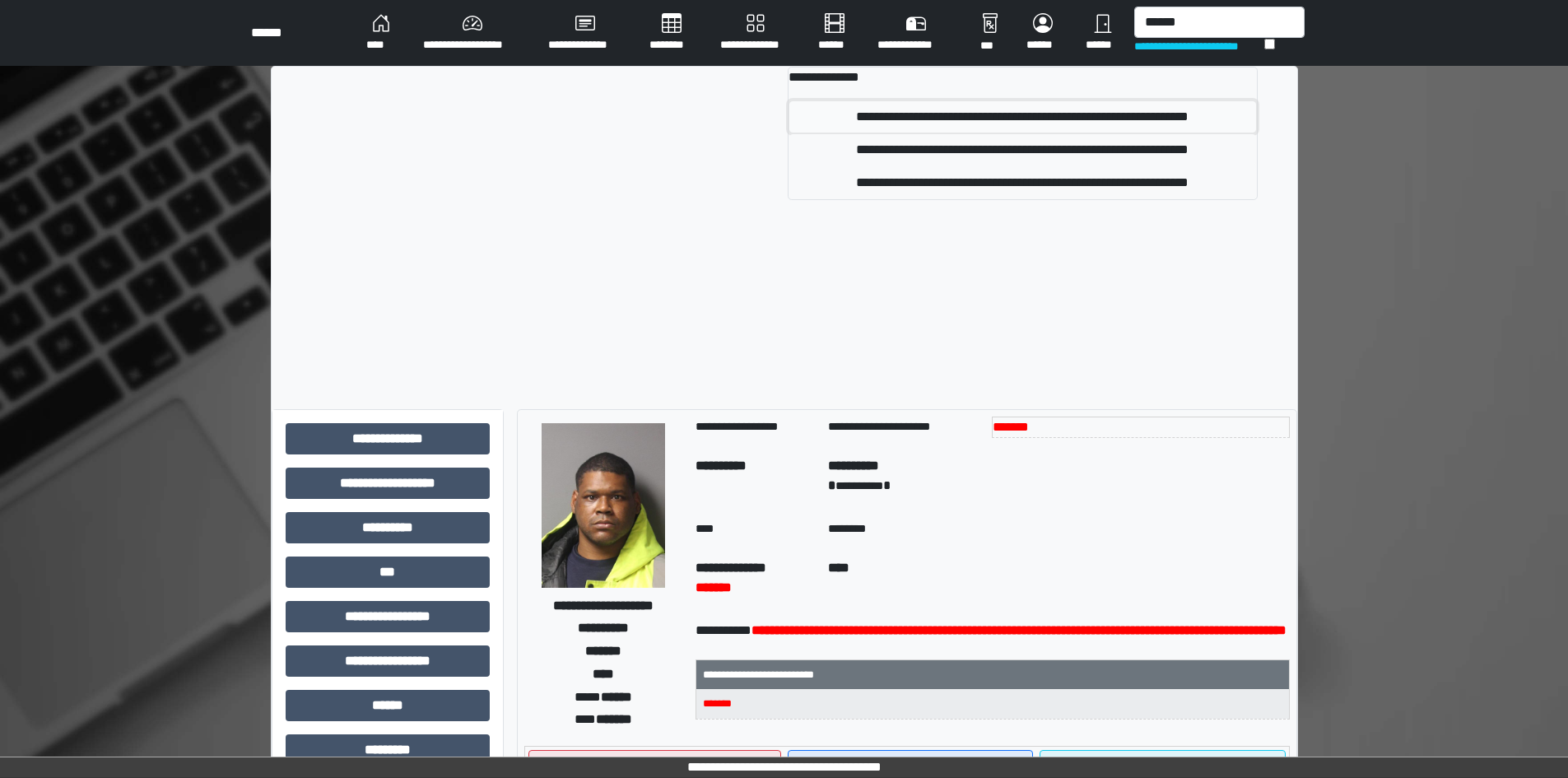 click on "**********" at bounding box center [1022, 117] 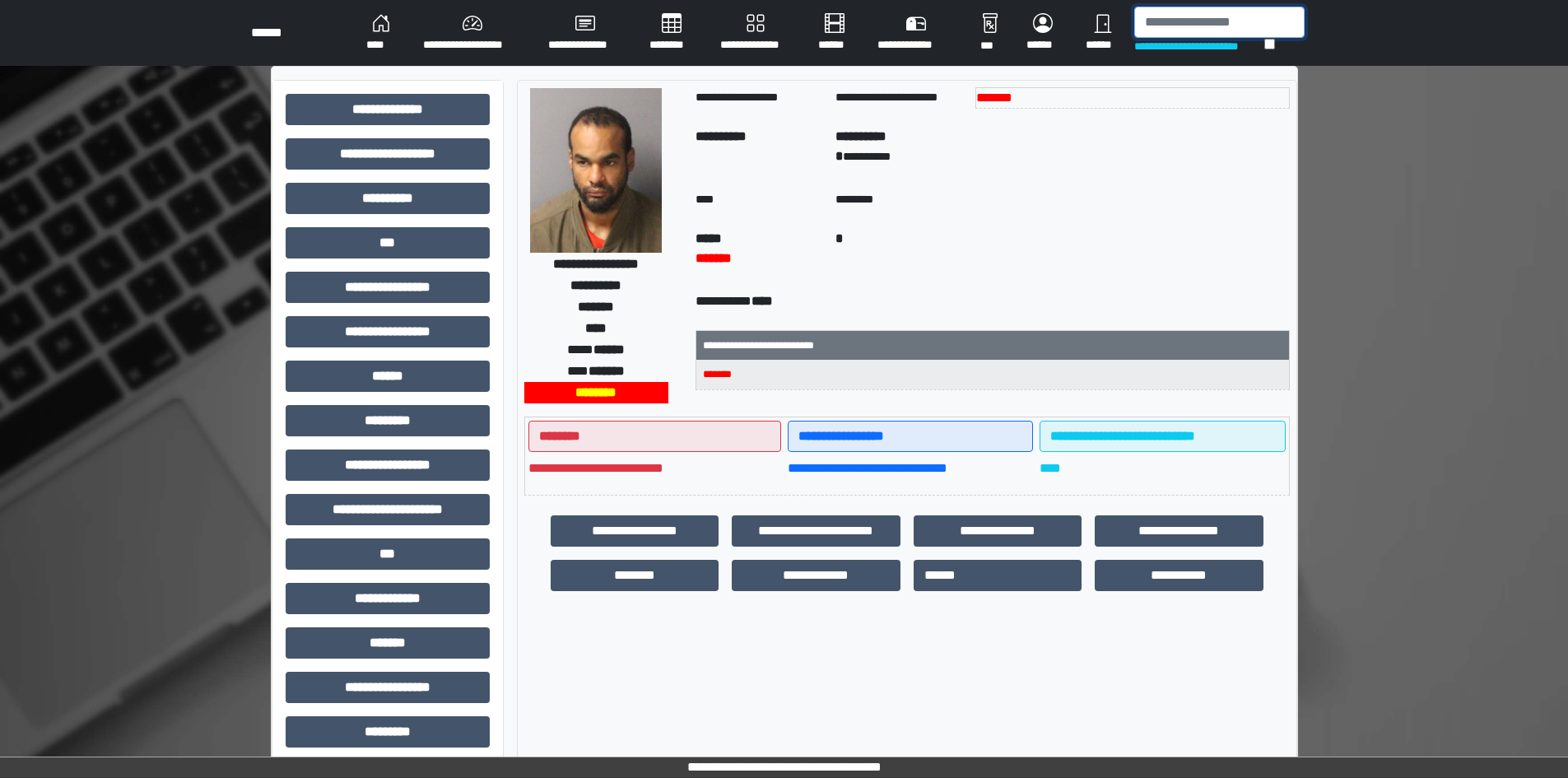 click at bounding box center [1219, 22] 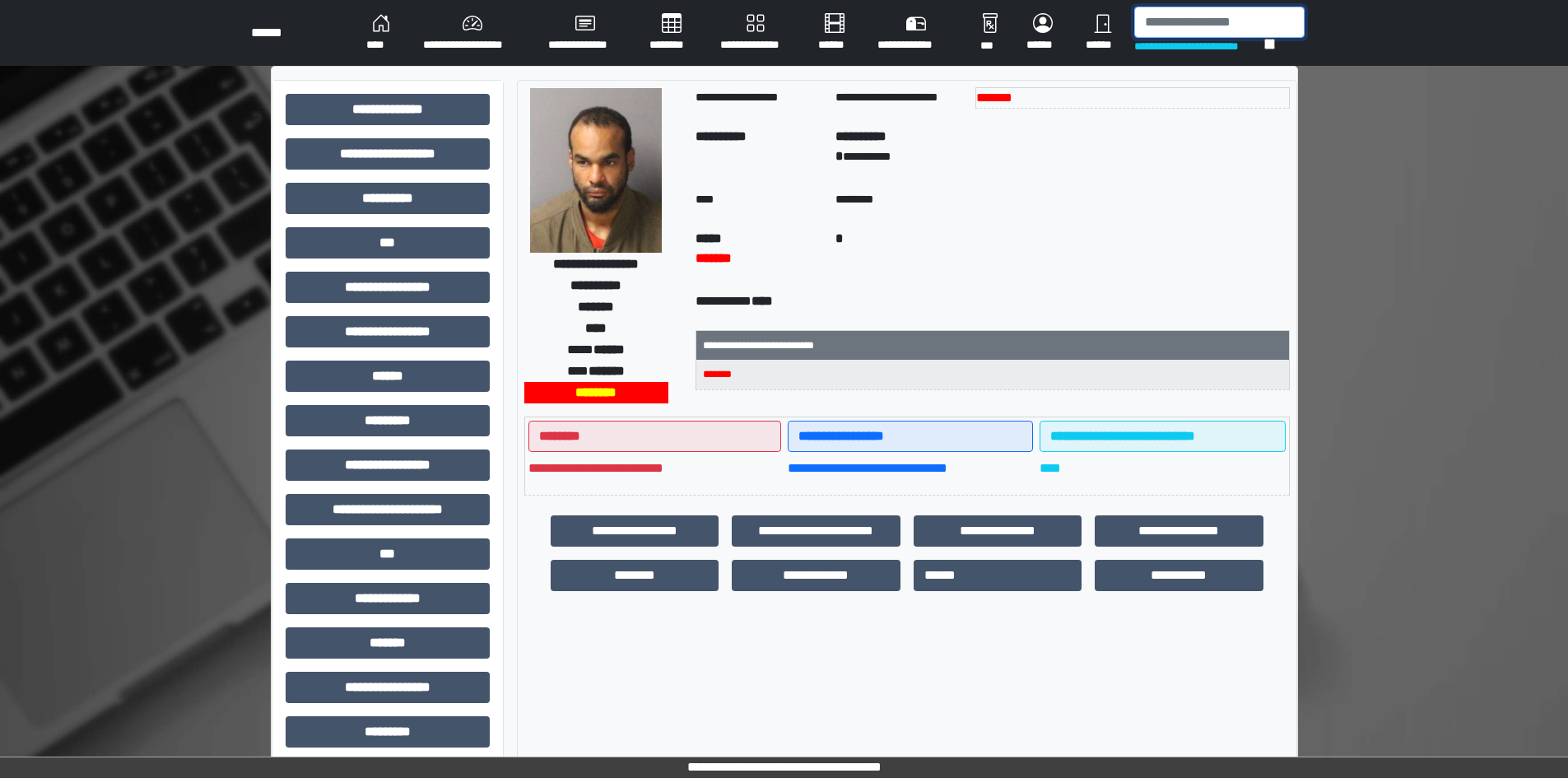 click at bounding box center (1219, 22) 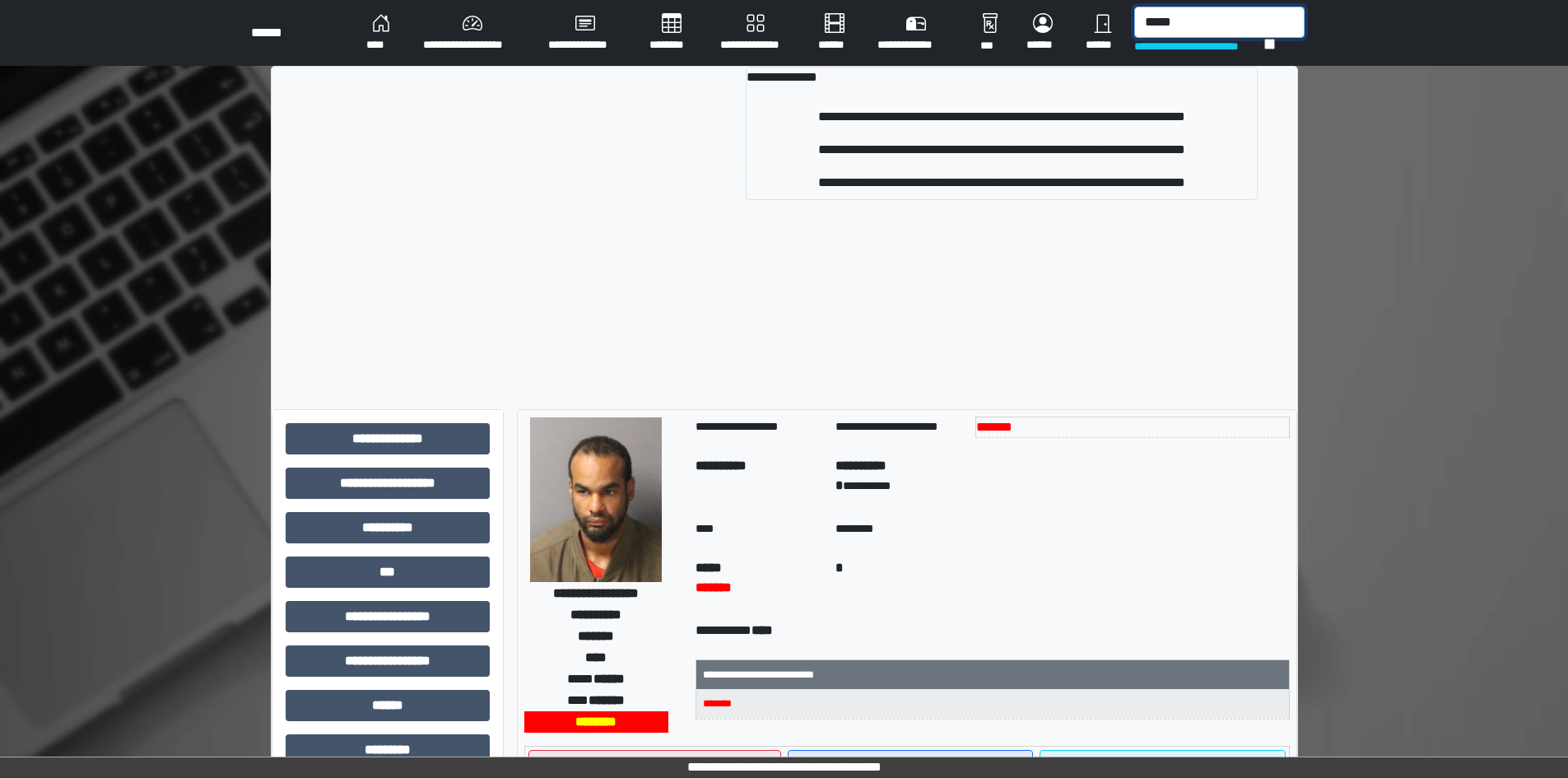 type on "*****" 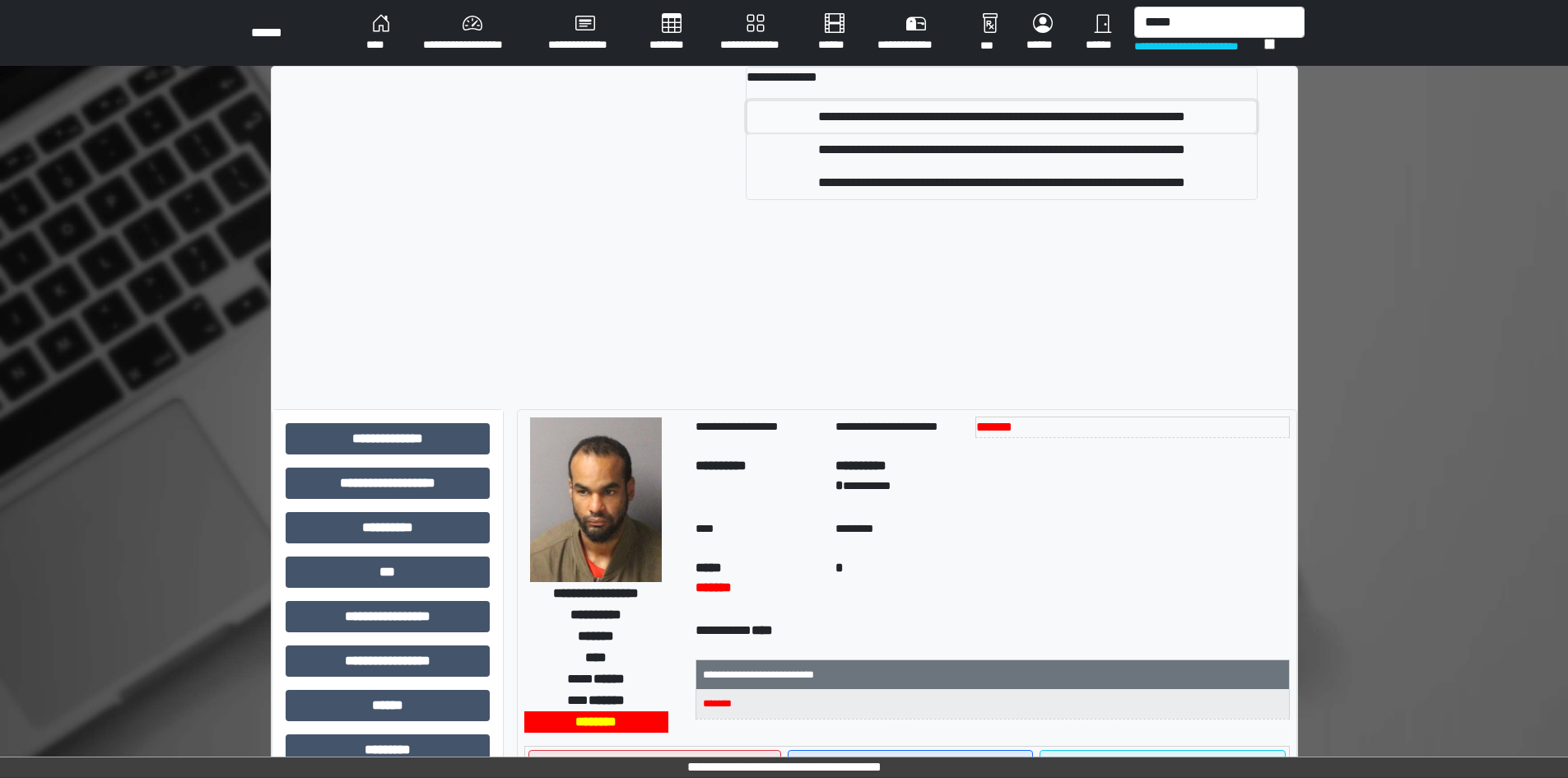 click on "**********" at bounding box center (1002, 117) 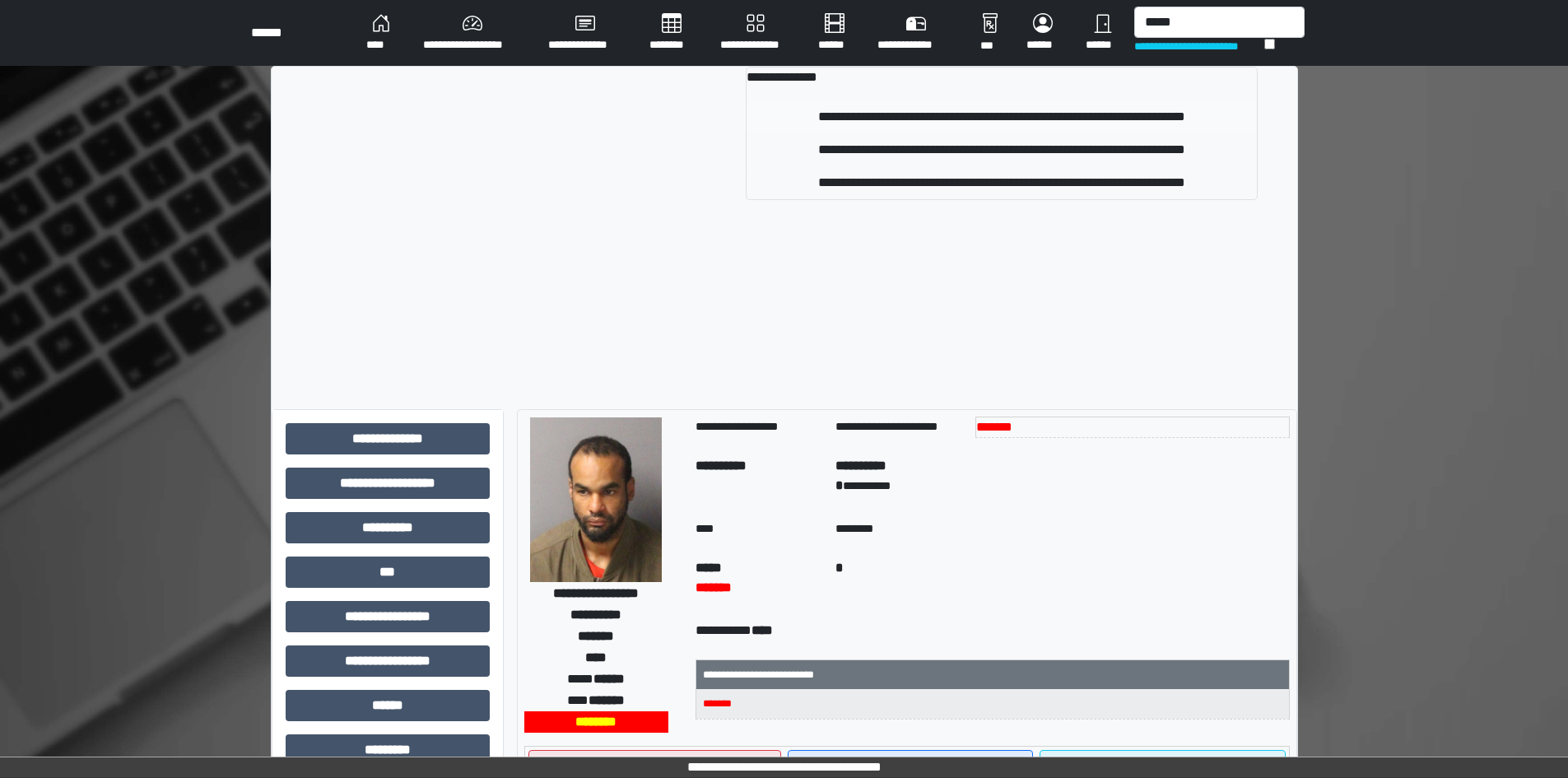 type 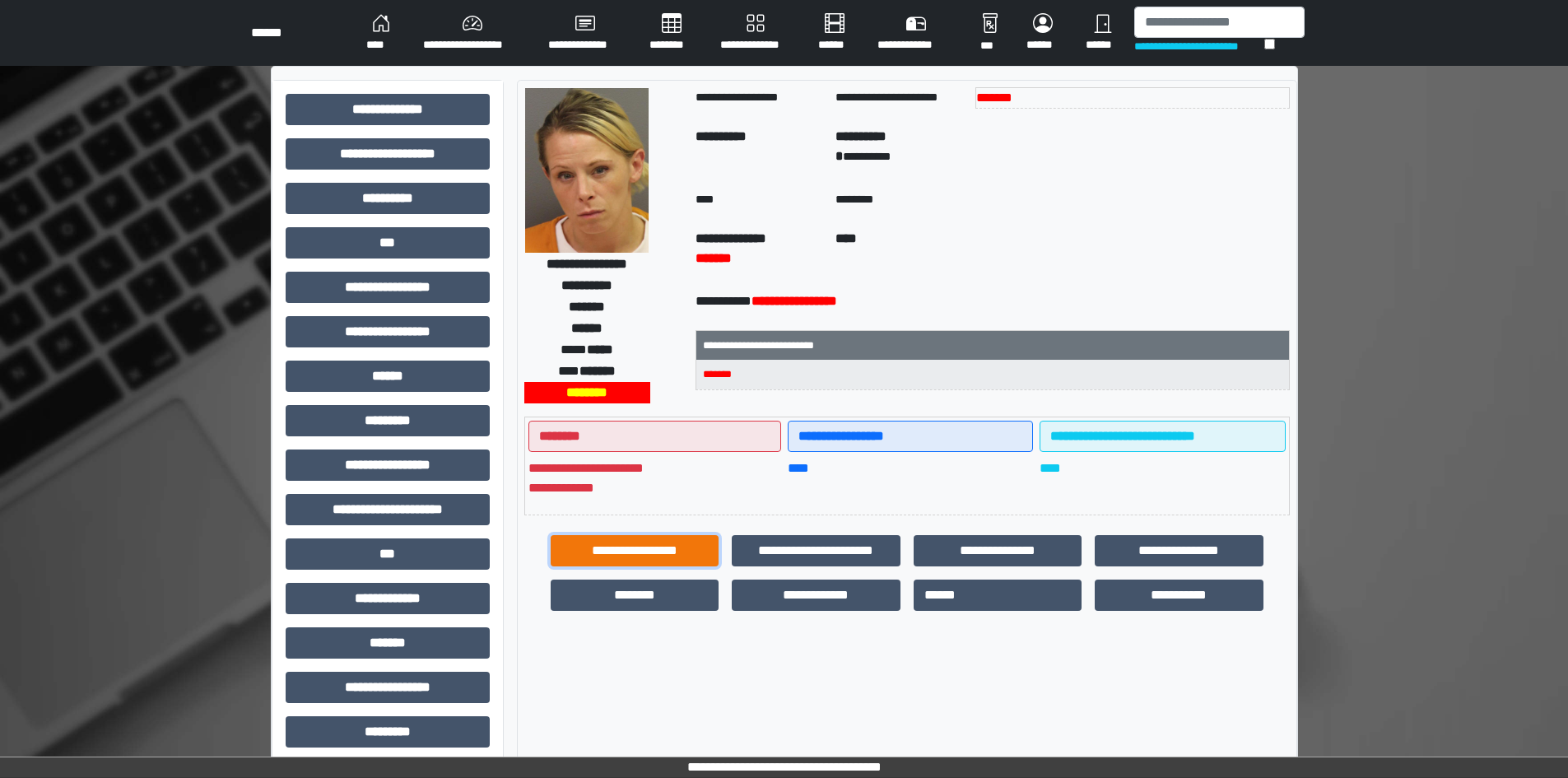 click on "**********" at bounding box center [635, 551] 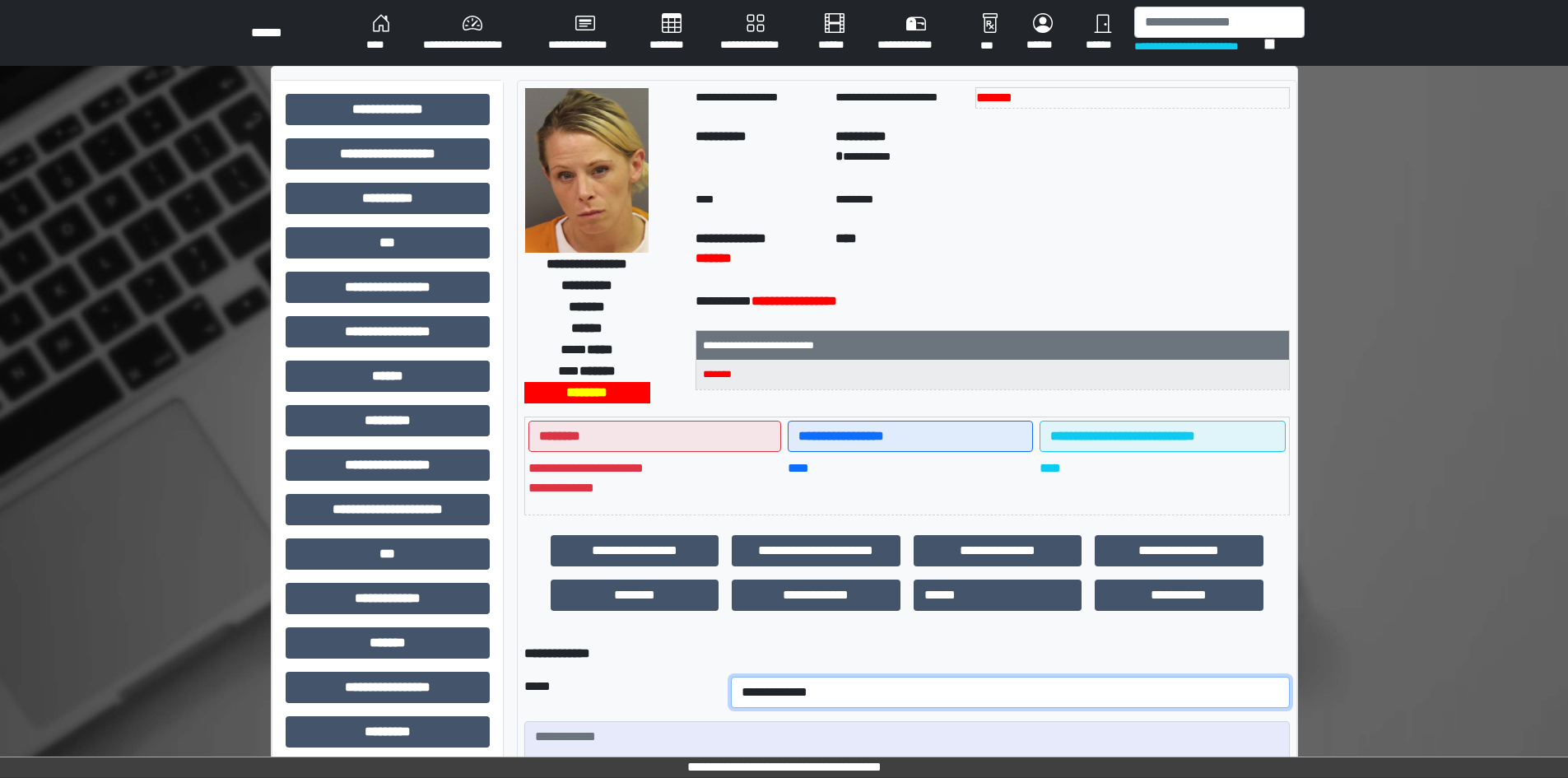 click on "**********" at bounding box center [1010, 692] 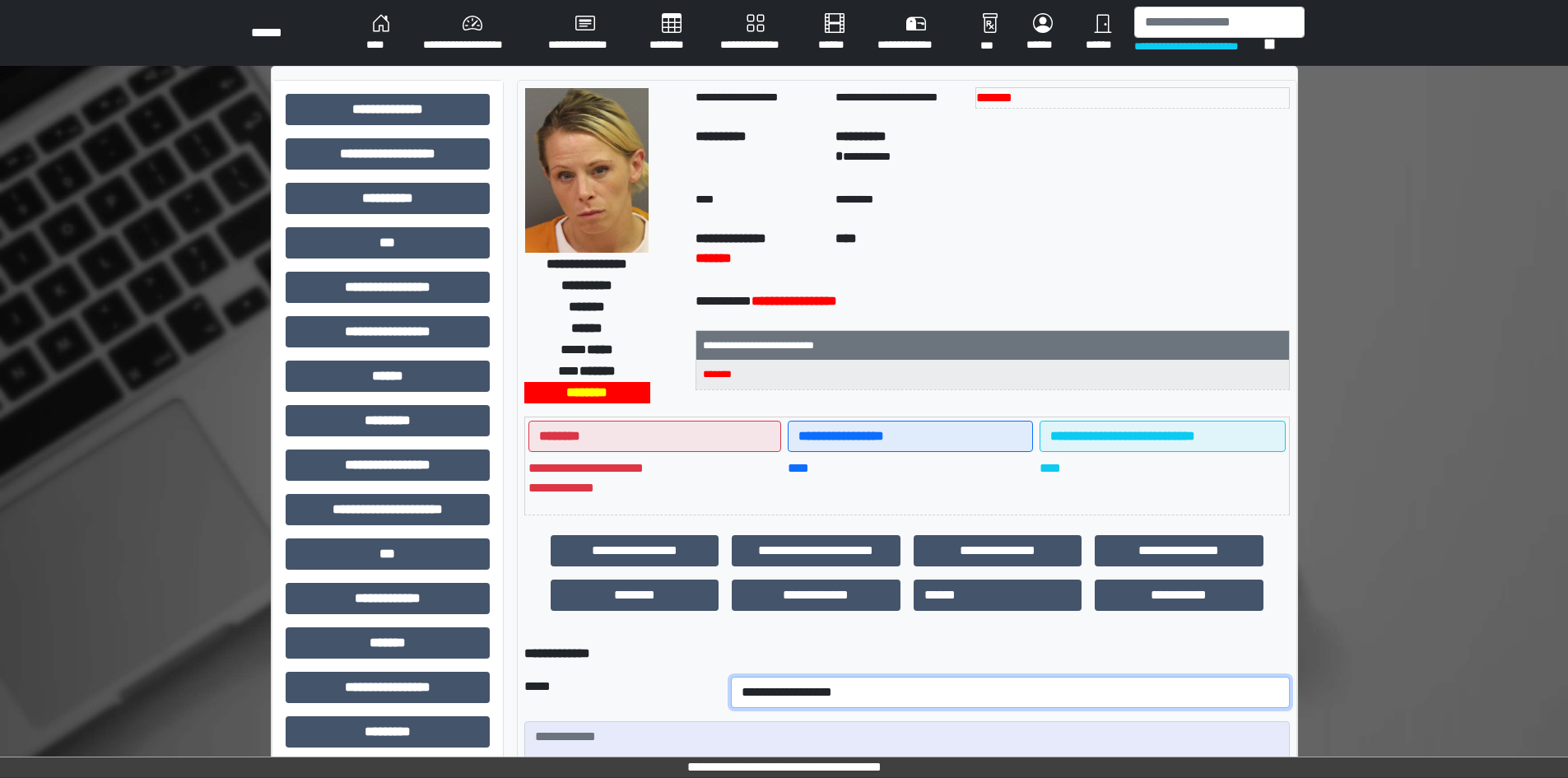 click on "**********" at bounding box center [1010, 692] 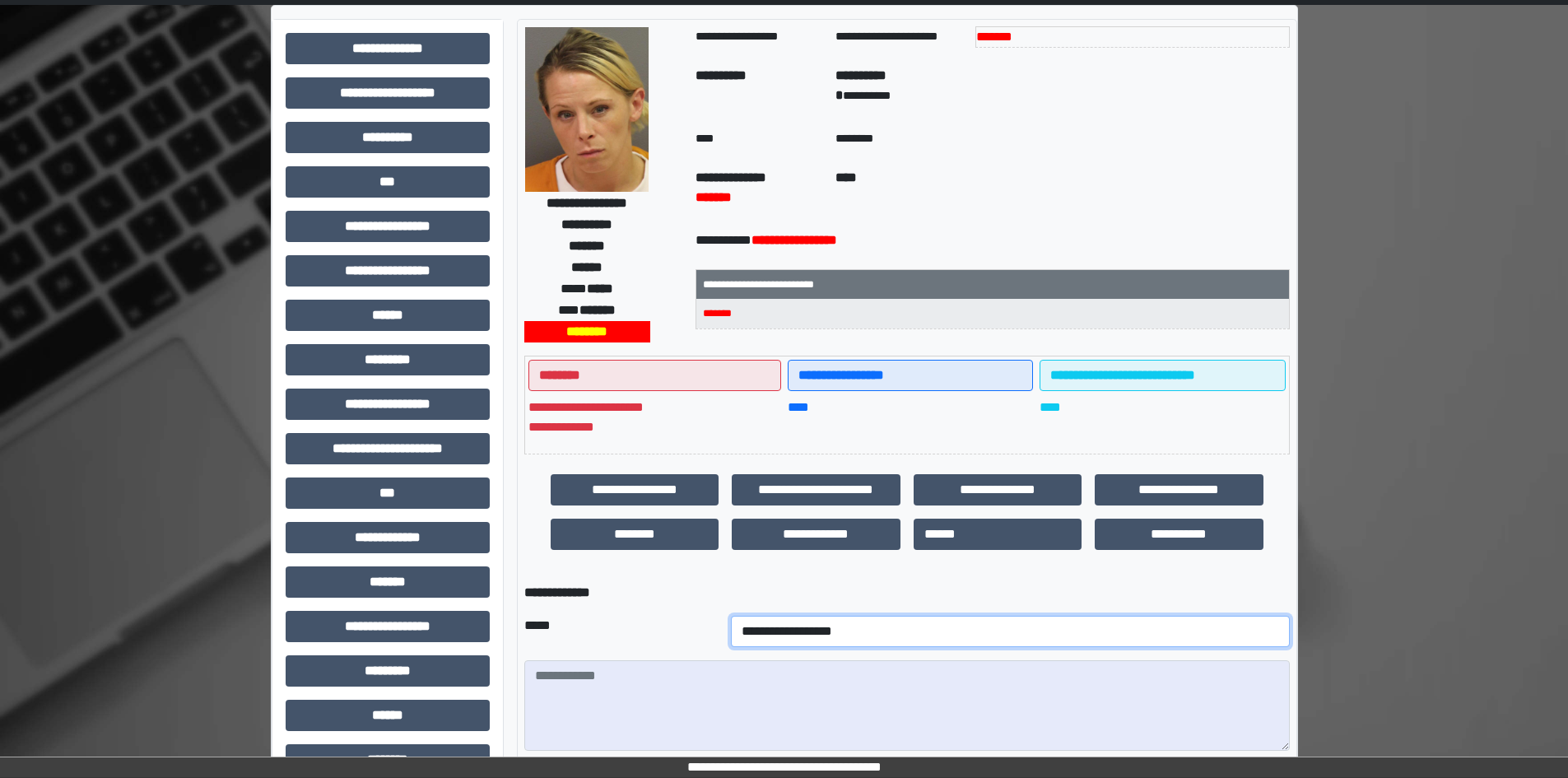 scroll, scrollTop: 165, scrollLeft: 0, axis: vertical 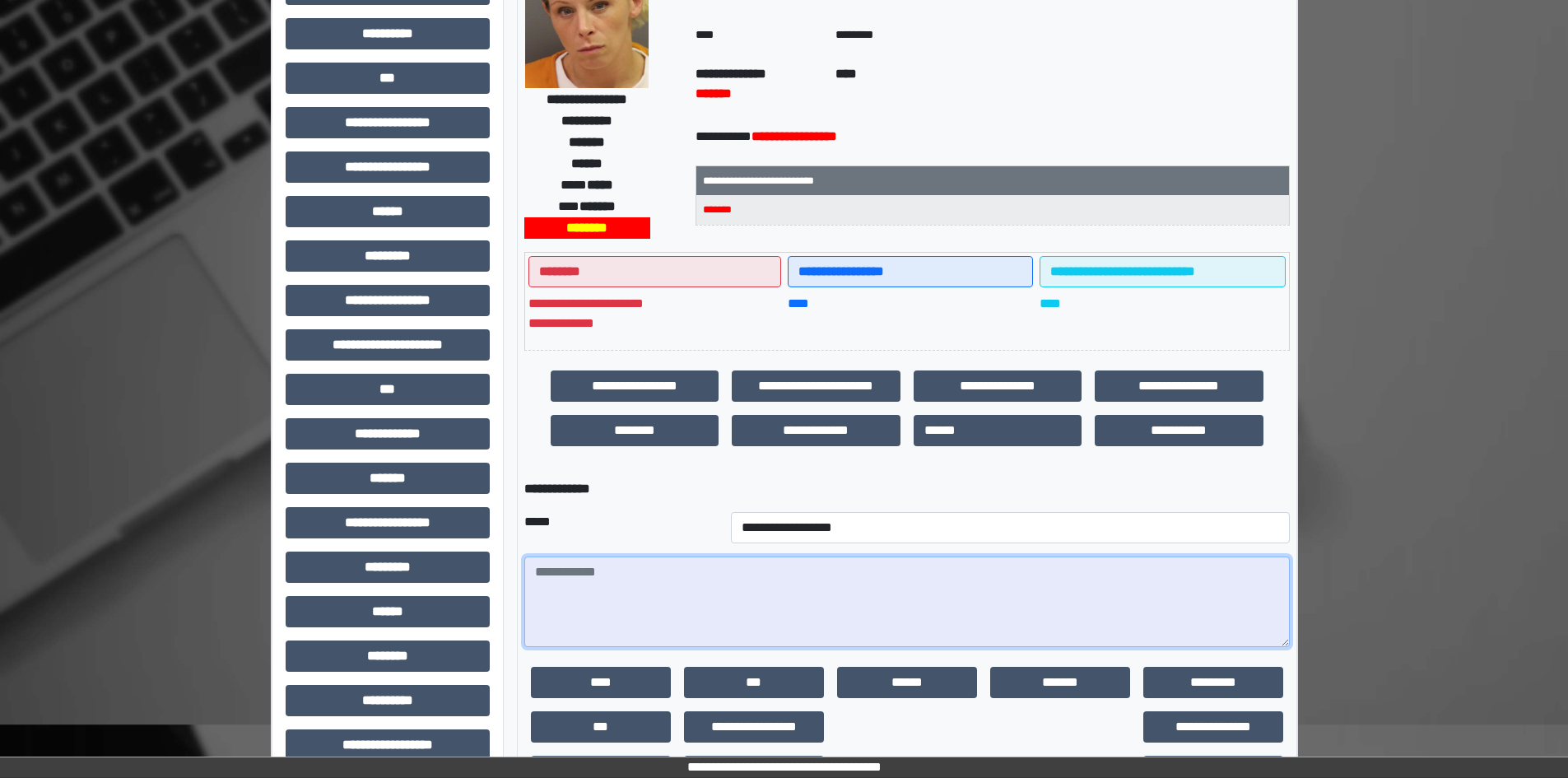click at bounding box center (907, 602) 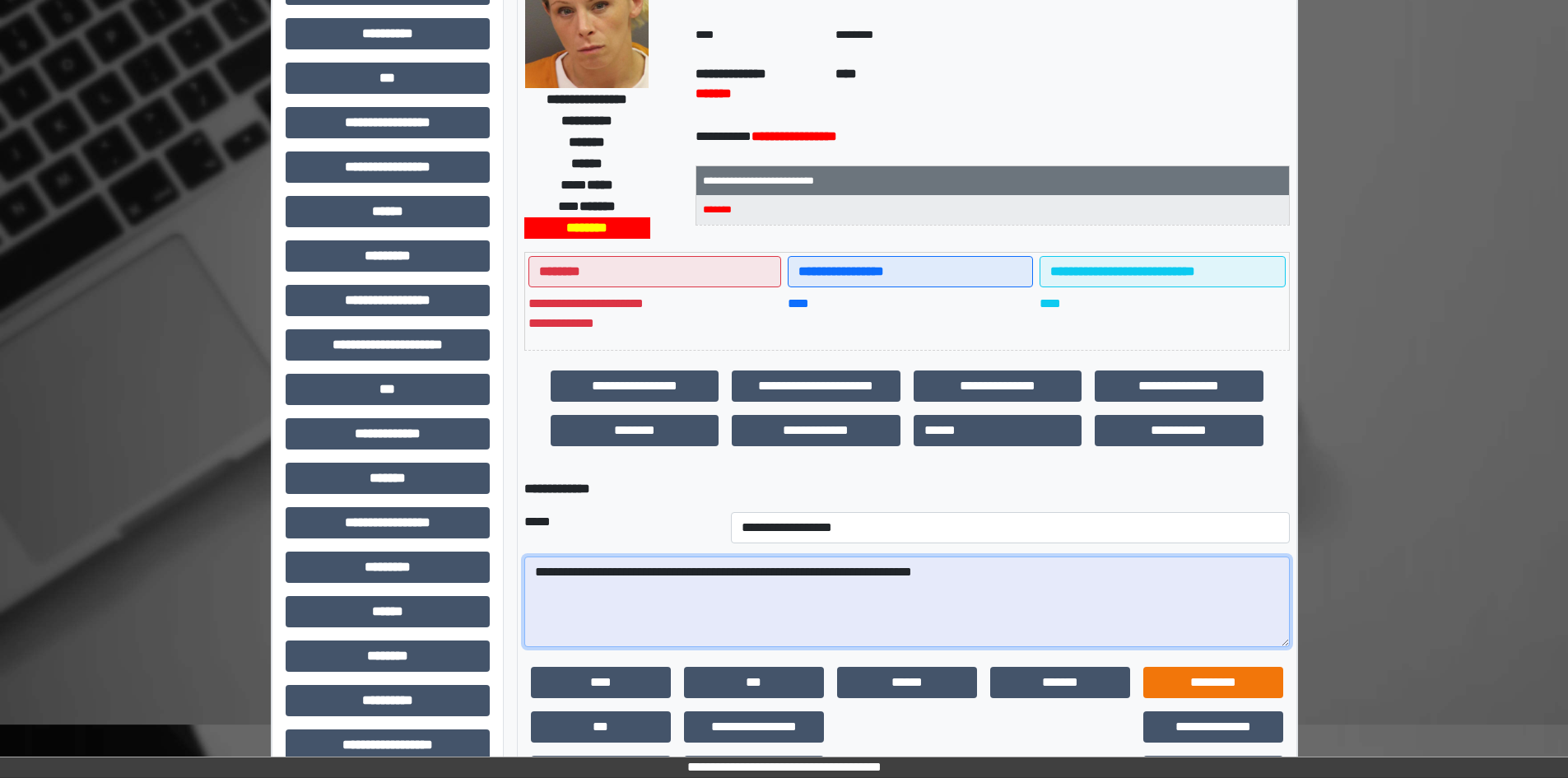 scroll, scrollTop: 228, scrollLeft: 0, axis: vertical 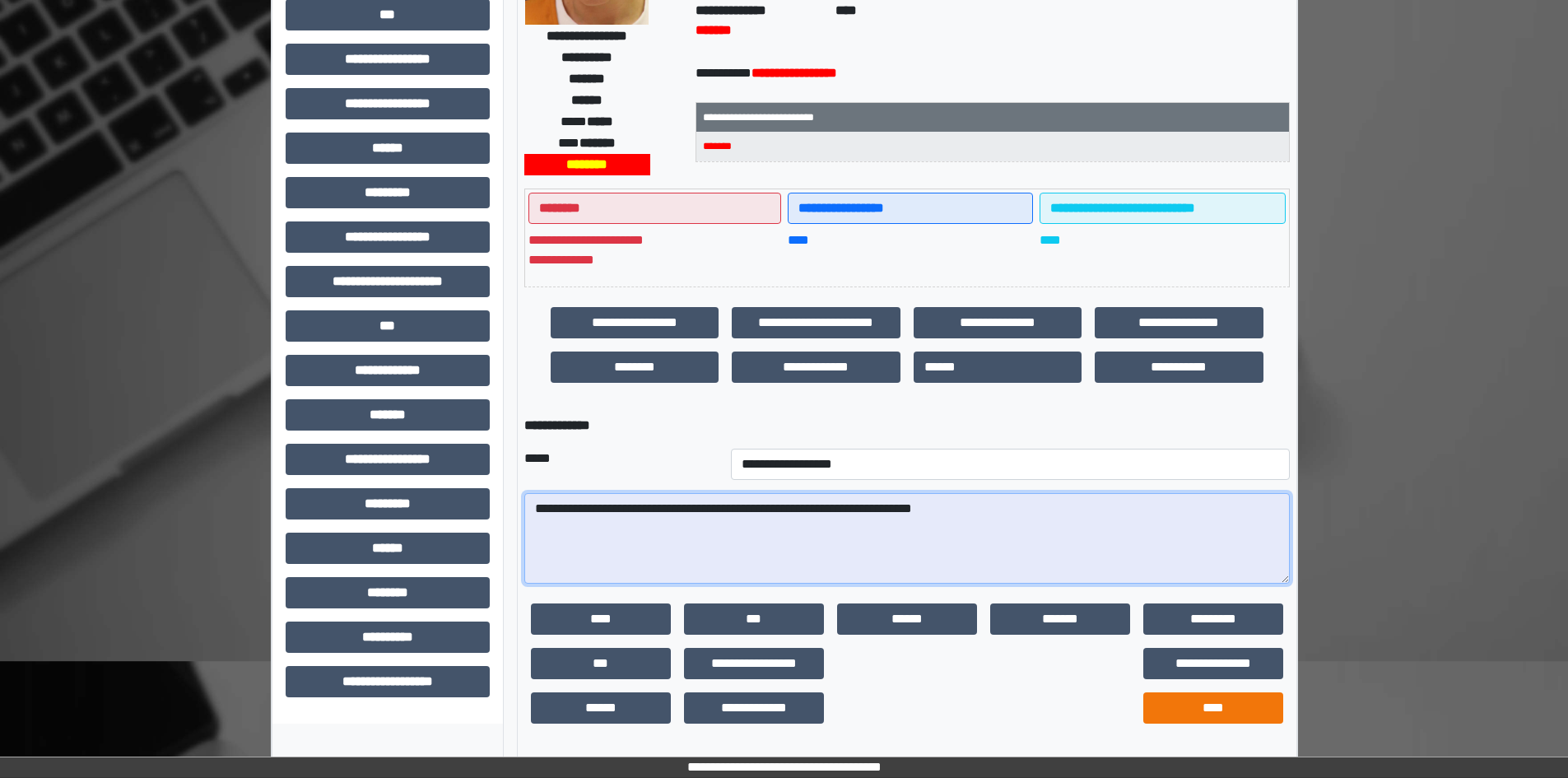 type on "**********" 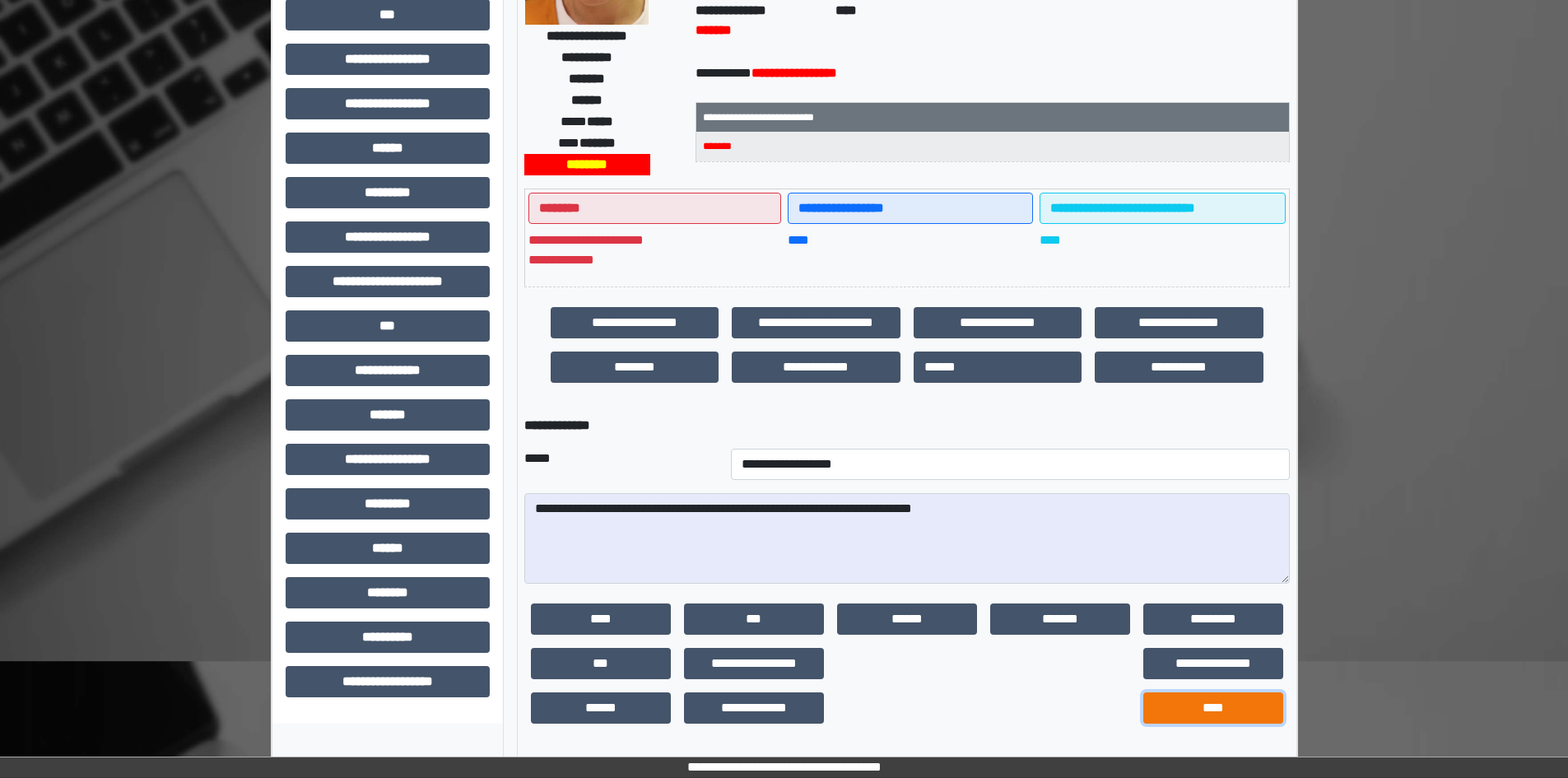 click on "****" at bounding box center (1213, 708) 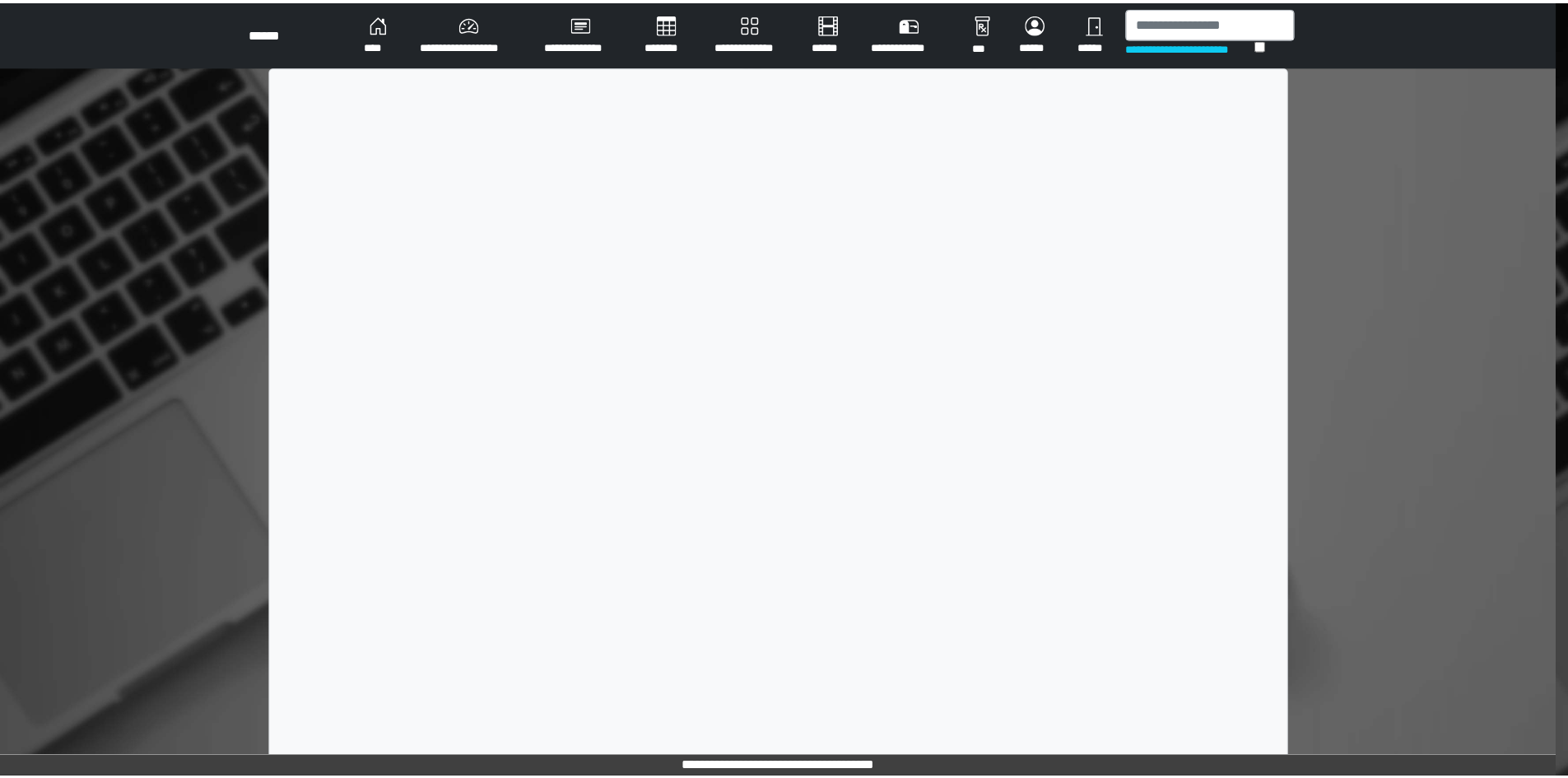 scroll, scrollTop: 0, scrollLeft: 0, axis: both 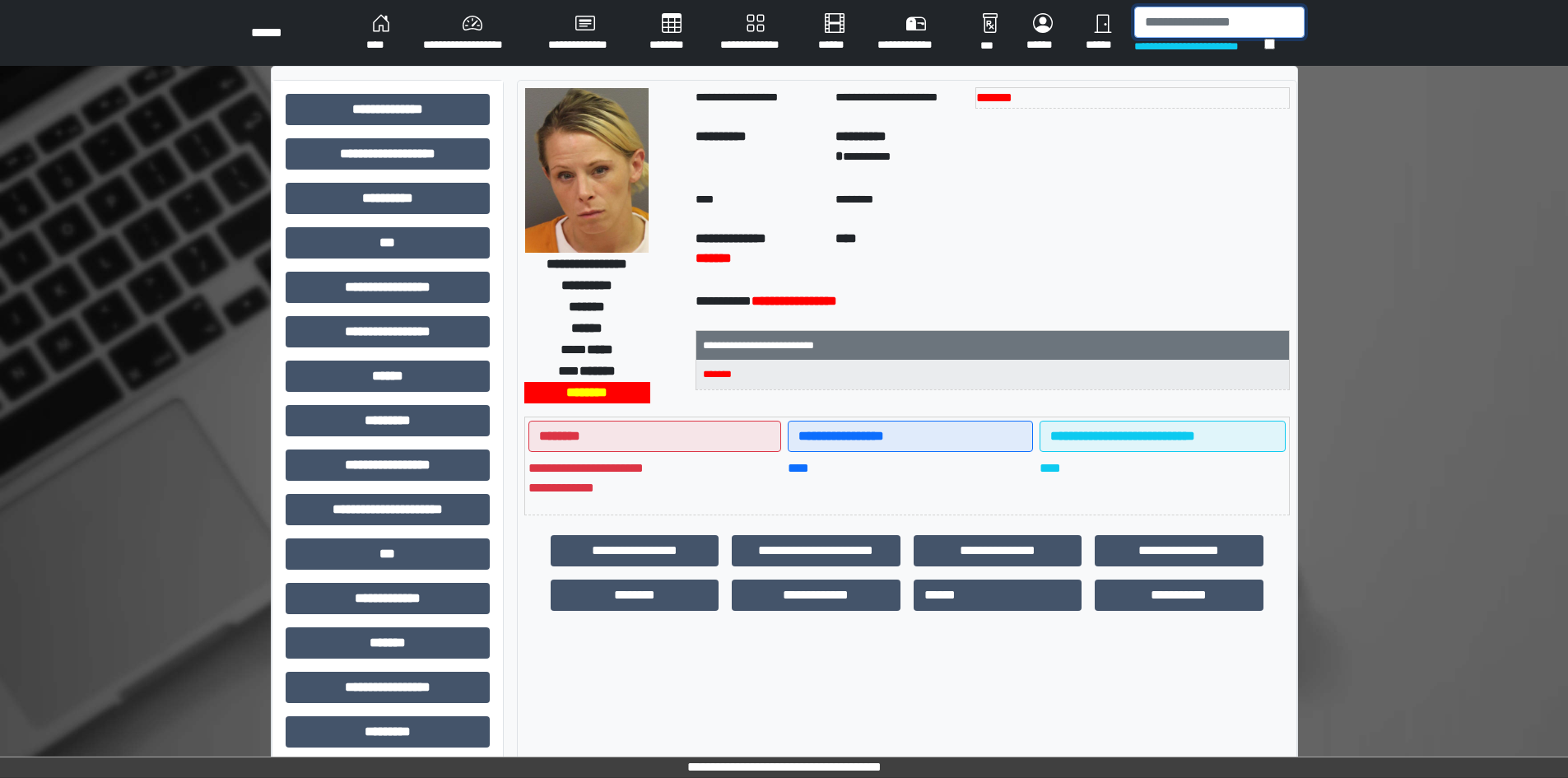 click at bounding box center (1219, 22) 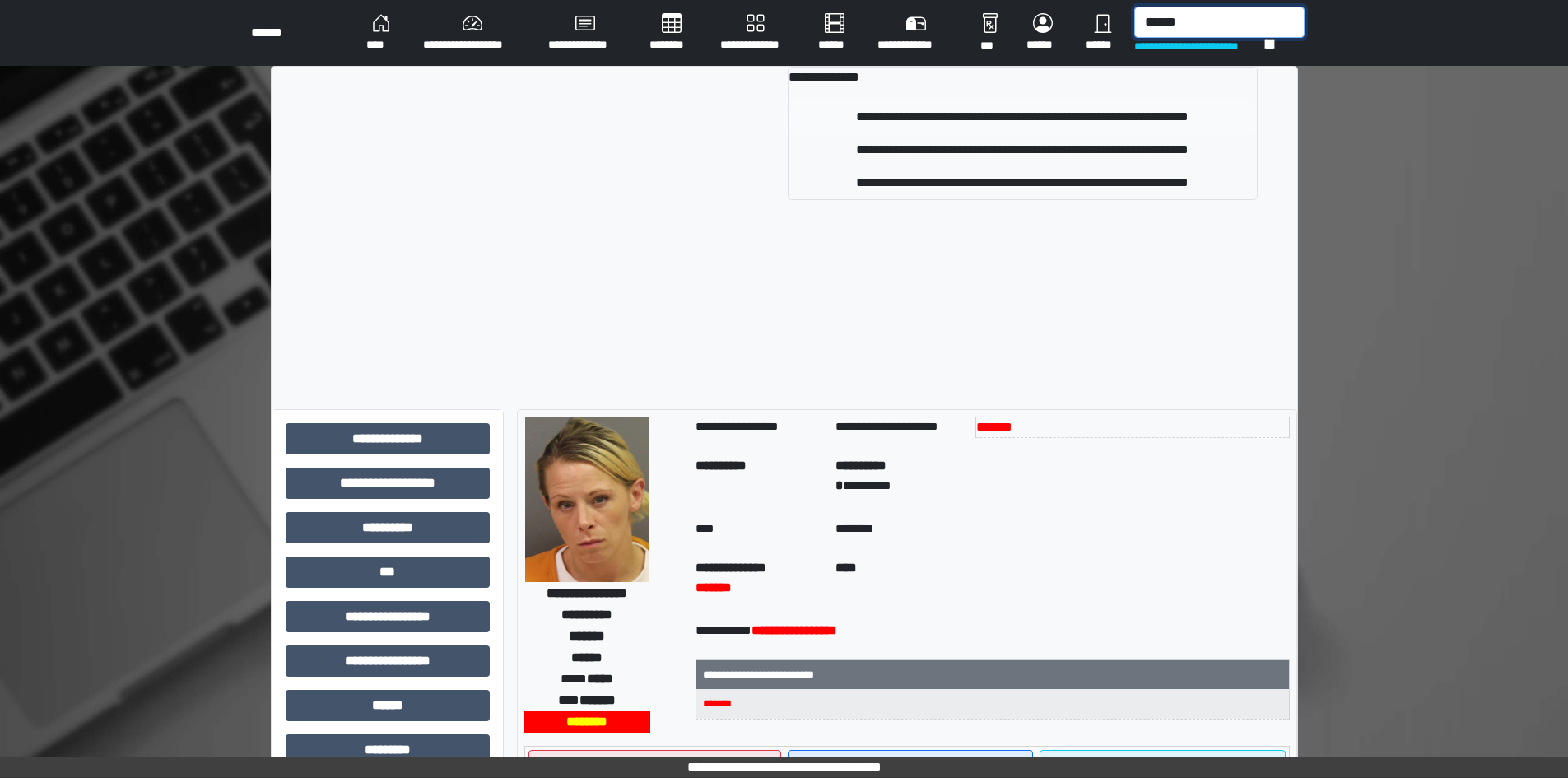 type on "******" 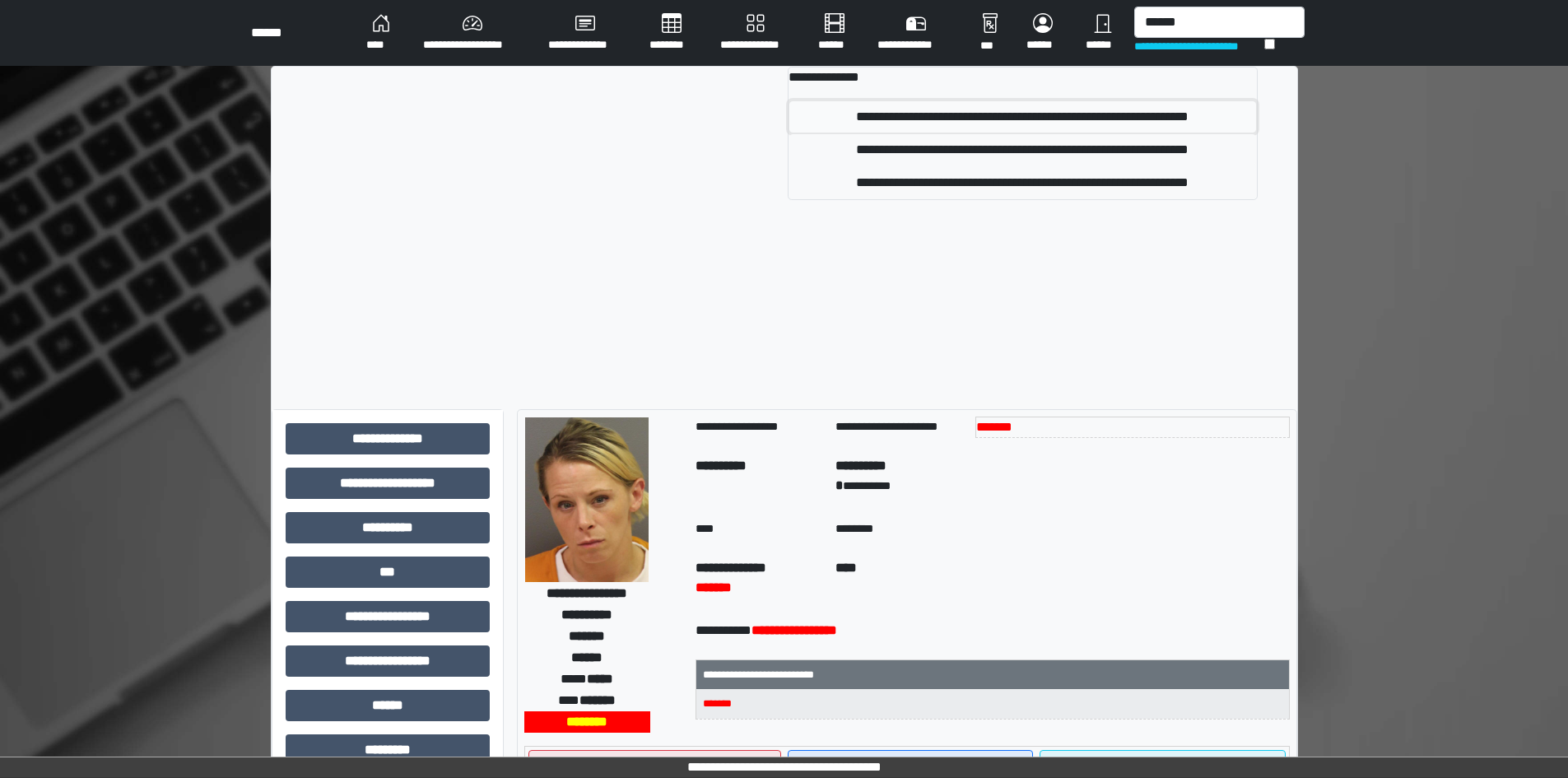 click on "**********" at bounding box center [1022, 117] 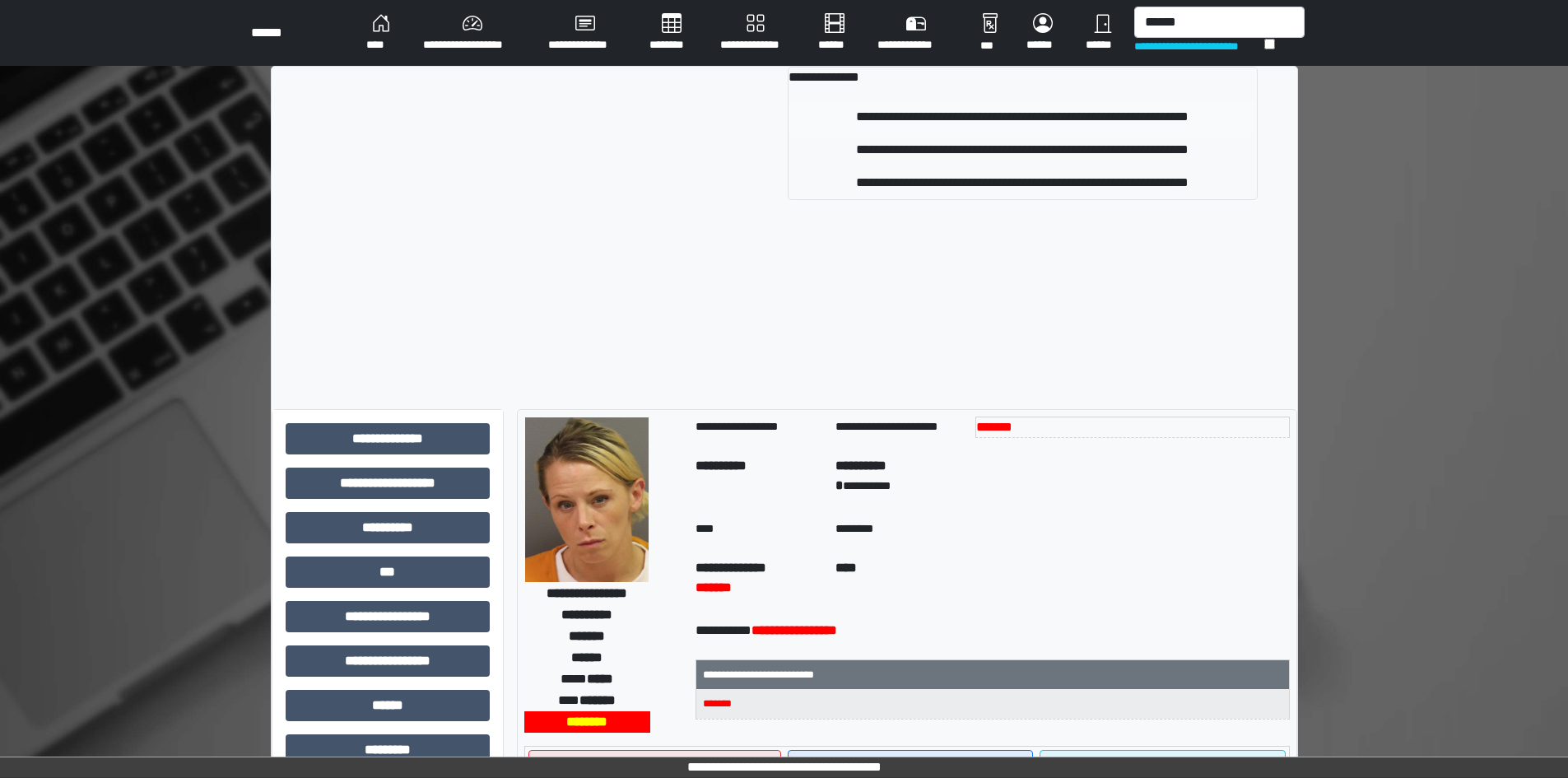 type 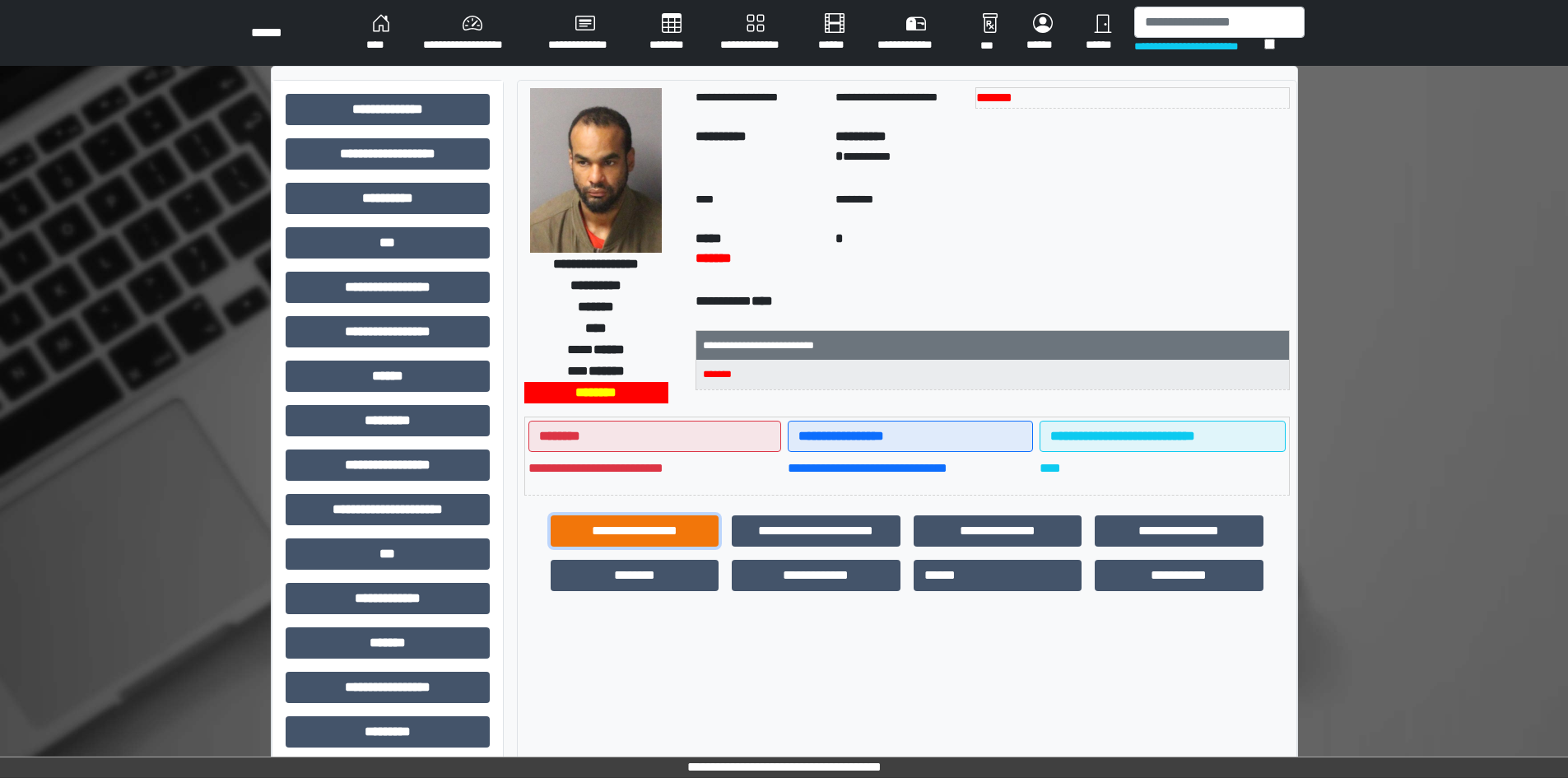 click on "**********" at bounding box center [635, 531] 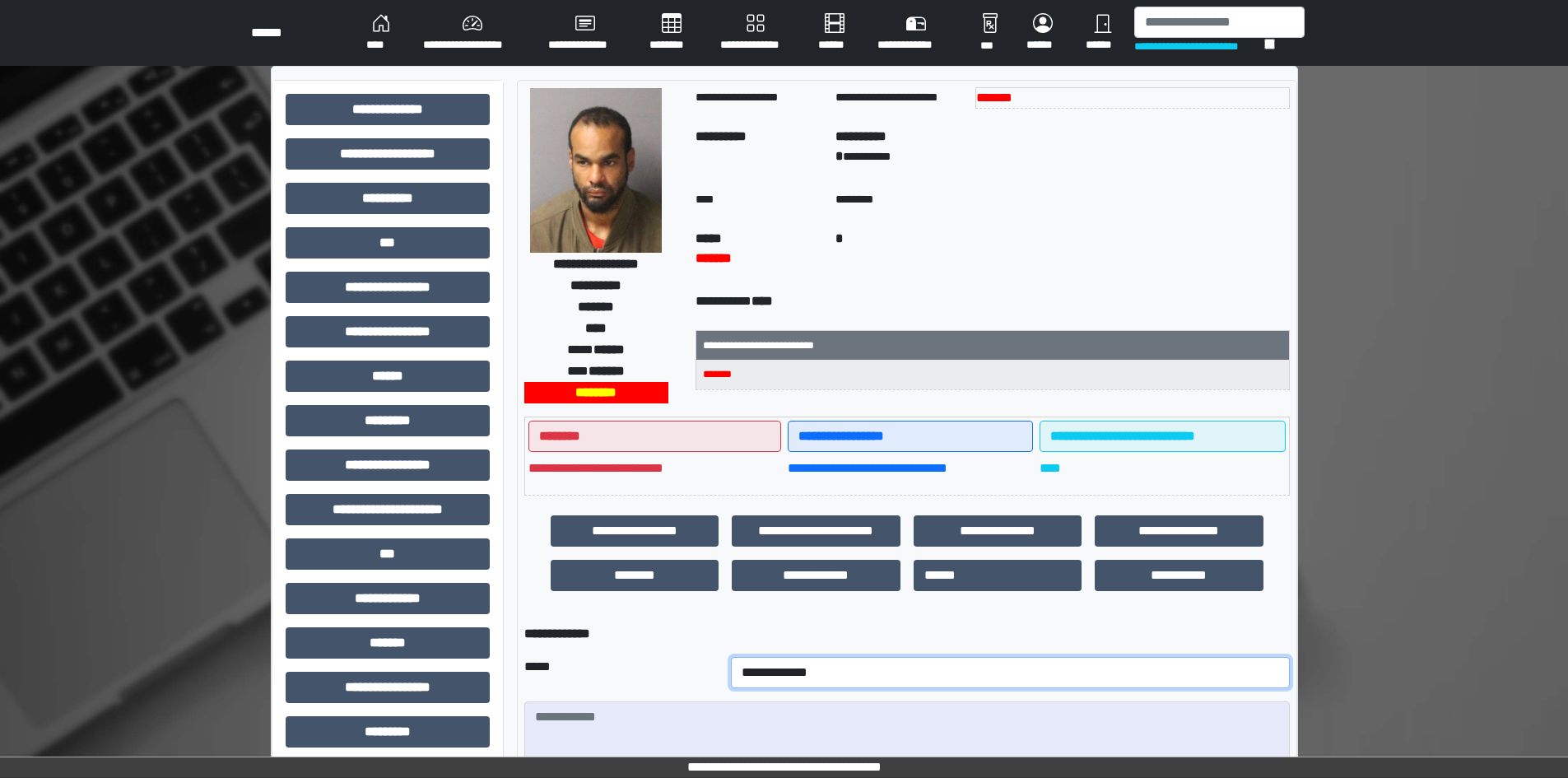 click on "**********" at bounding box center [1010, 673] 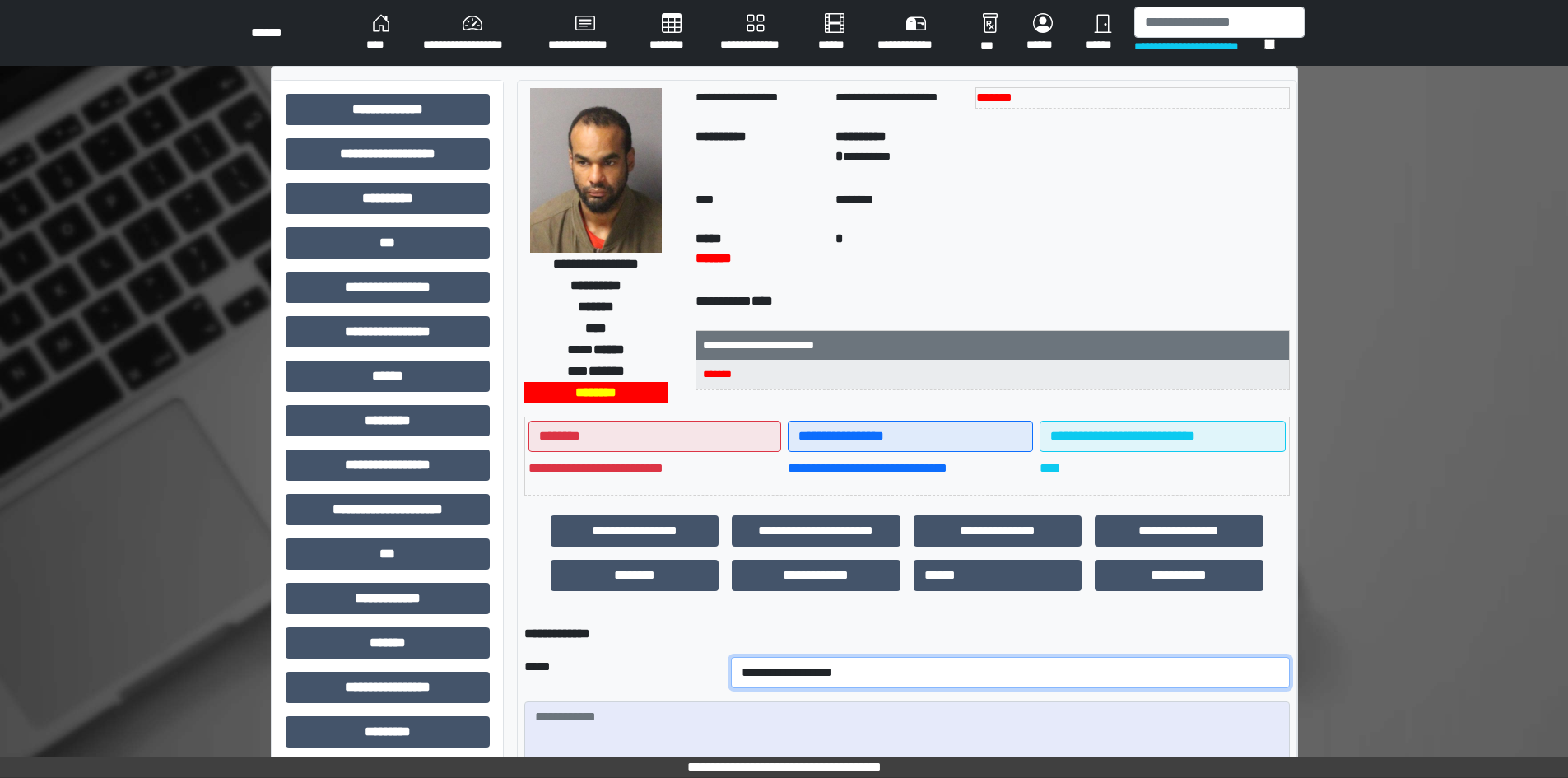 click on "**********" at bounding box center (1010, 673) 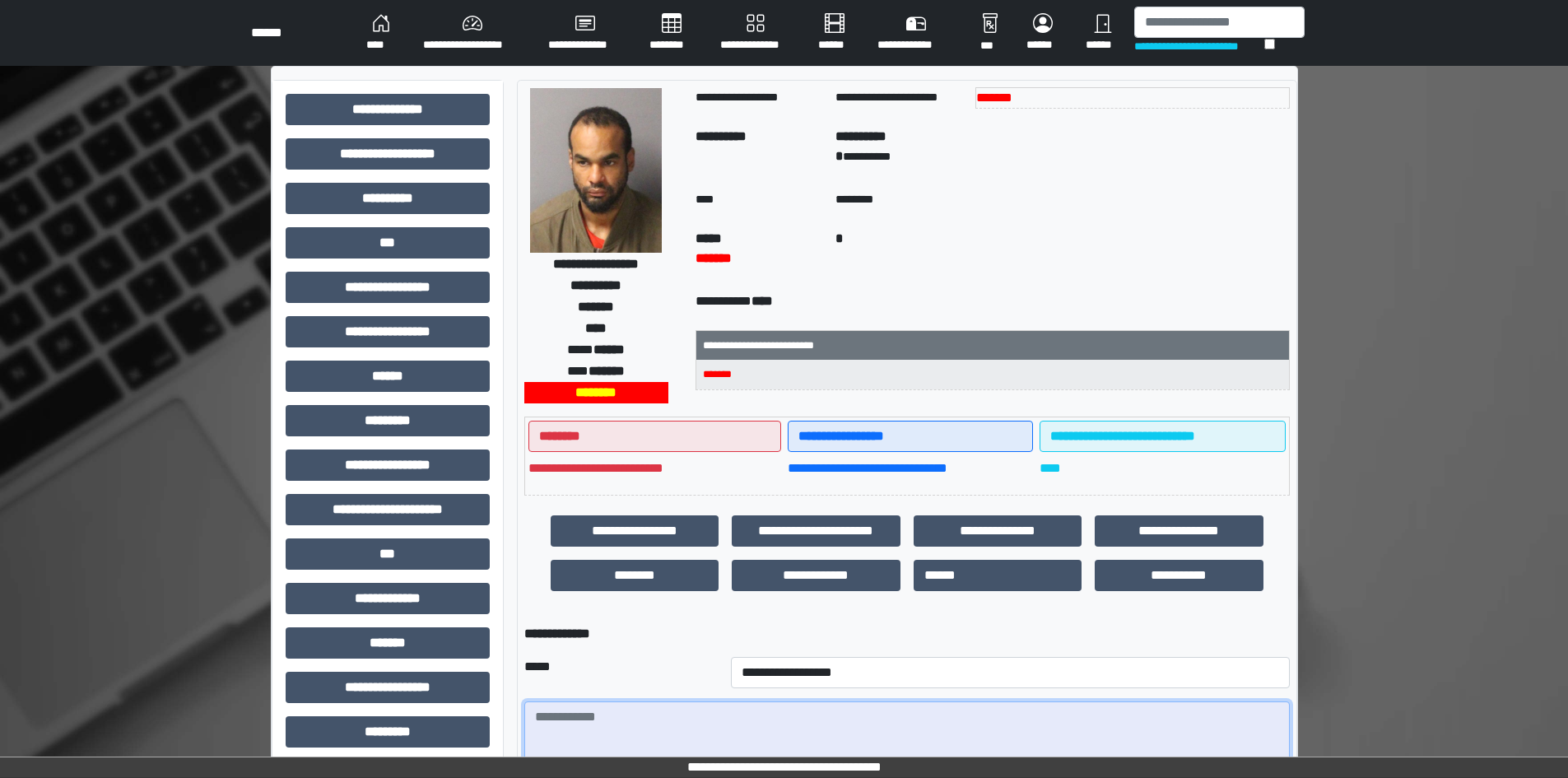 click at bounding box center [907, 747] 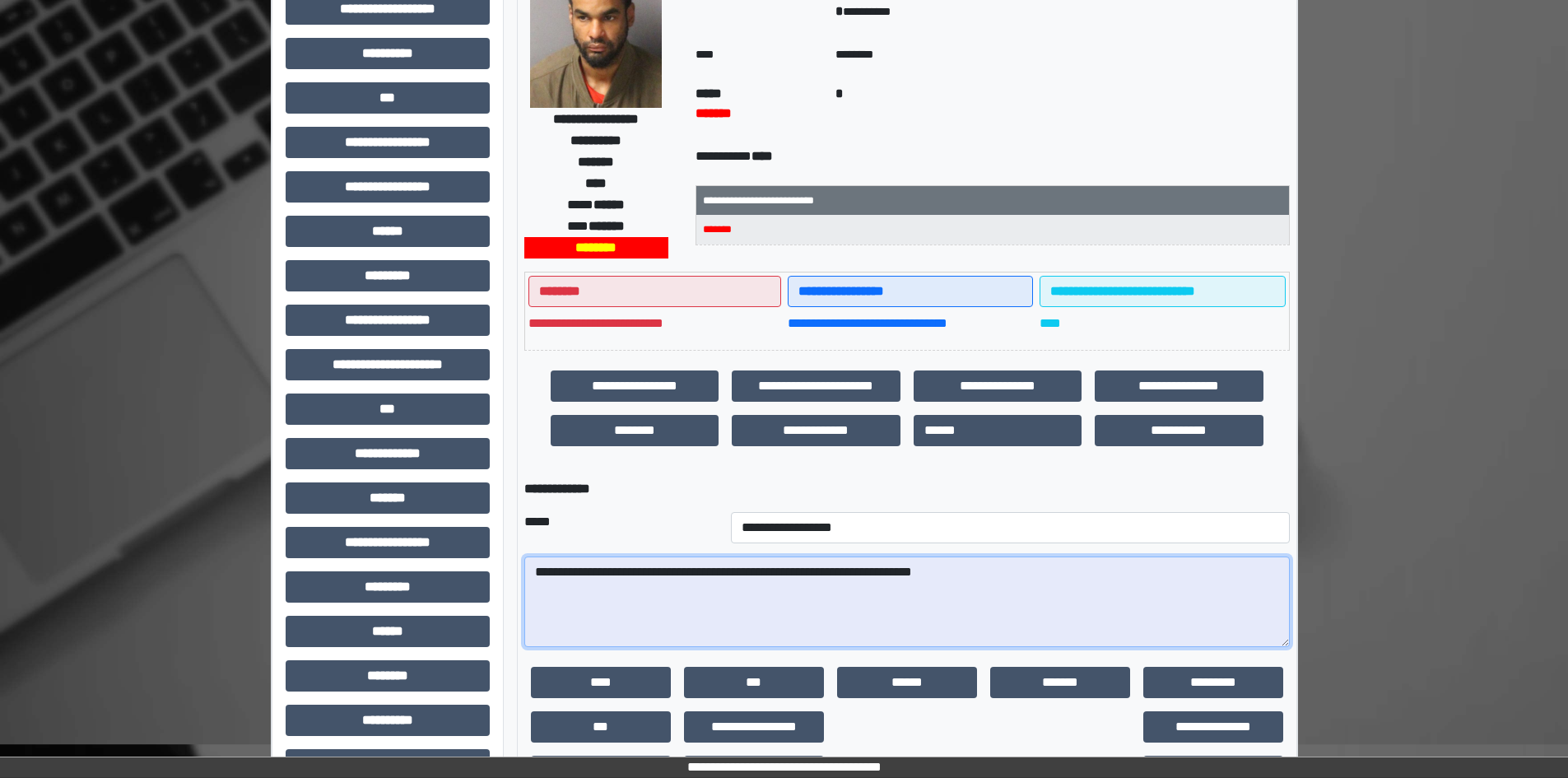 scroll, scrollTop: 208, scrollLeft: 0, axis: vertical 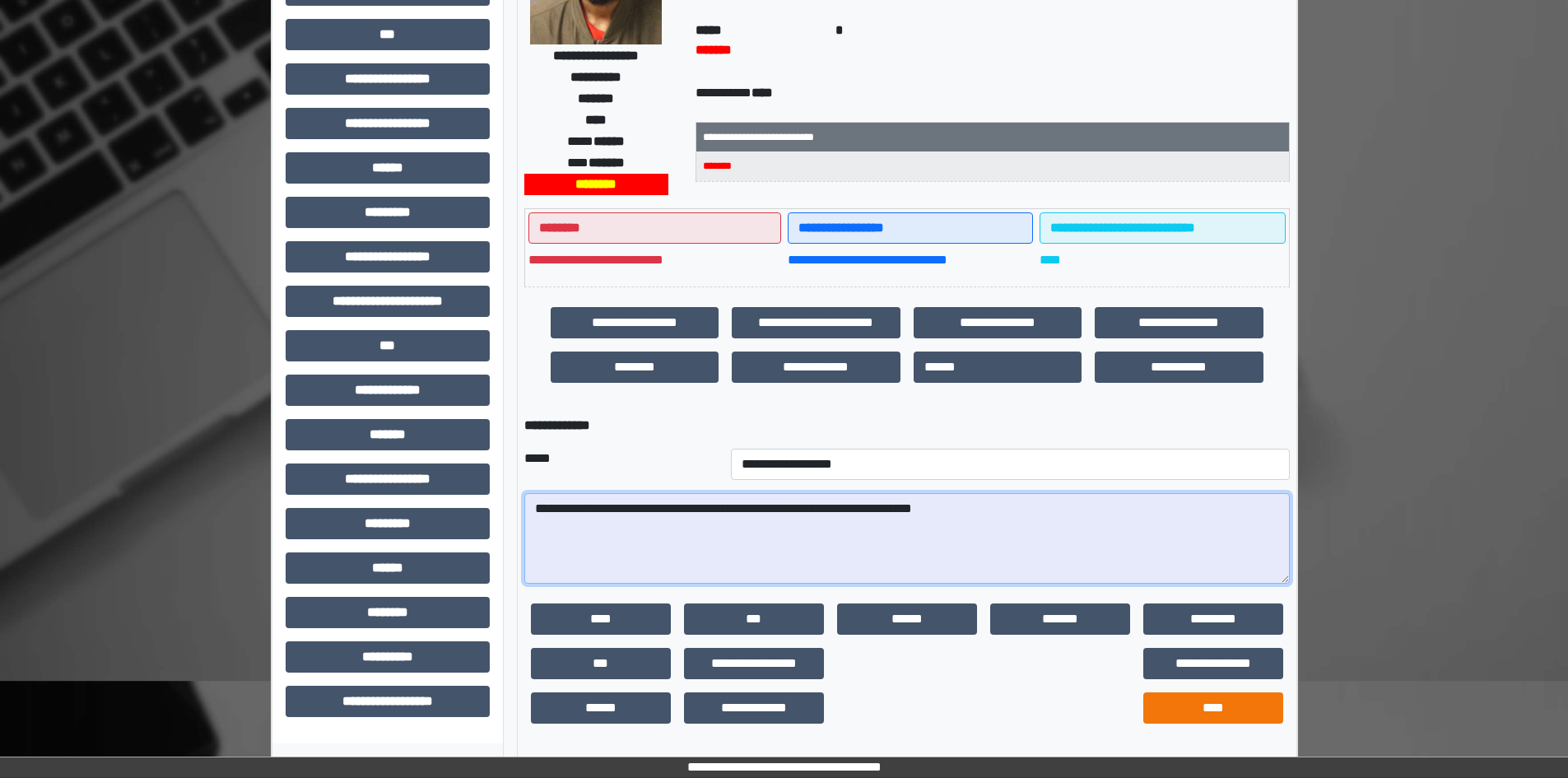 type on "**********" 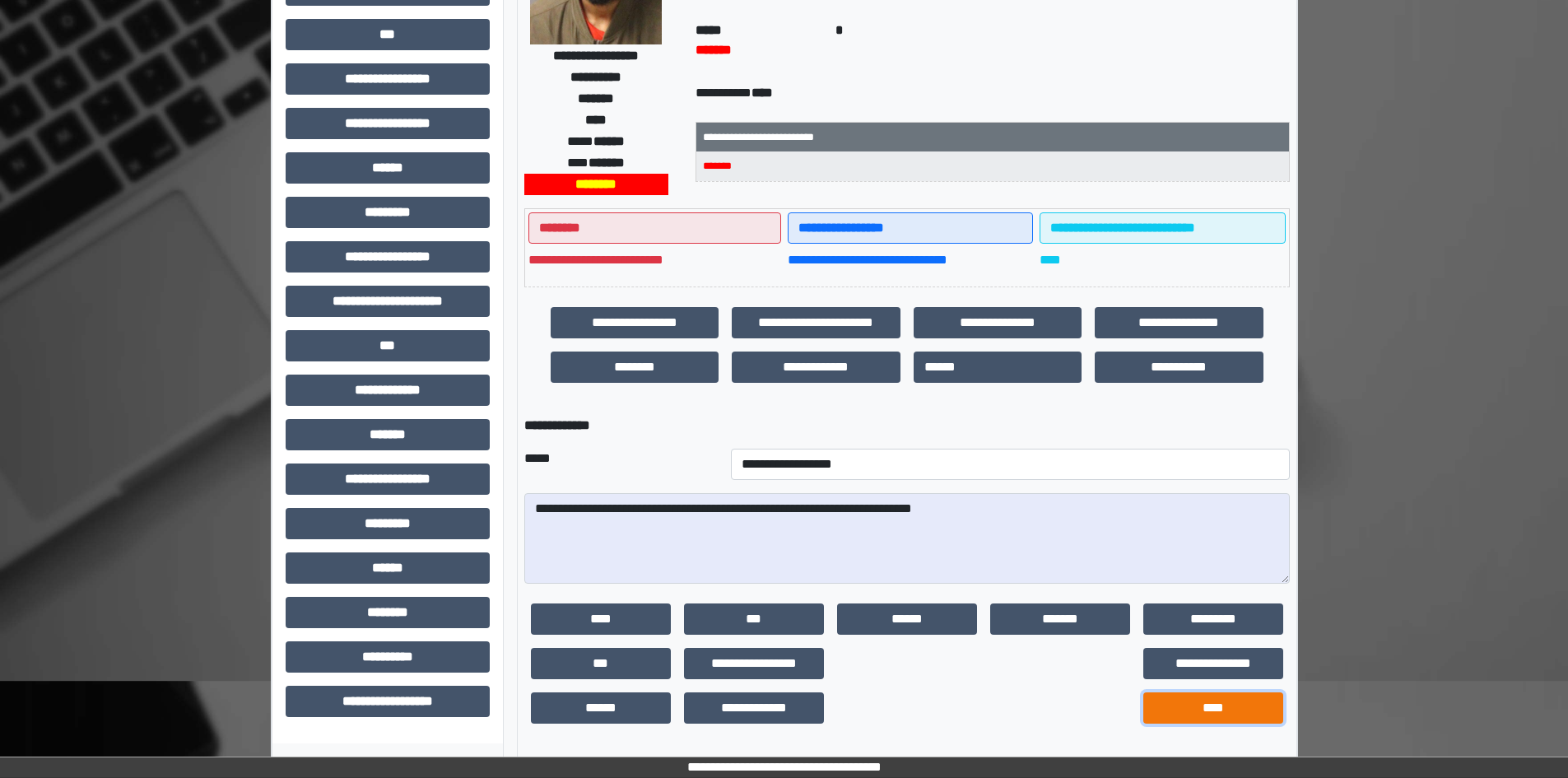 click on "****" at bounding box center [1213, 708] 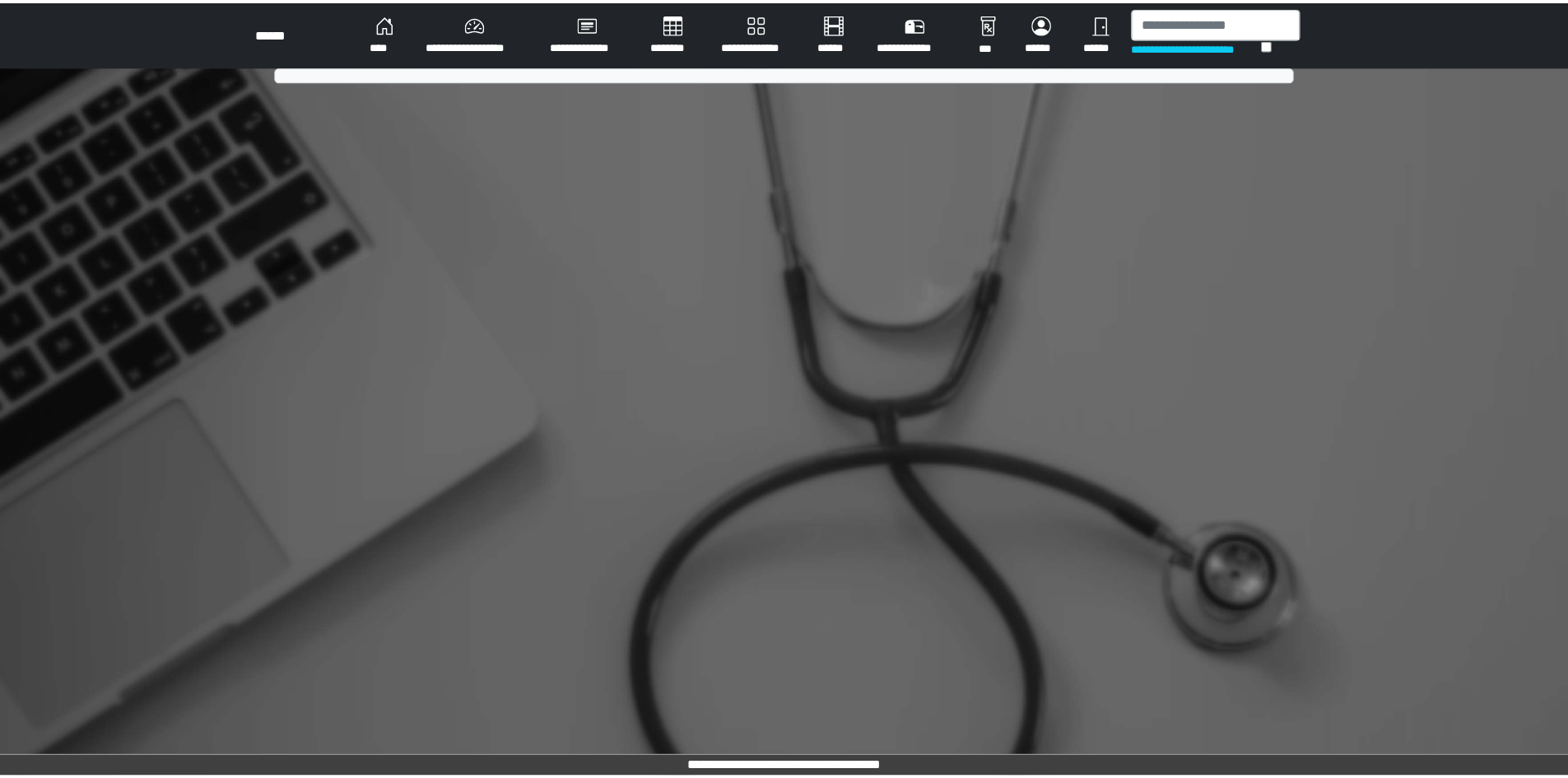 scroll, scrollTop: 0, scrollLeft: 0, axis: both 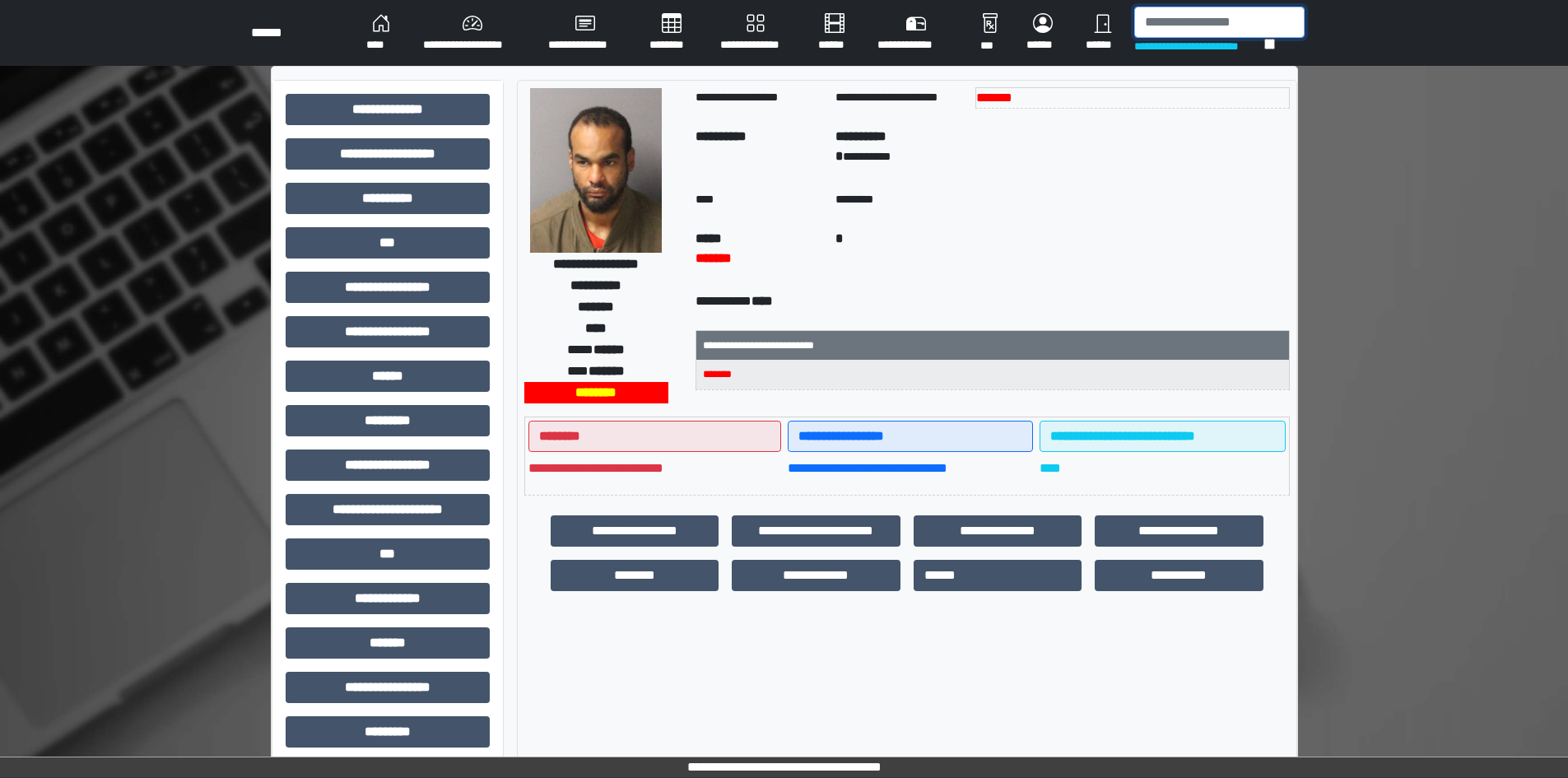 click at bounding box center (1219, 22) 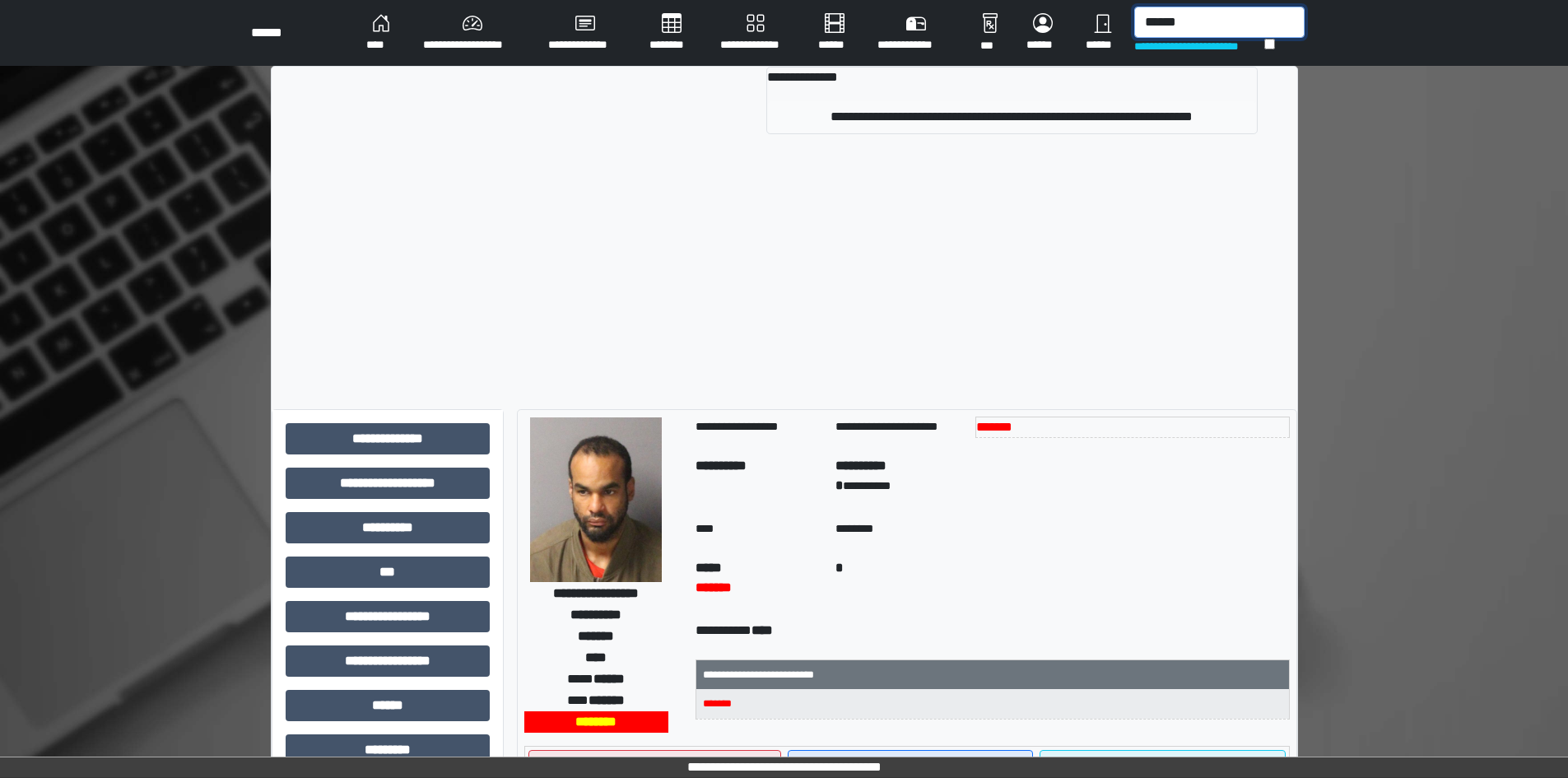 type on "******" 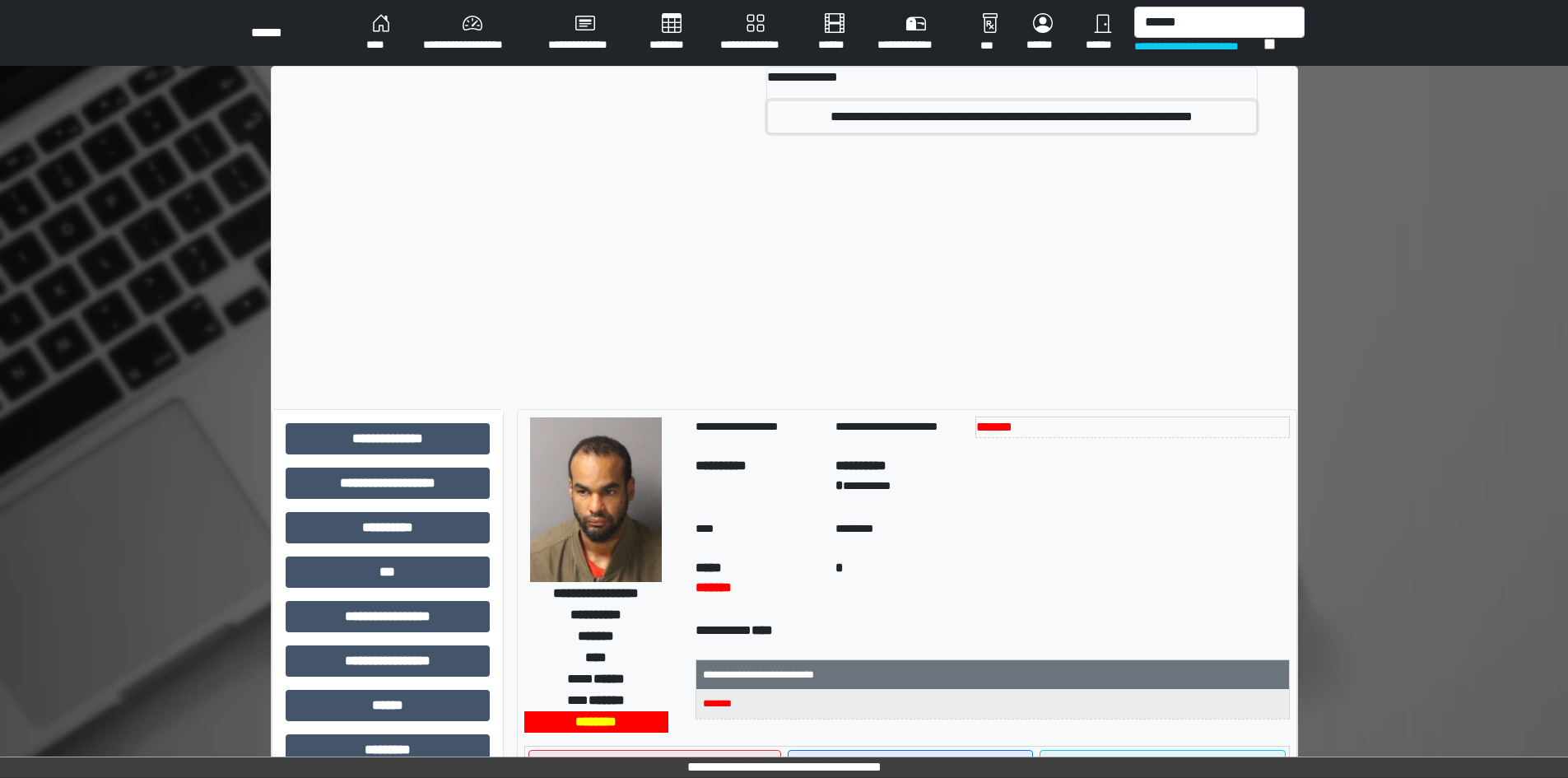 click on "**********" at bounding box center (1012, 117) 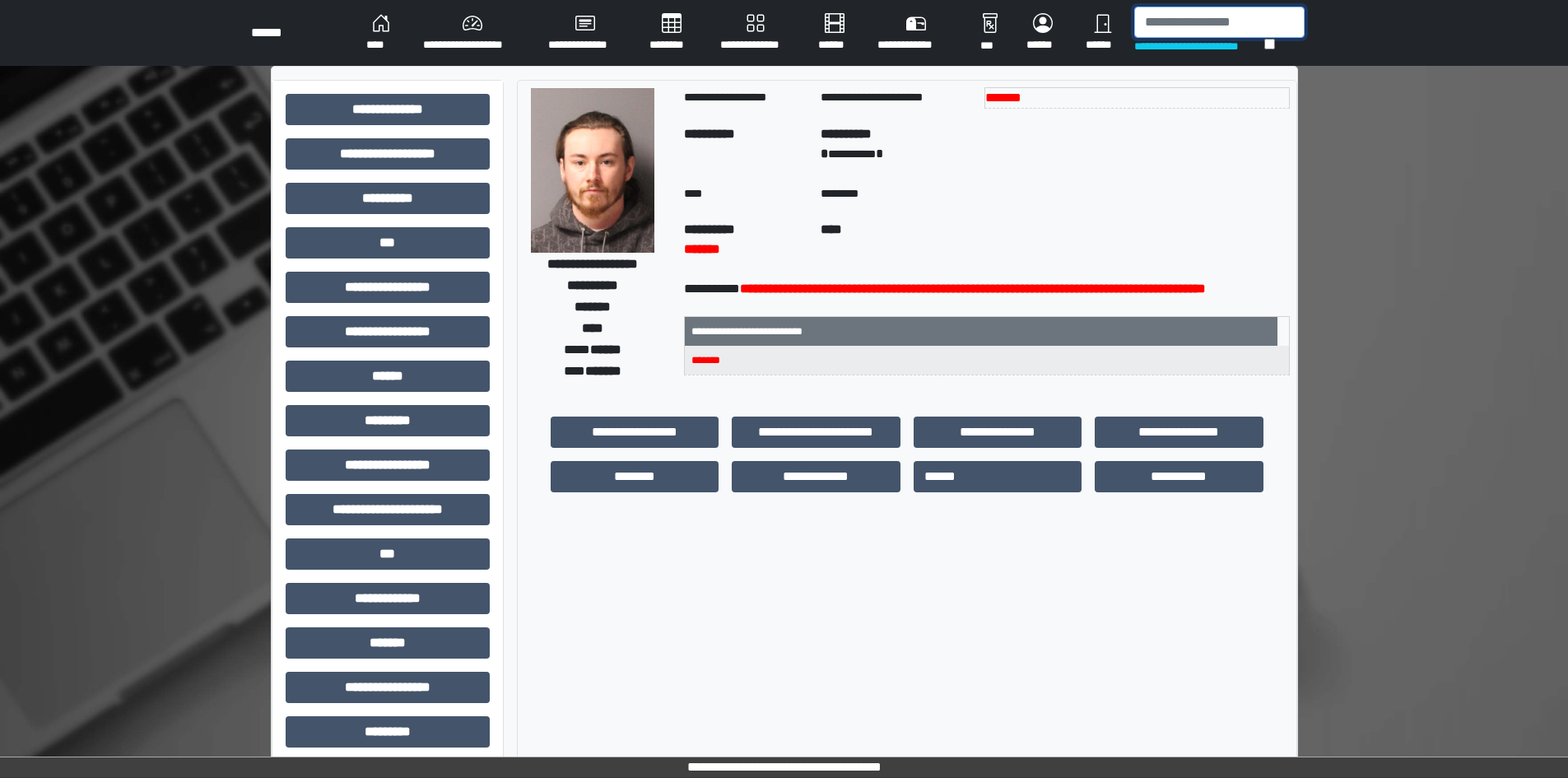 click at bounding box center [1219, 22] 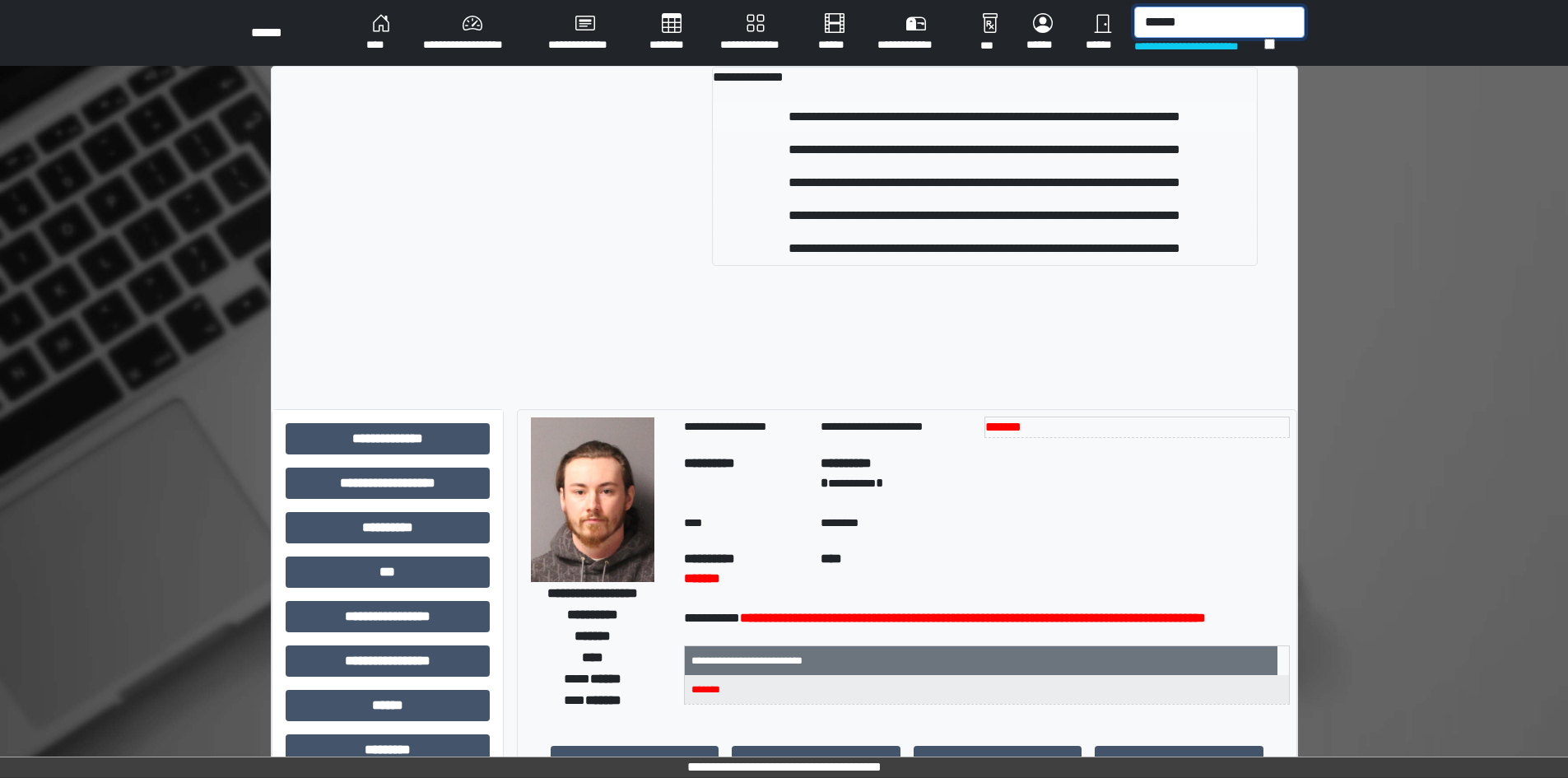 type on "******" 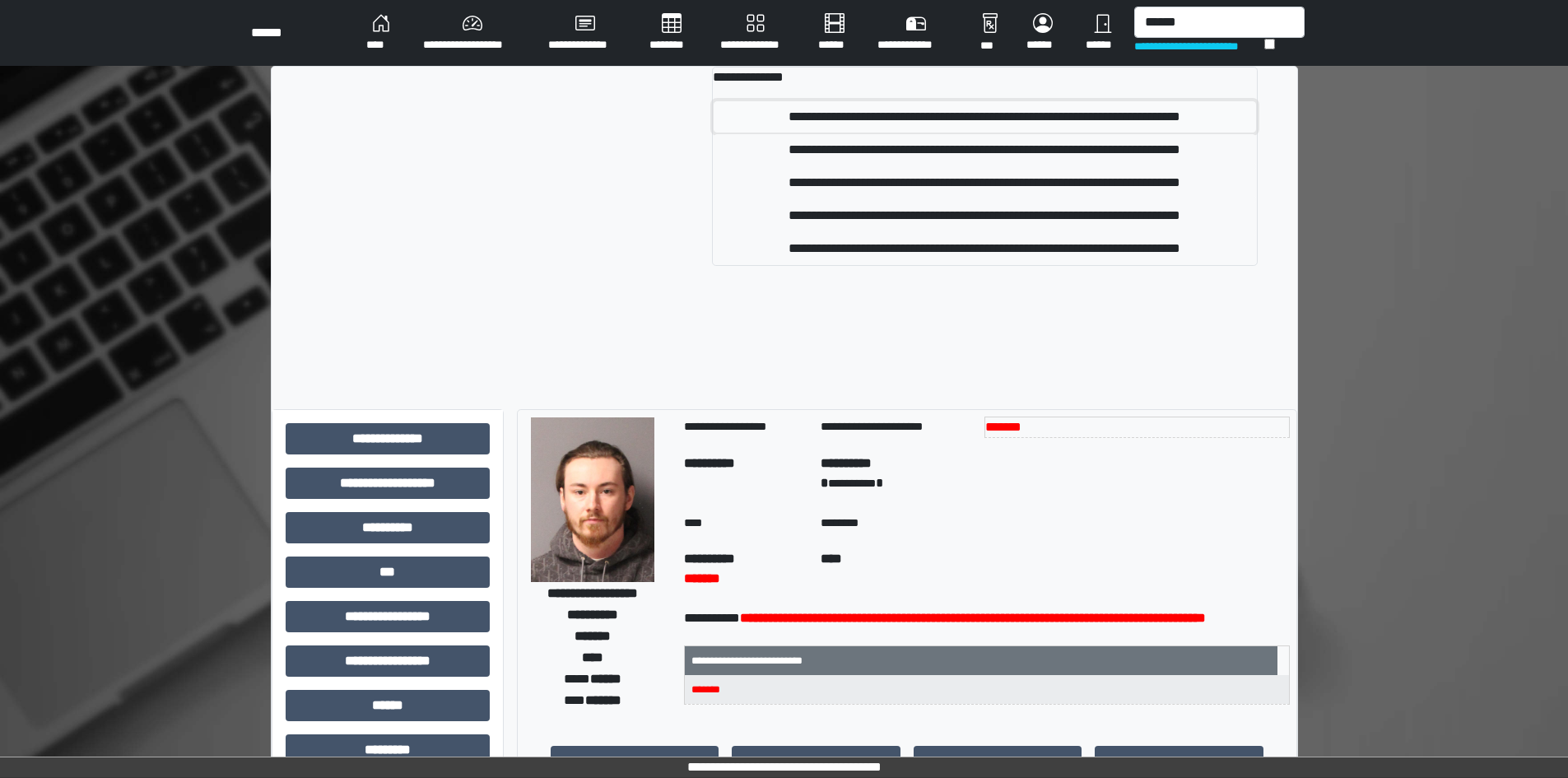 click on "**********" at bounding box center (984, 117) 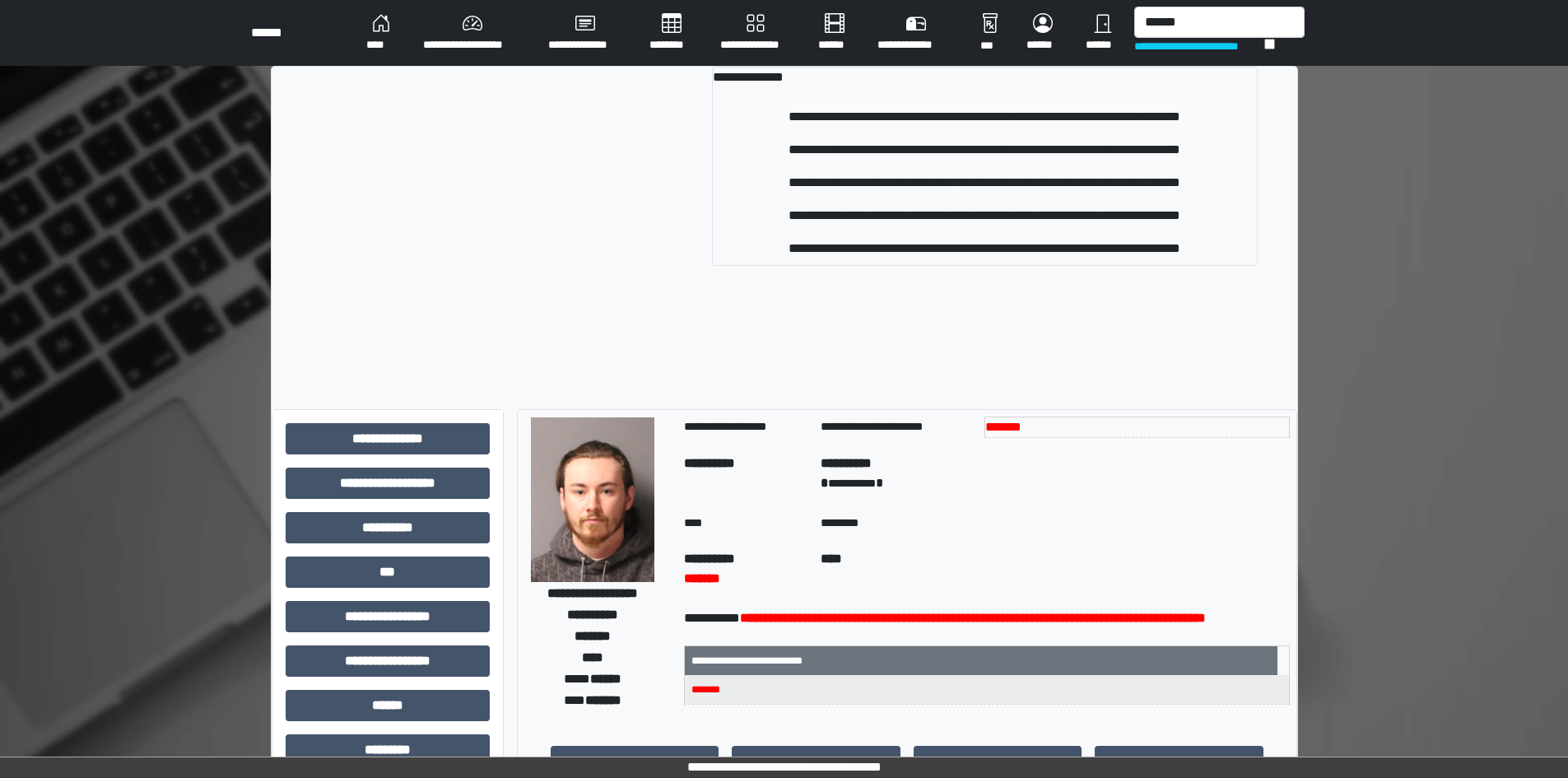 type 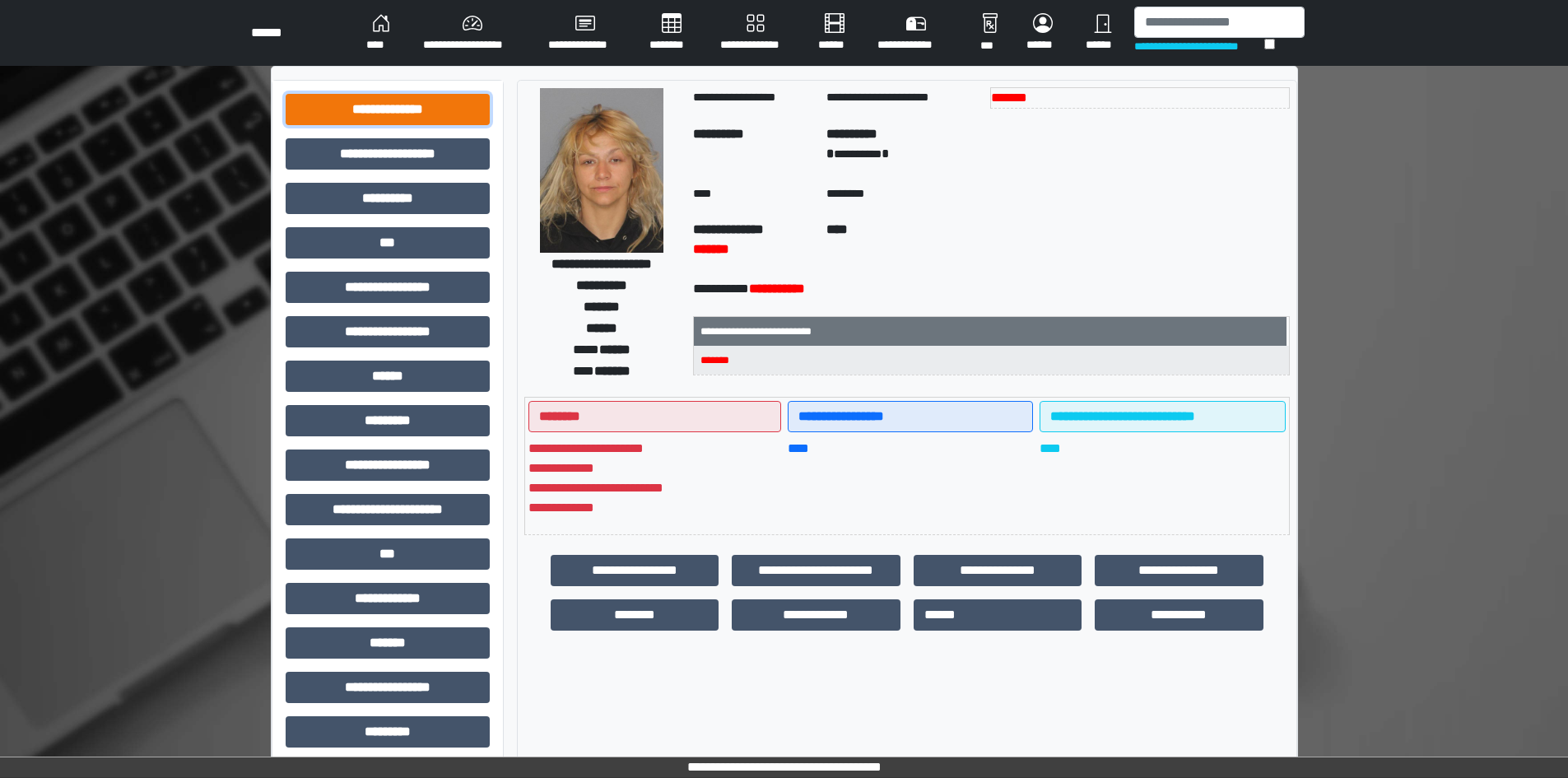 click on "**********" at bounding box center [388, 109] 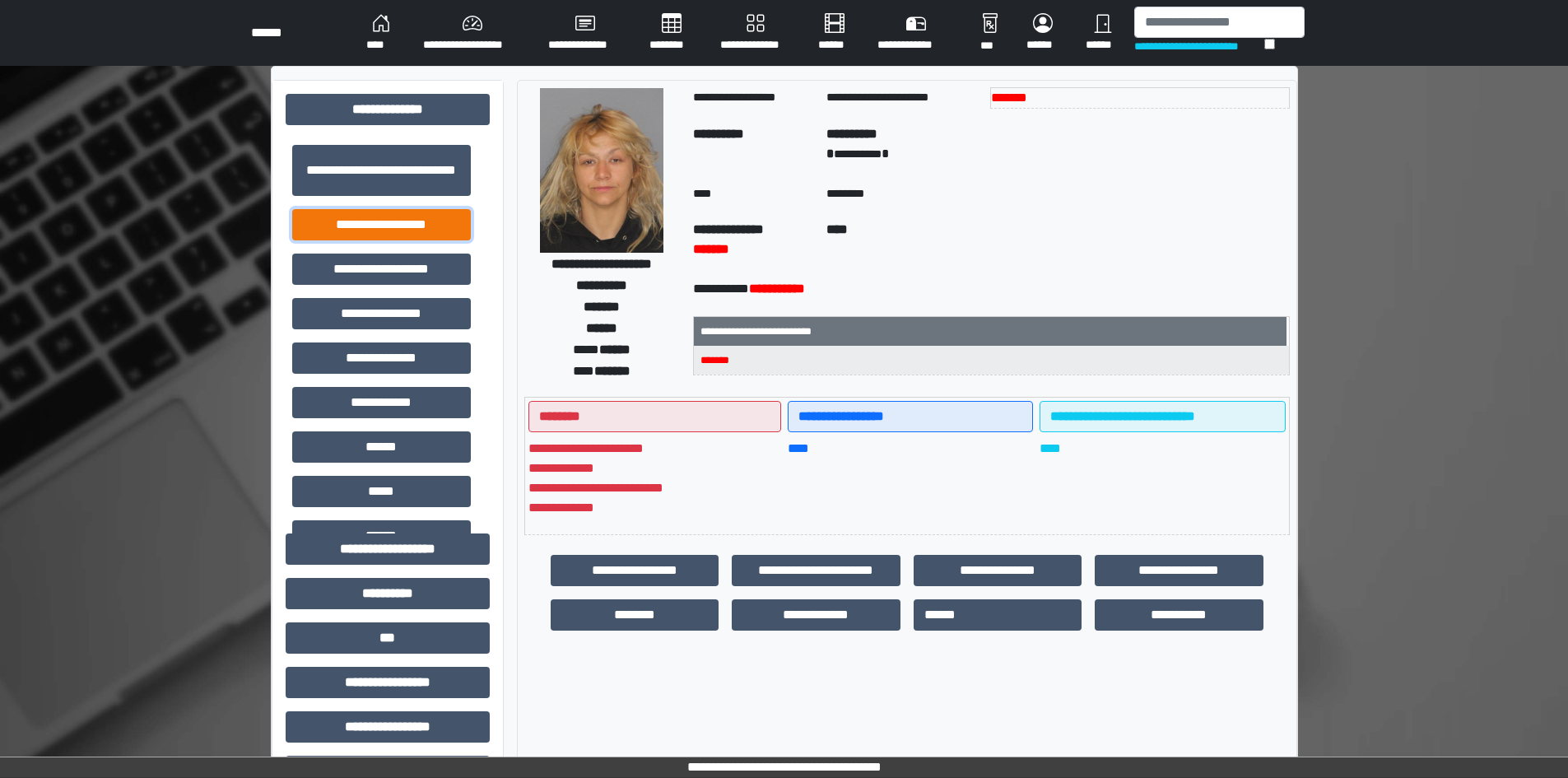 click on "**********" at bounding box center (381, 225) 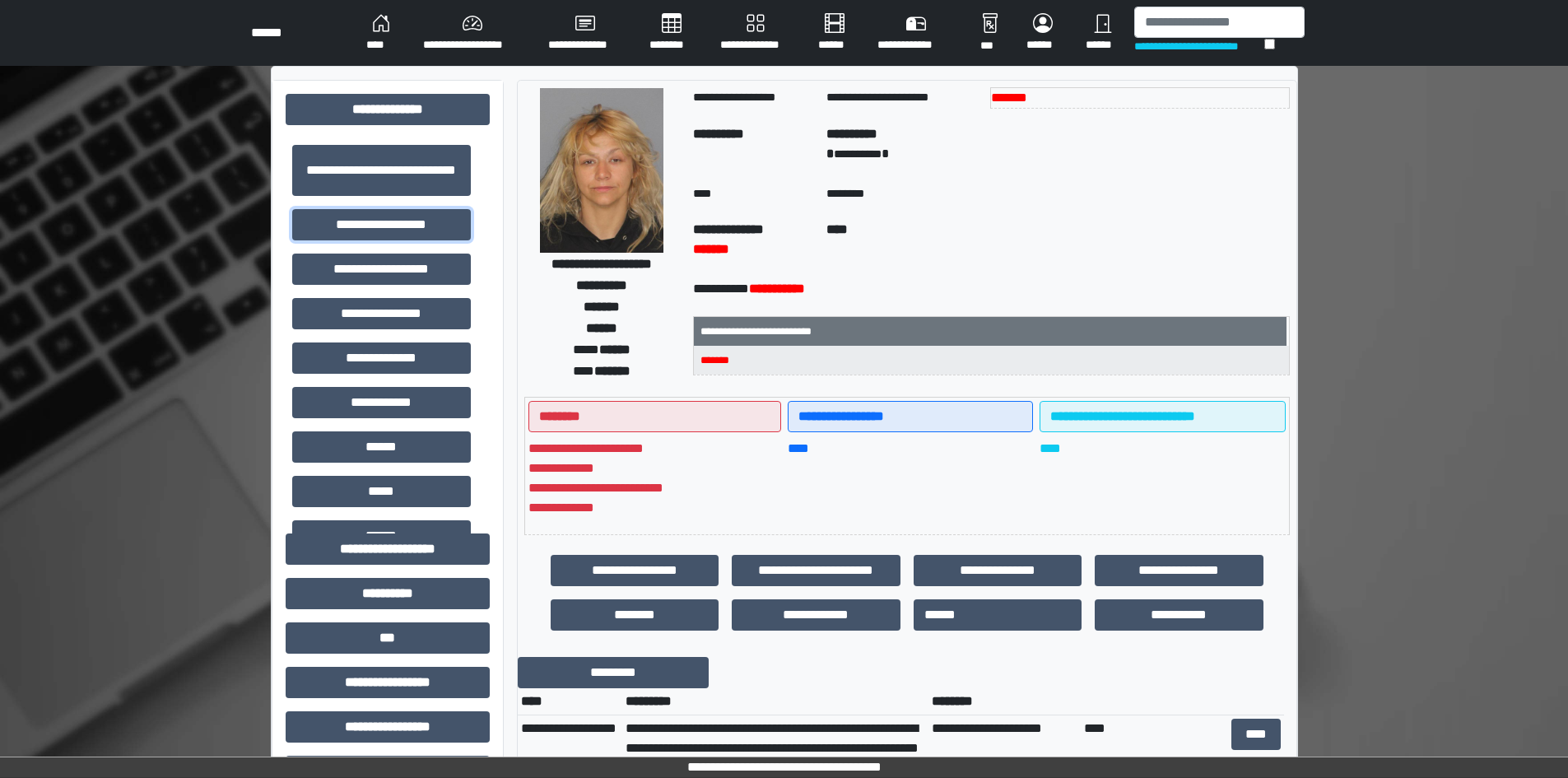 scroll, scrollTop: 82, scrollLeft: 0, axis: vertical 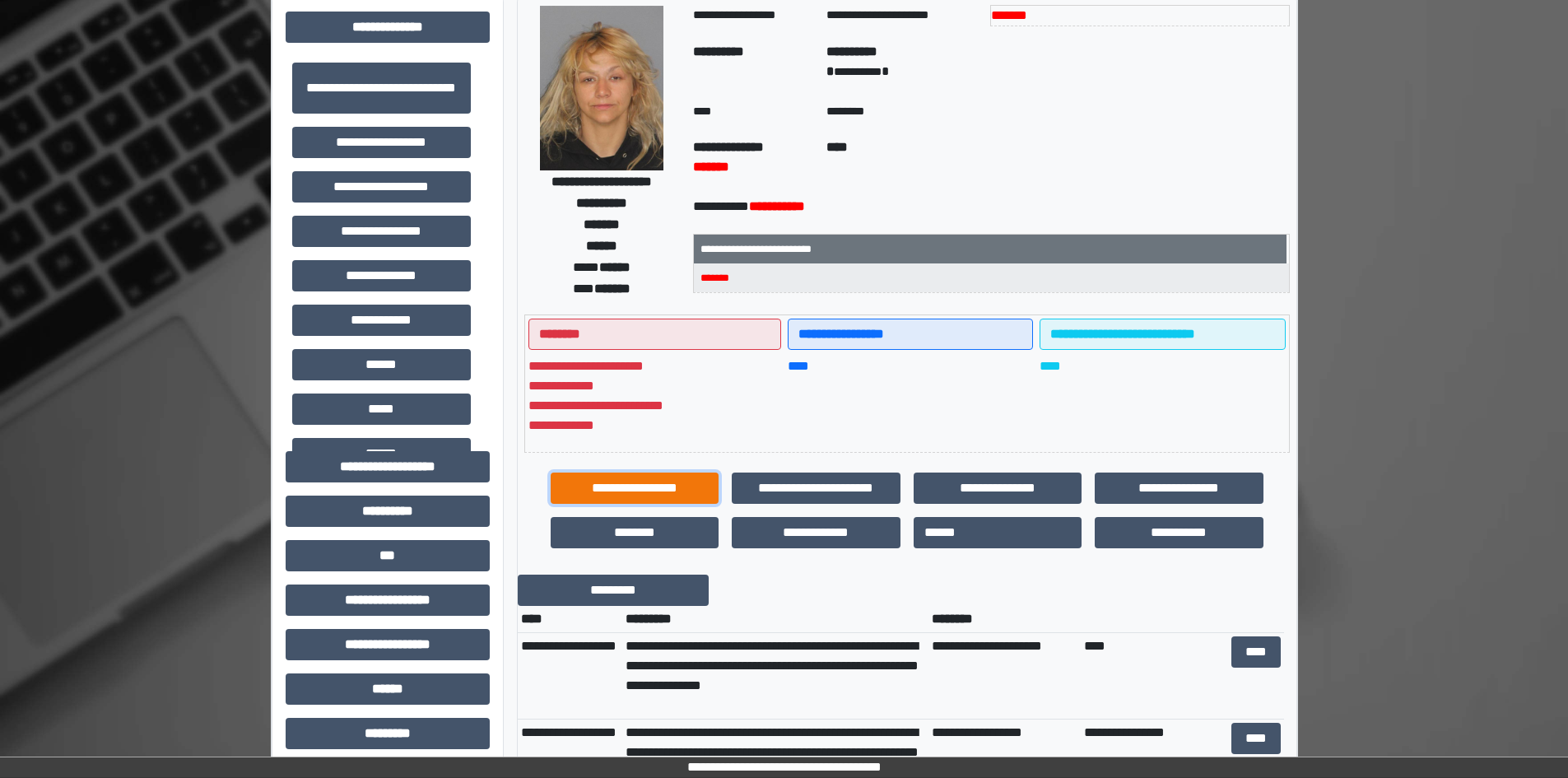 click on "**********" at bounding box center (635, 488) 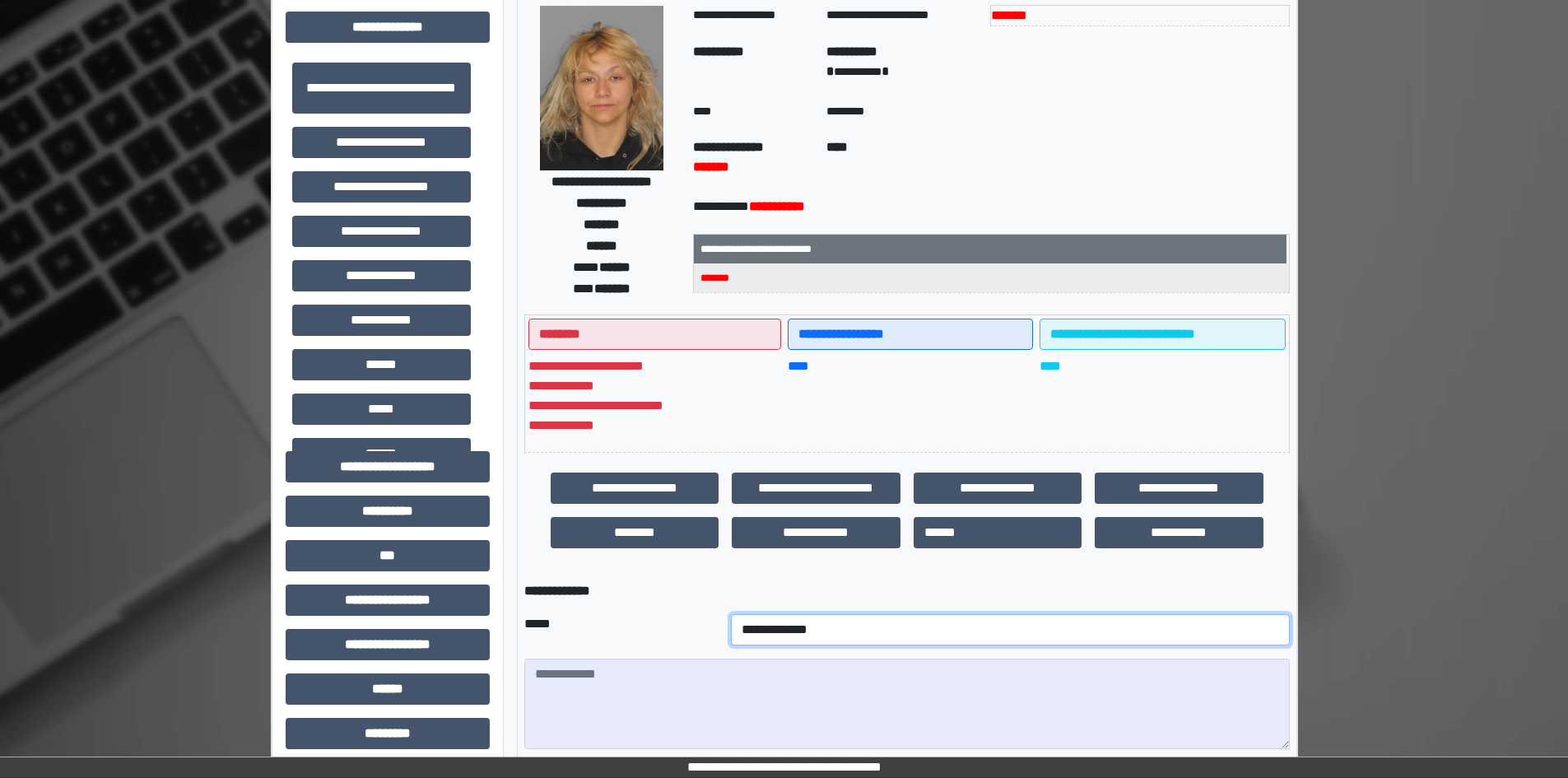 click on "**********" at bounding box center [1010, 630] 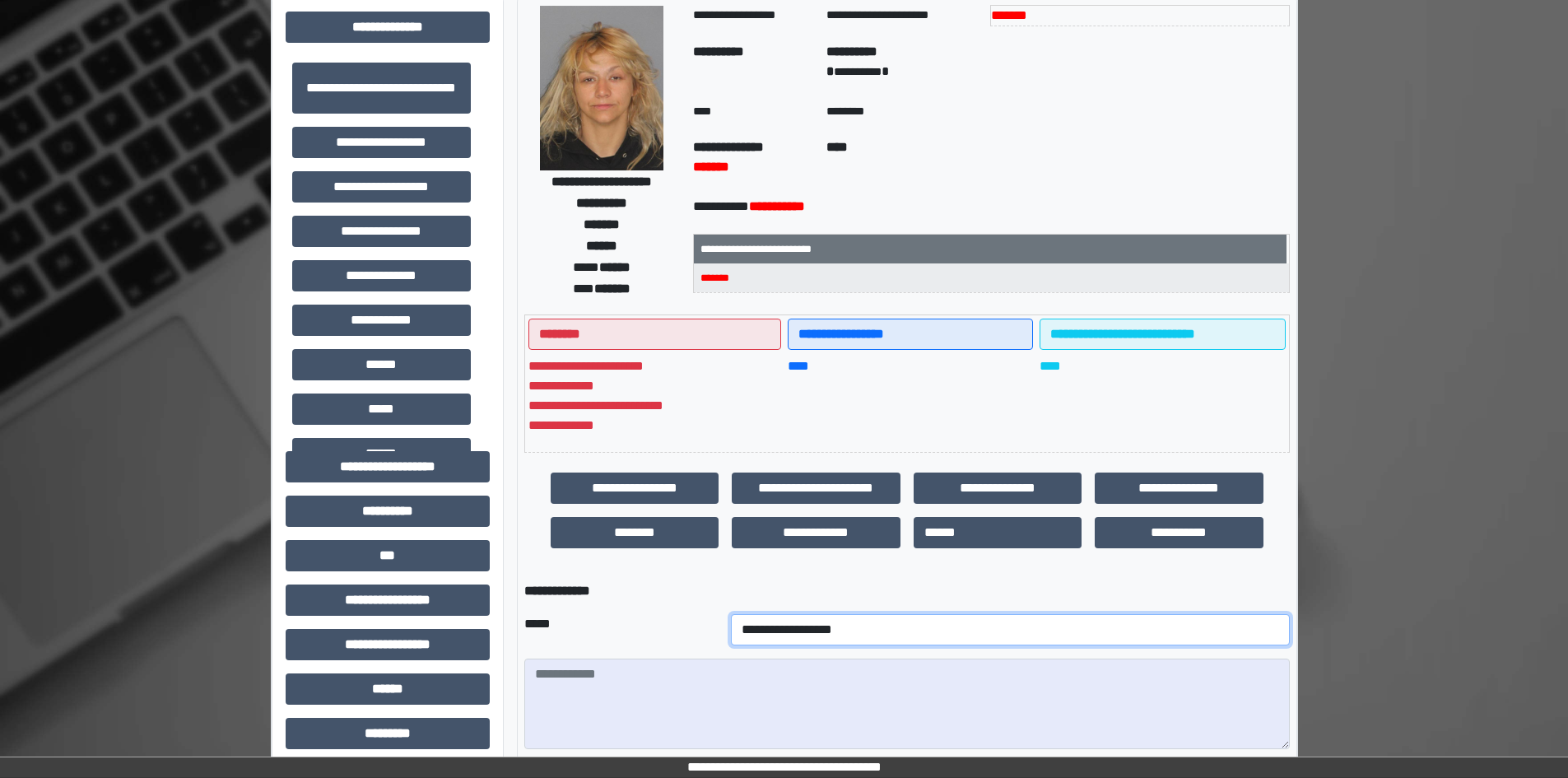click on "**********" at bounding box center [1010, 630] 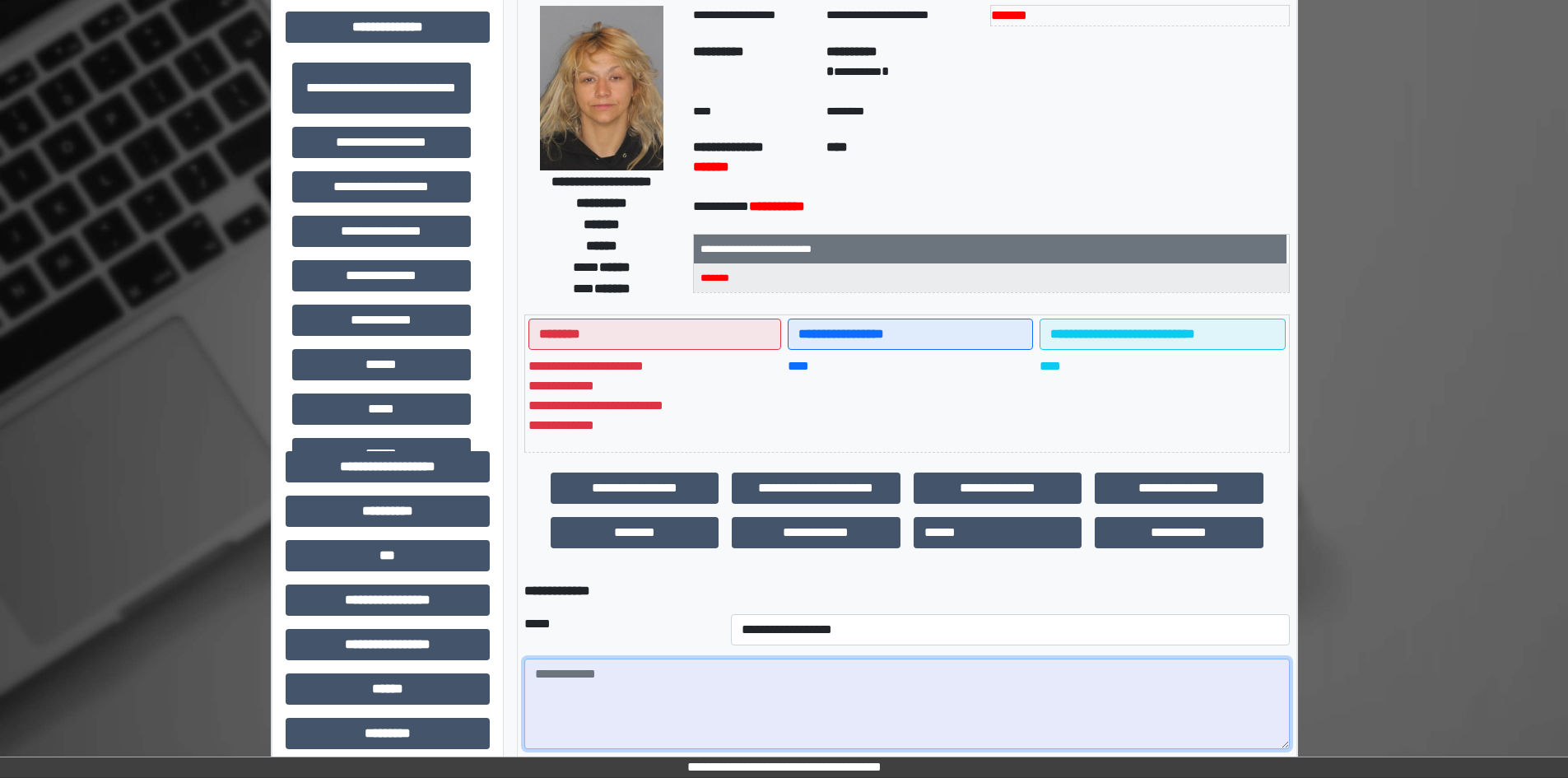 paste on "**********" 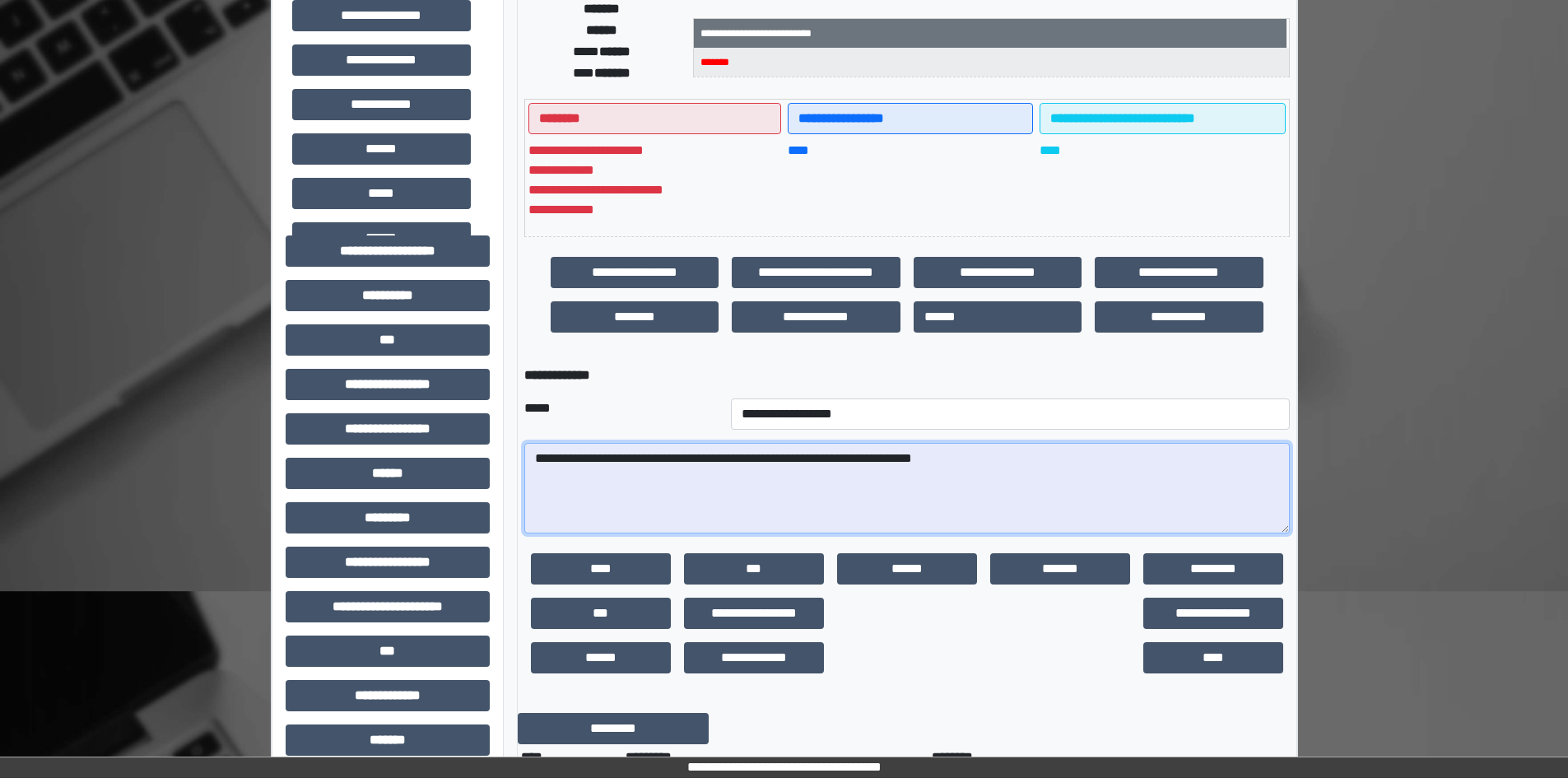 scroll, scrollTop: 329, scrollLeft: 0, axis: vertical 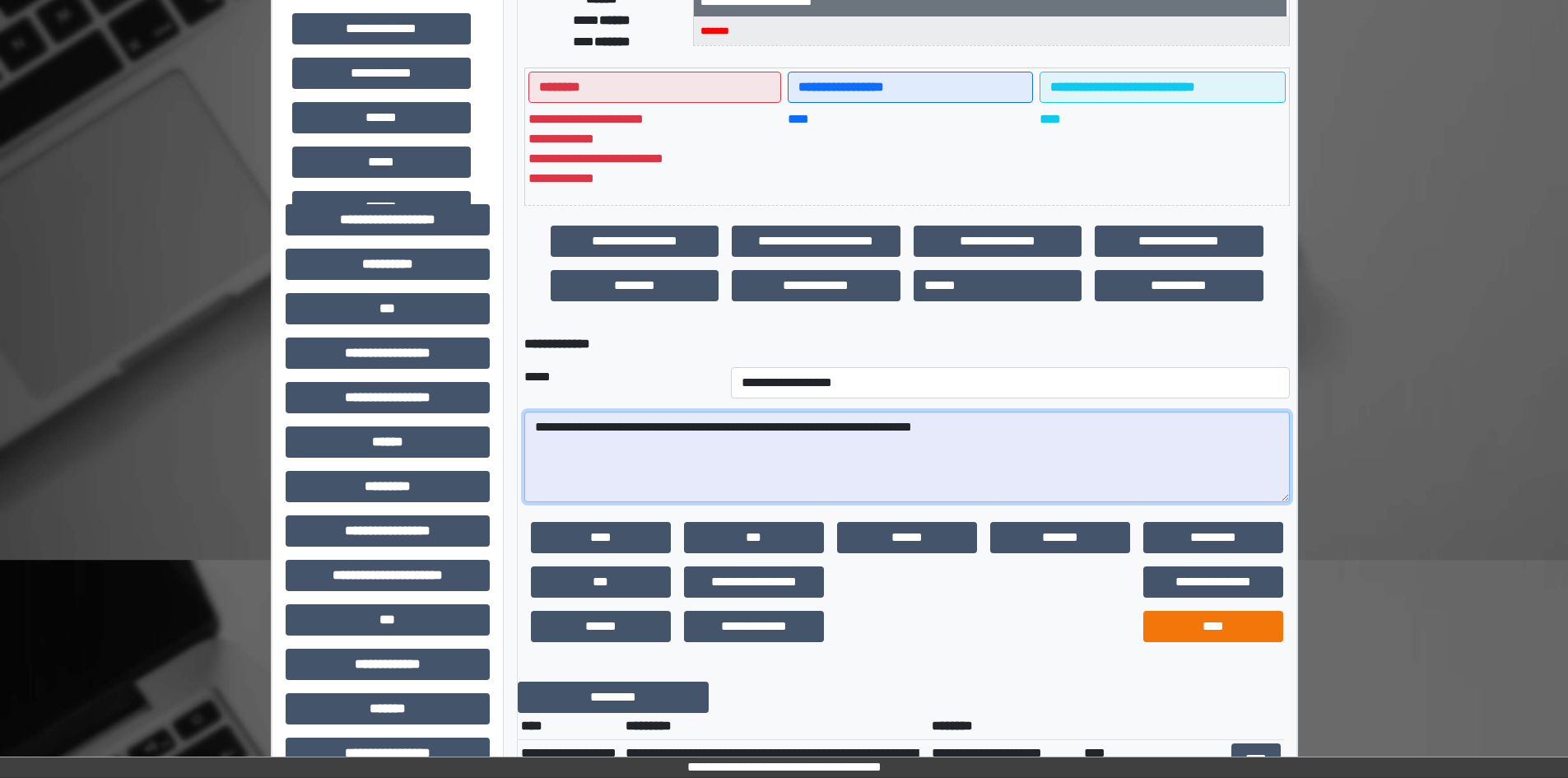 type on "**********" 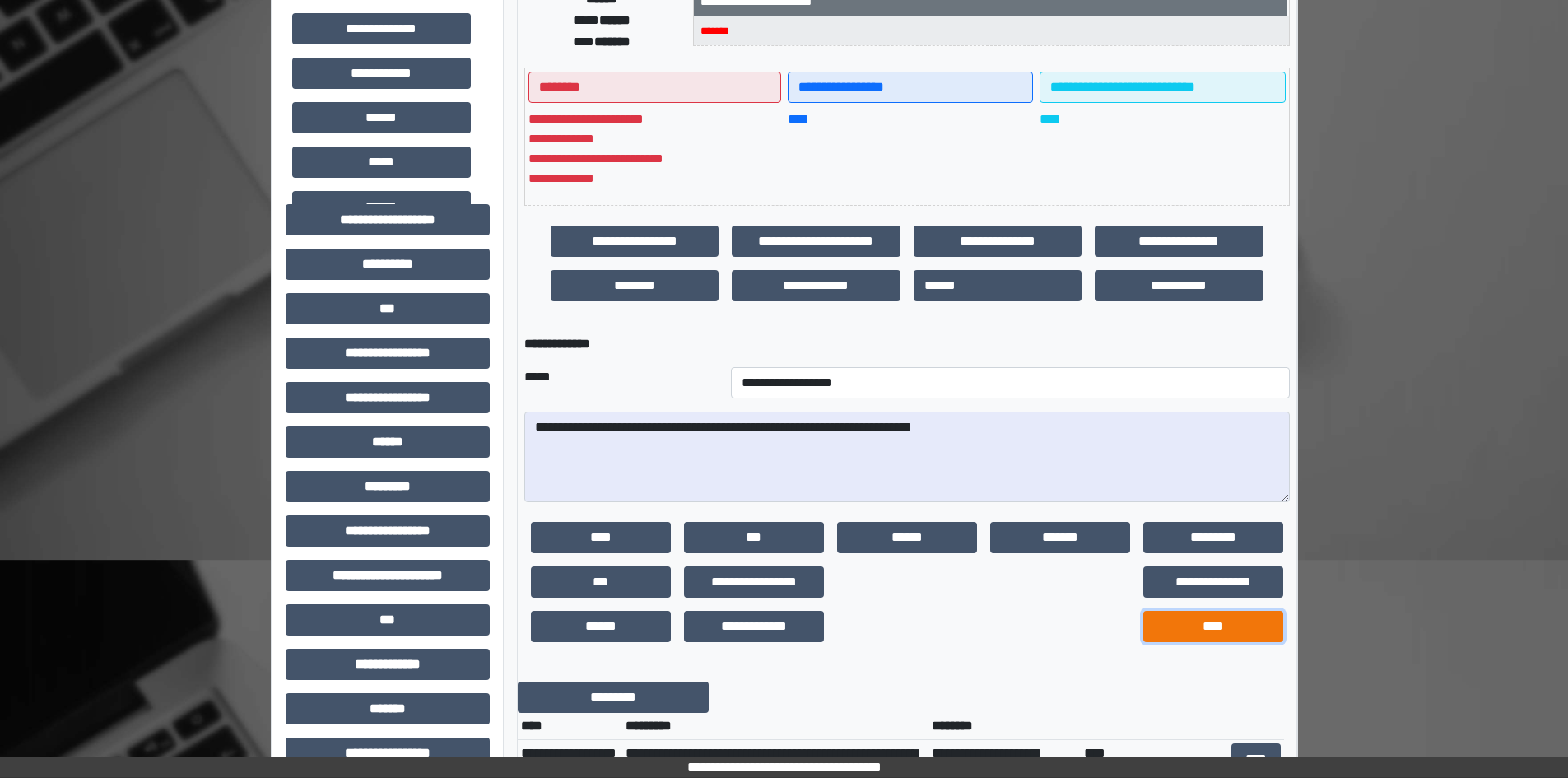 click on "****" at bounding box center (1213, 627) 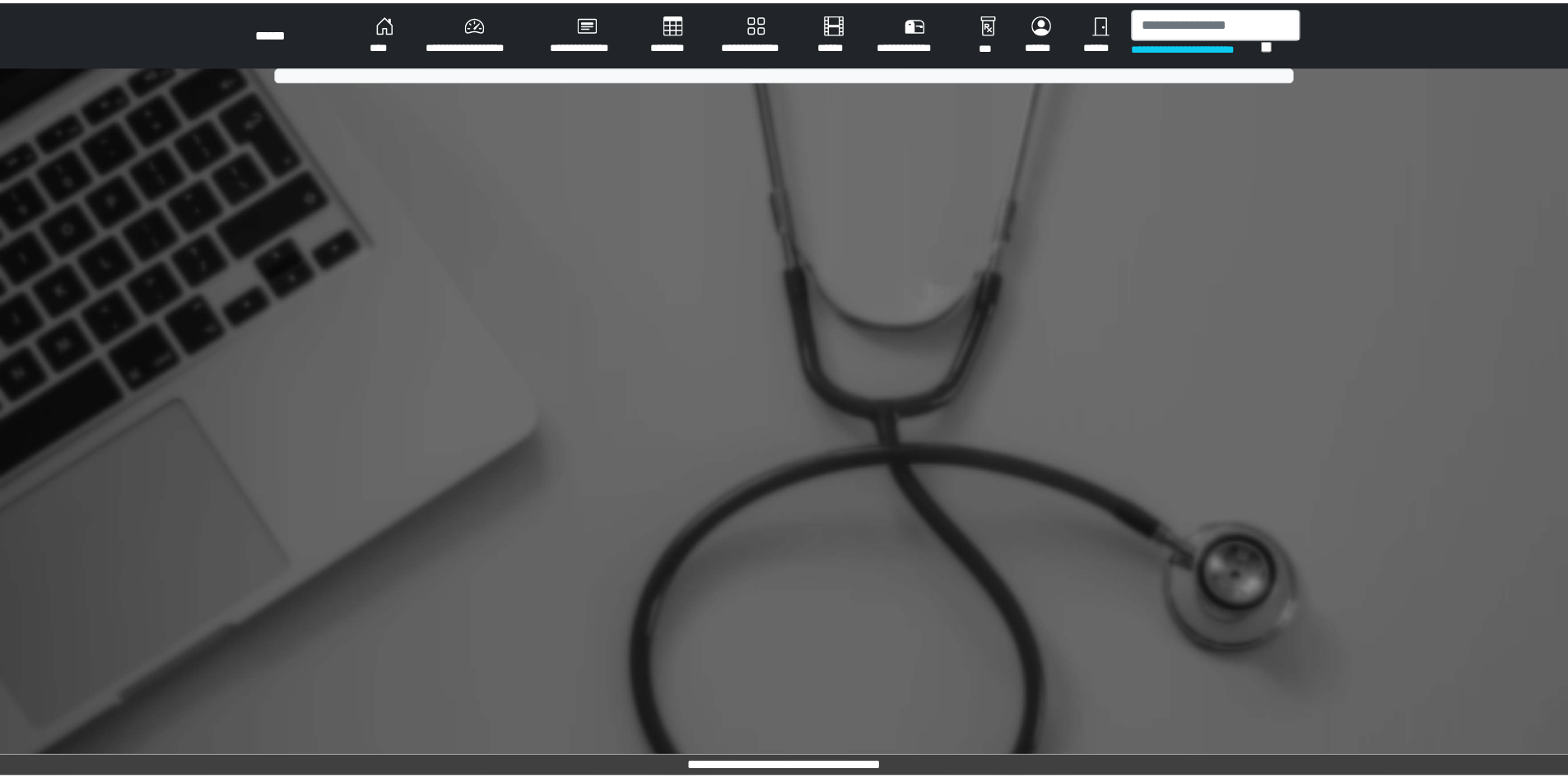 scroll, scrollTop: 0, scrollLeft: 0, axis: both 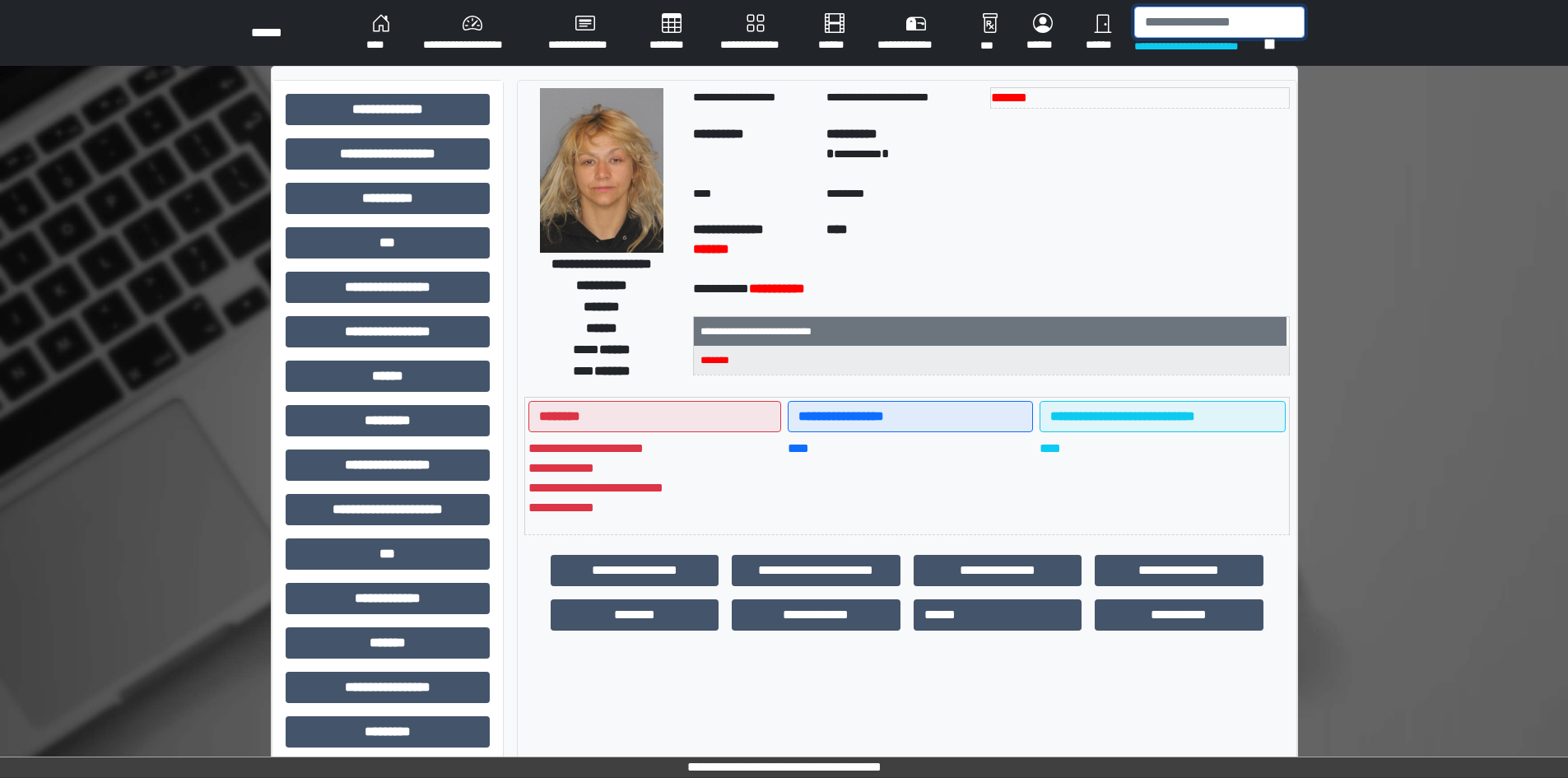 click at bounding box center (1219, 22) 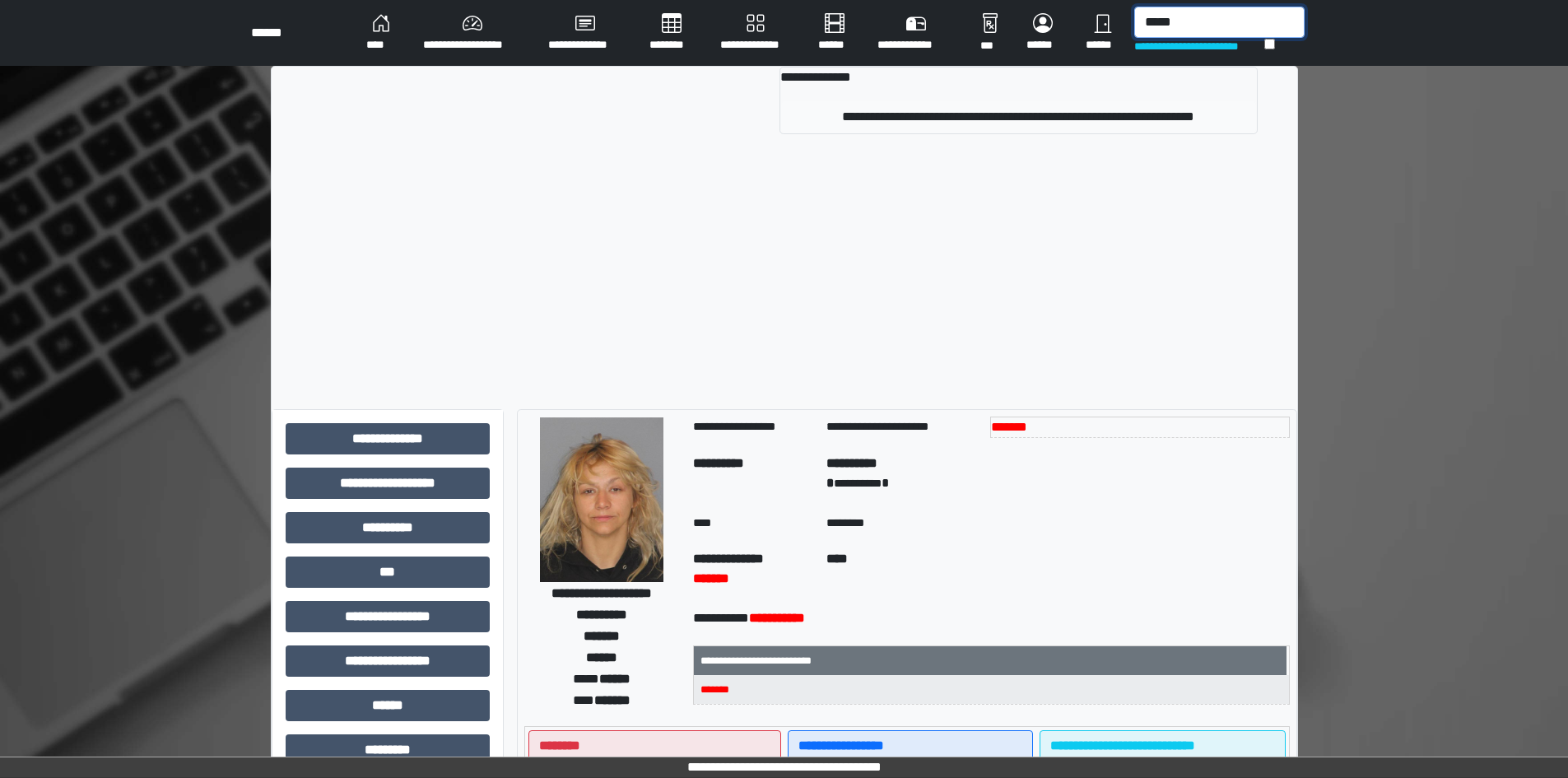 type on "*****" 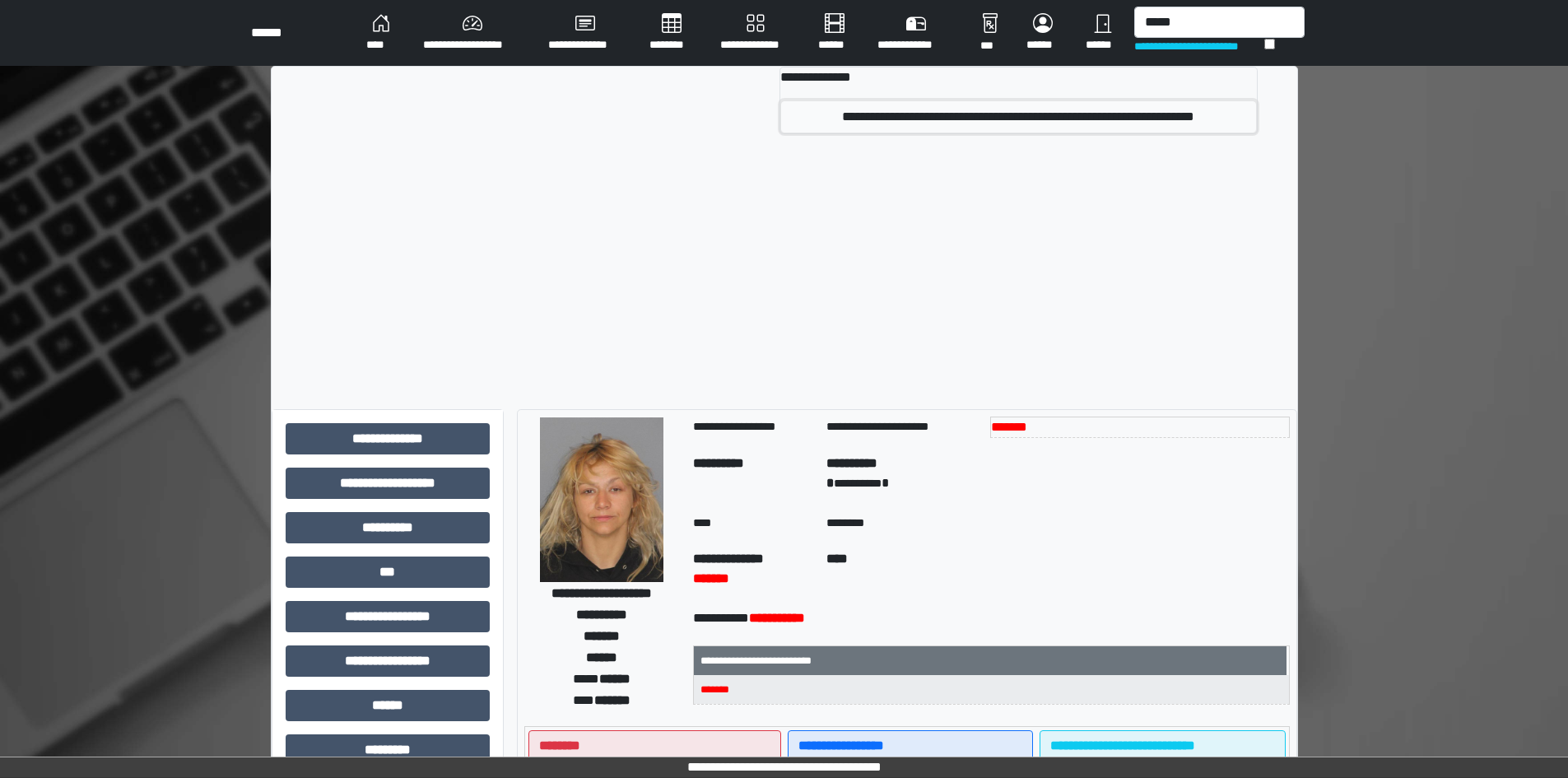 click on "**********" at bounding box center [1018, 117] 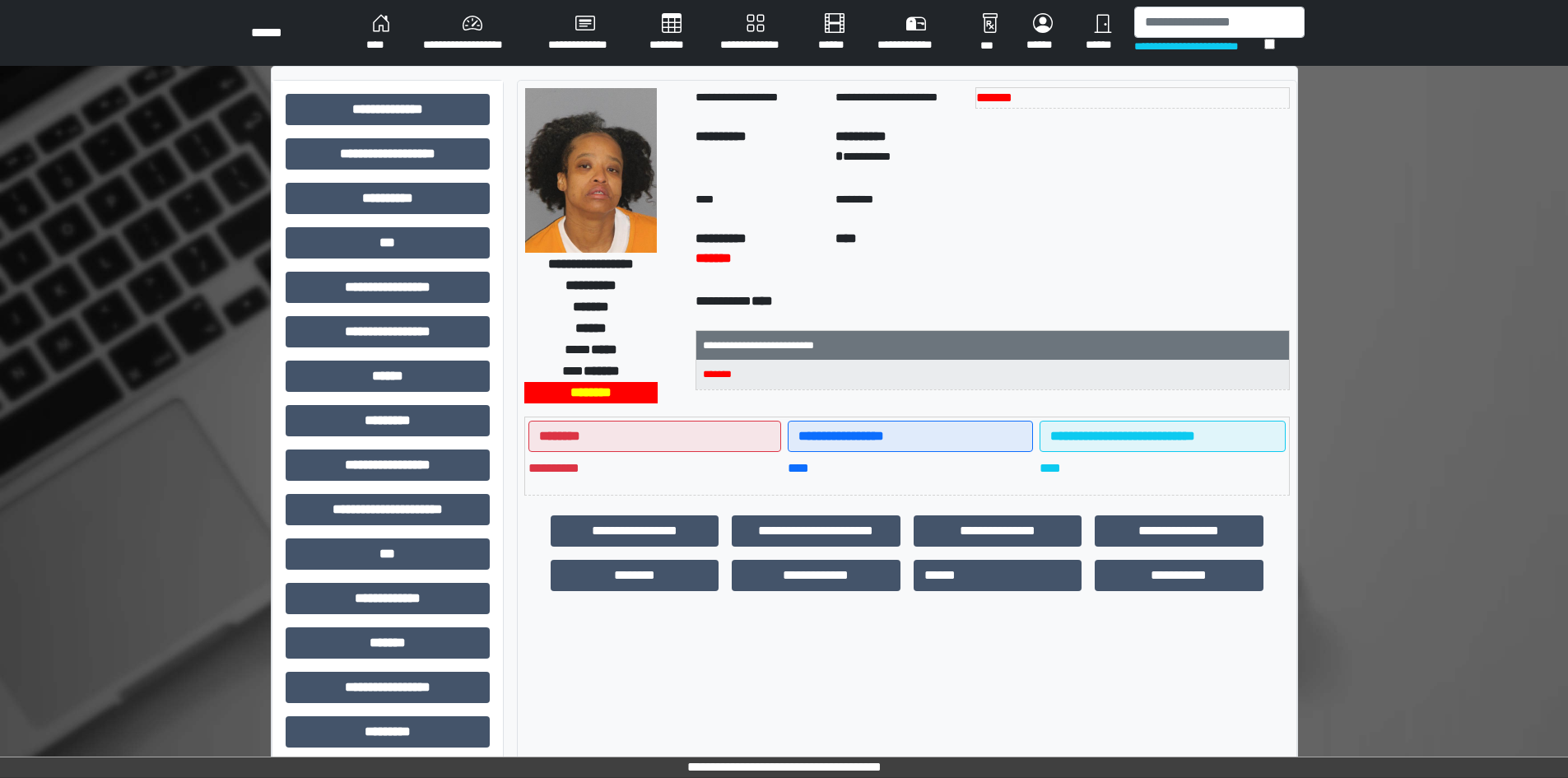 click on "**********" at bounding box center [1199, 46] 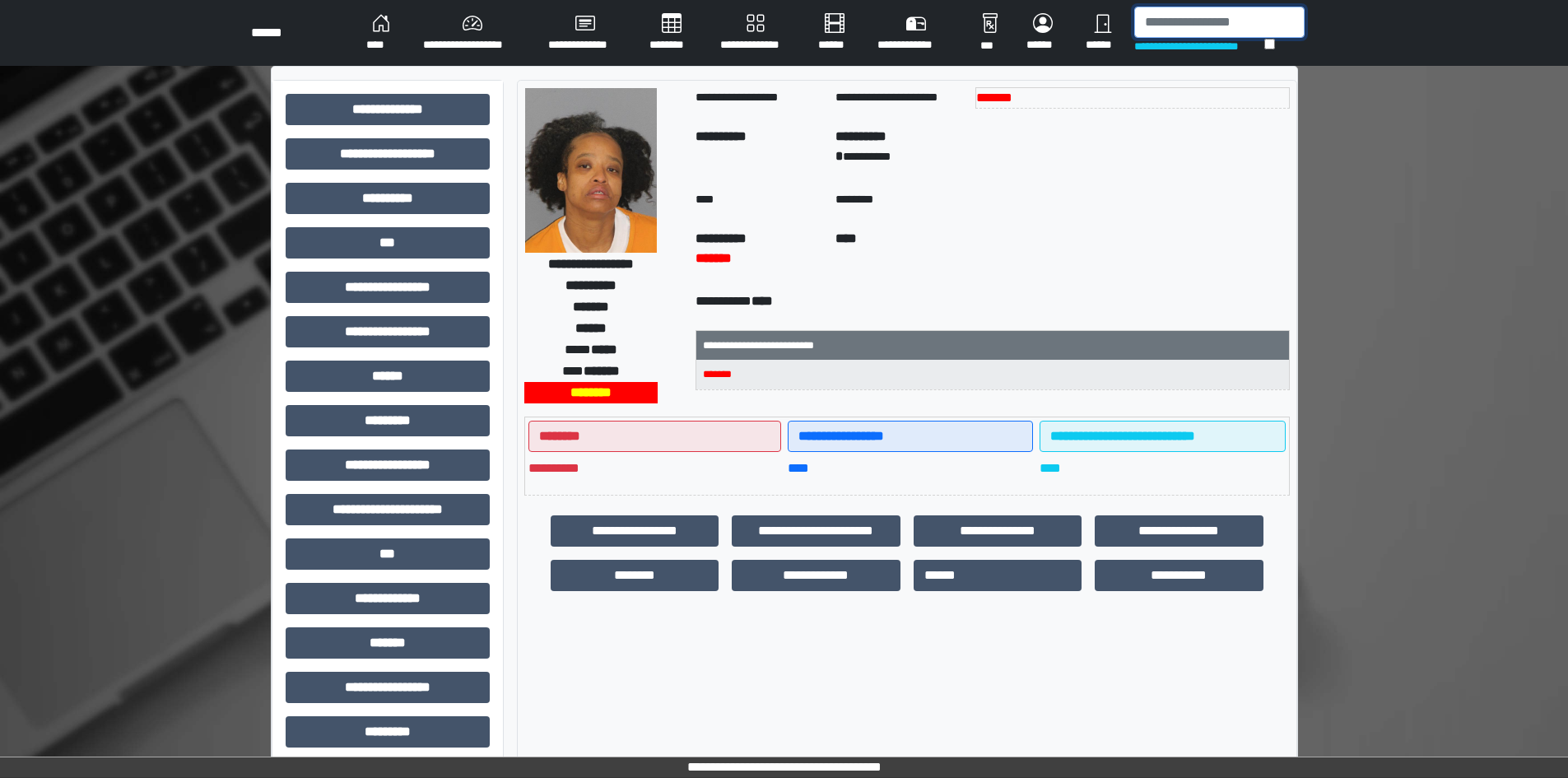 click at bounding box center (1219, 22) 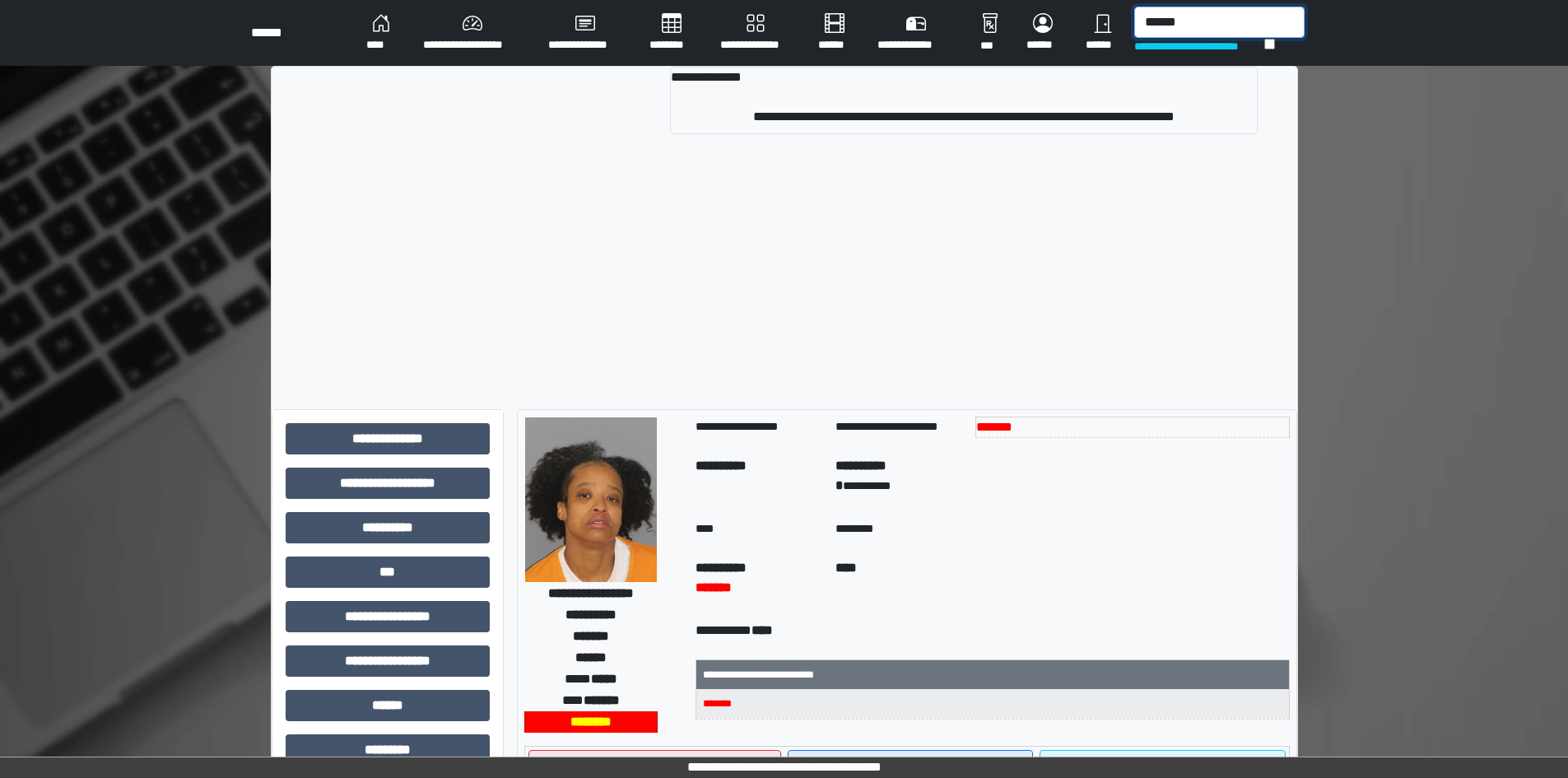 type on "******" 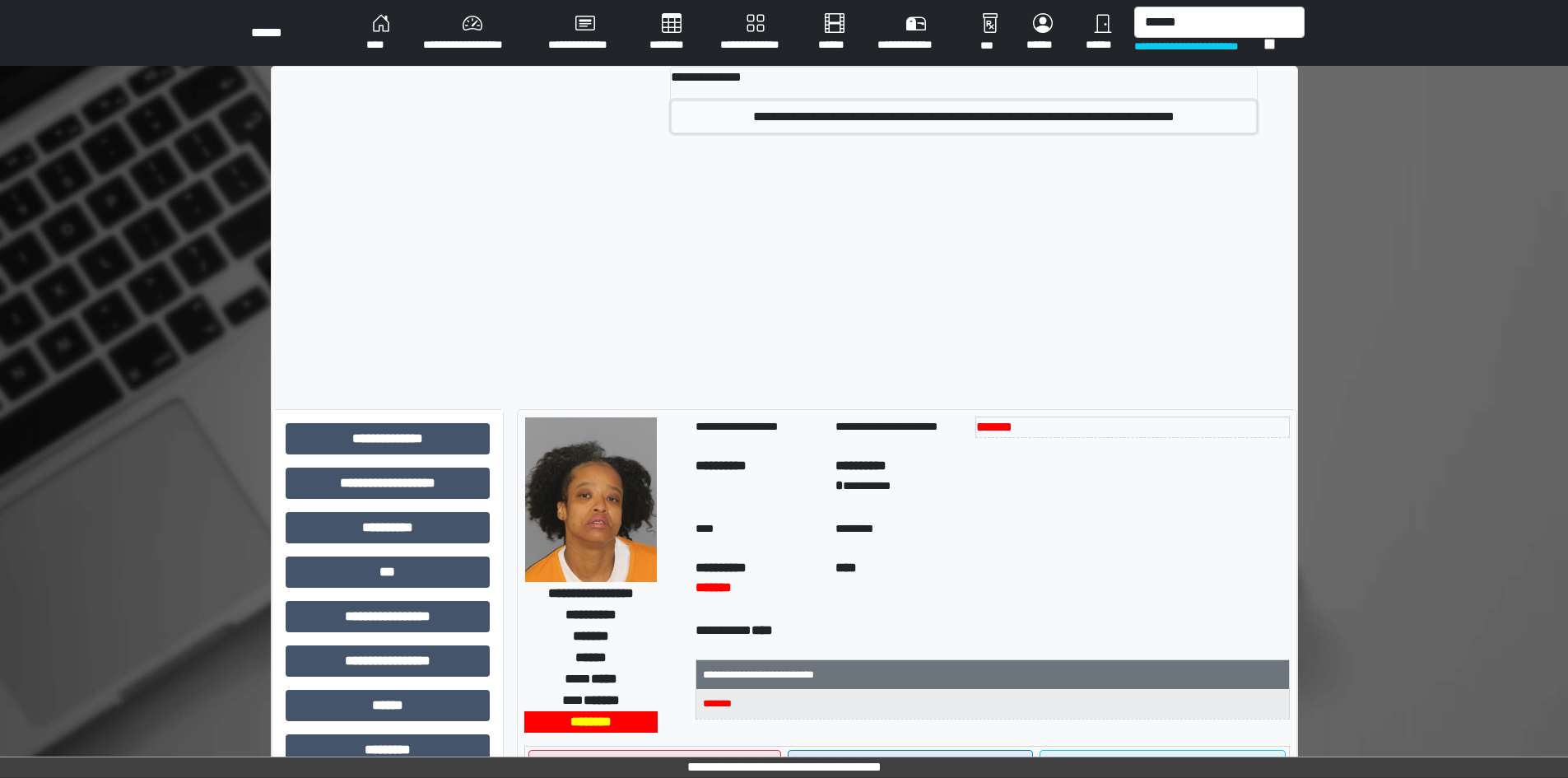 click on "**********" at bounding box center [963, 117] 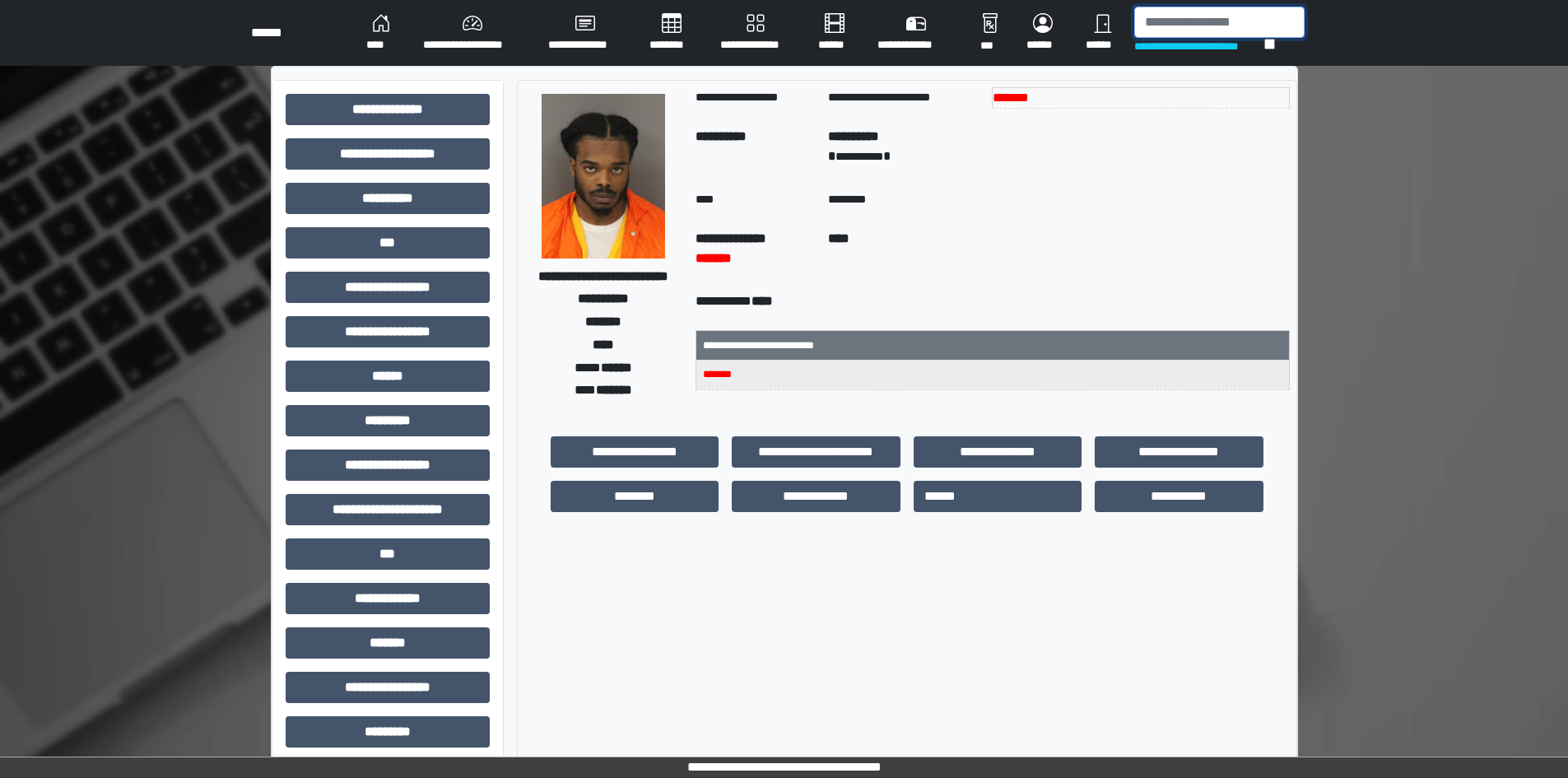 click at bounding box center (1219, 22) 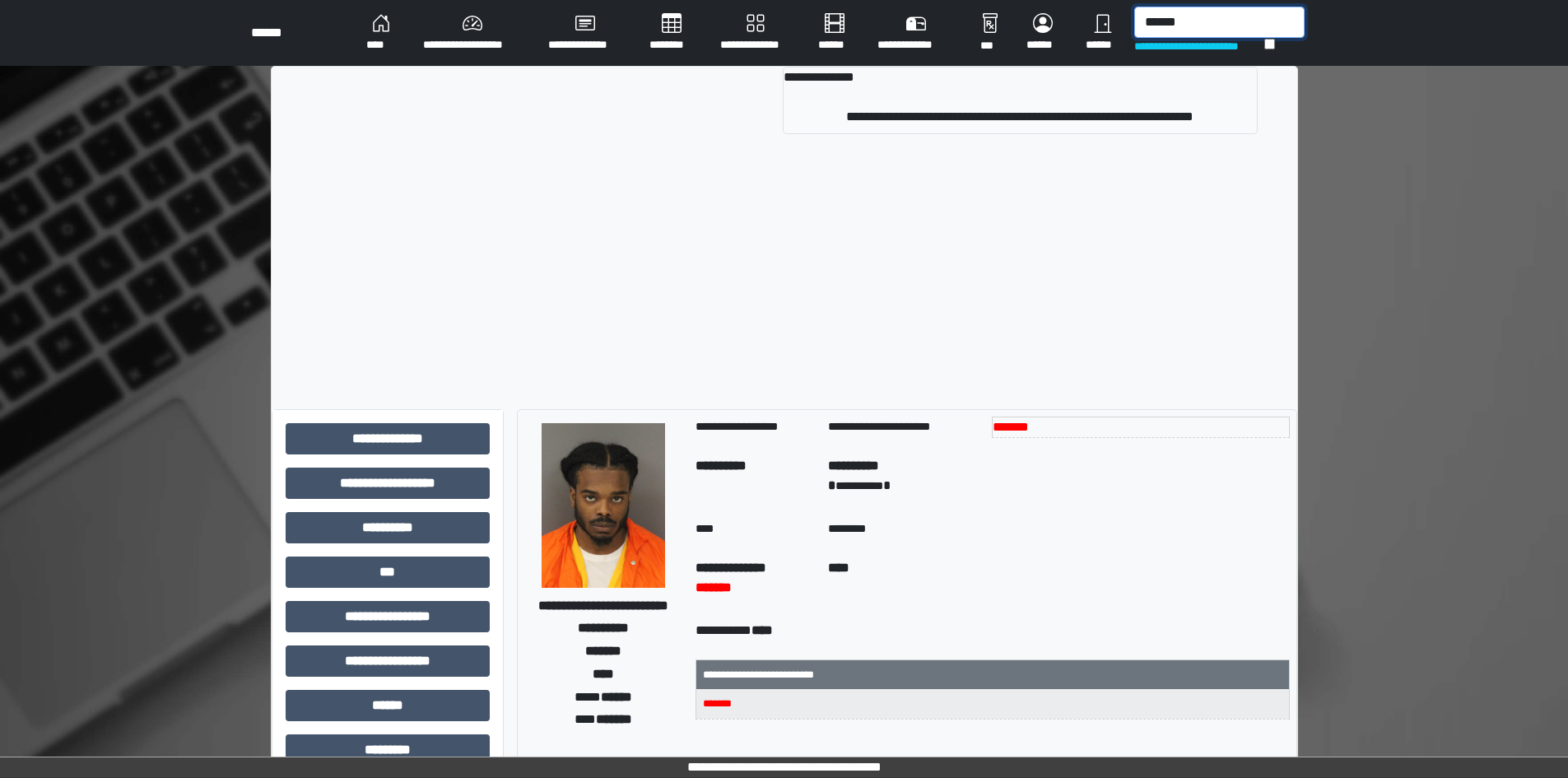 type on "******" 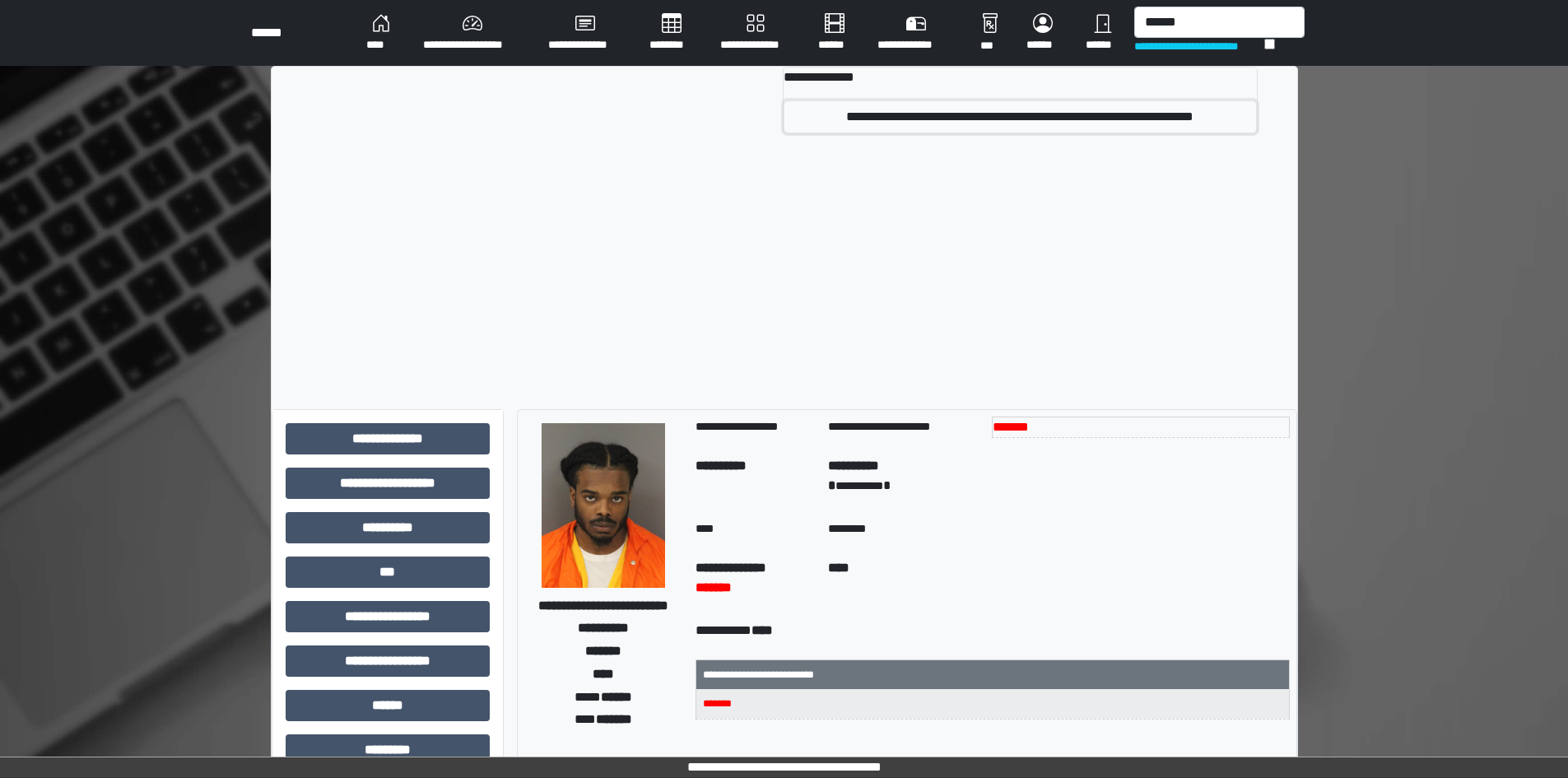 click on "**********" at bounding box center (1020, 117) 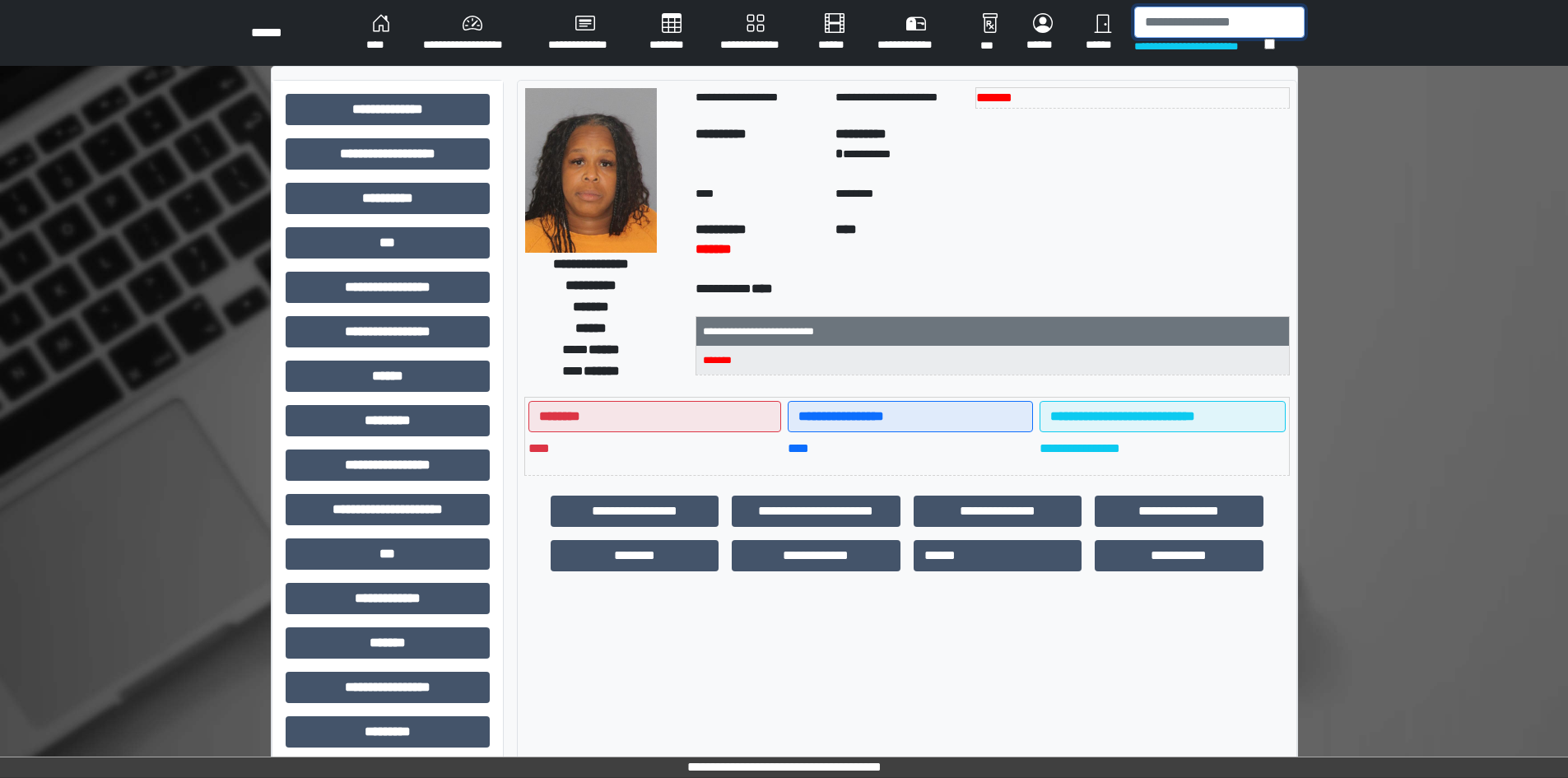 click at bounding box center [1219, 22] 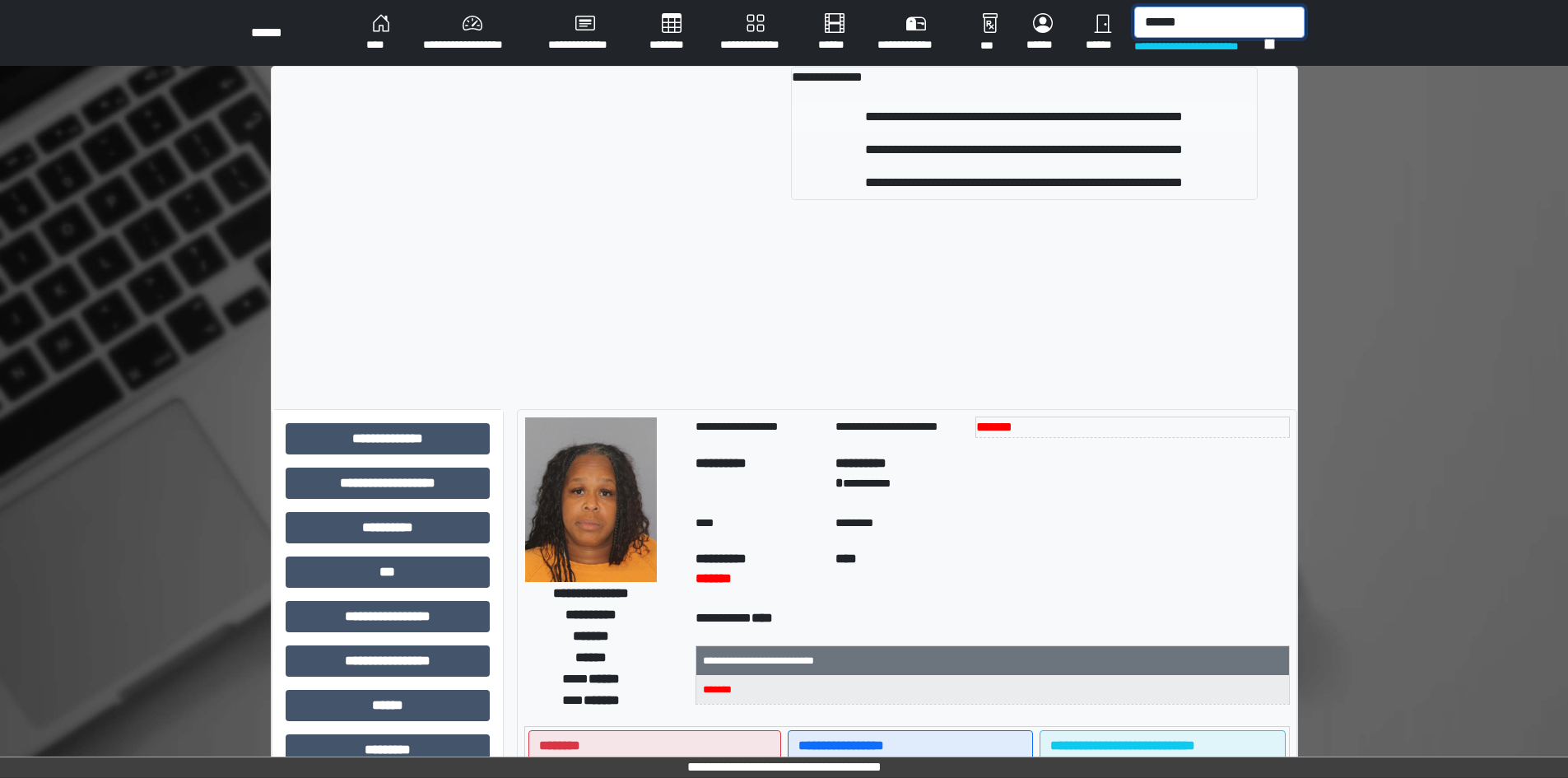 type on "******" 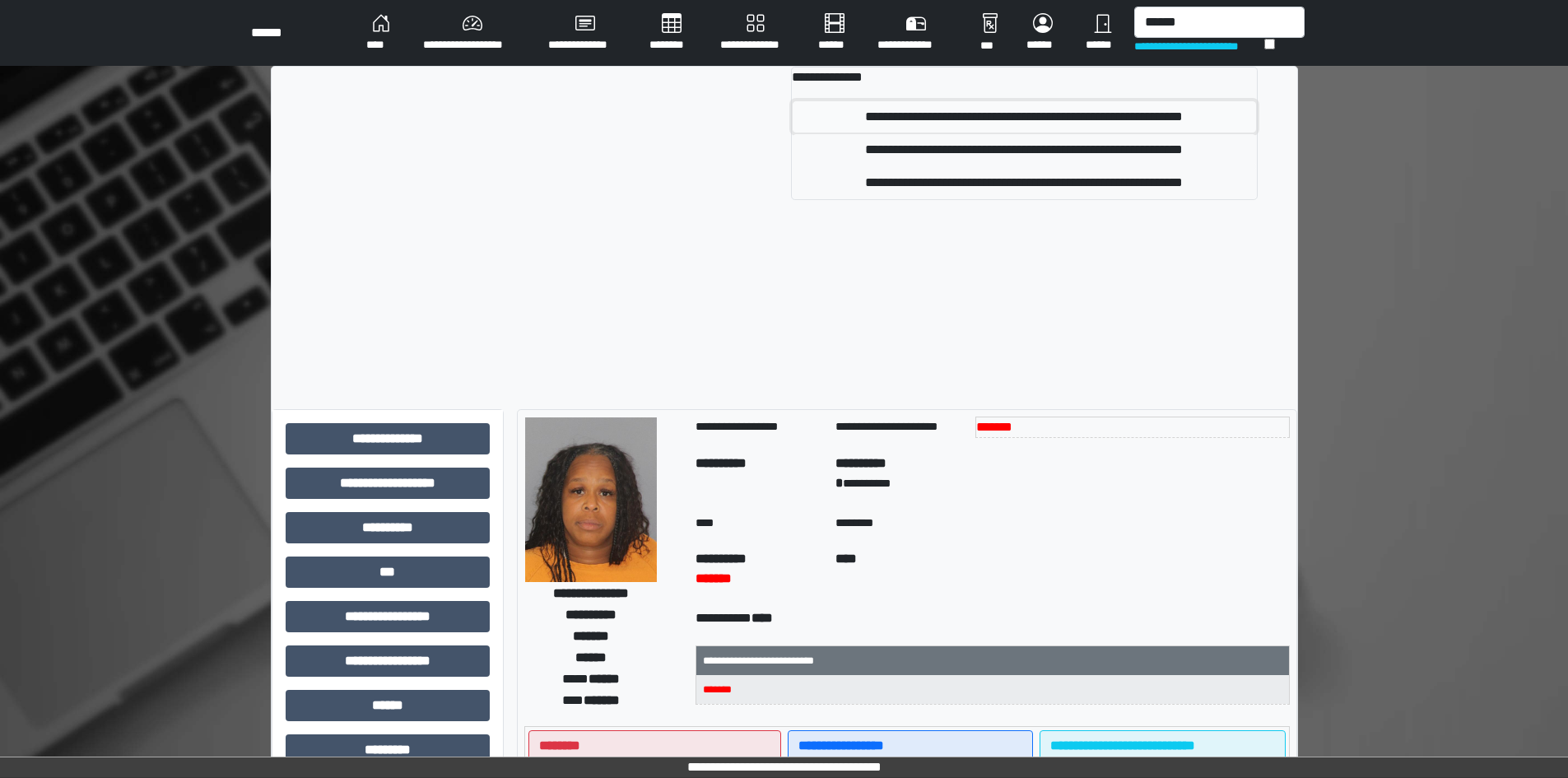 click on "**********" at bounding box center (1024, 117) 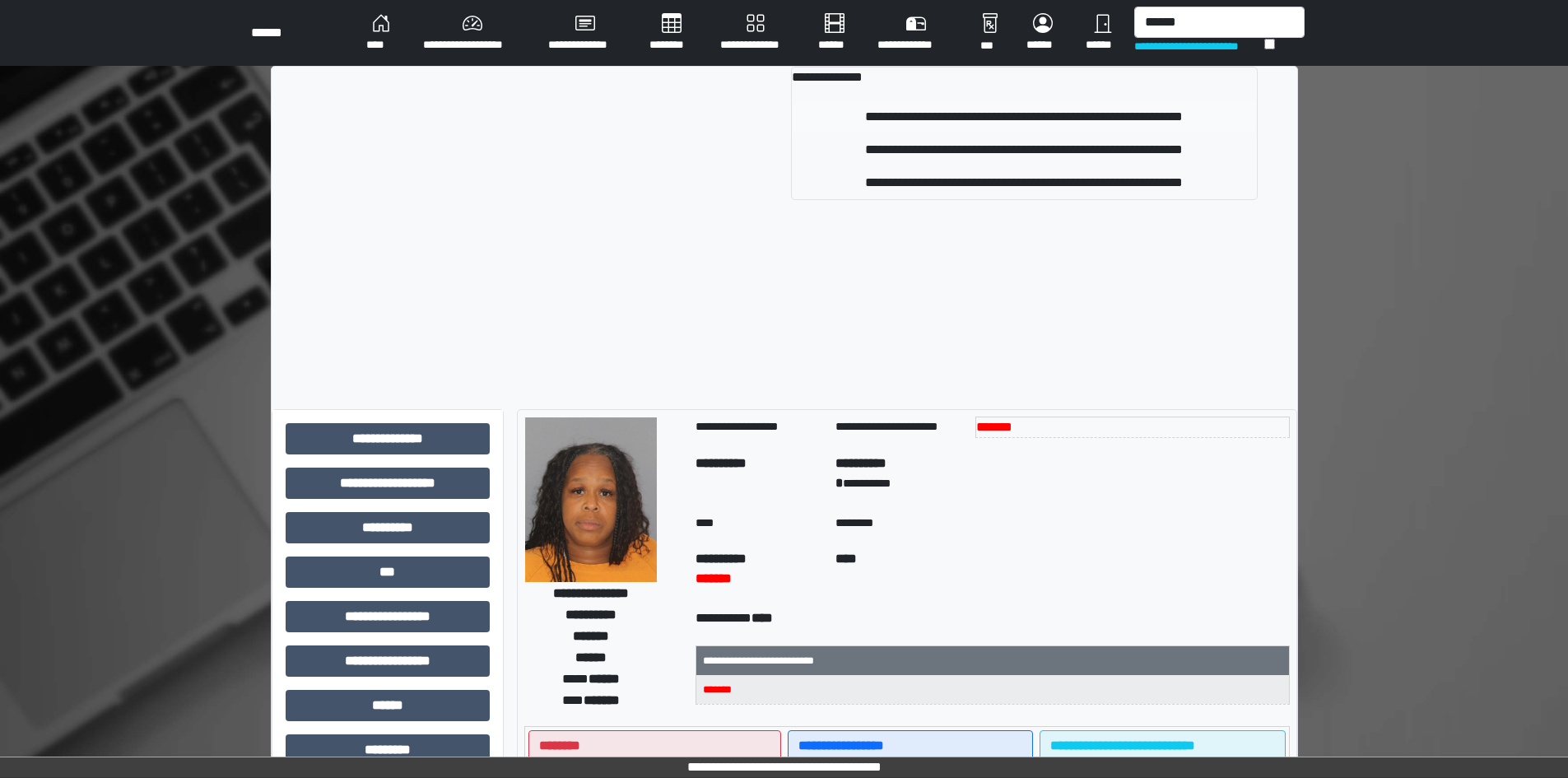 type 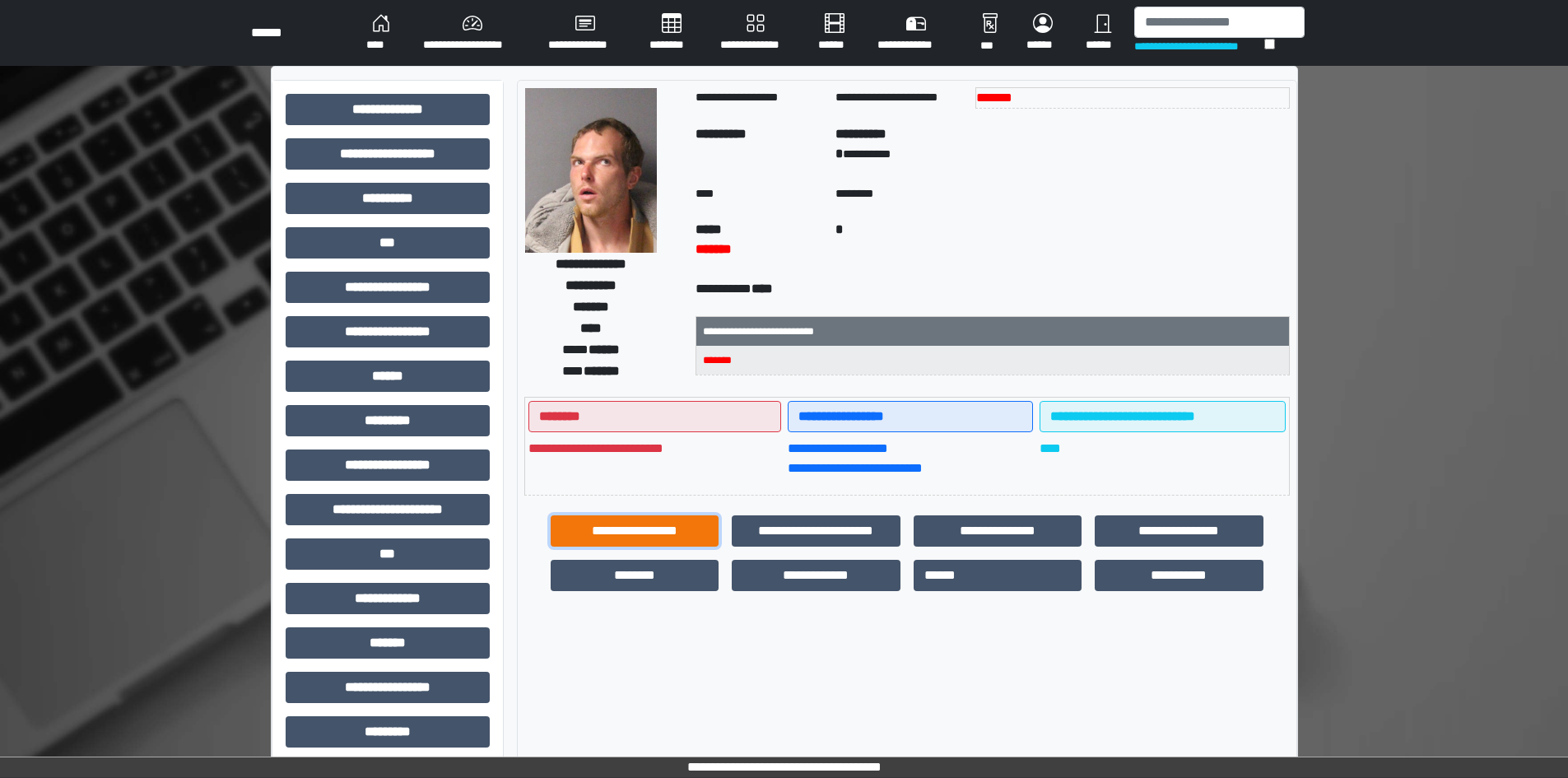 click on "**********" at bounding box center [635, 531] 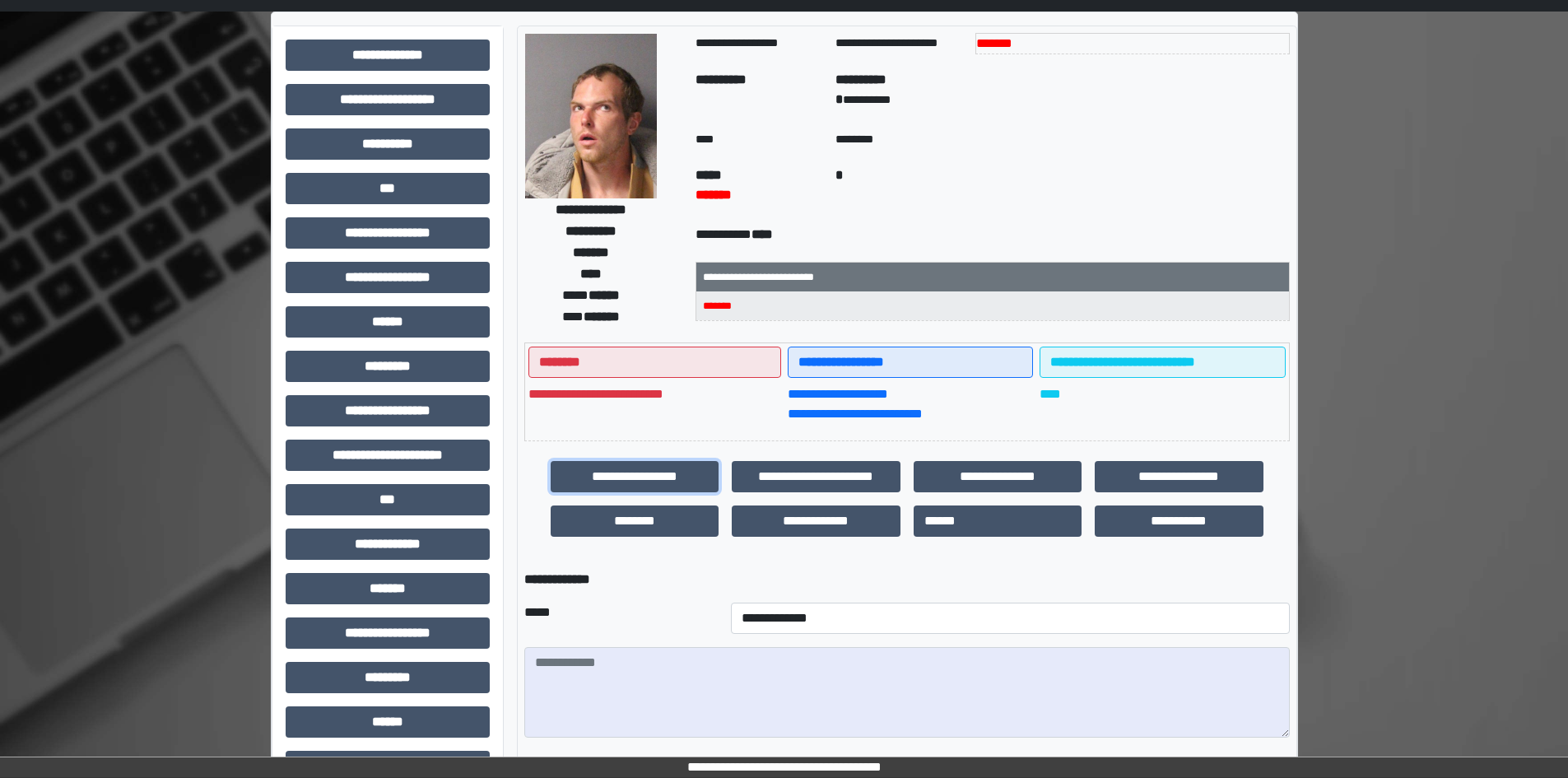 scroll, scrollTop: 165, scrollLeft: 0, axis: vertical 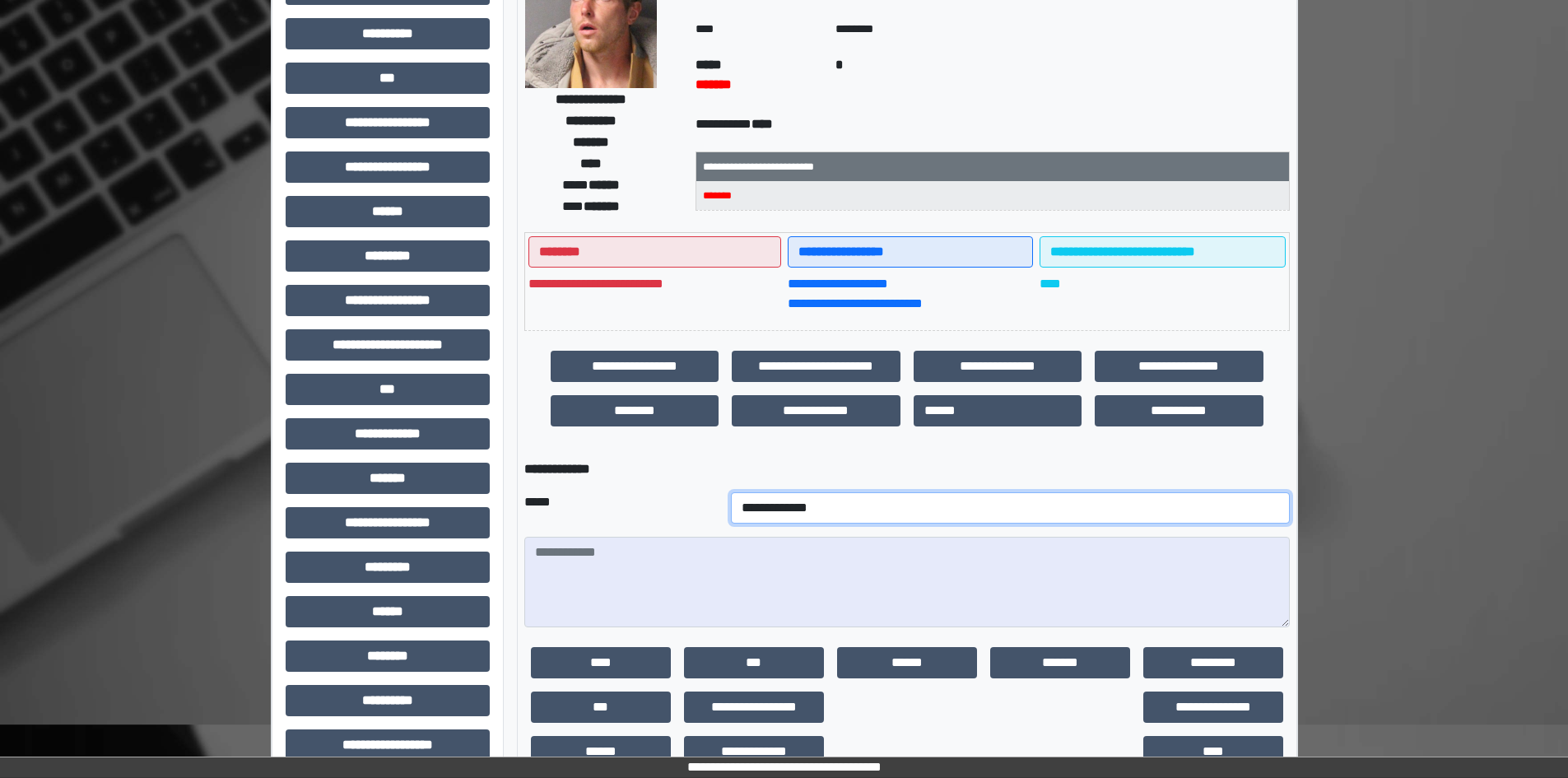 click on "**********" at bounding box center [1010, 508] 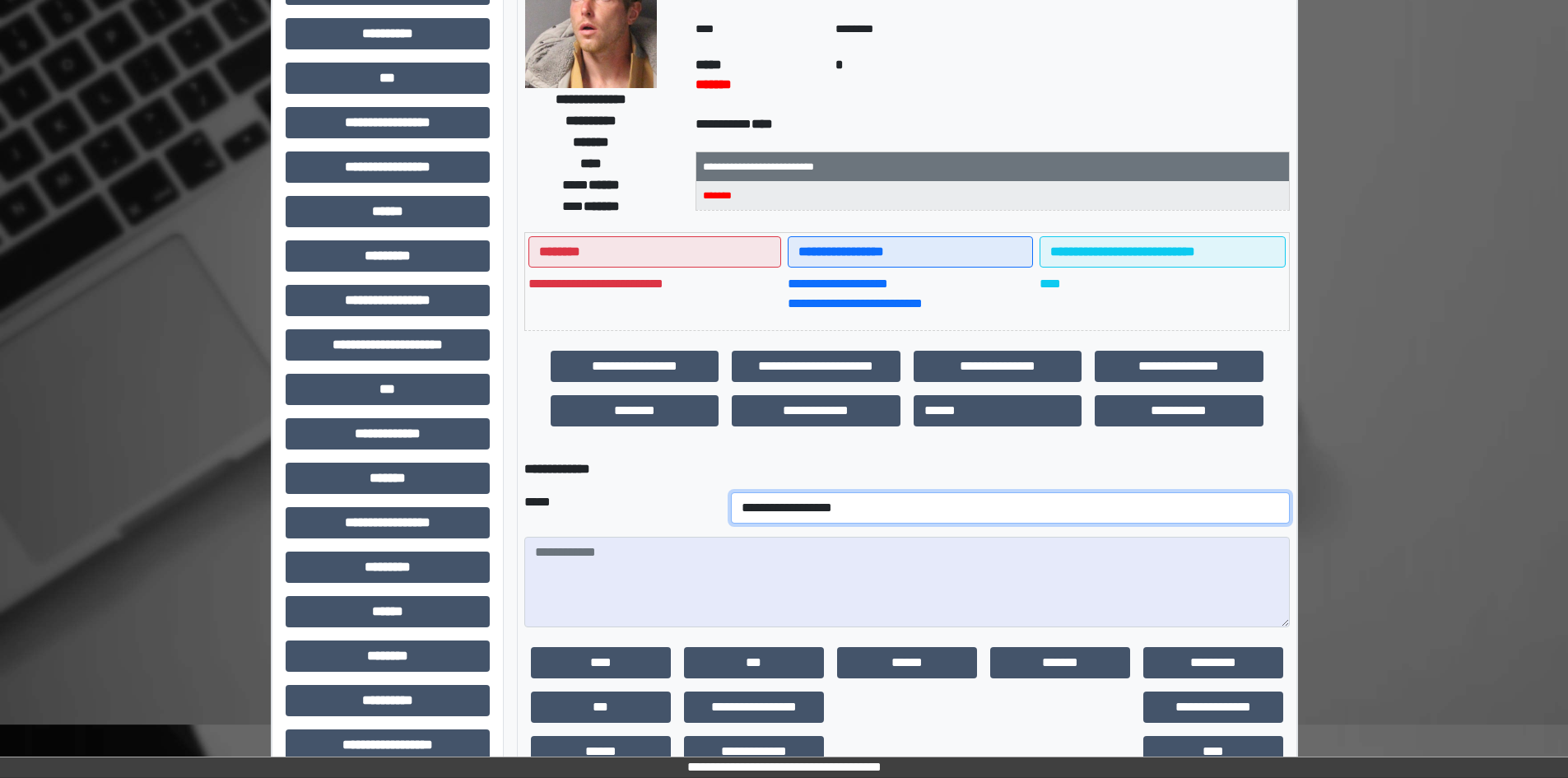 click on "**********" at bounding box center [1010, 508] 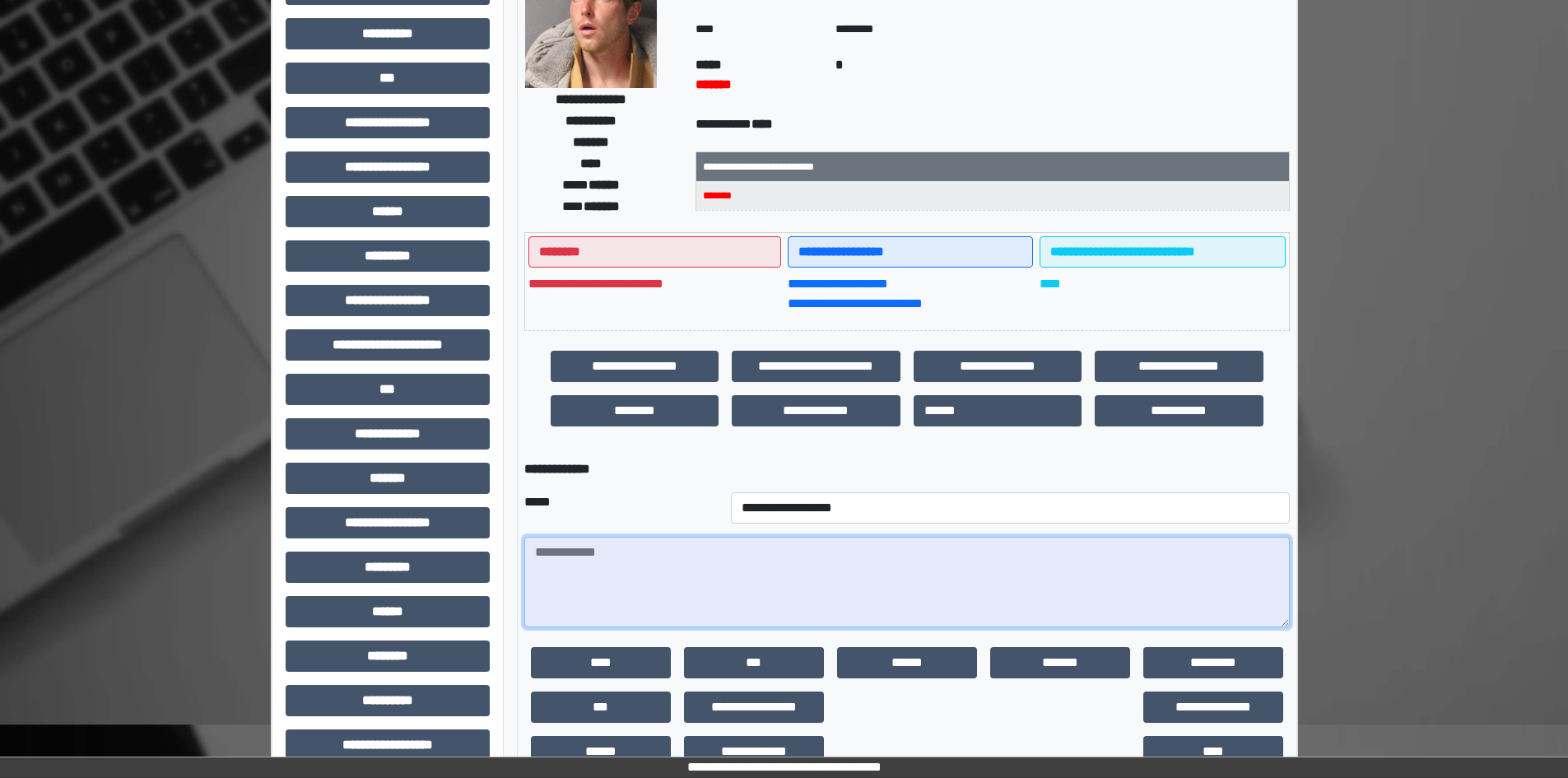 paste on "**********" 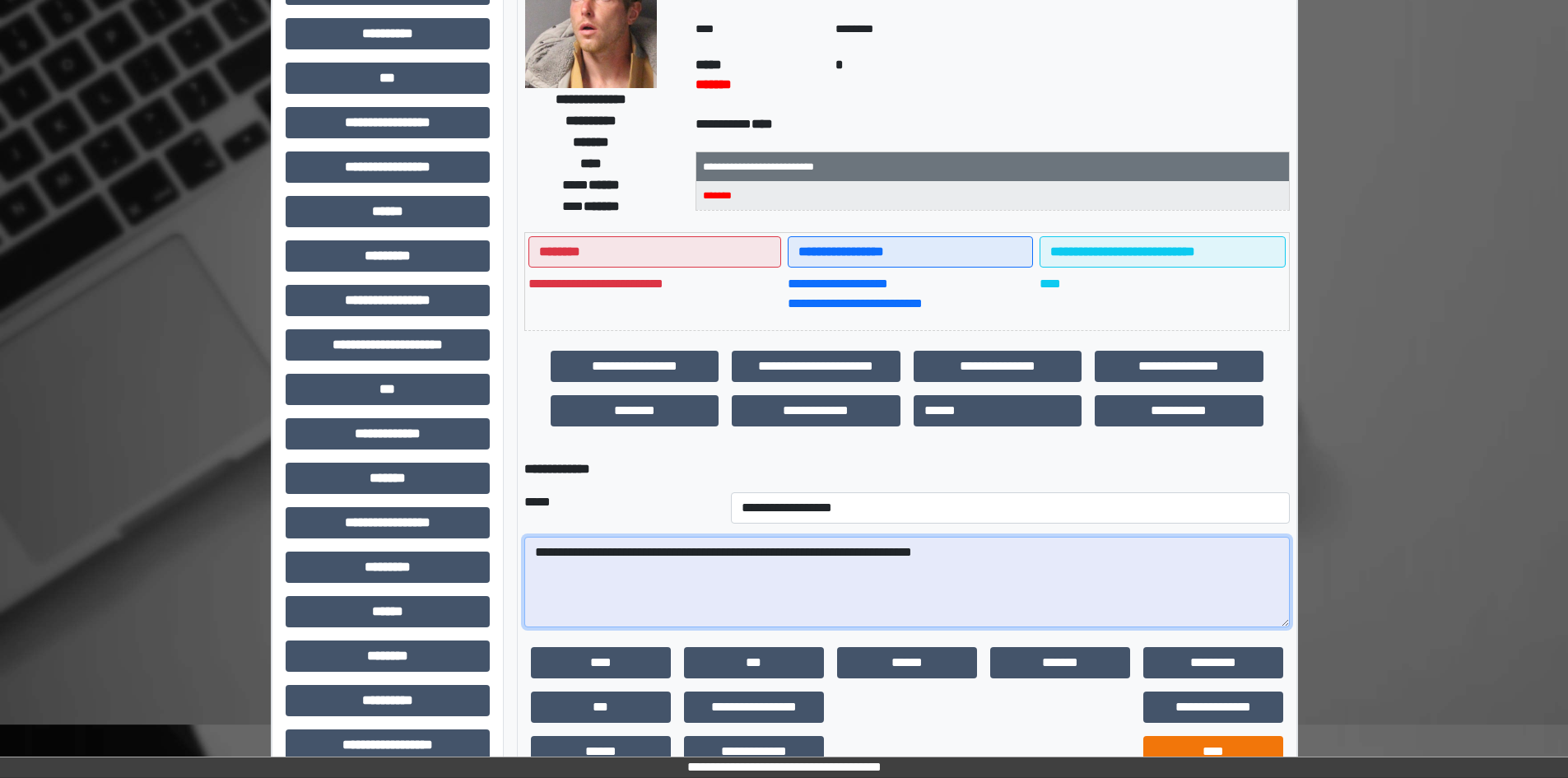 type on "**********" 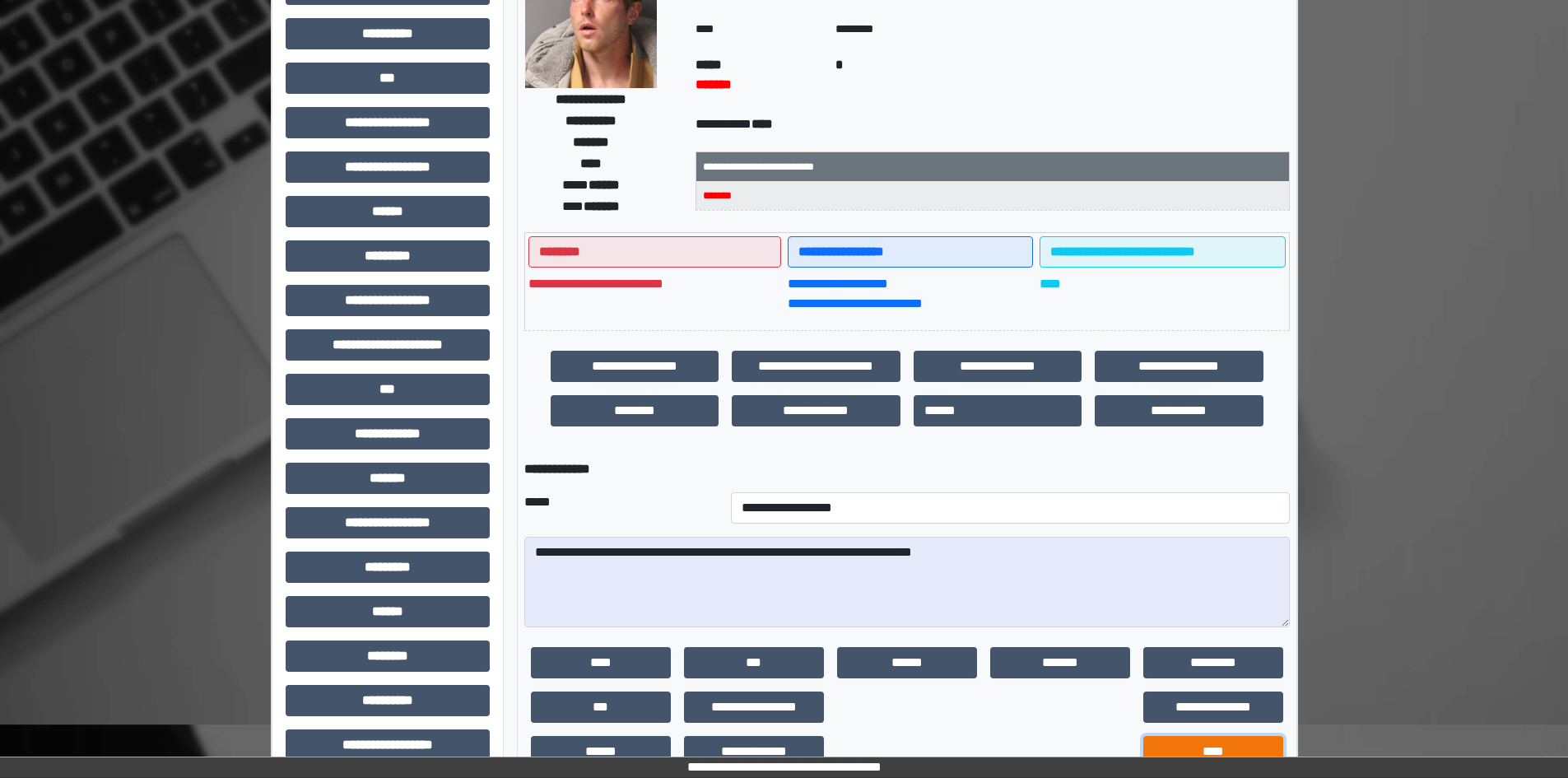 click on "****" at bounding box center (1213, 752) 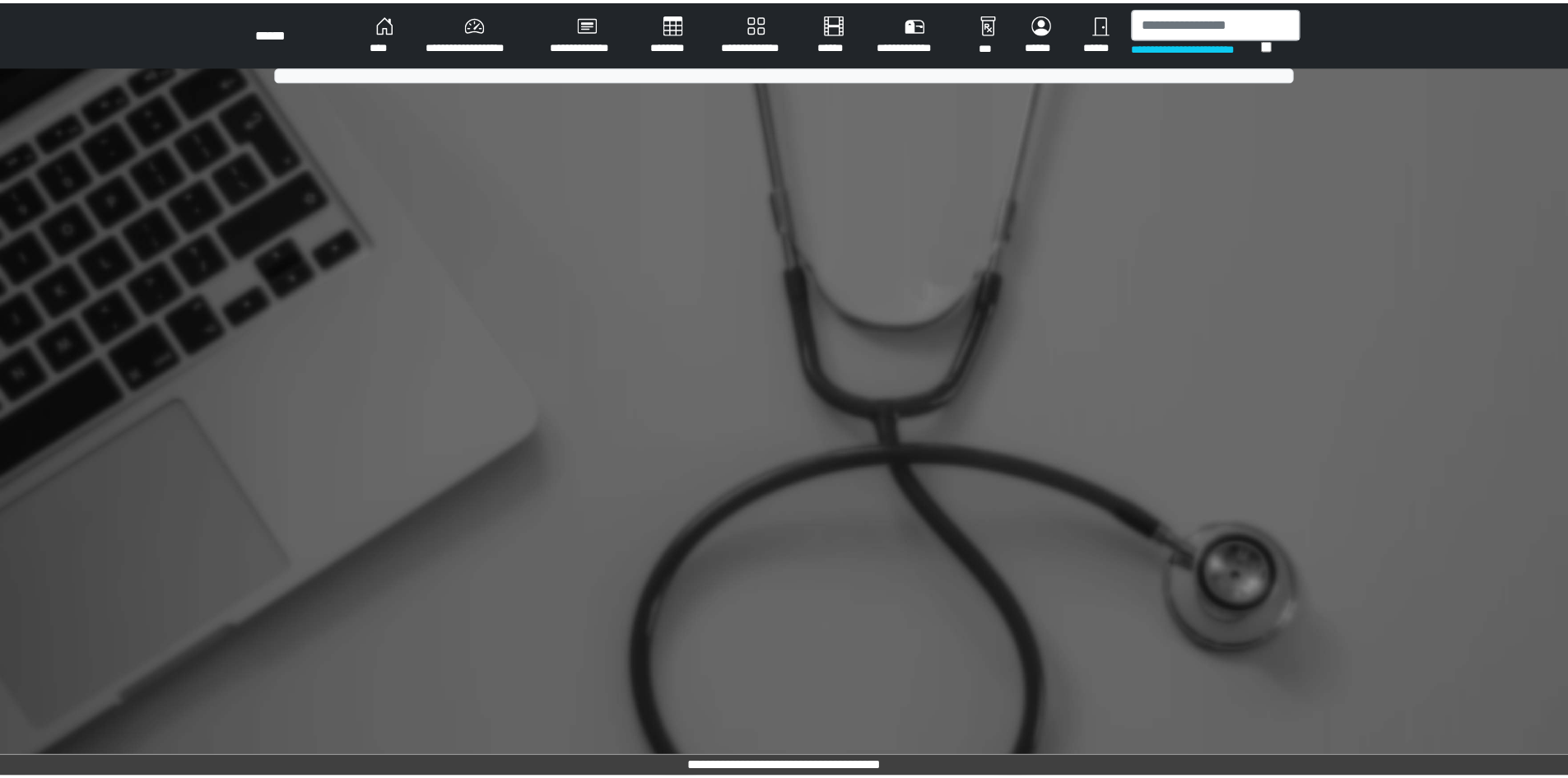 scroll, scrollTop: 0, scrollLeft: 0, axis: both 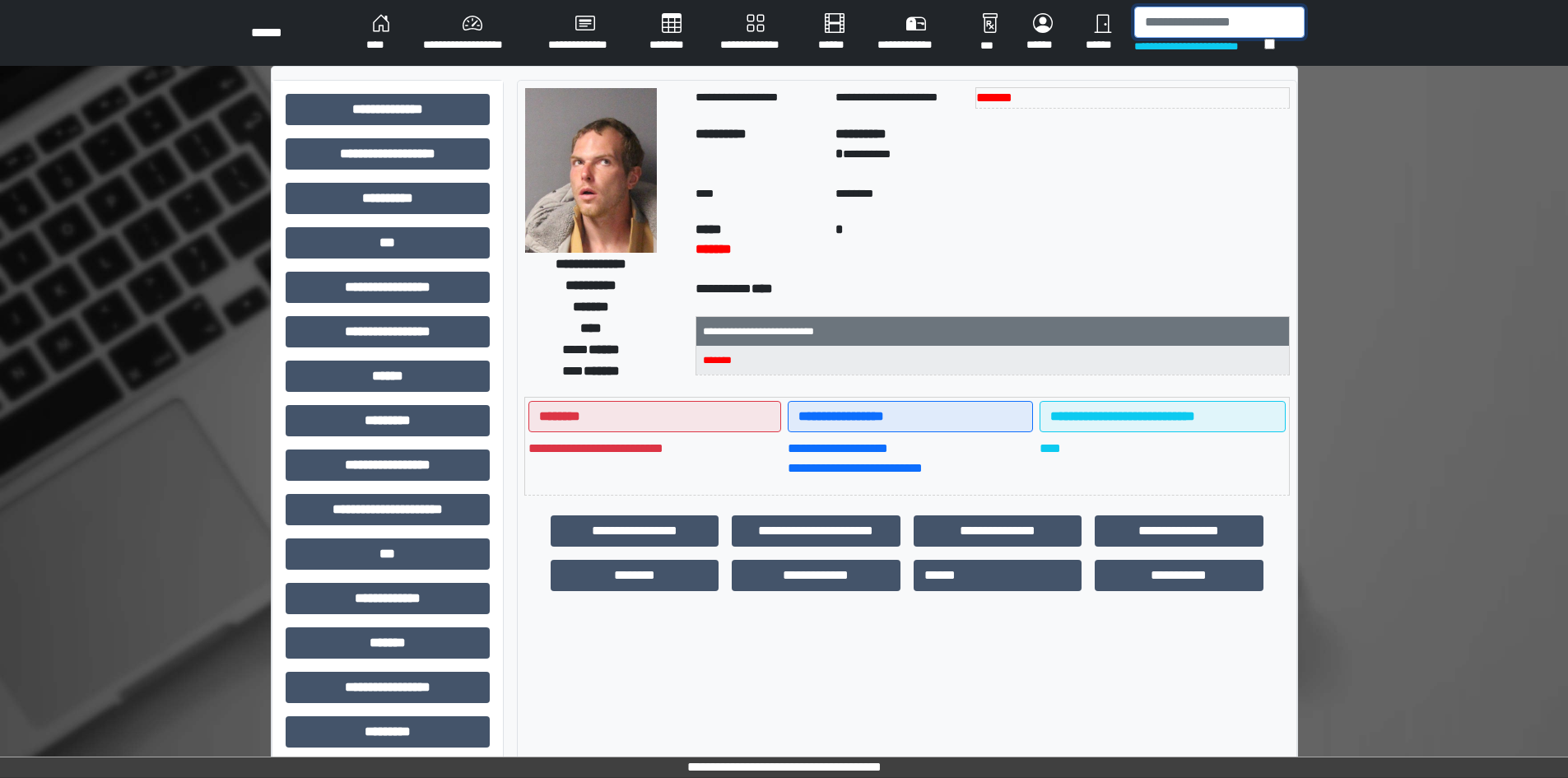 click at bounding box center (1219, 22) 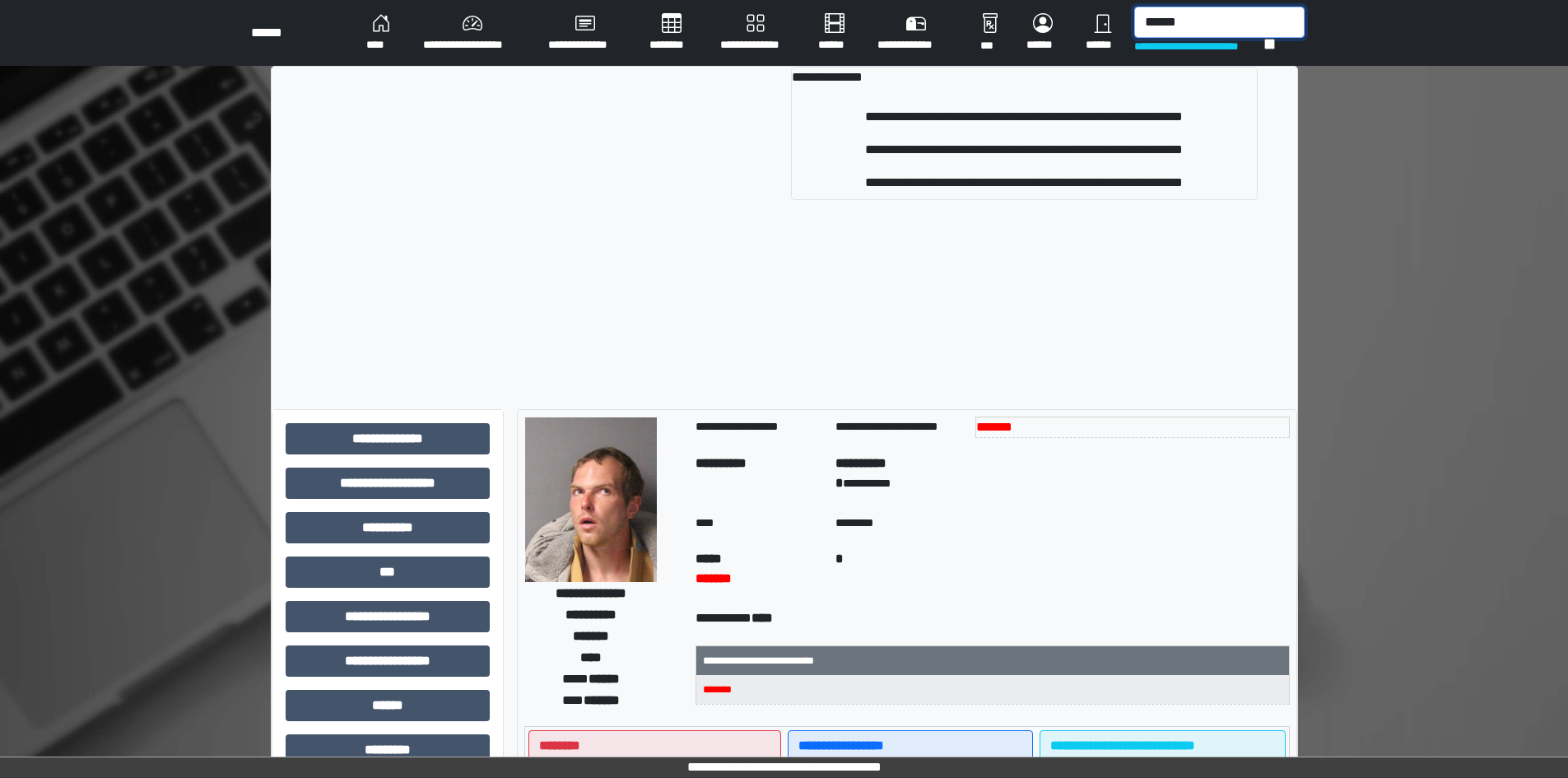 type on "******" 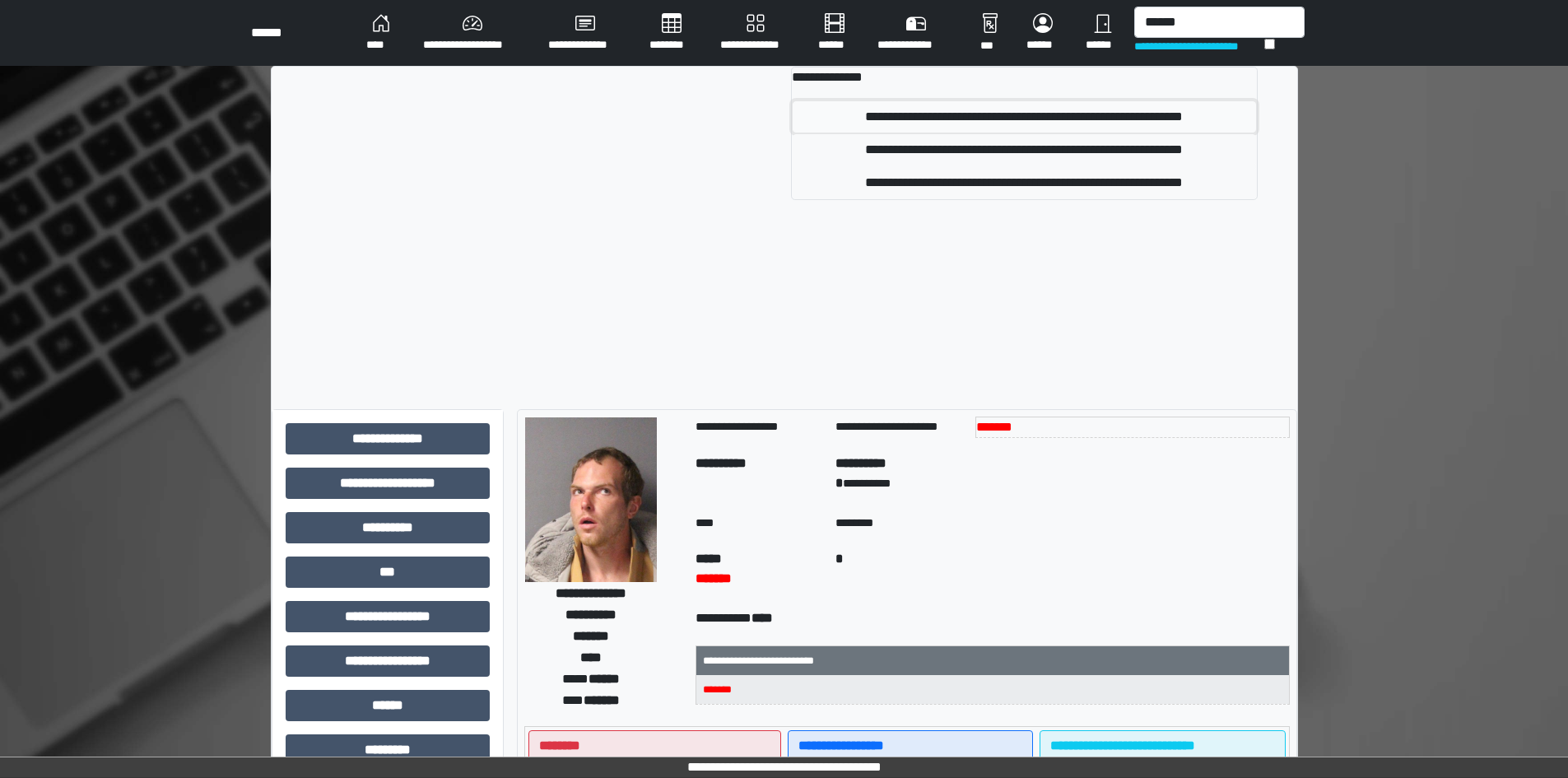 click on "**********" at bounding box center [1024, 117] 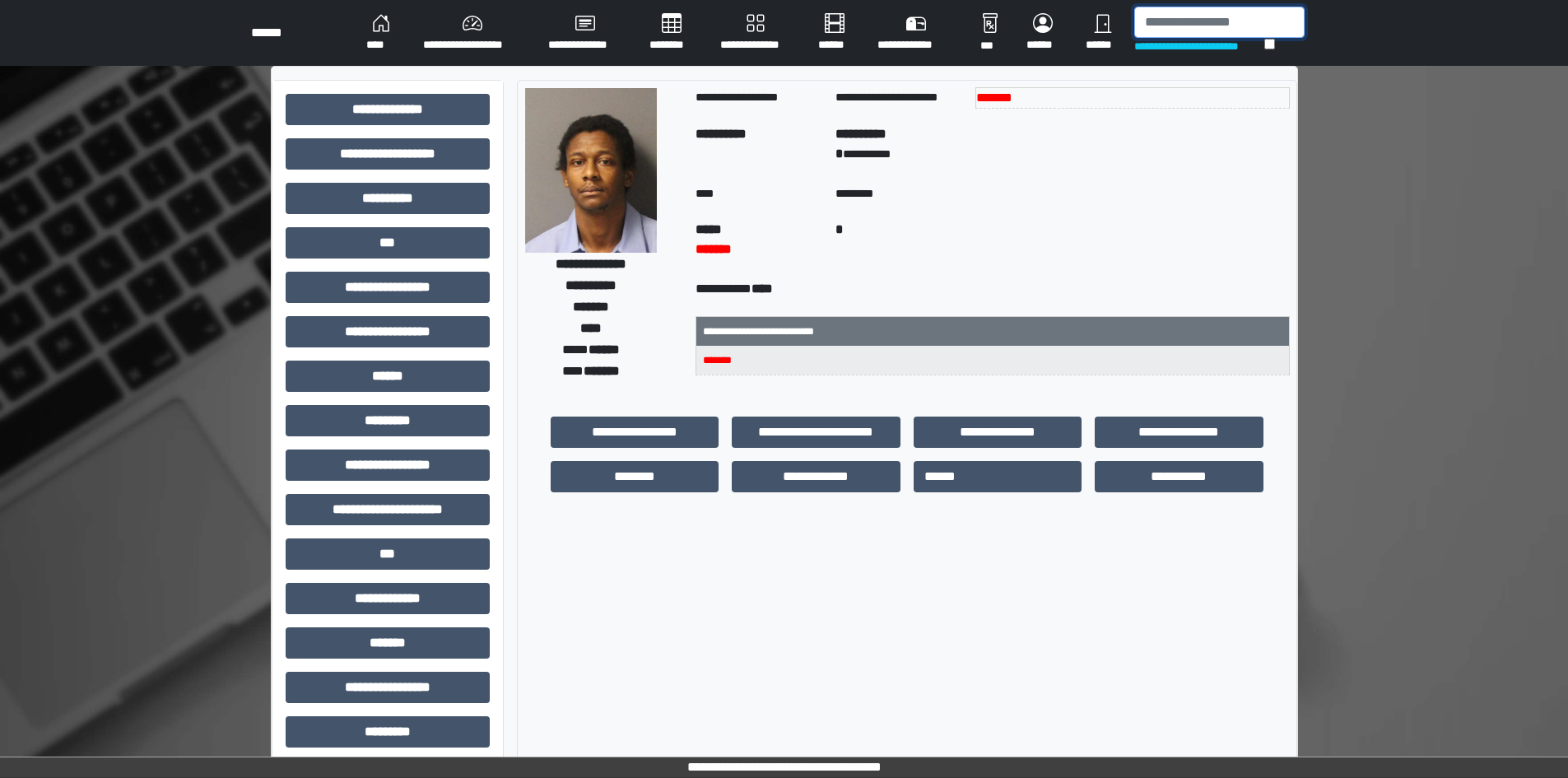 click at bounding box center [1219, 22] 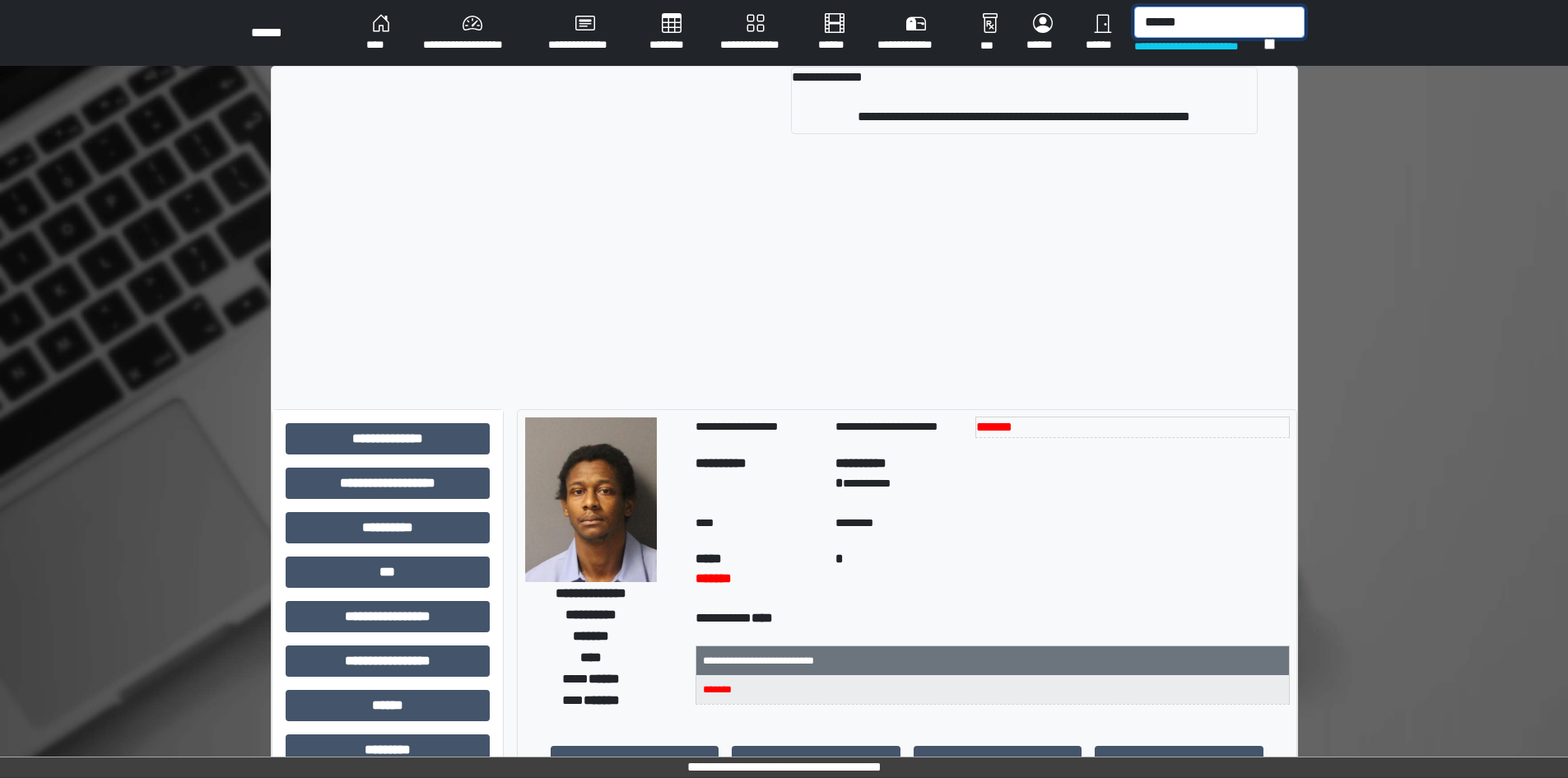 type on "******" 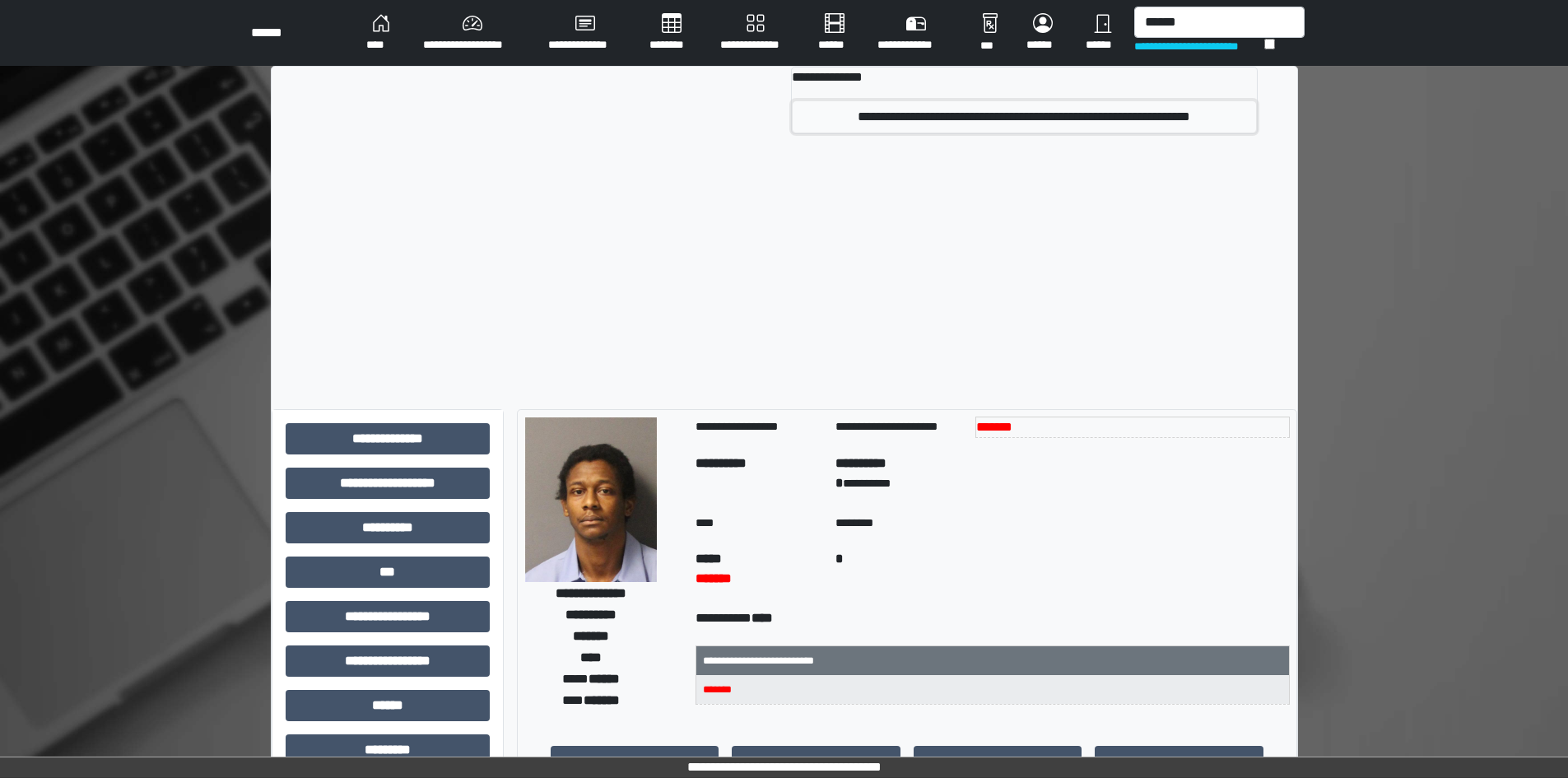 click on "**********" at bounding box center (1024, 117) 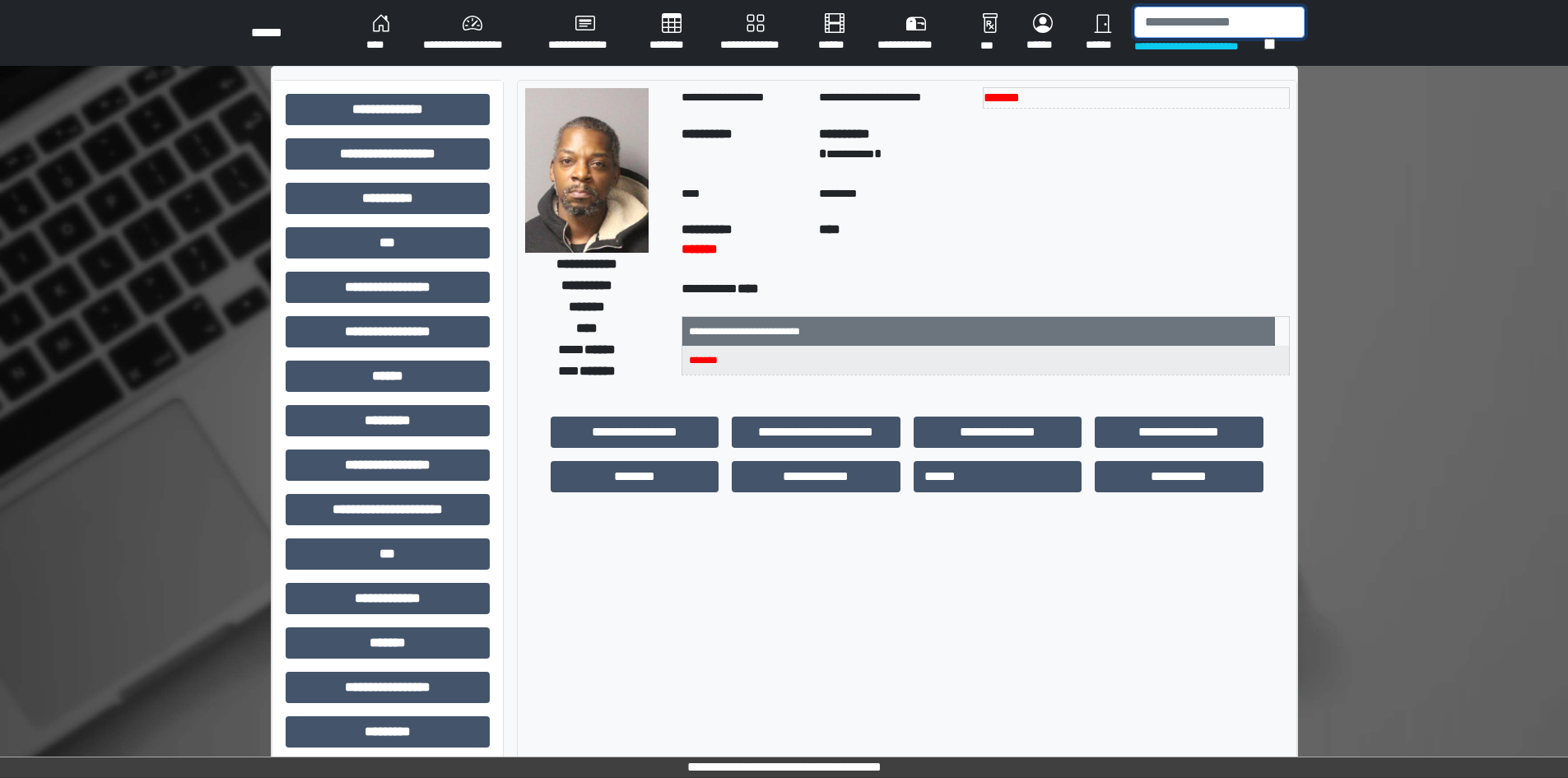 click at bounding box center [1219, 22] 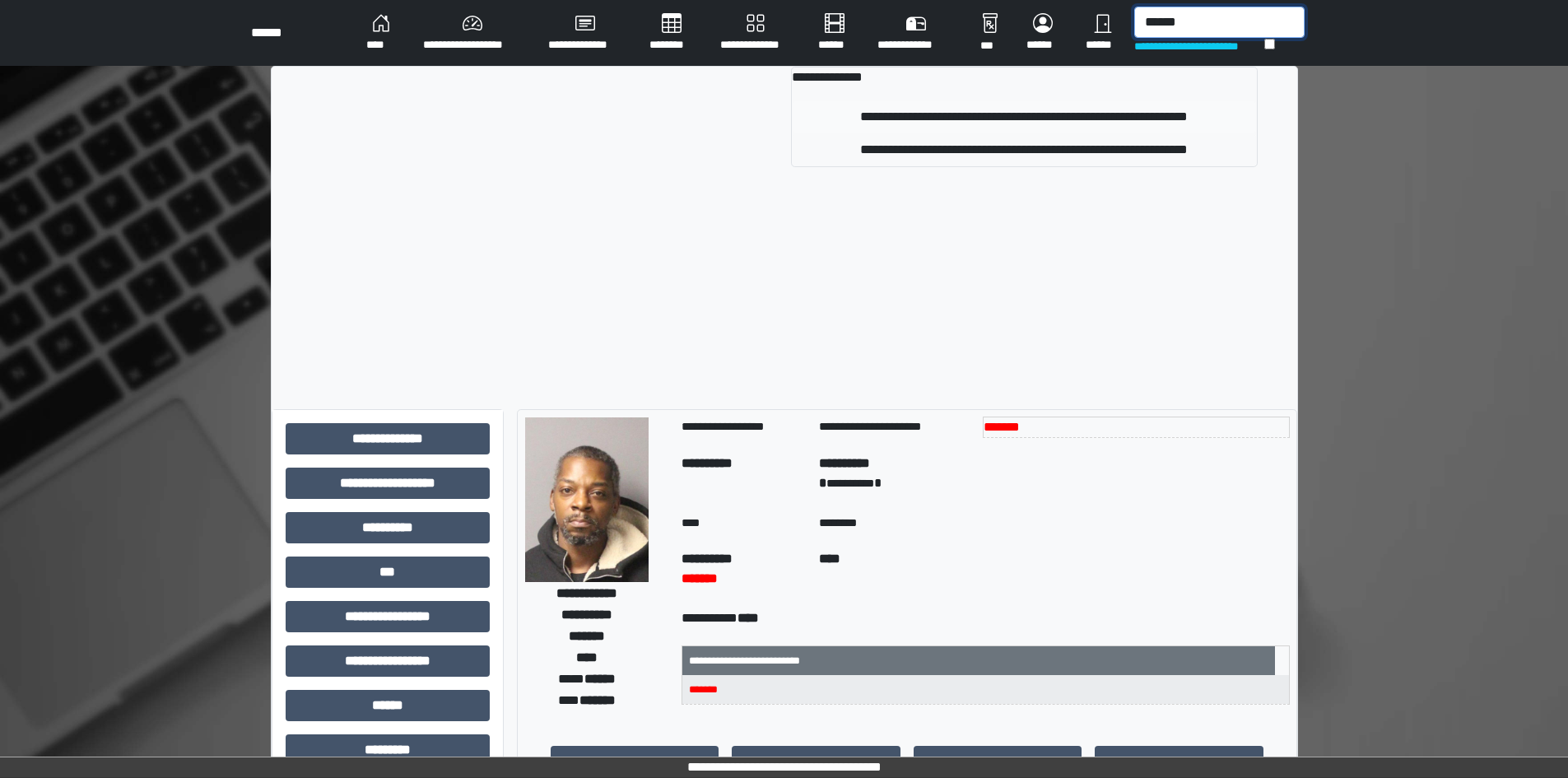type on "******" 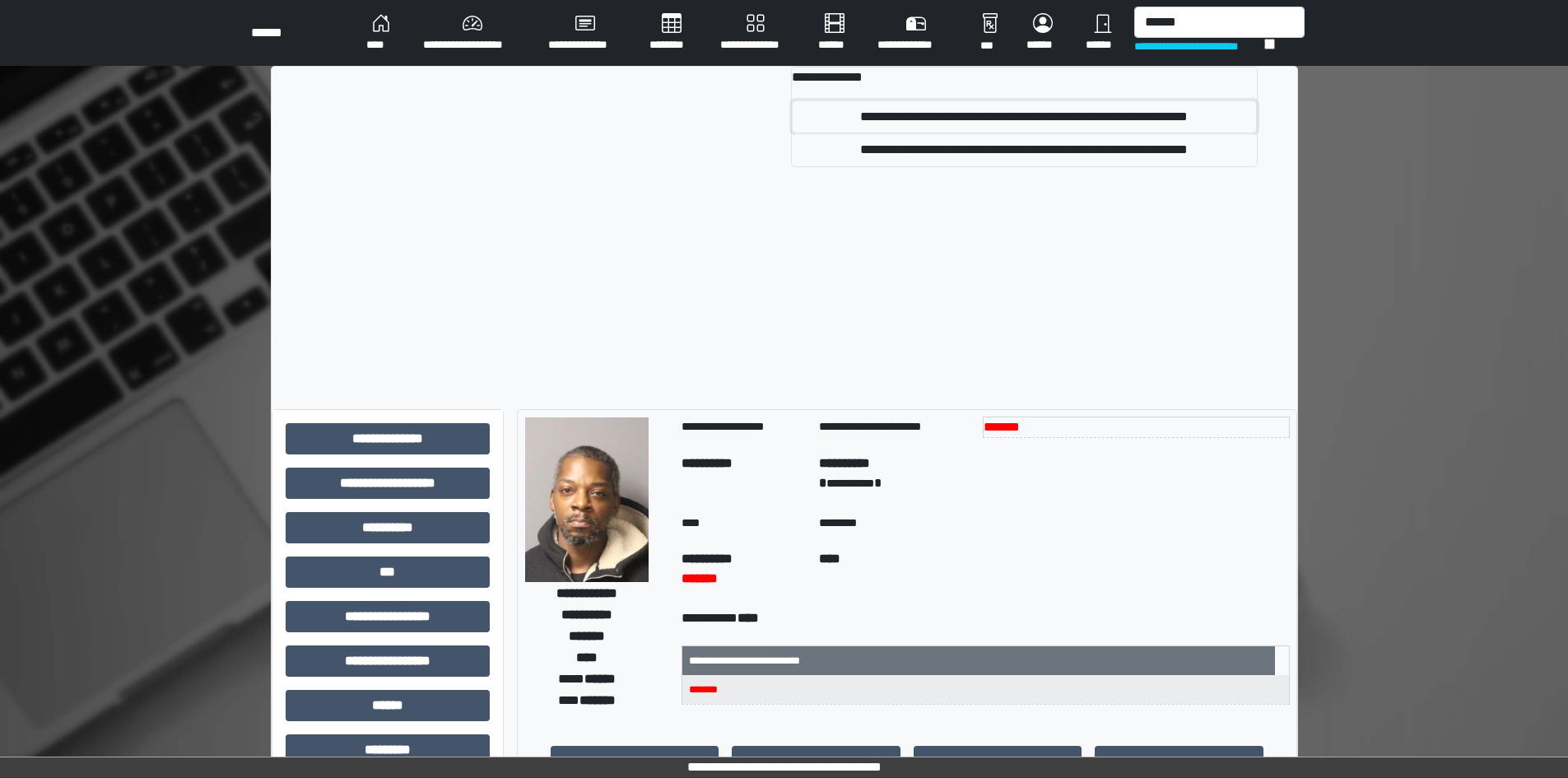 click on "**********" at bounding box center (1024, 117) 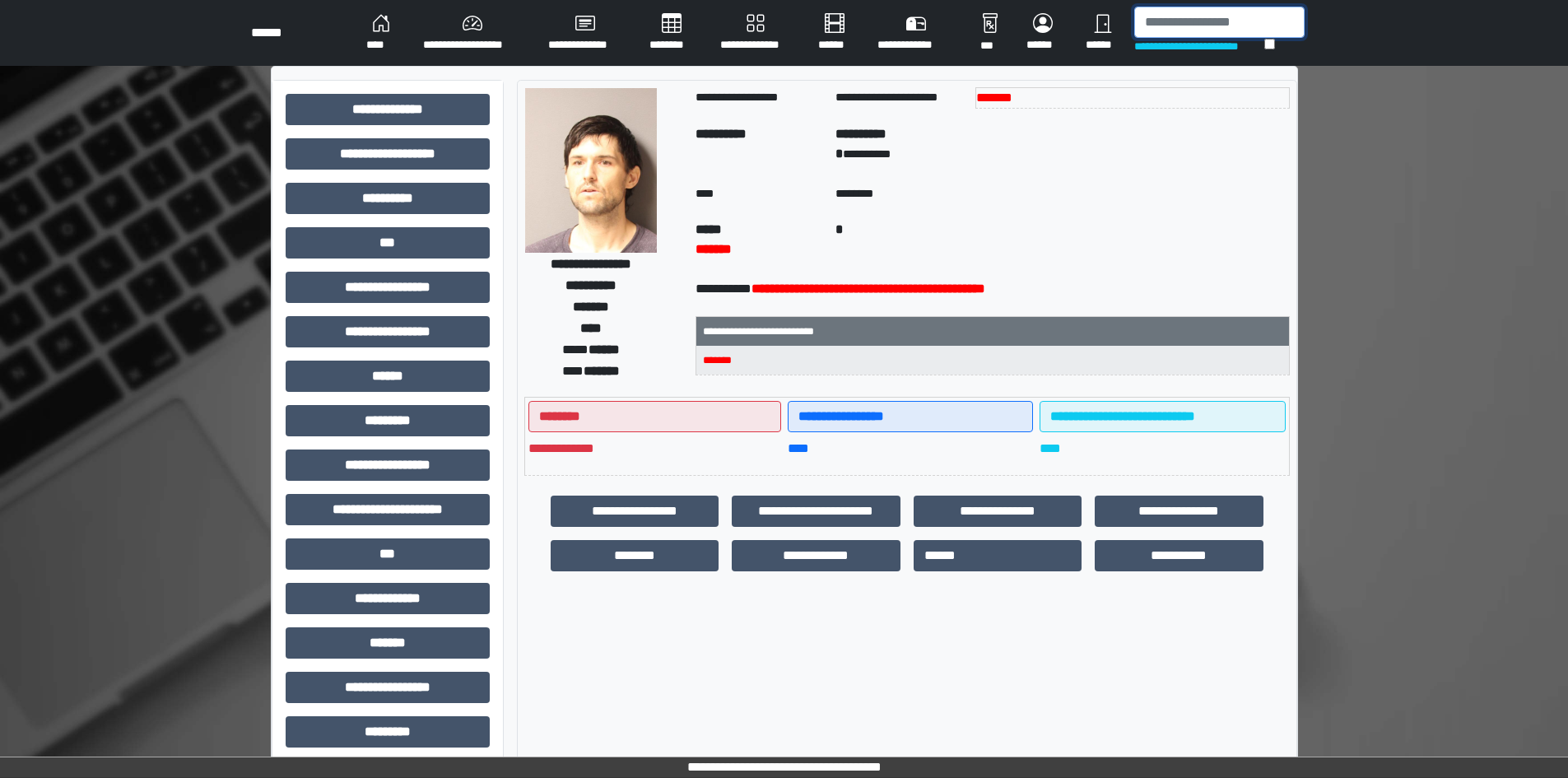 click at bounding box center [1219, 22] 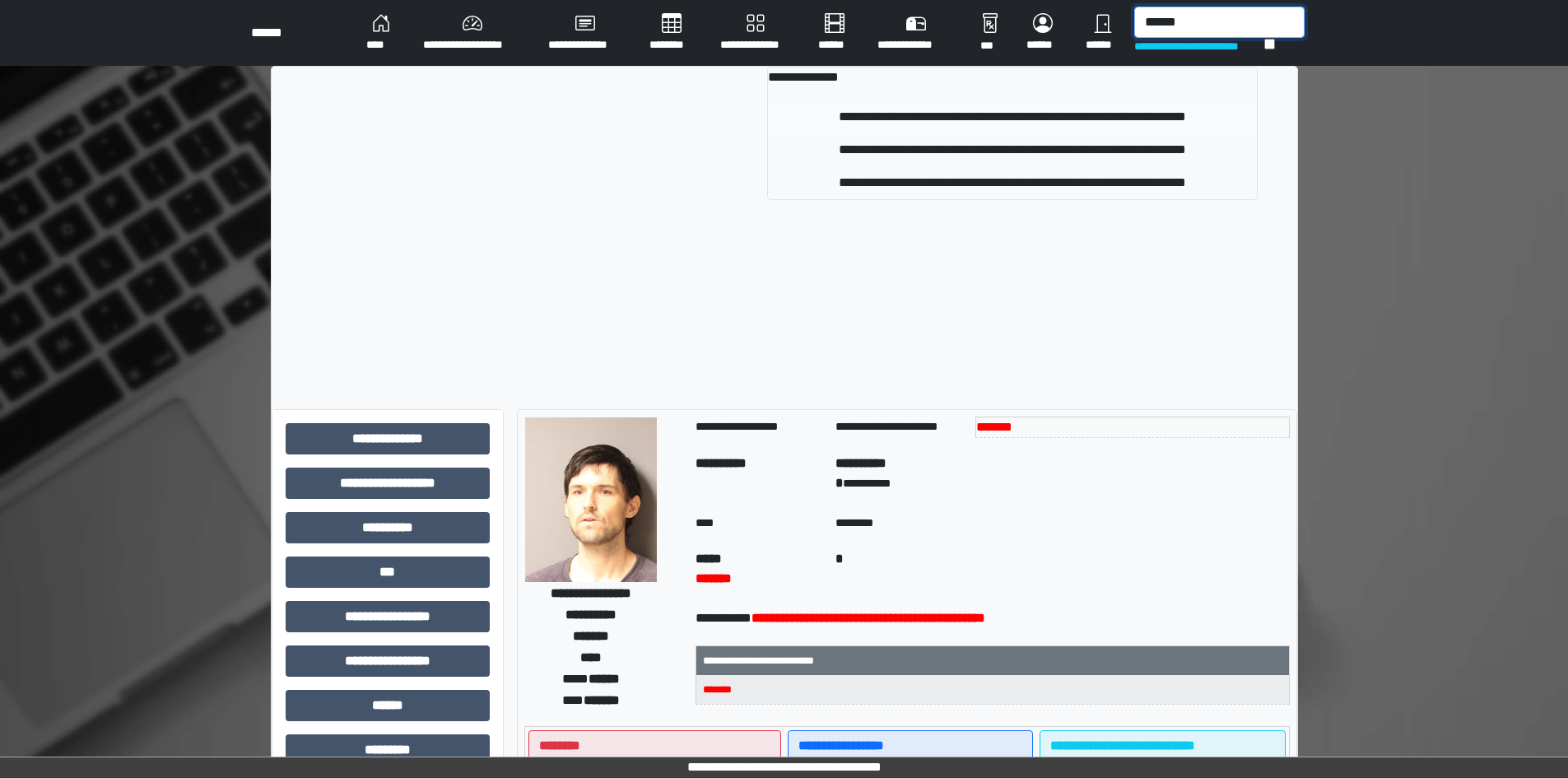 type on "******" 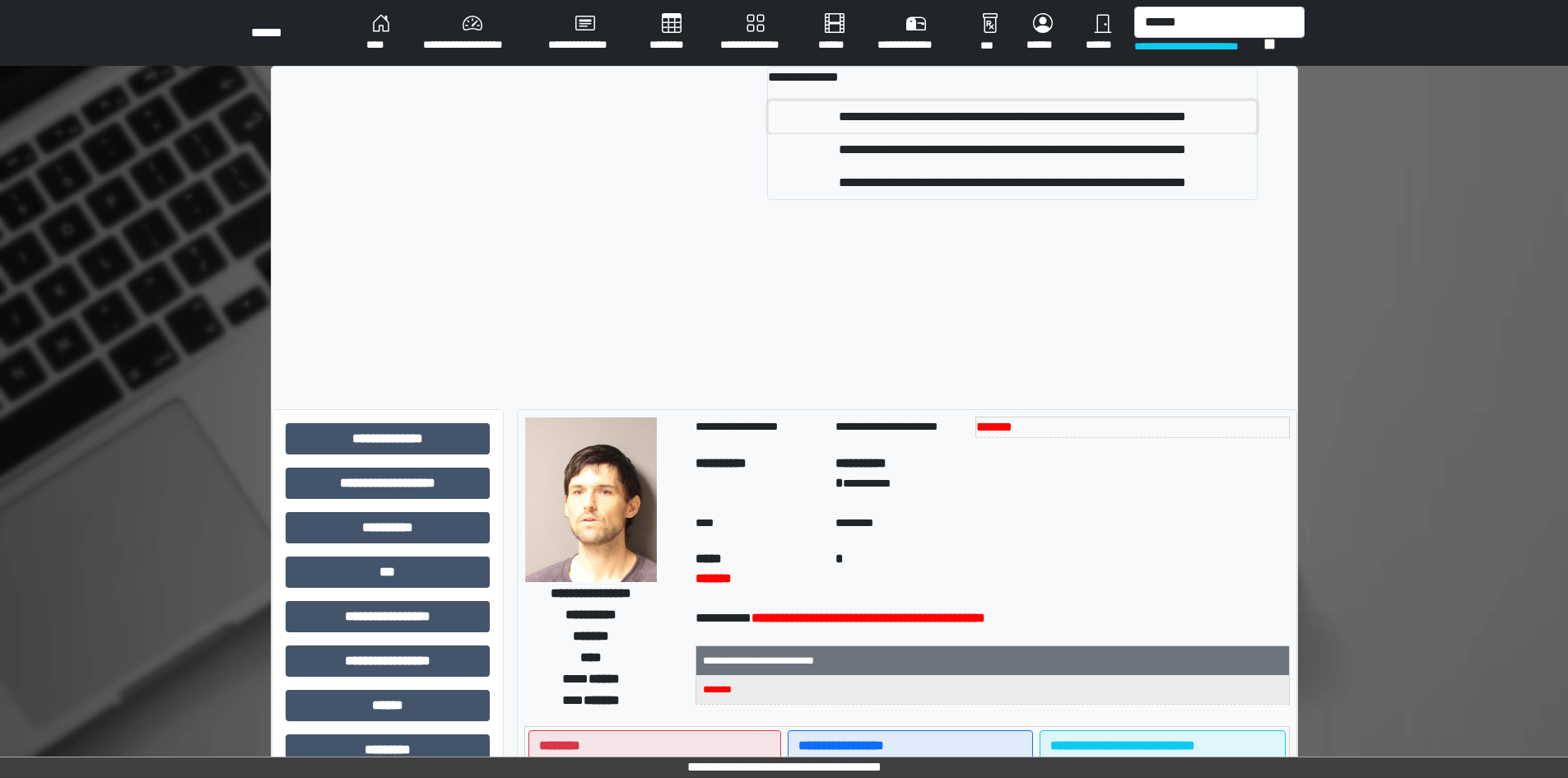 click on "**********" at bounding box center [1012, 117] 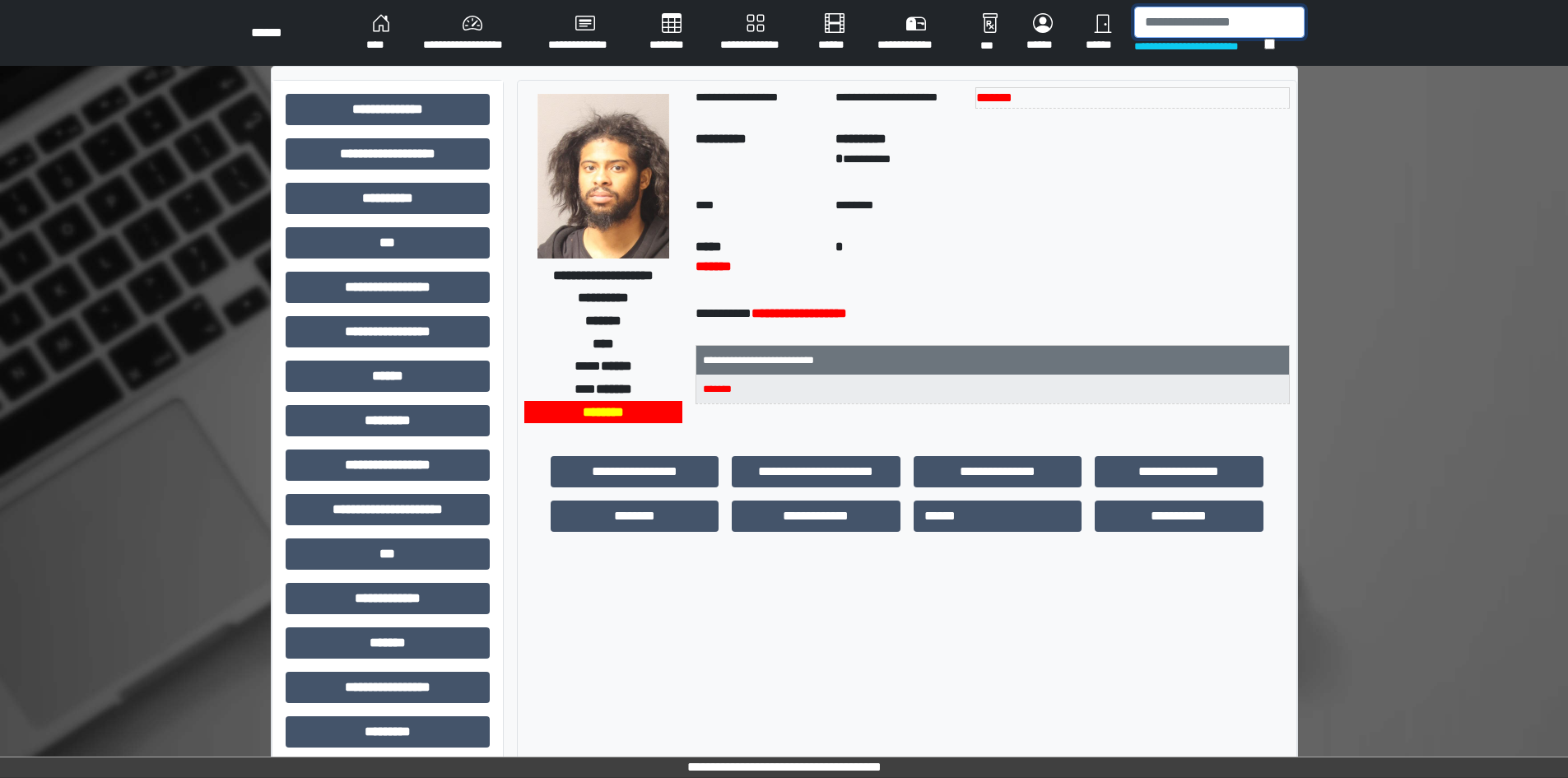 click at bounding box center (1219, 22) 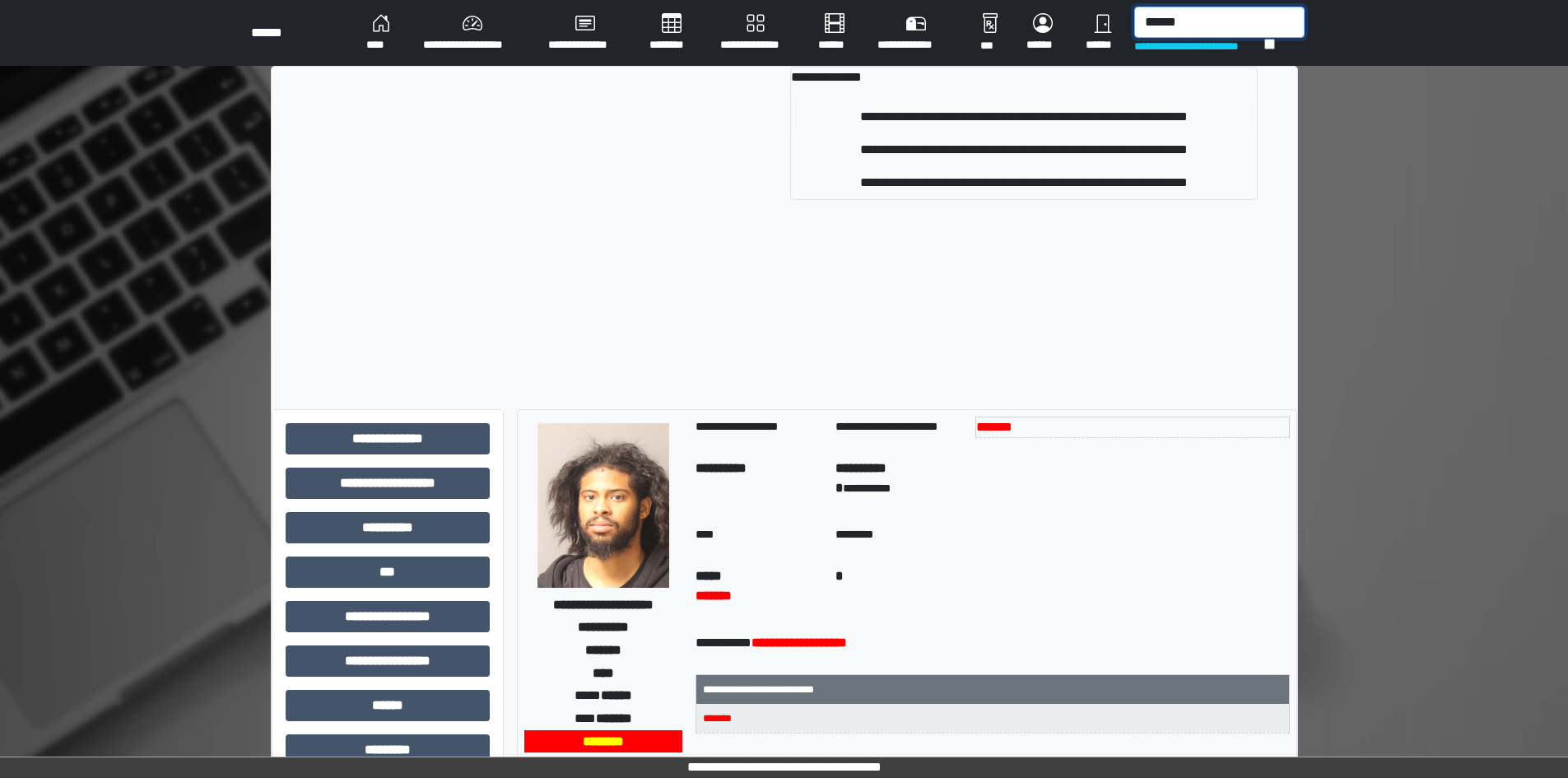type on "******" 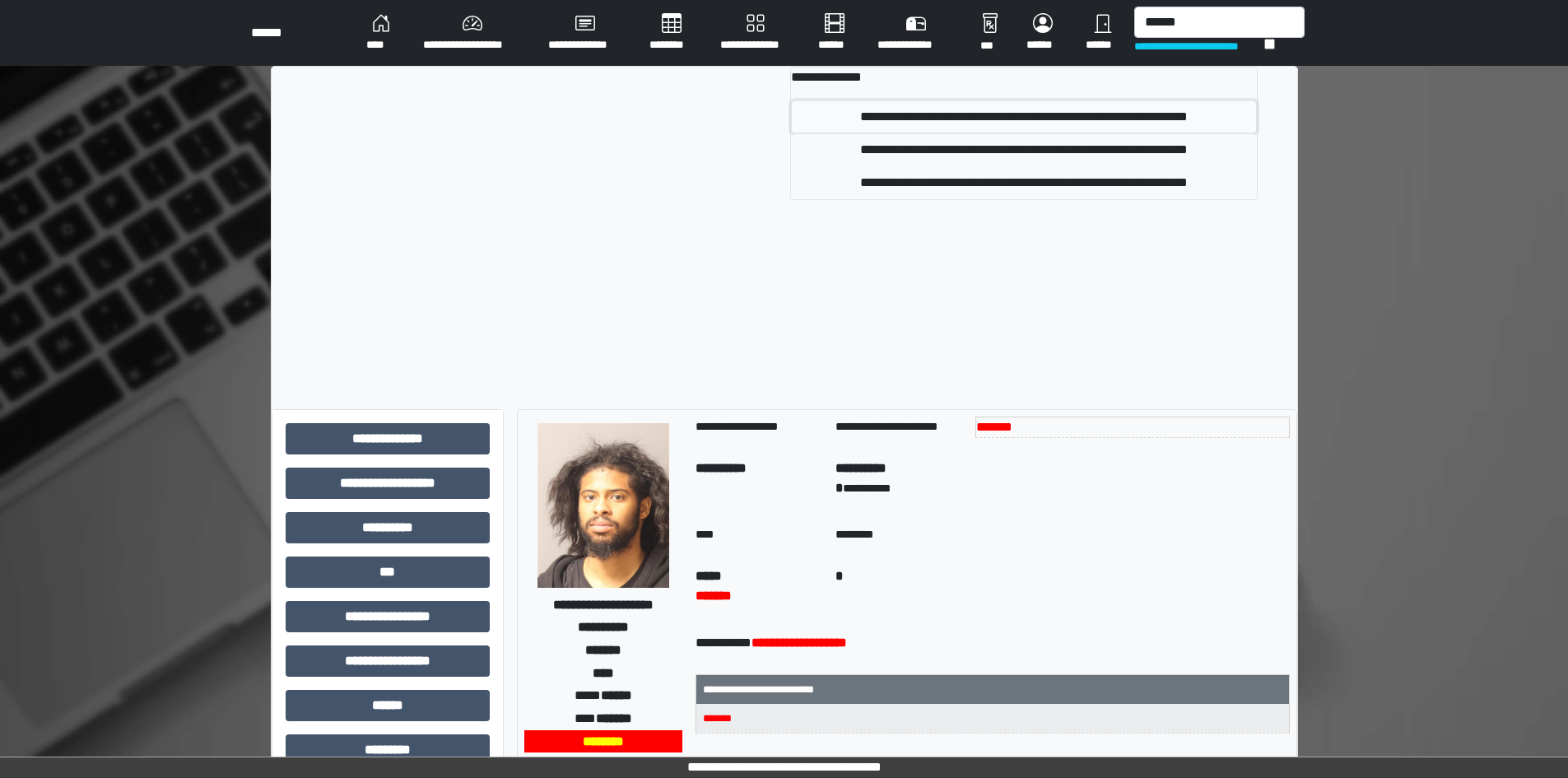 click on "**********" at bounding box center [1023, 117] 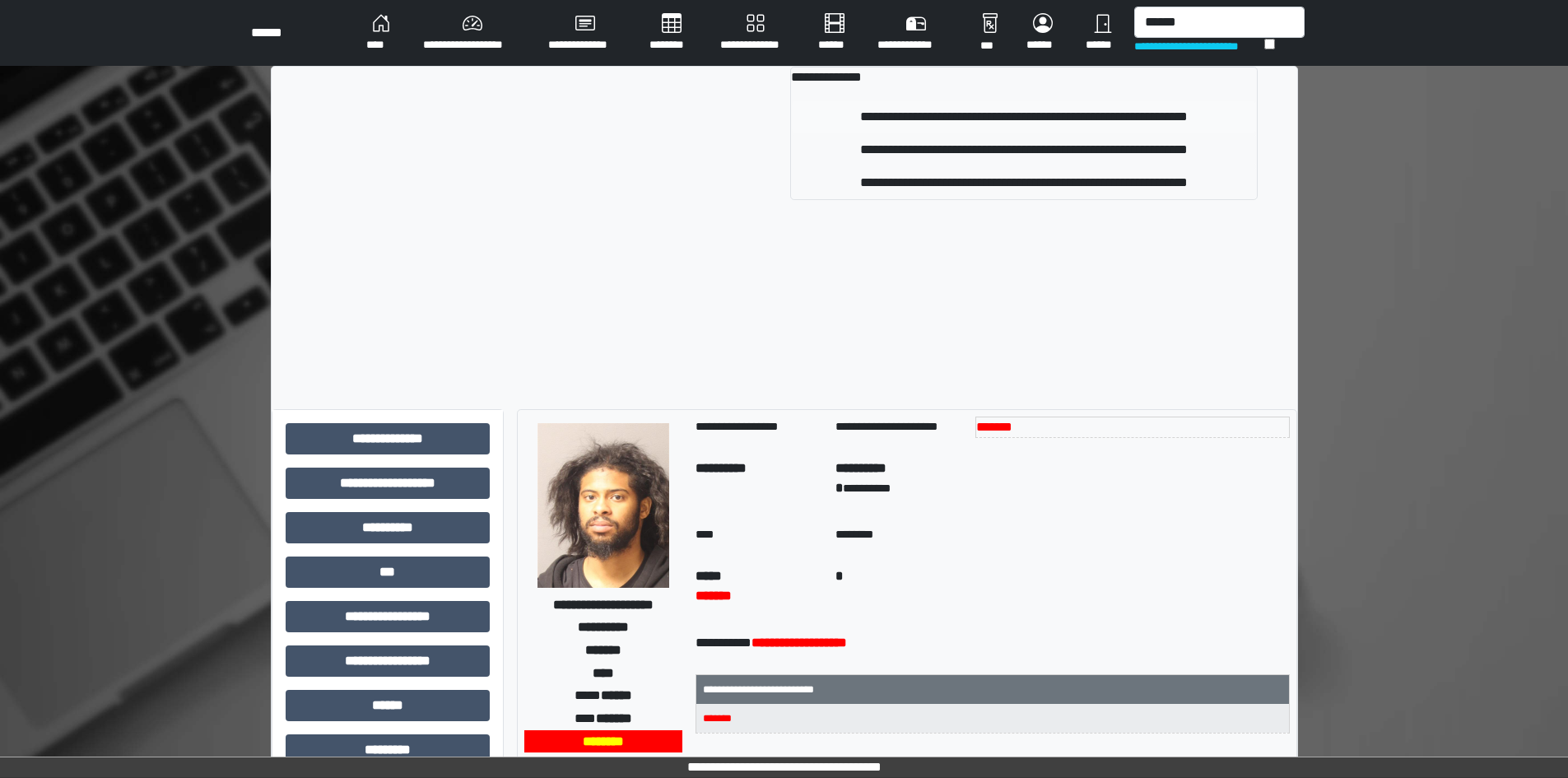 type 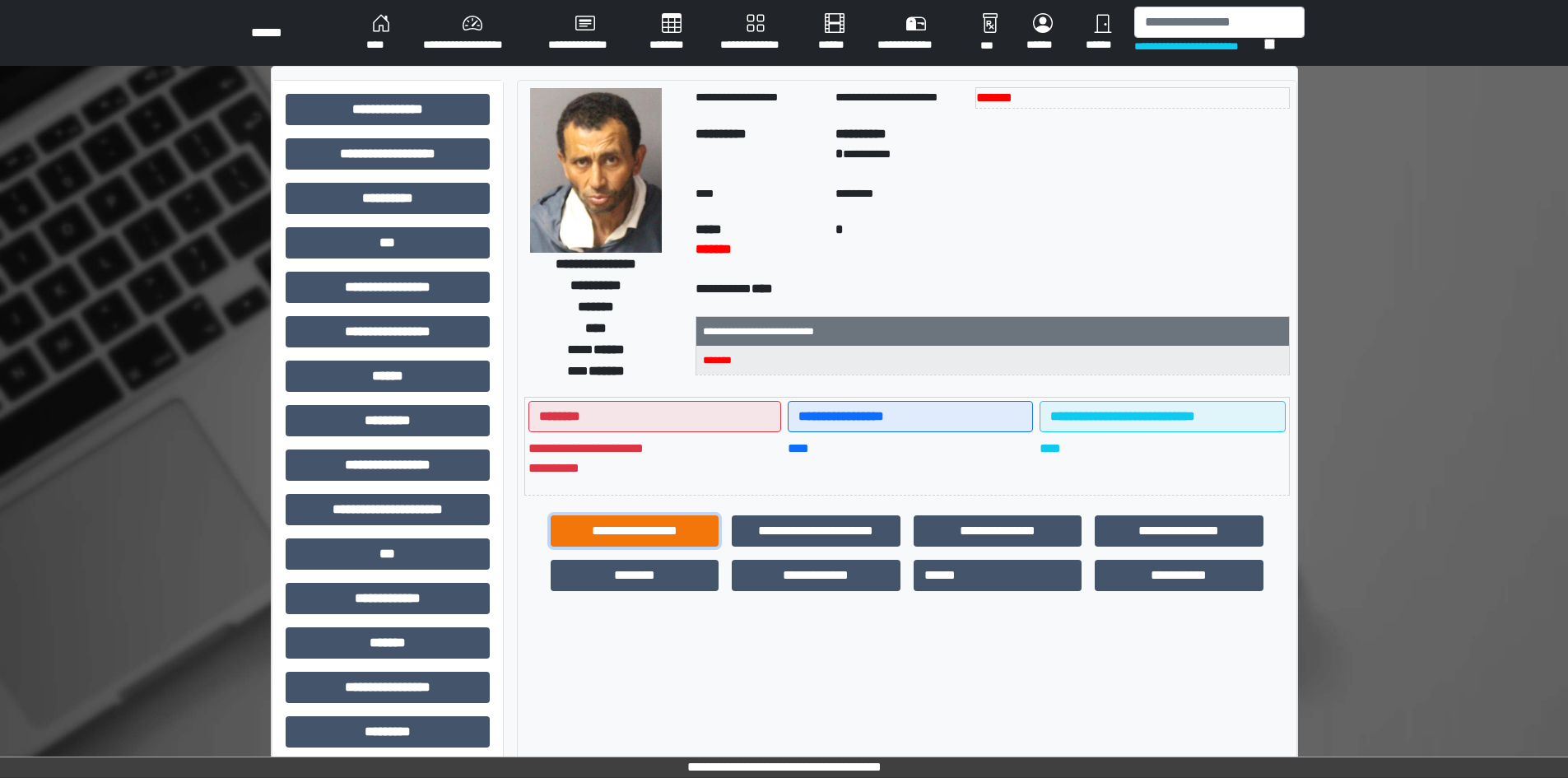click on "**********" at bounding box center [635, 531] 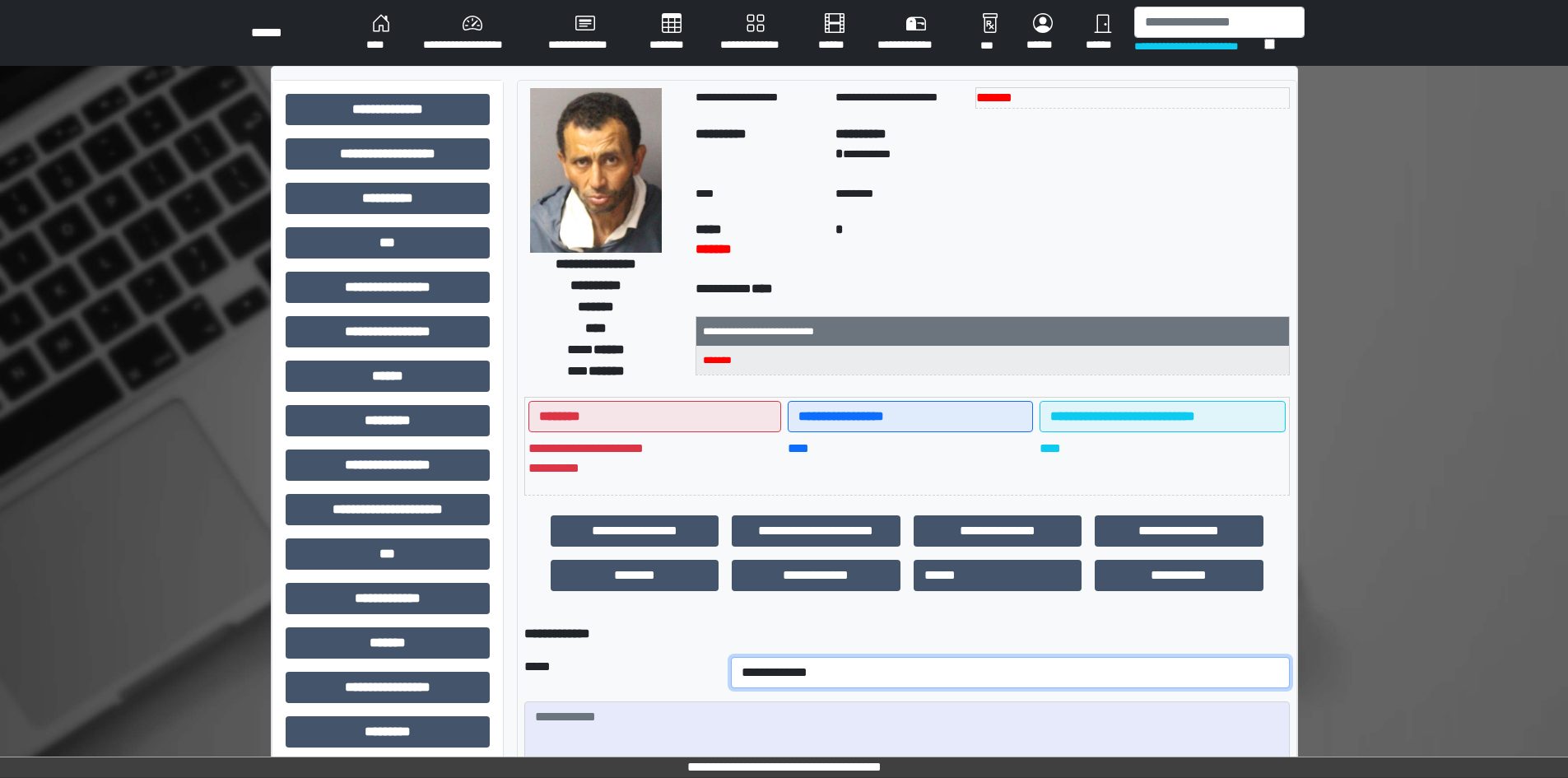 click on "**********" at bounding box center [1010, 673] 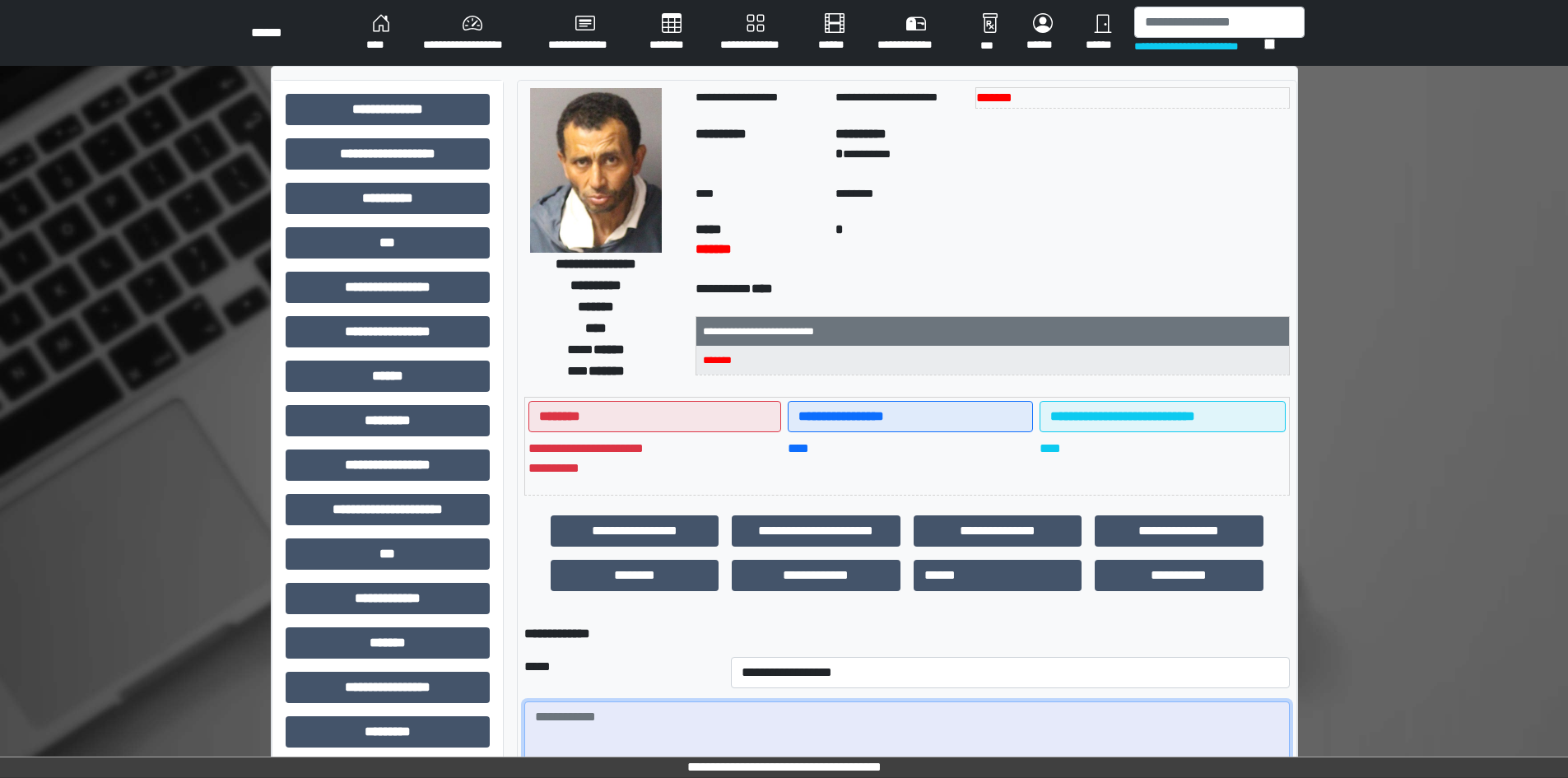 paste on "**********" 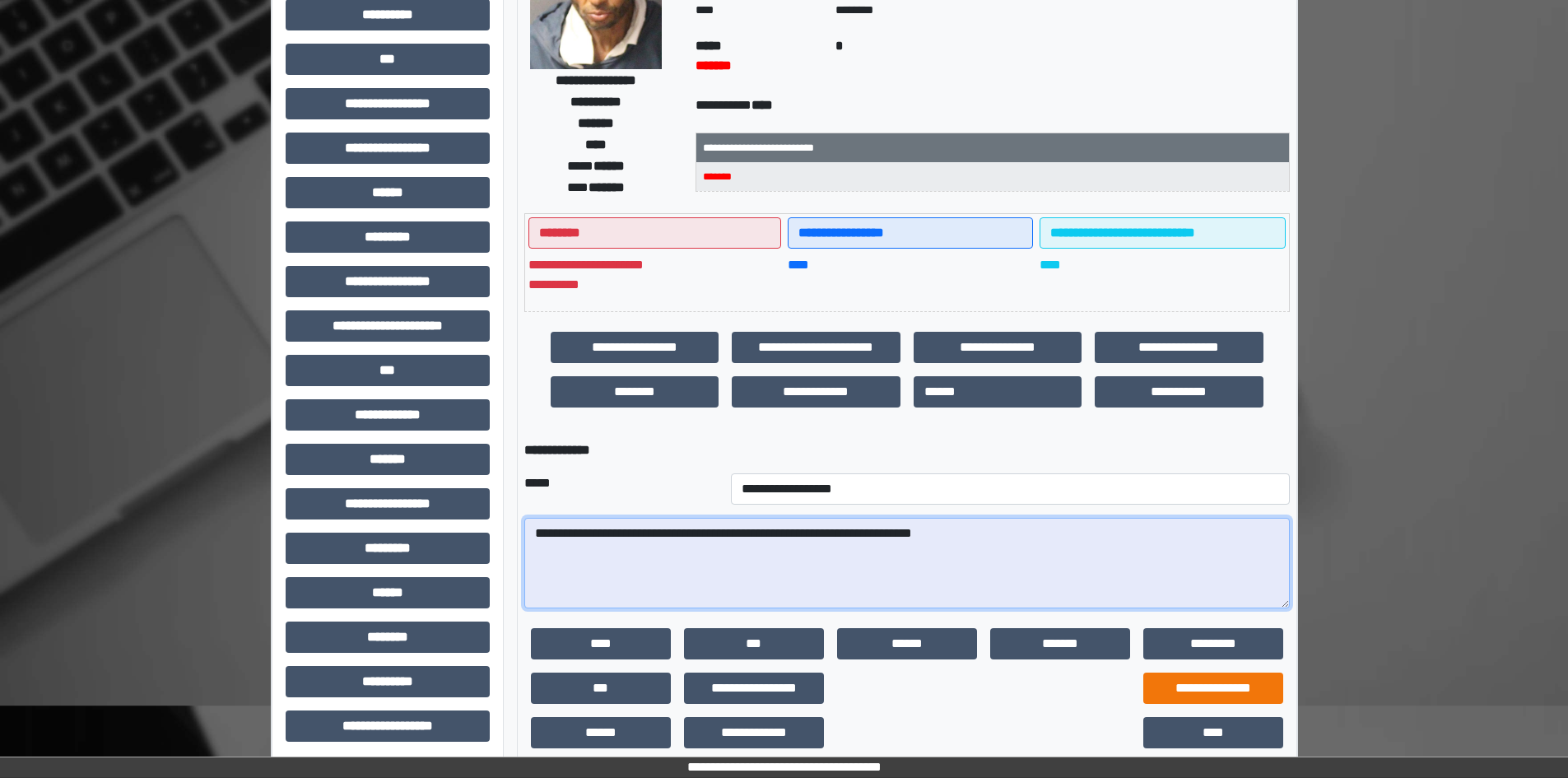 scroll, scrollTop: 208, scrollLeft: 0, axis: vertical 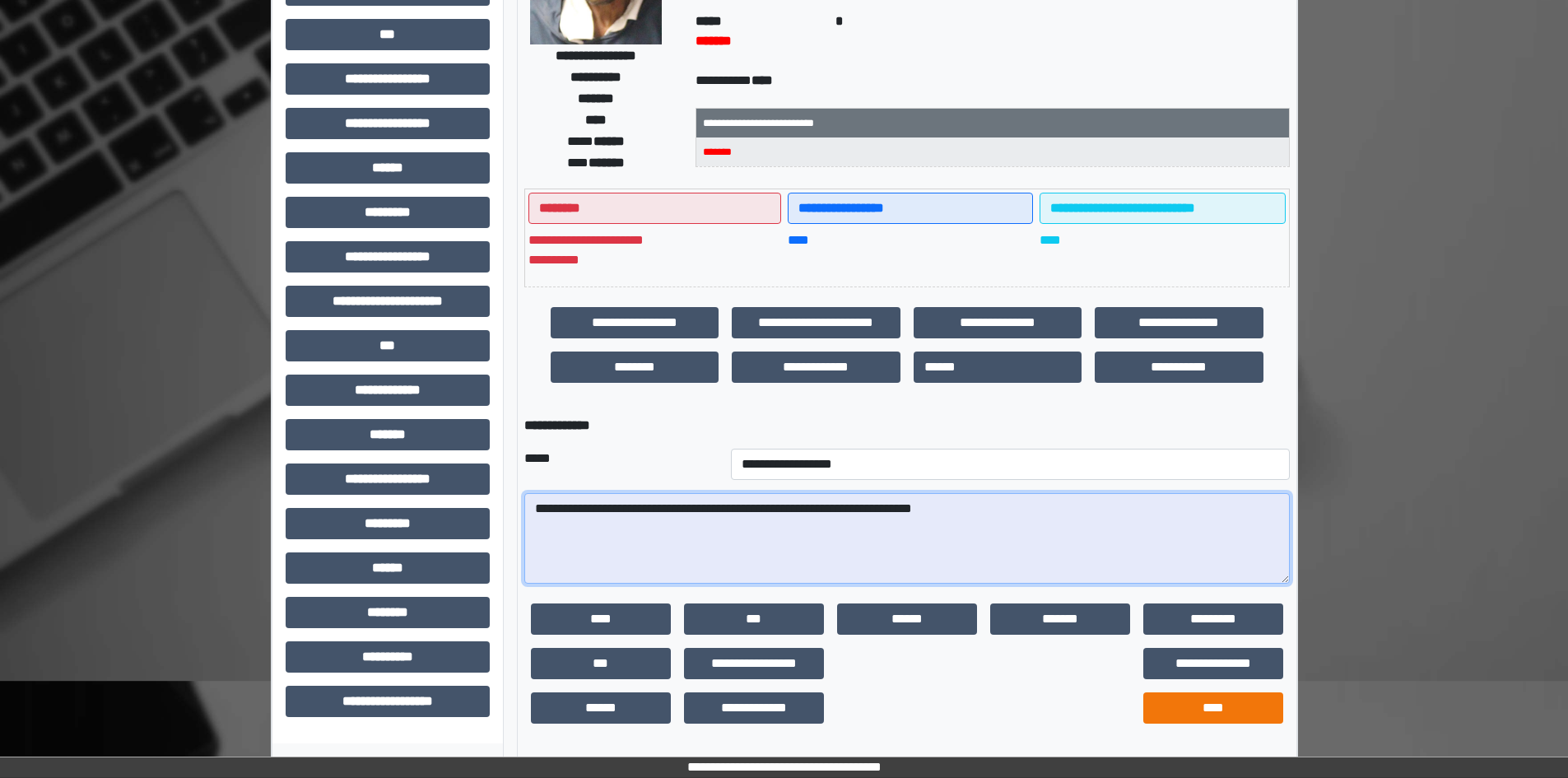type on "**********" 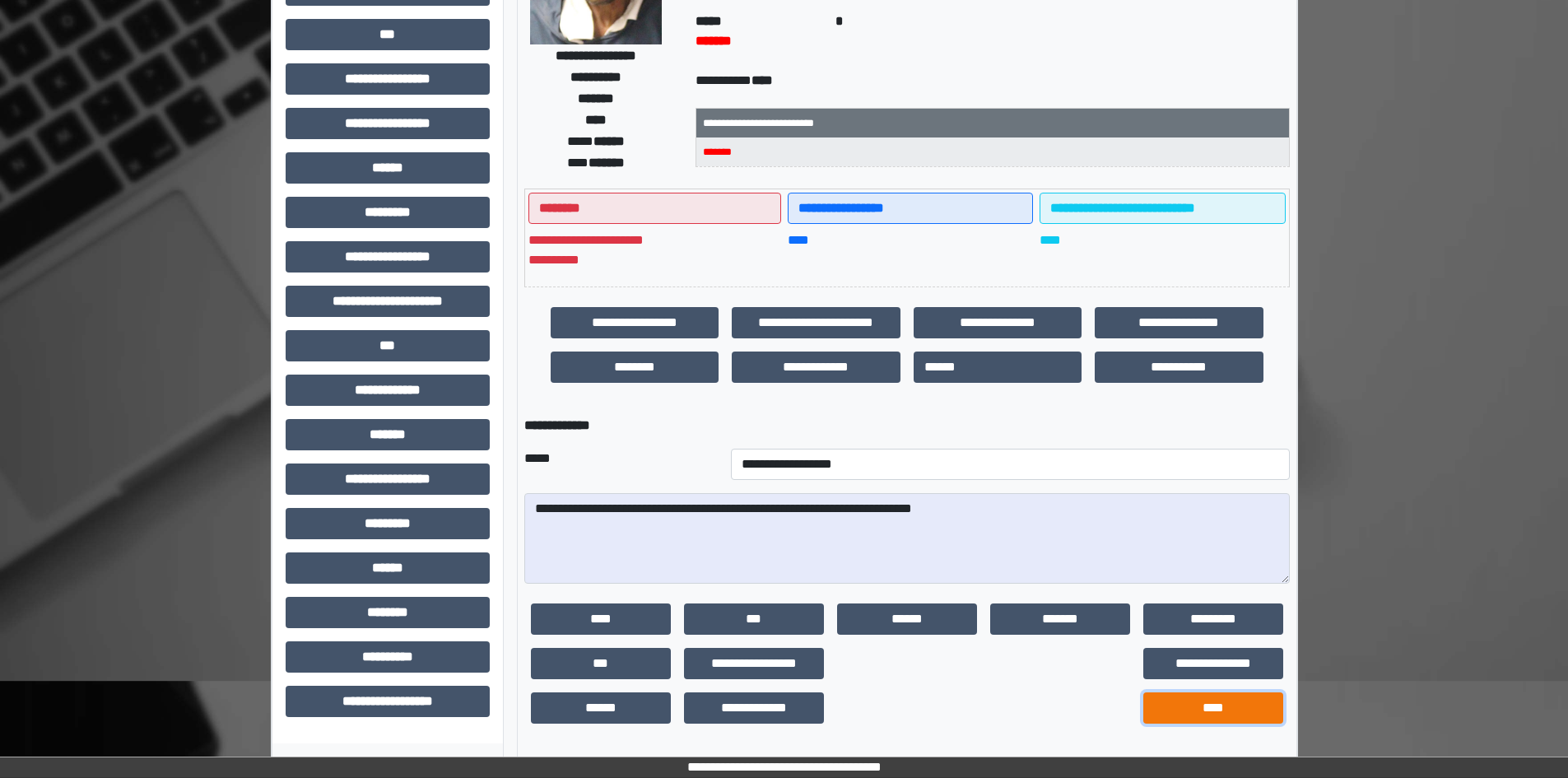click on "****" at bounding box center [1213, 708] 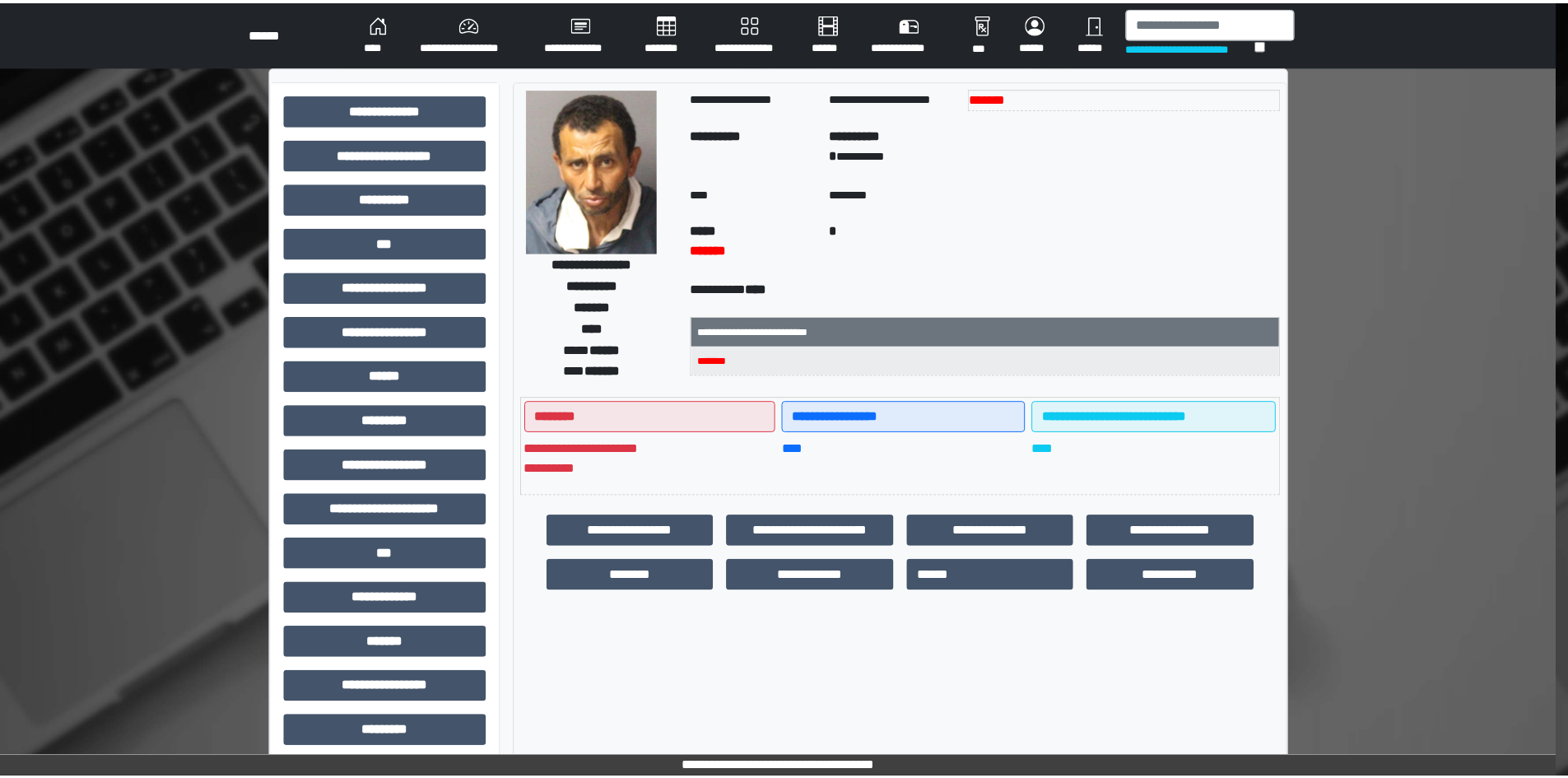 scroll, scrollTop: 0, scrollLeft: 0, axis: both 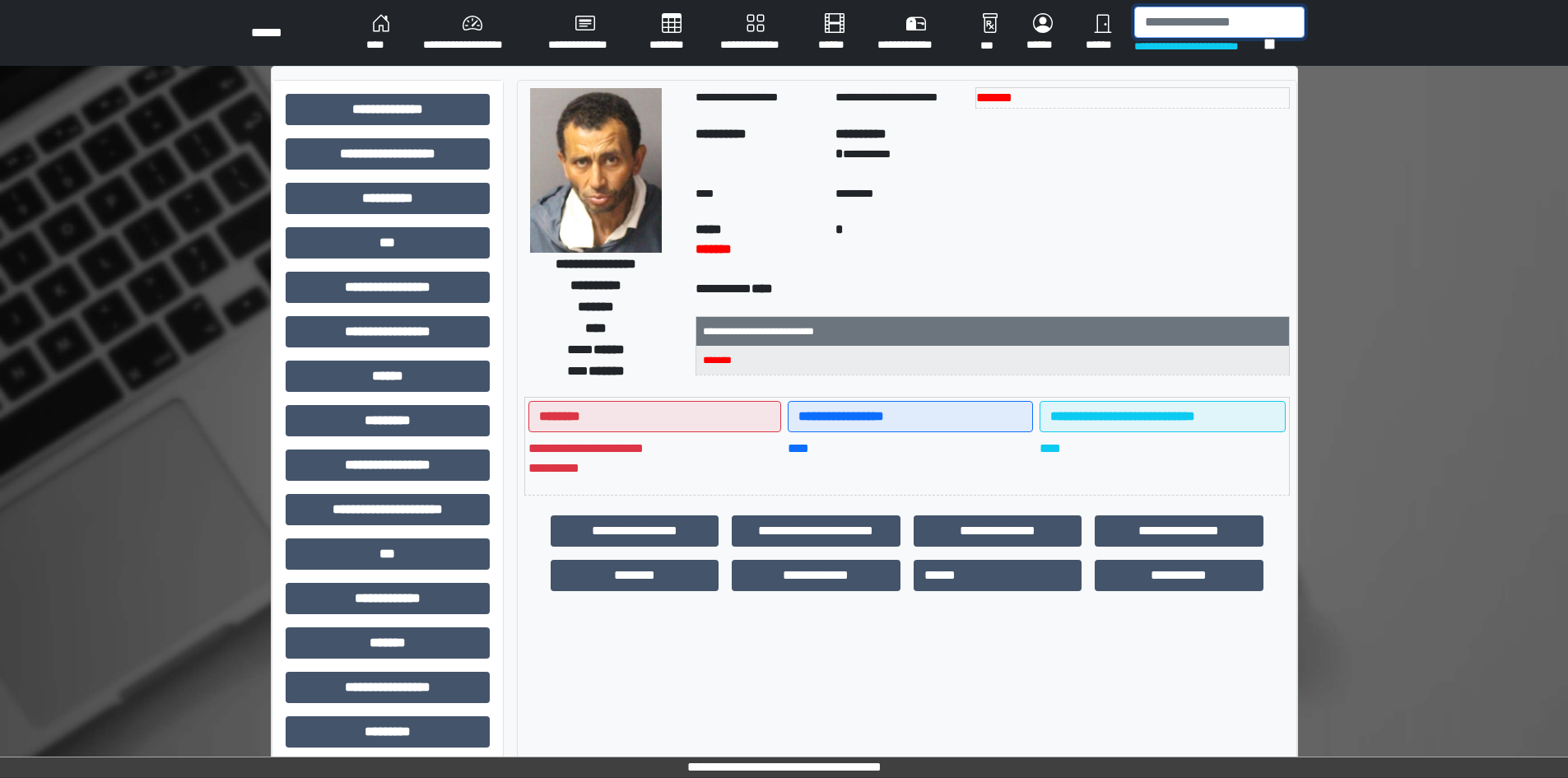 click at bounding box center [1219, 22] 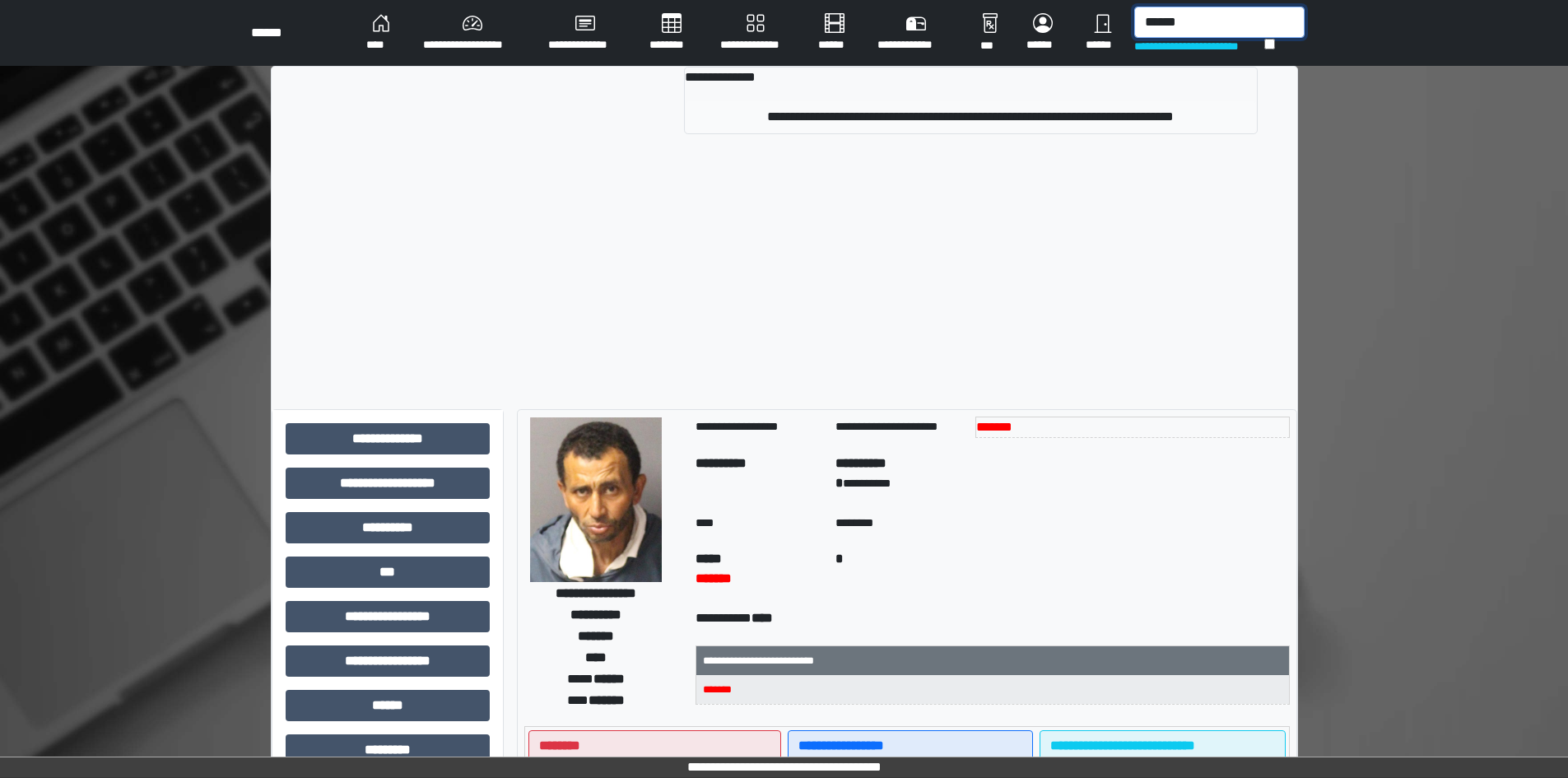 type on "******" 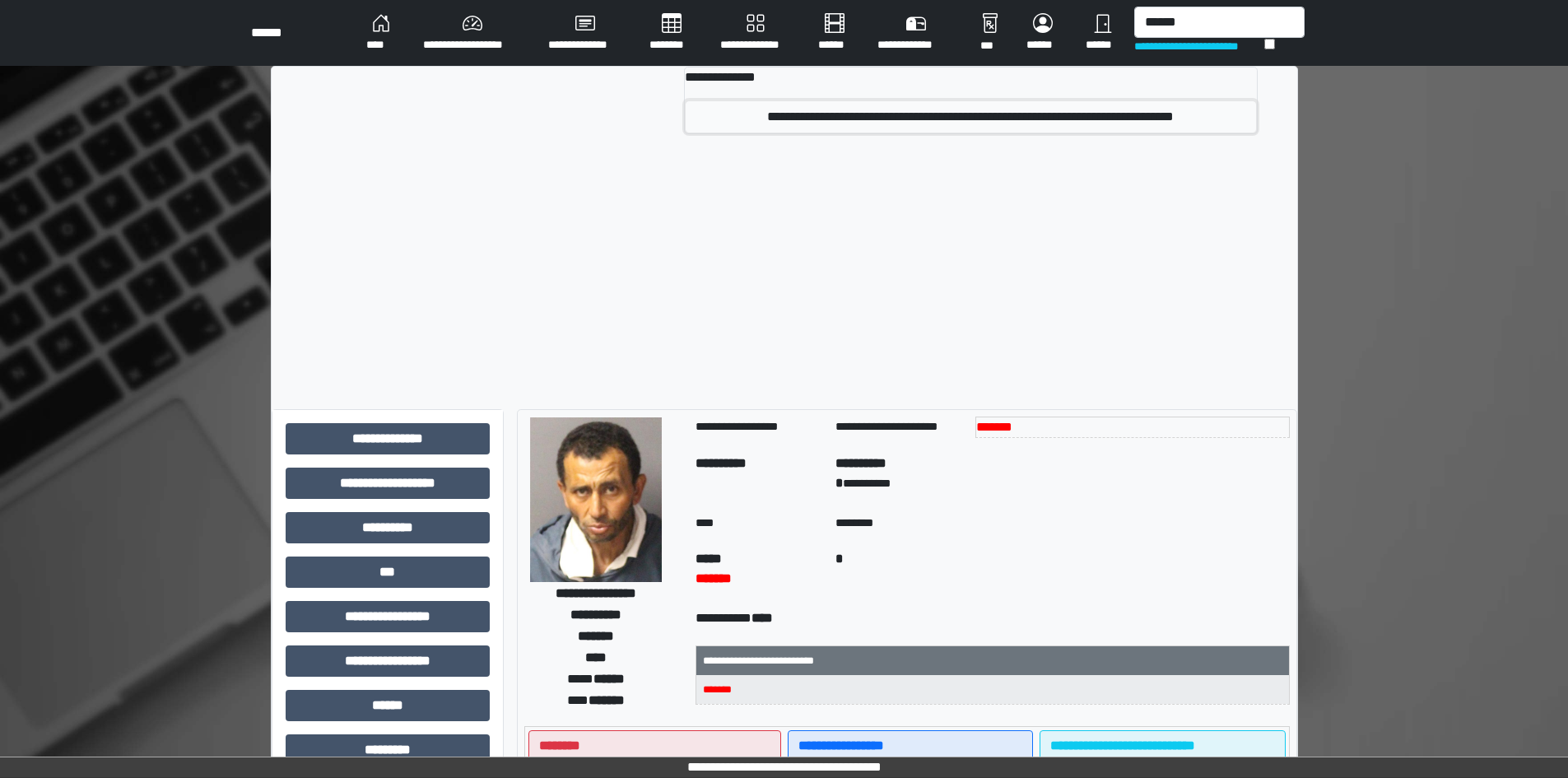 click on "**********" at bounding box center (970, 117) 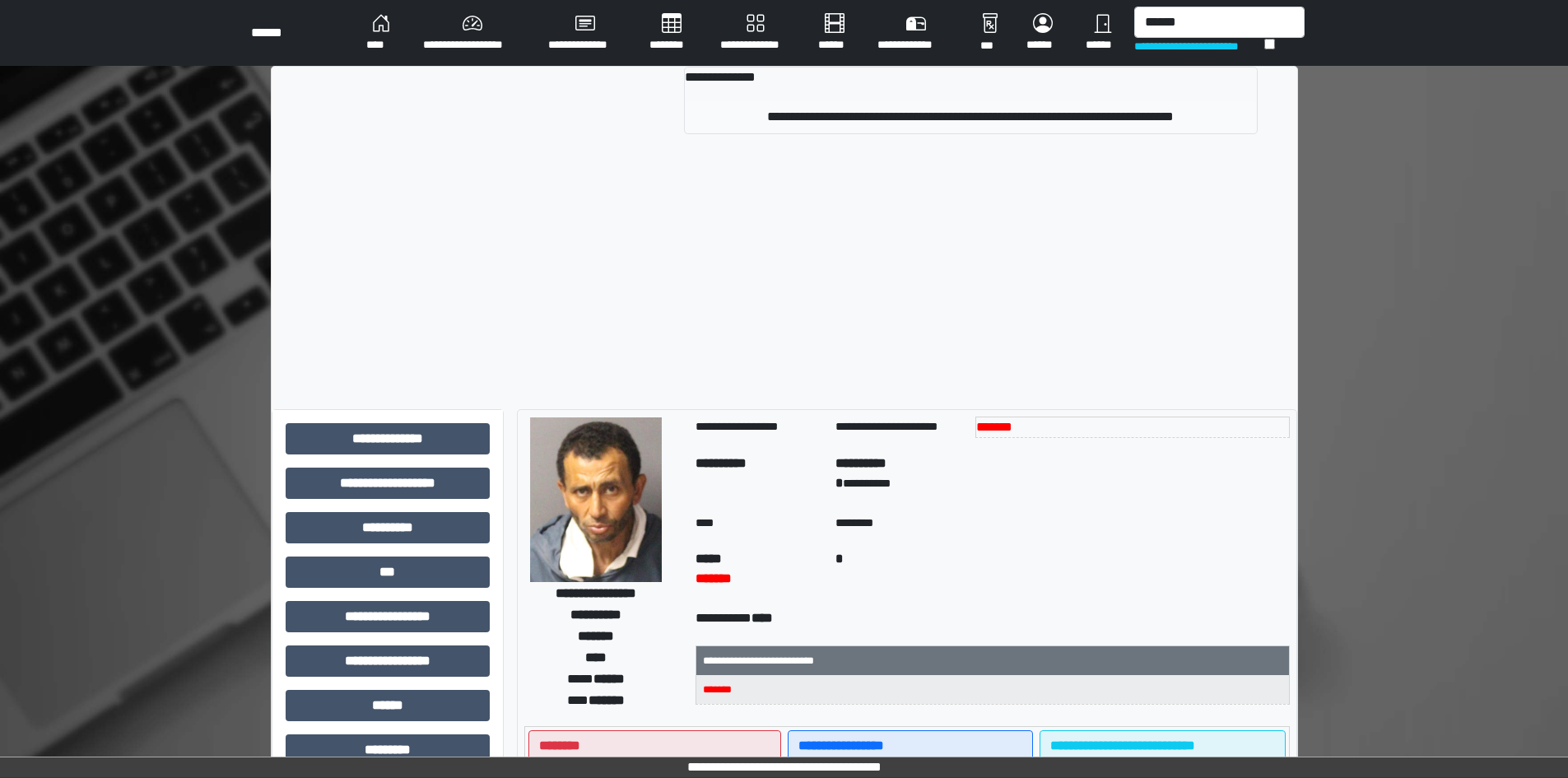 type 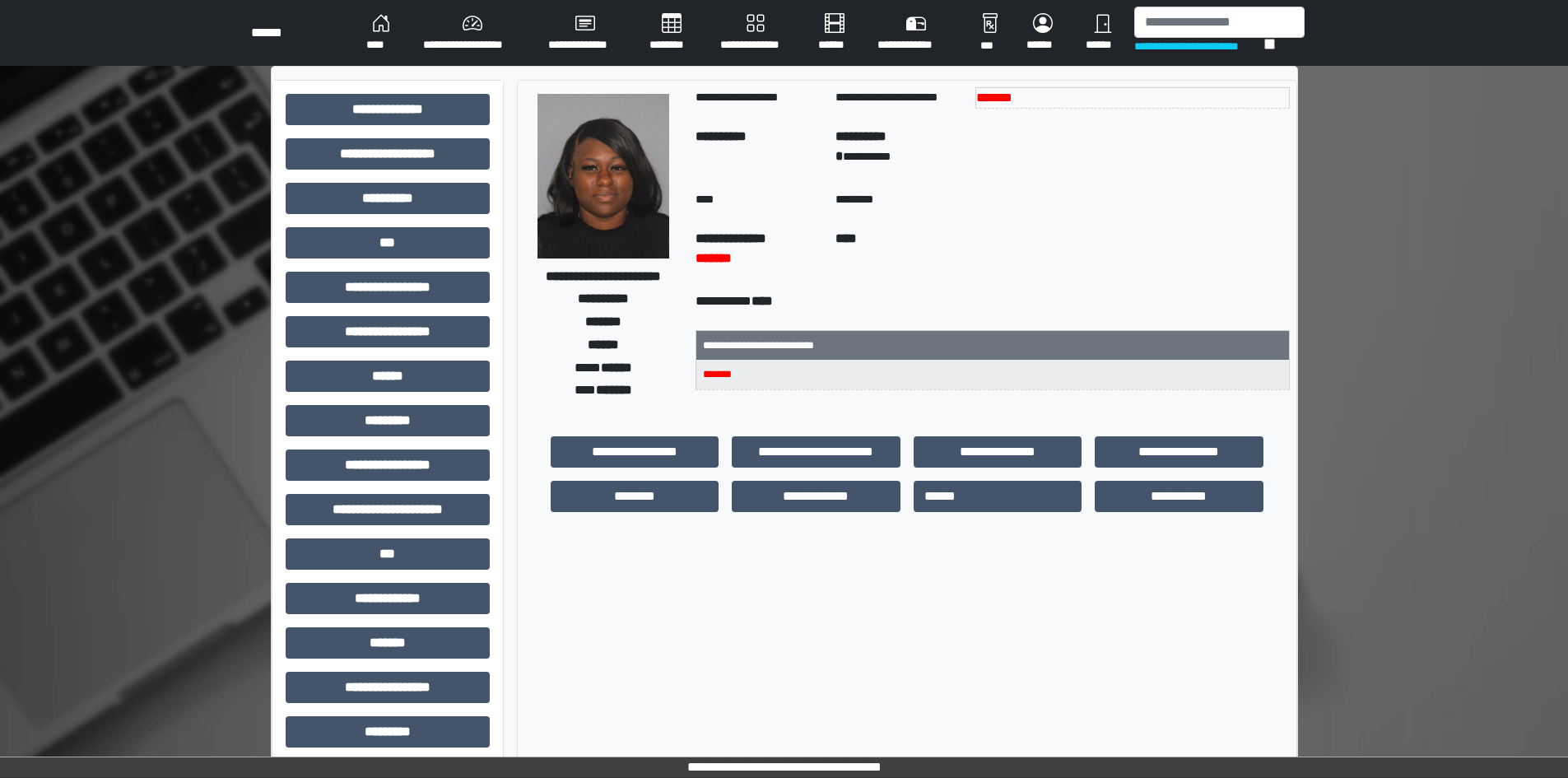 click on "**********" at bounding box center (472, 33) 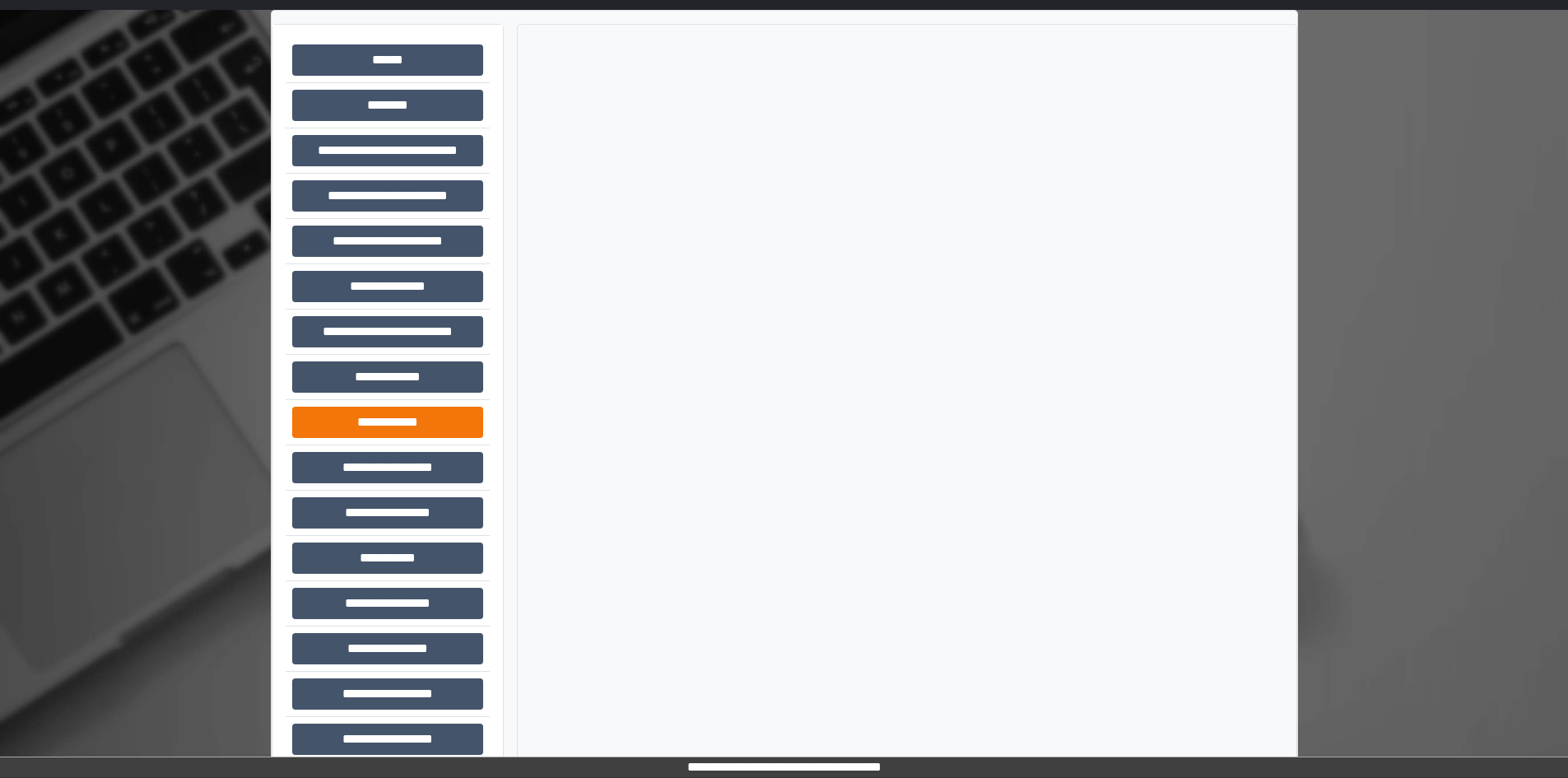 scroll, scrollTop: 82, scrollLeft: 0, axis: vertical 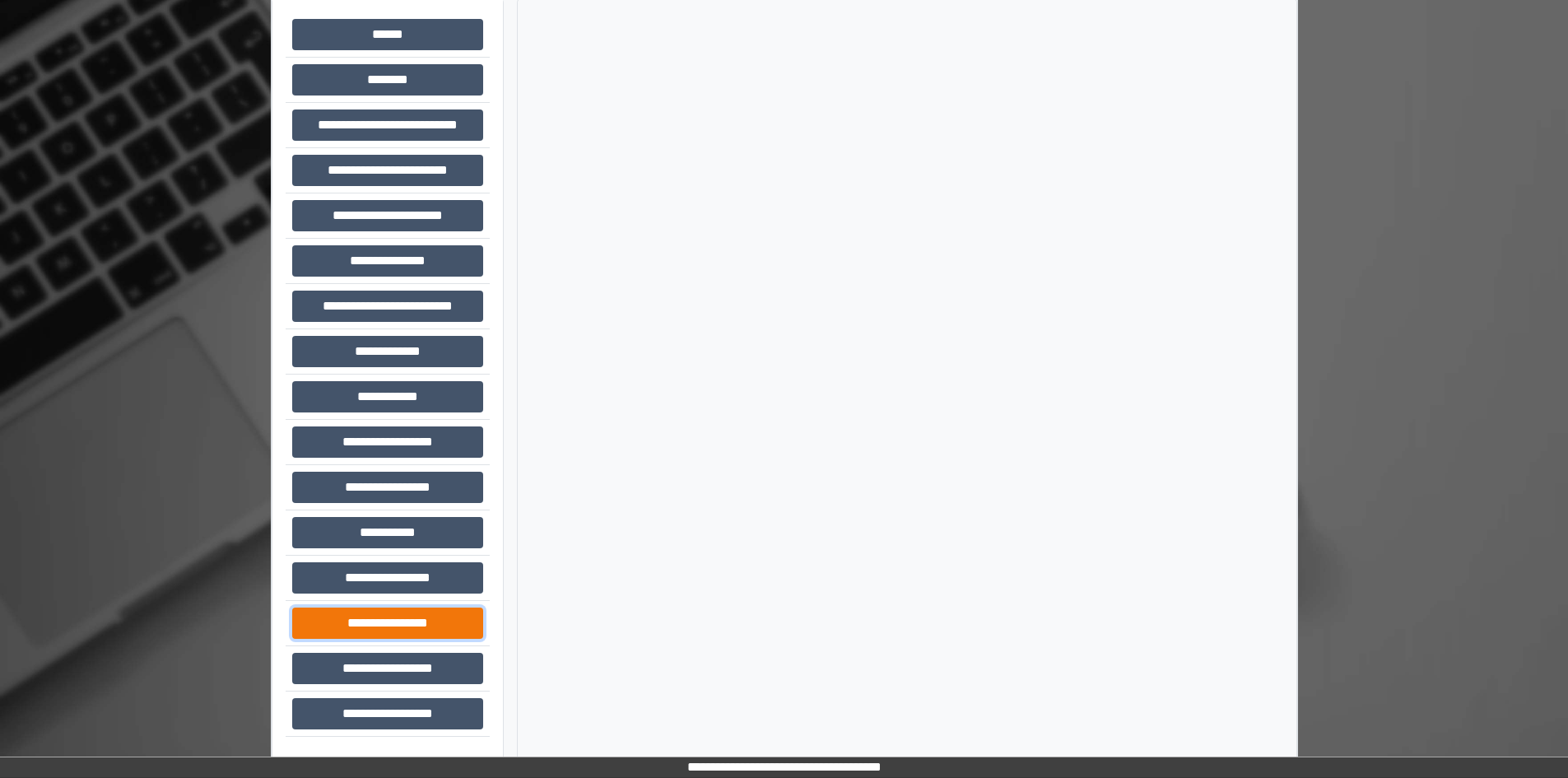 click on "**********" at bounding box center [388, 623] 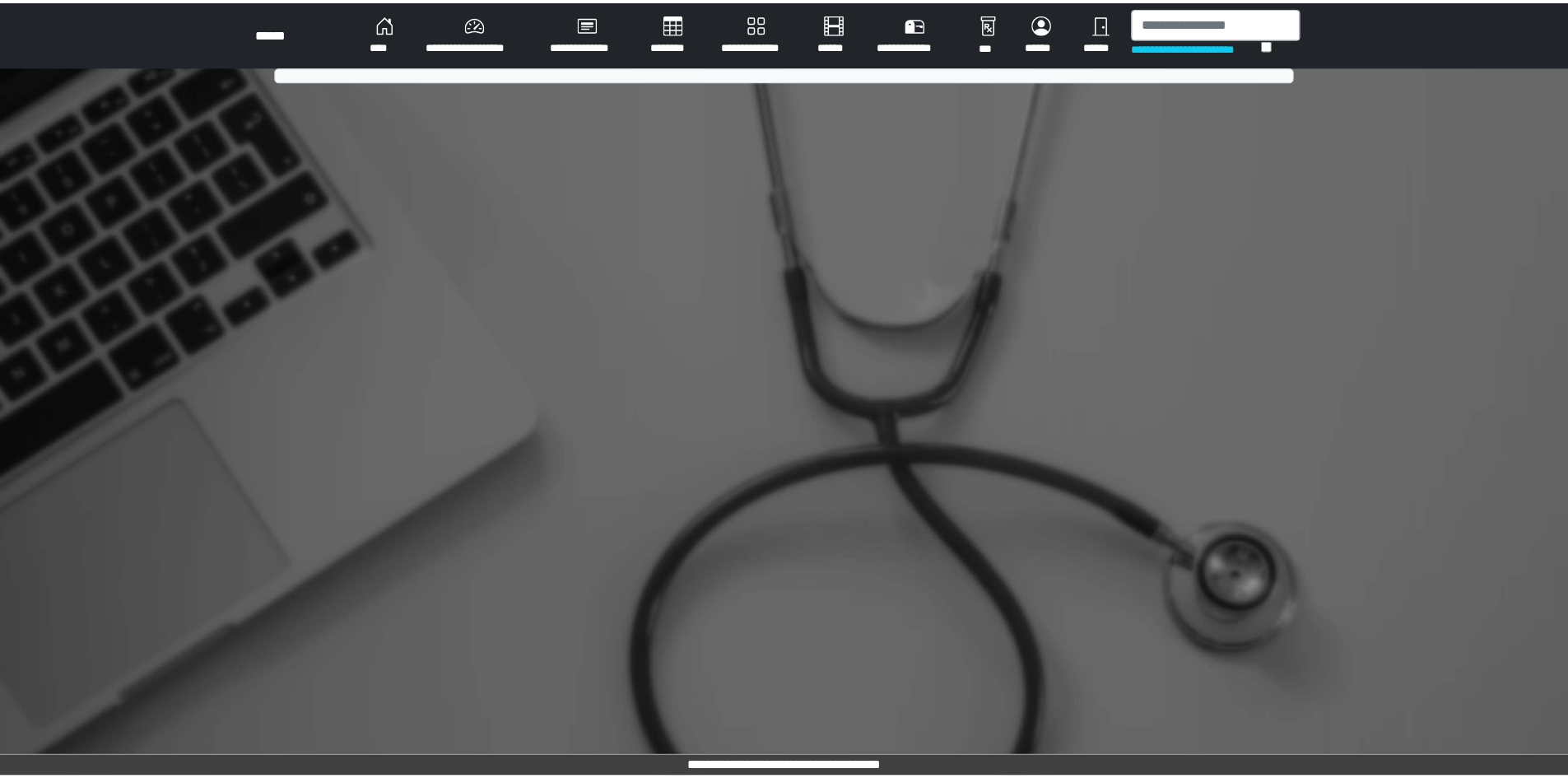 scroll, scrollTop: 0, scrollLeft: 0, axis: both 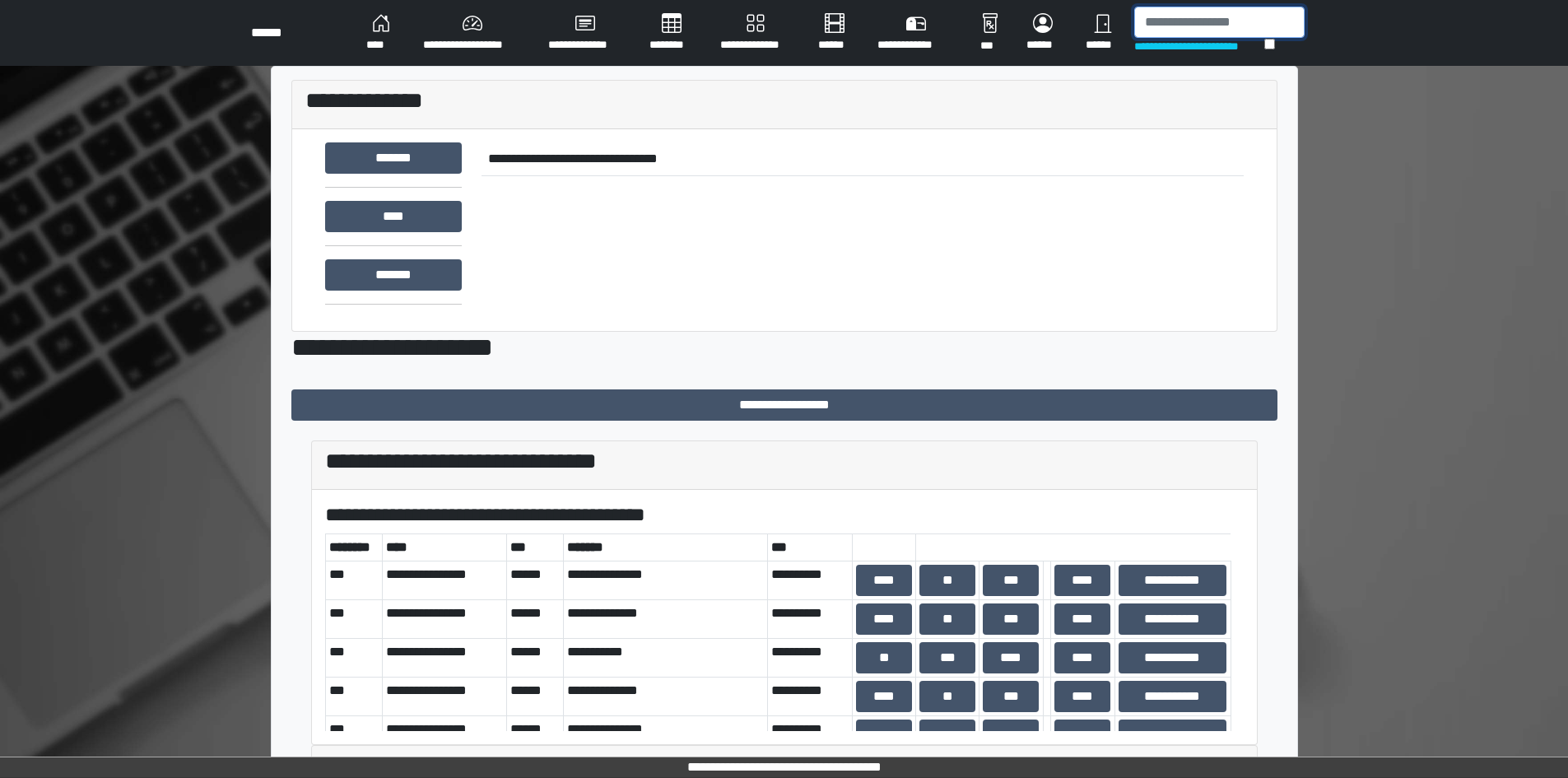 click at bounding box center (1219, 22) 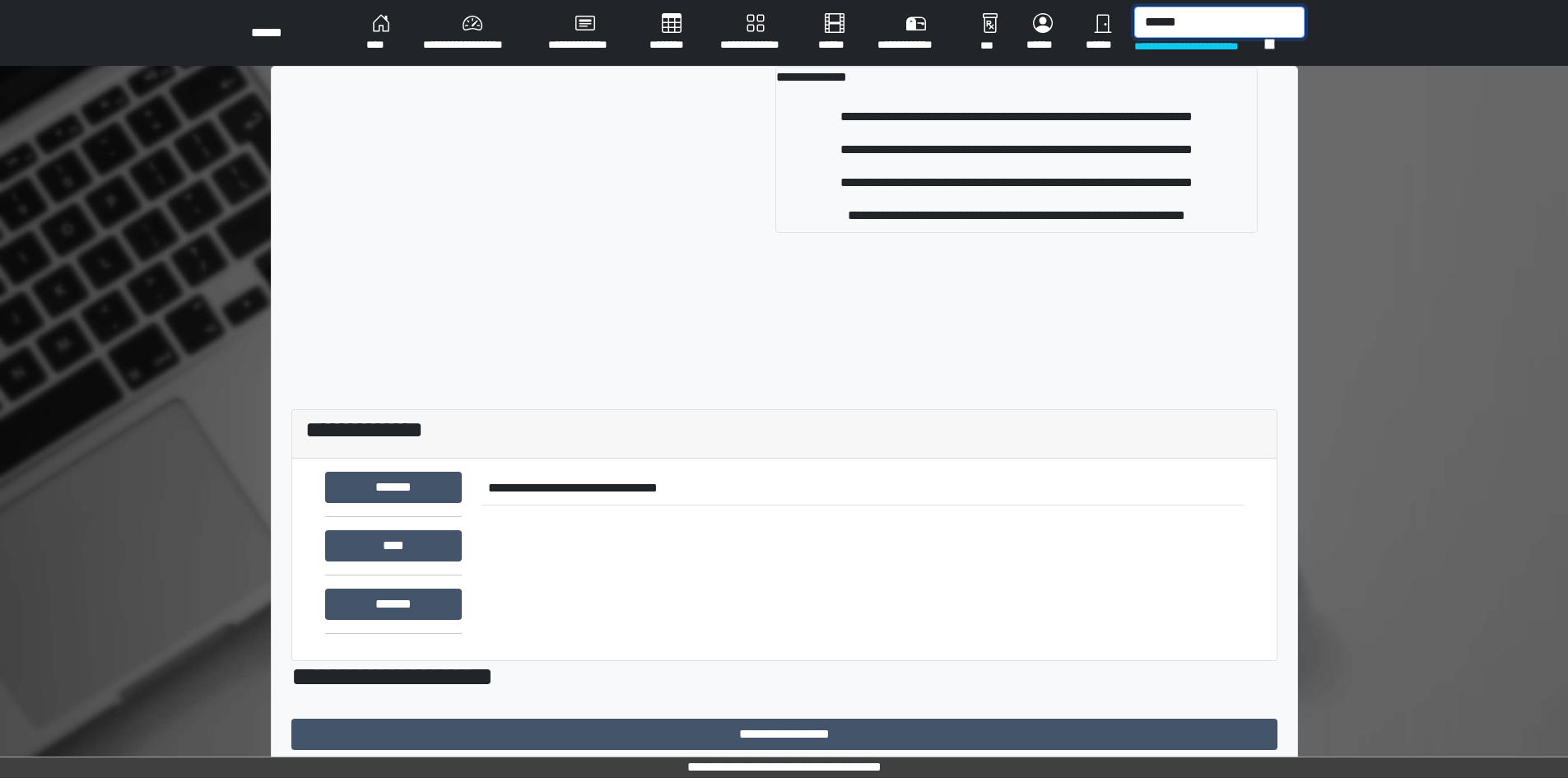type on "******" 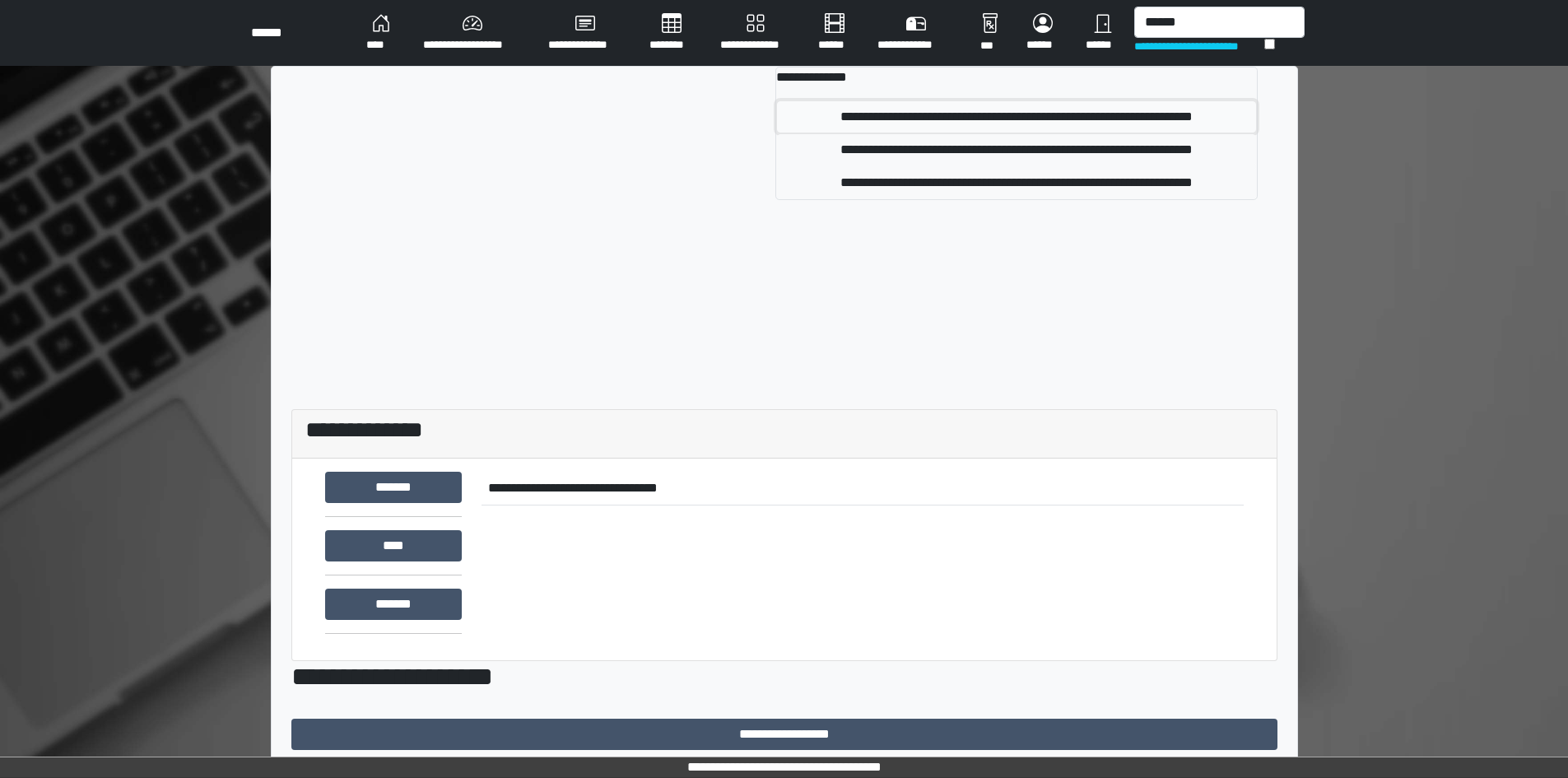 click on "**********" at bounding box center (1017, 117) 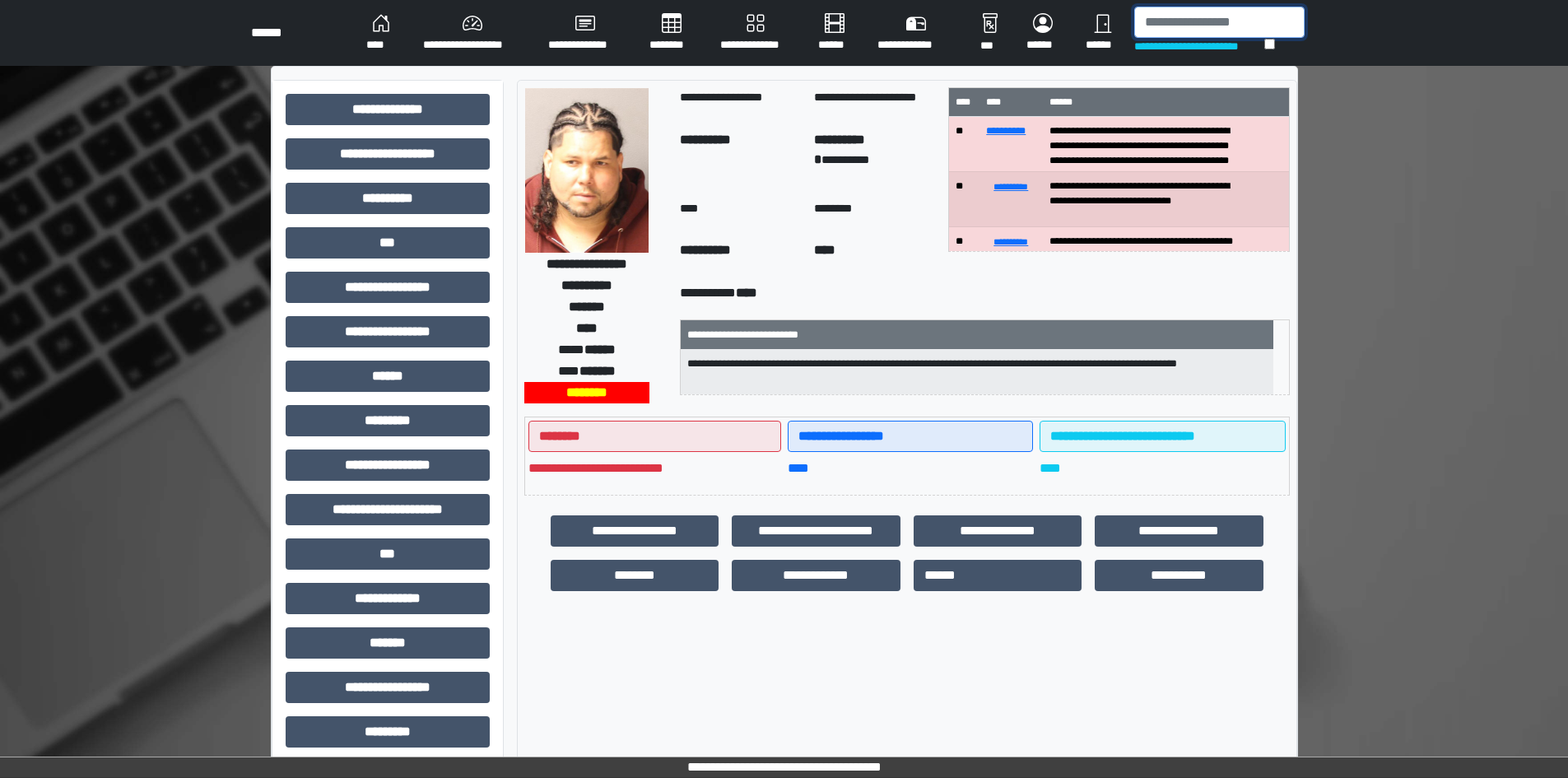 click at bounding box center [1219, 22] 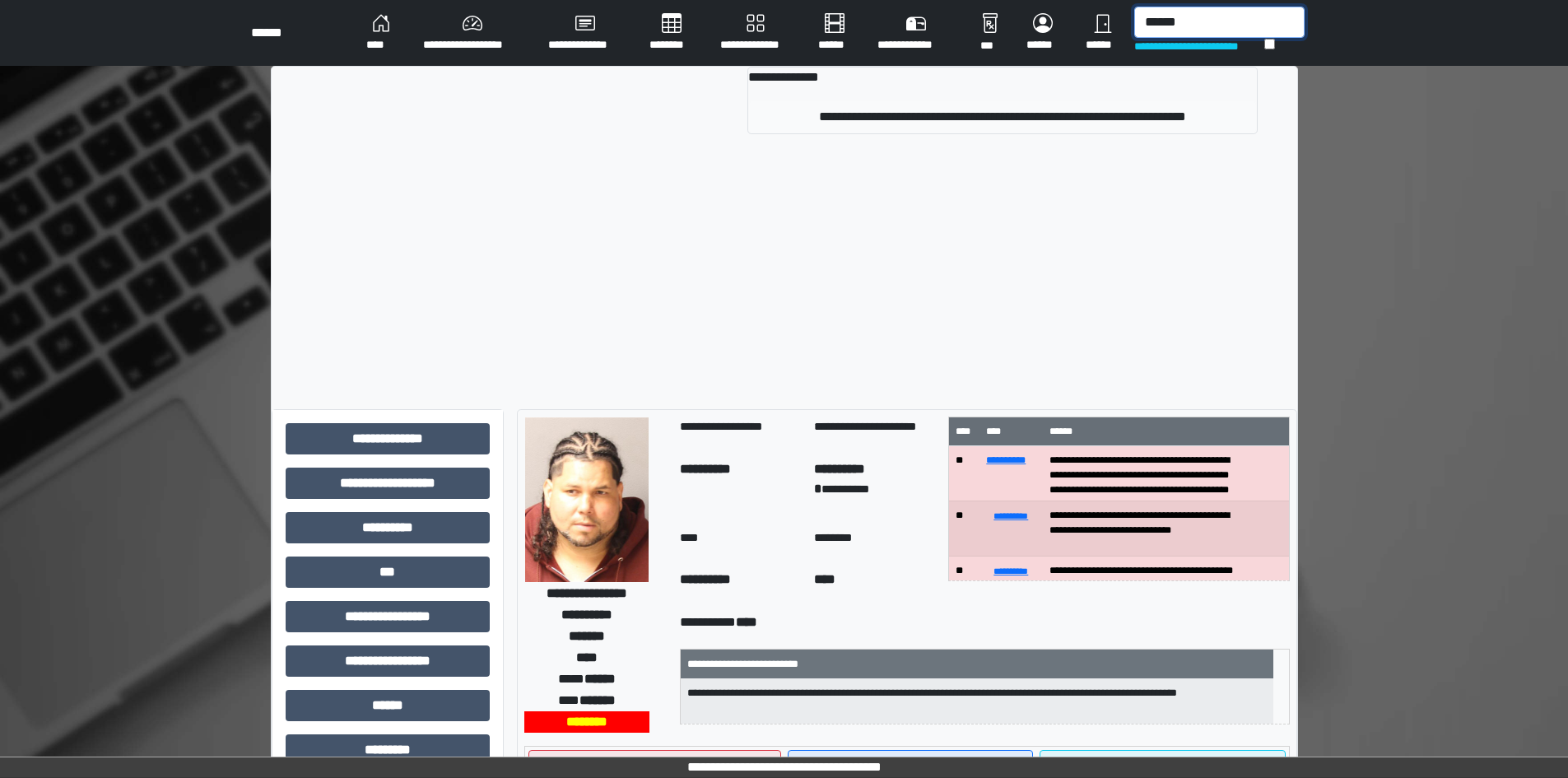 type on "******" 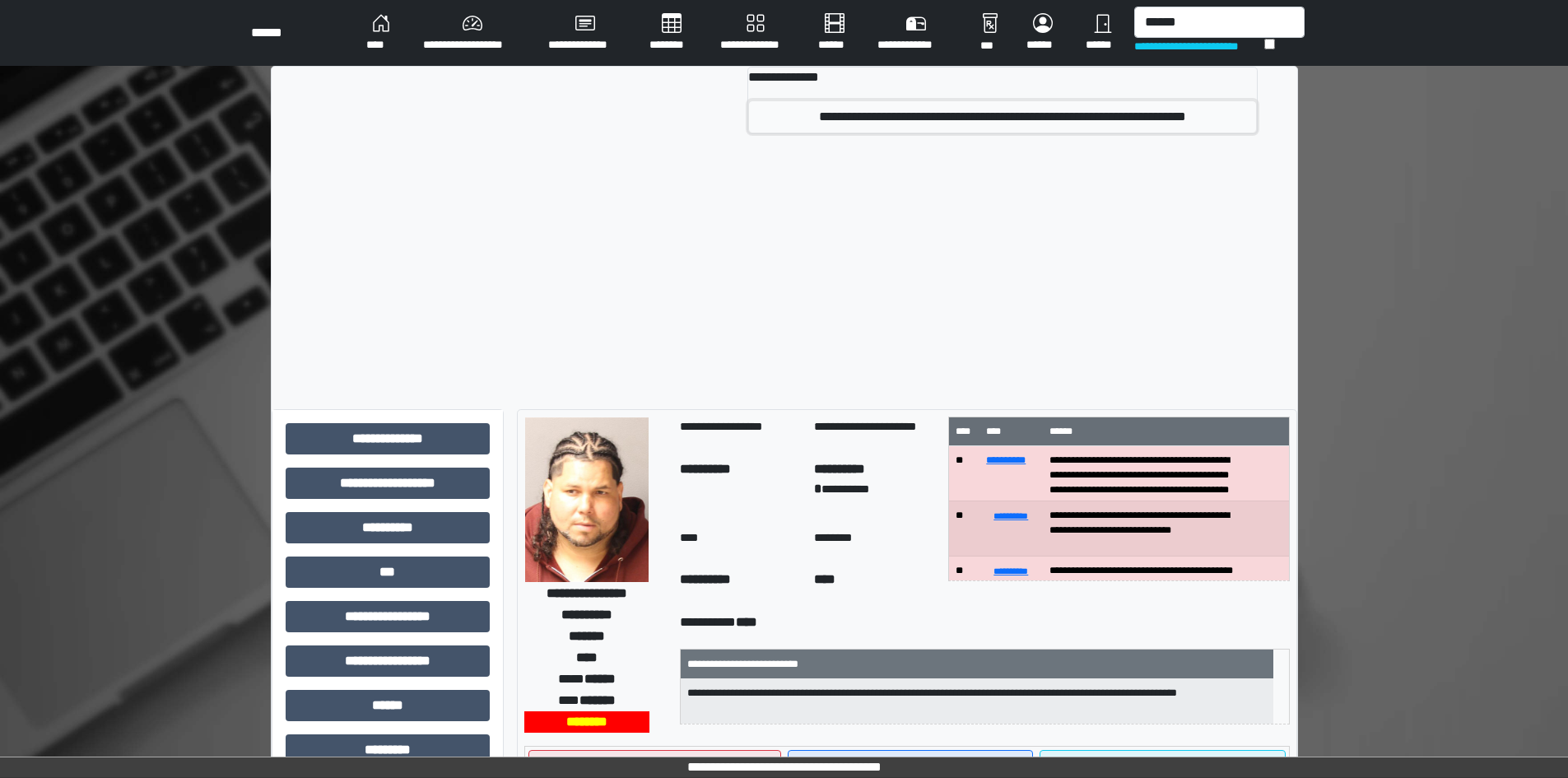 click on "**********" at bounding box center (1003, 117) 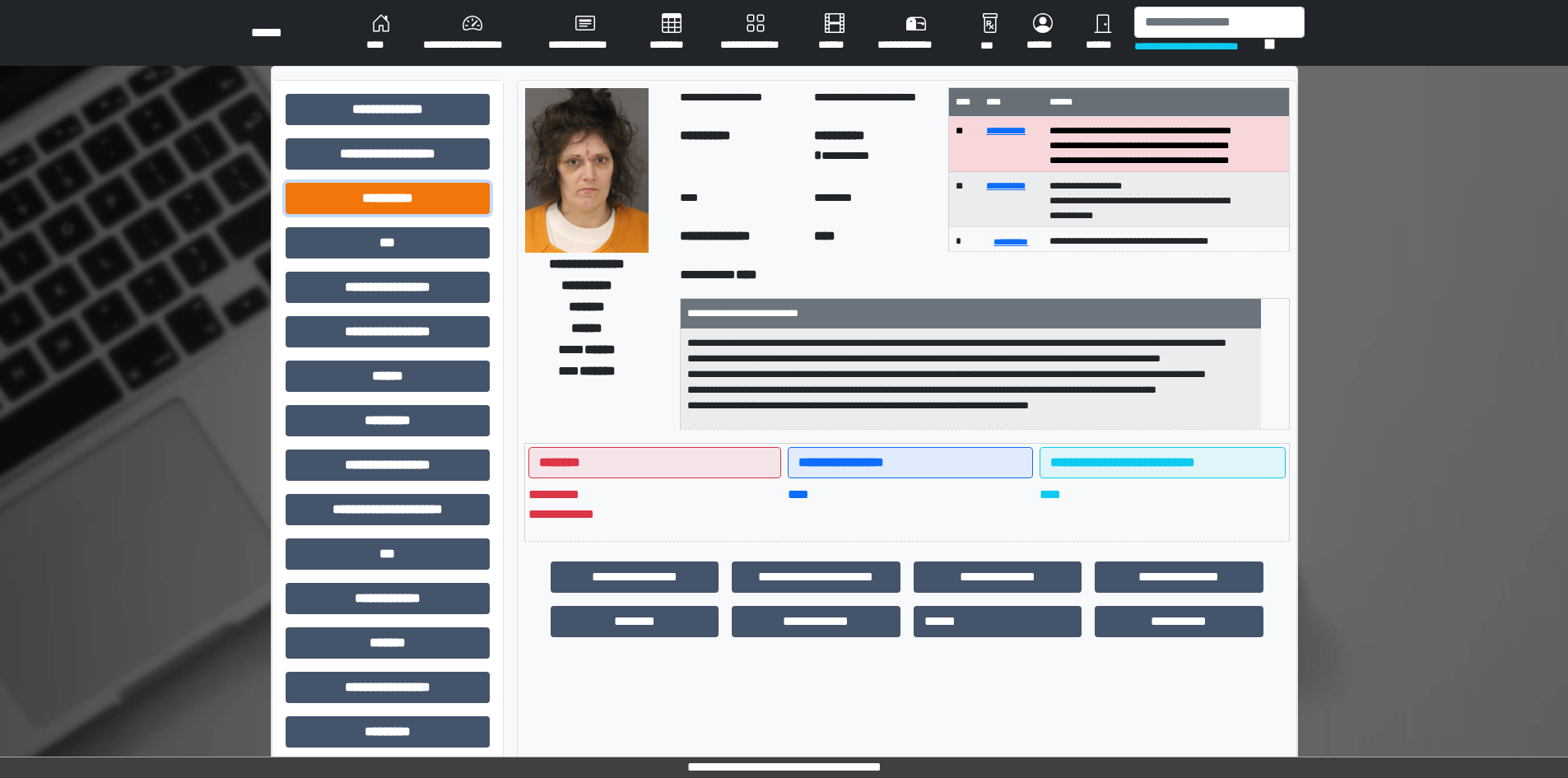 click on "**********" at bounding box center (388, 198) 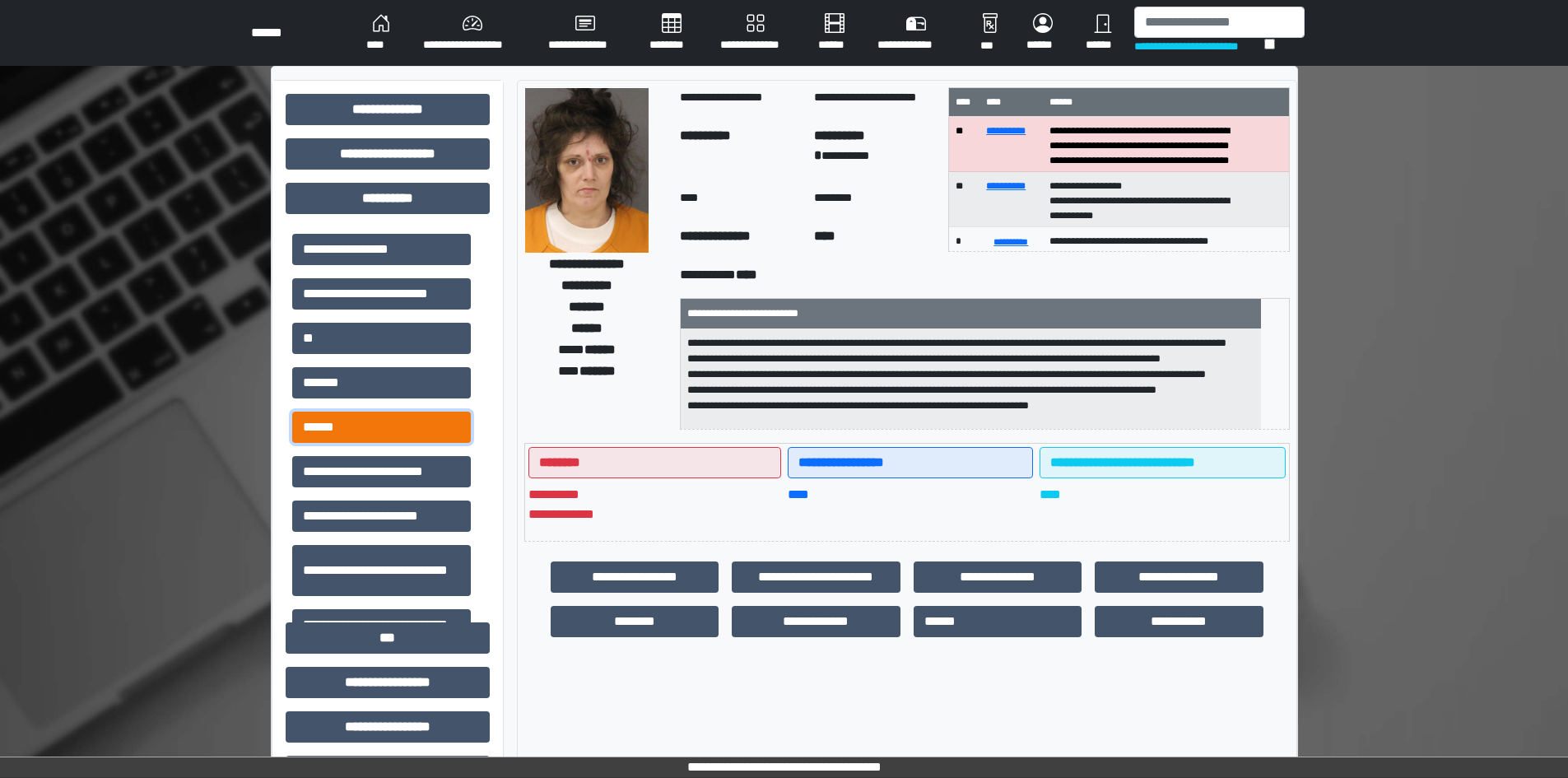 click on "******" at bounding box center (381, 427) 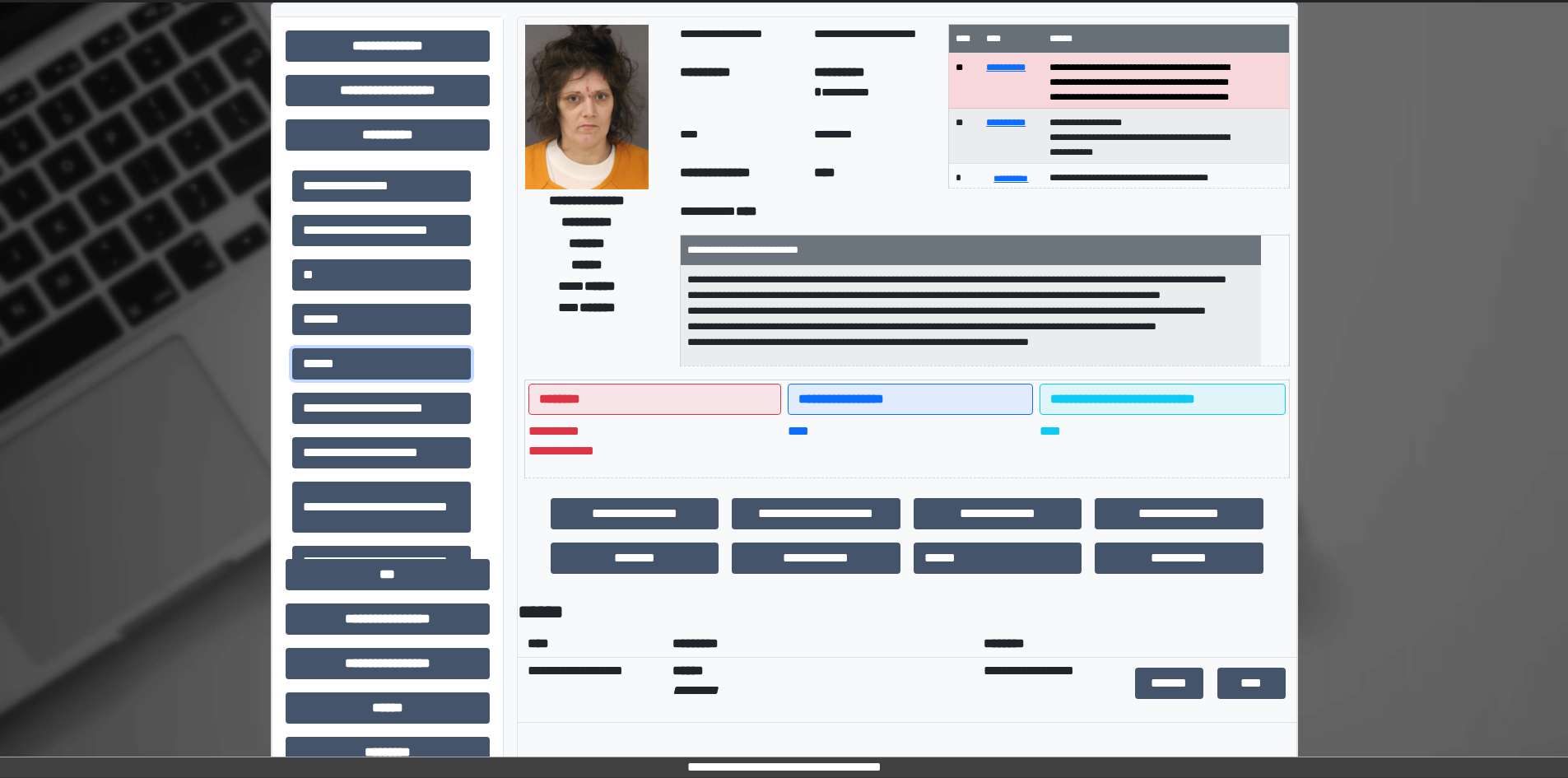 scroll, scrollTop: 165, scrollLeft: 0, axis: vertical 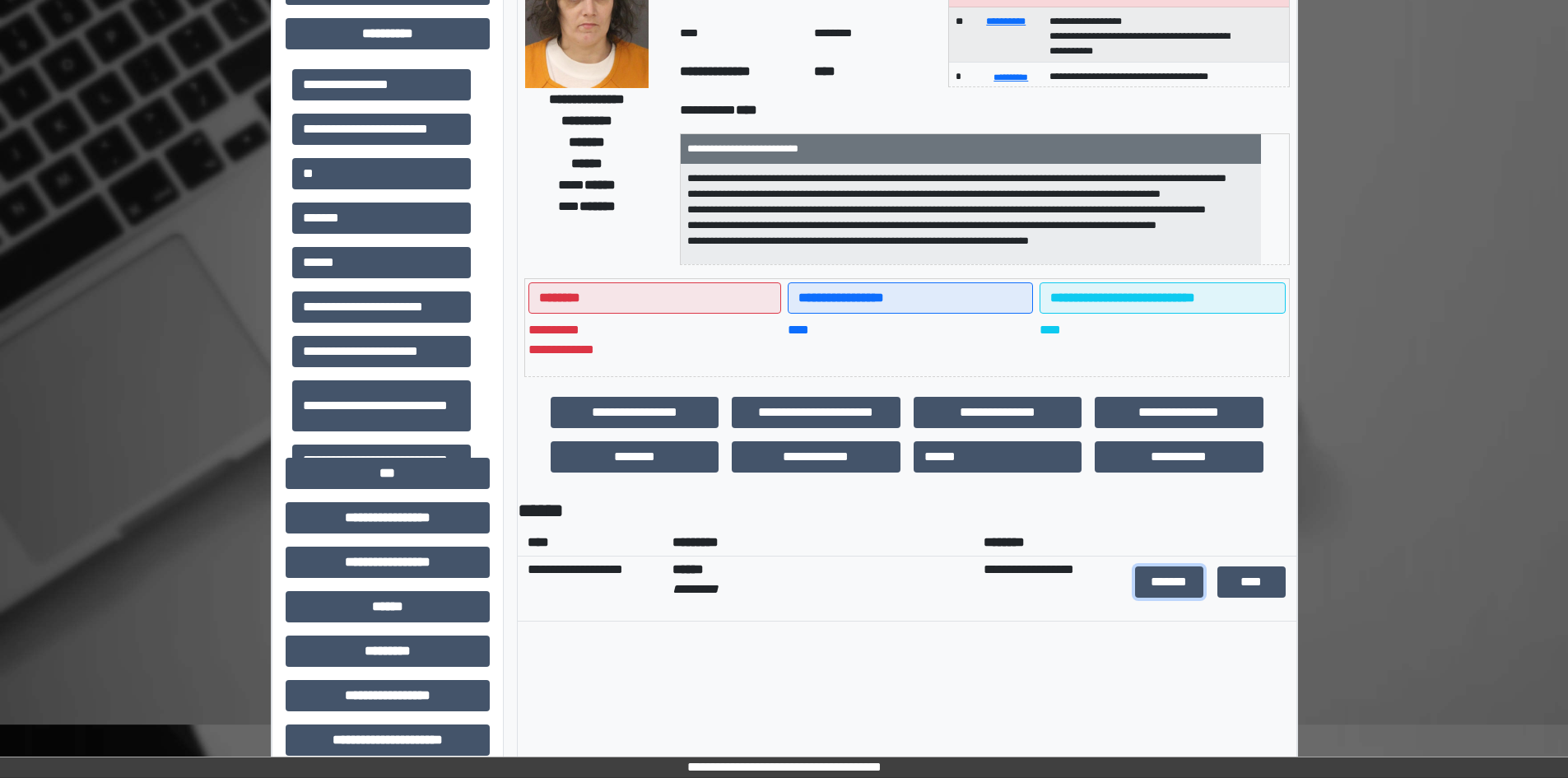 click on "*******" at bounding box center [1170, 582] 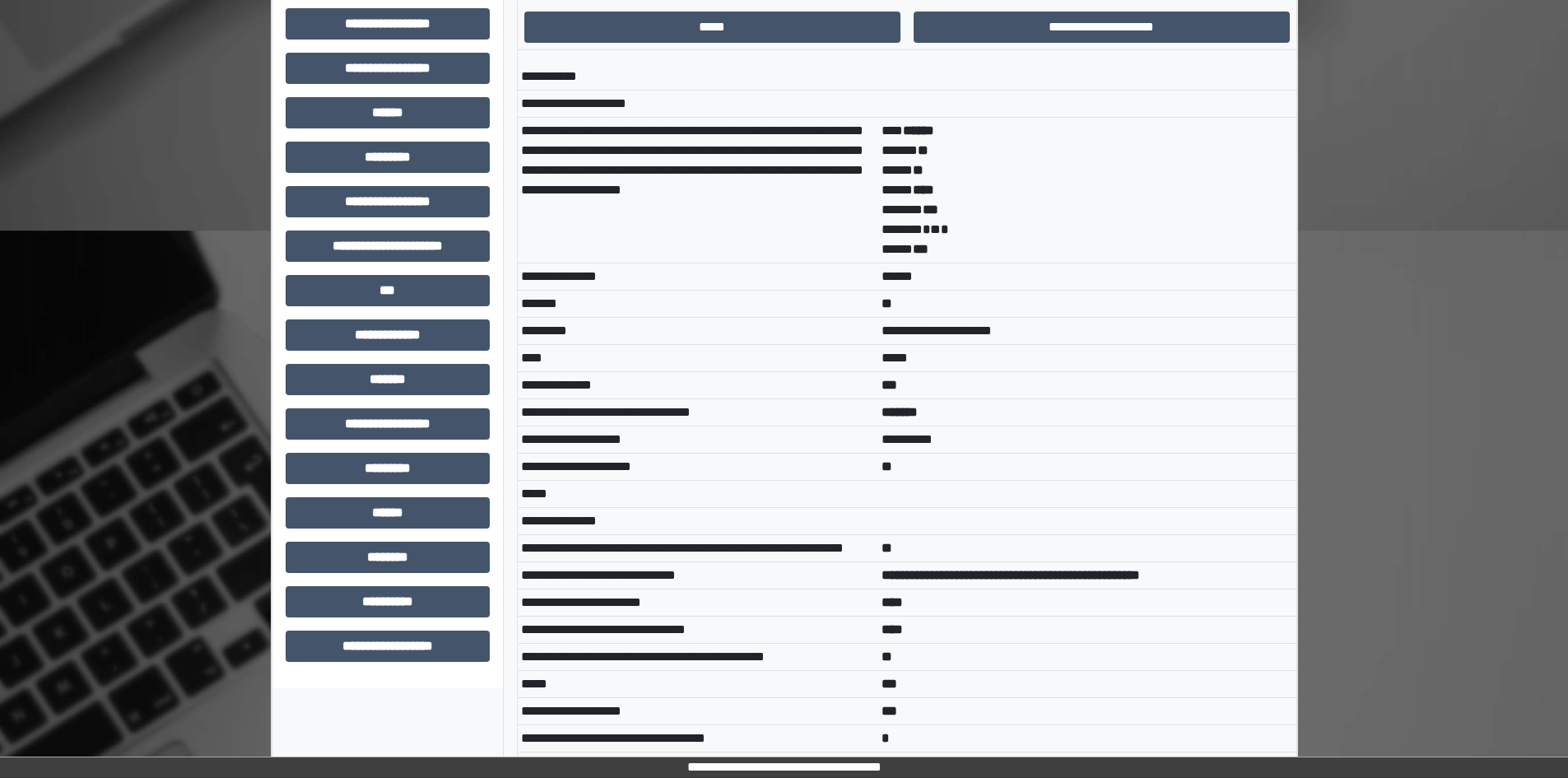 scroll, scrollTop: 172, scrollLeft: 0, axis: vertical 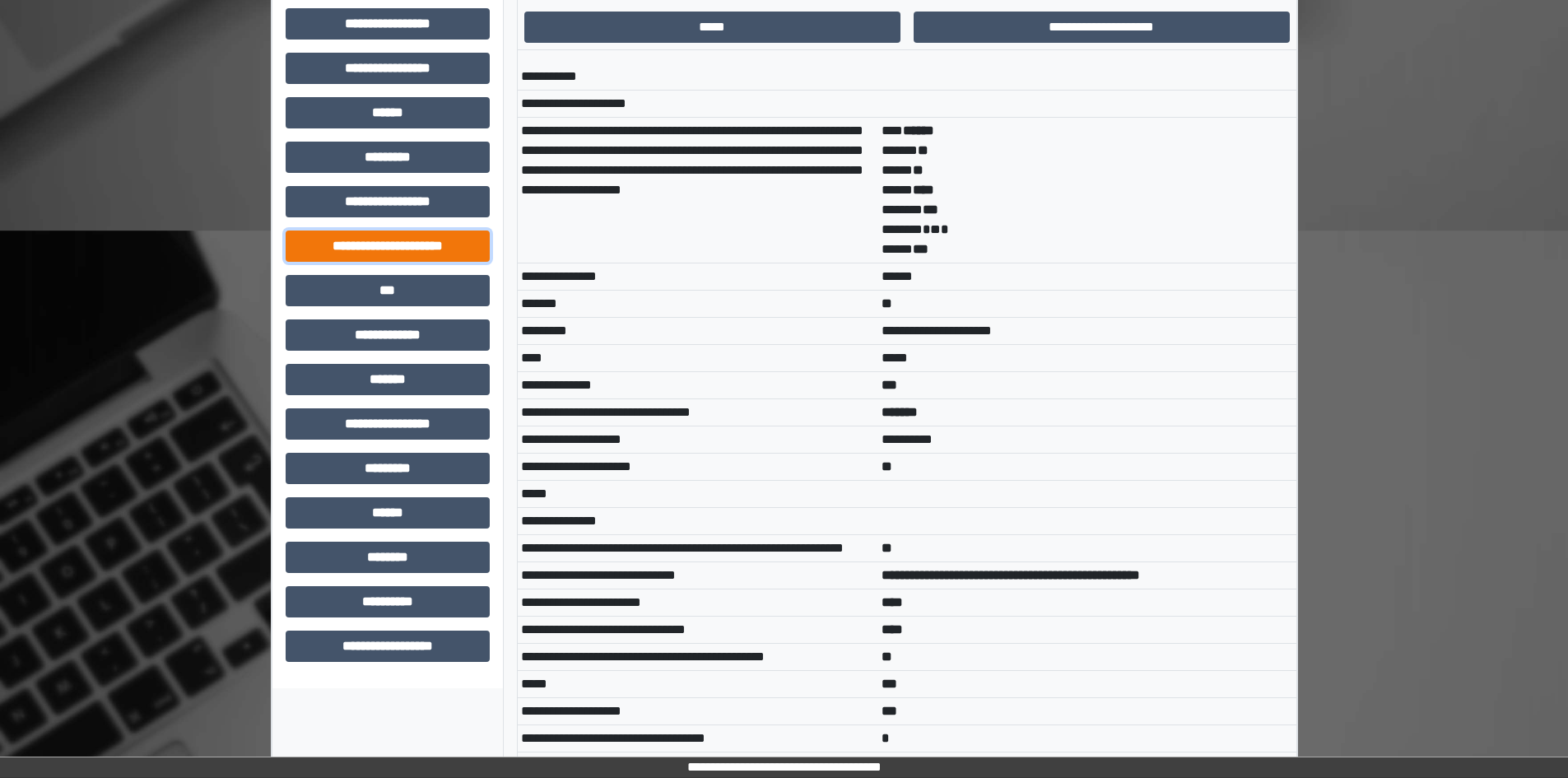 click on "**********" at bounding box center (388, 246) 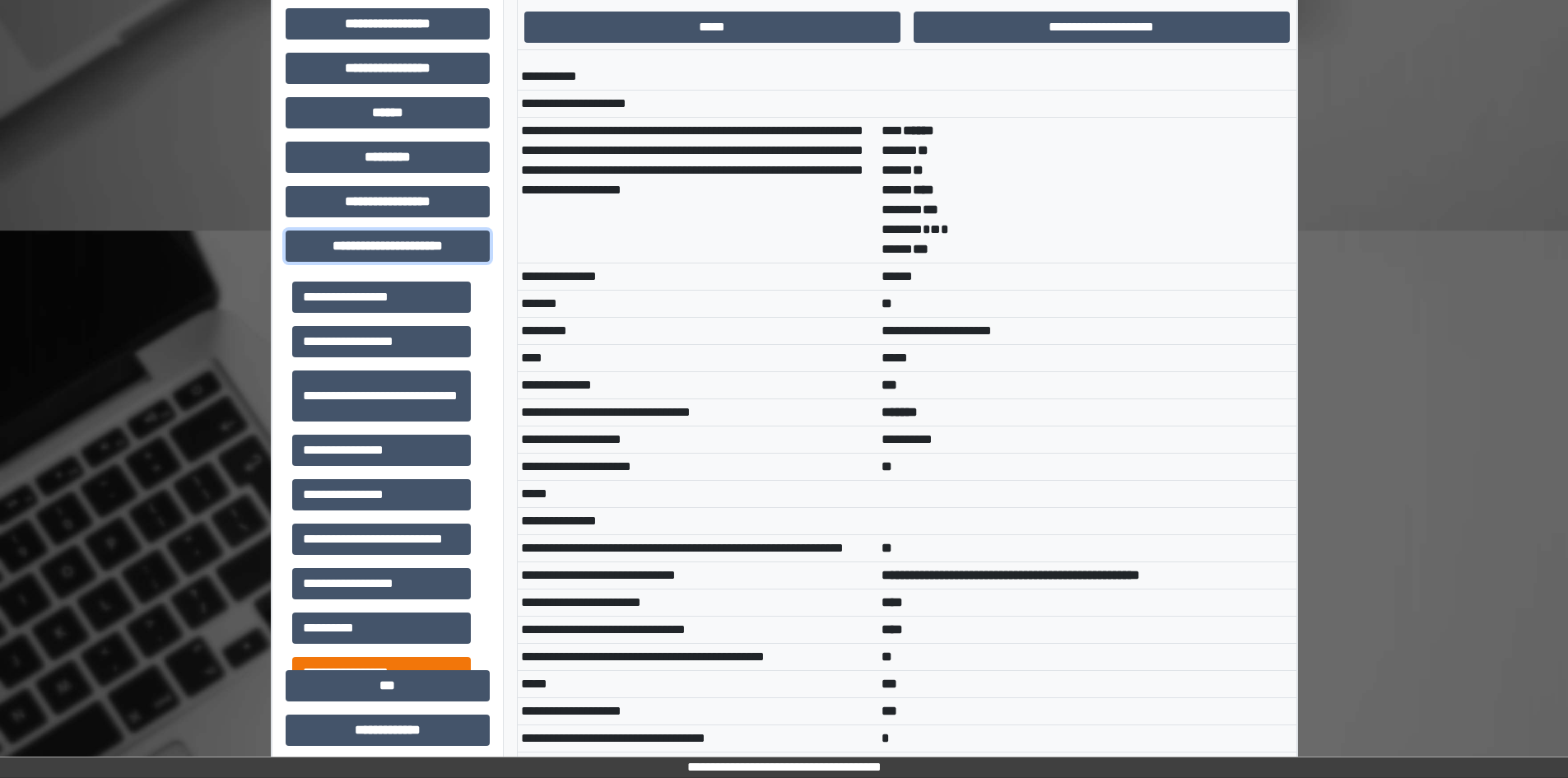 scroll, scrollTop: 38, scrollLeft: 0, axis: vertical 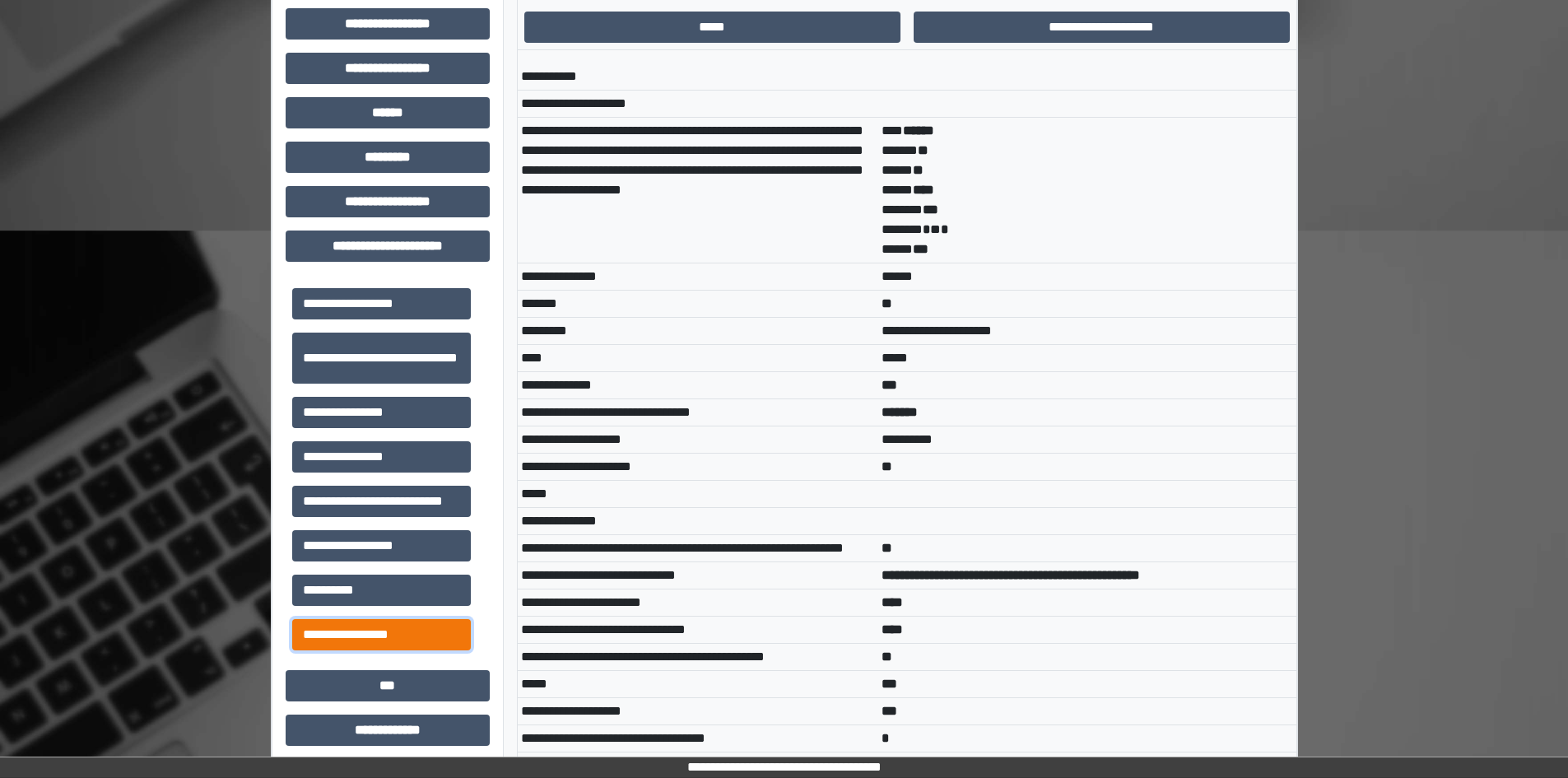 click on "**********" at bounding box center (381, 635) 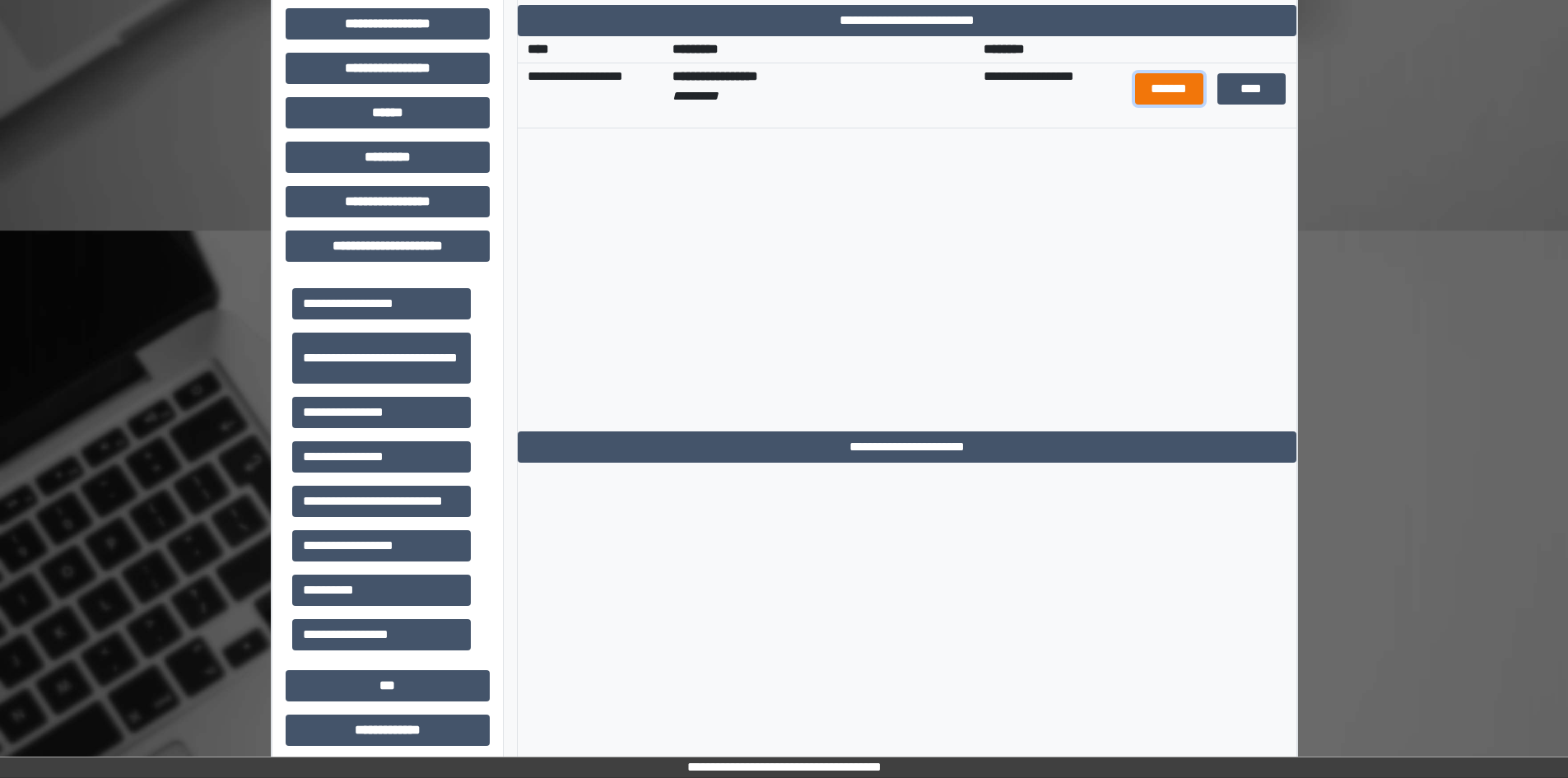click on "*******" at bounding box center [1170, 89] 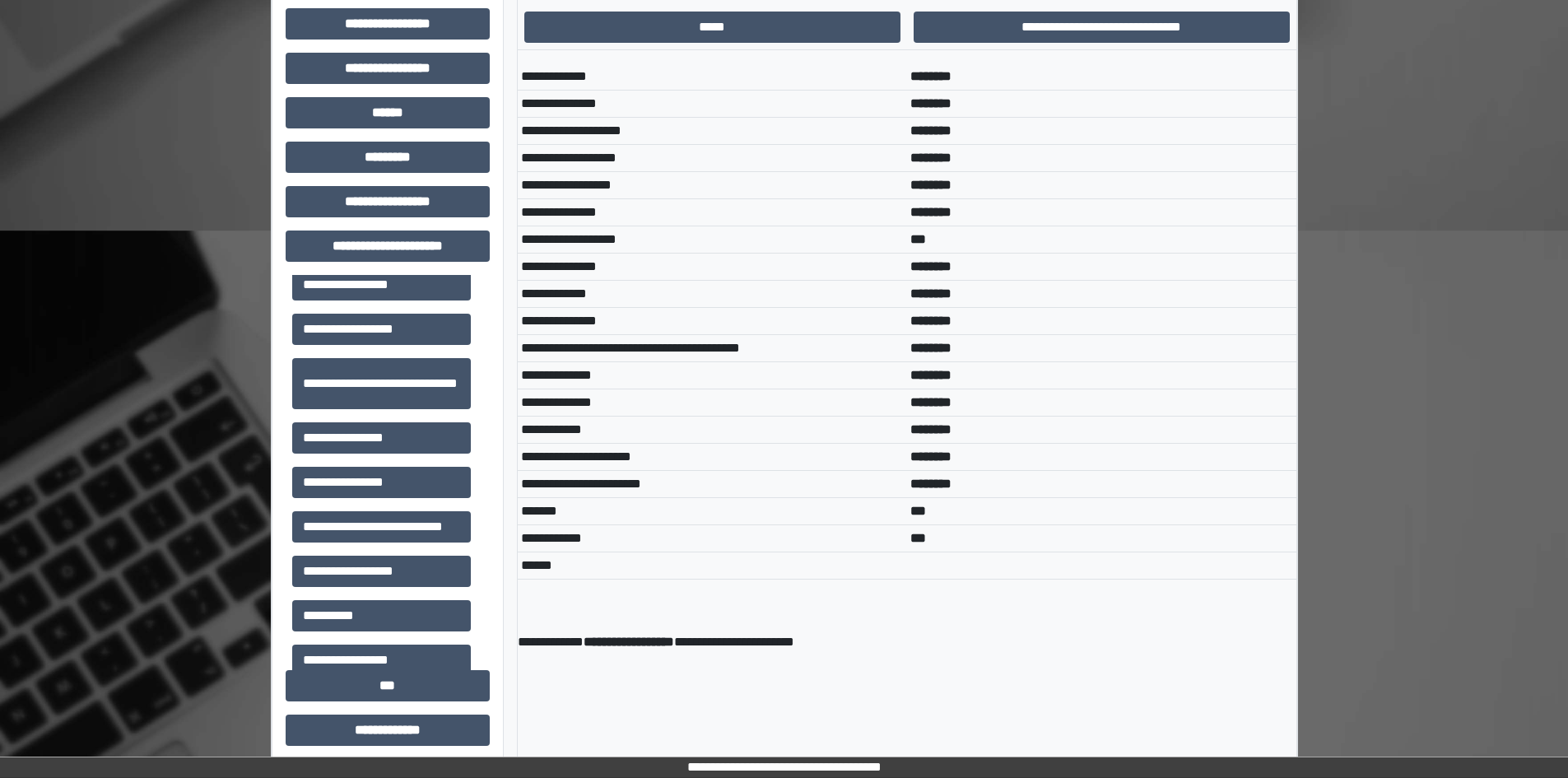 scroll, scrollTop: 0, scrollLeft: 0, axis: both 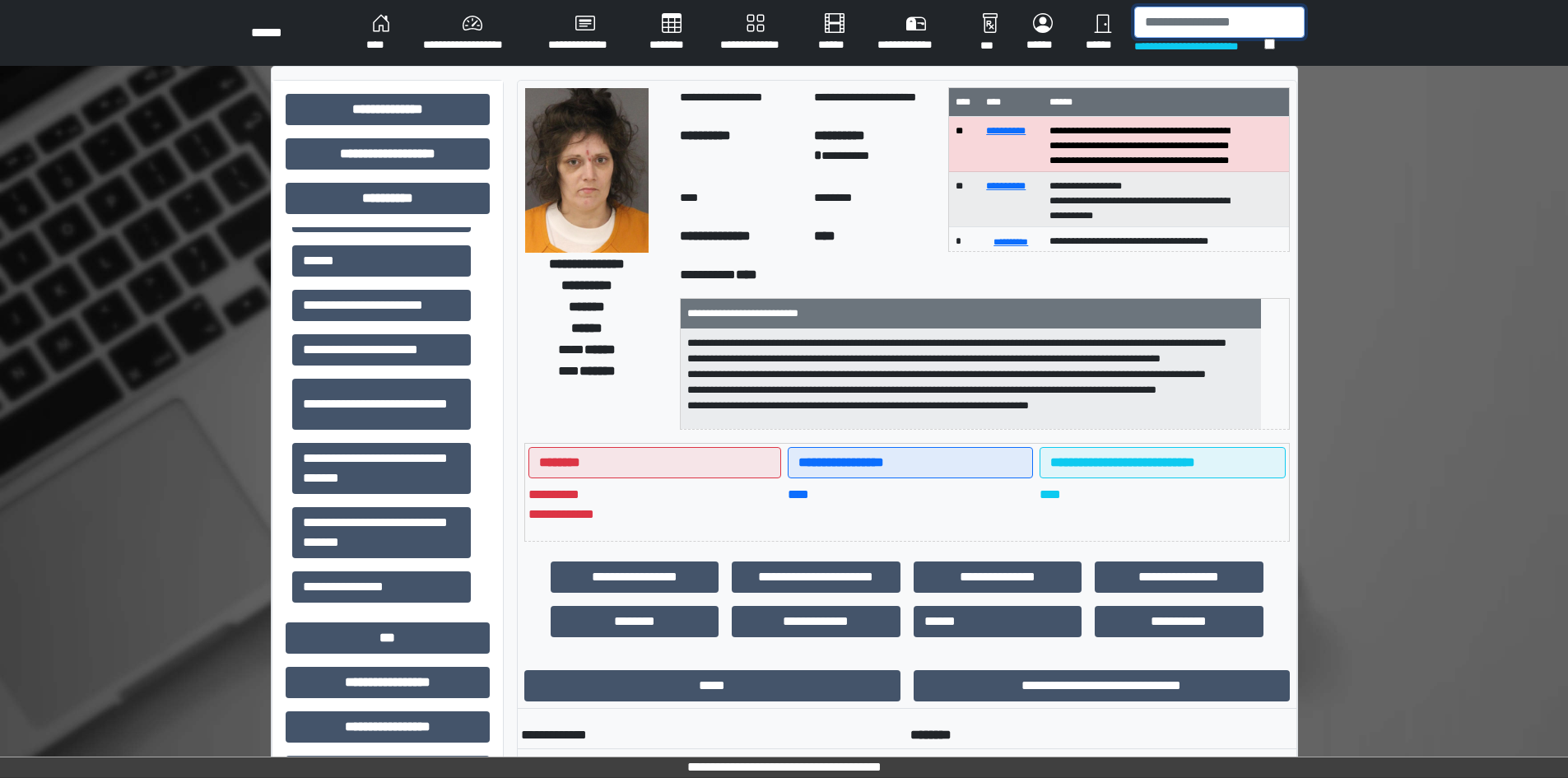 click at bounding box center [1219, 22] 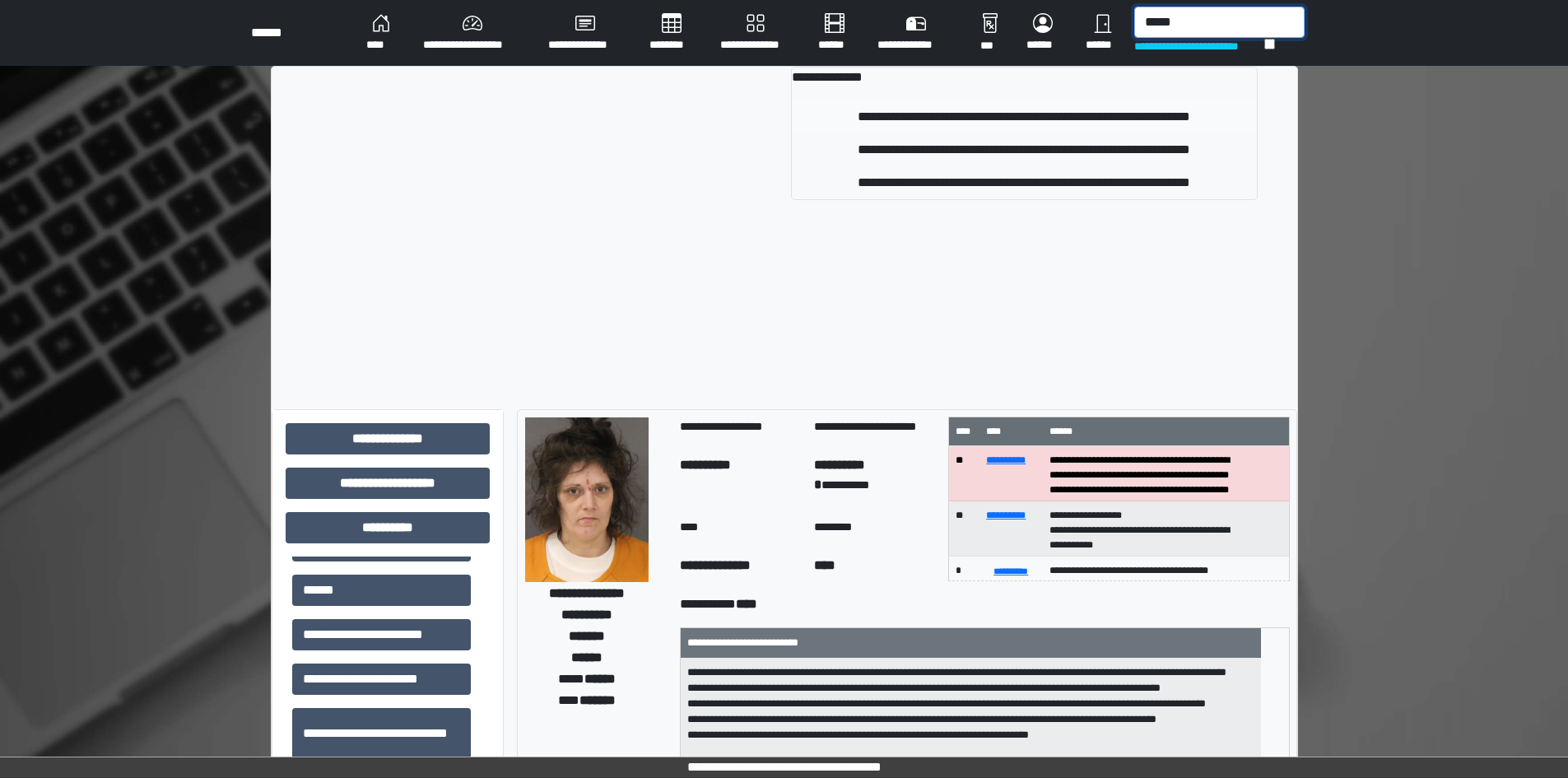type on "*****" 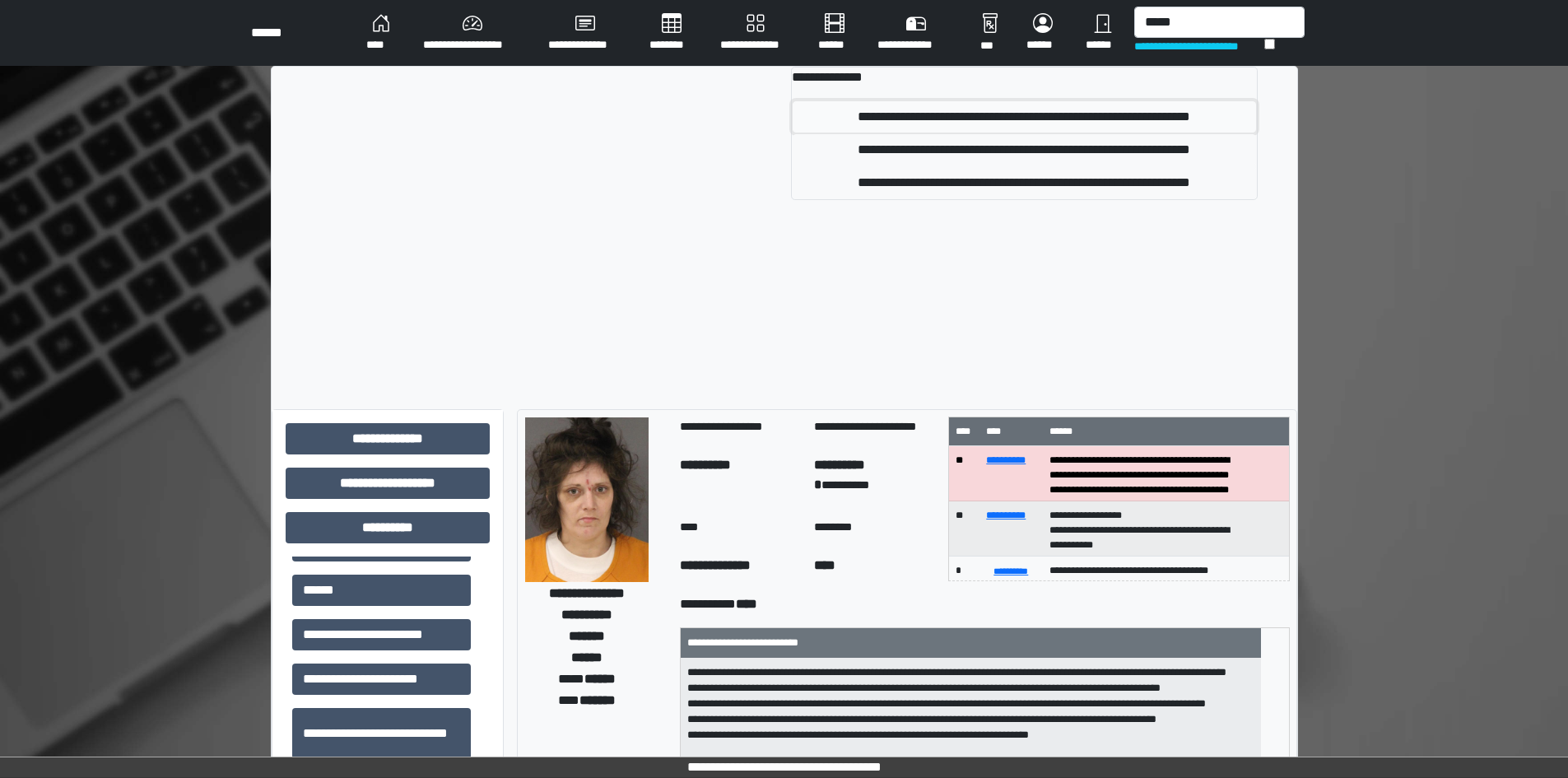 click on "**********" at bounding box center (1024, 117) 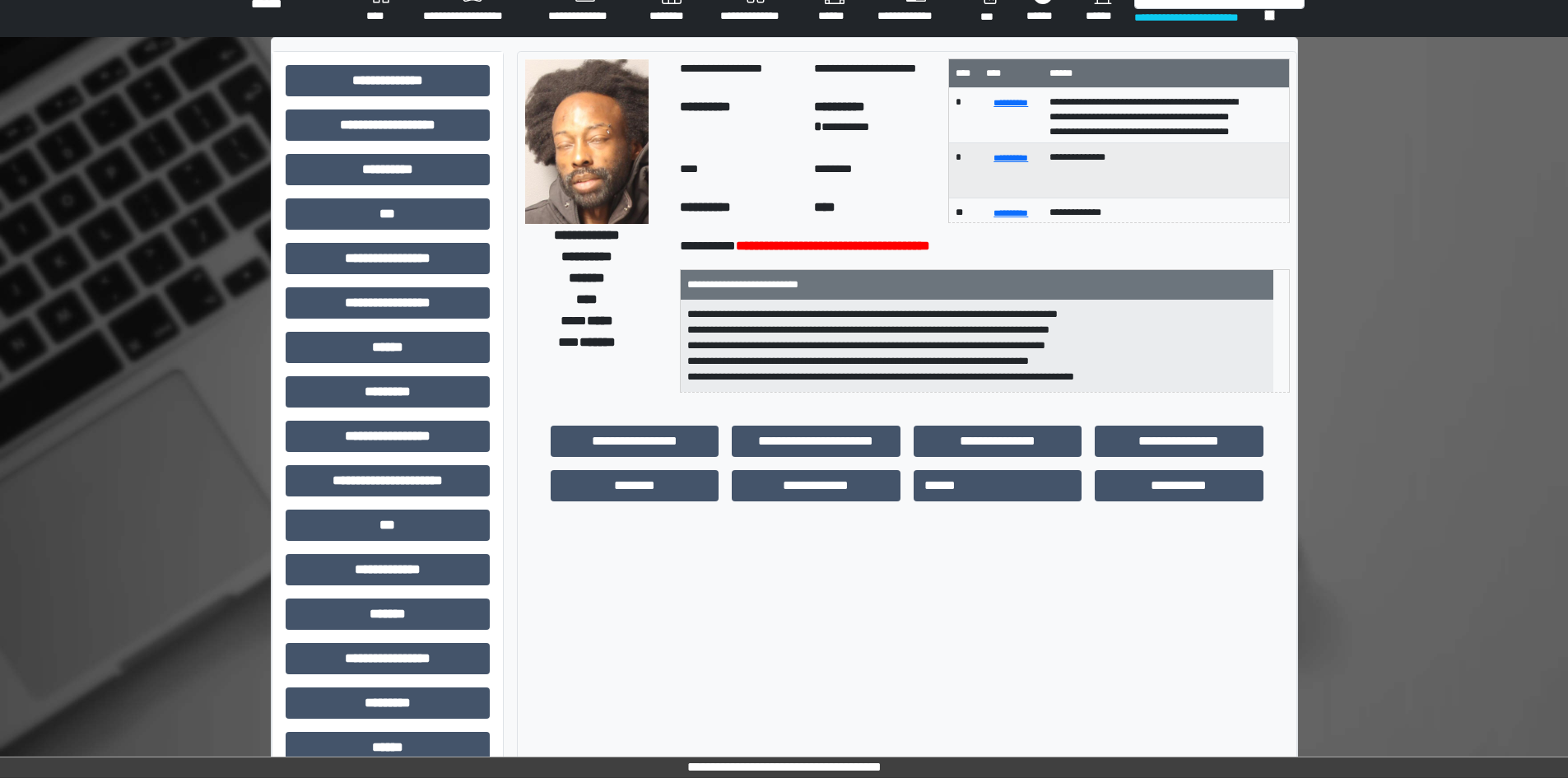 scroll, scrollTop: 0, scrollLeft: 0, axis: both 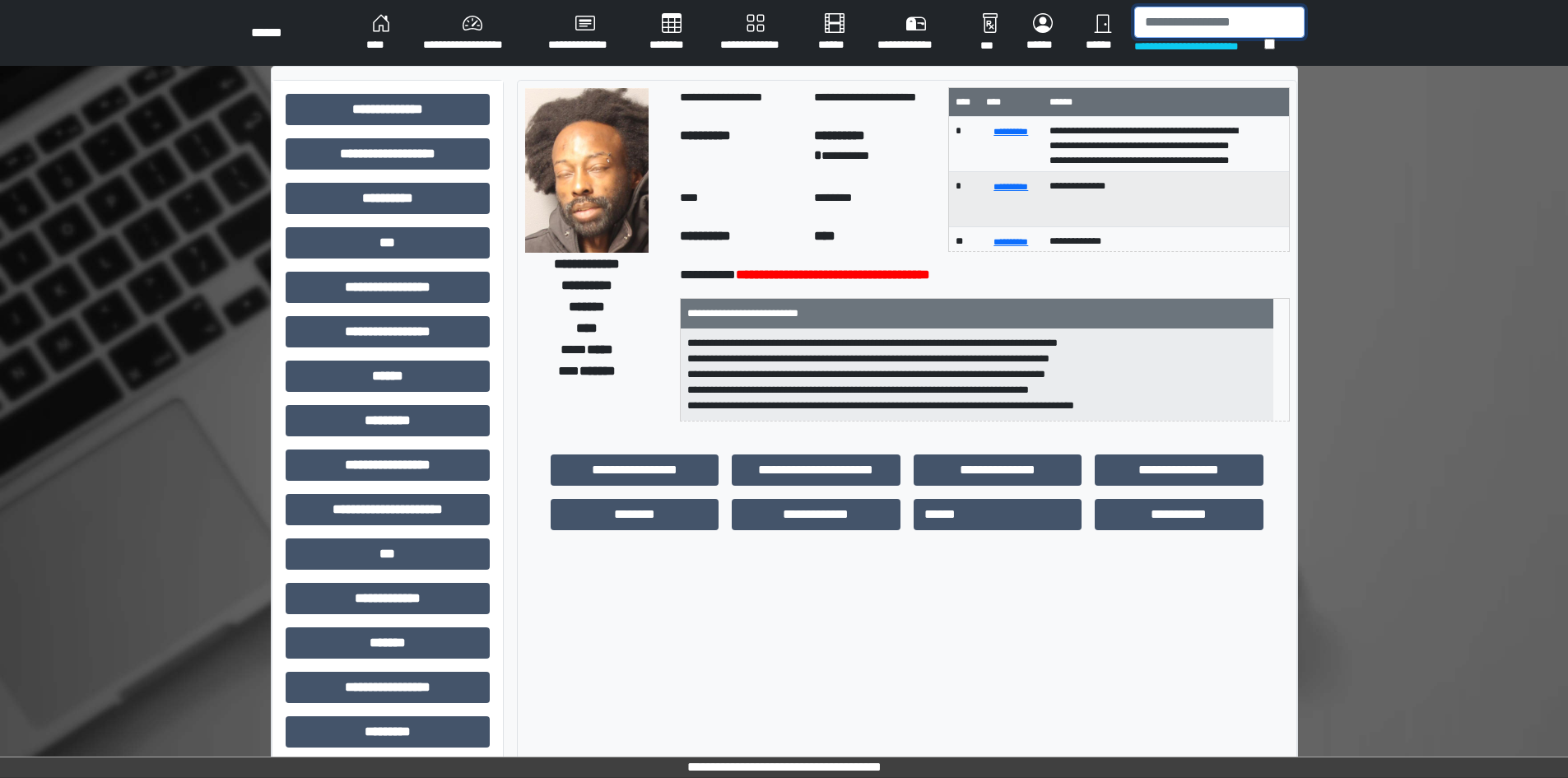 click at bounding box center (1219, 22) 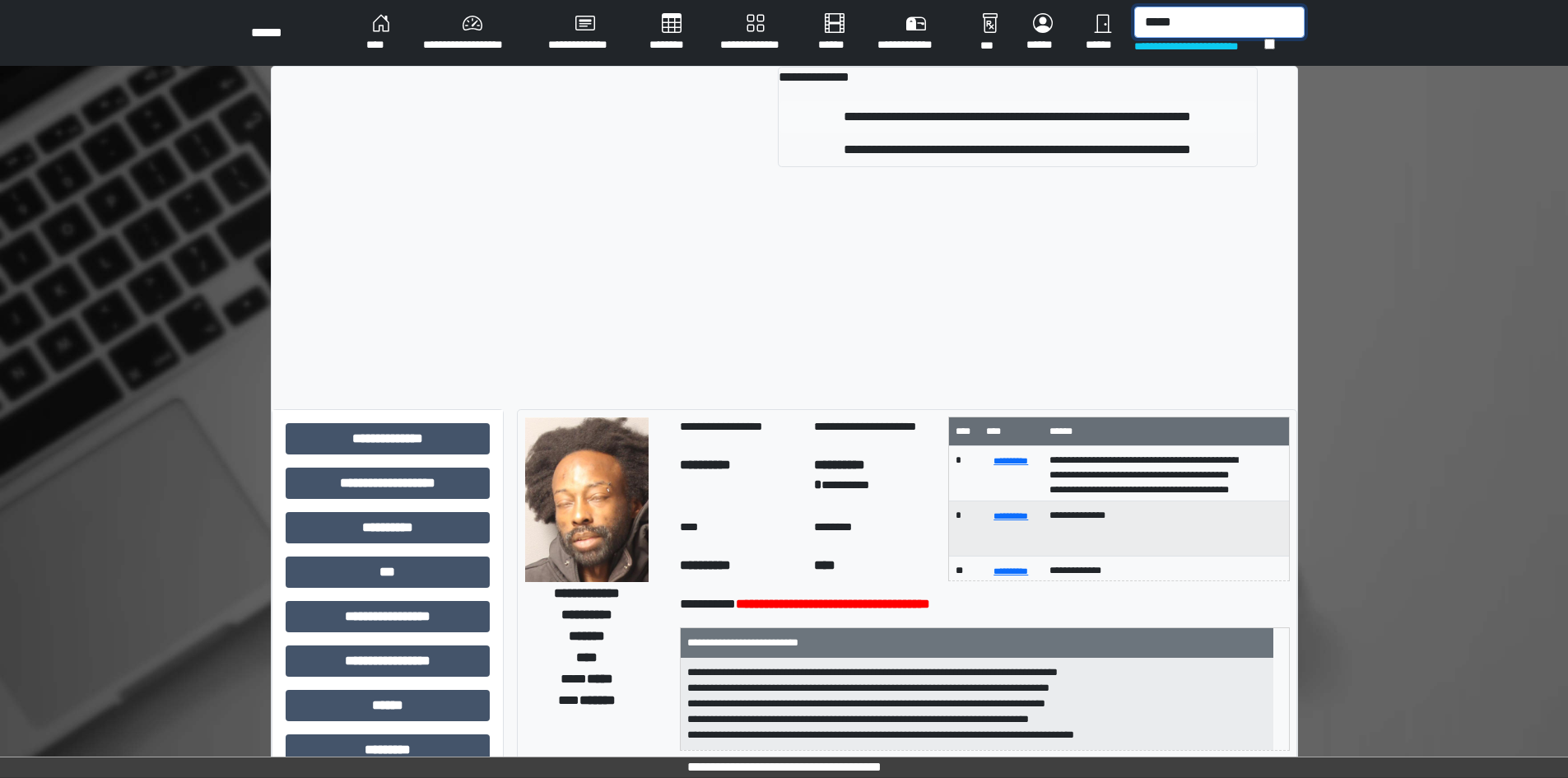 type on "*****" 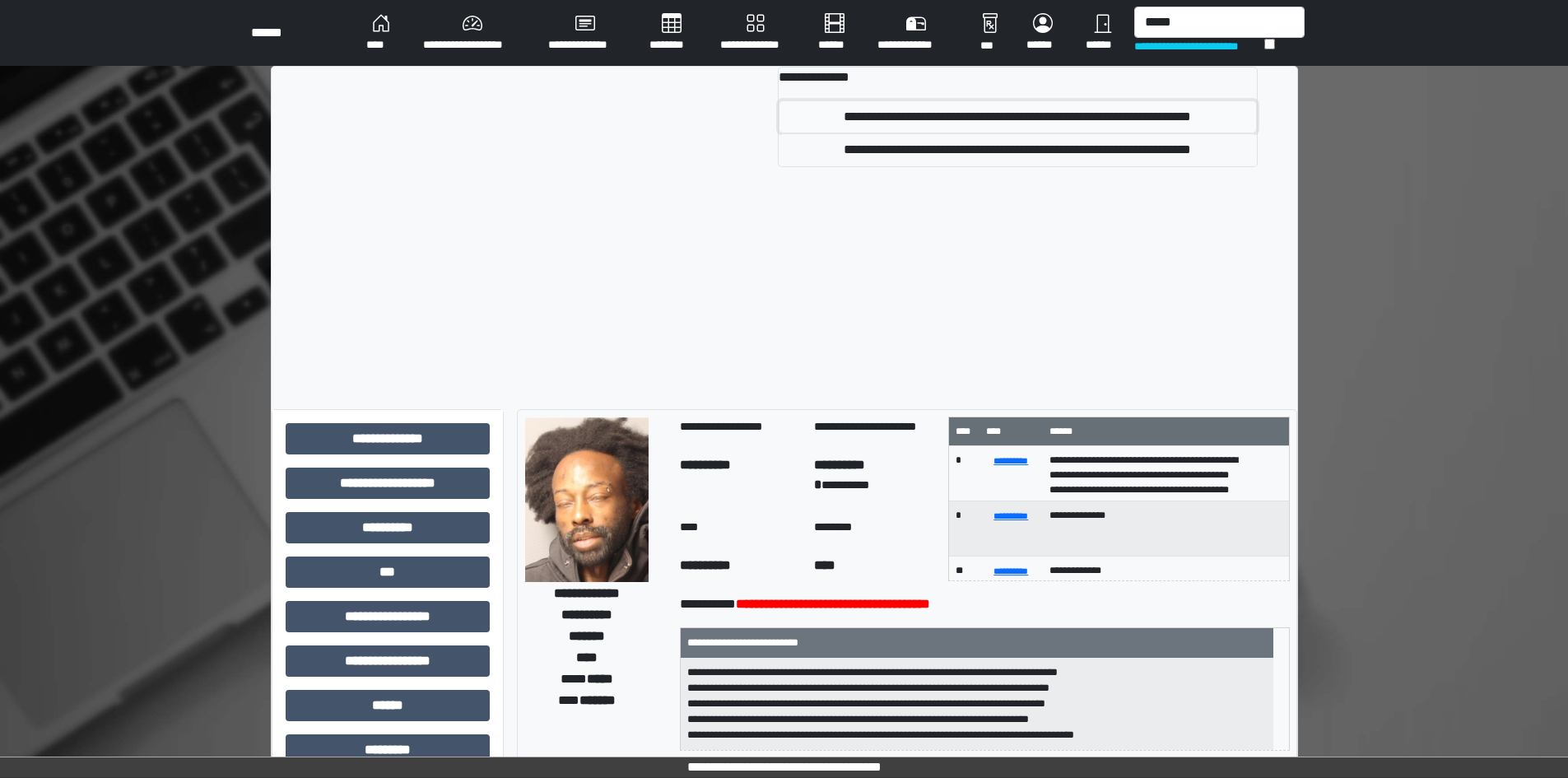 click on "**********" at bounding box center [1017, 117] 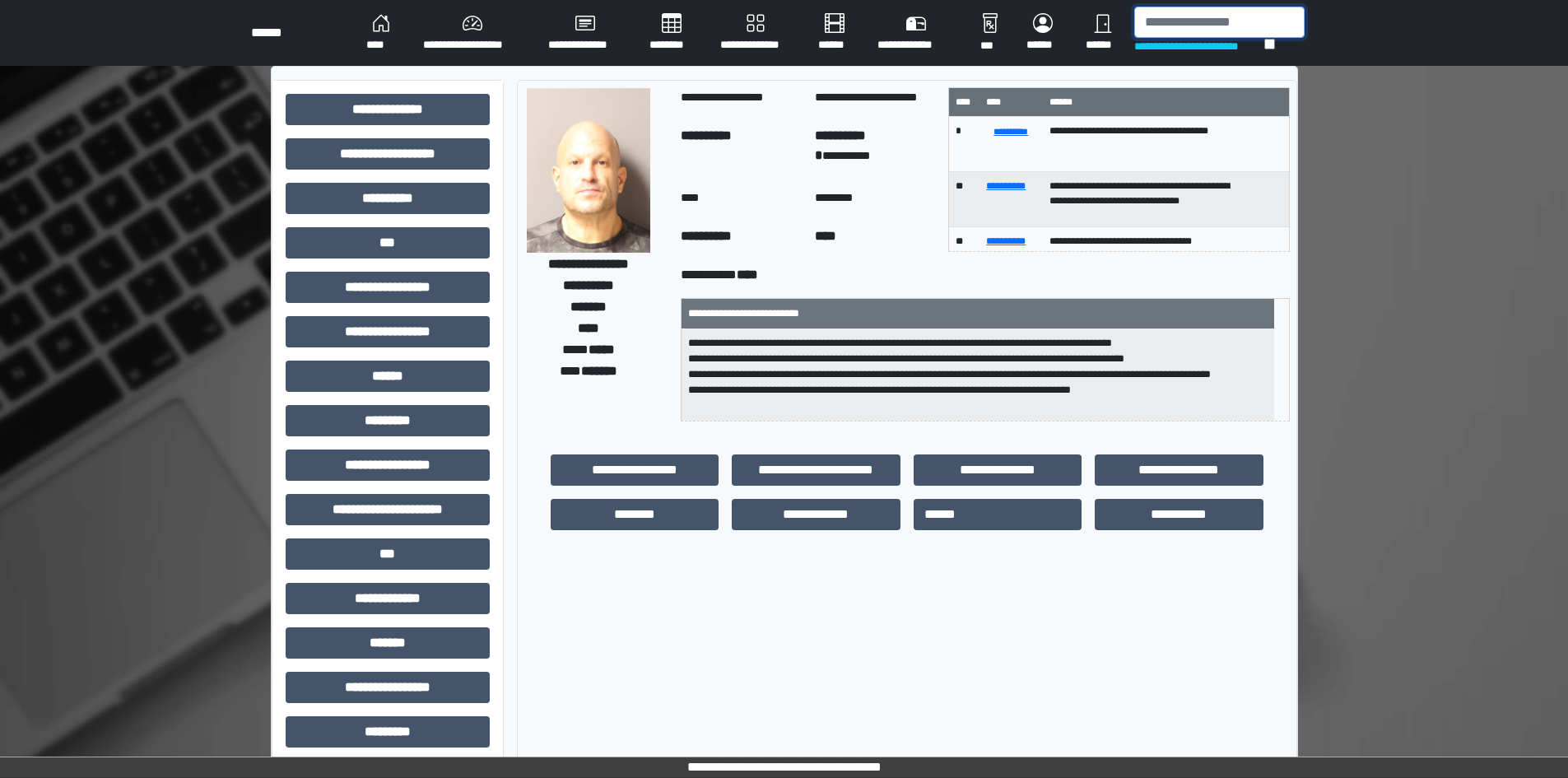 click at bounding box center (1219, 22) 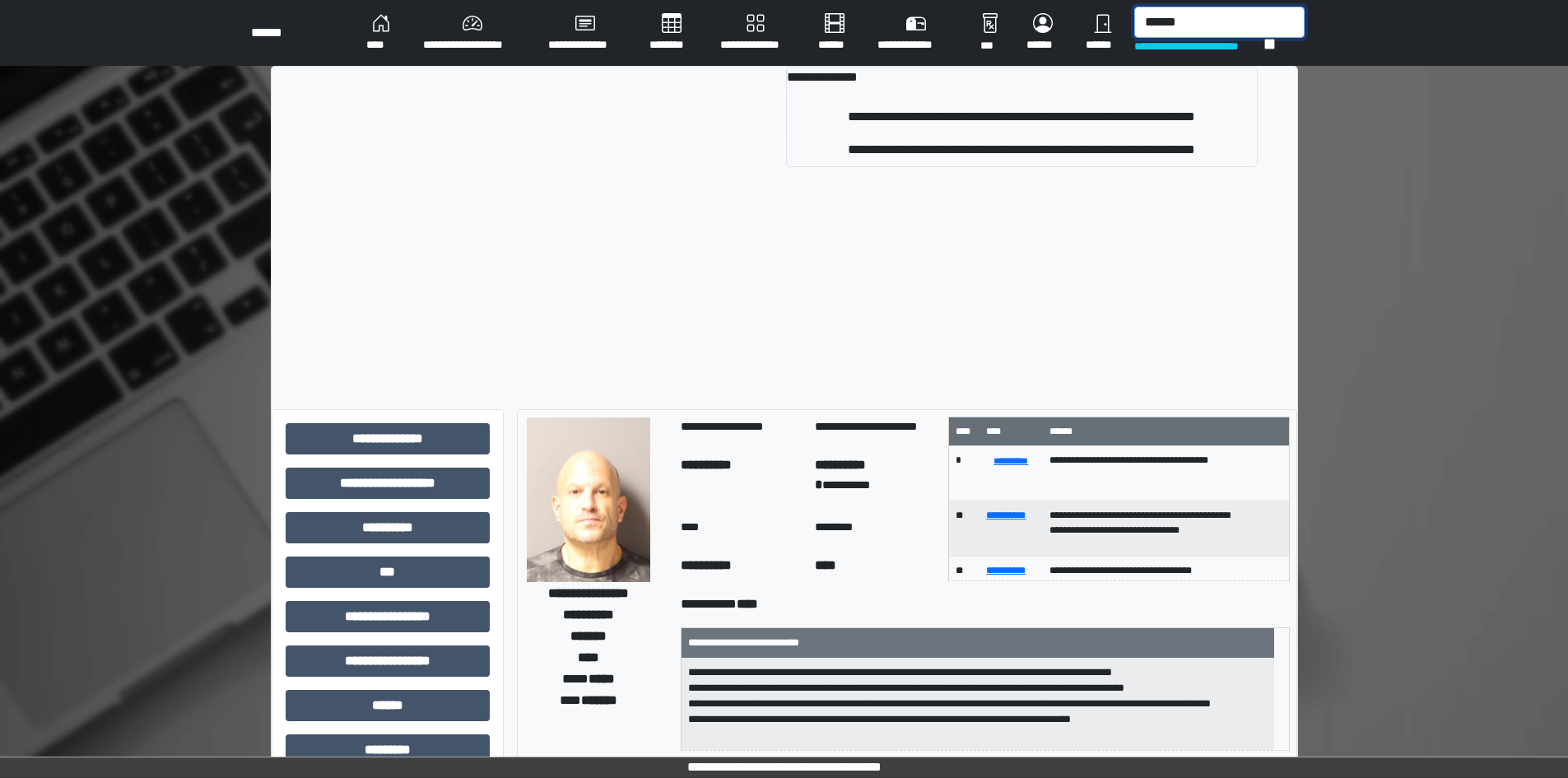 type on "******" 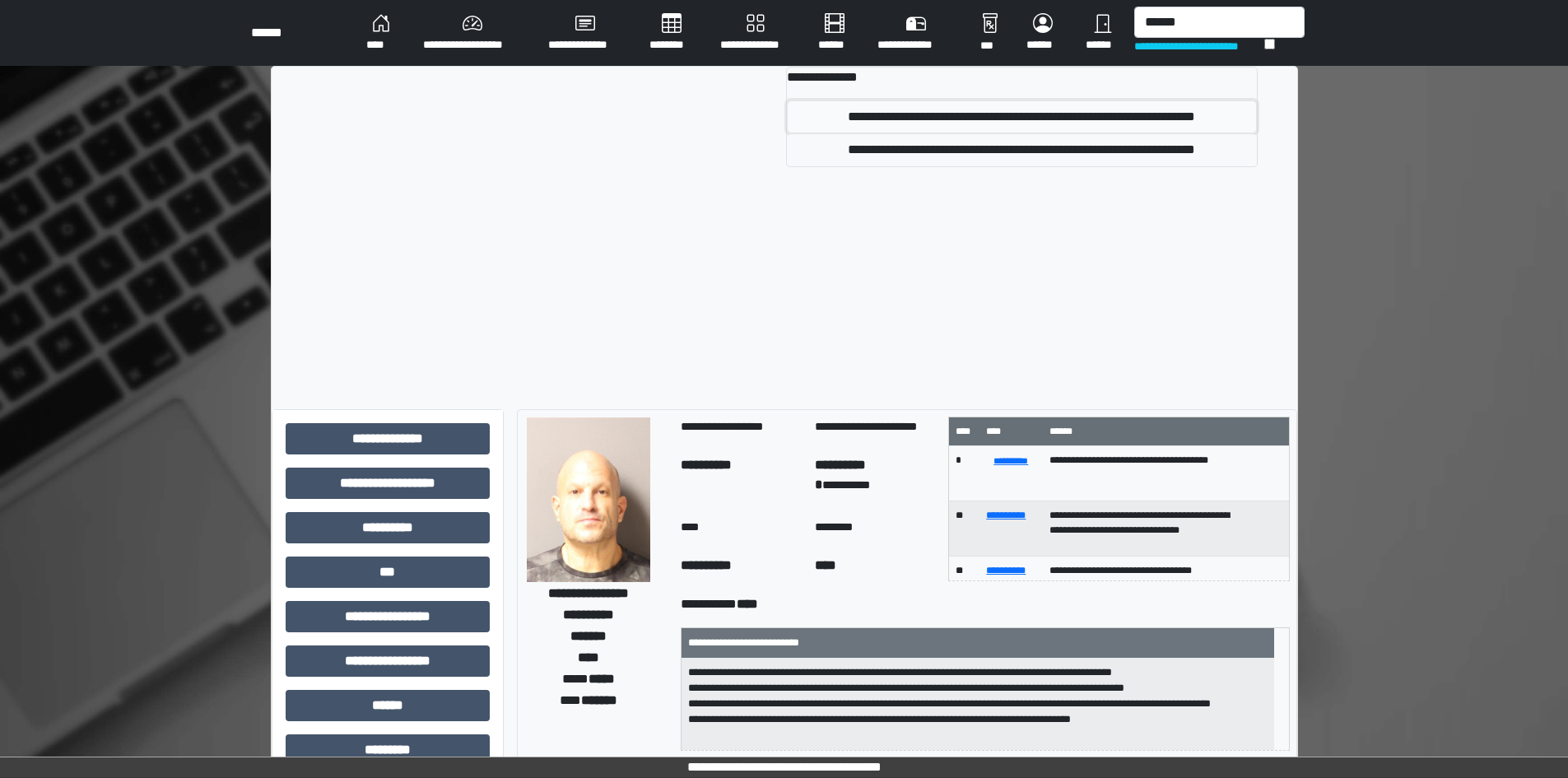 click on "**********" at bounding box center [1021, 117] 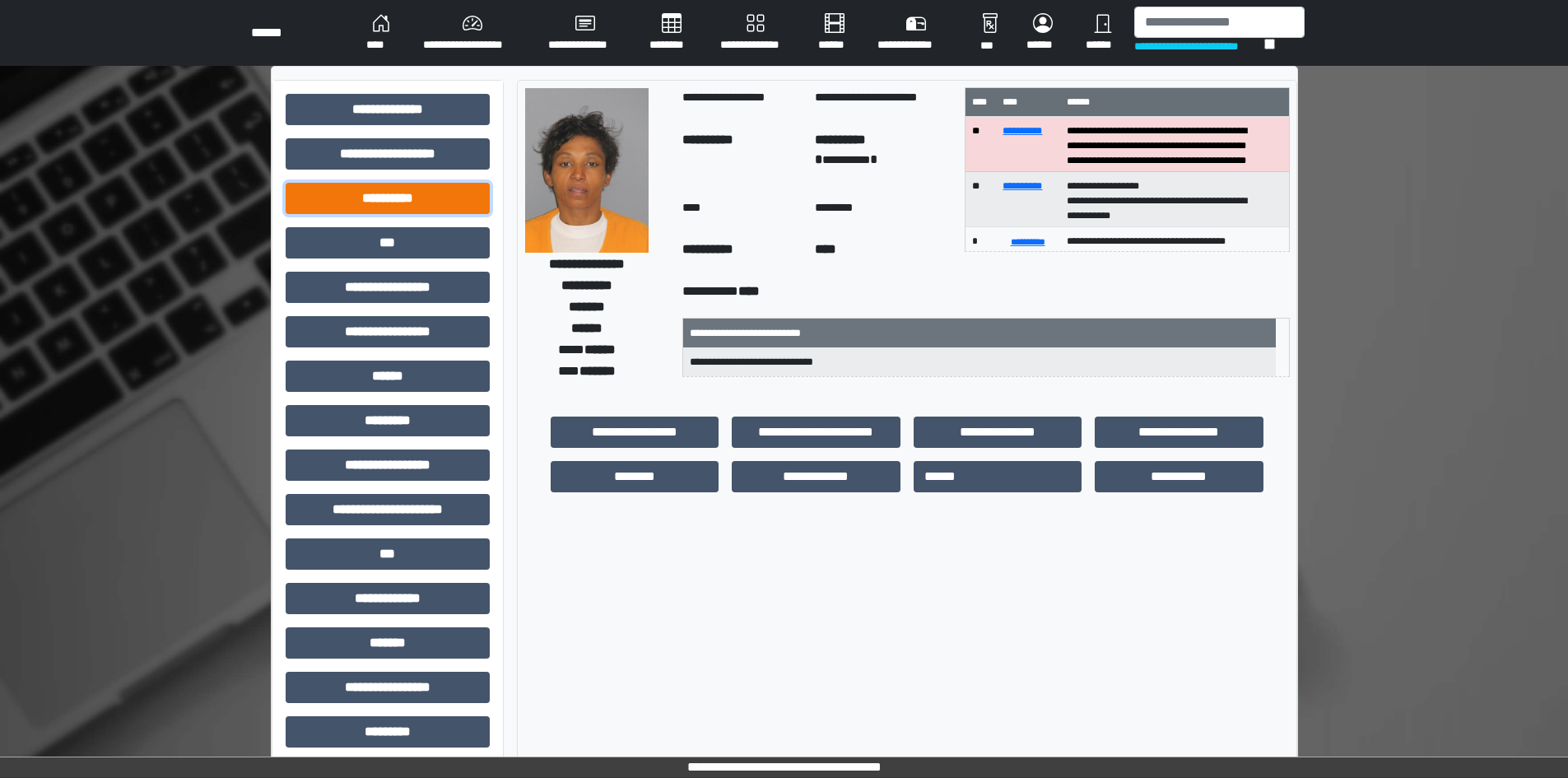 click on "**********" at bounding box center [388, 198] 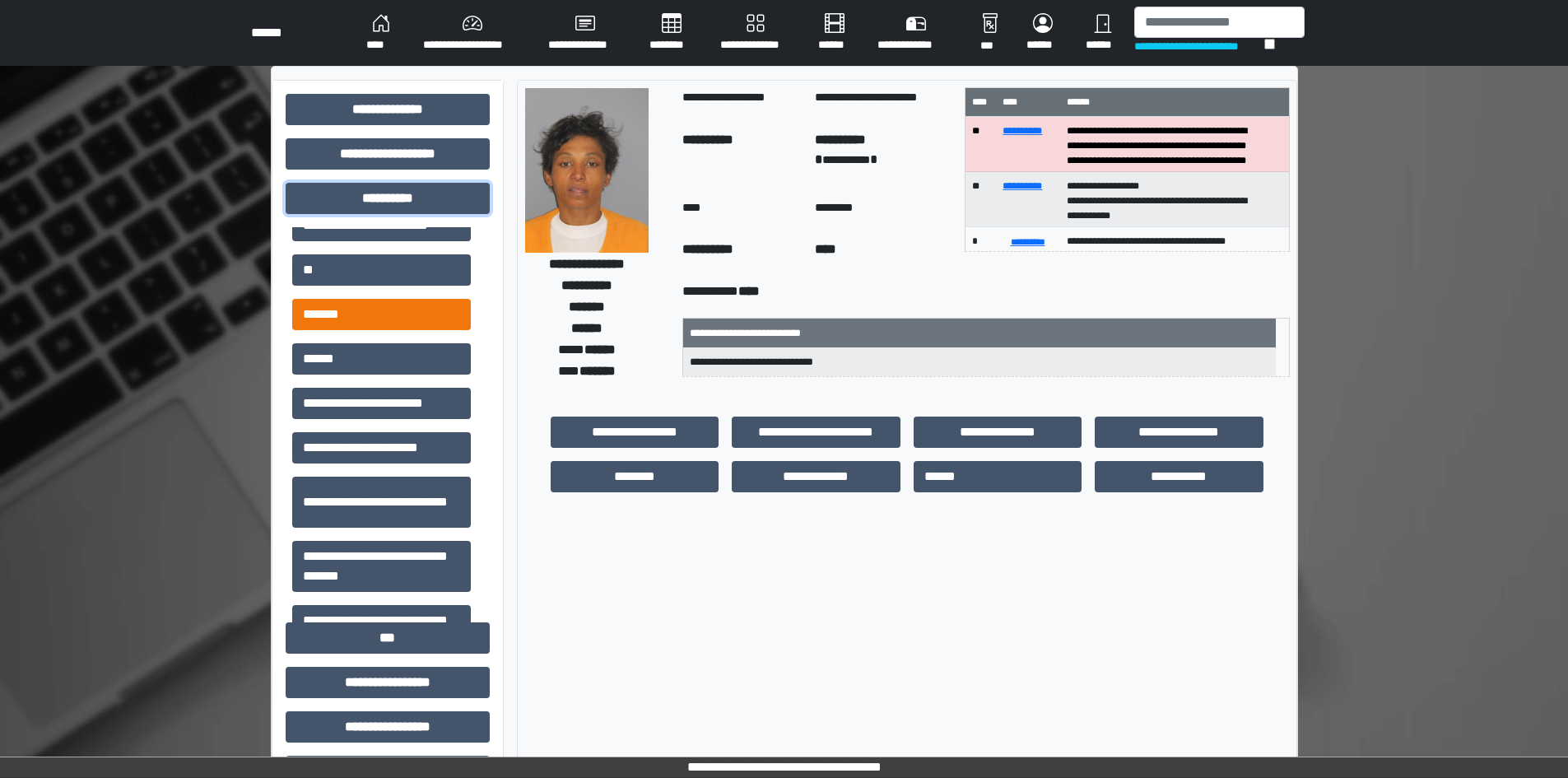 scroll, scrollTop: 166, scrollLeft: 0, axis: vertical 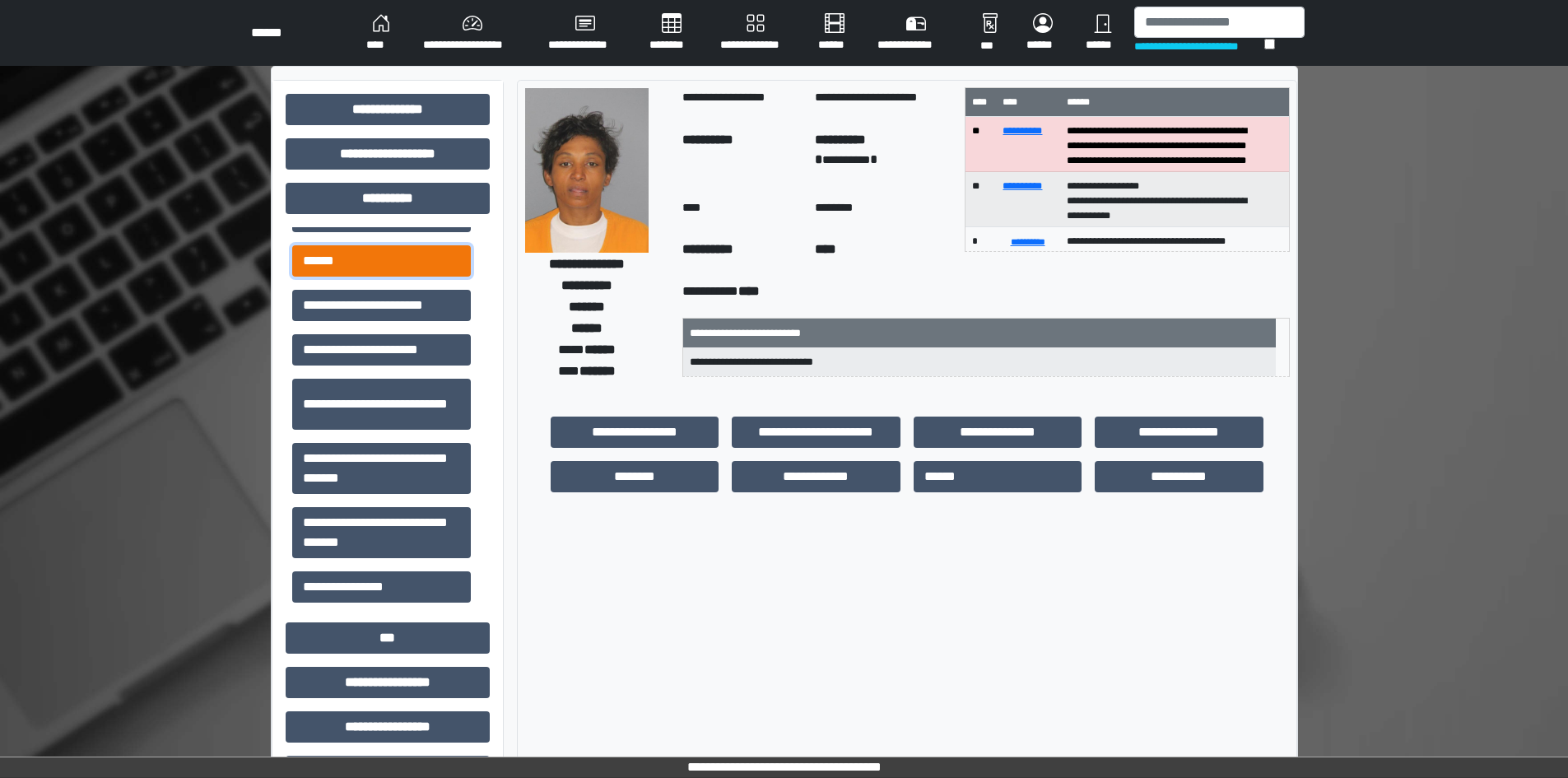 click on "******" at bounding box center (381, 261) 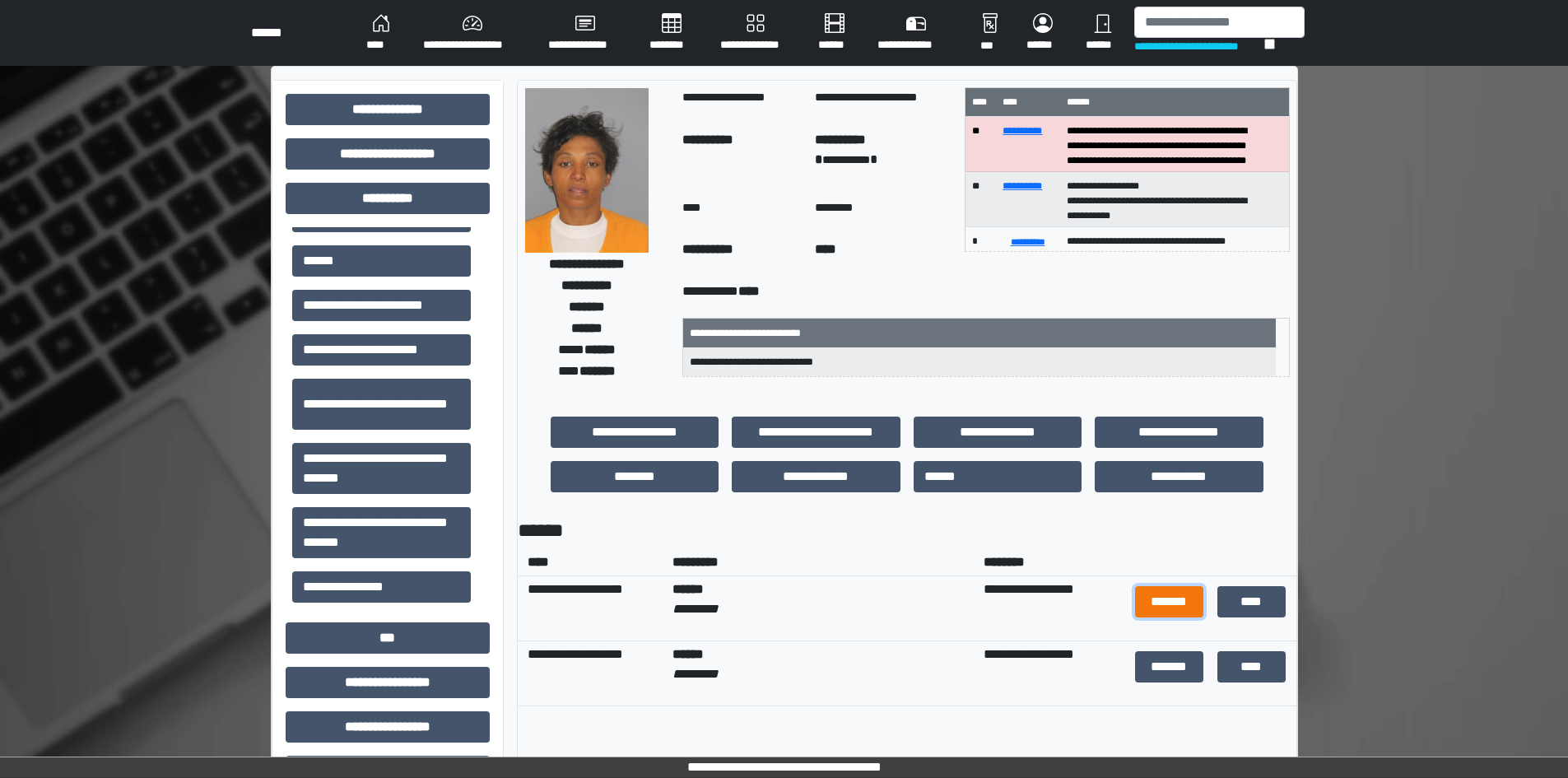 click on "*******" at bounding box center [1170, 602] 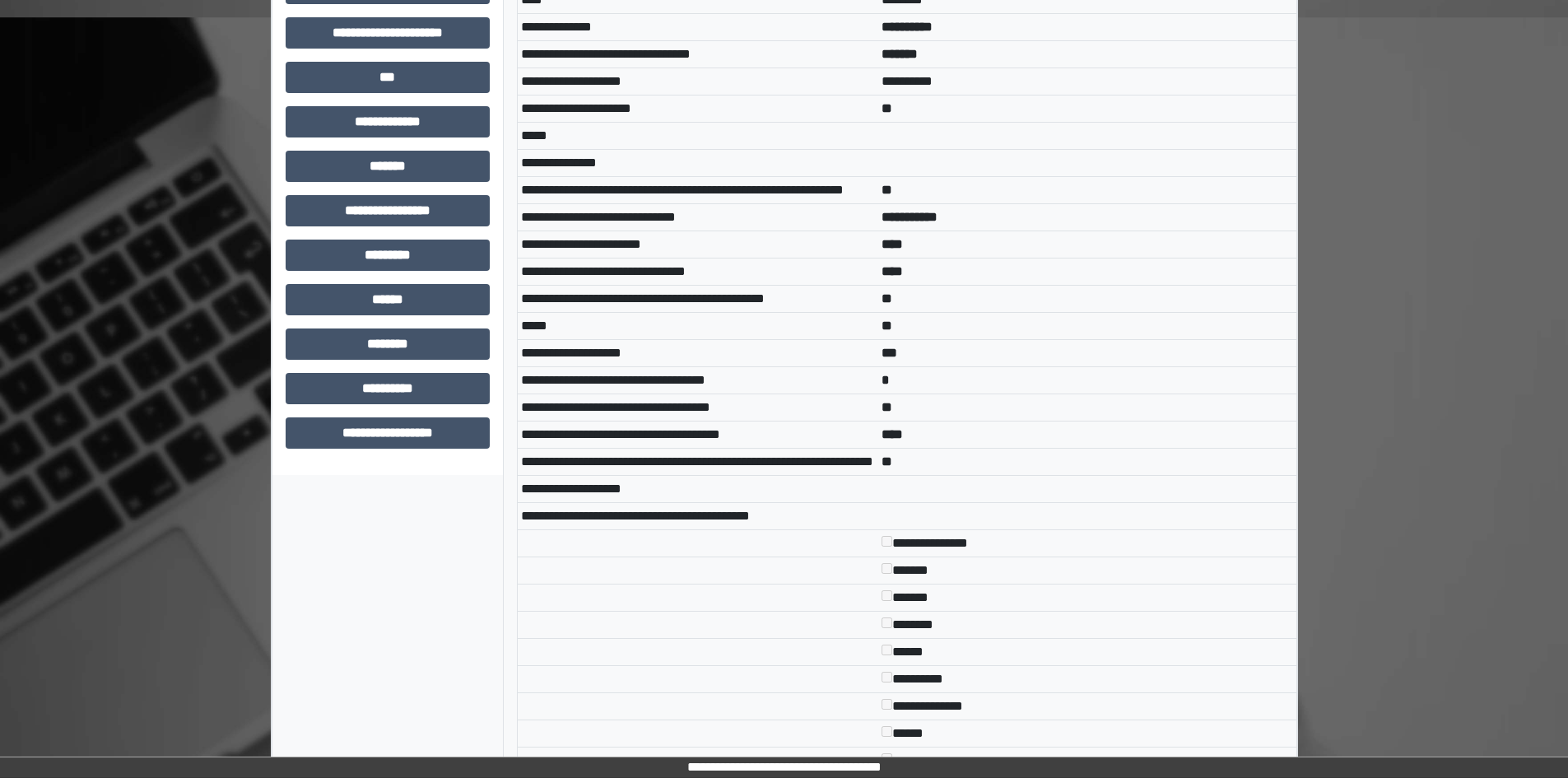 scroll, scrollTop: 0, scrollLeft: 0, axis: both 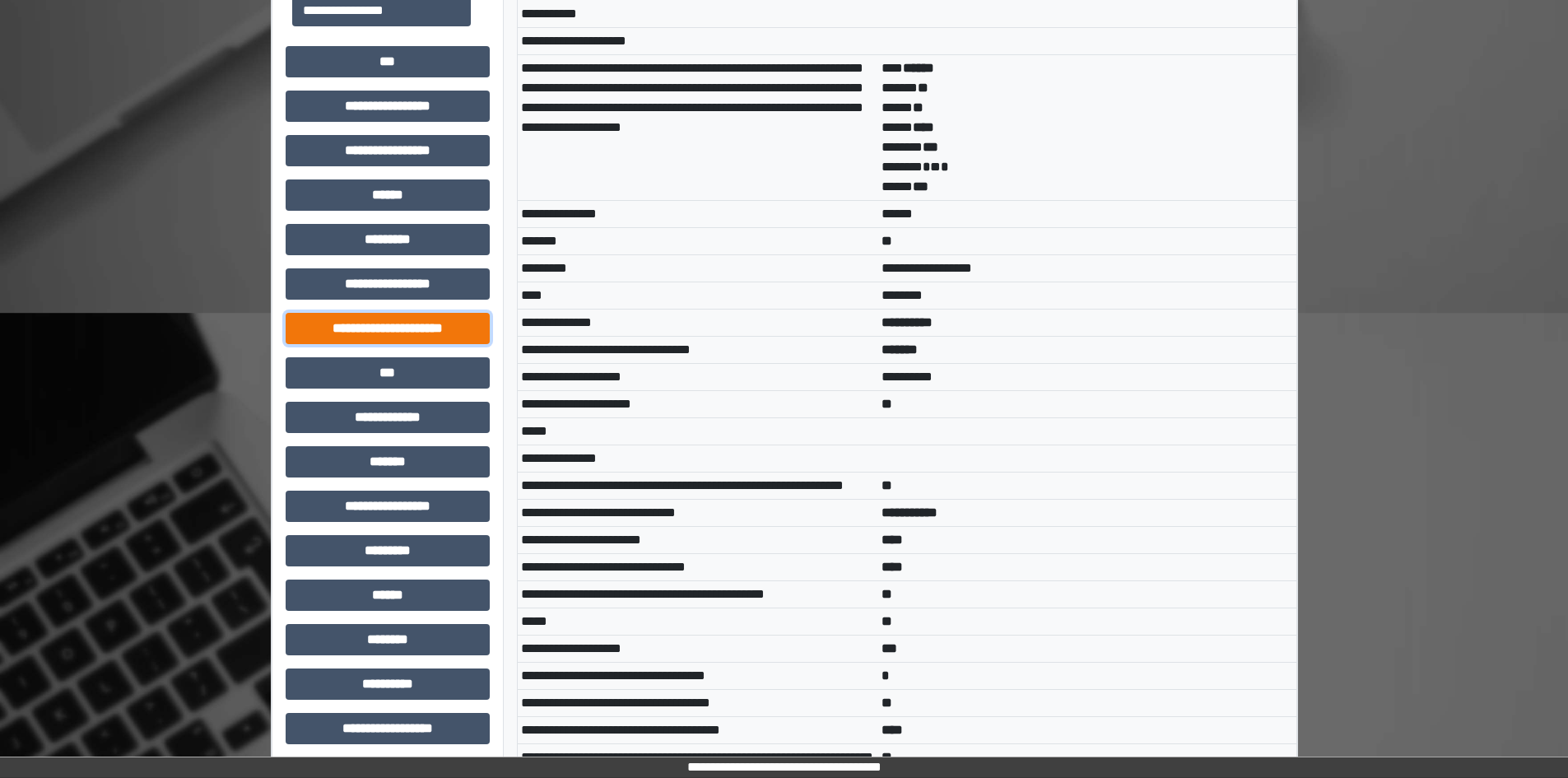 click on "**********" at bounding box center (388, 328) 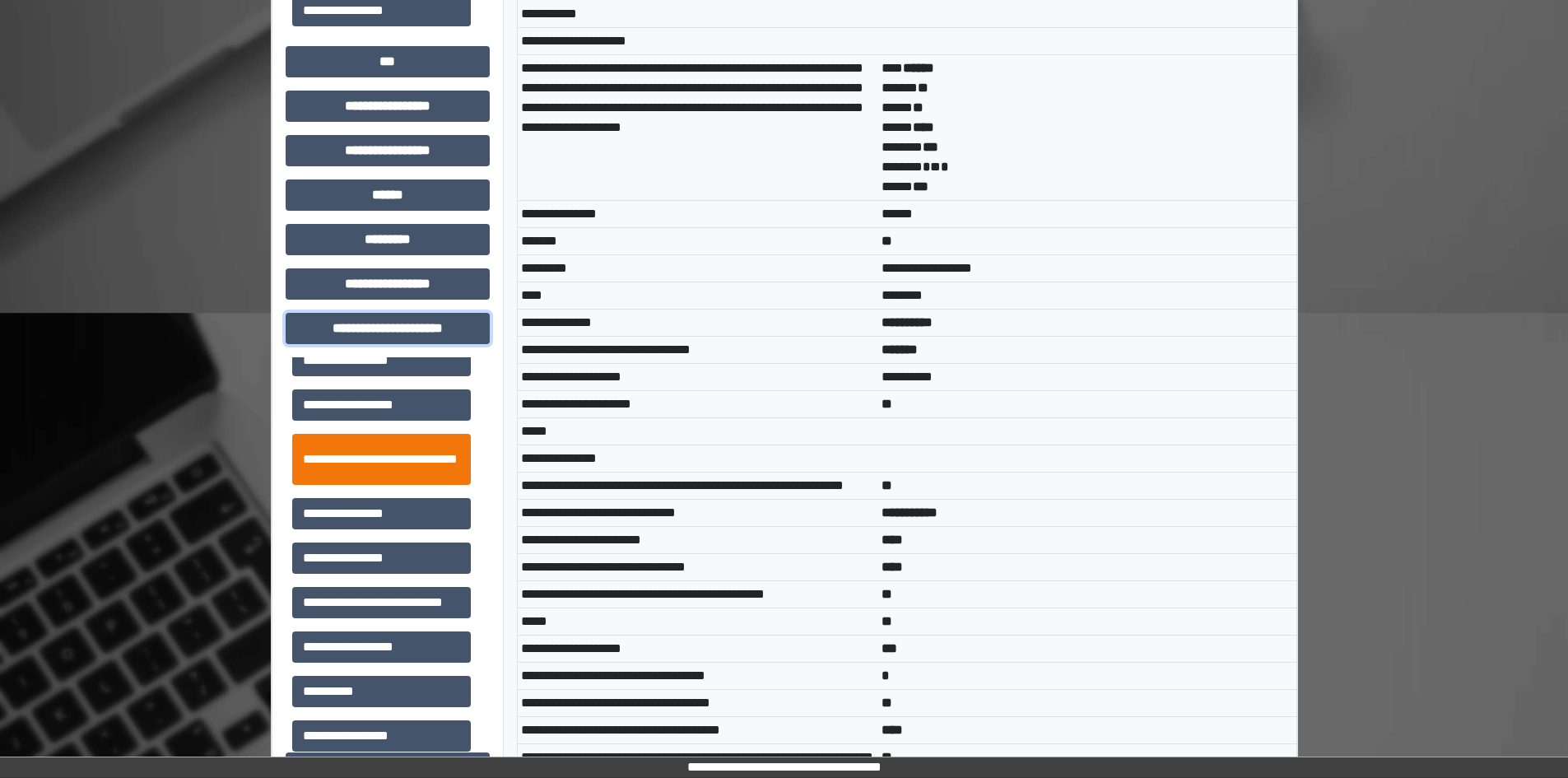 scroll, scrollTop: 38, scrollLeft: 0, axis: vertical 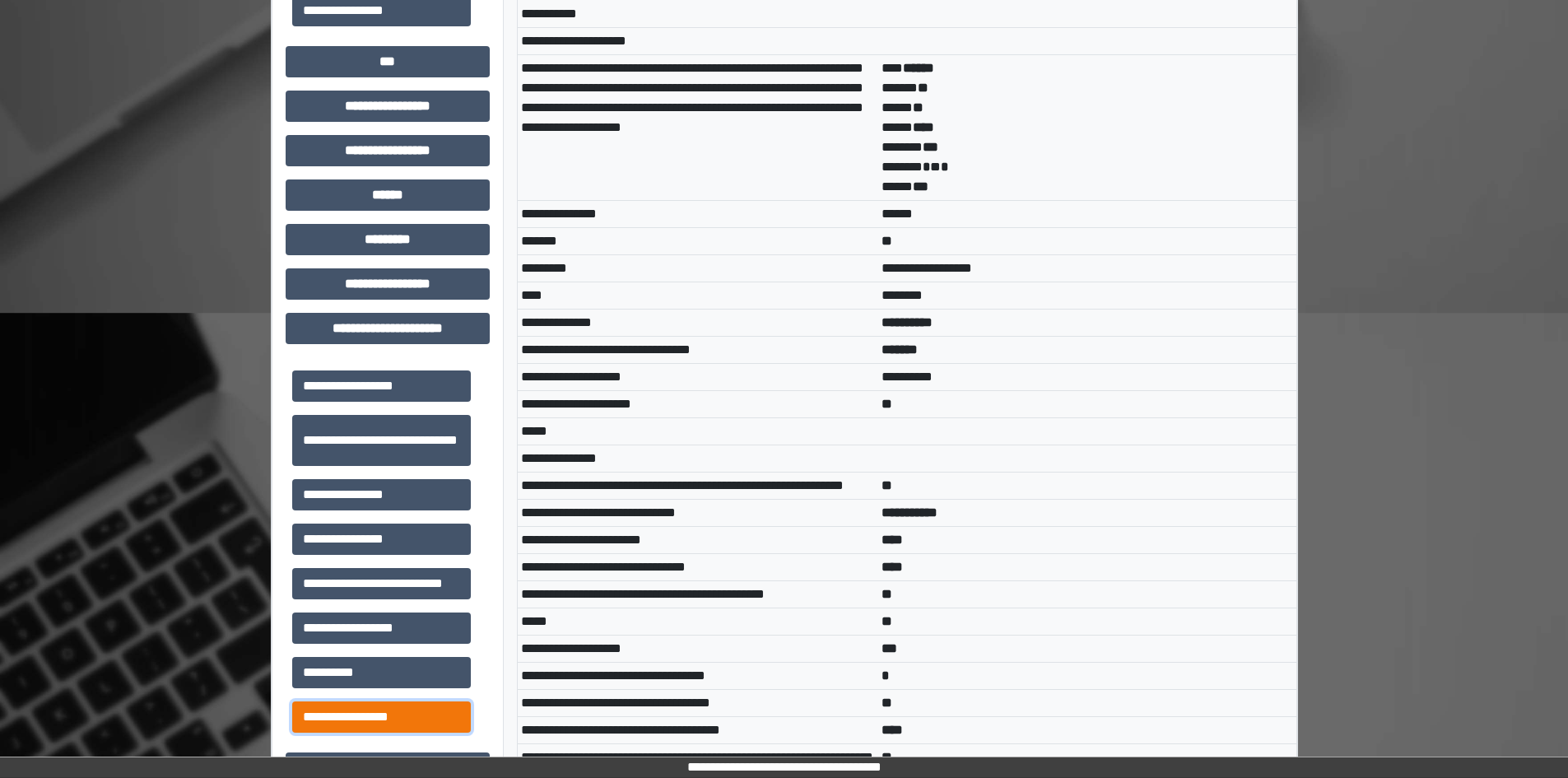 click on "**********" at bounding box center (381, 717) 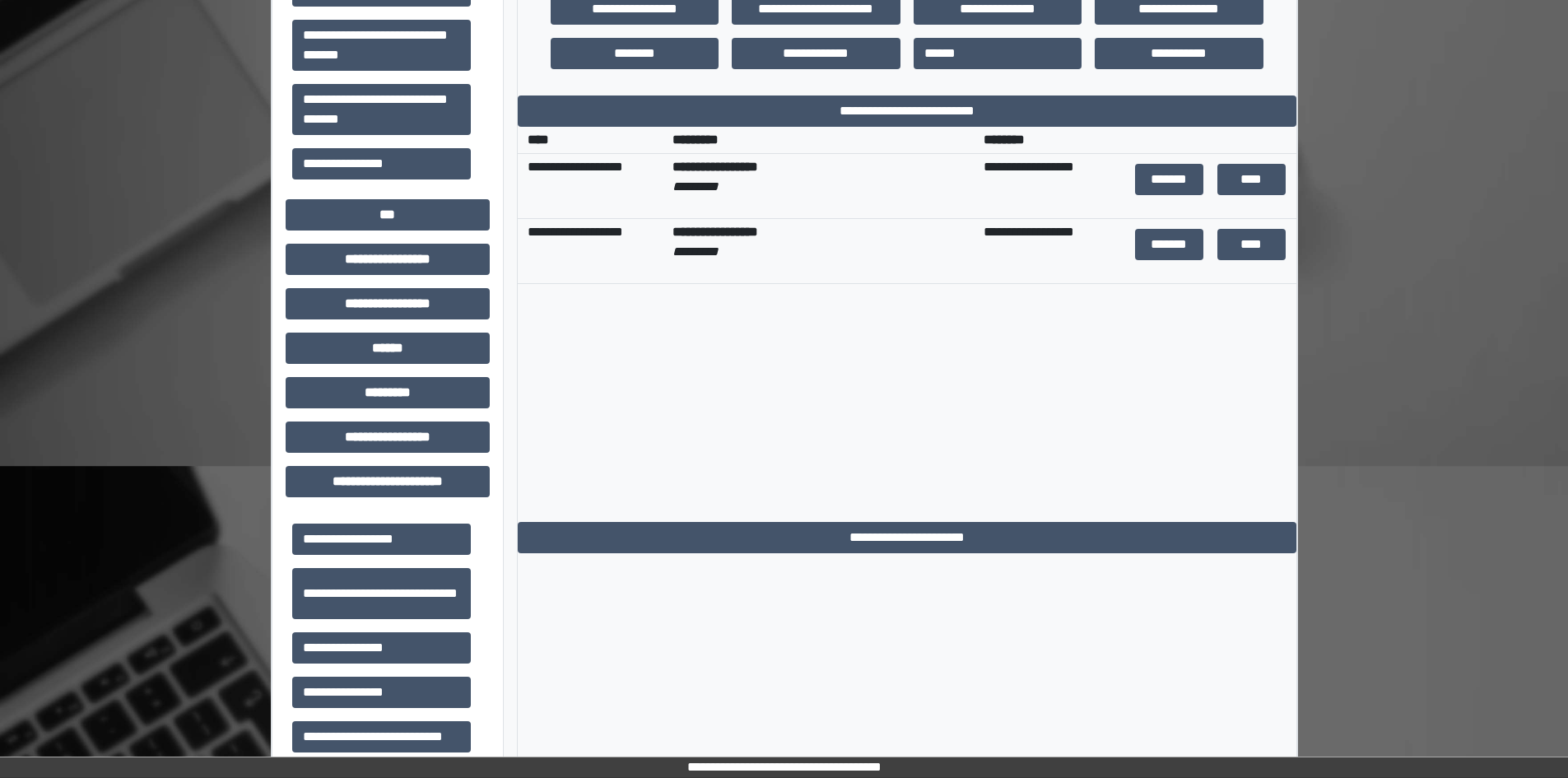 scroll, scrollTop: 412, scrollLeft: 0, axis: vertical 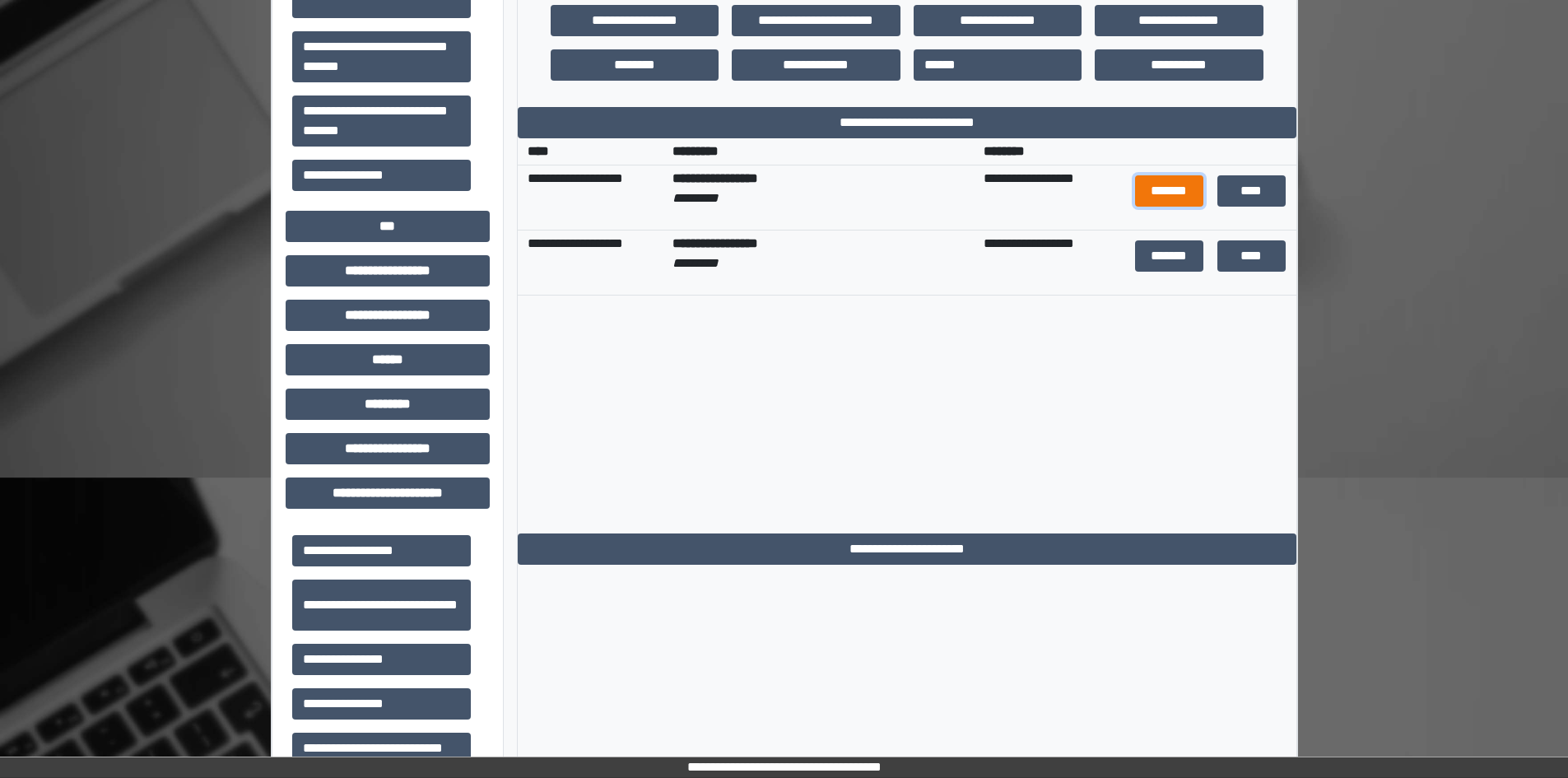 click on "*******" at bounding box center [1170, 191] 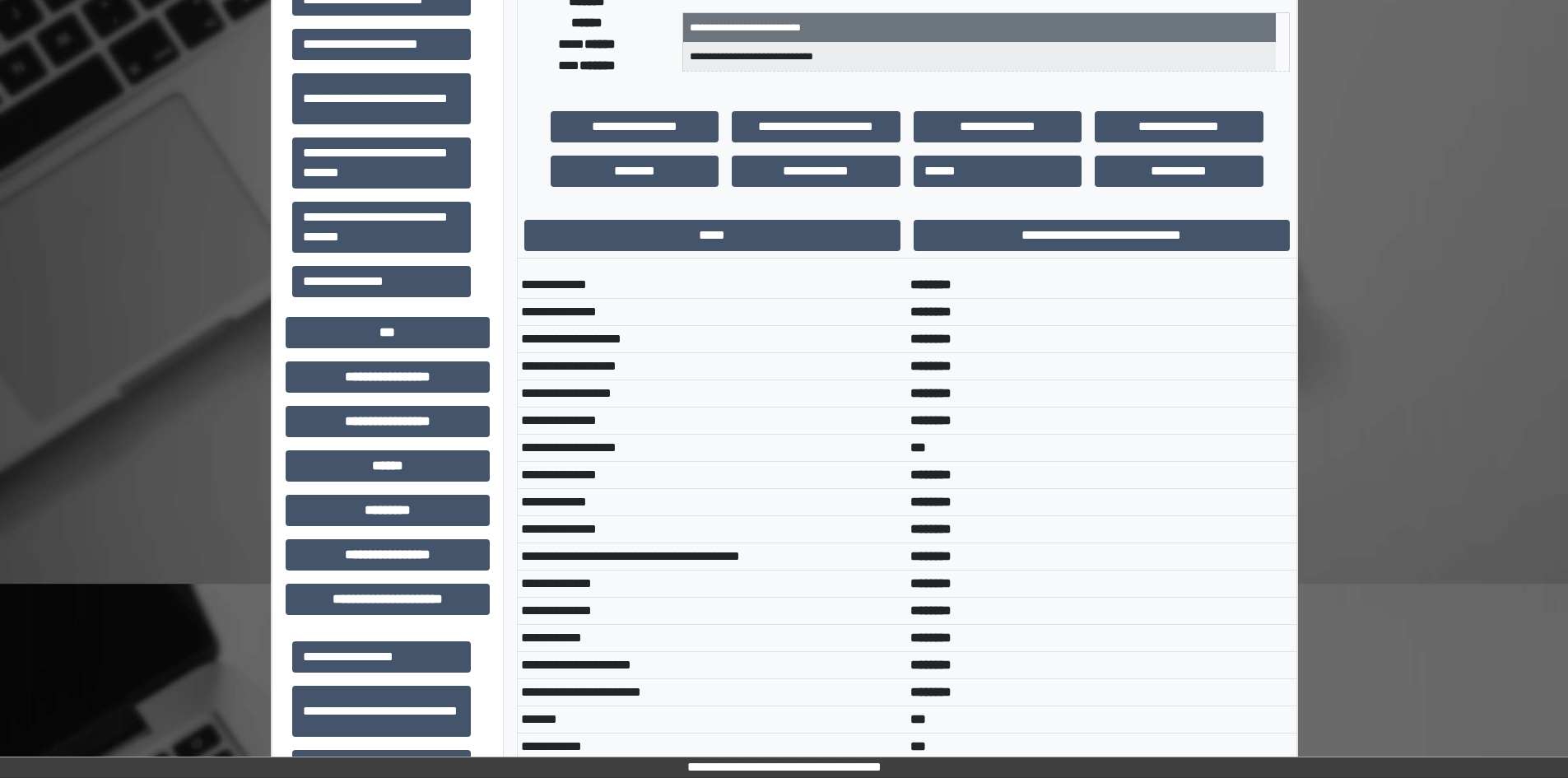 scroll, scrollTop: 0, scrollLeft: 0, axis: both 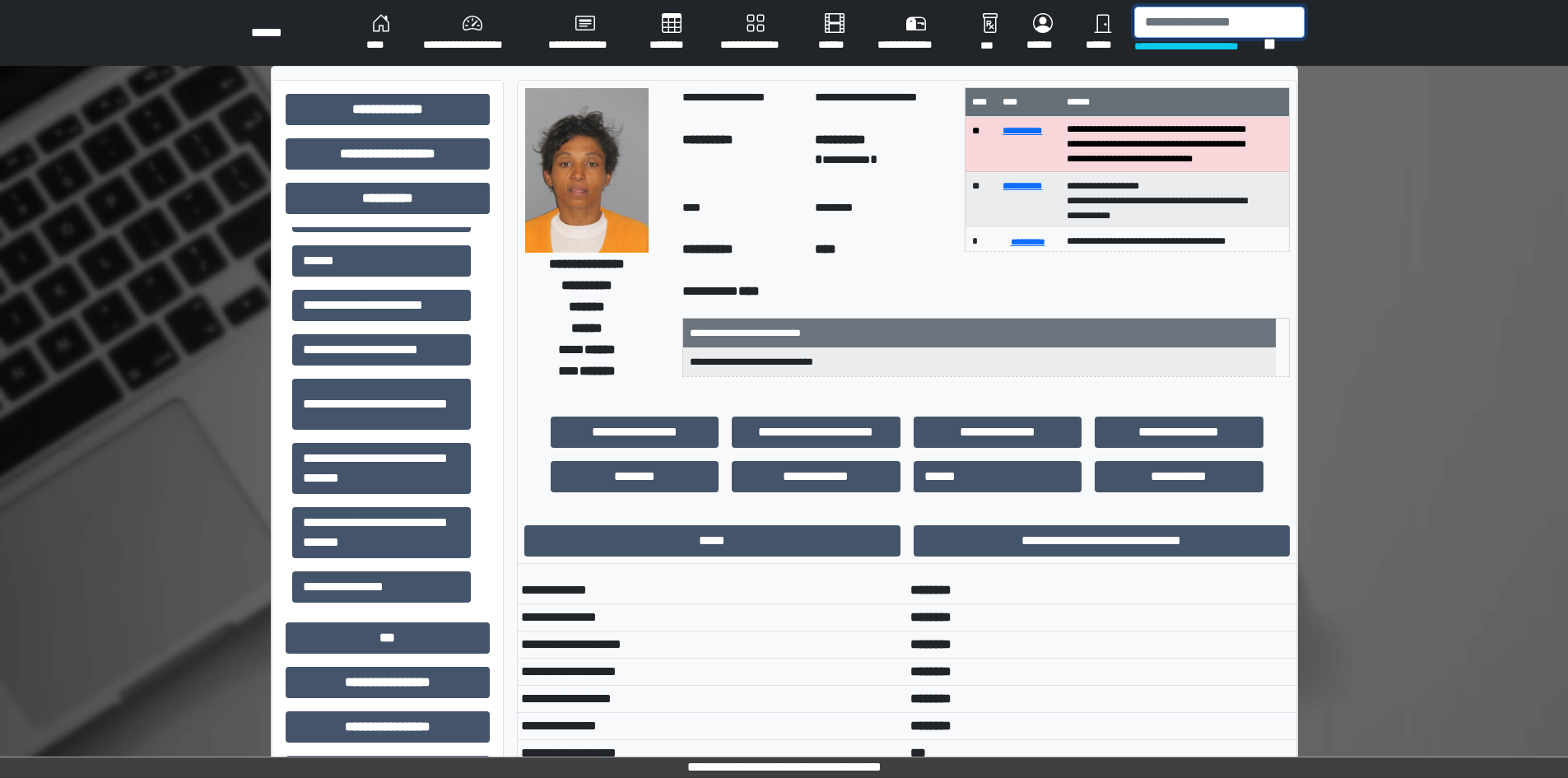 click at bounding box center [1219, 22] 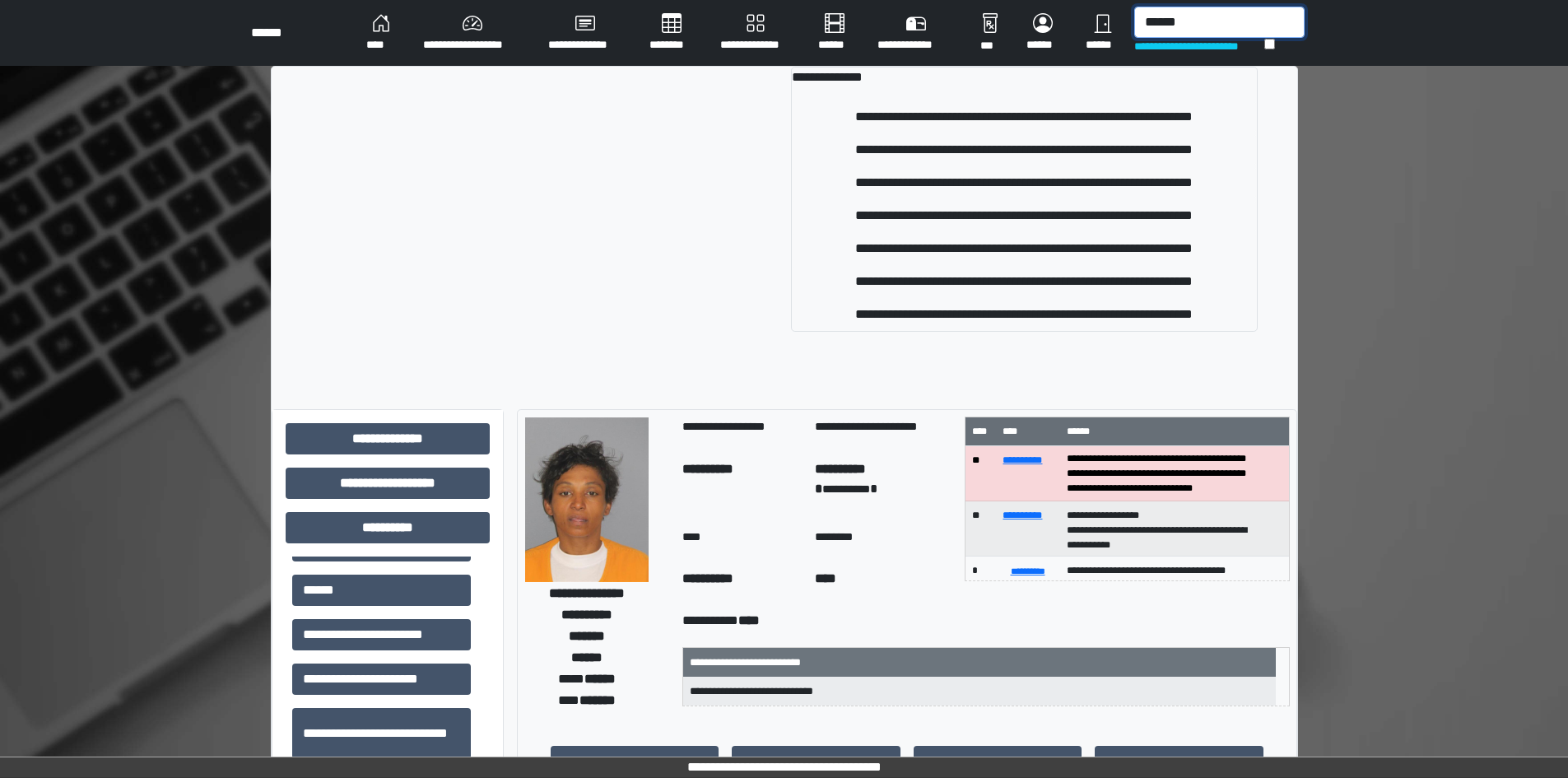 type on "******" 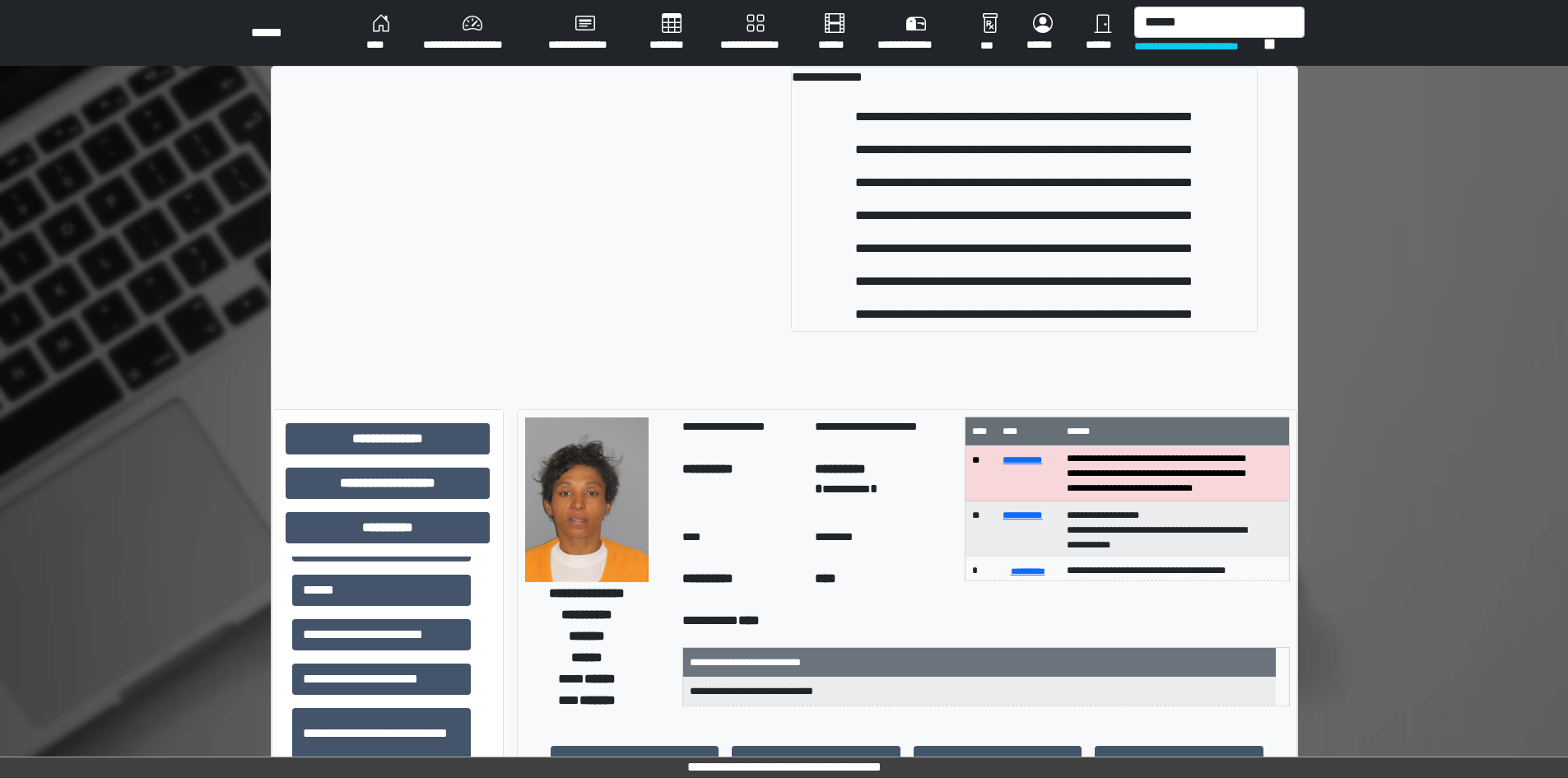 click on "**********" at bounding box center [1024, 199] 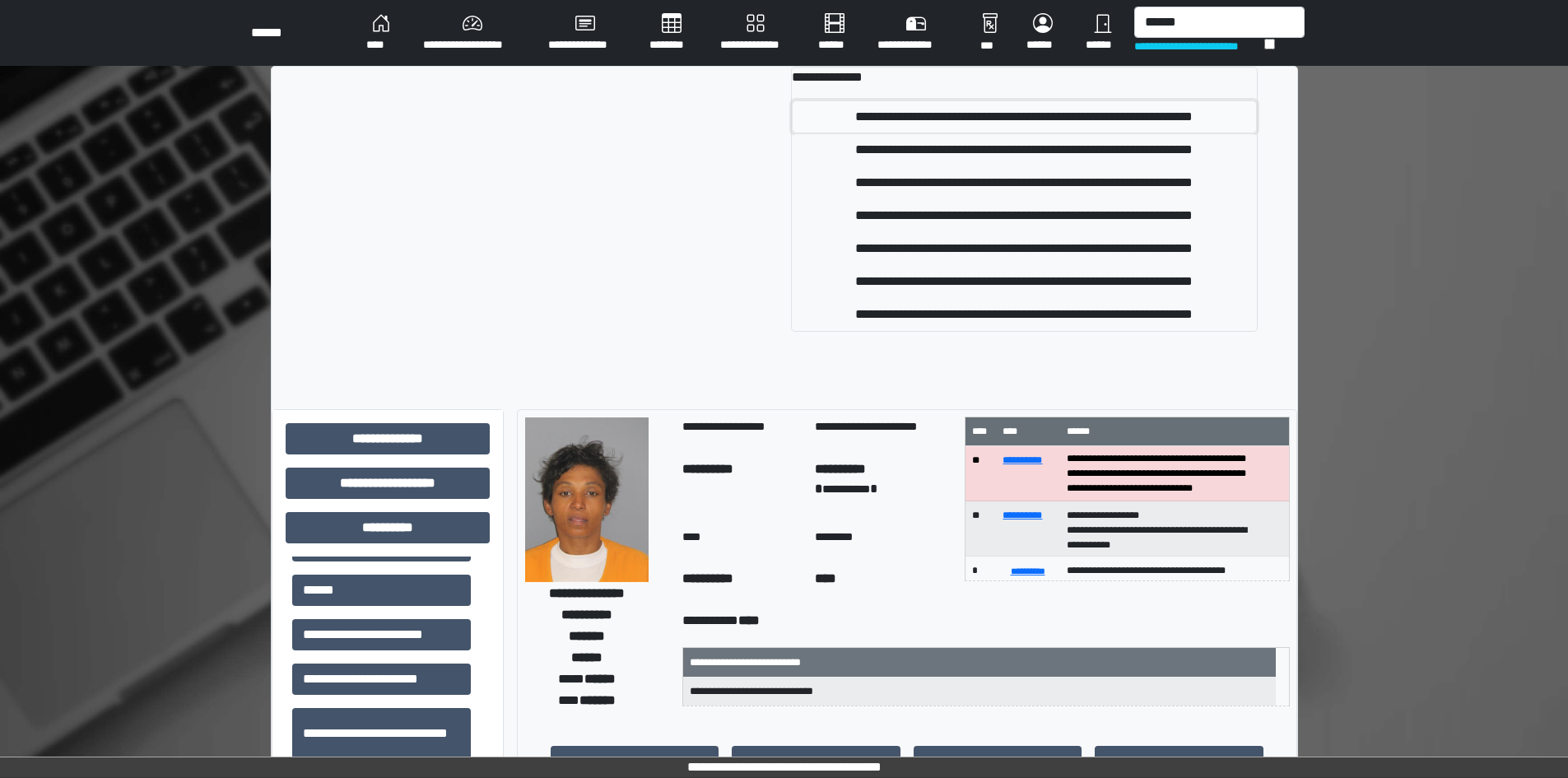 click on "**********" at bounding box center [1024, 117] 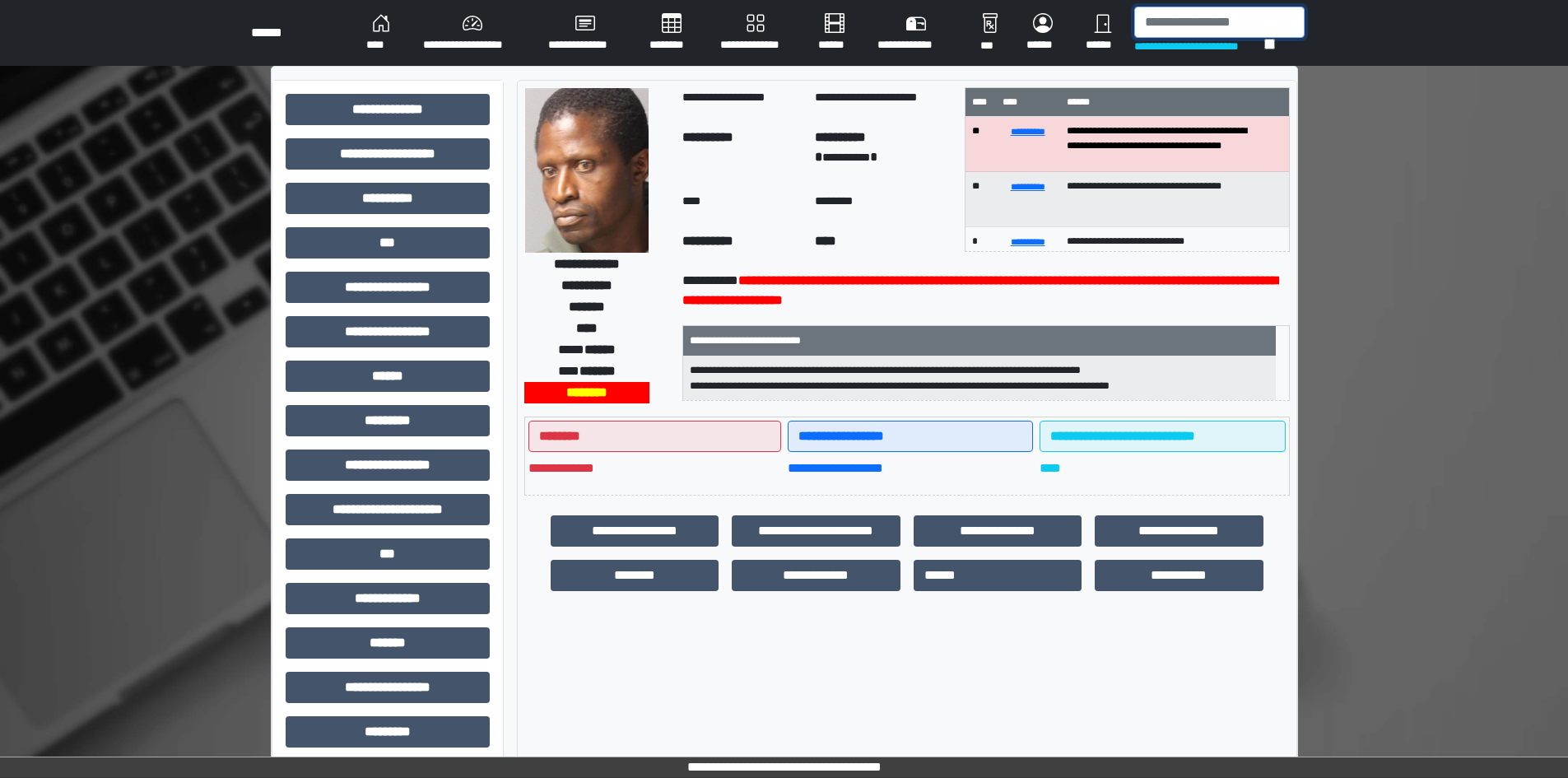 click at bounding box center [1219, 22] 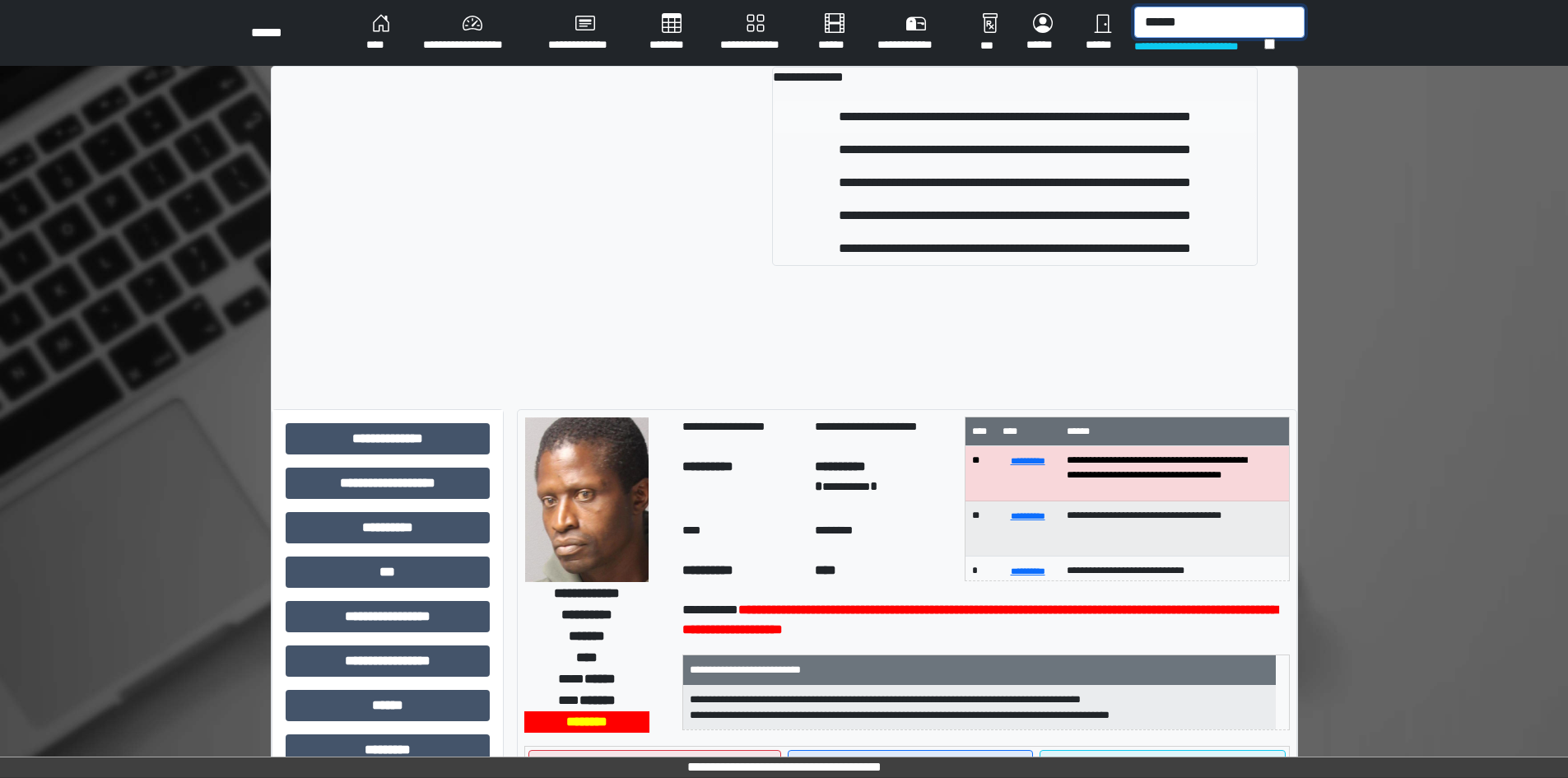 type on "******" 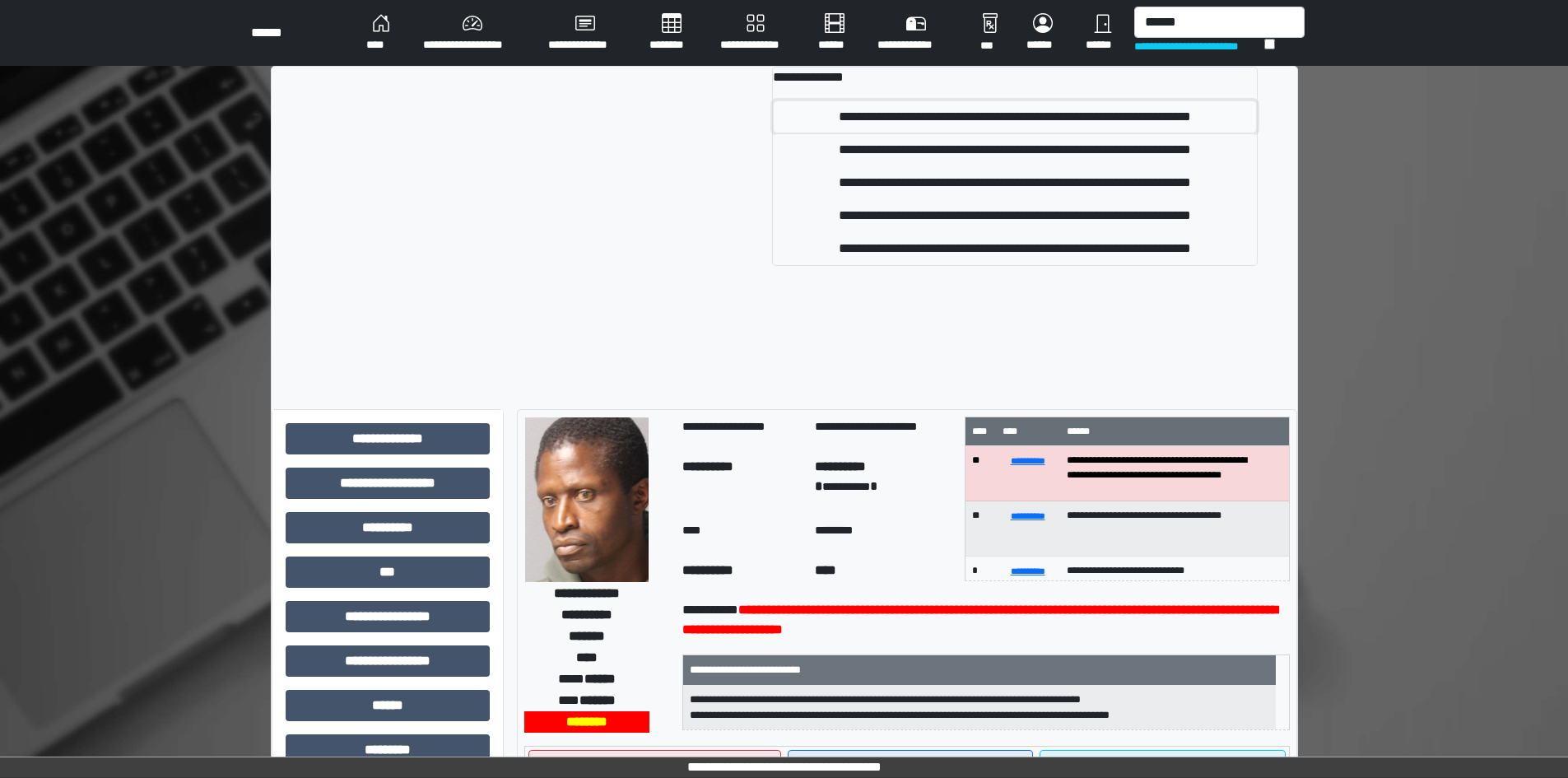 click on "**********" at bounding box center [1014, 117] 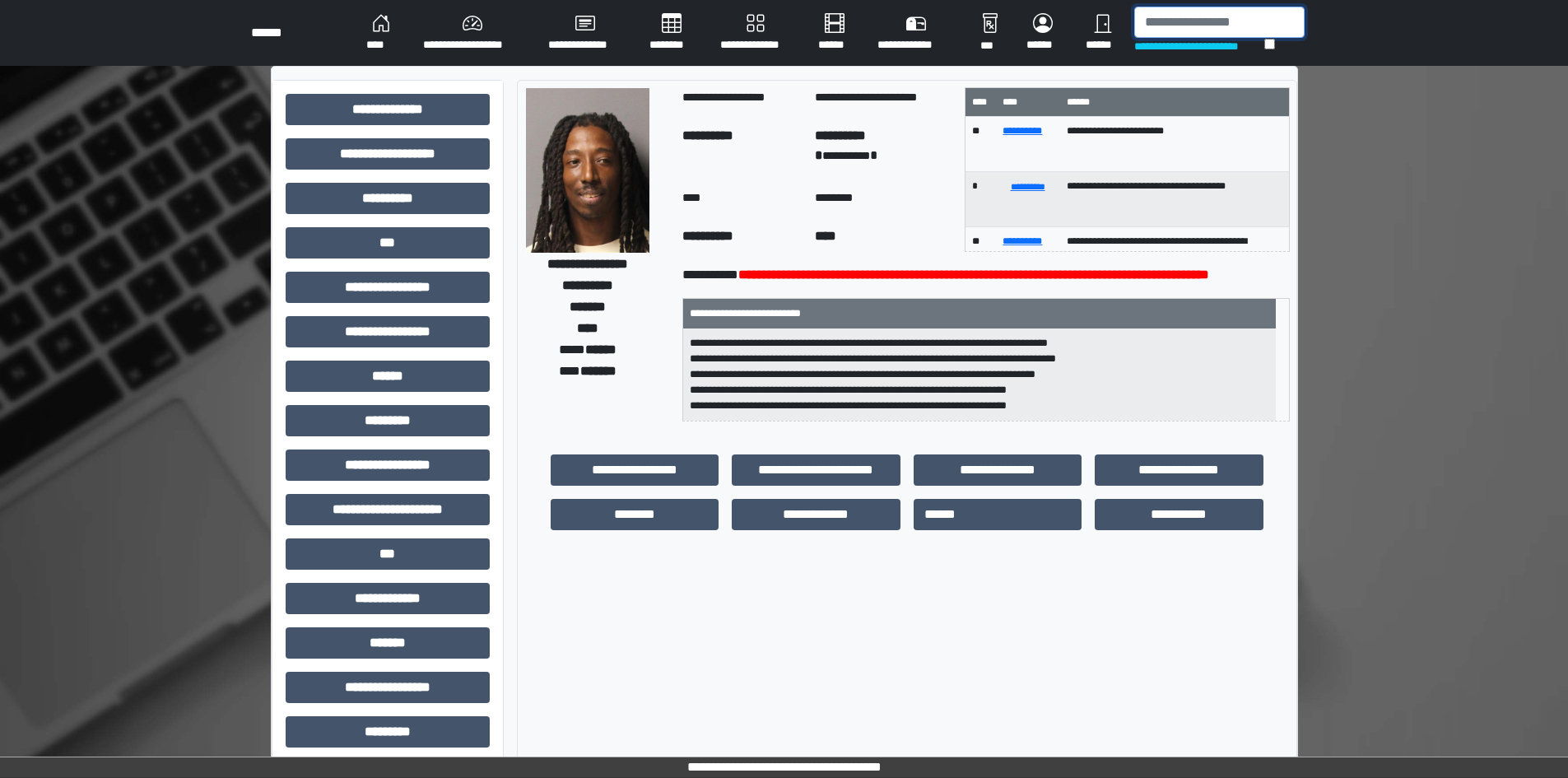 click at bounding box center (1219, 22) 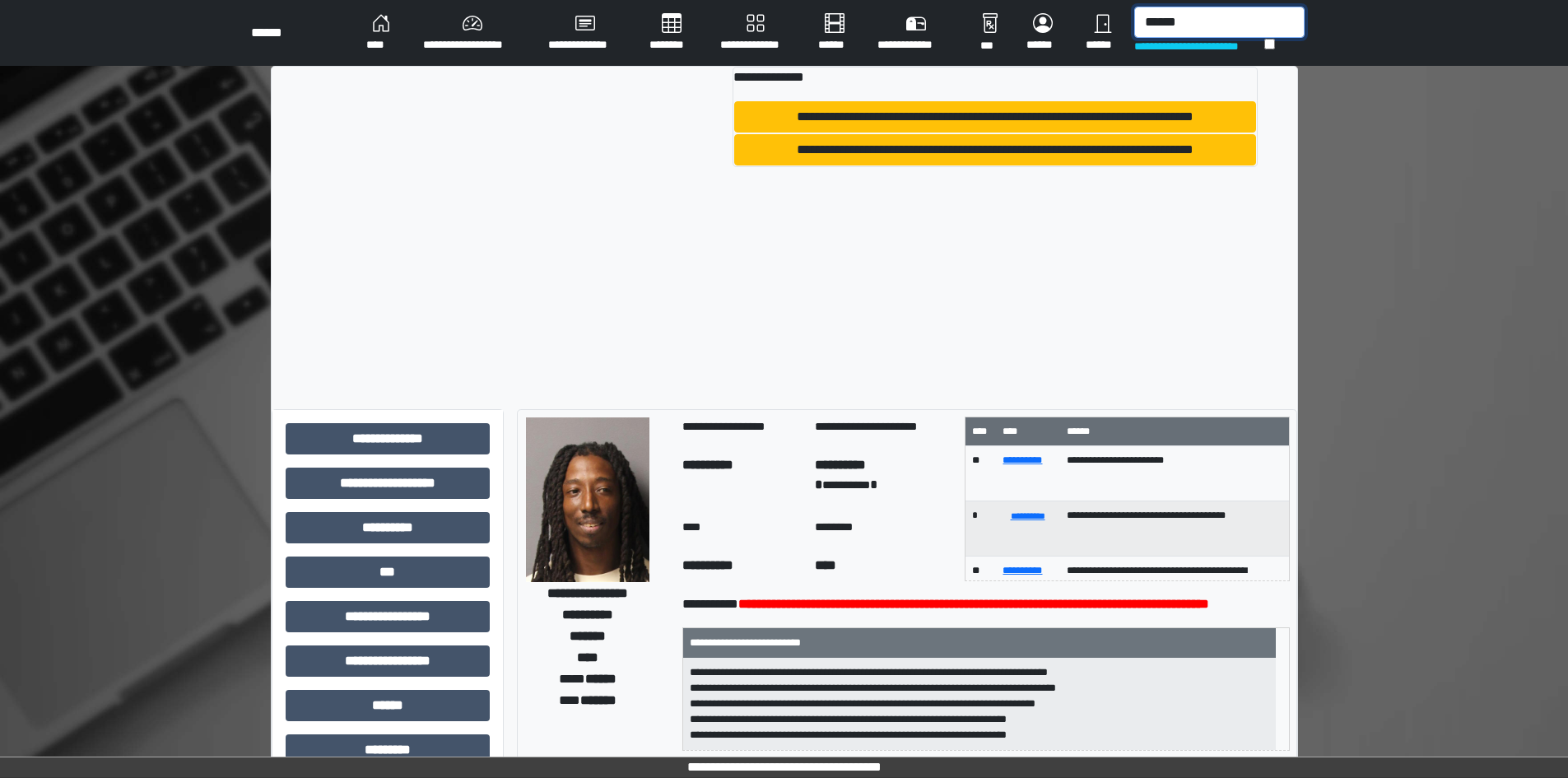 type on "******" 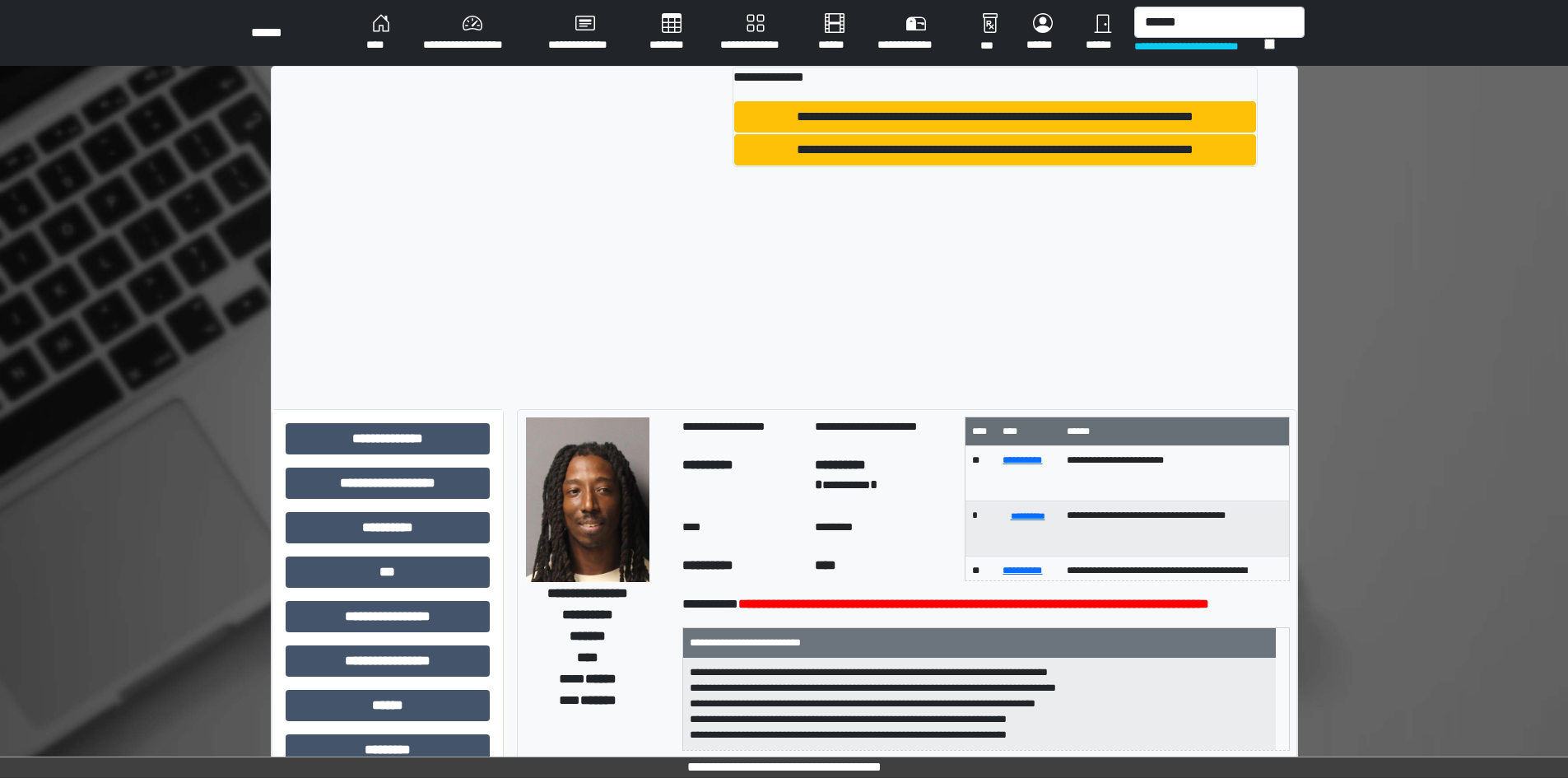 click on "**********" at bounding box center (994, 117) 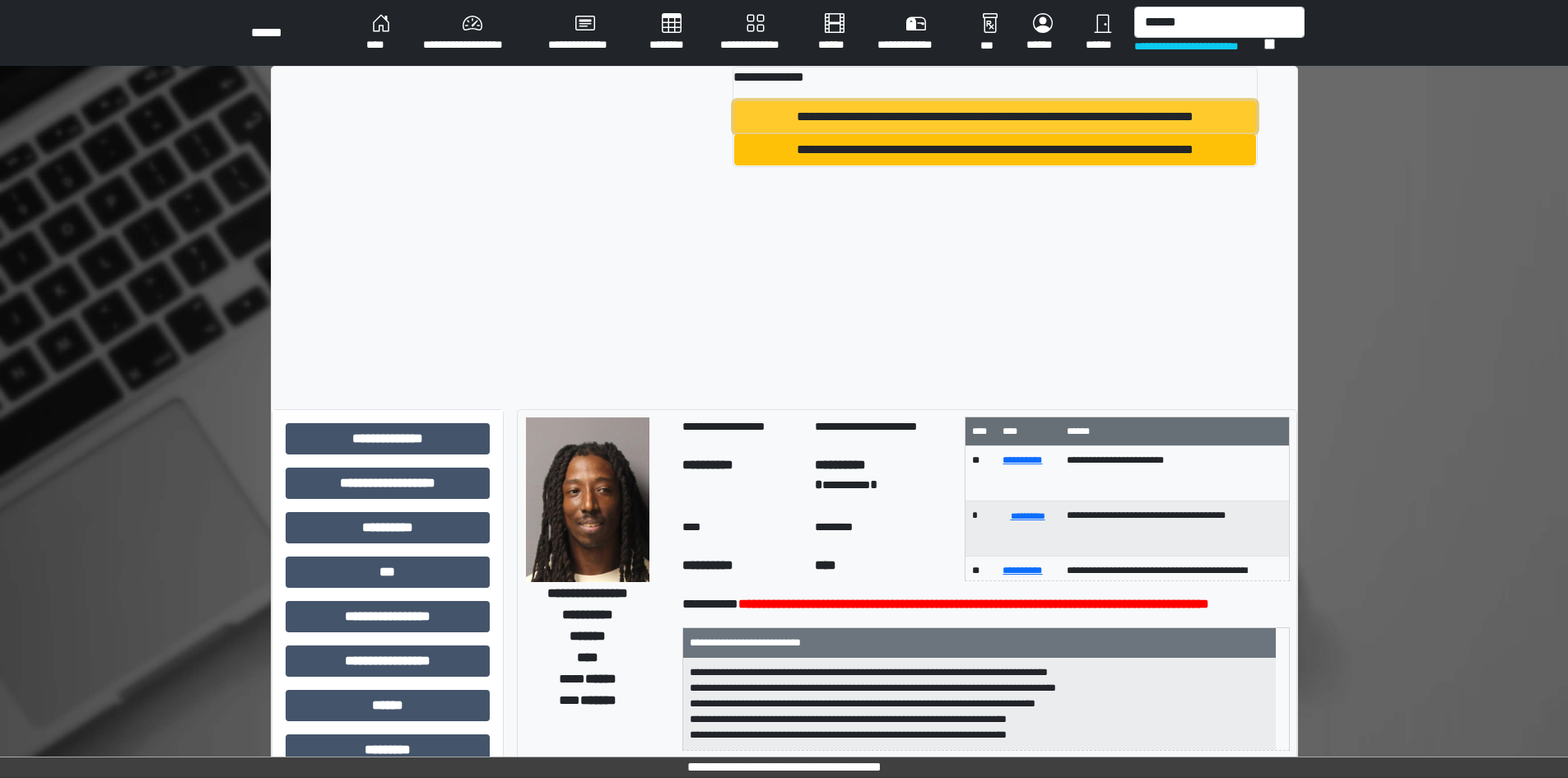 click on "**********" at bounding box center (994, 117) 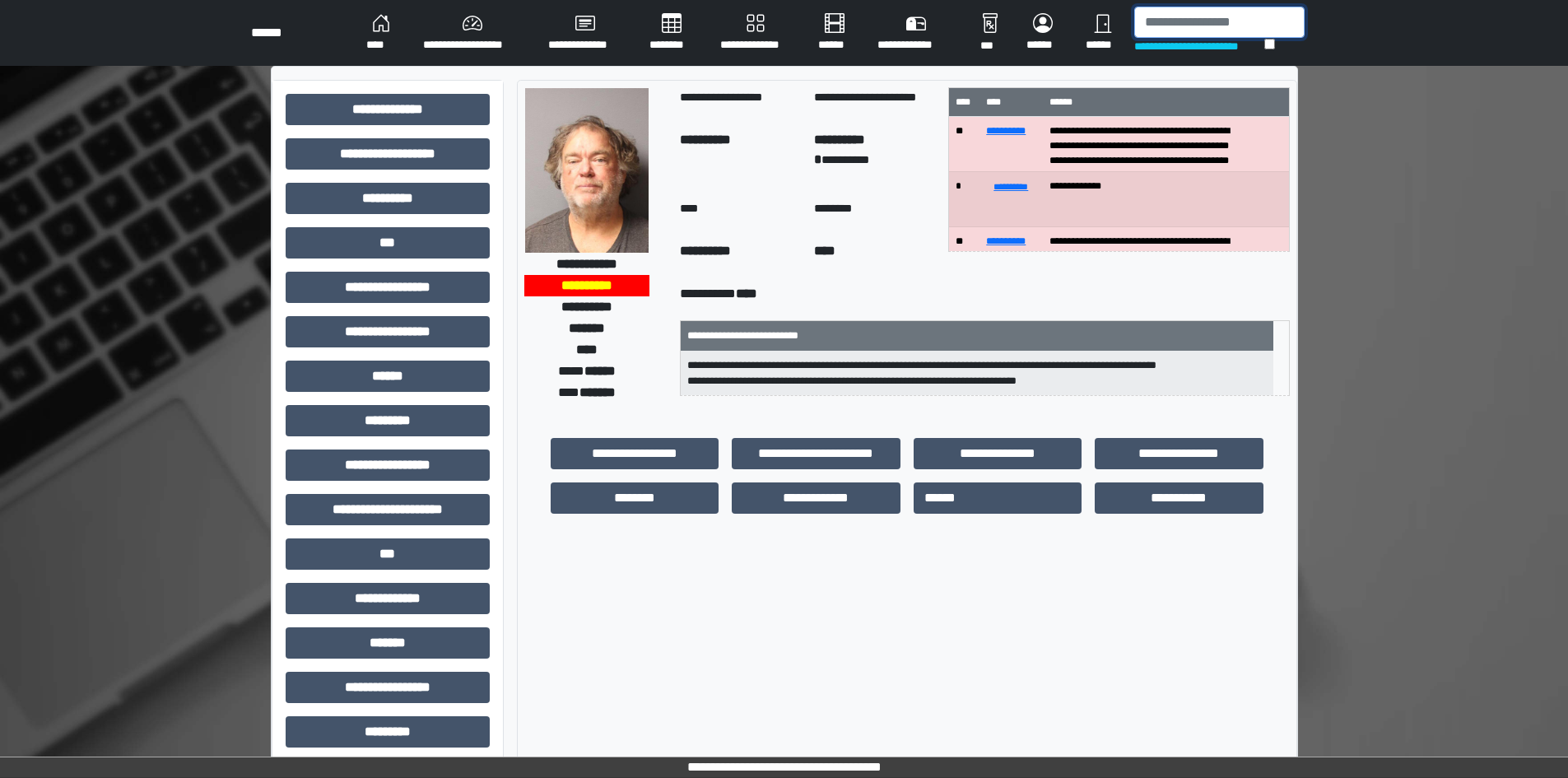 click at bounding box center [1219, 22] 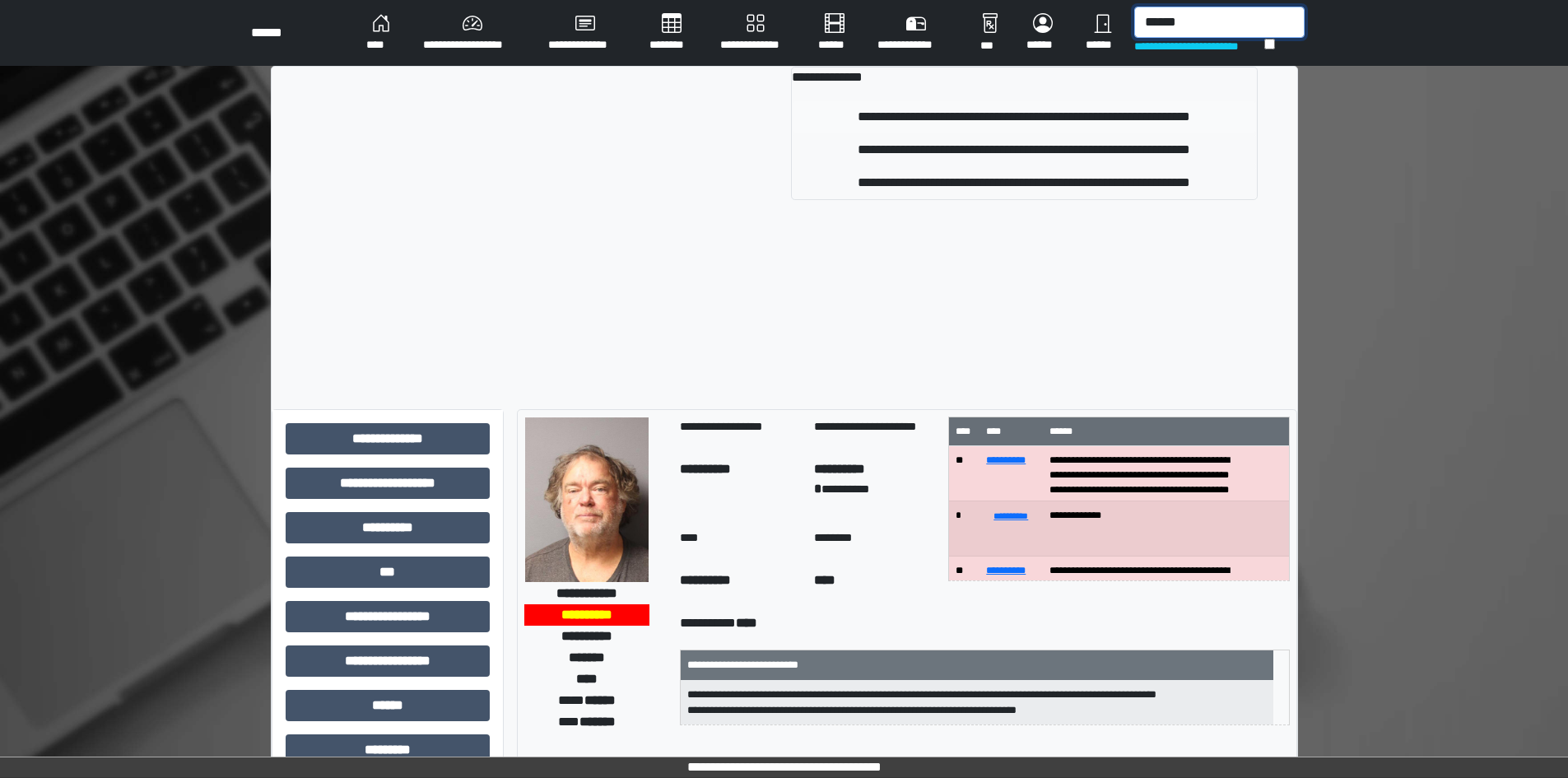 type on "******" 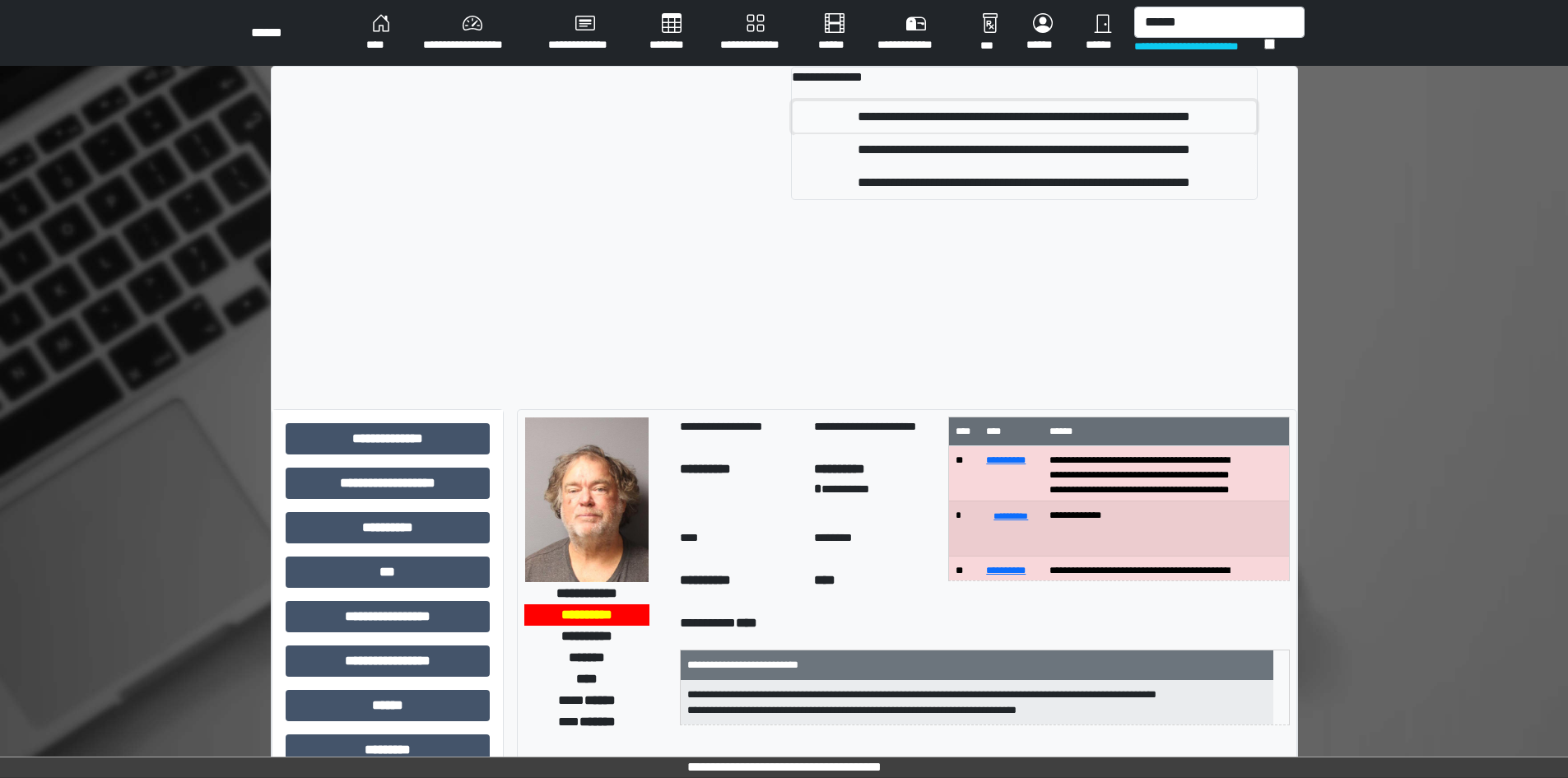click on "**********" at bounding box center (1024, 117) 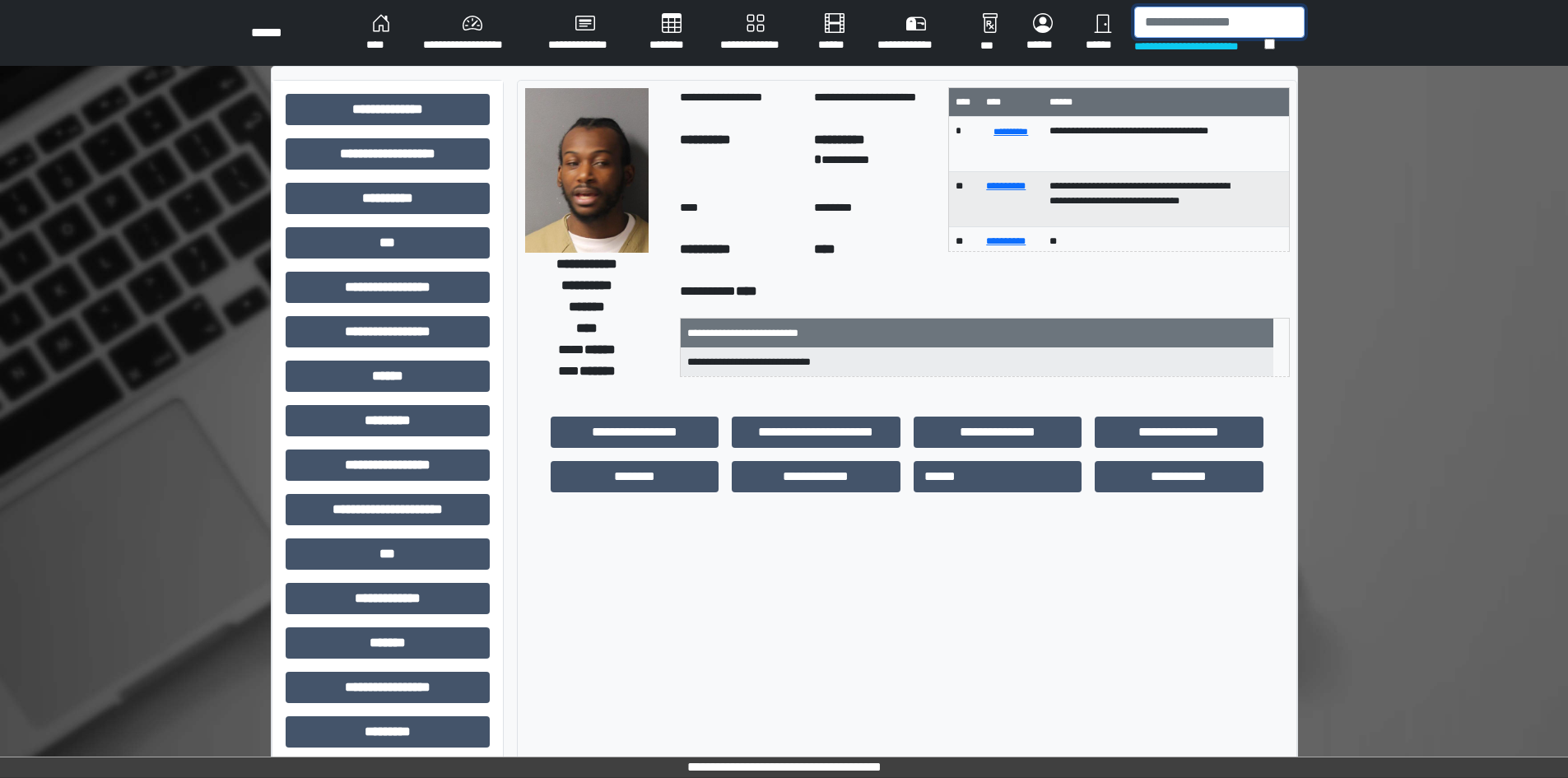 click at bounding box center [1219, 22] 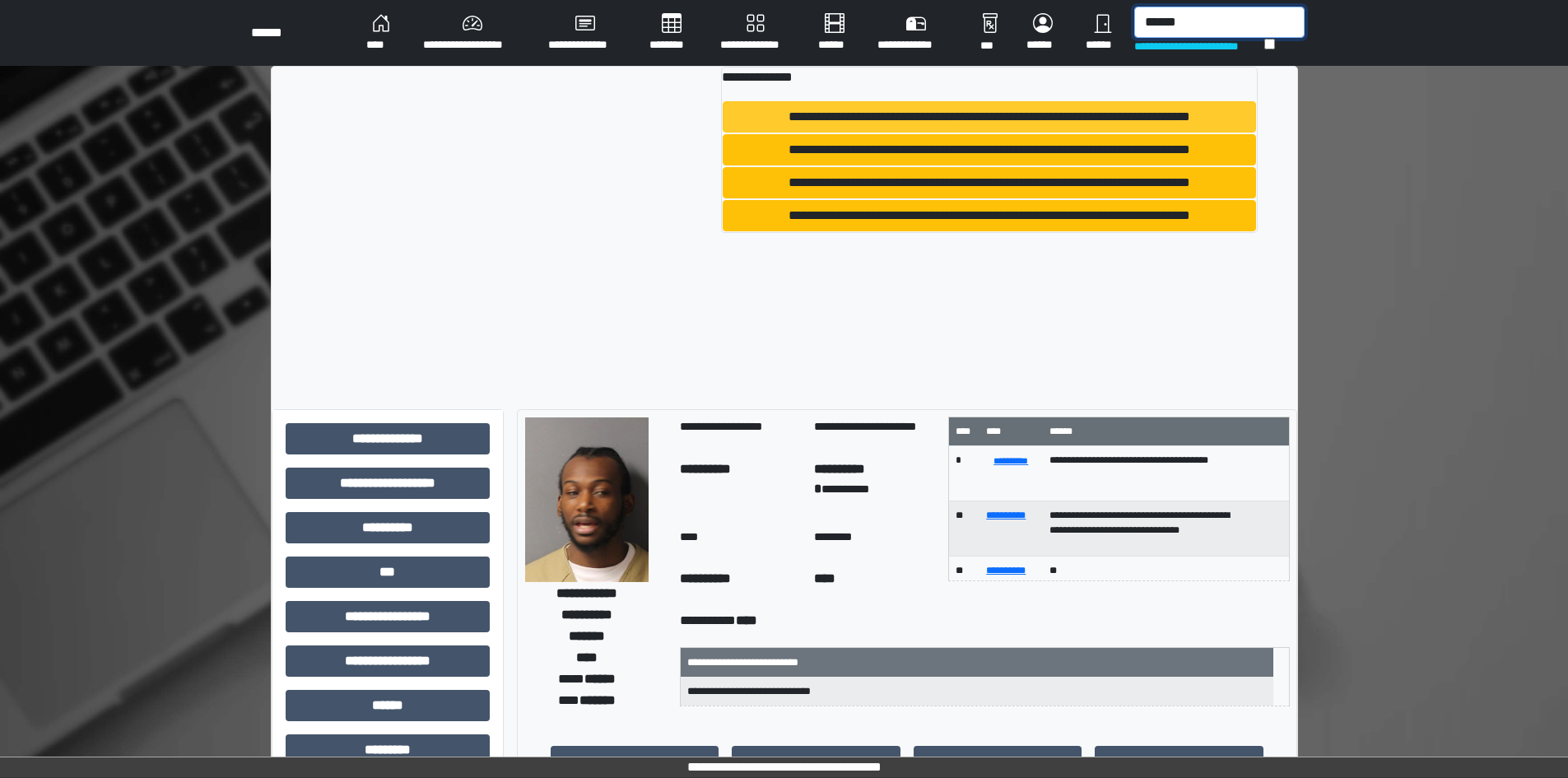 type on "******" 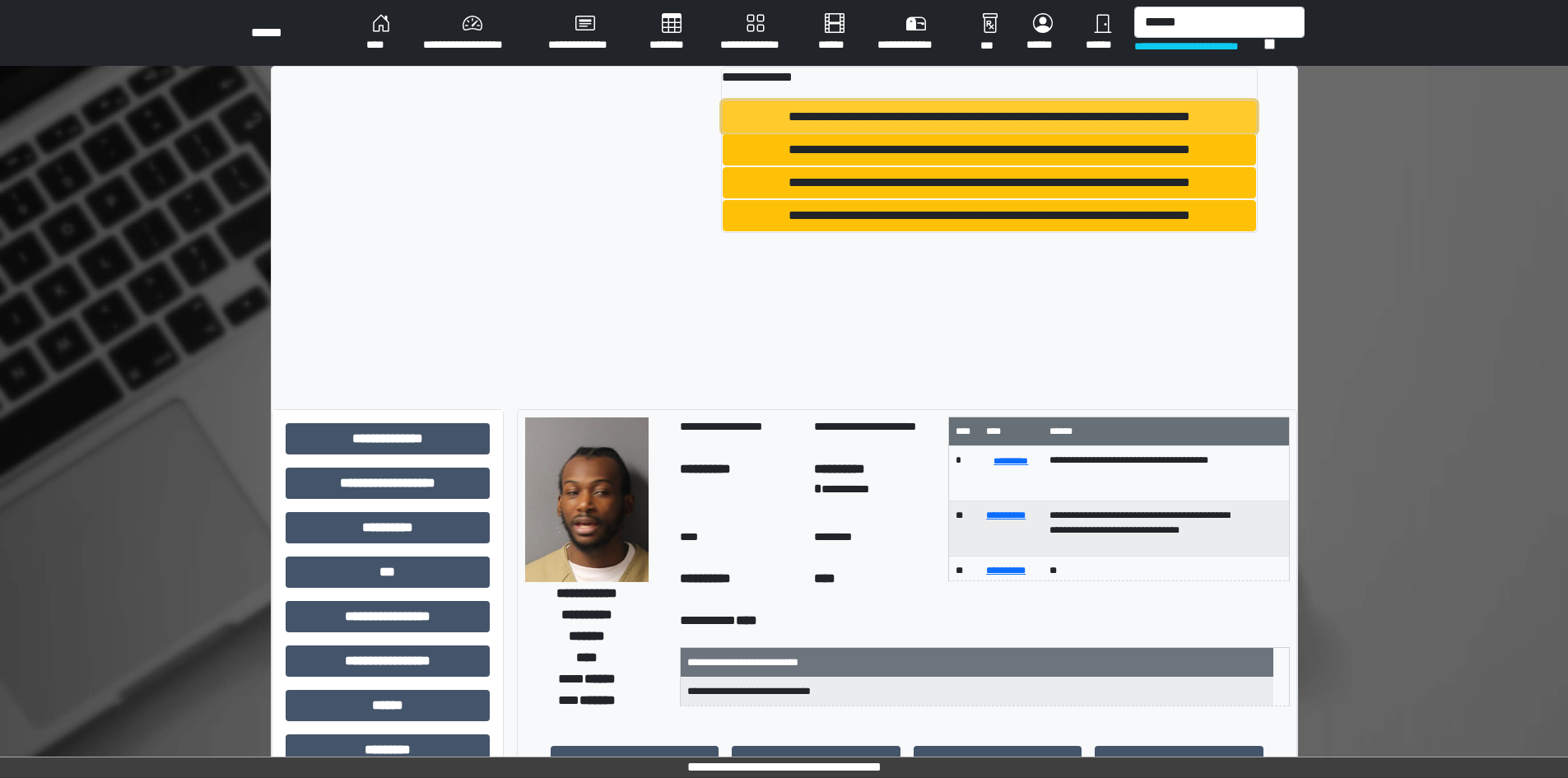 click on "**********" at bounding box center (989, 117) 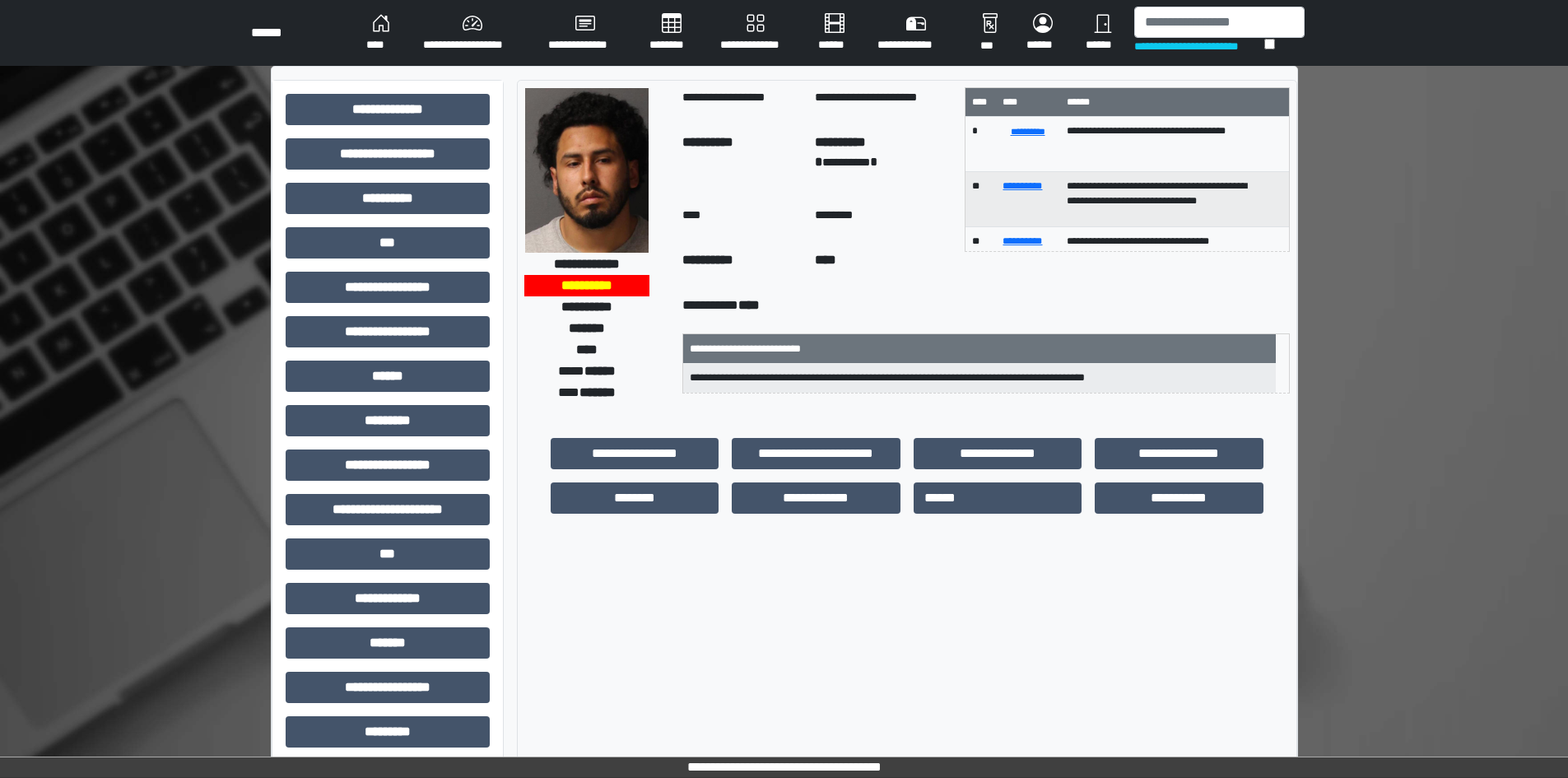 click on "**********" at bounding box center (784, 516) 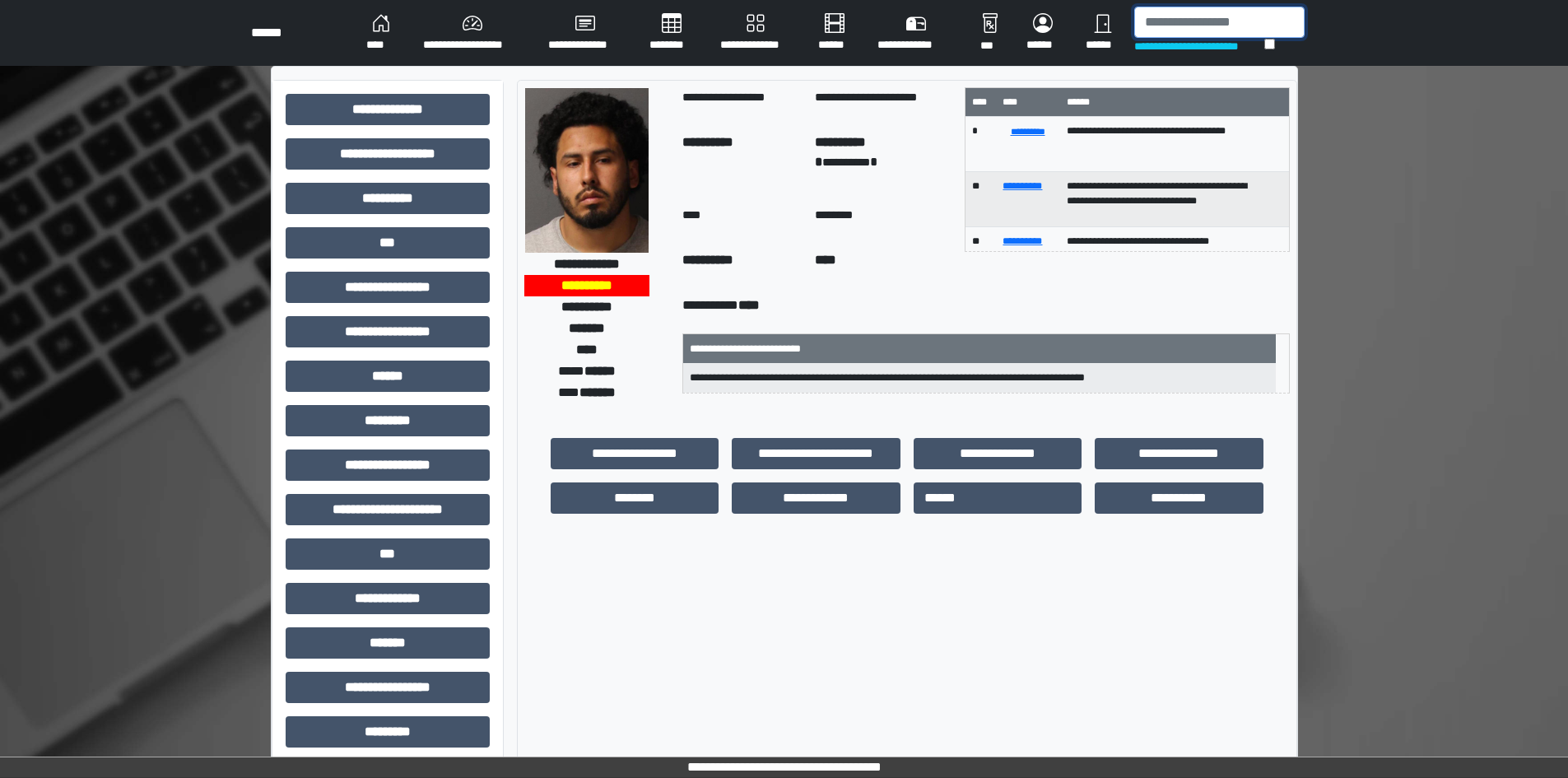 click at bounding box center [1219, 22] 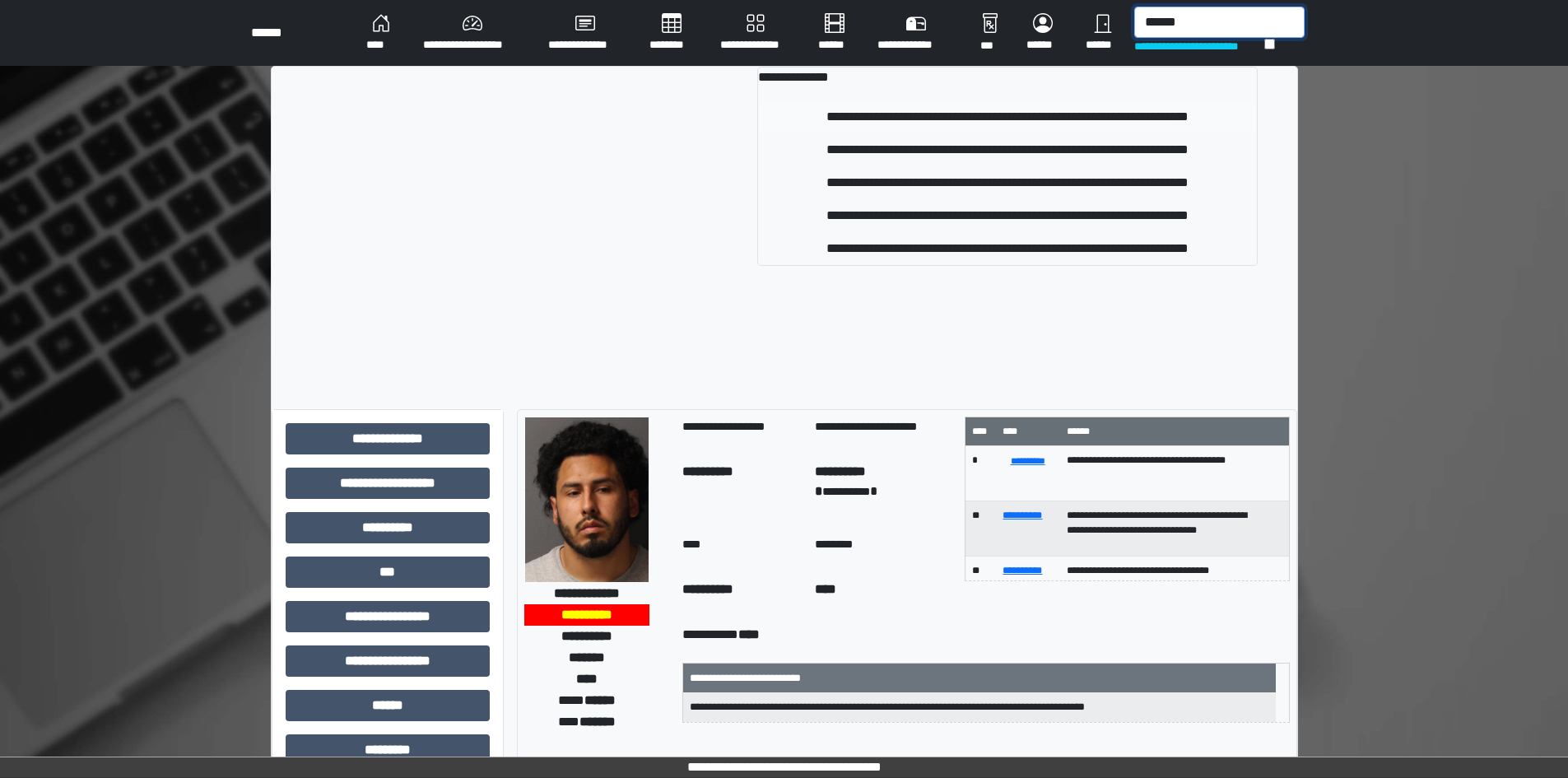 type on "******" 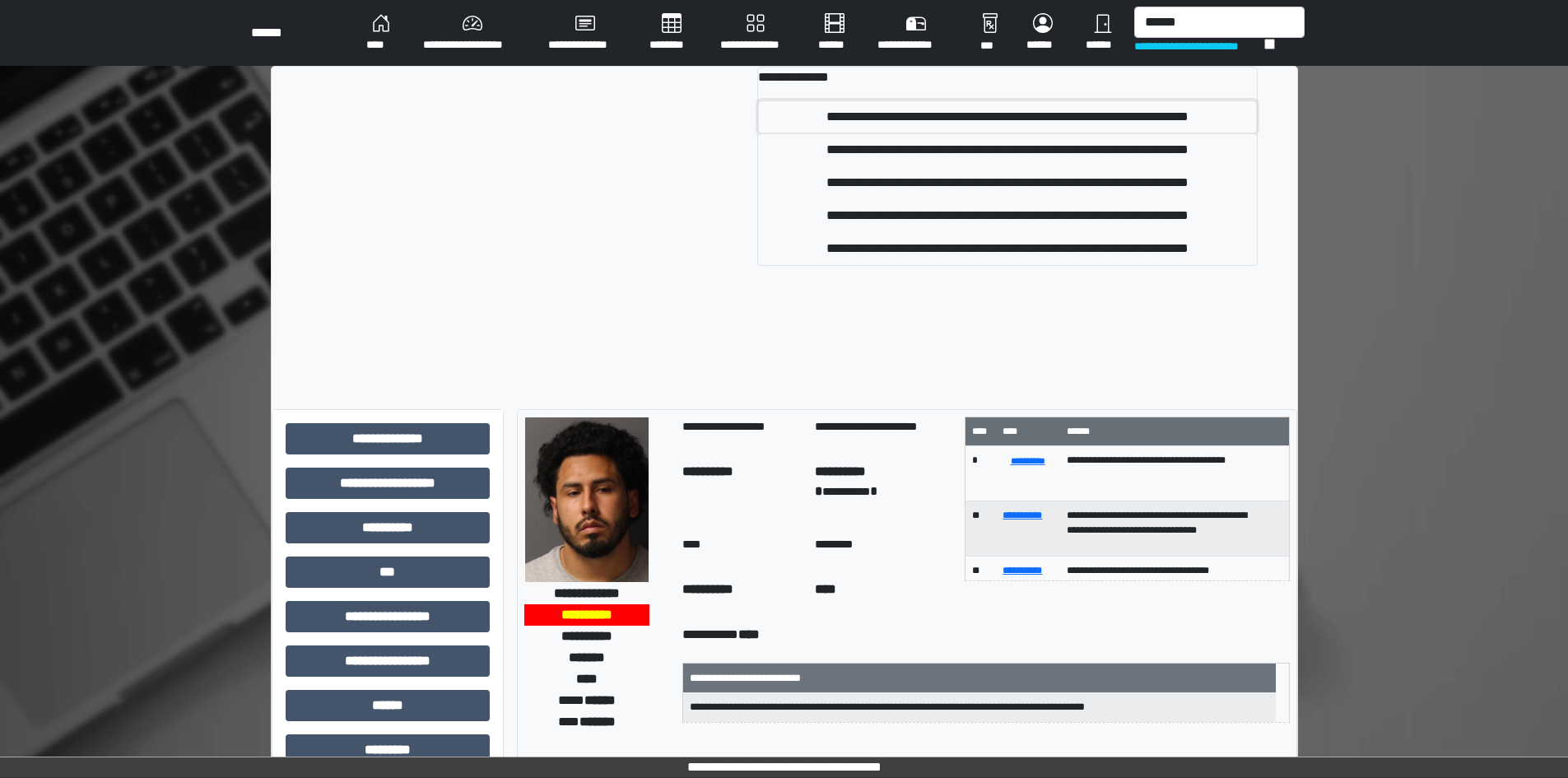 click on "**********" at bounding box center (1007, 117) 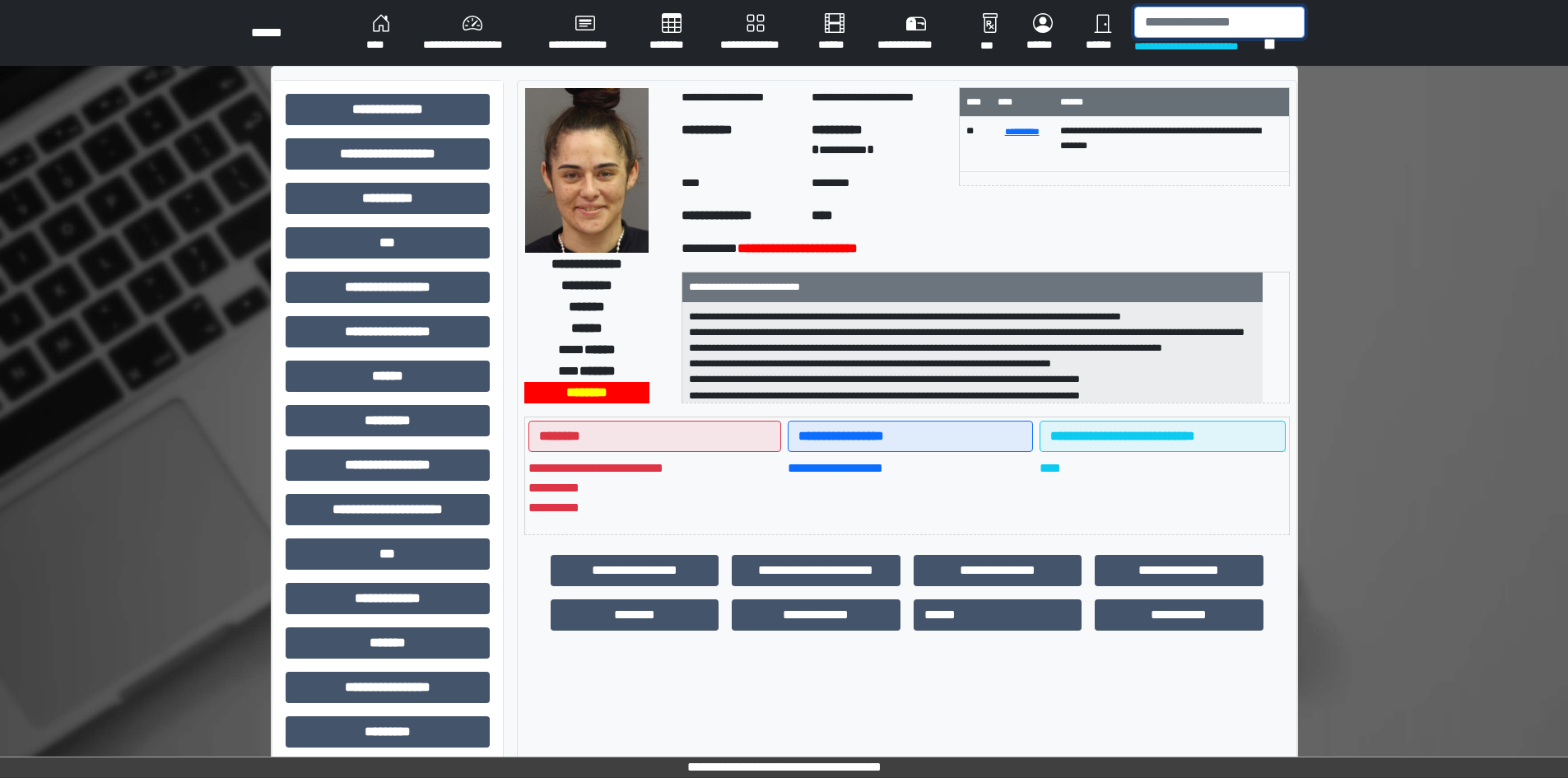 click at bounding box center [1219, 22] 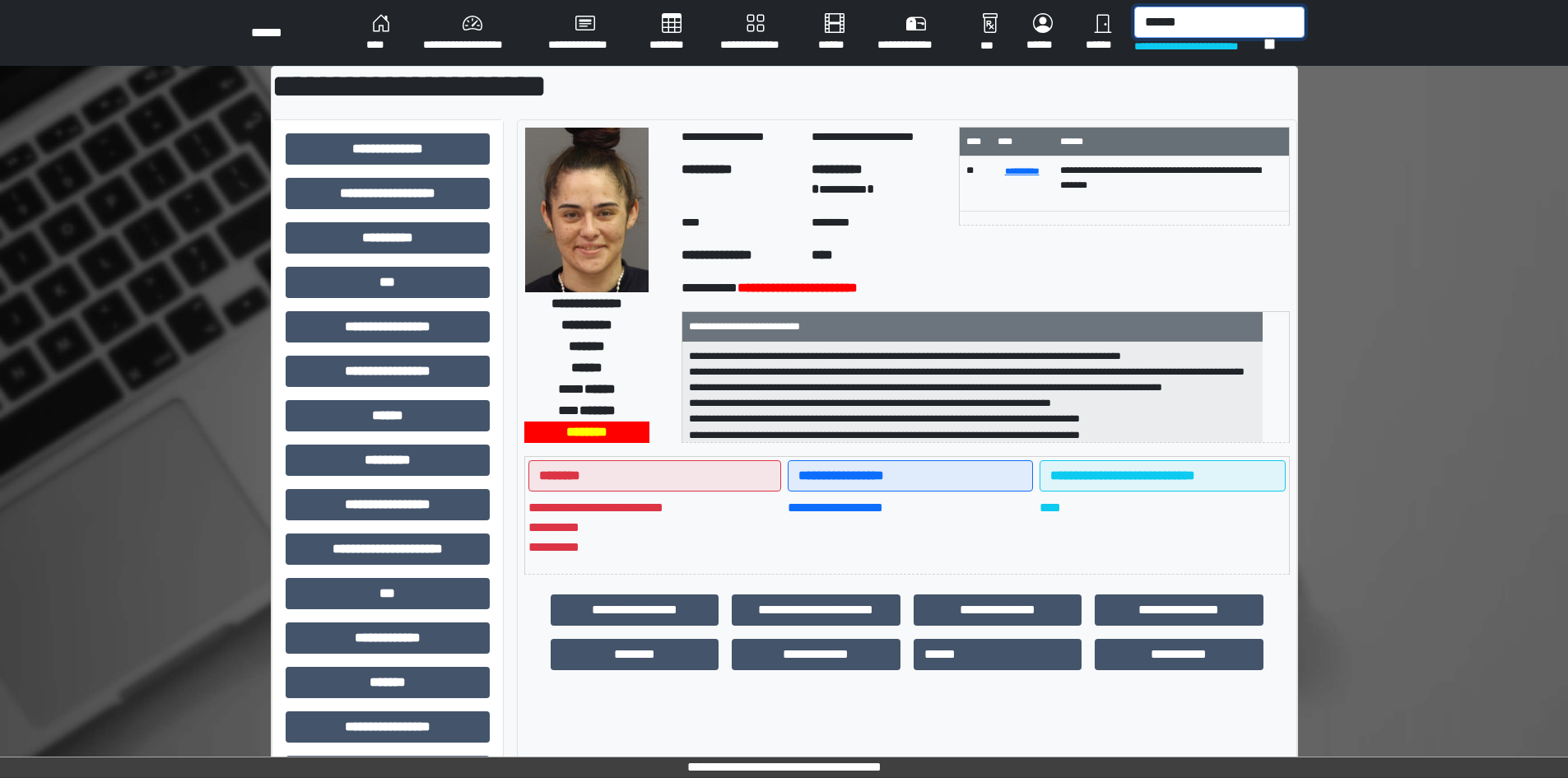 type on "******" 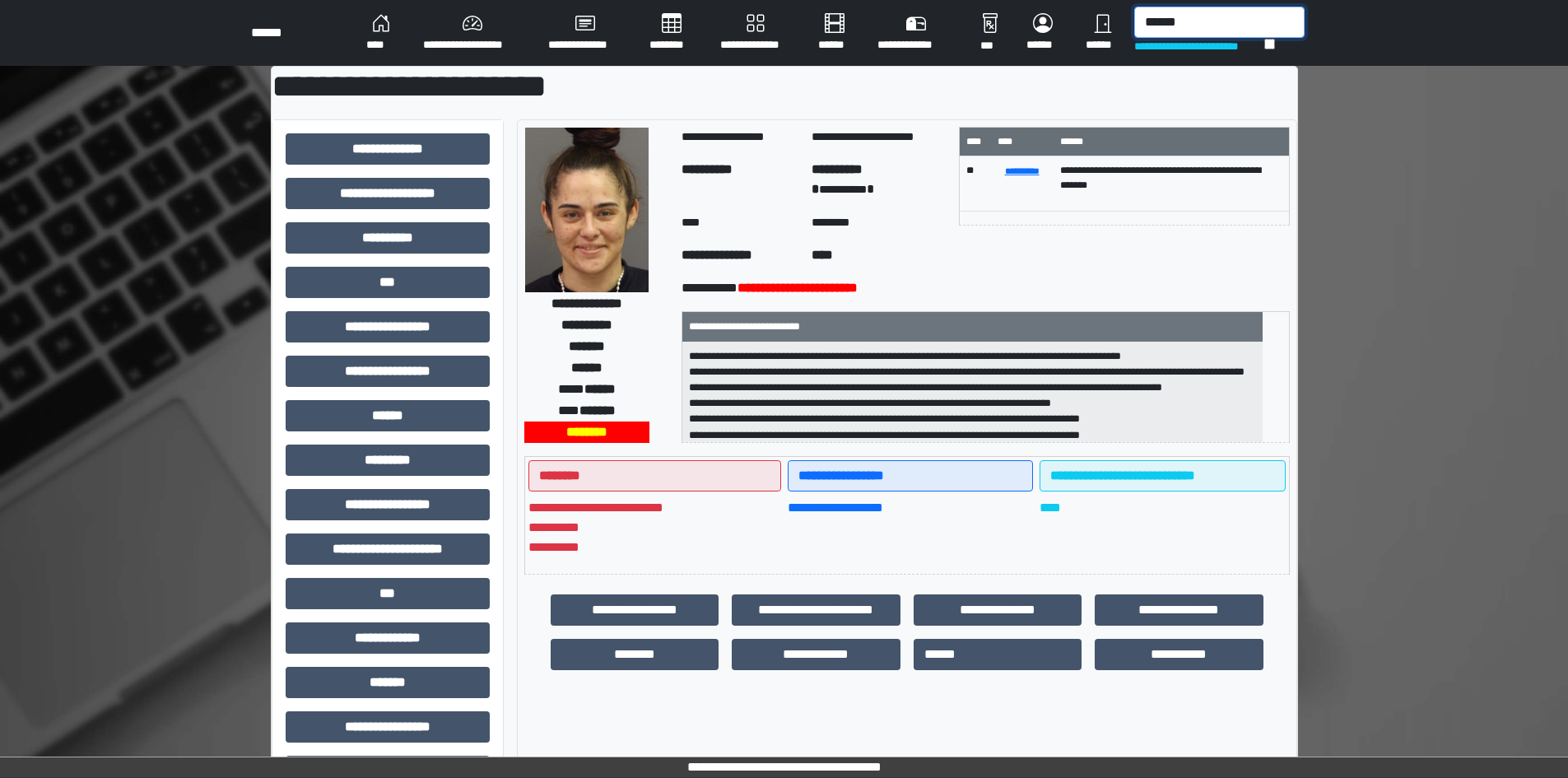 click on "******" at bounding box center [1219, 22] 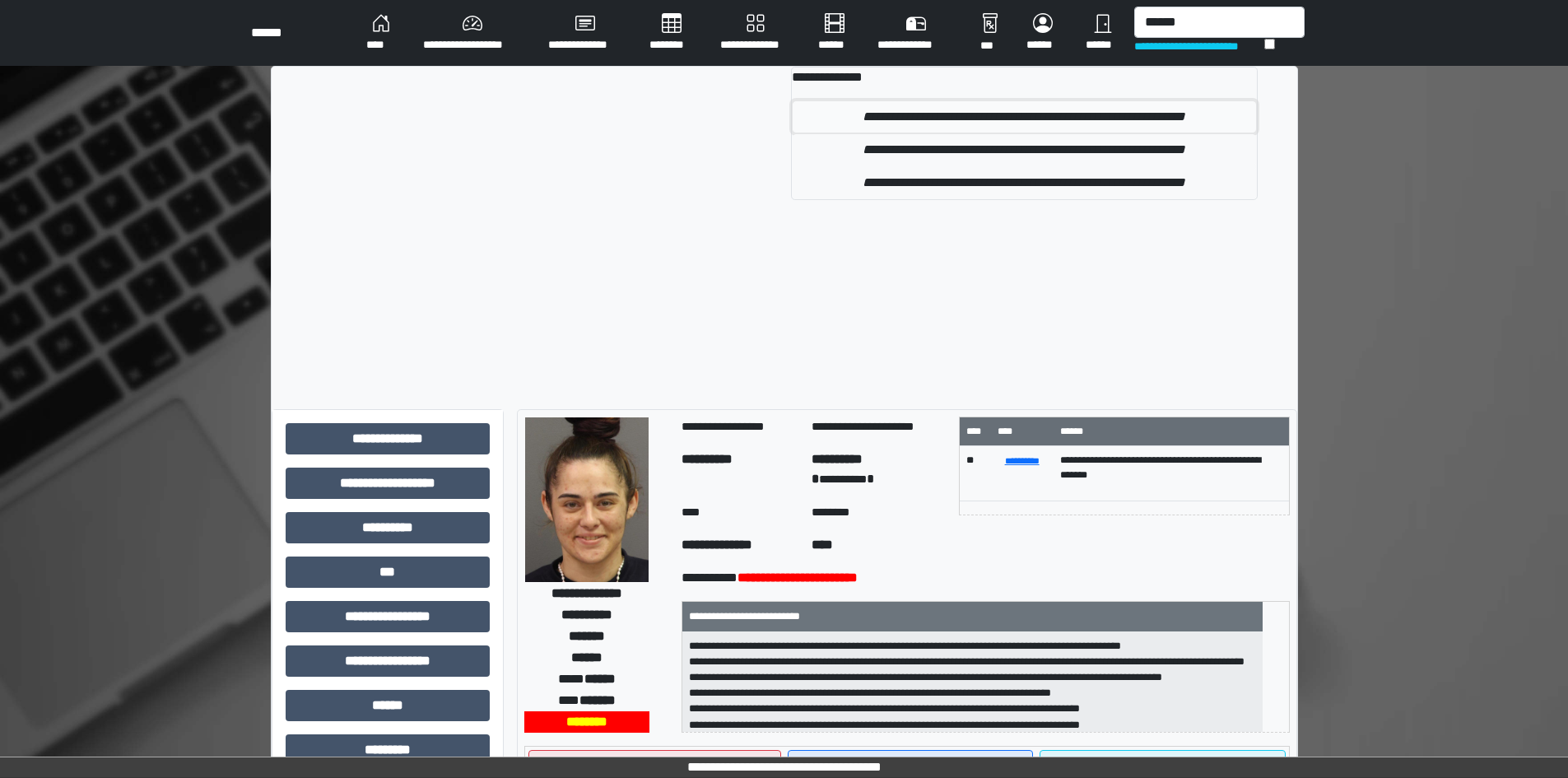 click on "**********" at bounding box center [1024, 117] 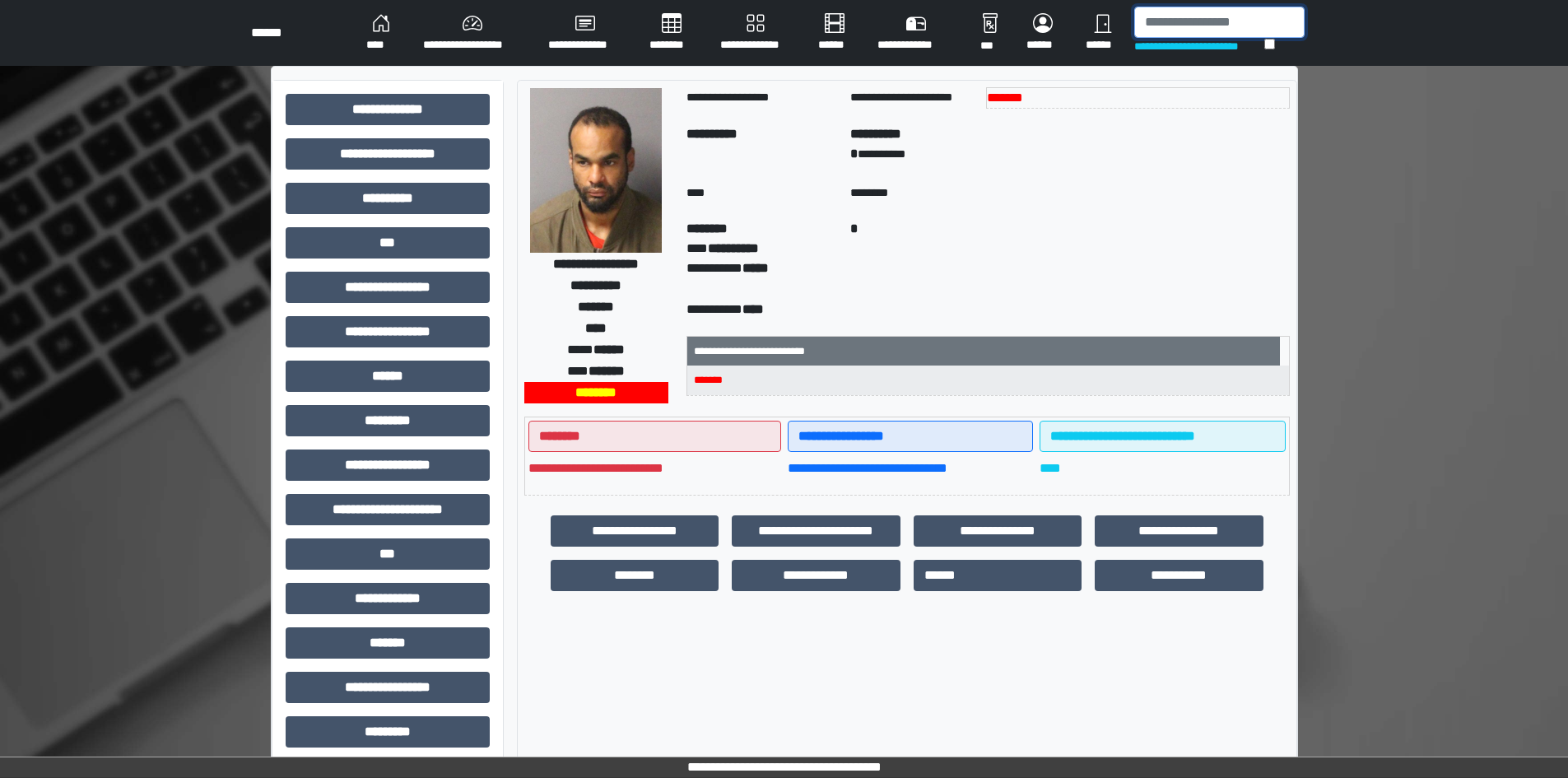 drag, startPoint x: 1573, startPoint y: 531, endPoint x: 1169, endPoint y: 16, distance: 654.55405 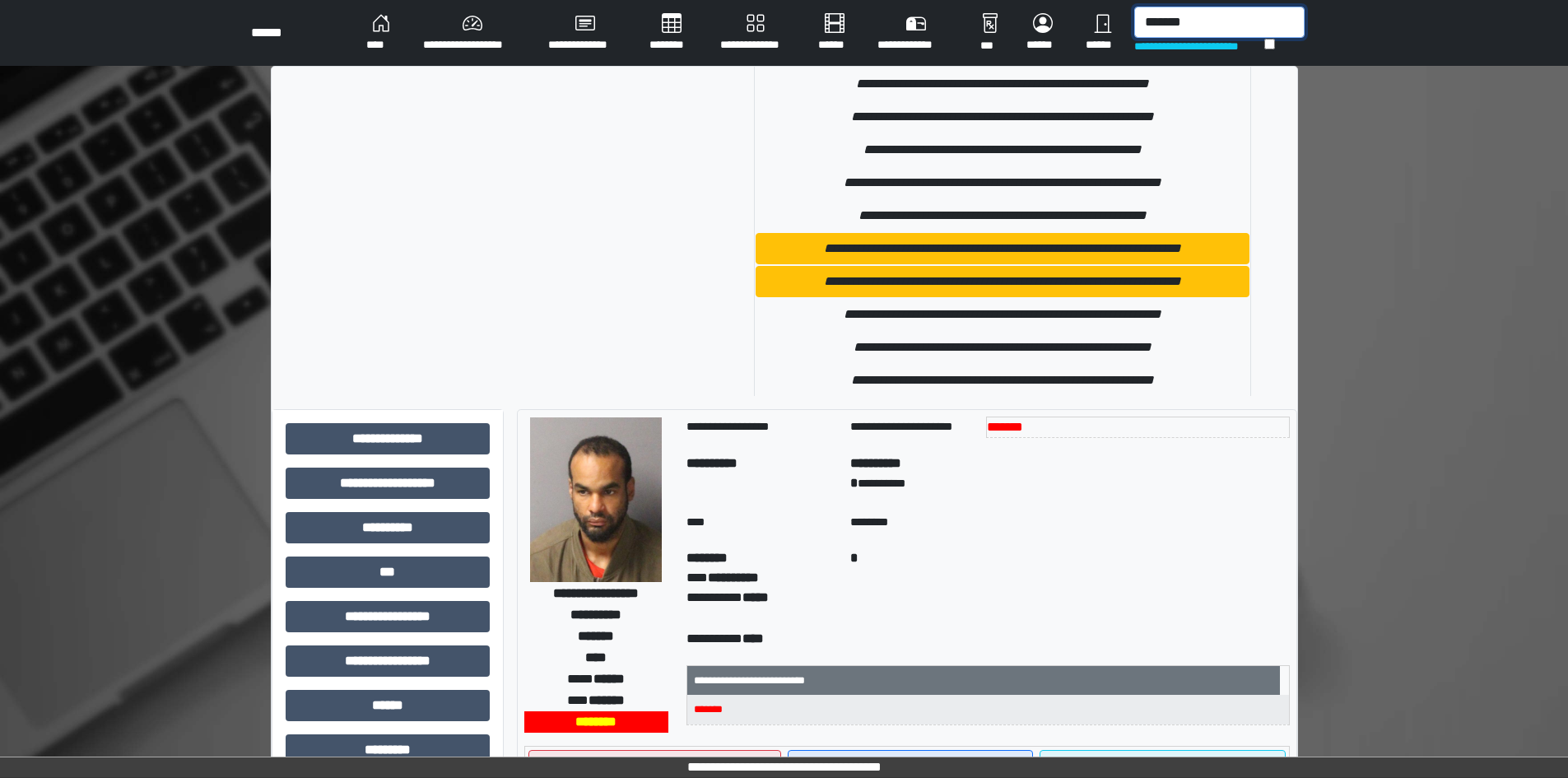 scroll, scrollTop: 906, scrollLeft: 0, axis: vertical 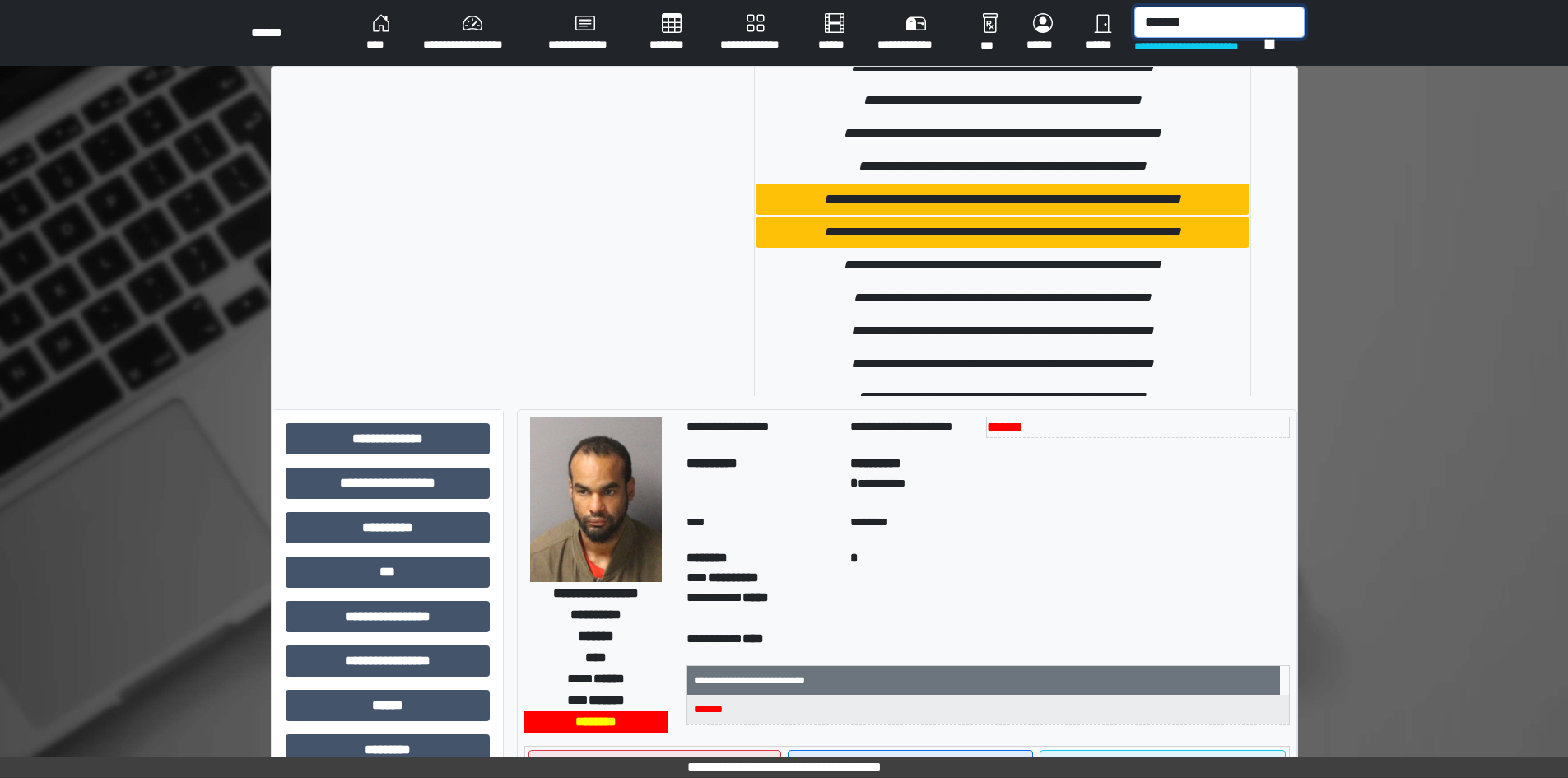 drag, startPoint x: 1235, startPoint y: 14, endPoint x: 1052, endPoint y: 41, distance: 184.9811 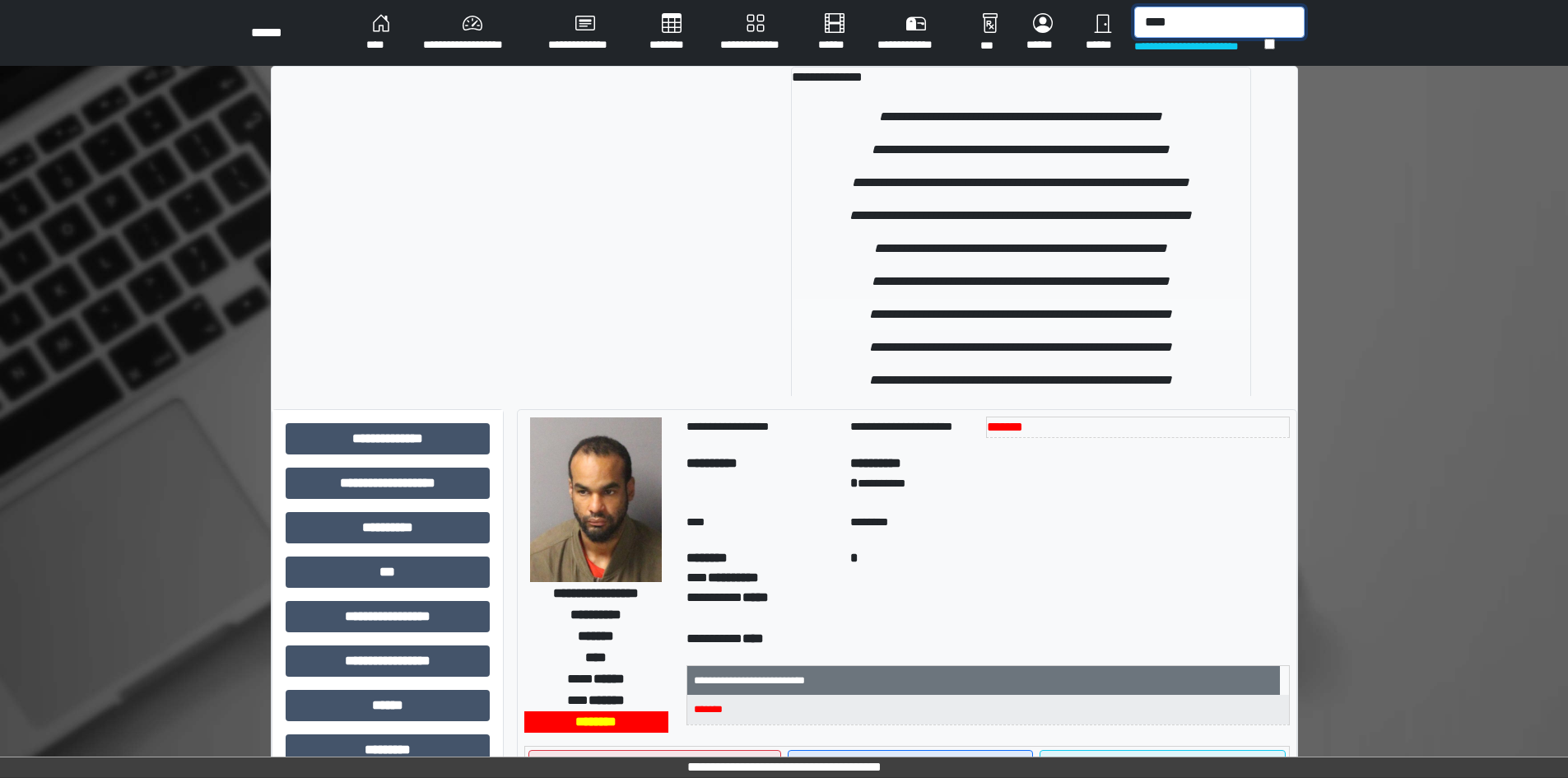 type on "****" 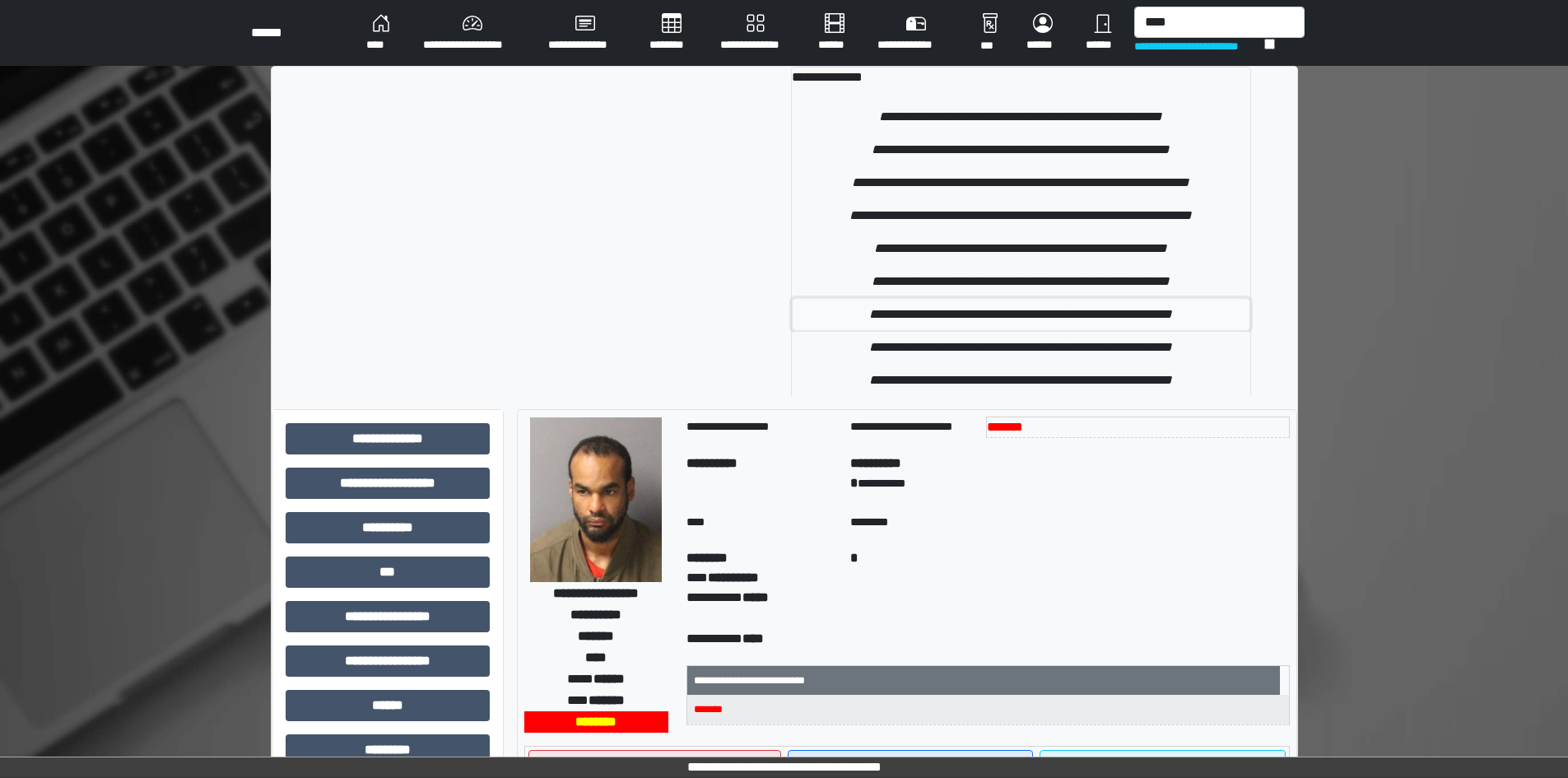 click on "**********" at bounding box center [1021, 314] 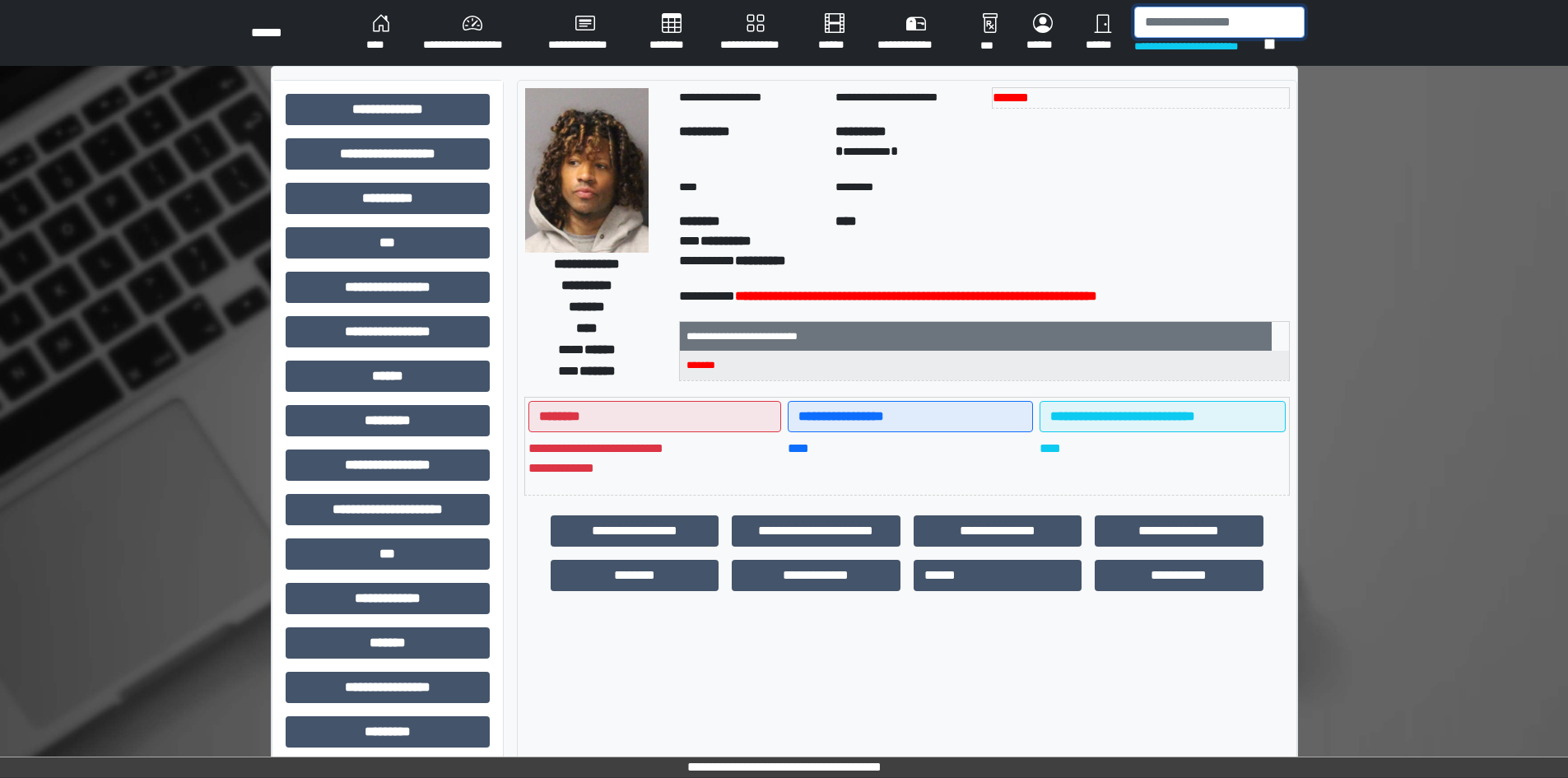 click at bounding box center (1219, 22) 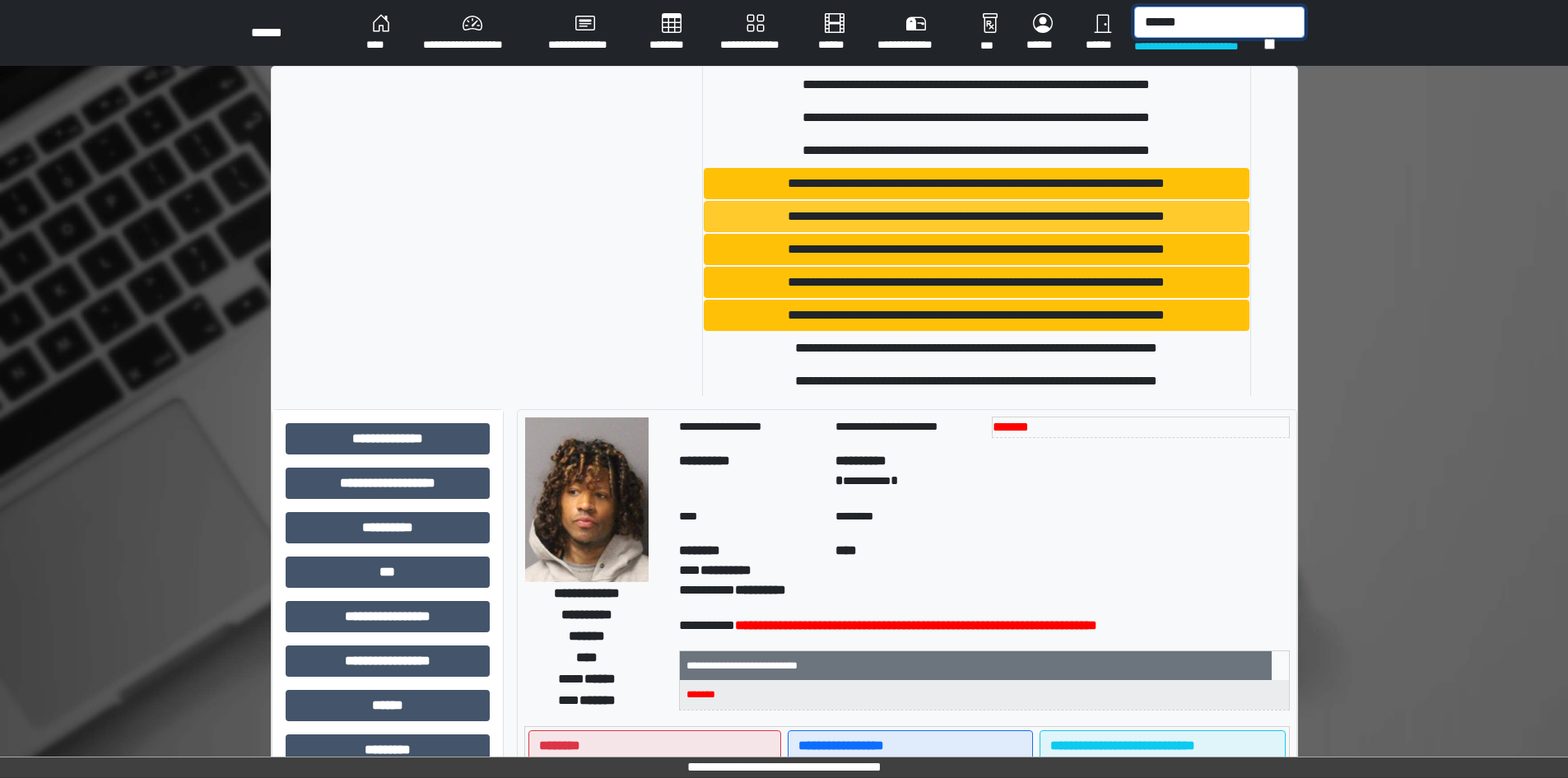 scroll, scrollTop: 659, scrollLeft: 0, axis: vertical 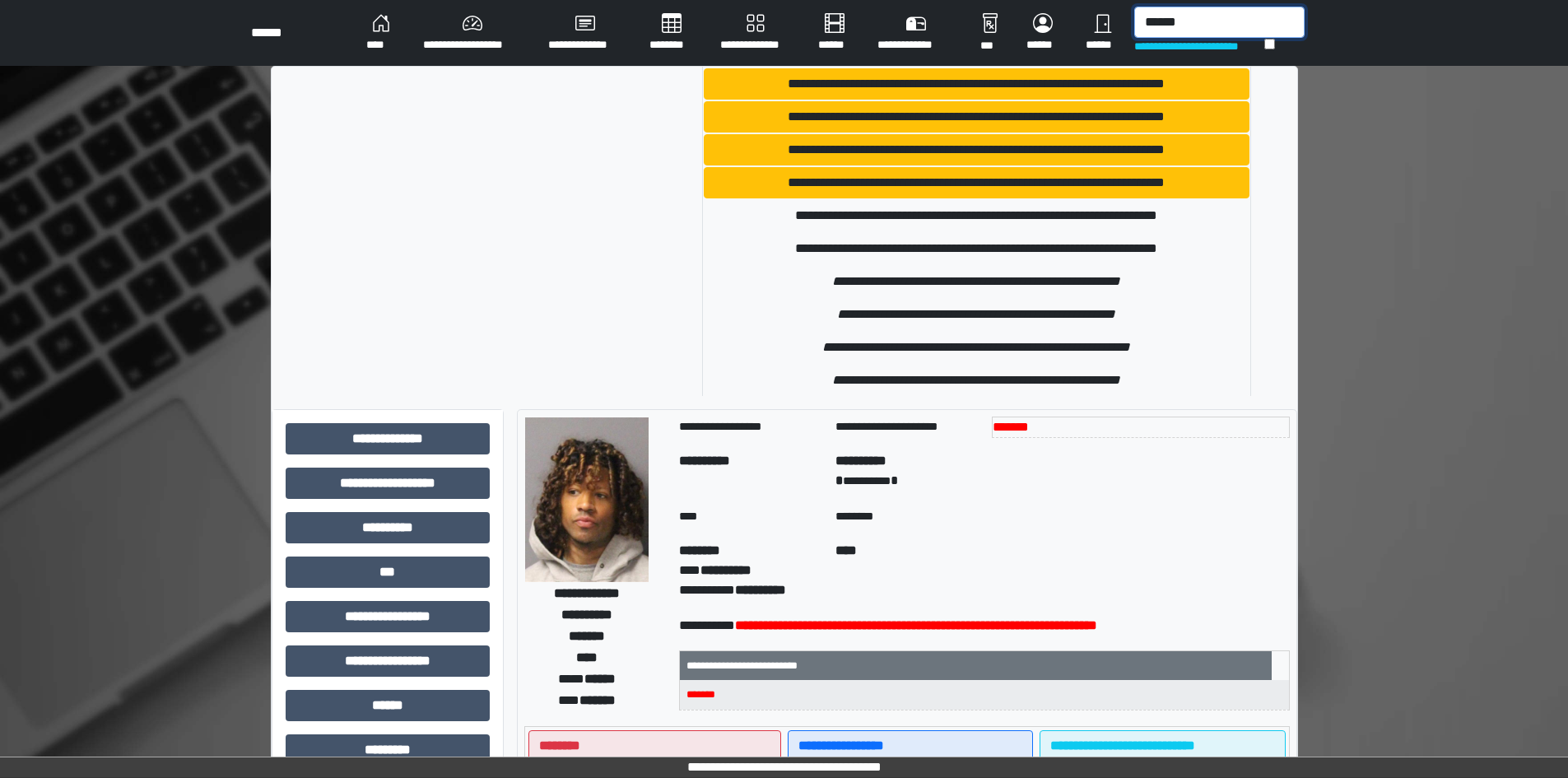 click on "******" at bounding box center (1219, 22) 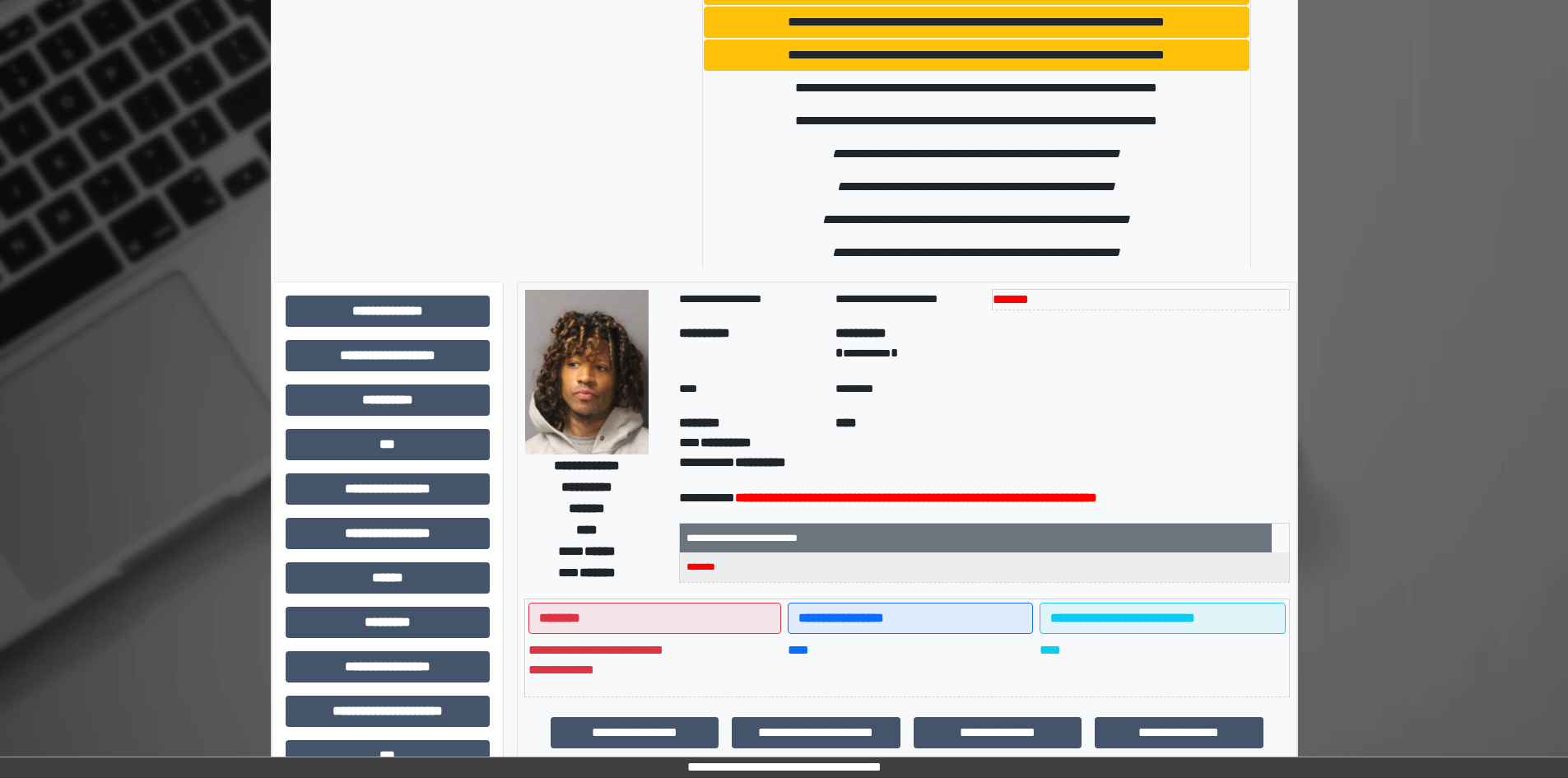 scroll, scrollTop: 165, scrollLeft: 0, axis: vertical 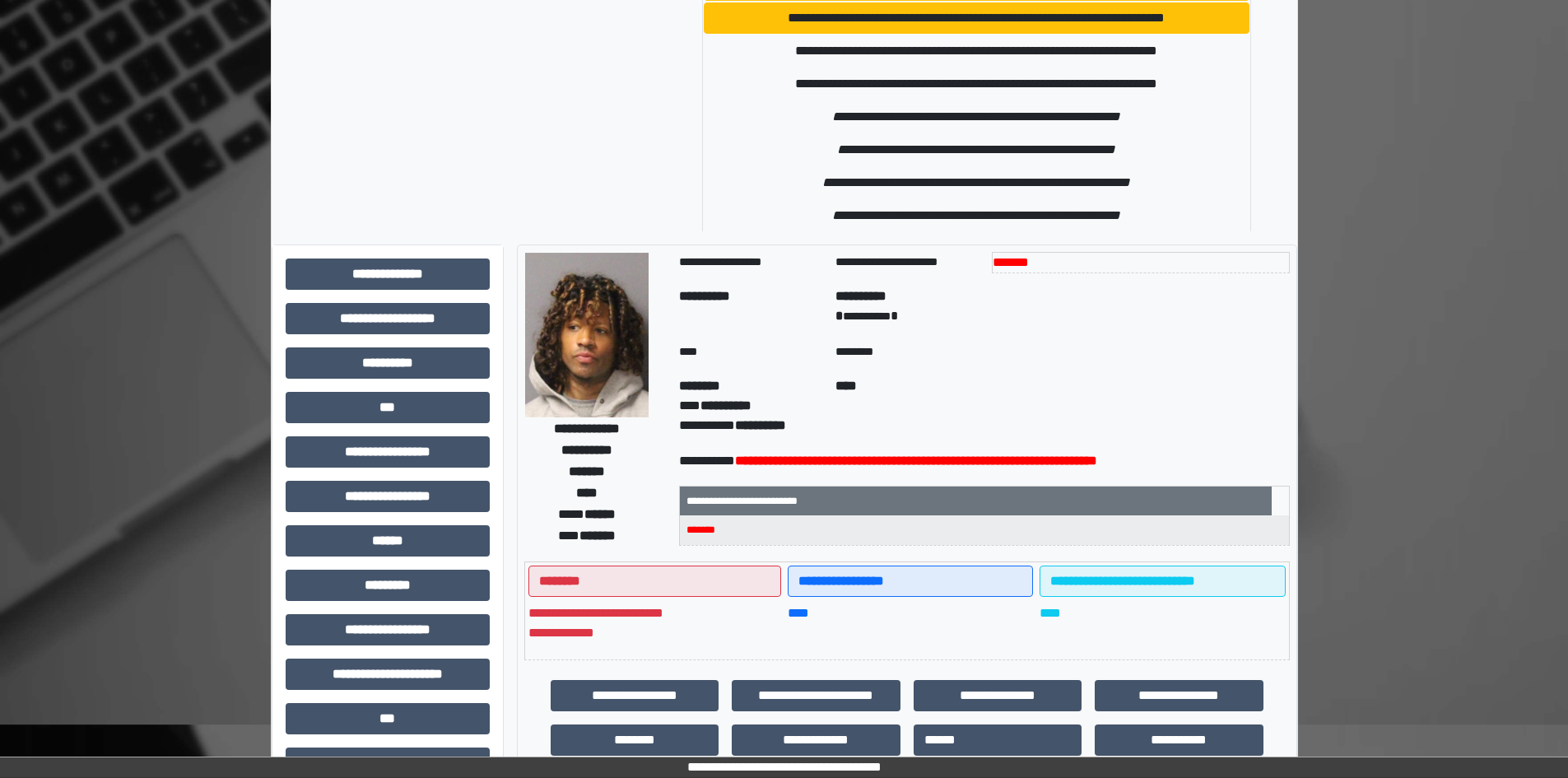 click on "**********" at bounding box center (784, 516) 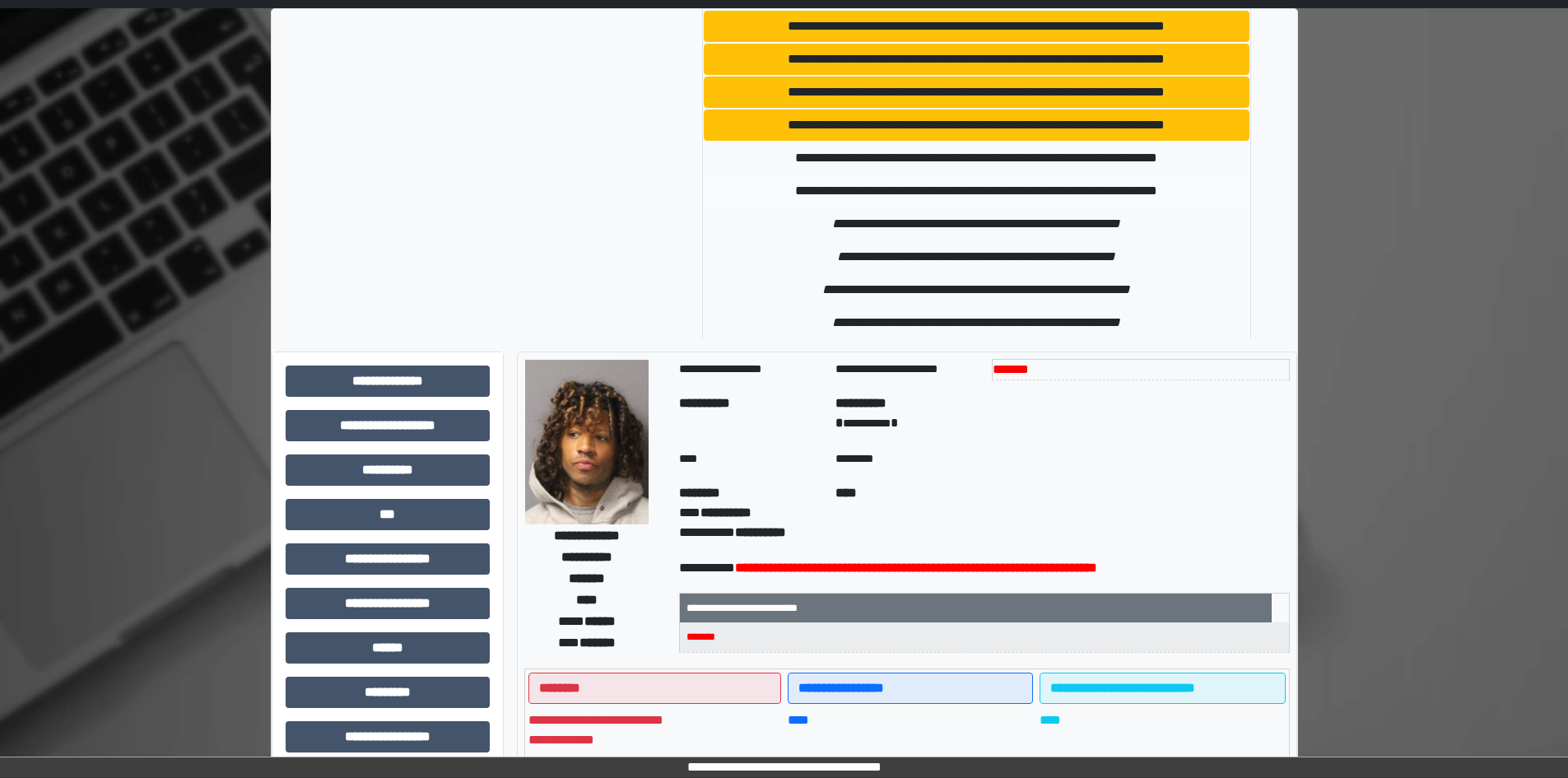 scroll, scrollTop: 82, scrollLeft: 0, axis: vertical 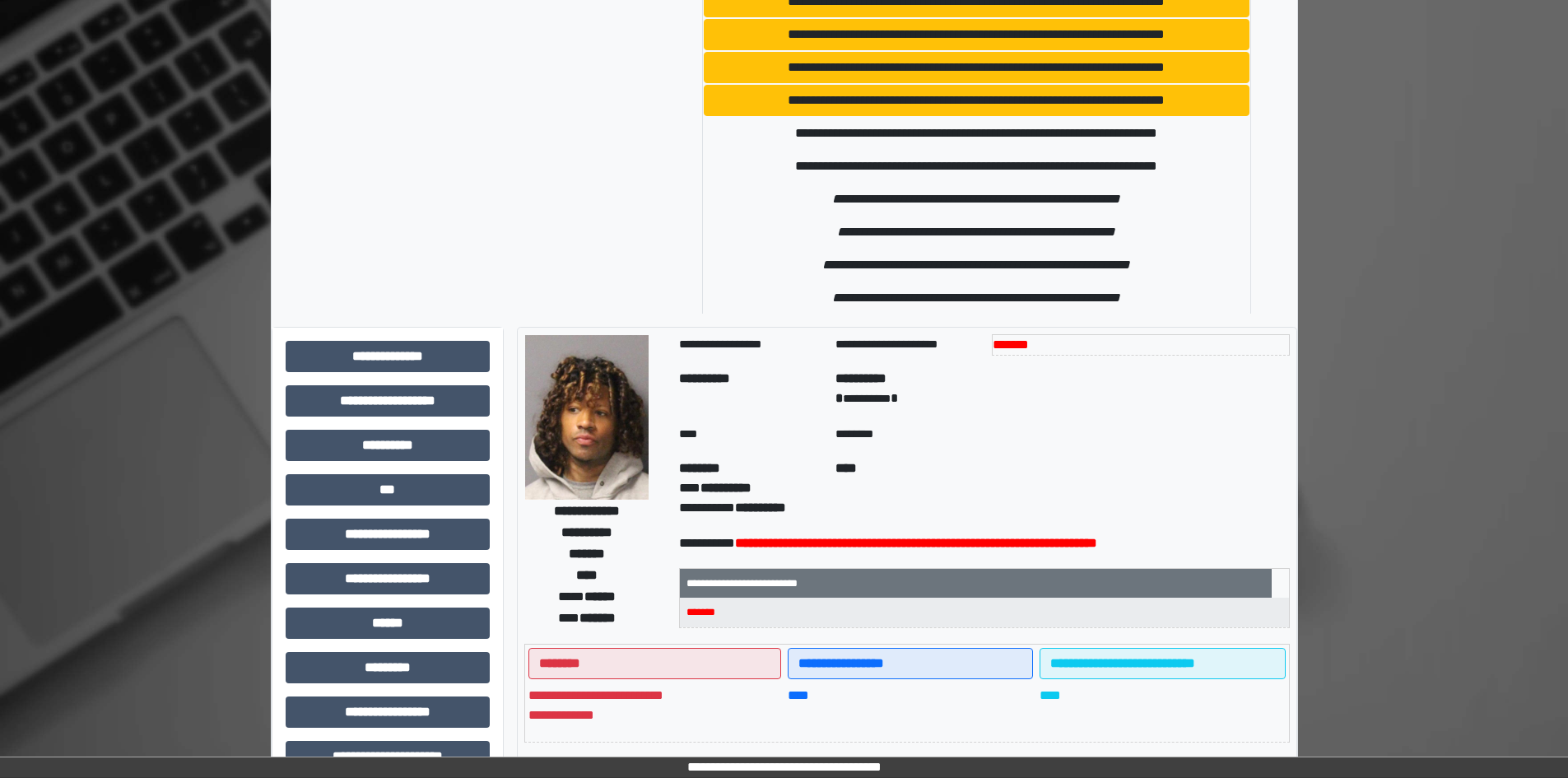 click on "**********" at bounding box center (784, 599) 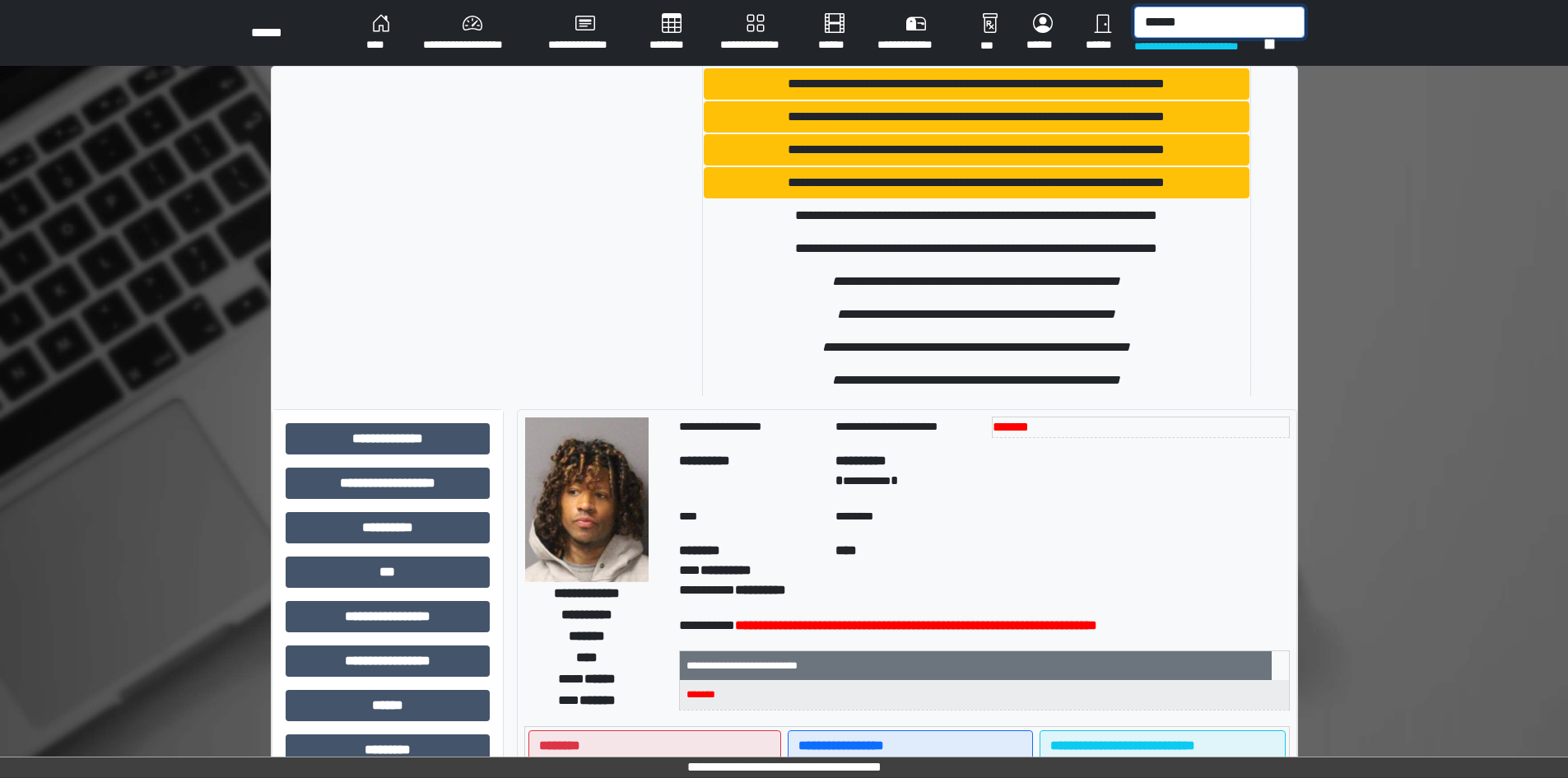click on "******" at bounding box center [1219, 22] 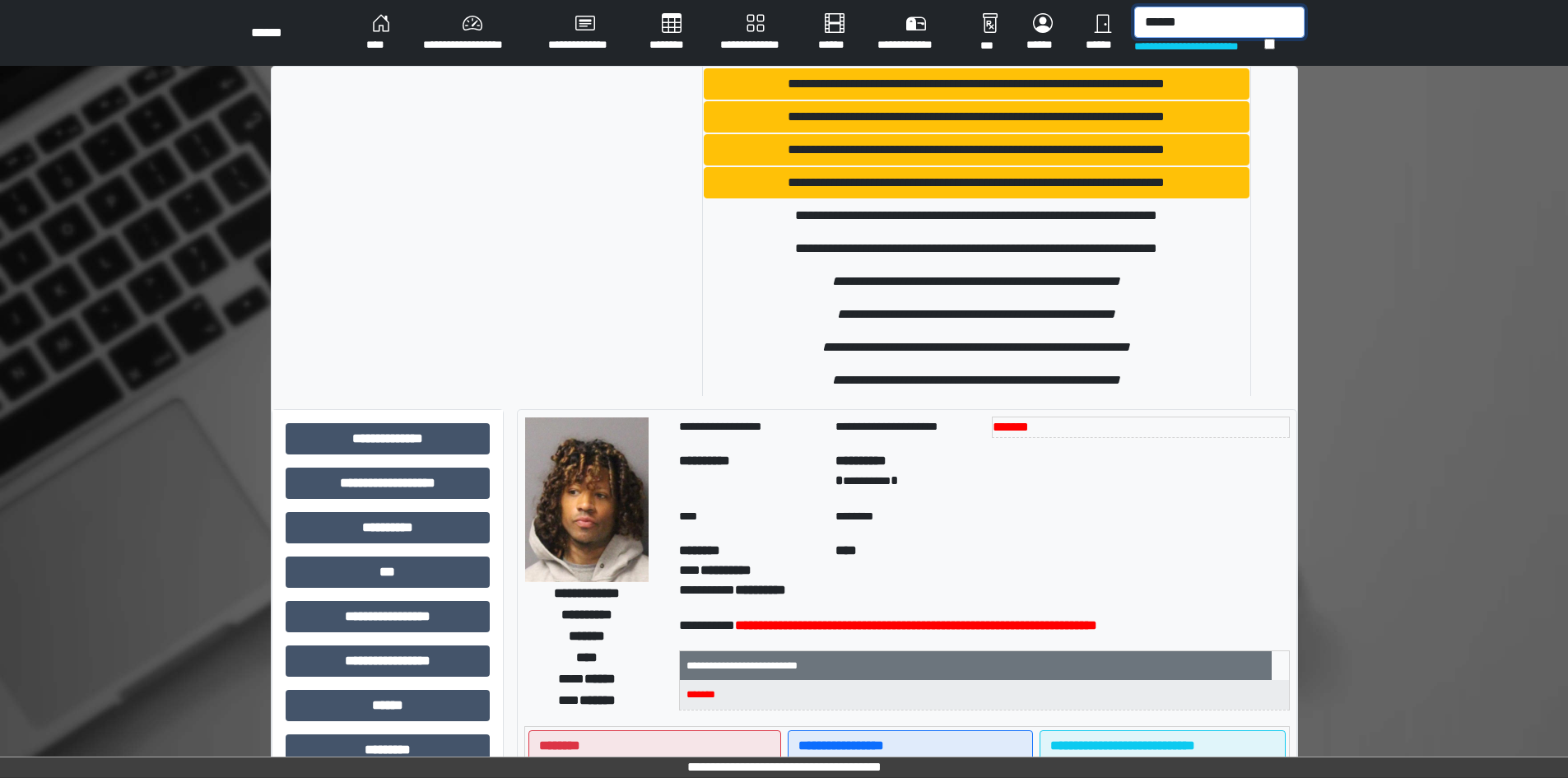 click on "******" at bounding box center [1219, 22] 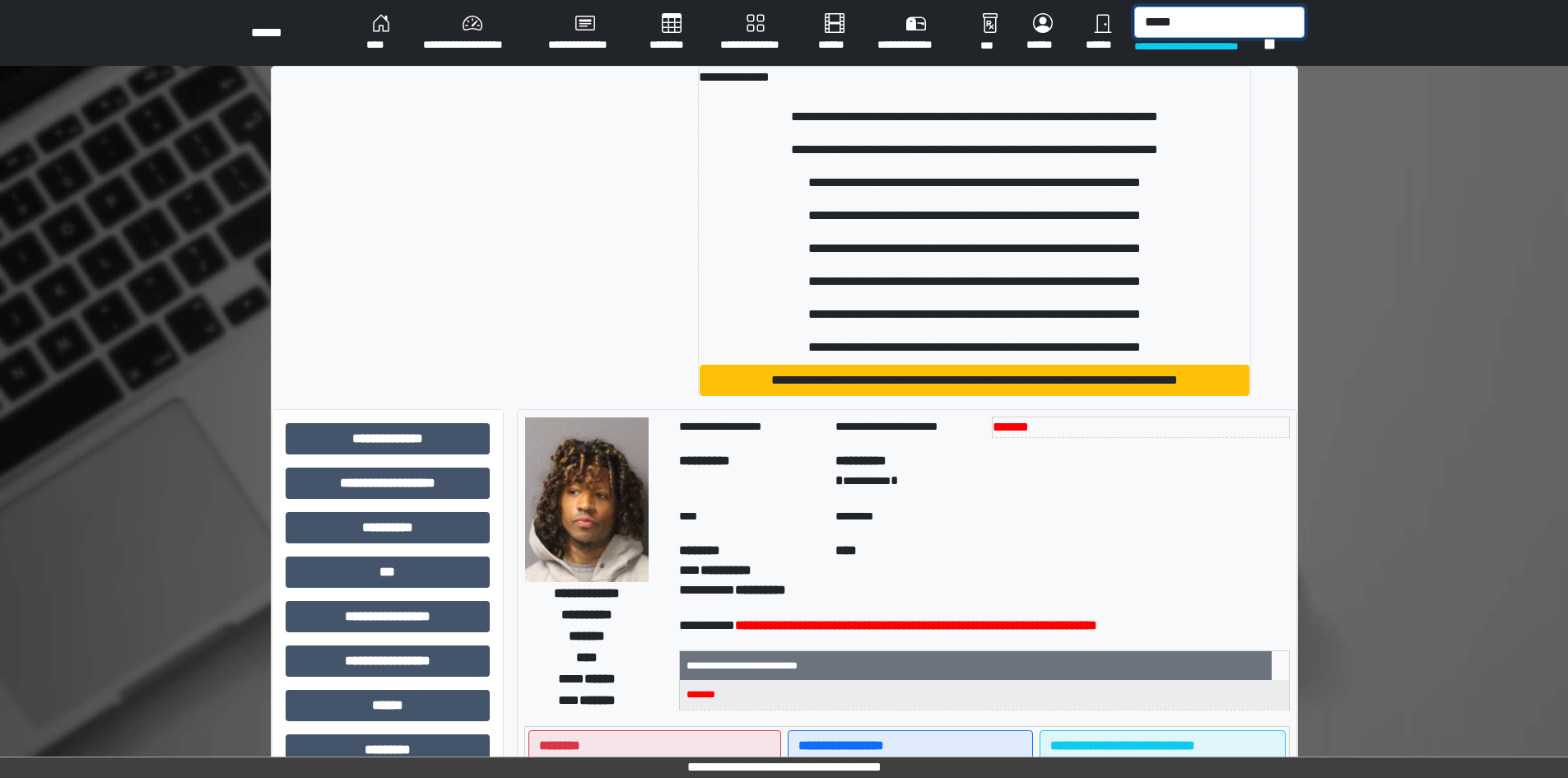 type on "*****" 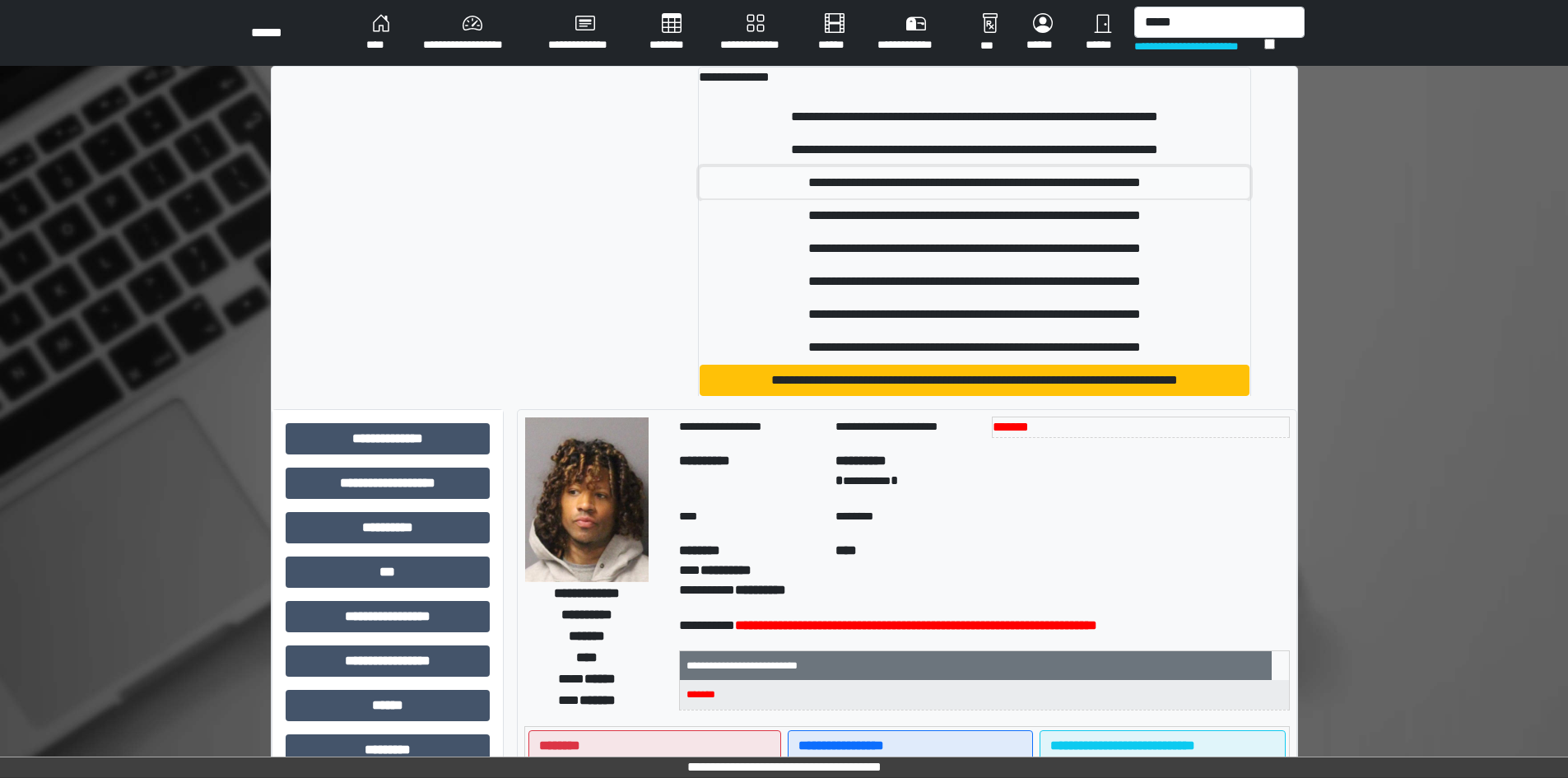 click on "**********" at bounding box center (975, 183) 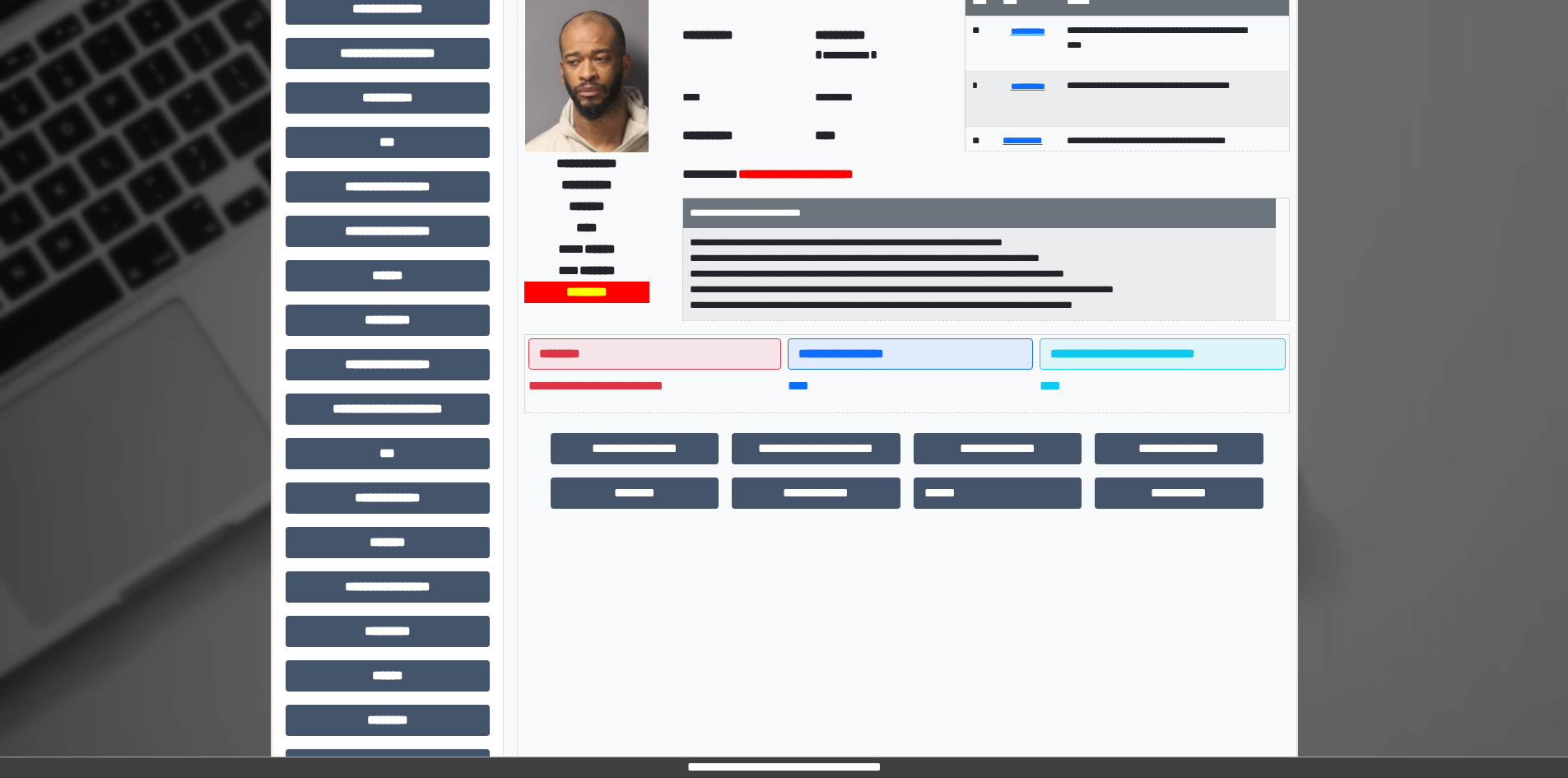 scroll, scrollTop: 0, scrollLeft: 0, axis: both 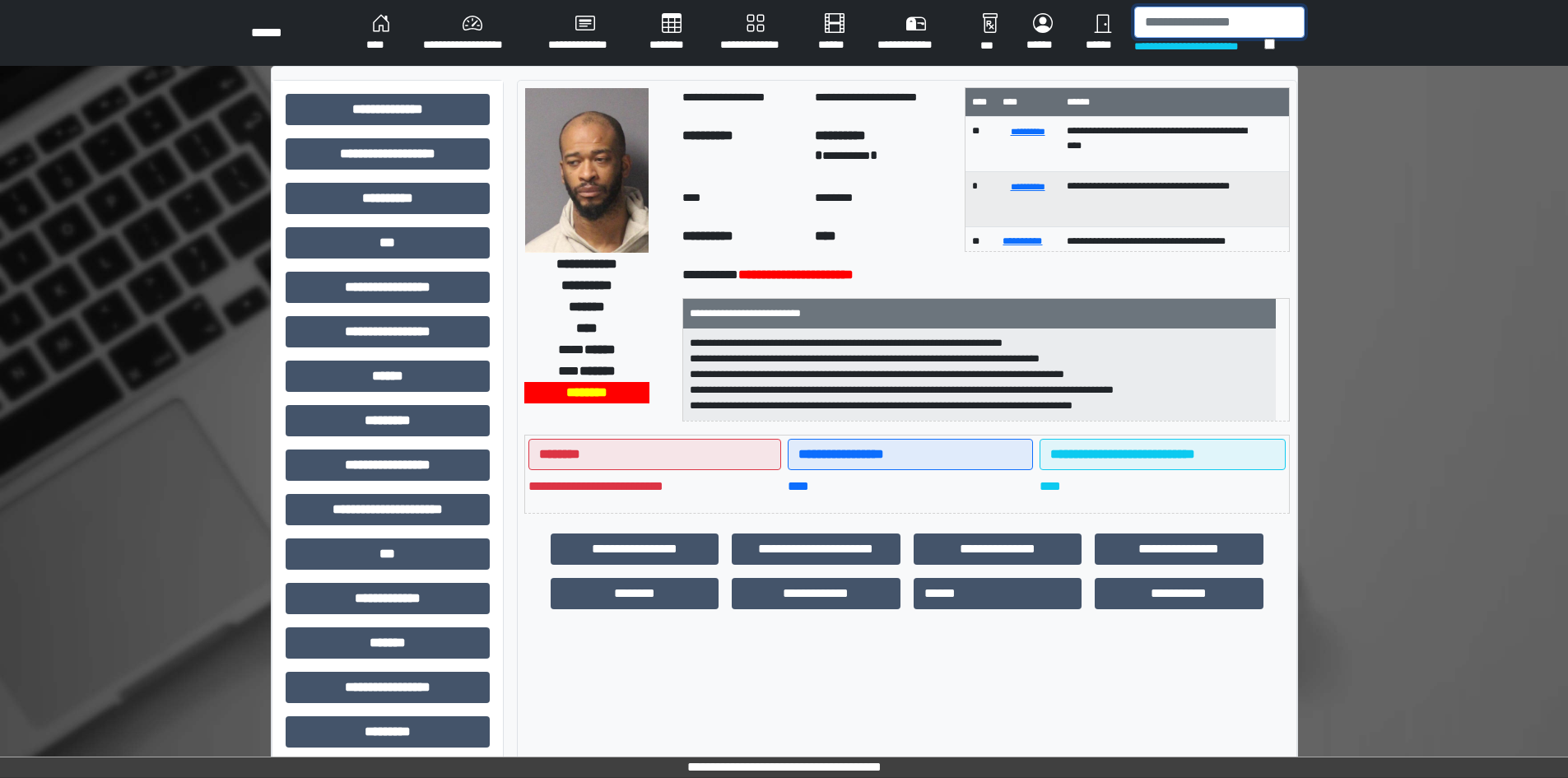 click at bounding box center [1219, 22] 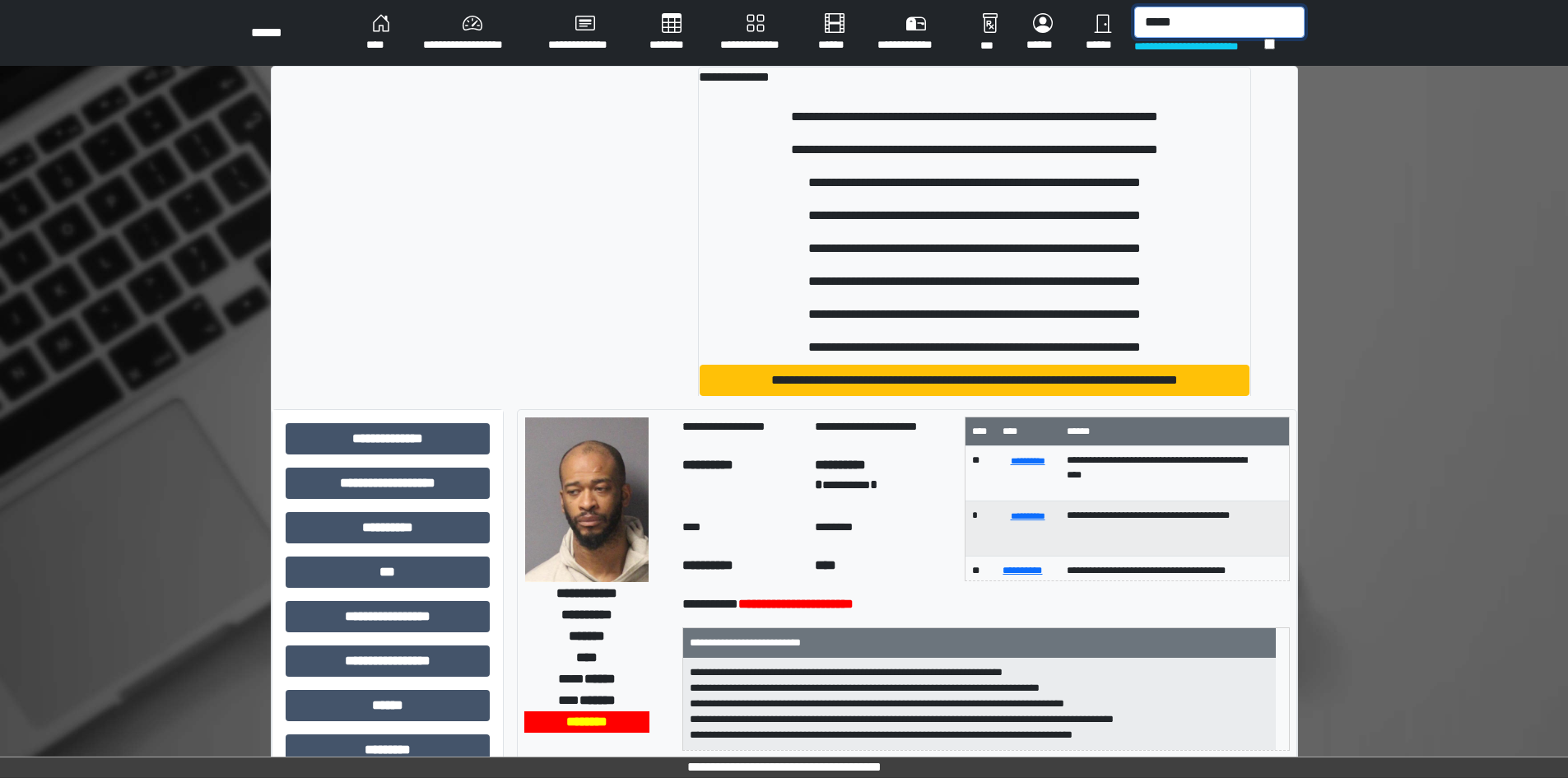 type on "*****" 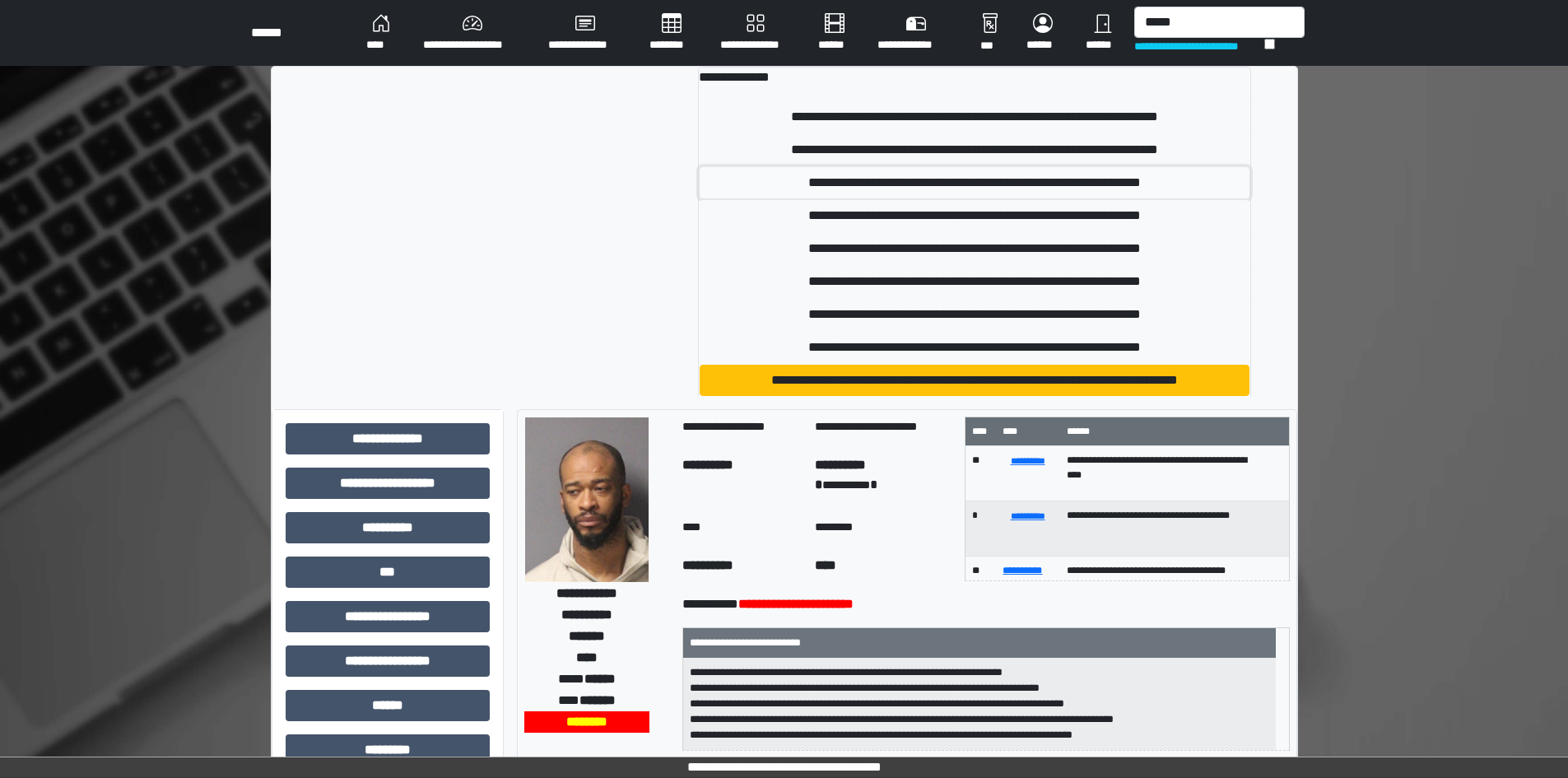 click on "**********" at bounding box center (975, 183) 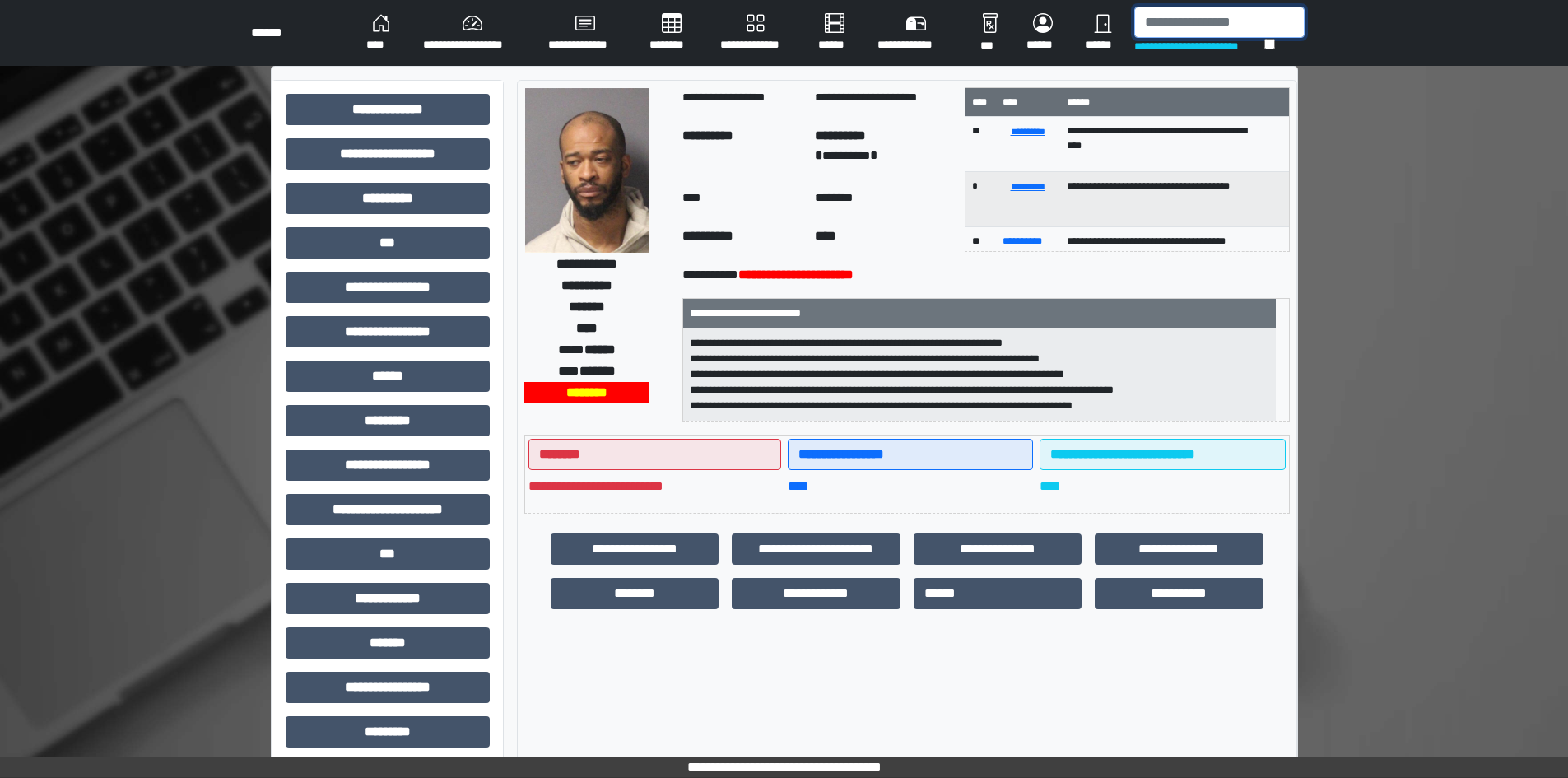 click at bounding box center (1219, 22) 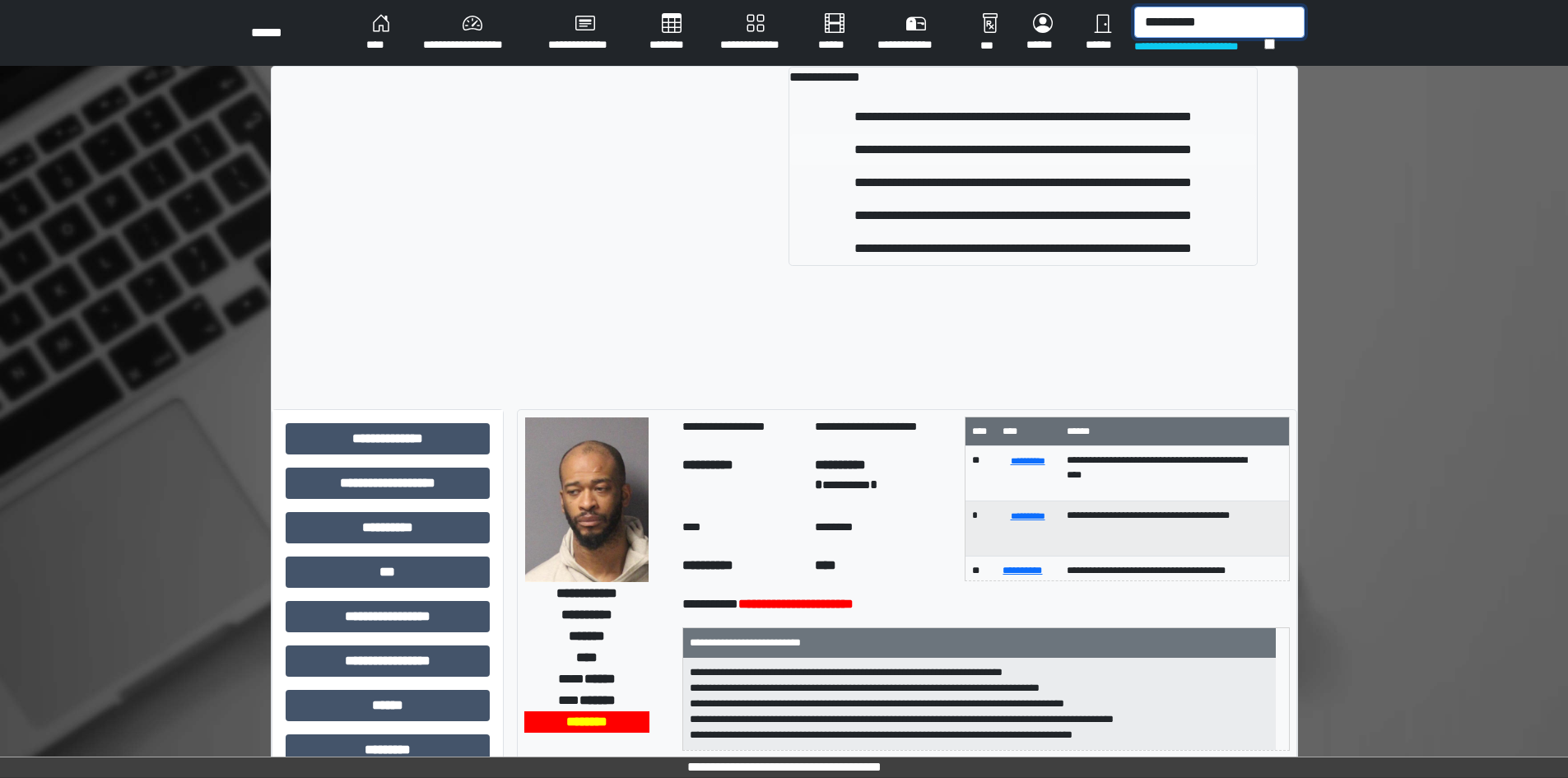 type on "**********" 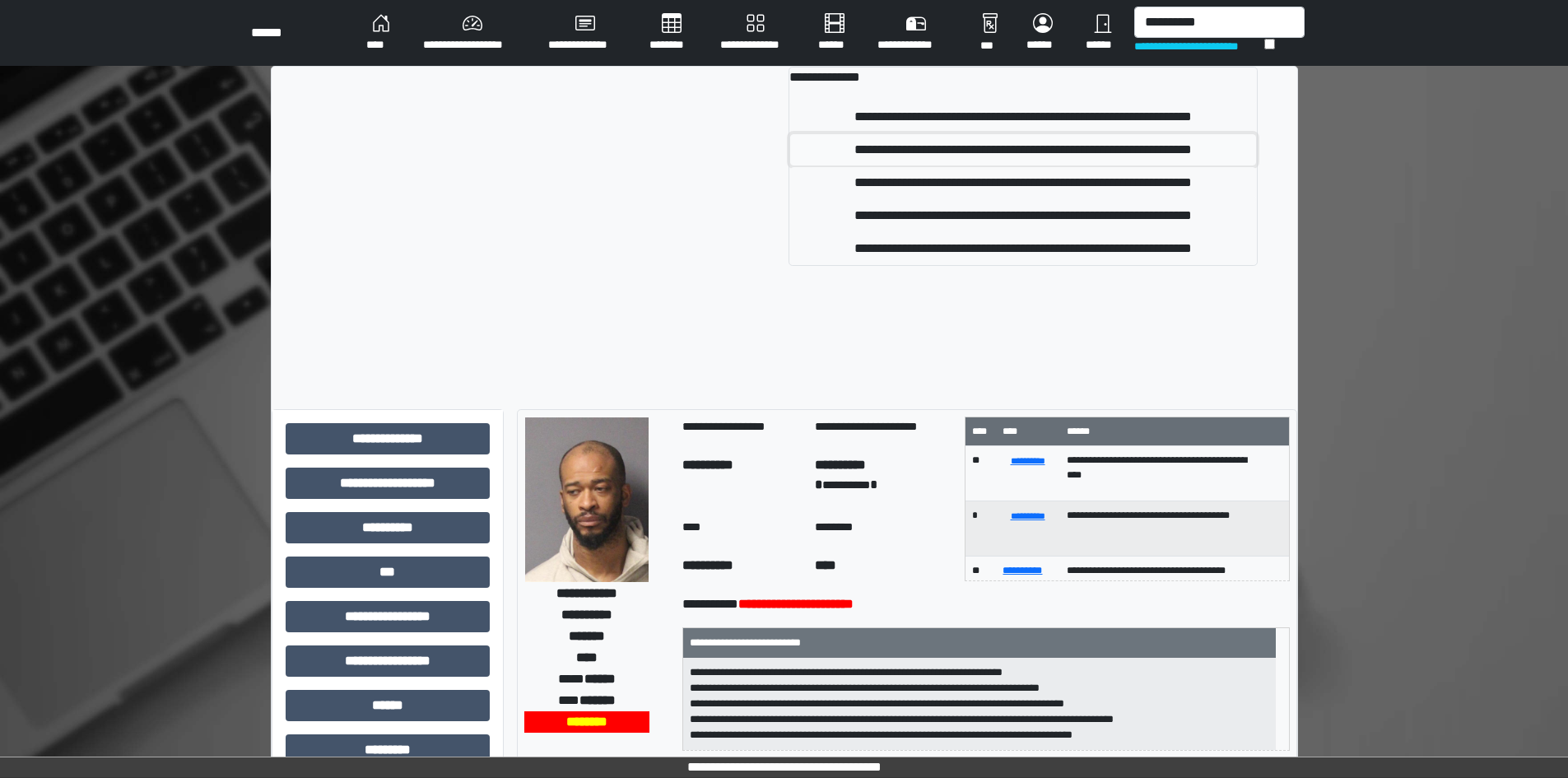 click on "**********" at bounding box center [1023, 150] 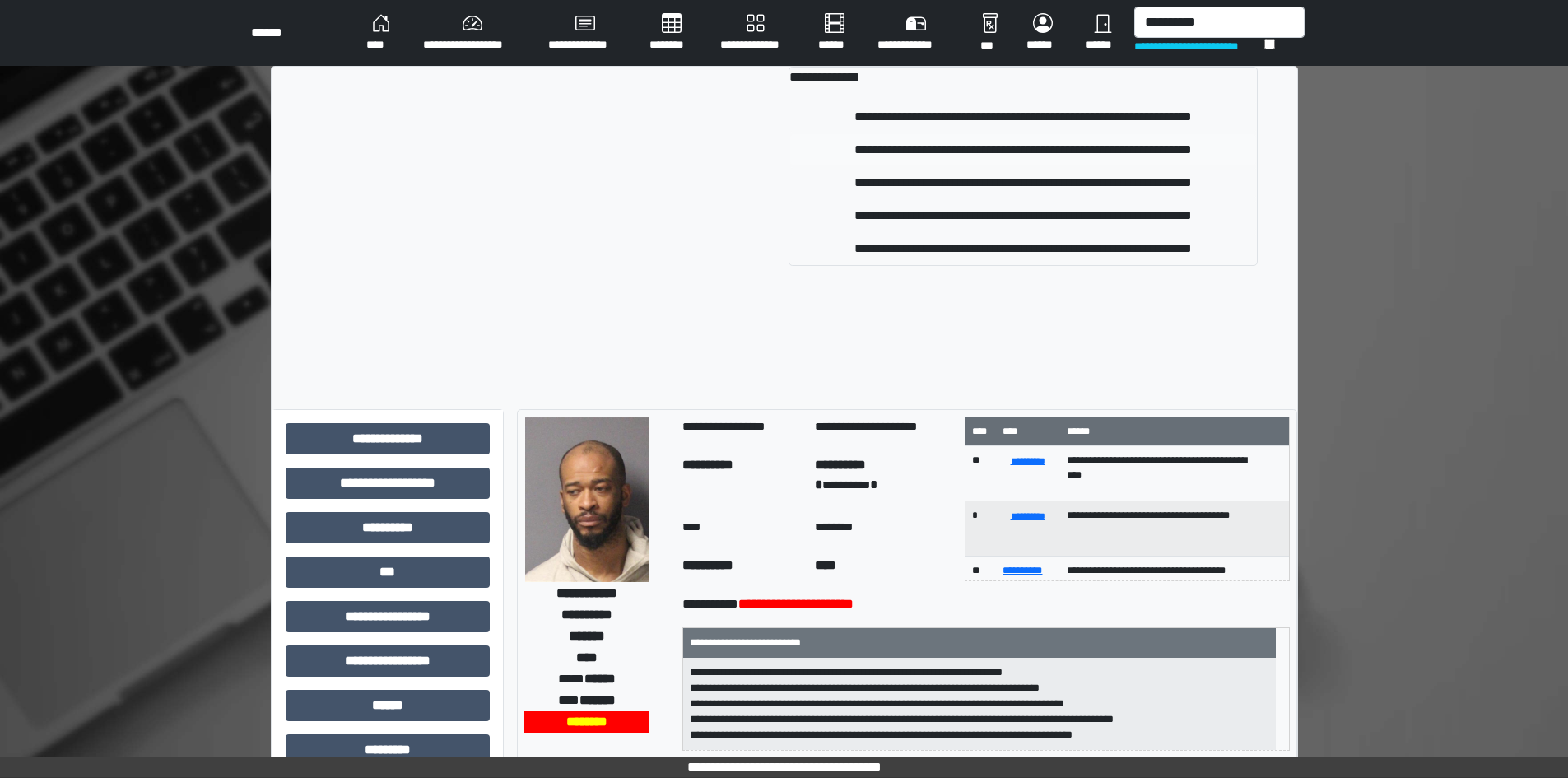 type 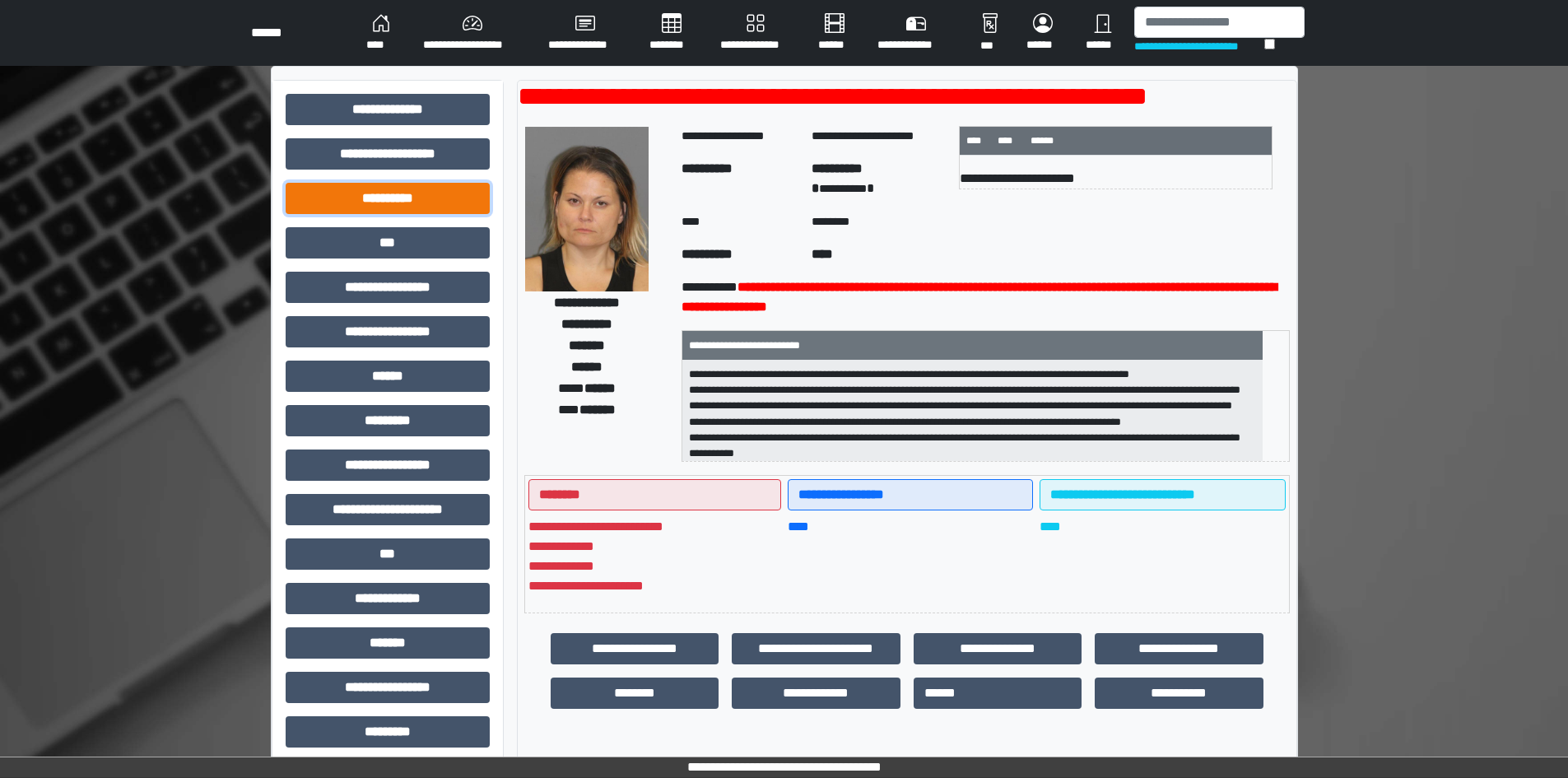 click on "**********" at bounding box center [388, 198] 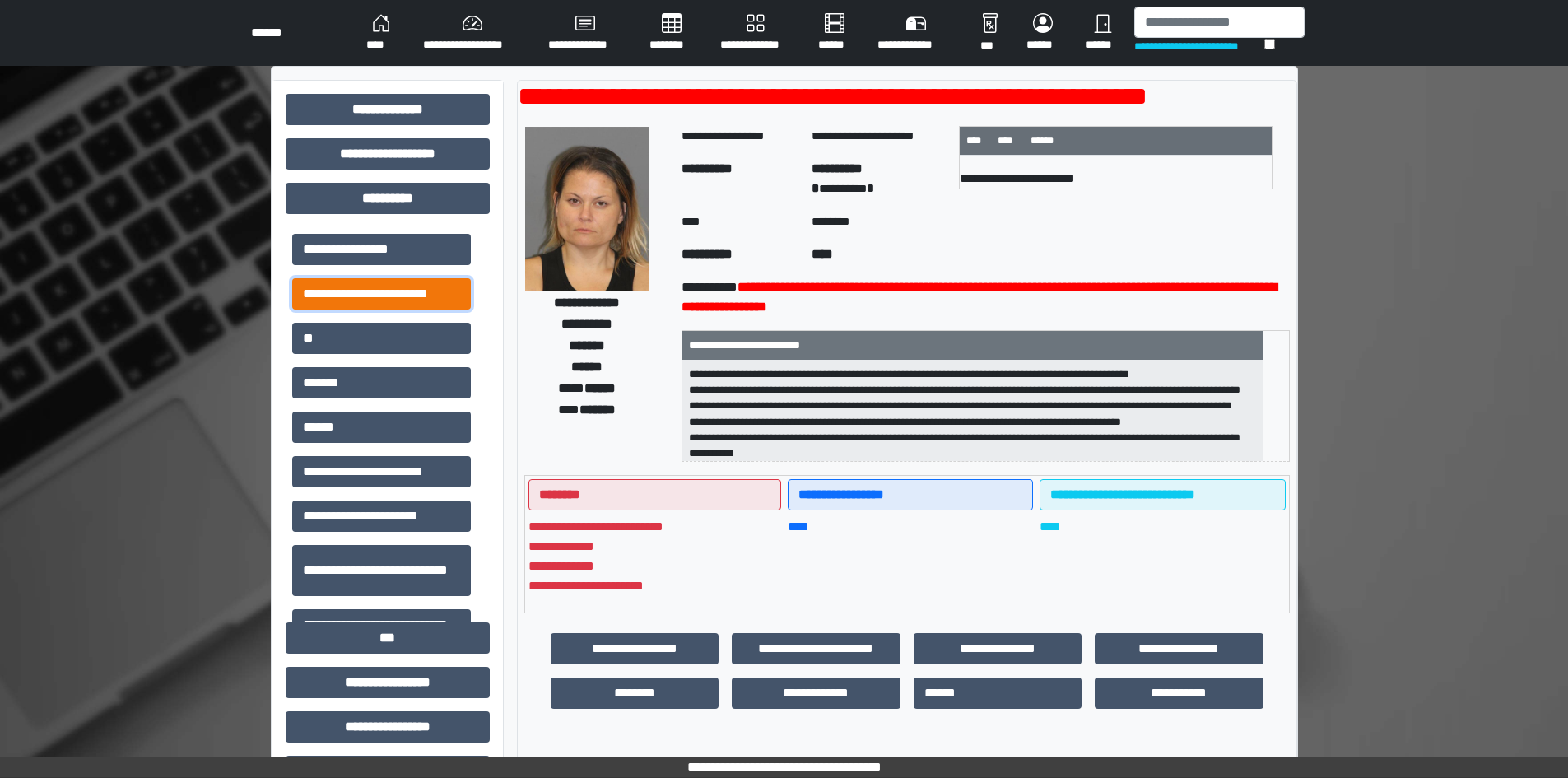click on "**********" at bounding box center (381, 294) 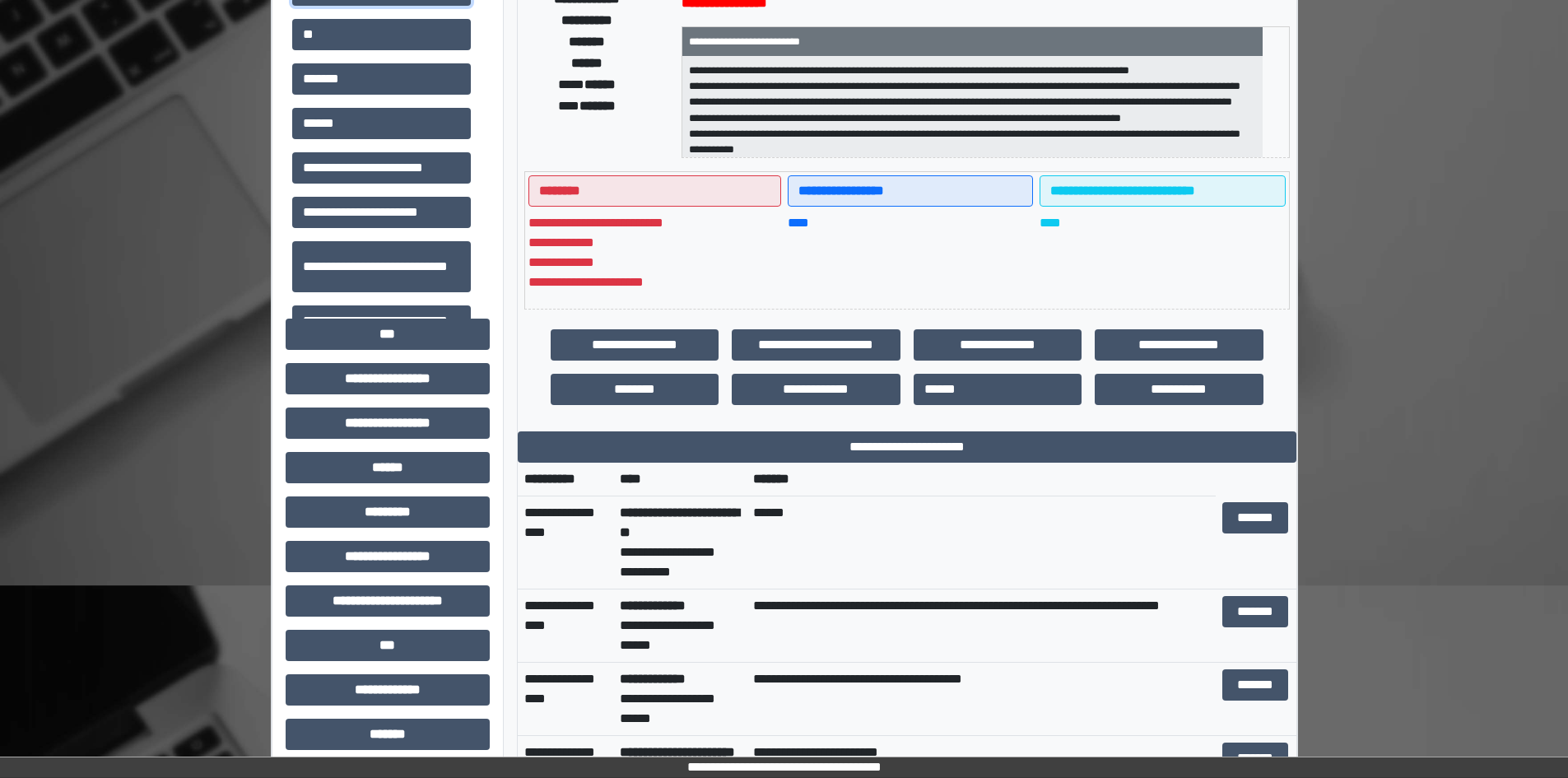 scroll, scrollTop: 494, scrollLeft: 0, axis: vertical 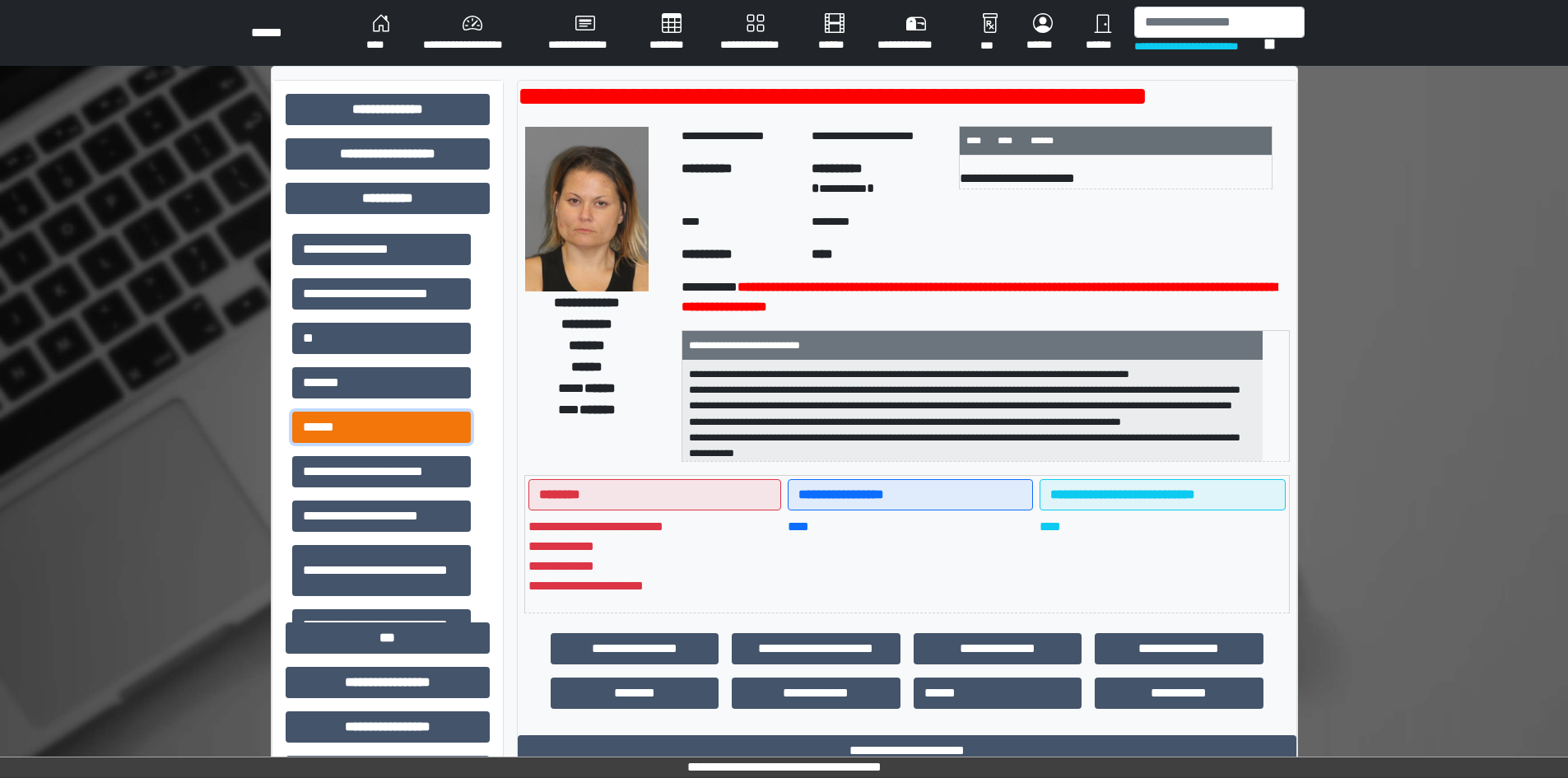 click on "******" at bounding box center (381, 427) 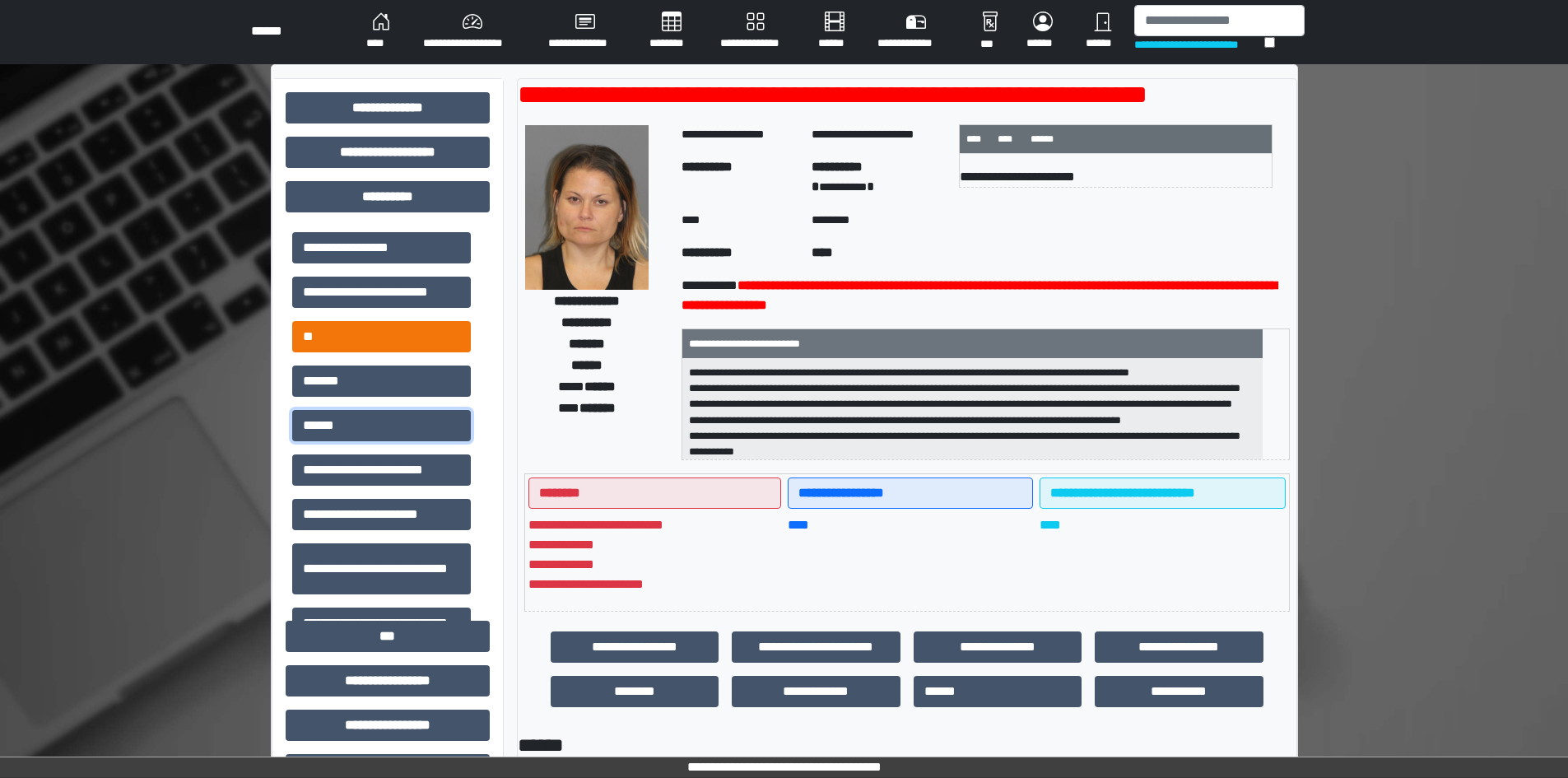 scroll, scrollTop: 0, scrollLeft: 0, axis: both 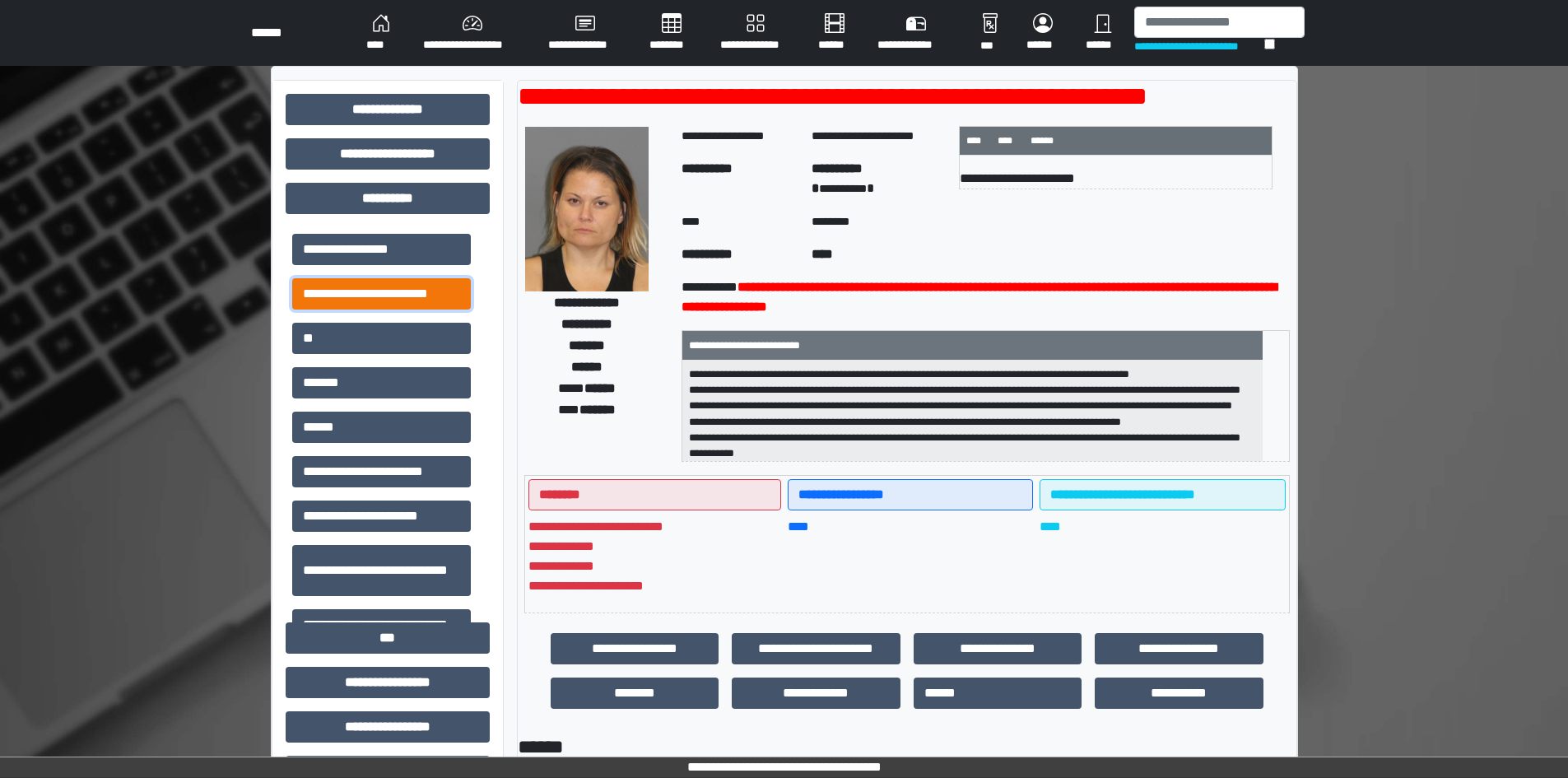 click on "**********" at bounding box center [381, 294] 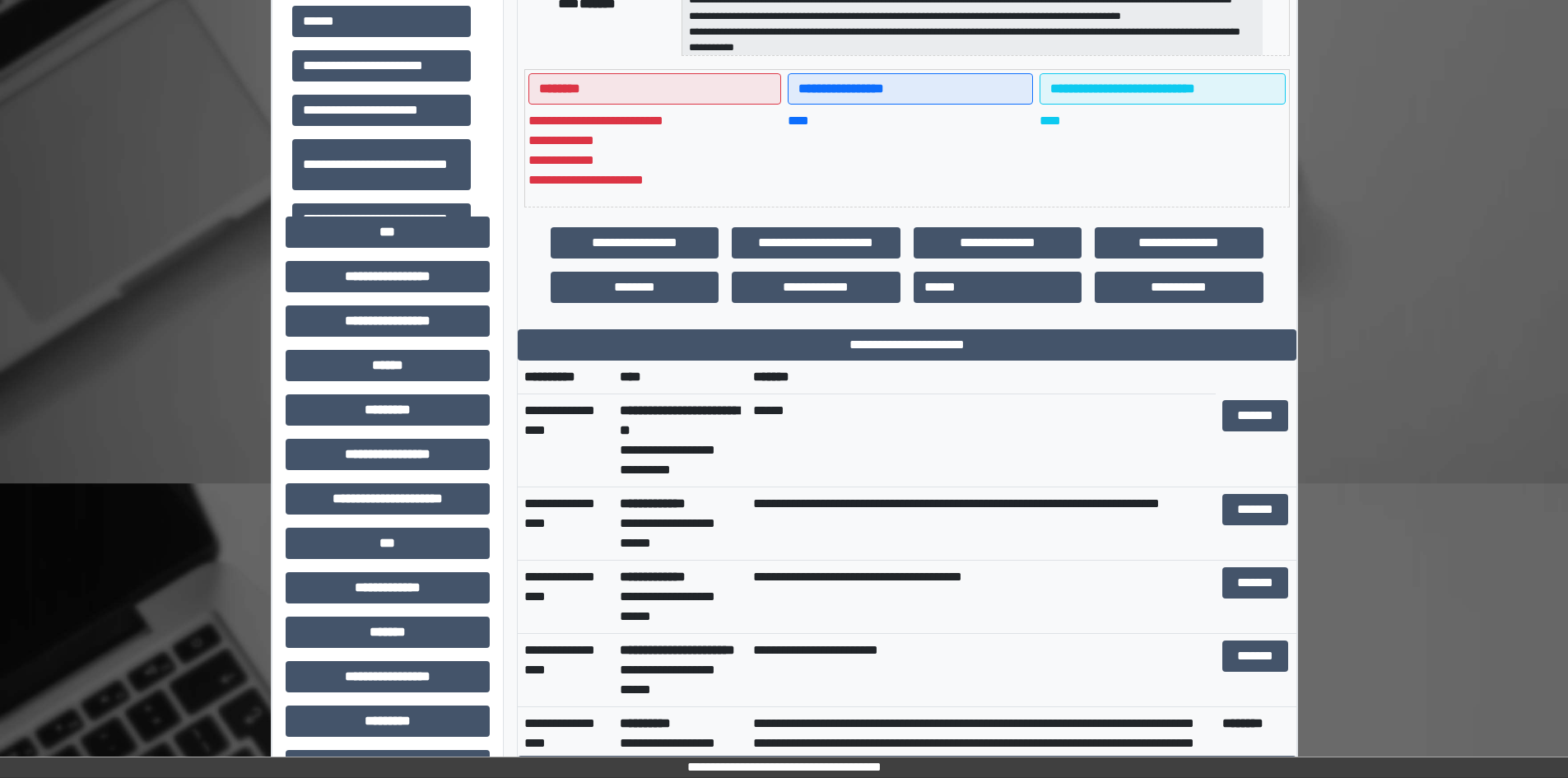 scroll, scrollTop: 412, scrollLeft: 0, axis: vertical 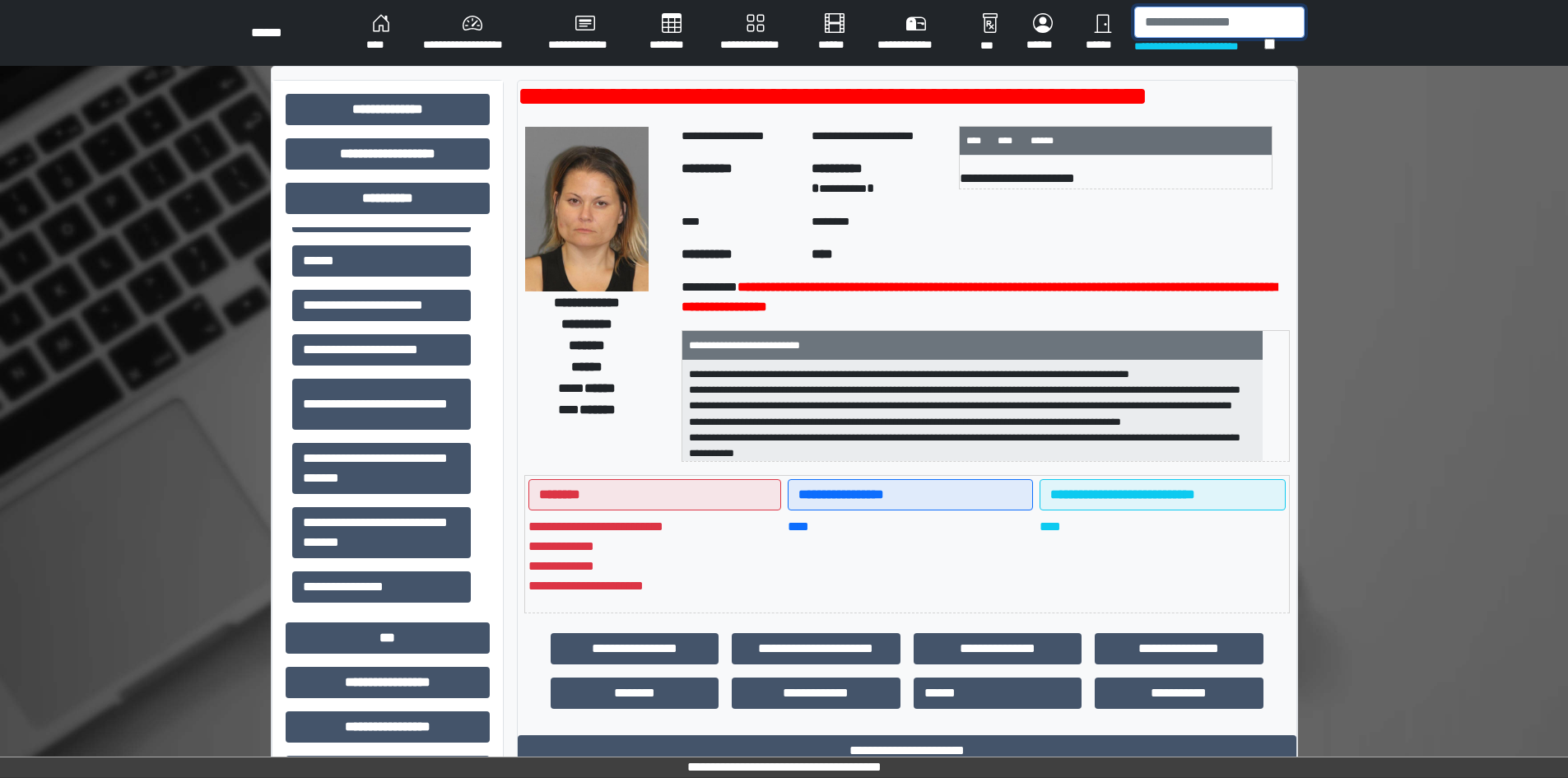 click at bounding box center [1219, 22] 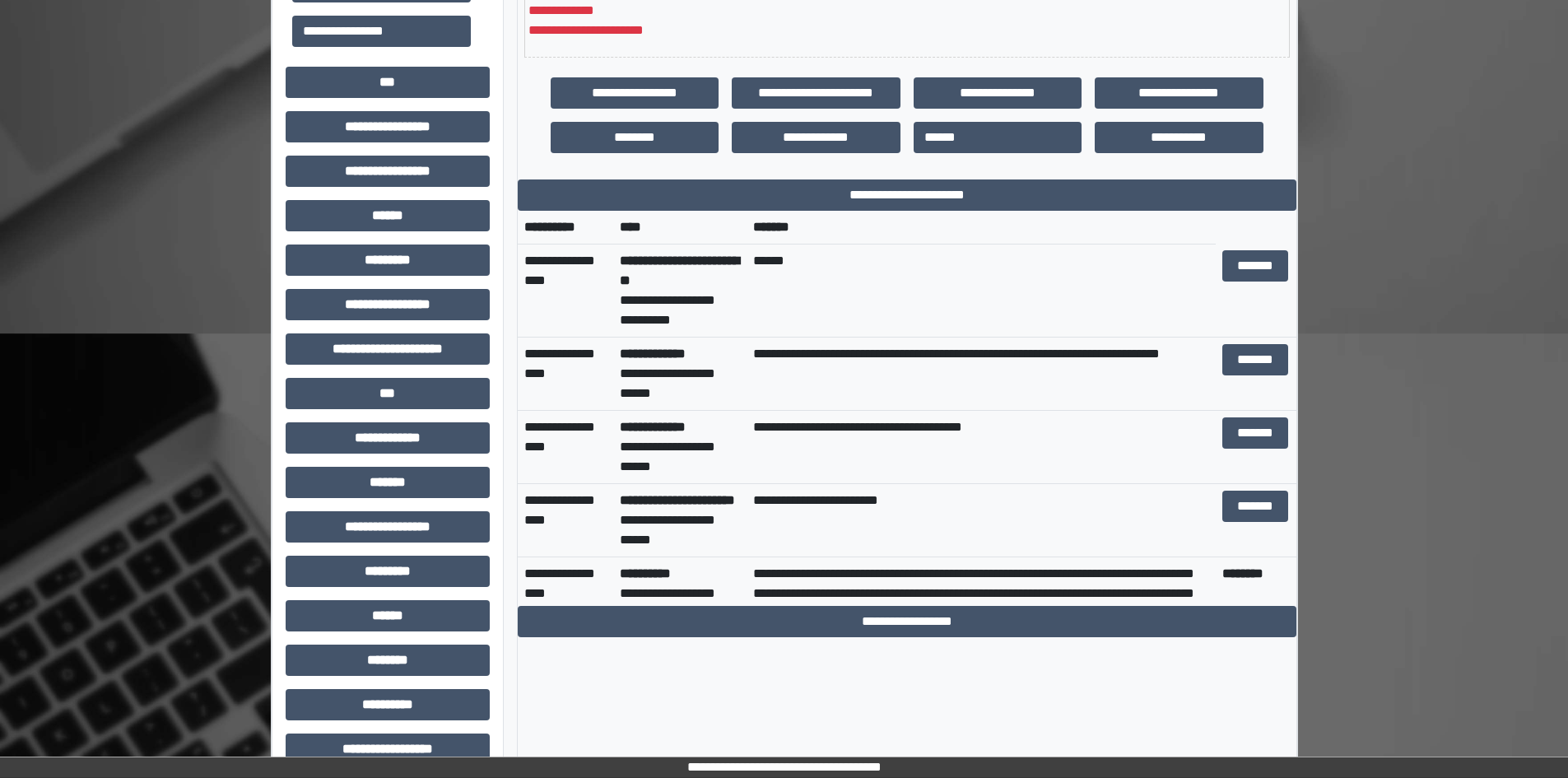 scroll, scrollTop: 584, scrollLeft: 0, axis: vertical 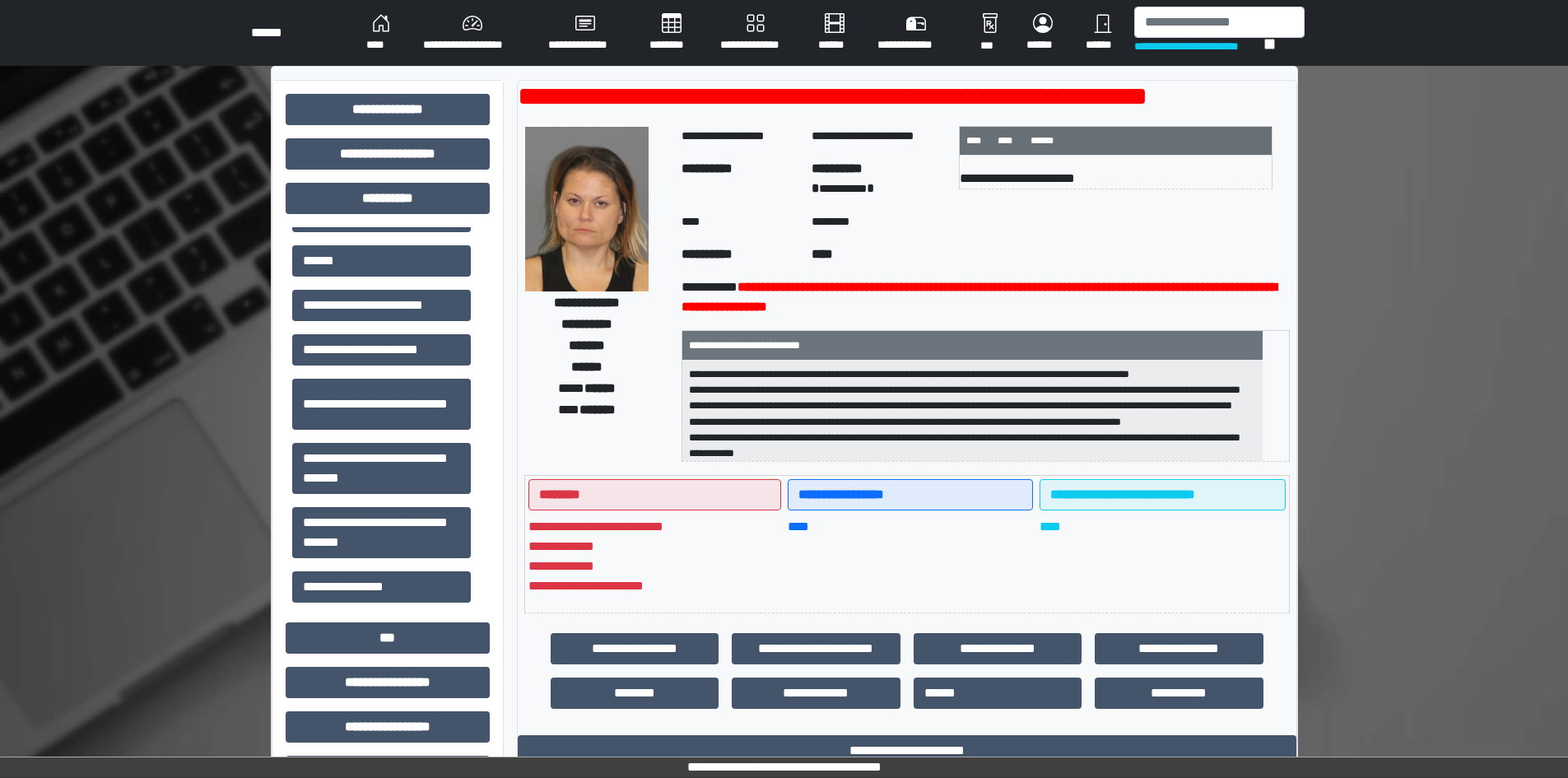 click on "**********" at bounding box center (756, 33) 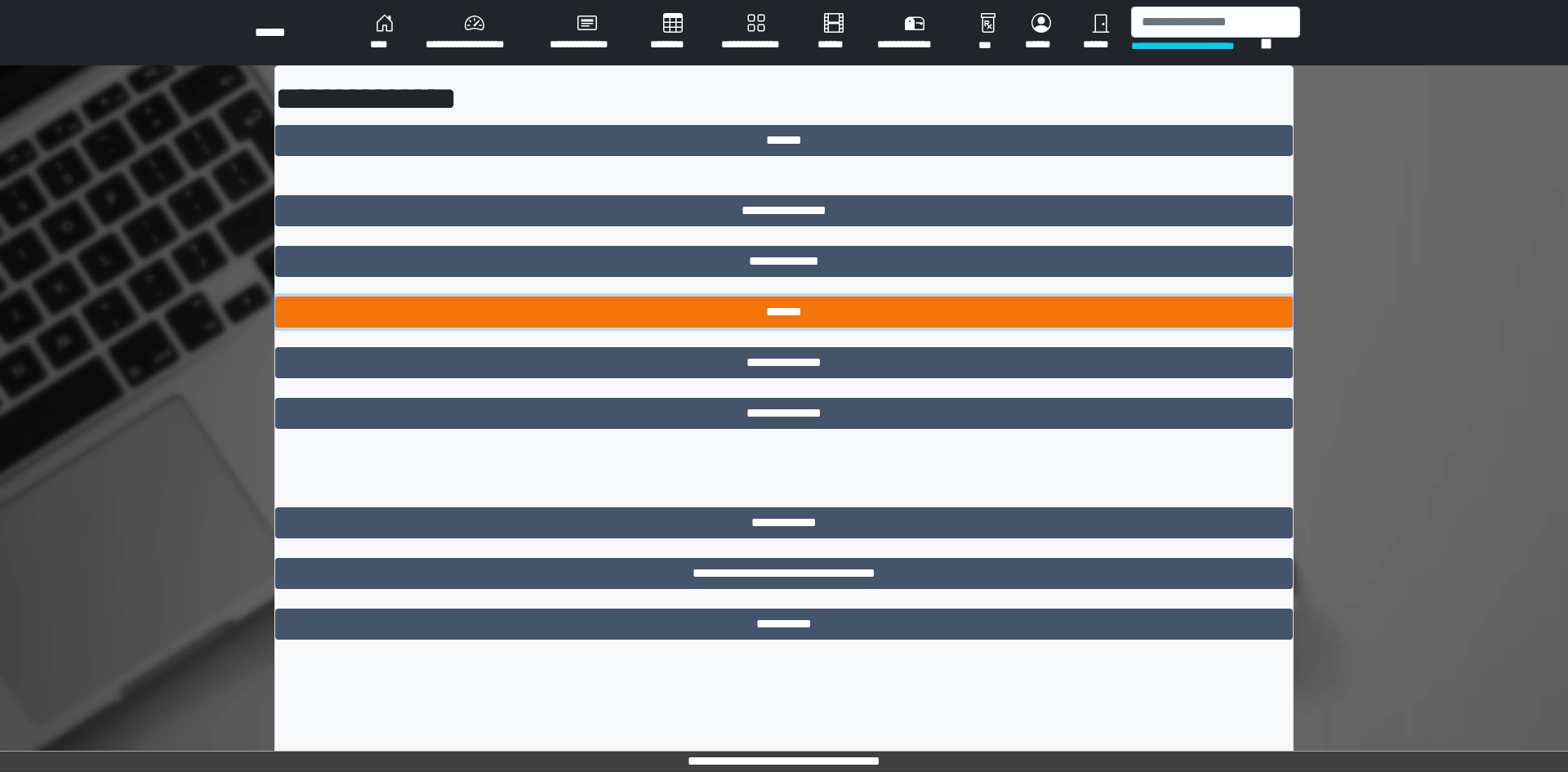 click on "*******" at bounding box center (784, 312) 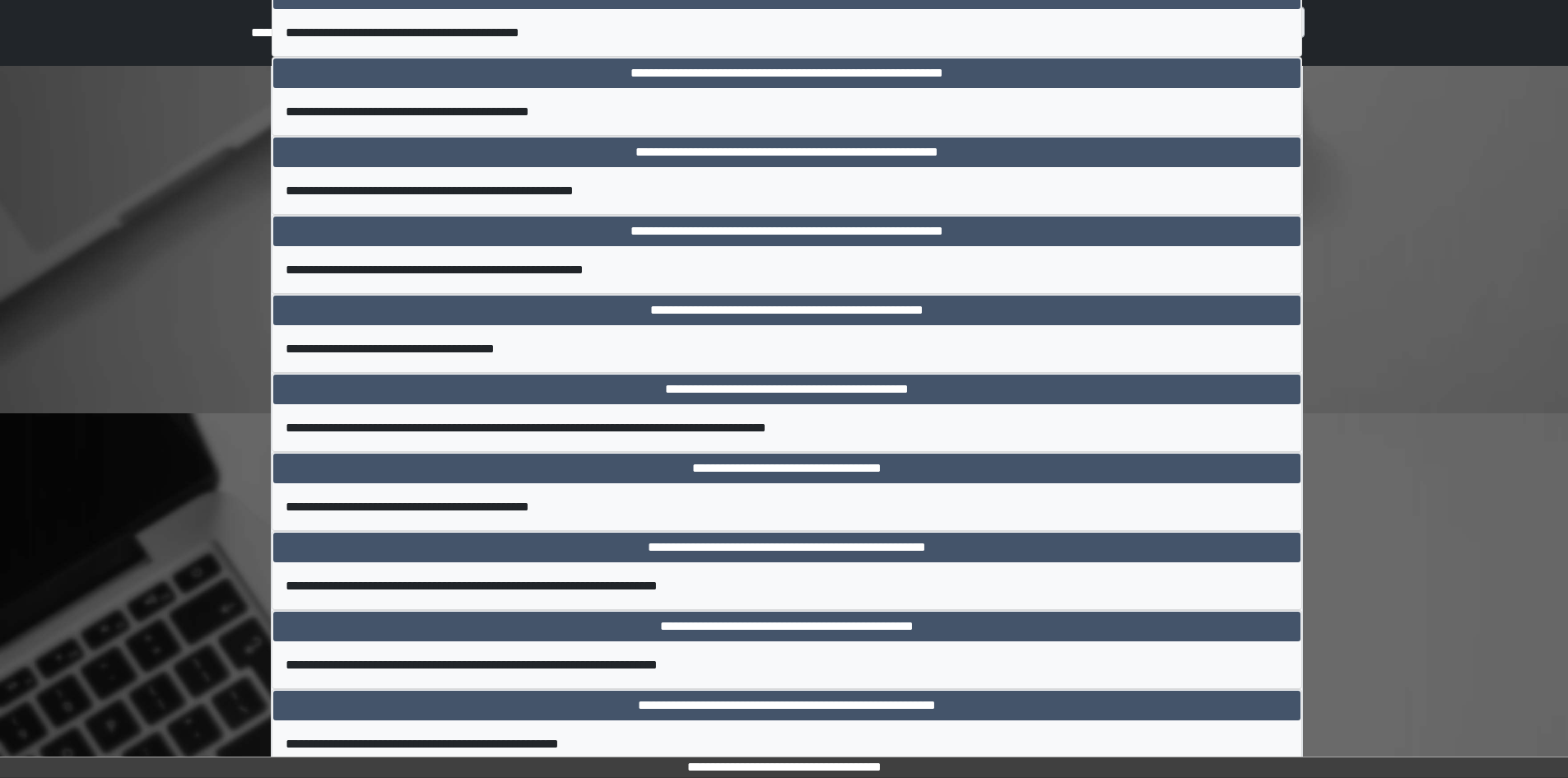 scroll, scrollTop: 5872, scrollLeft: 0, axis: vertical 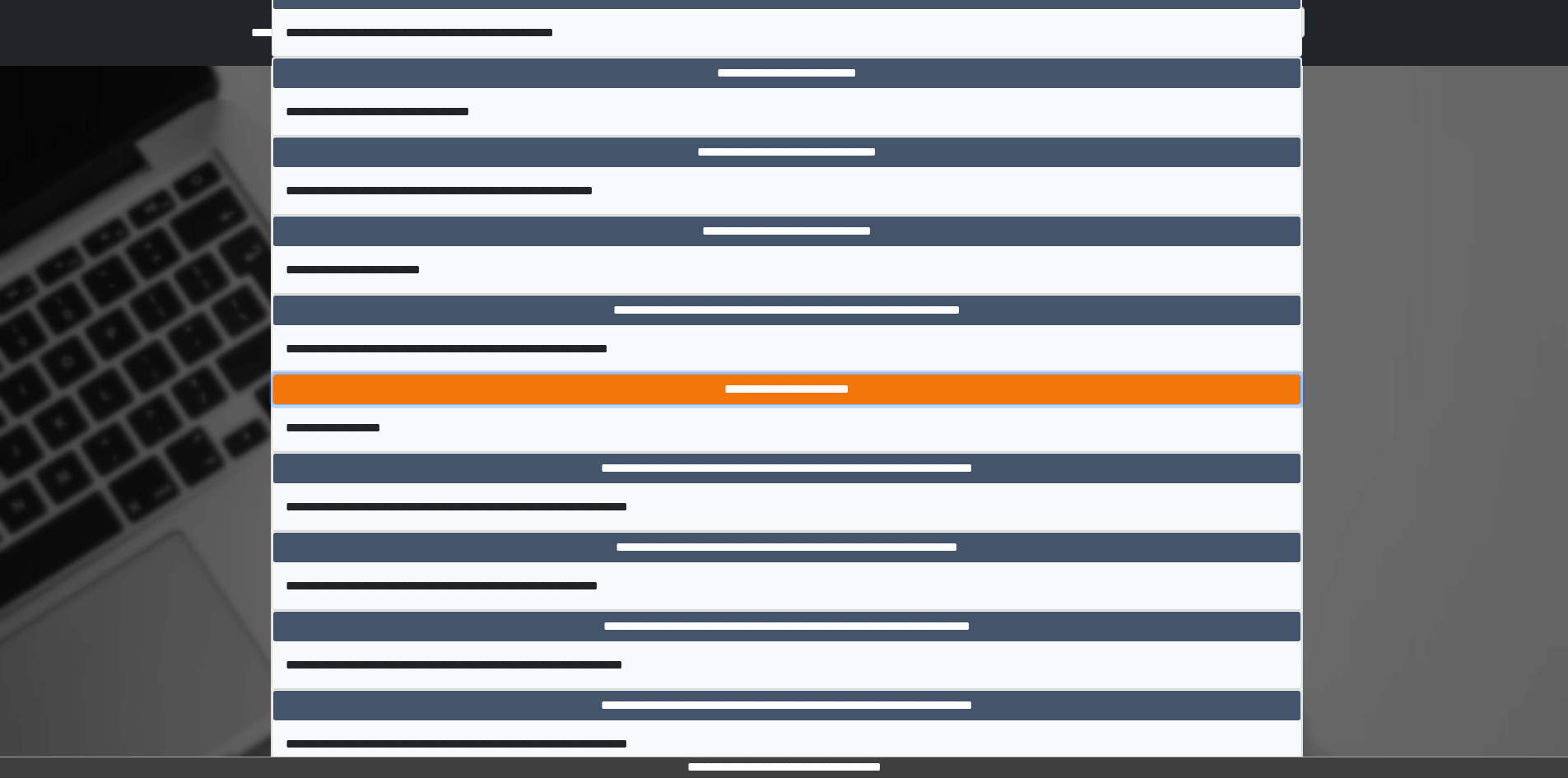 click on "**********" at bounding box center [787, 389] 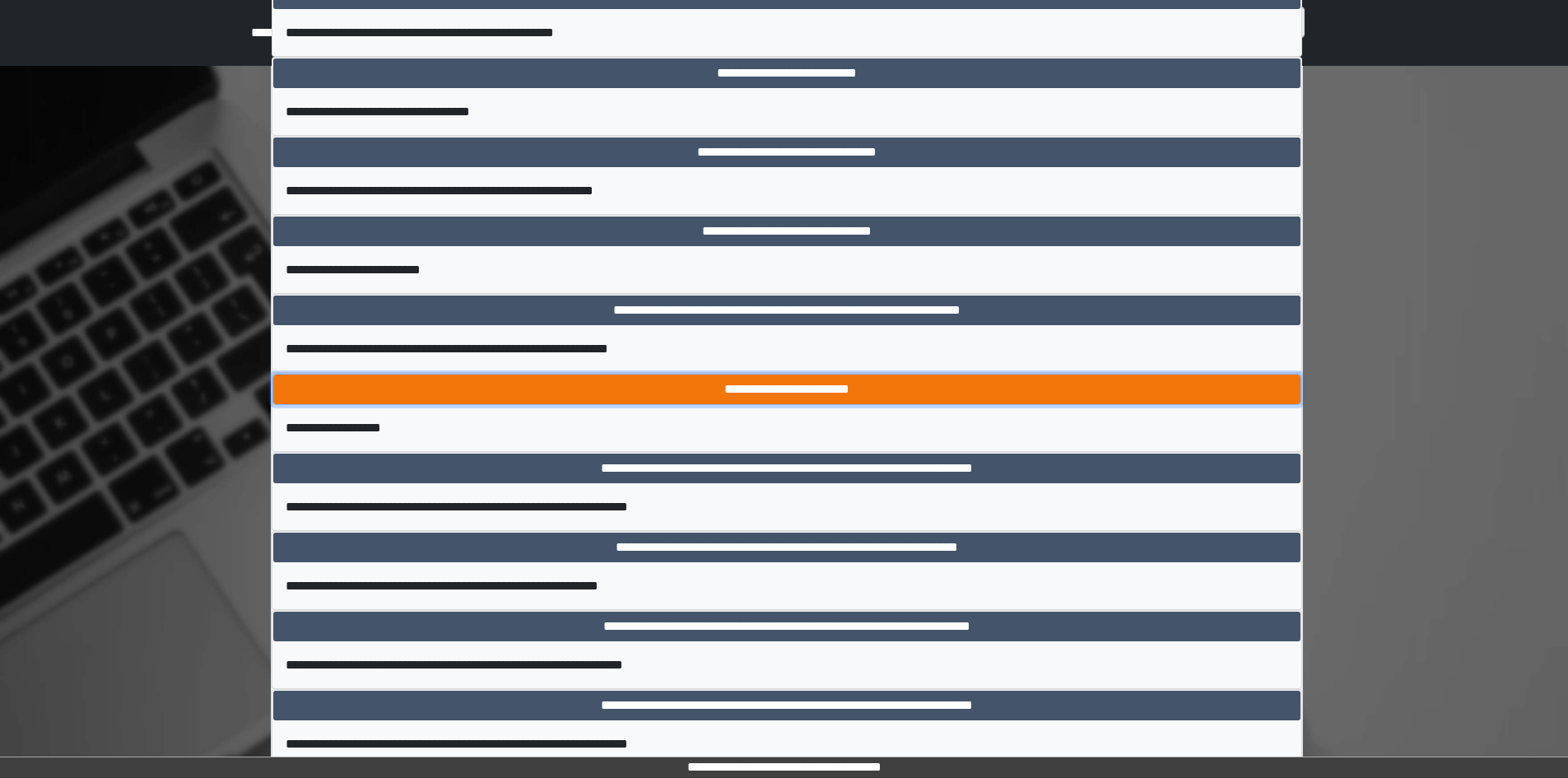 click on "**********" at bounding box center (787, 389) 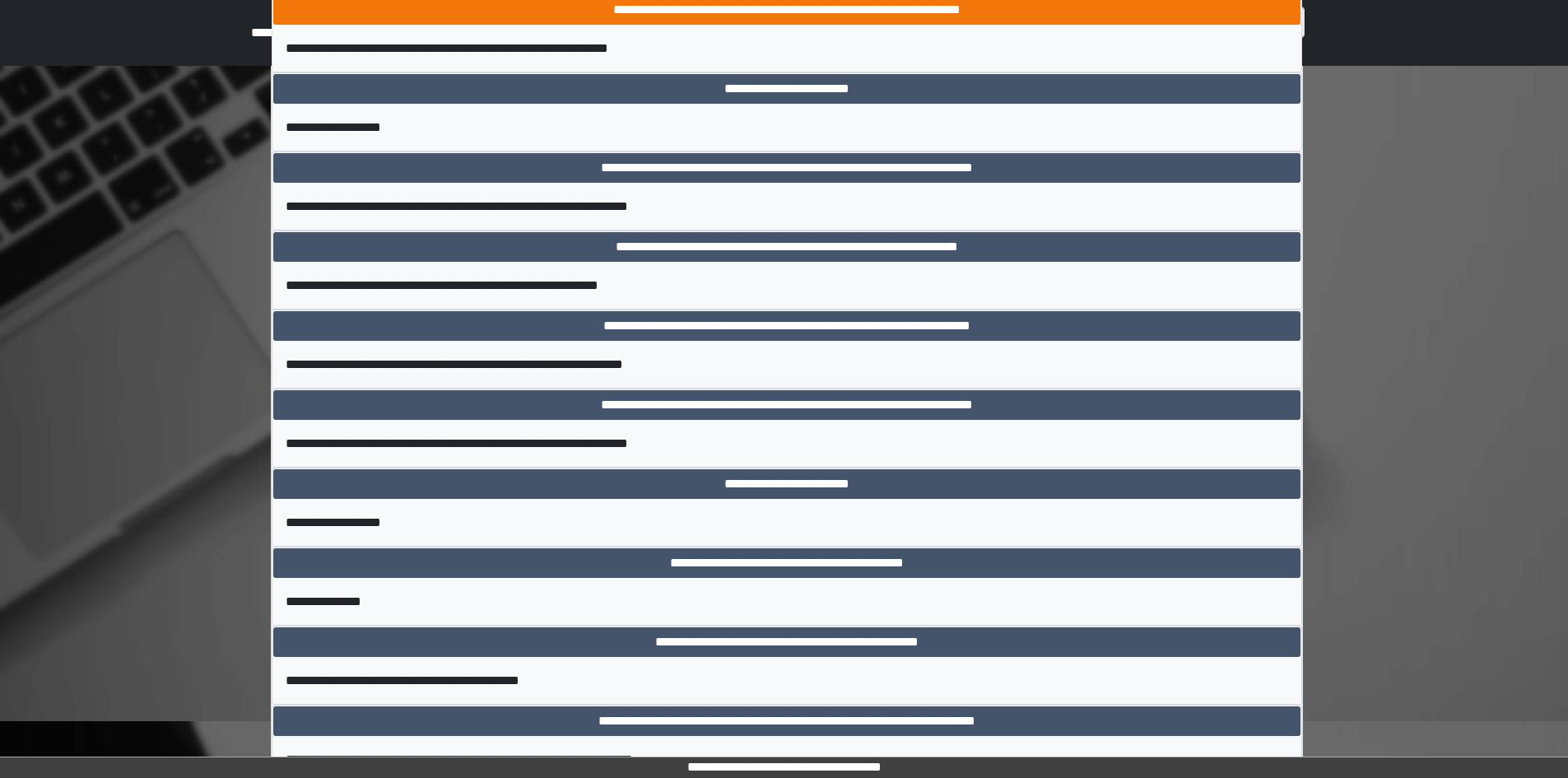 scroll, scrollTop: 6202, scrollLeft: 0, axis: vertical 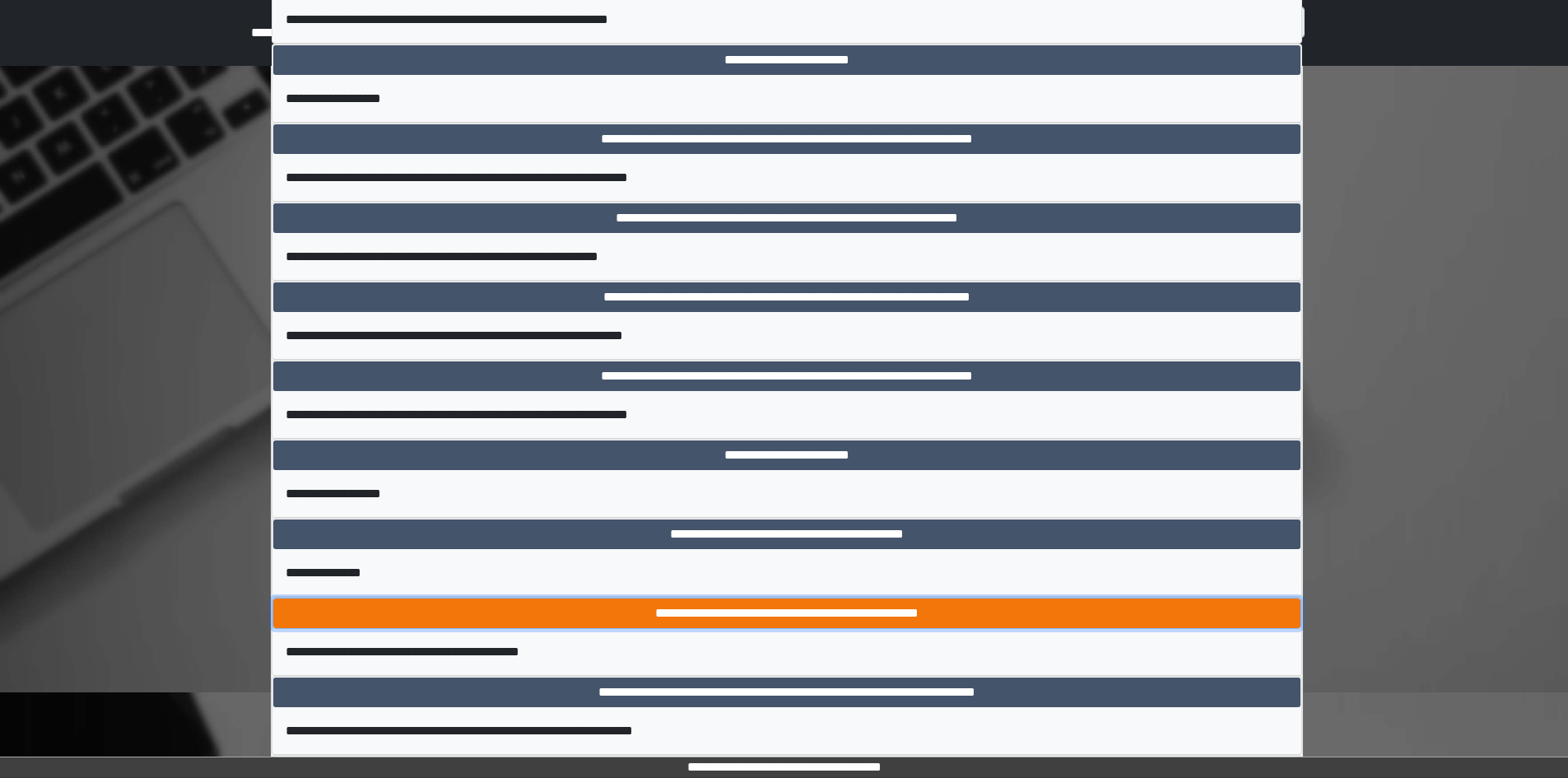 click on "**********" at bounding box center (787, 613) 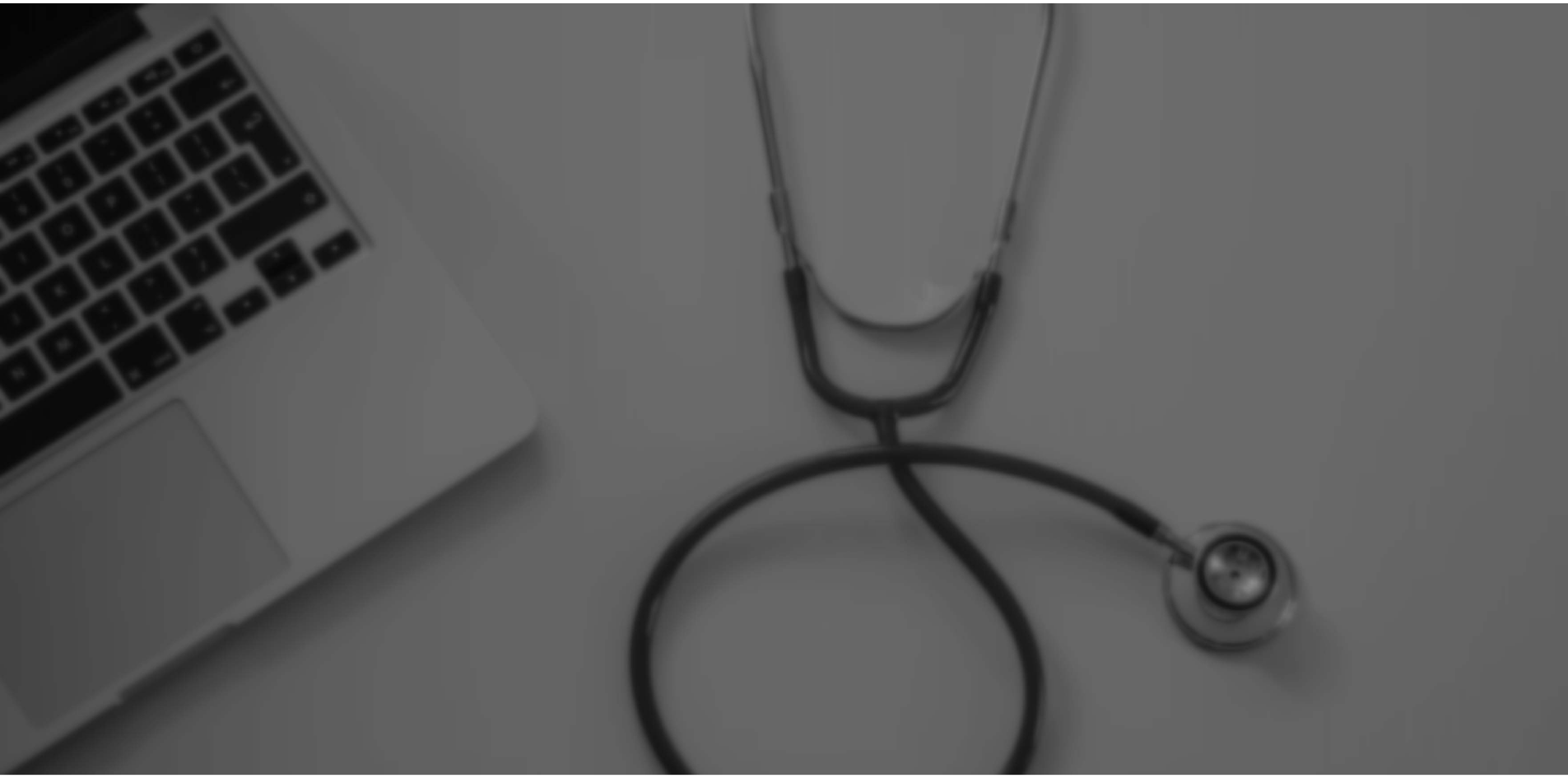 scroll, scrollTop: 0, scrollLeft: 0, axis: both 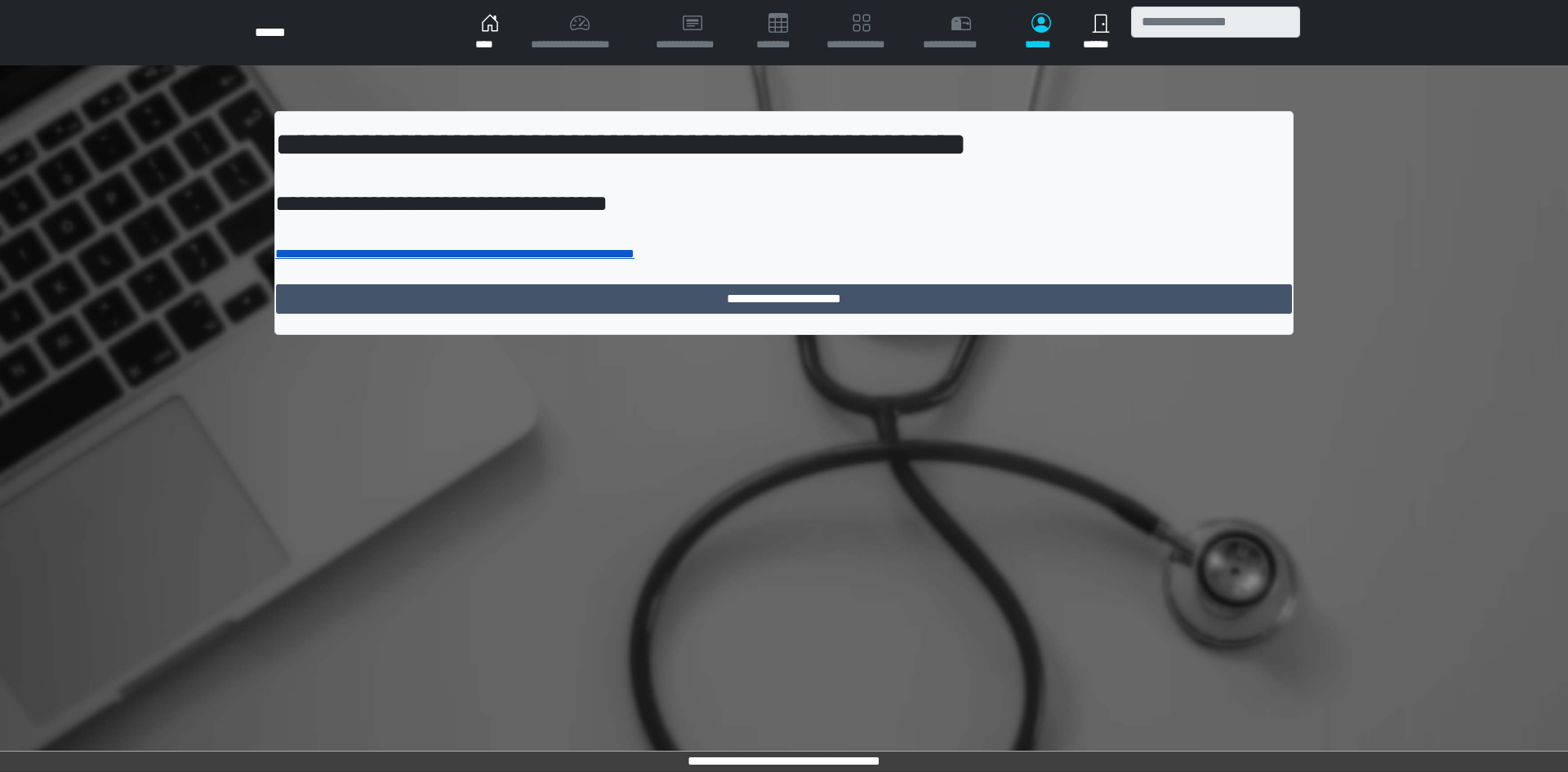 click on "**********" at bounding box center (455, 253) 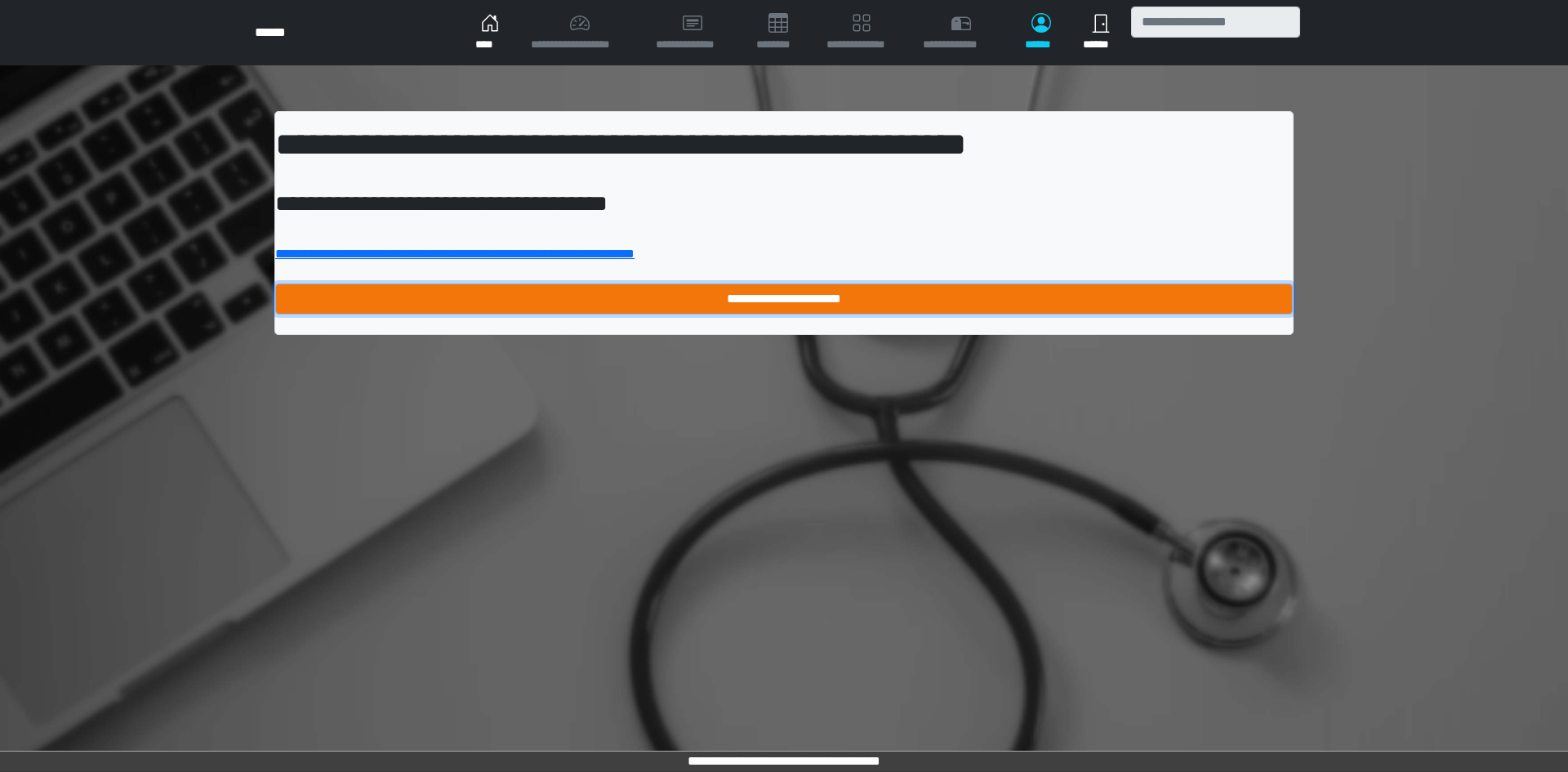 click on "**********" at bounding box center [784, 299] 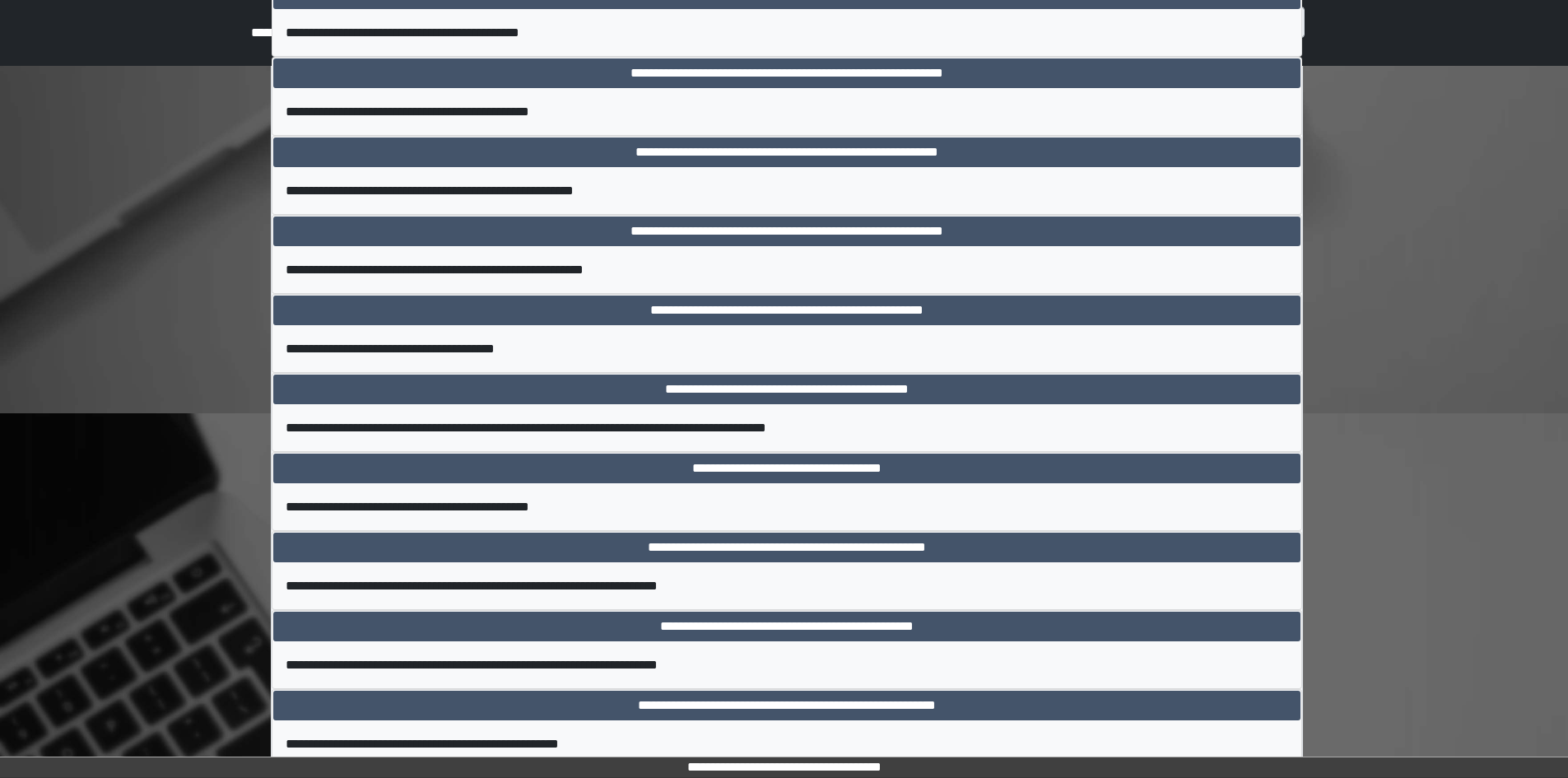 scroll, scrollTop: 5872, scrollLeft: 0, axis: vertical 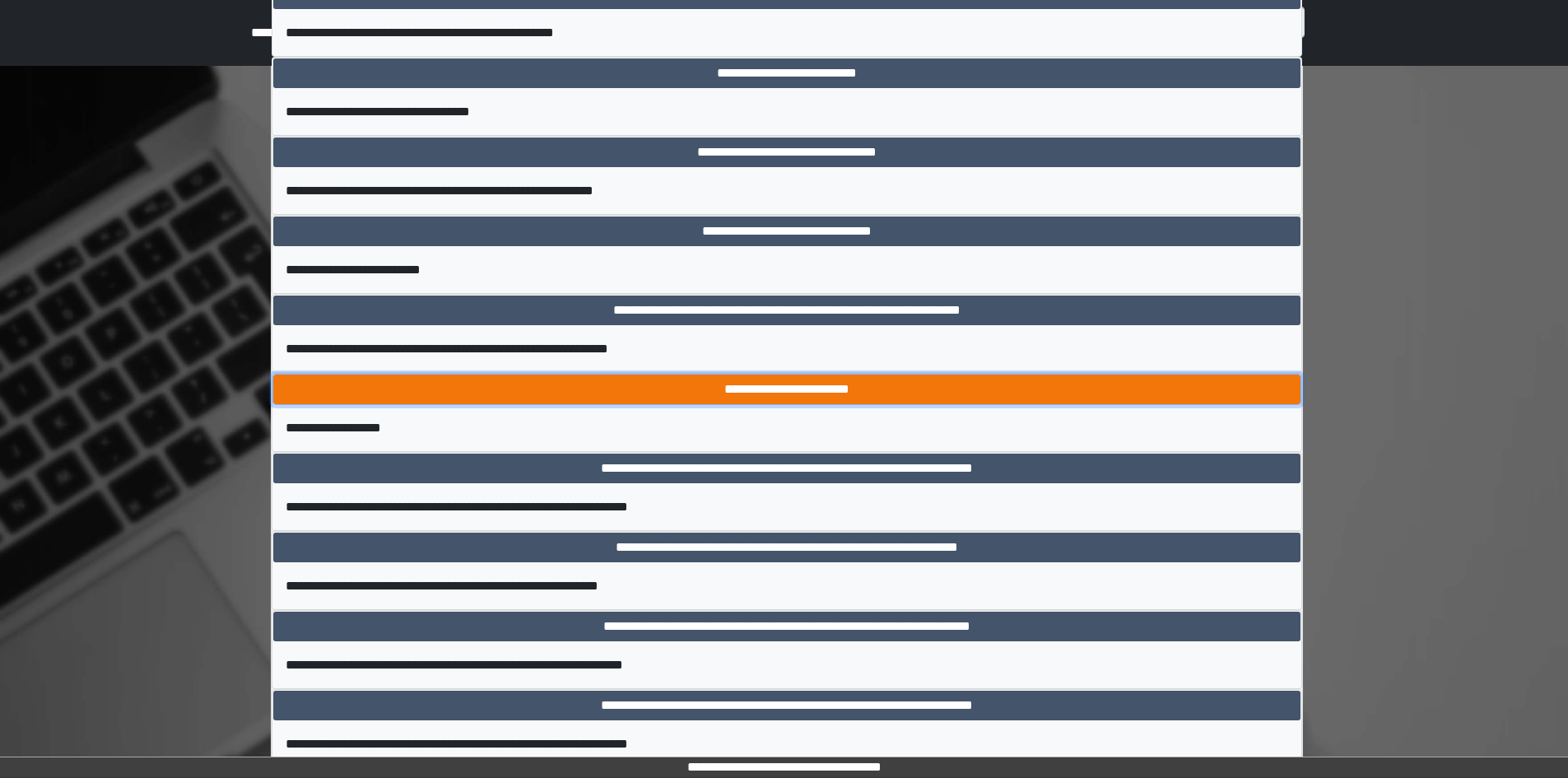 click on "**********" at bounding box center (787, 389) 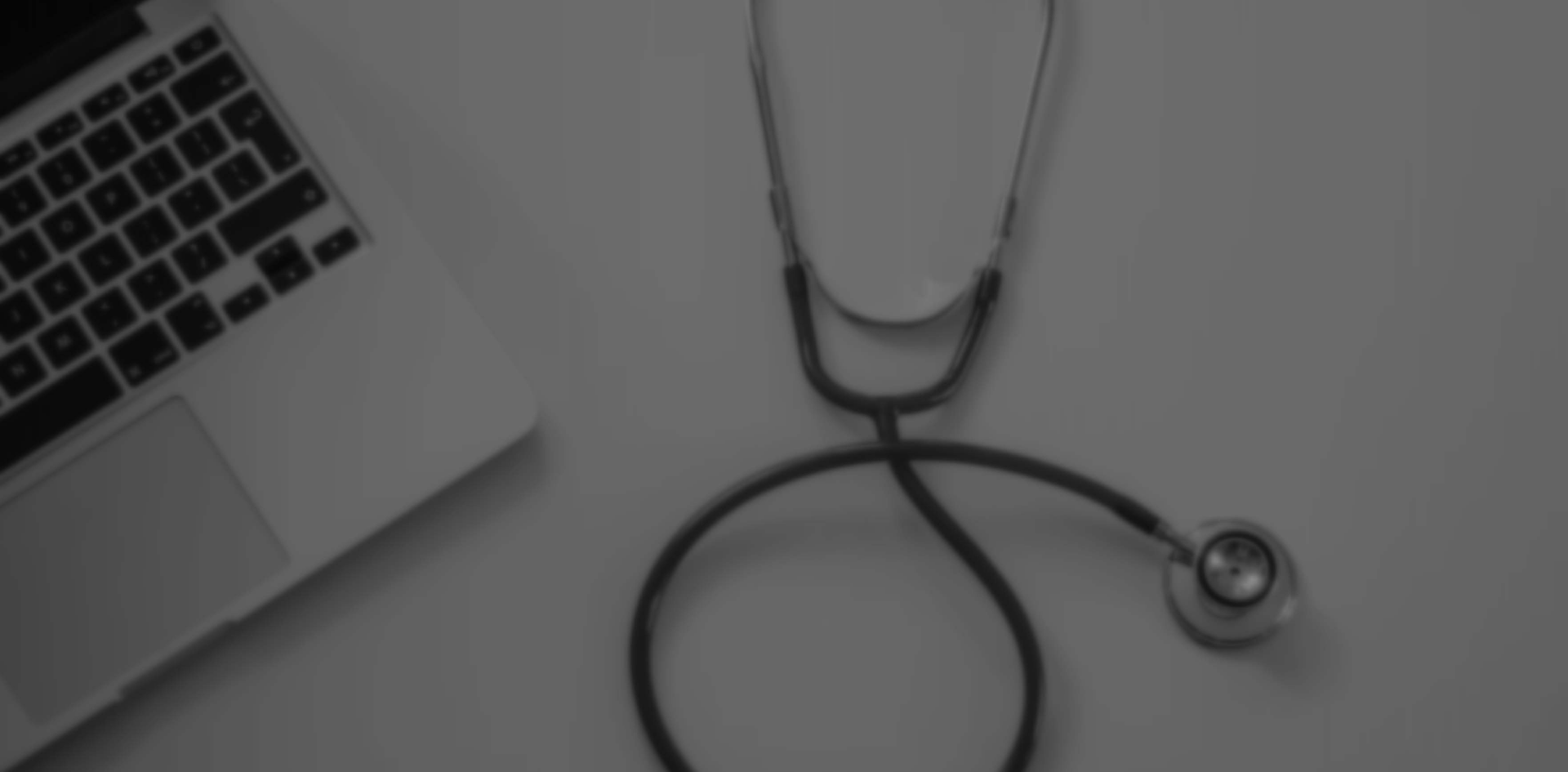 scroll, scrollTop: 0, scrollLeft: 0, axis: both 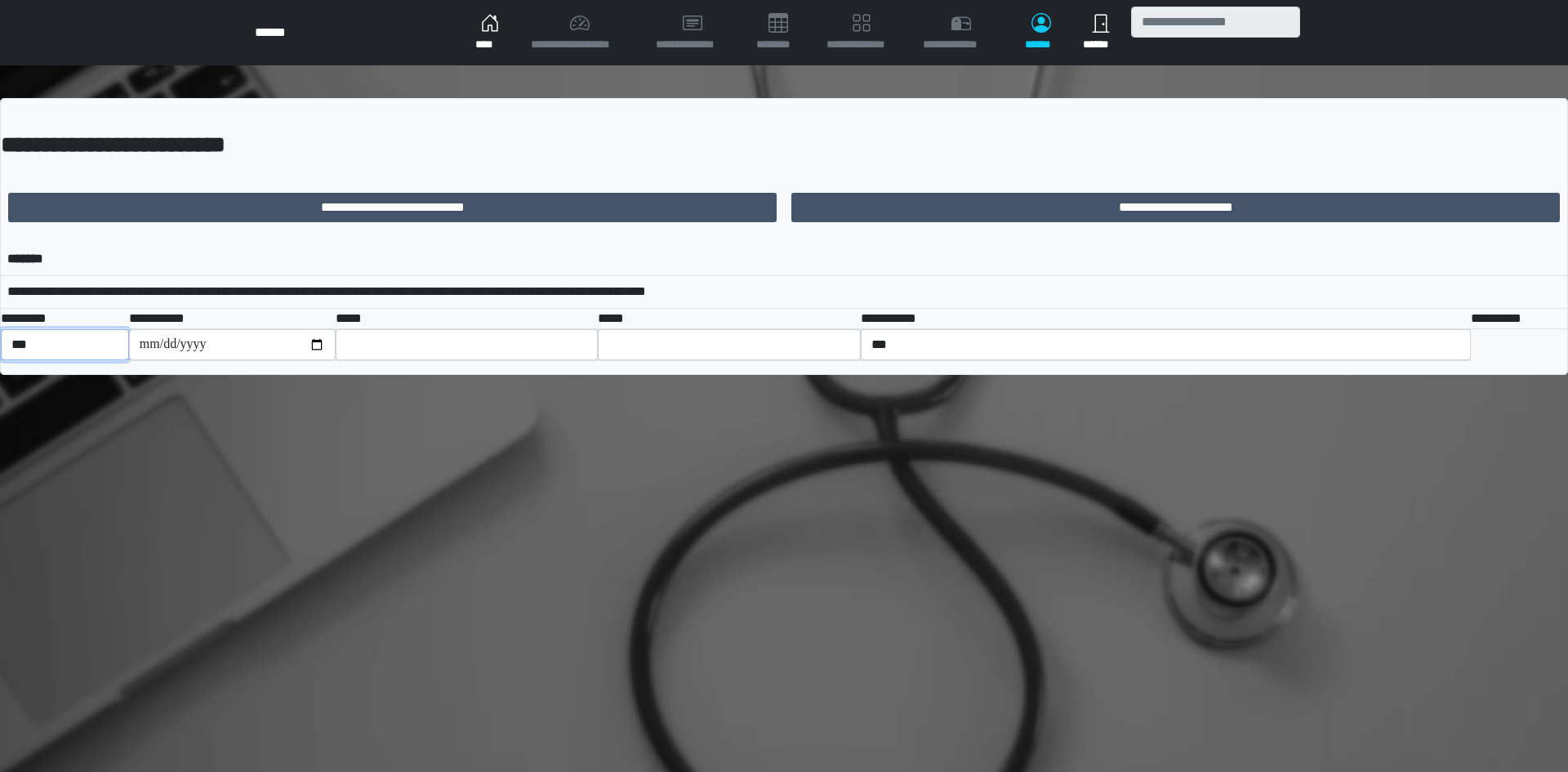 click on "*** *** ******** *** ******** ***** ***" at bounding box center (65, 345) 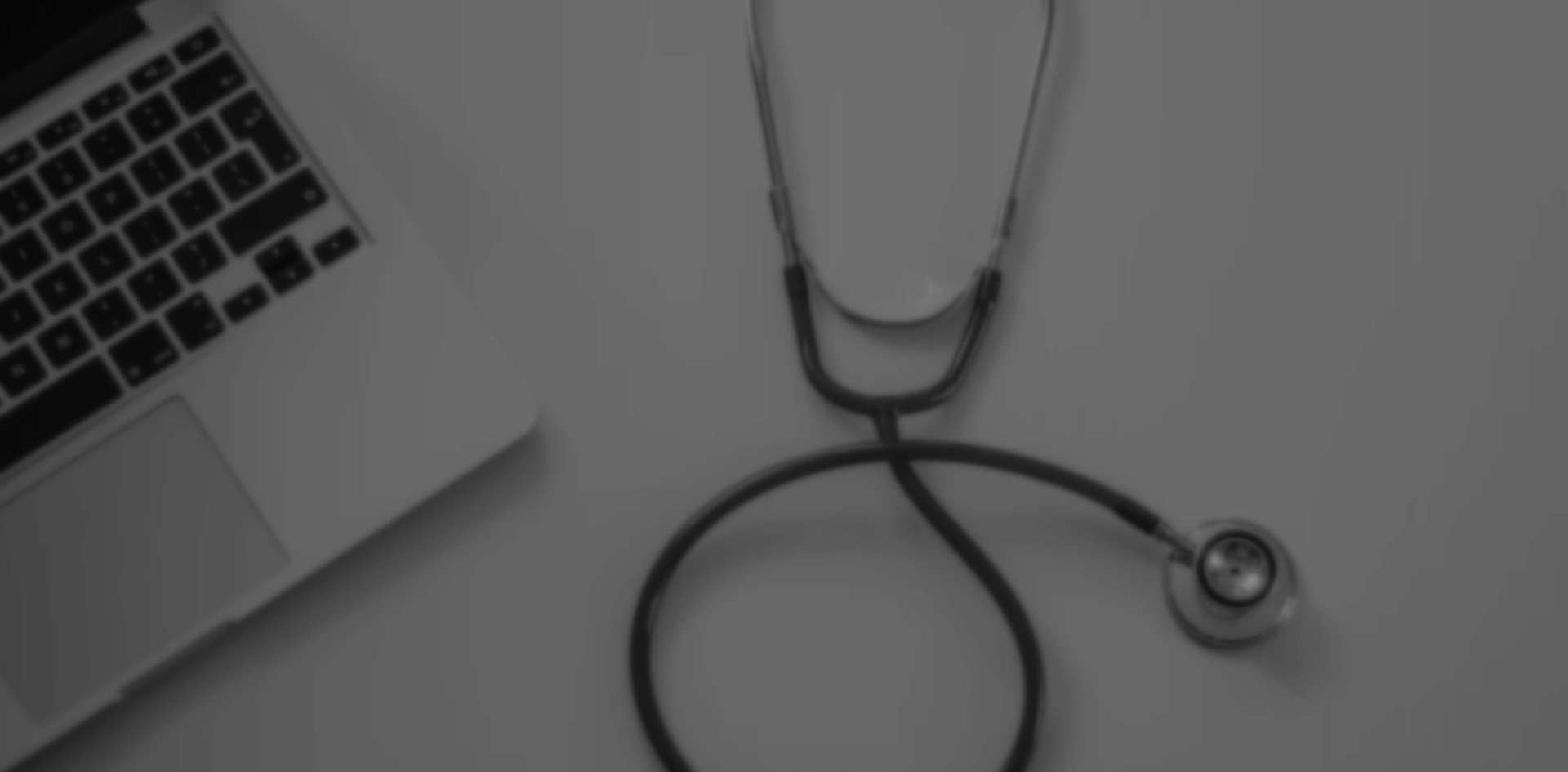 scroll, scrollTop: 0, scrollLeft: 0, axis: both 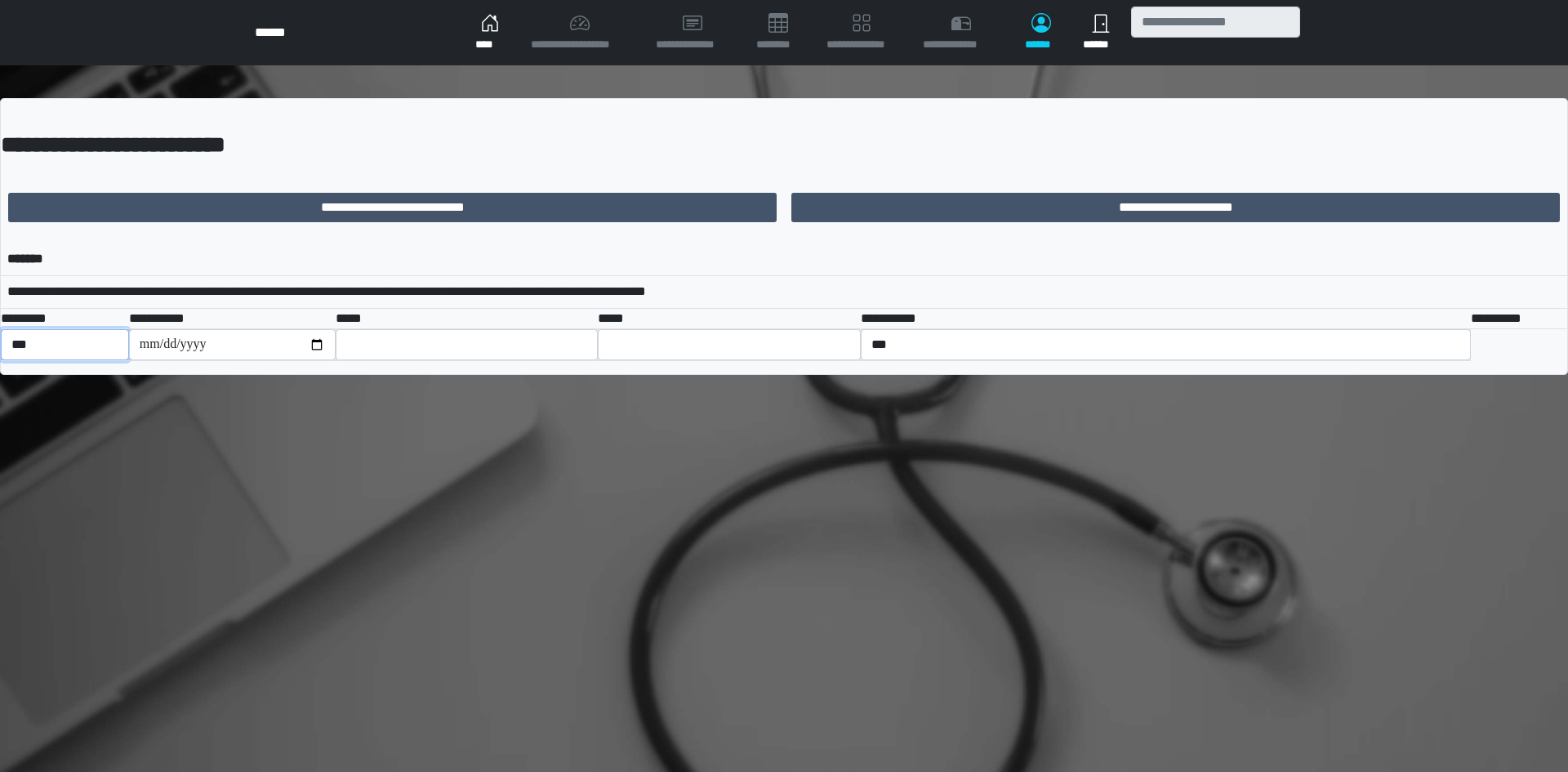 click on "*** *** ******** *** ******** ***** ***" at bounding box center [65, 345] 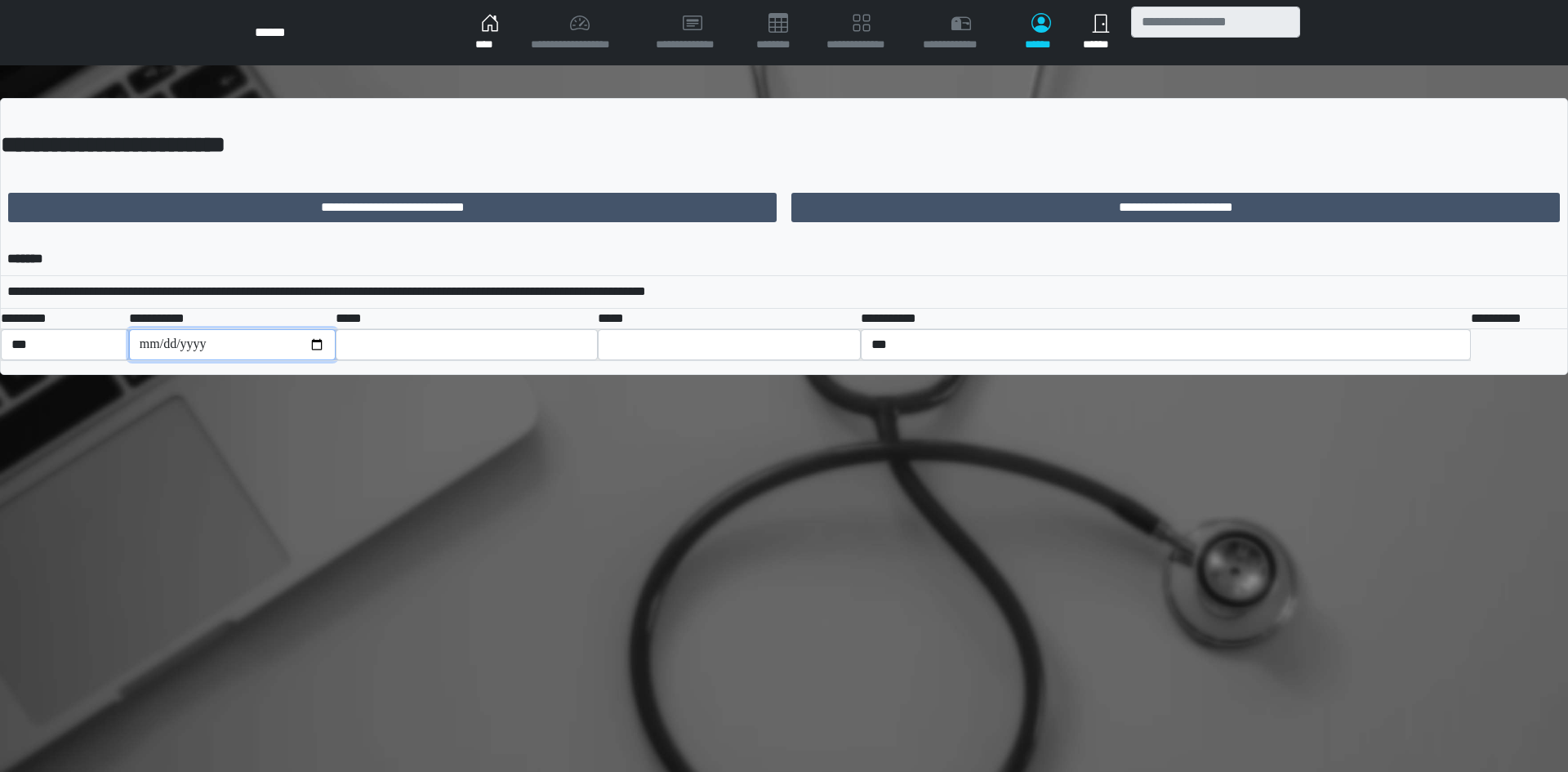 click at bounding box center [232, 345] 